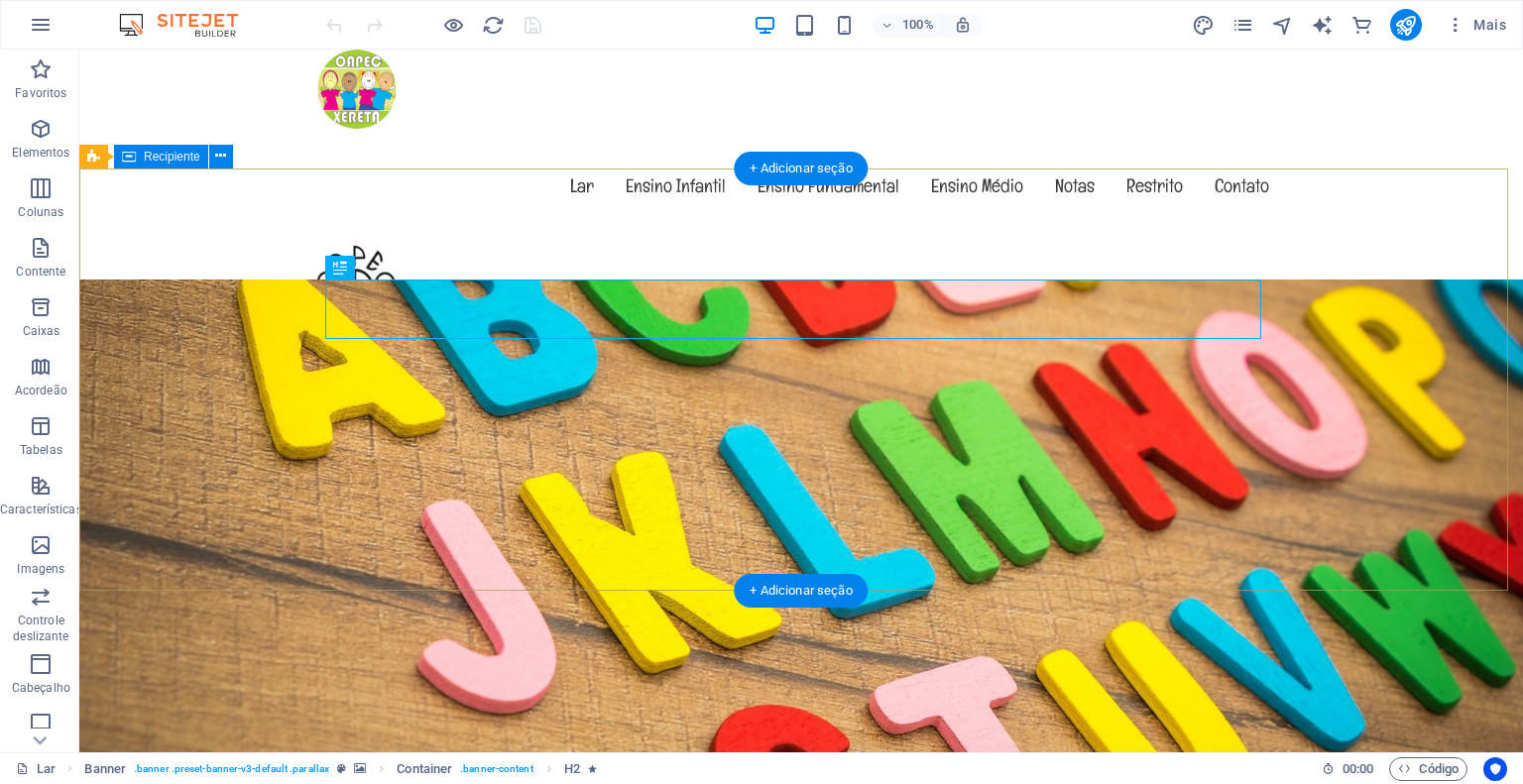 scroll, scrollTop: 0, scrollLeft: 0, axis: both 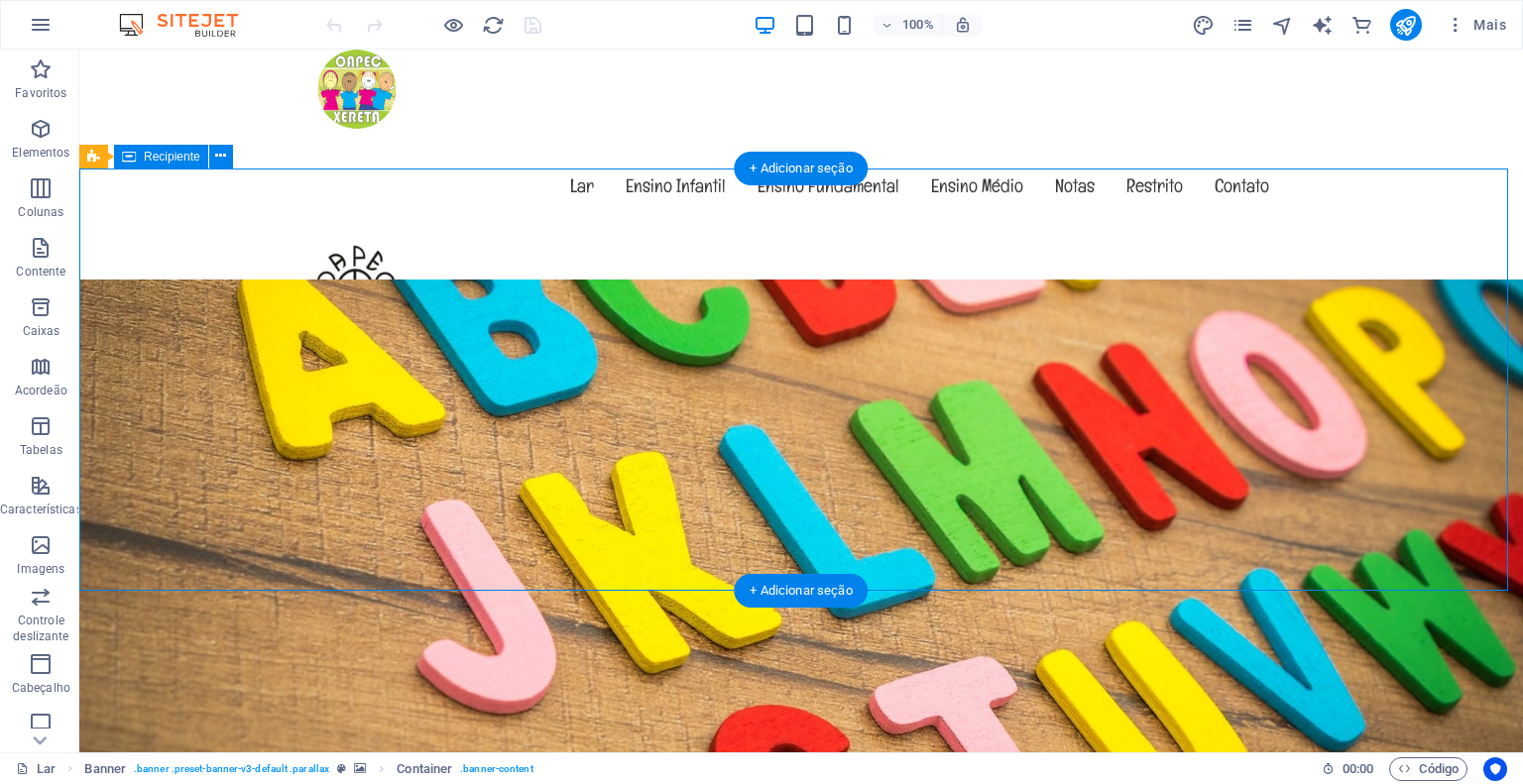 click on "Bem-vindo ao exemplo.oapec.com.br O amigo jardim de infância na [STATE] Saber mais" at bounding box center (801, 1081) 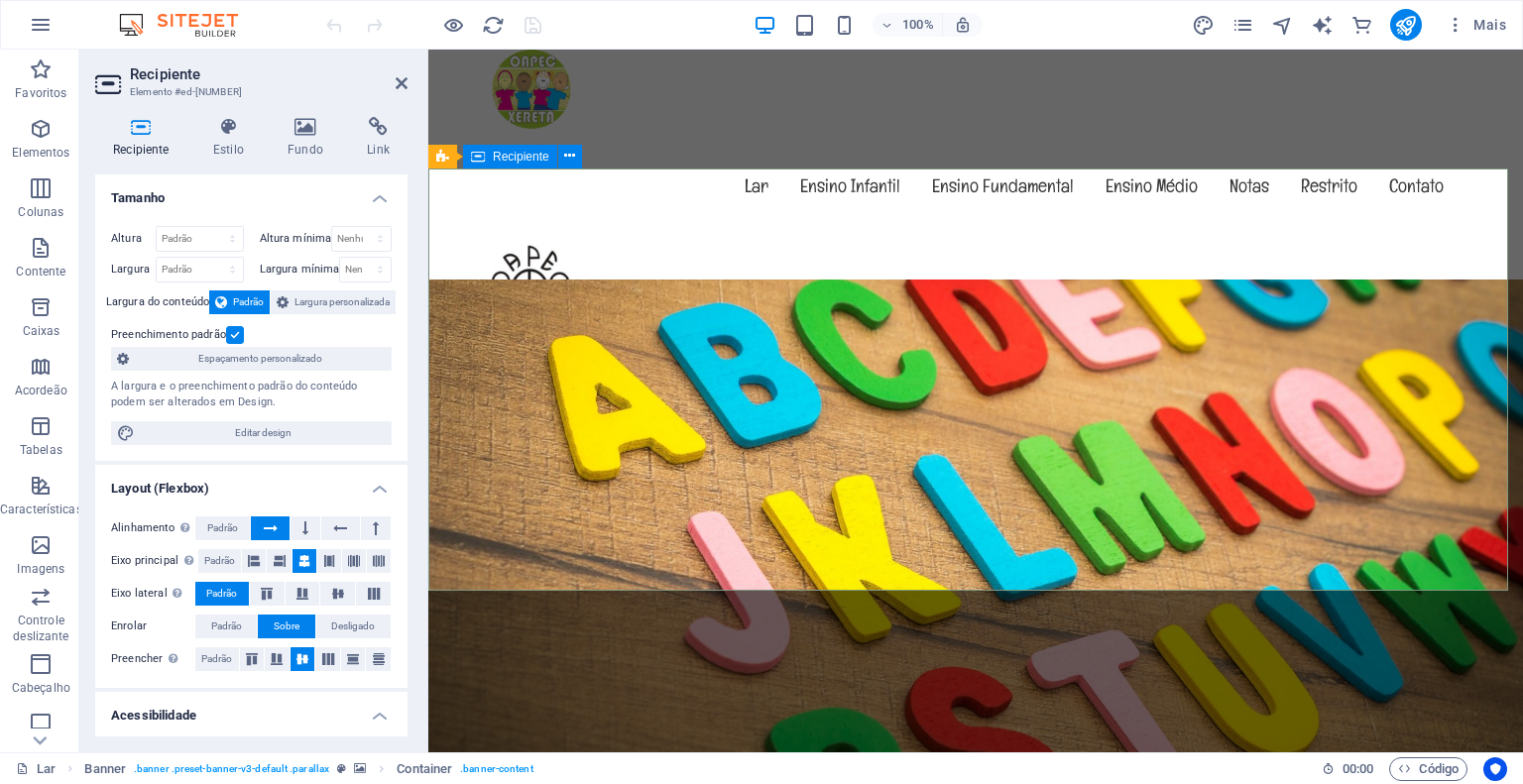 click on "Bem-vindo ao exemplo.oapec.com.br O amigo jardim de infância na [STATE] Saber mais" at bounding box center [976, 1081] 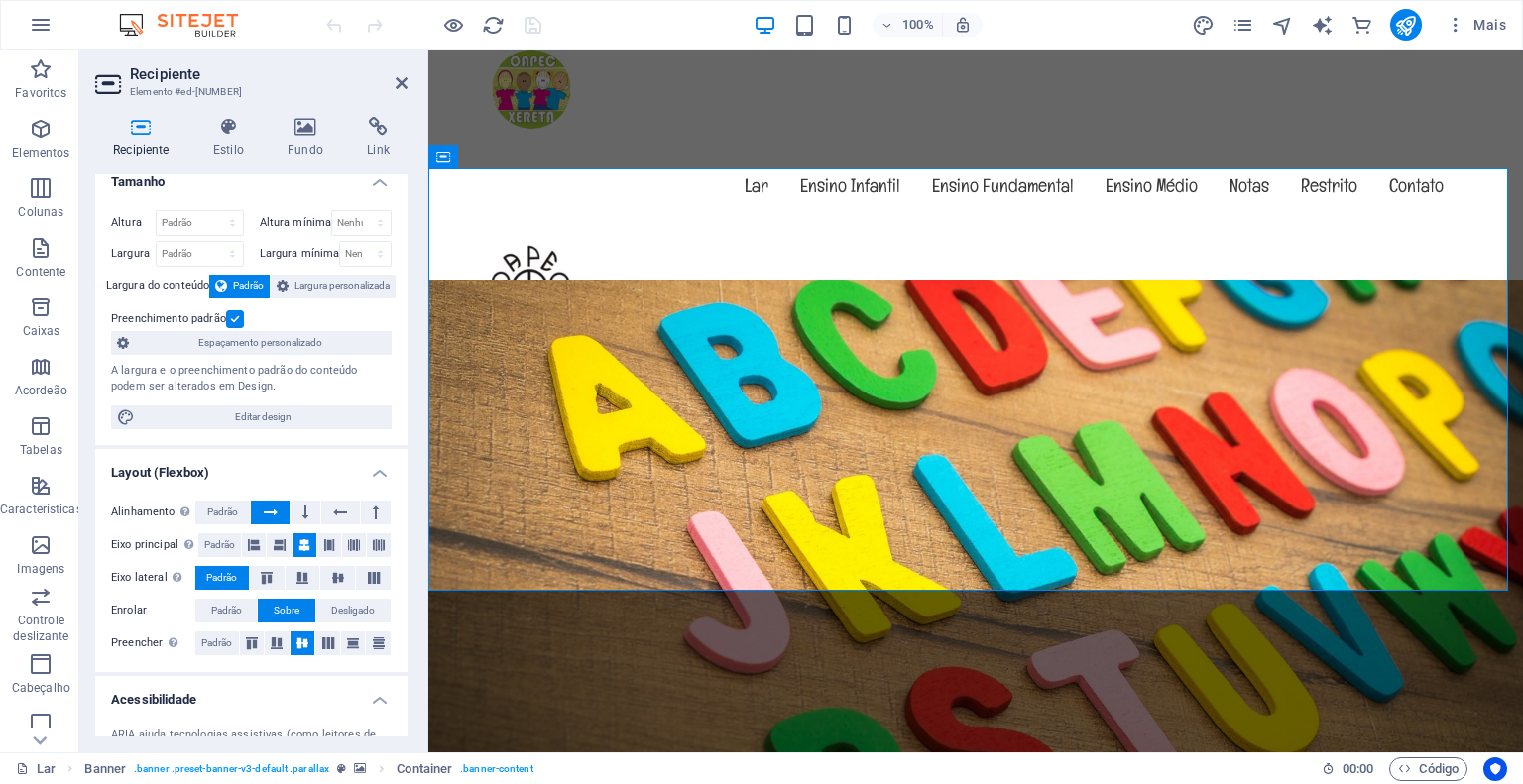 scroll, scrollTop: 0, scrollLeft: 0, axis: both 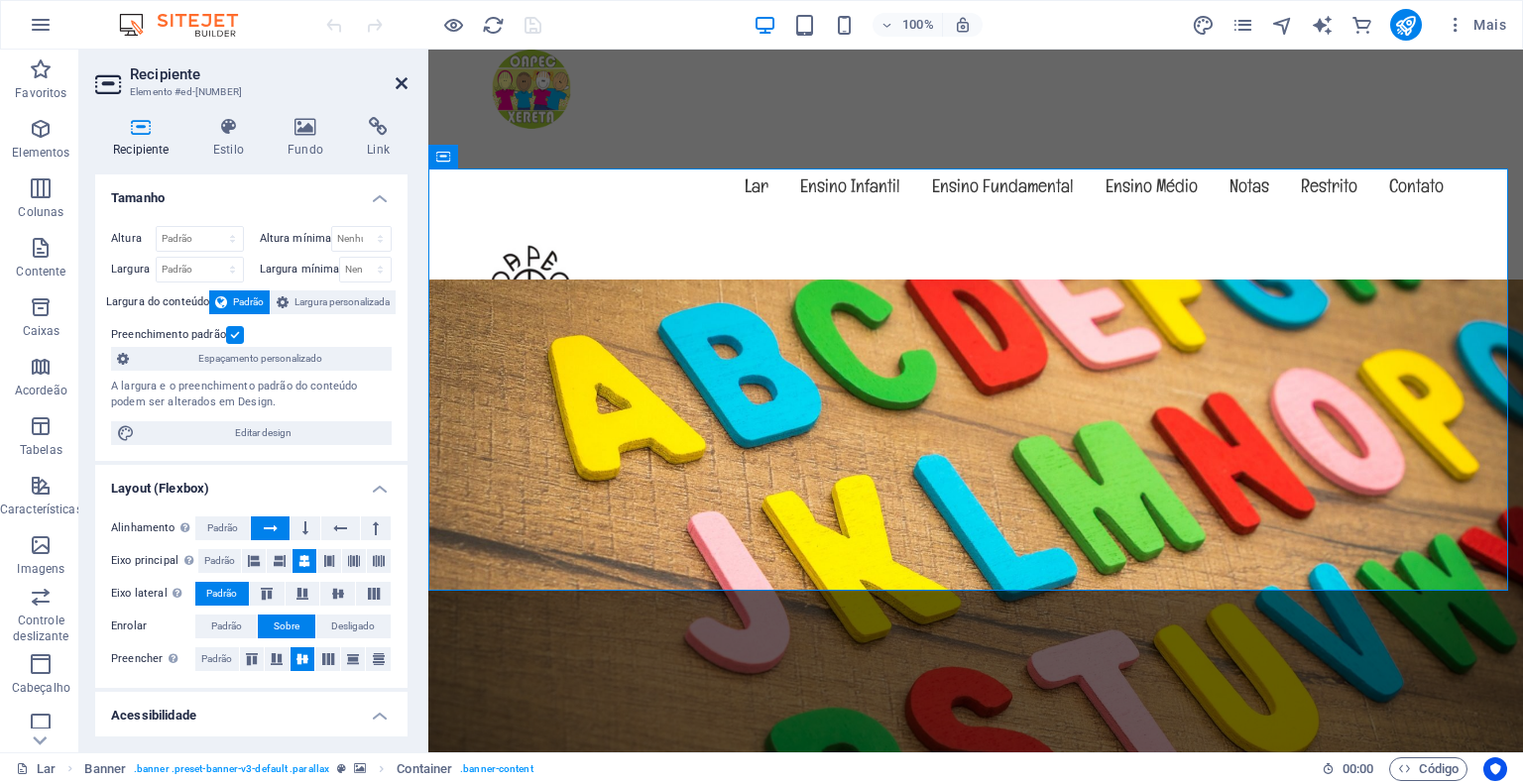 click at bounding box center (402, 83) 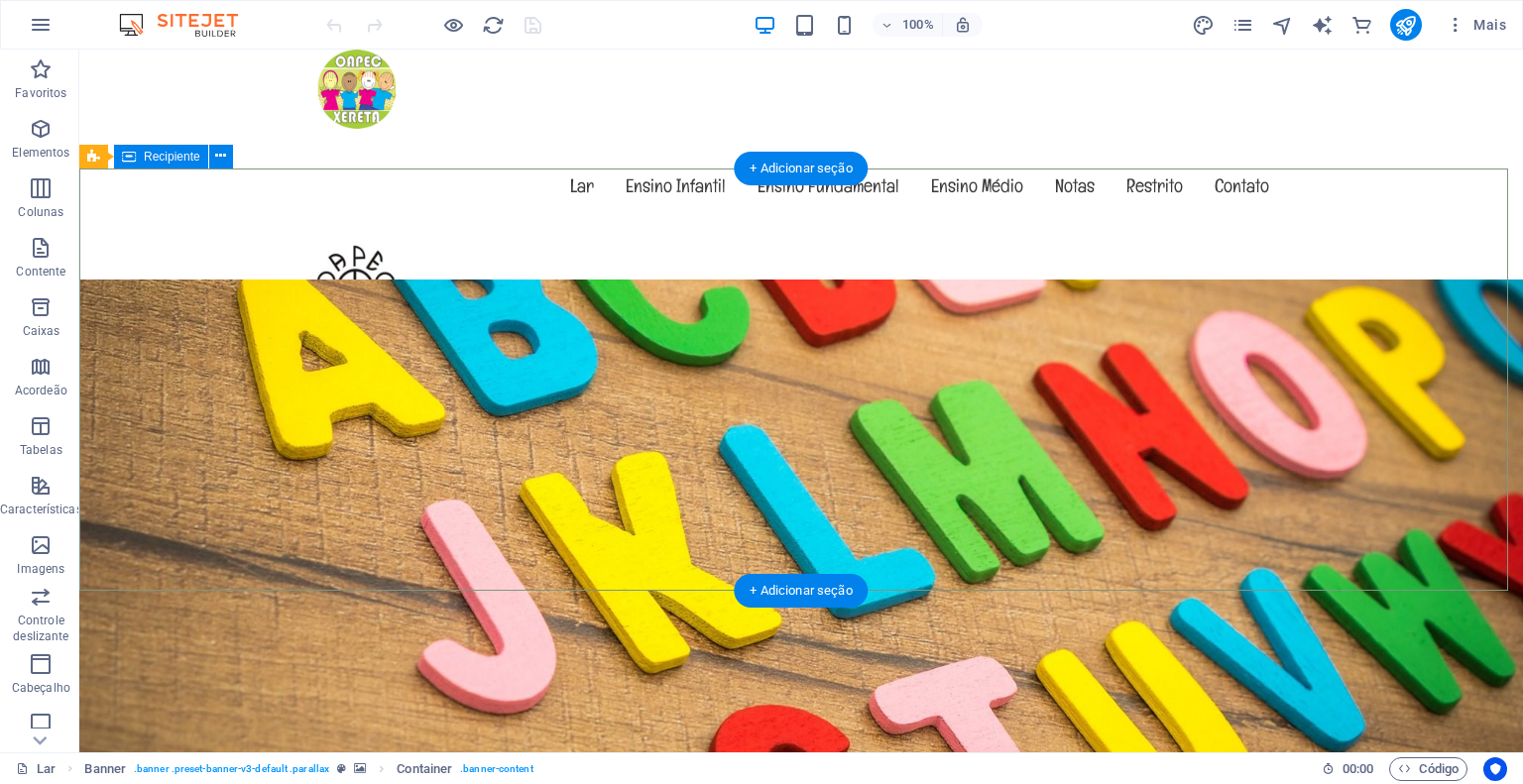 click on "Bem-vindo ao exemplo.oapec.com.br O amigo jardim de infância na [STATE] Saber mais" at bounding box center [801, 1081] 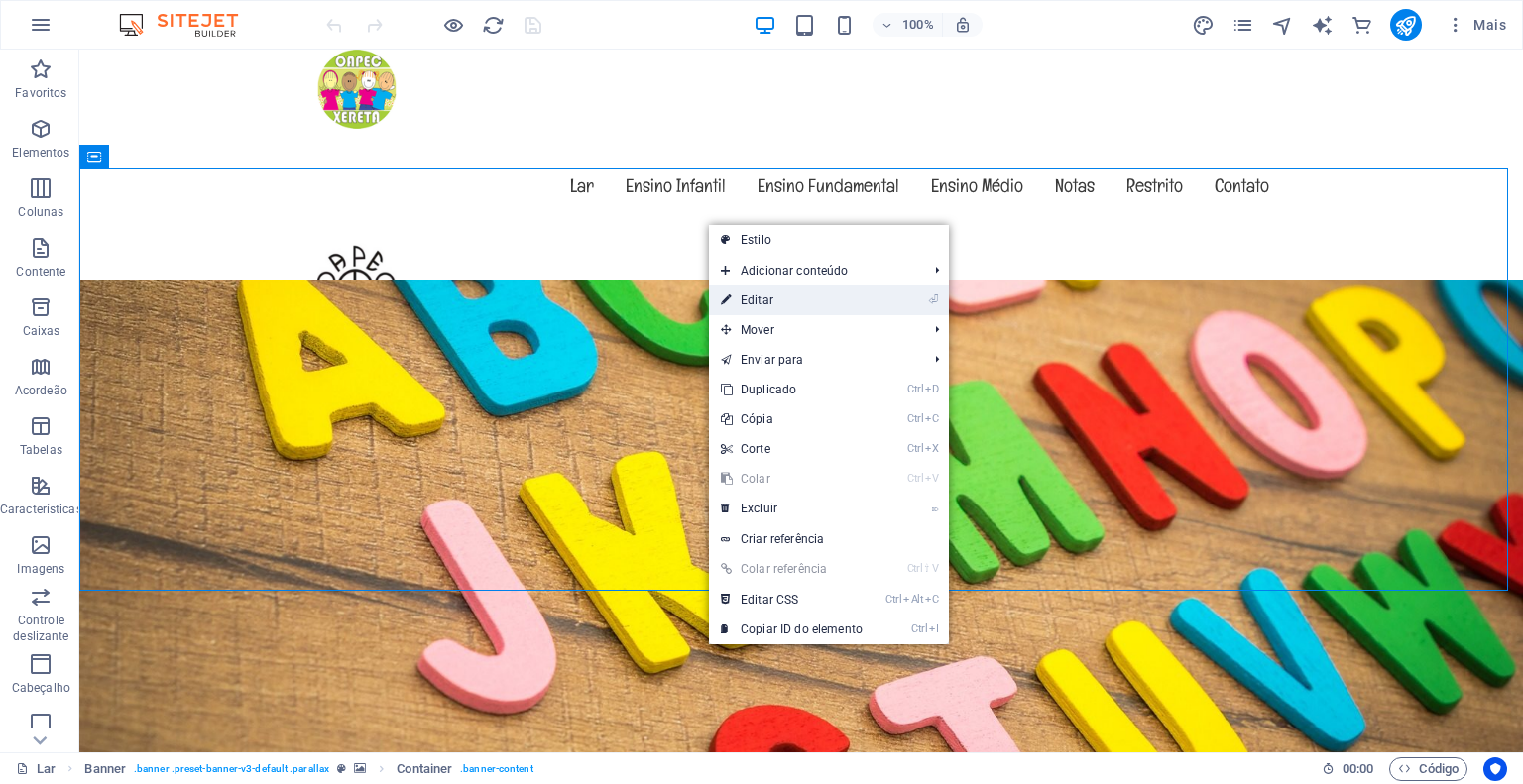 click on "⏎ Editar" at bounding box center (791, 300) 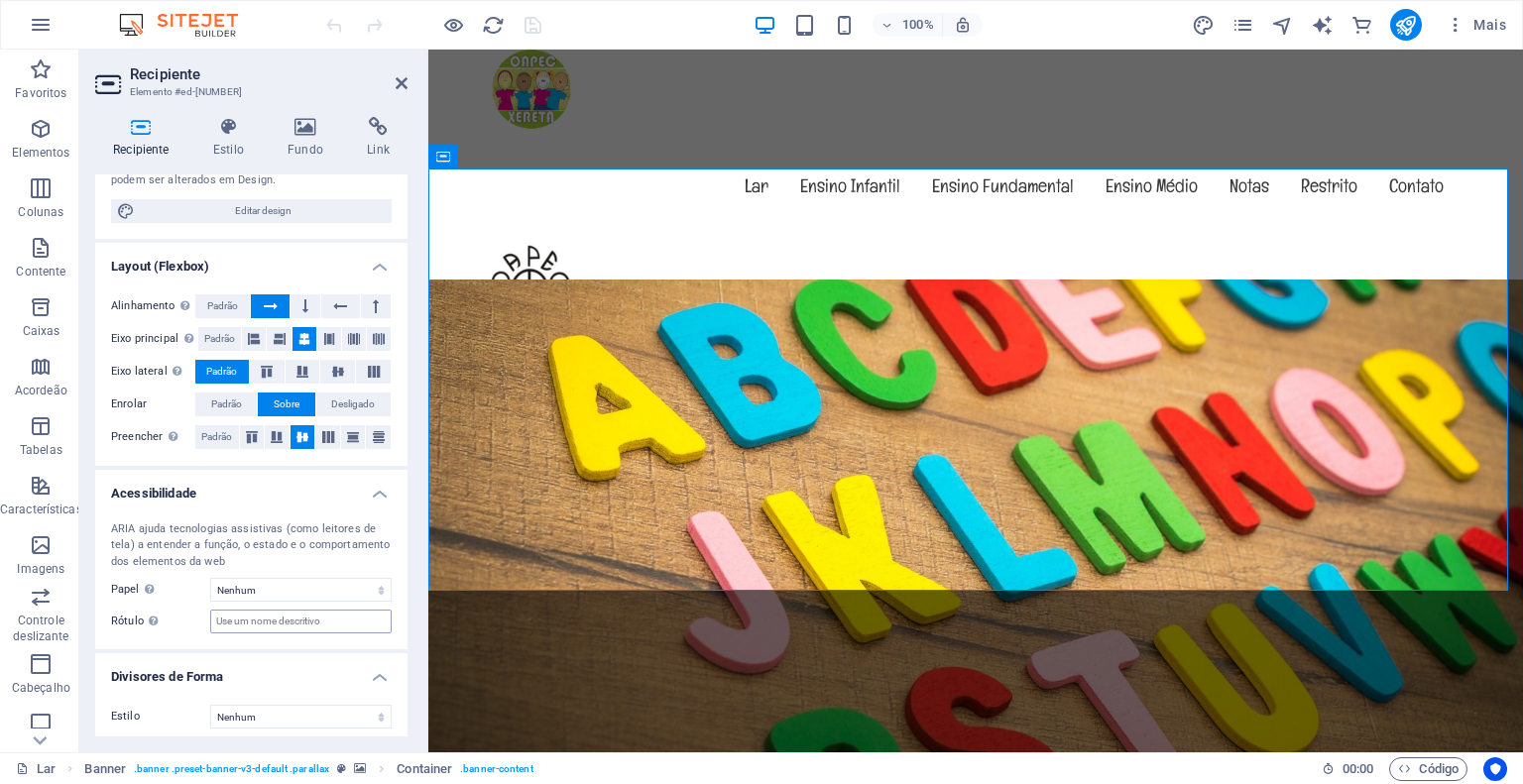 scroll, scrollTop: 228, scrollLeft: 0, axis: vertical 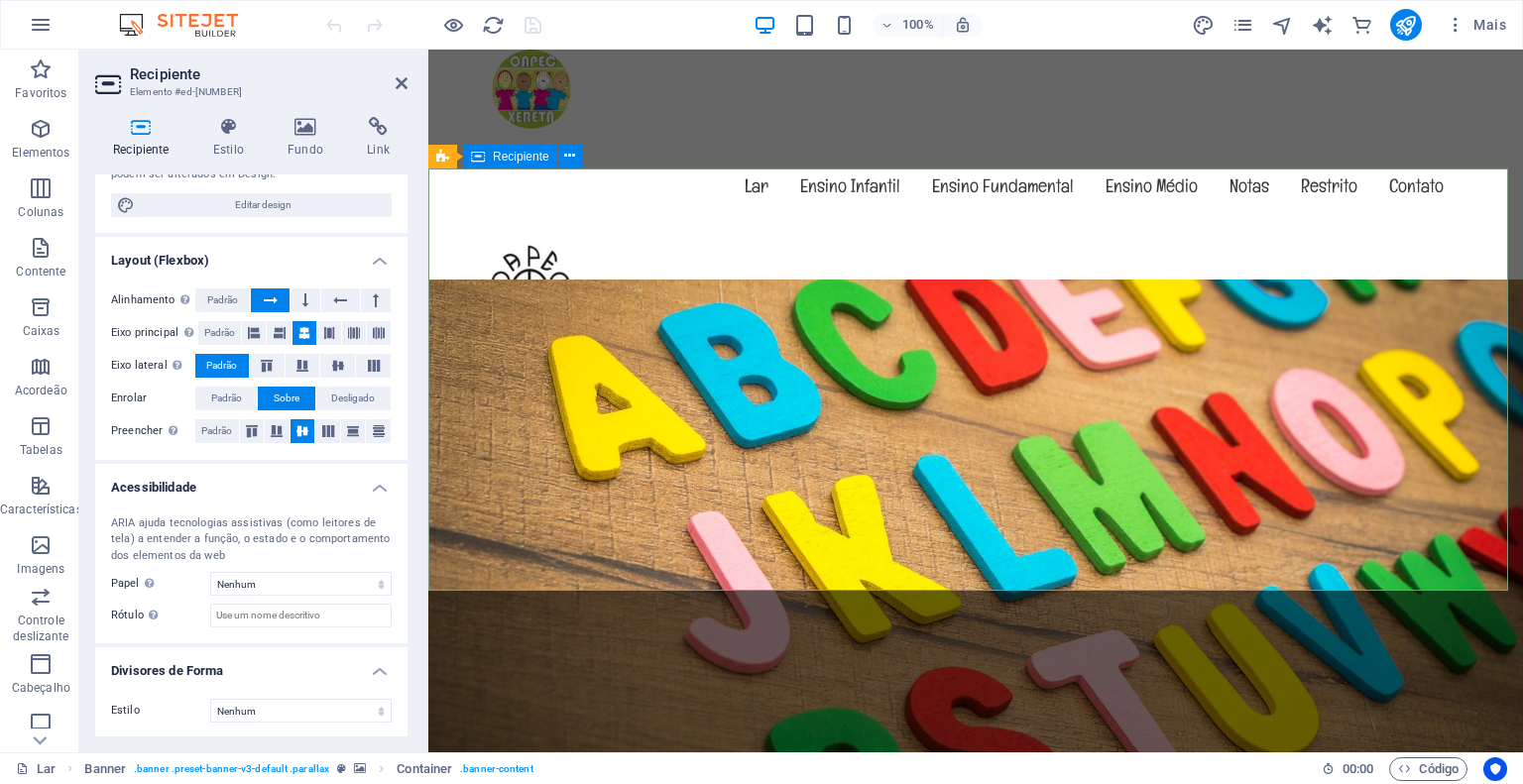 click on "Bem-vindo ao exemplo.oapec.com.br O amigo jardim de infância na [STATE] Saber mais" at bounding box center (976, 1081) 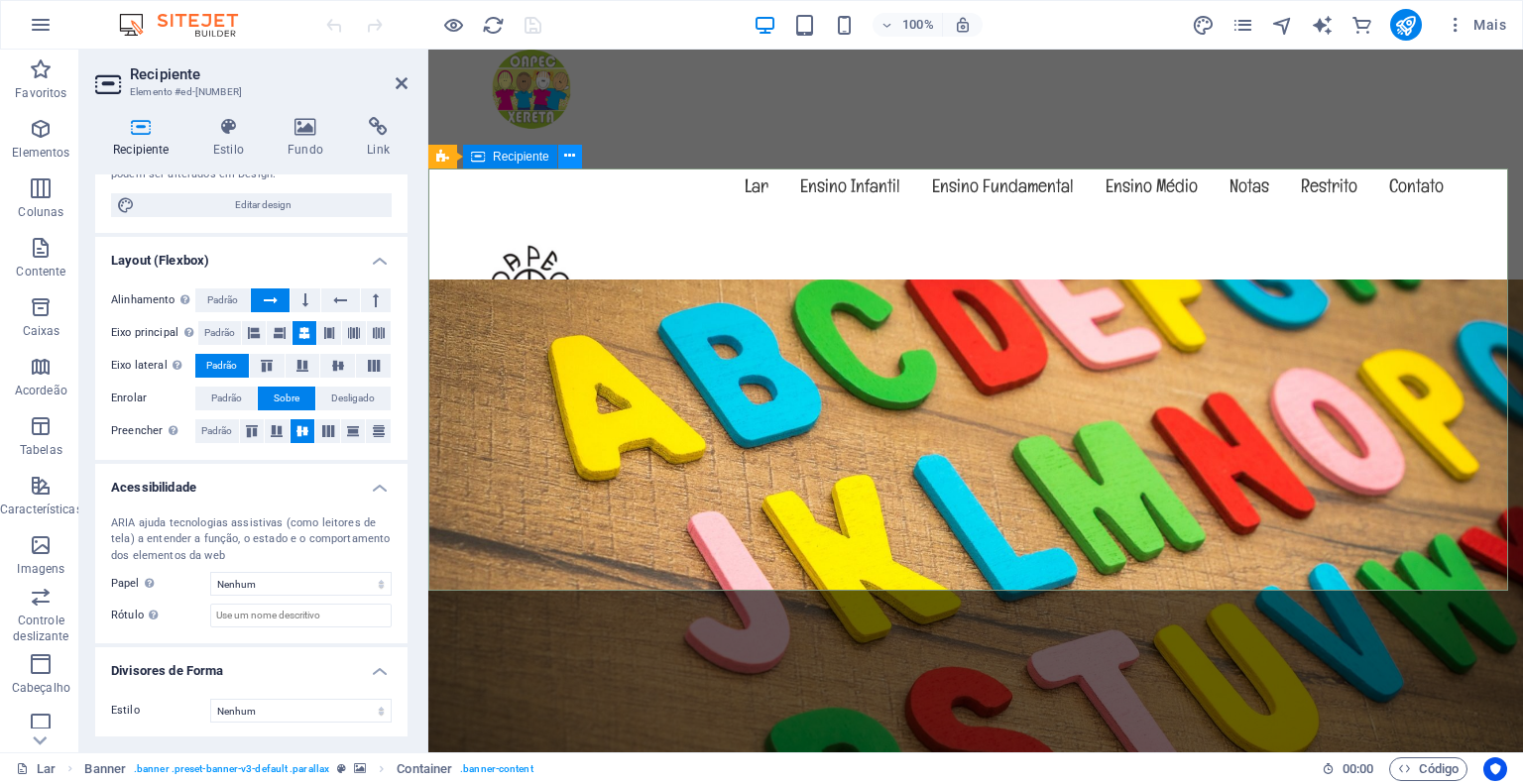 click at bounding box center [569, 156] 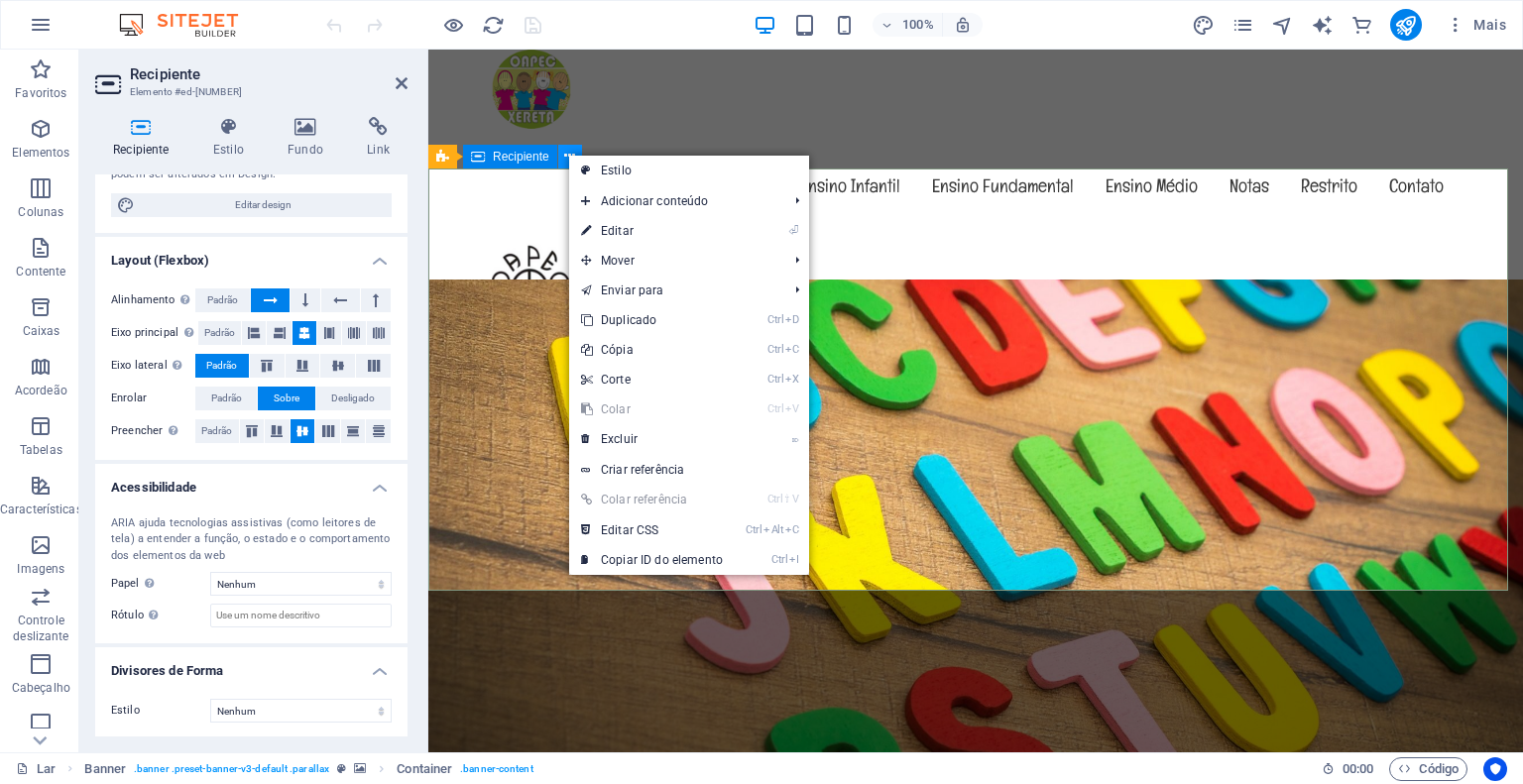 click at bounding box center [569, 156] 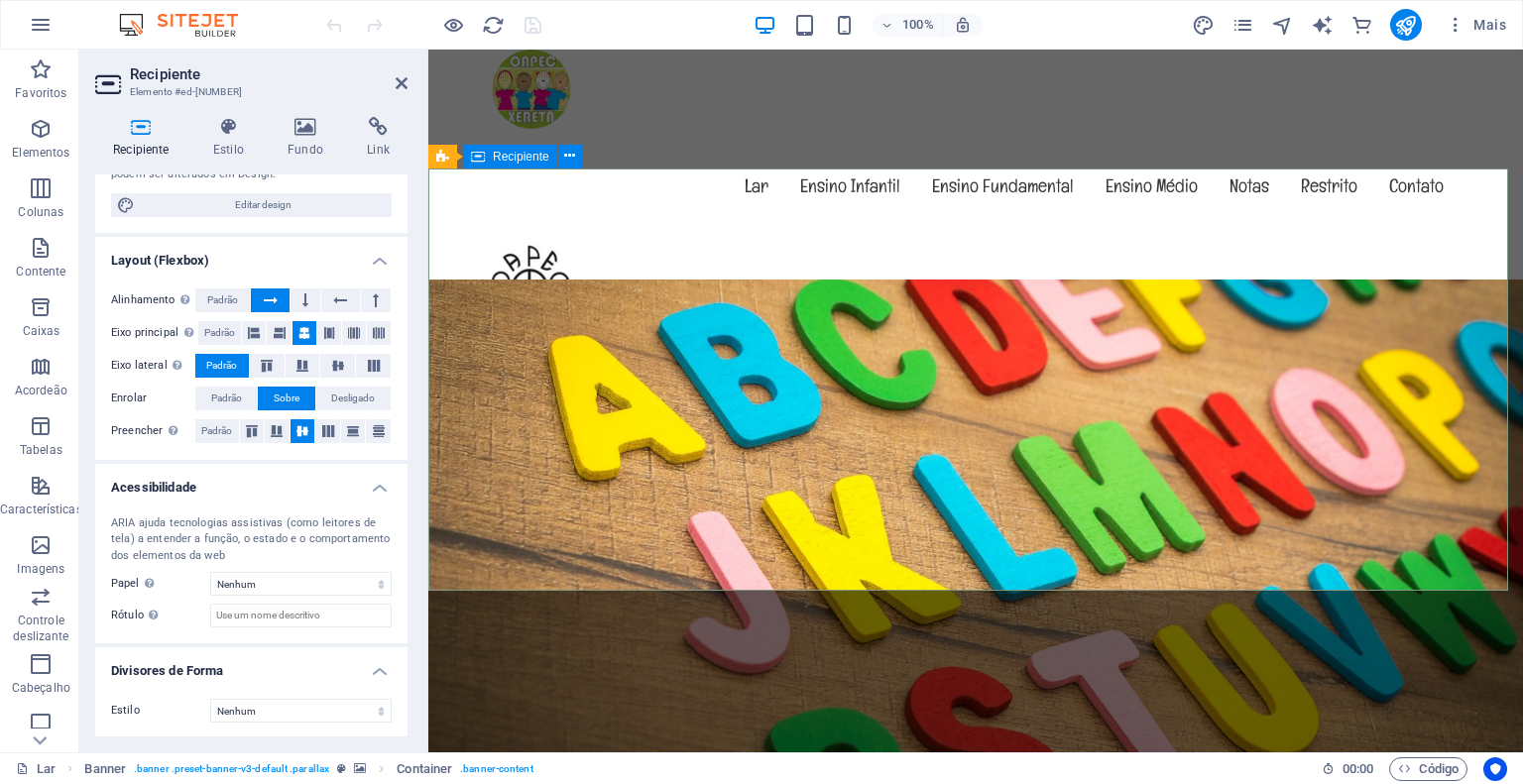 click on "Bem-vindo ao exemplo.oapec.com.br O amigo jardim de infância na [STATE] Saber mais" at bounding box center (976, 1081) 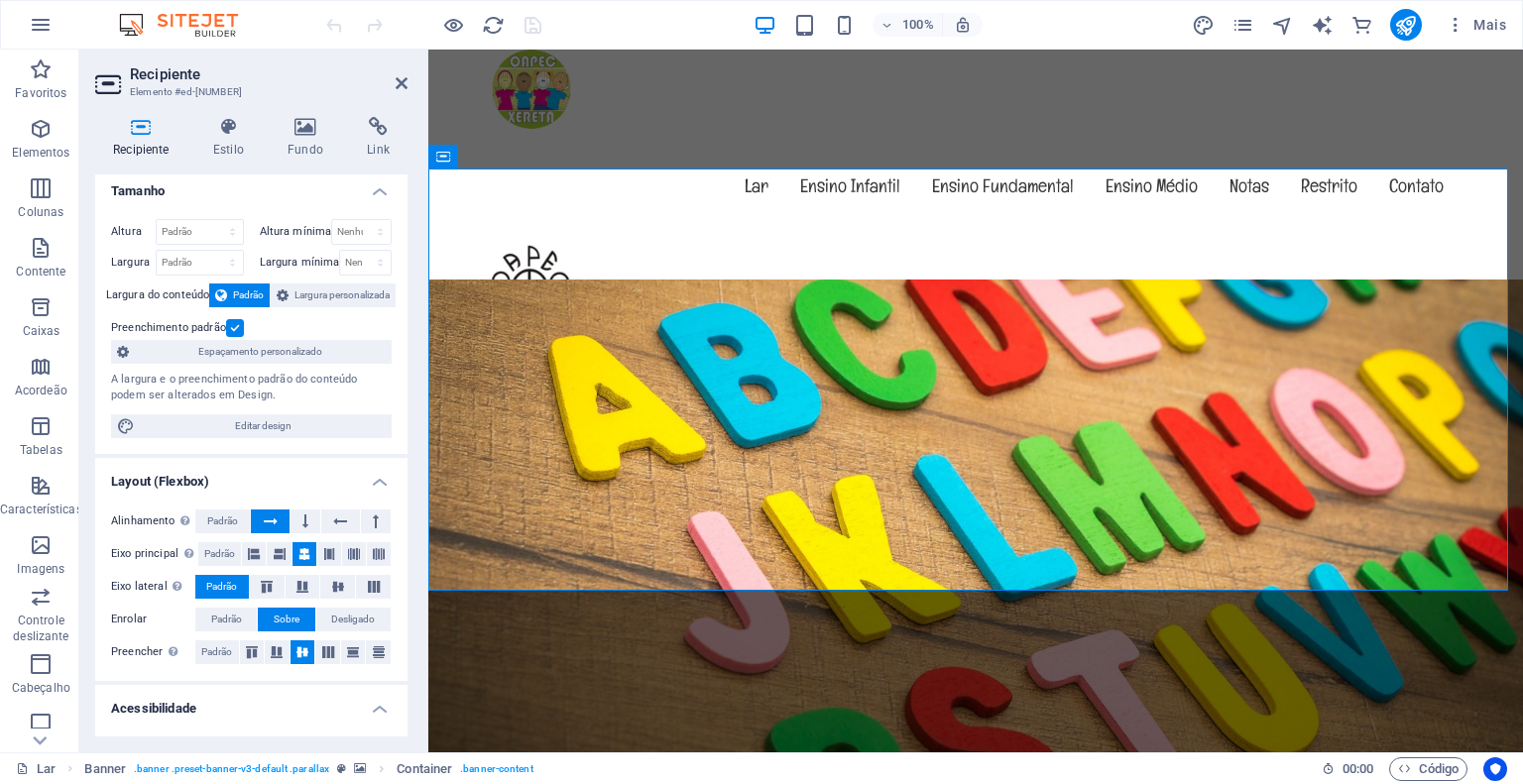 scroll, scrollTop: 0, scrollLeft: 0, axis: both 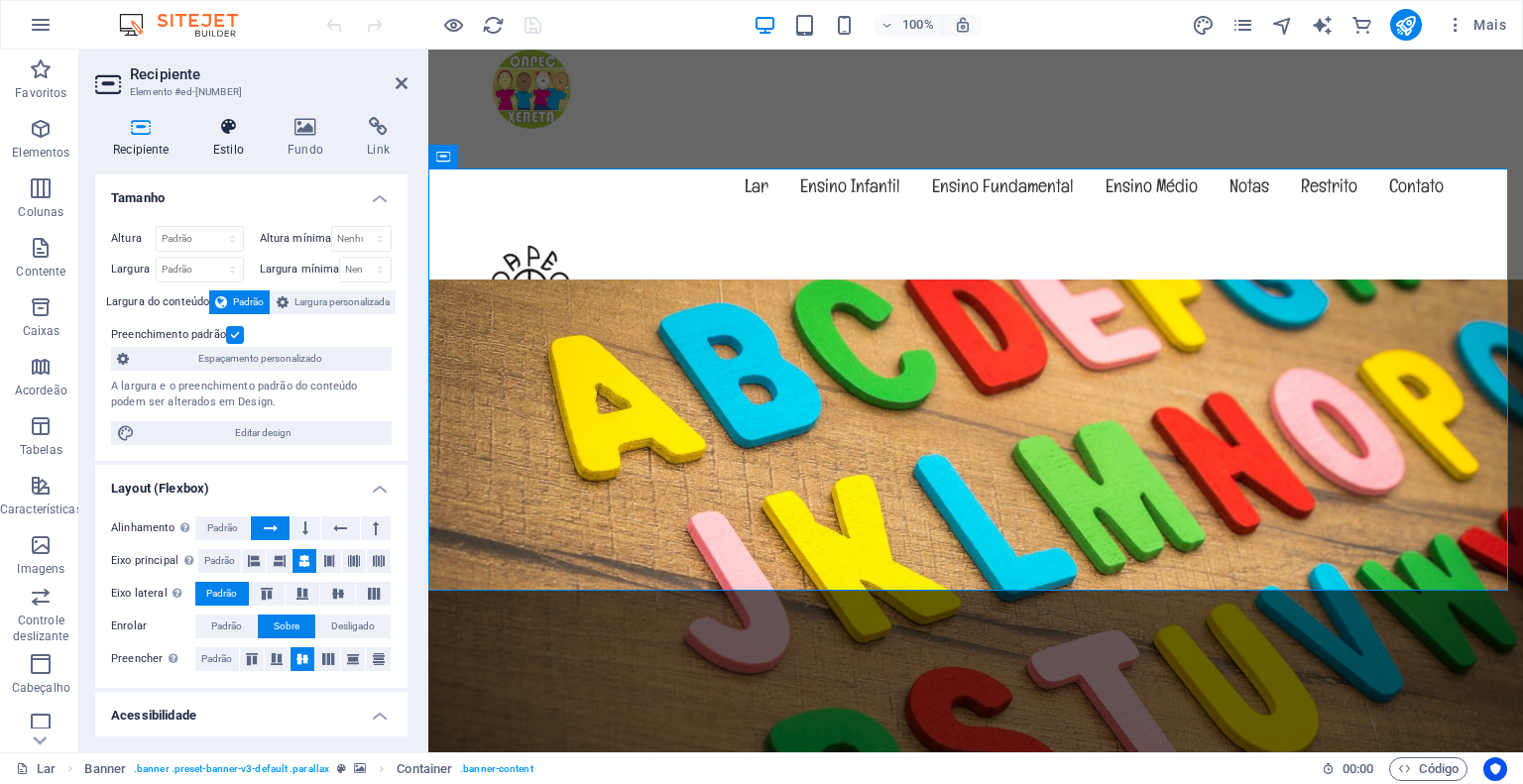 click at bounding box center [228, 127] 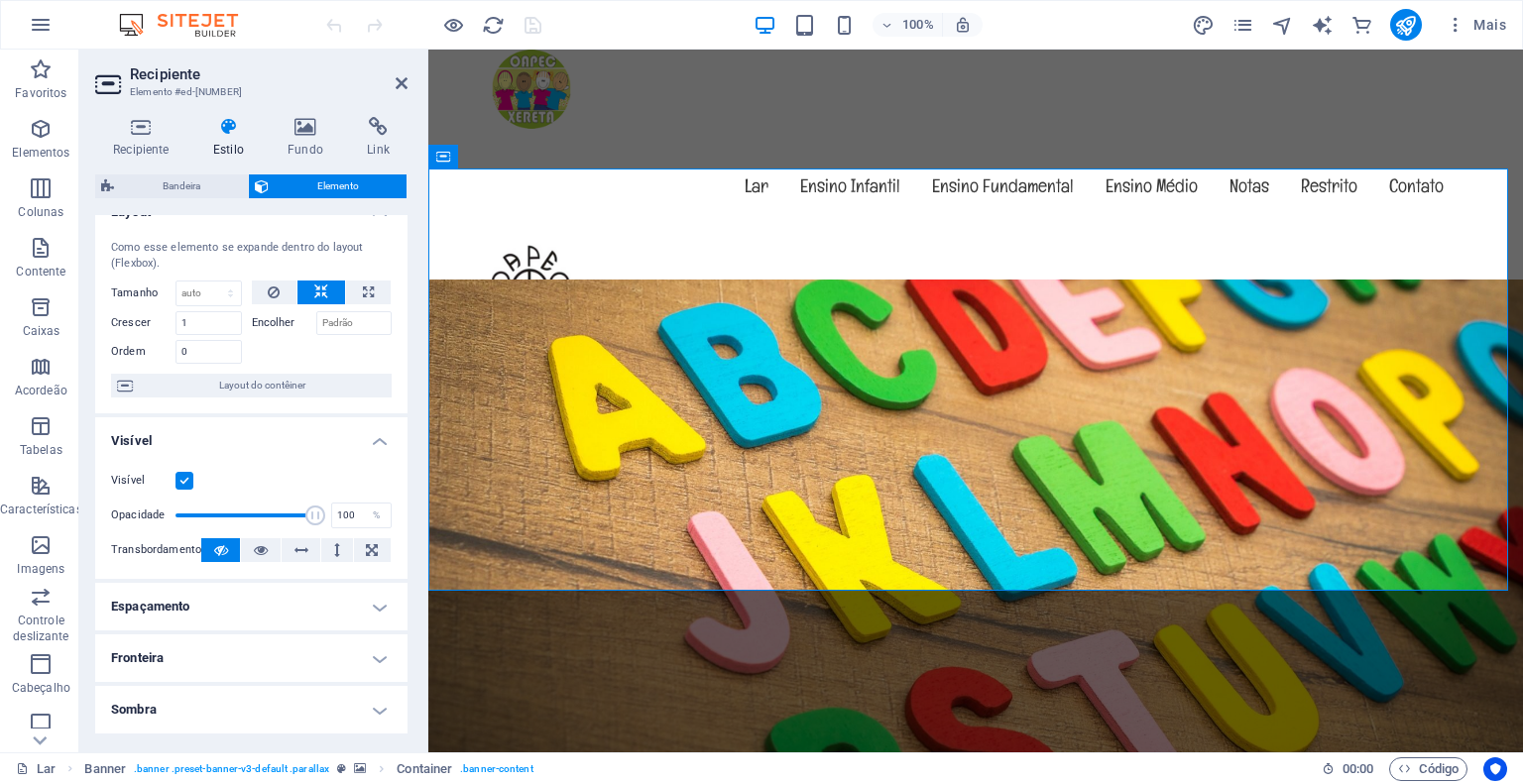 scroll, scrollTop: 0, scrollLeft: 0, axis: both 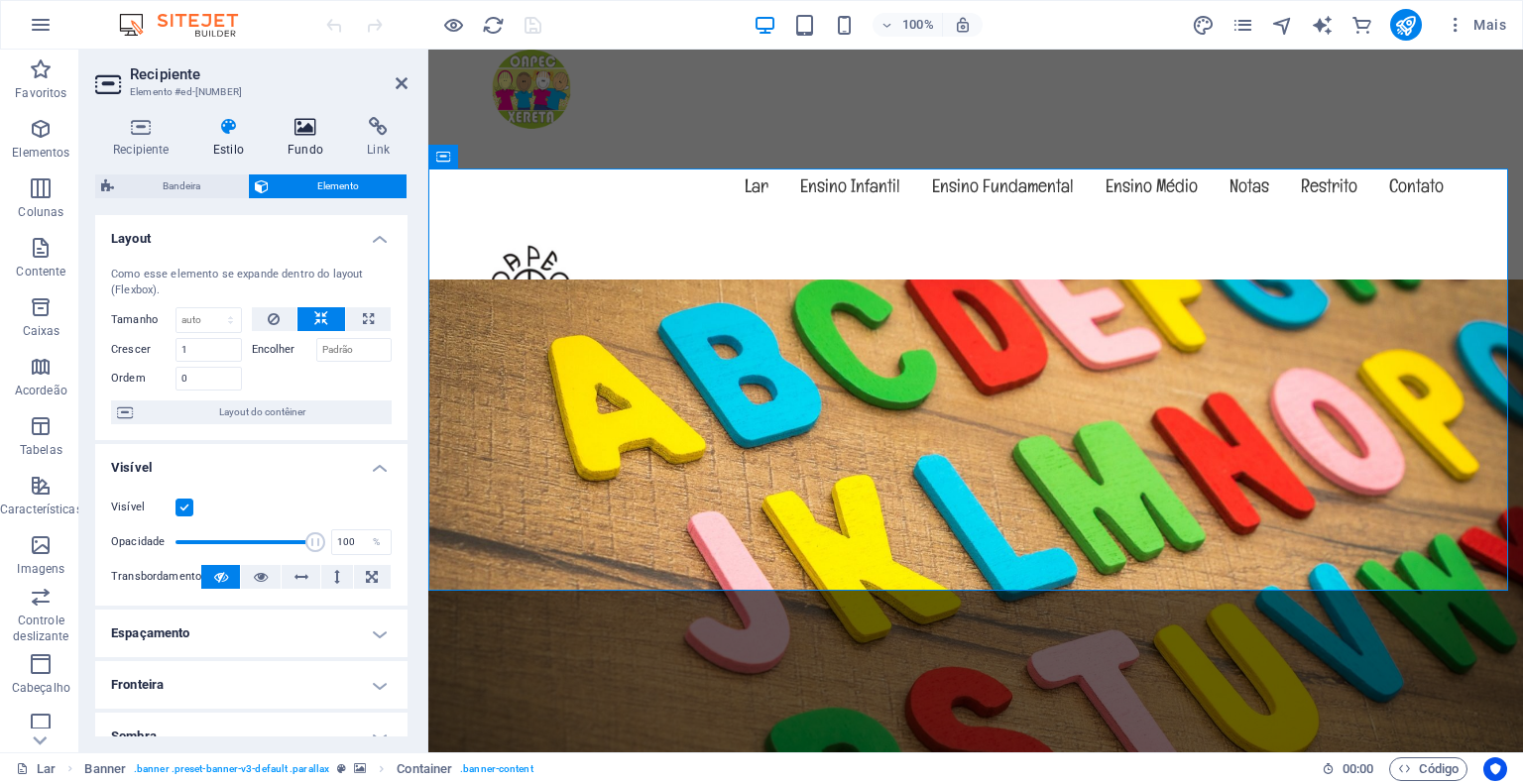 click on "Fundo" at bounding box center [309, 138] 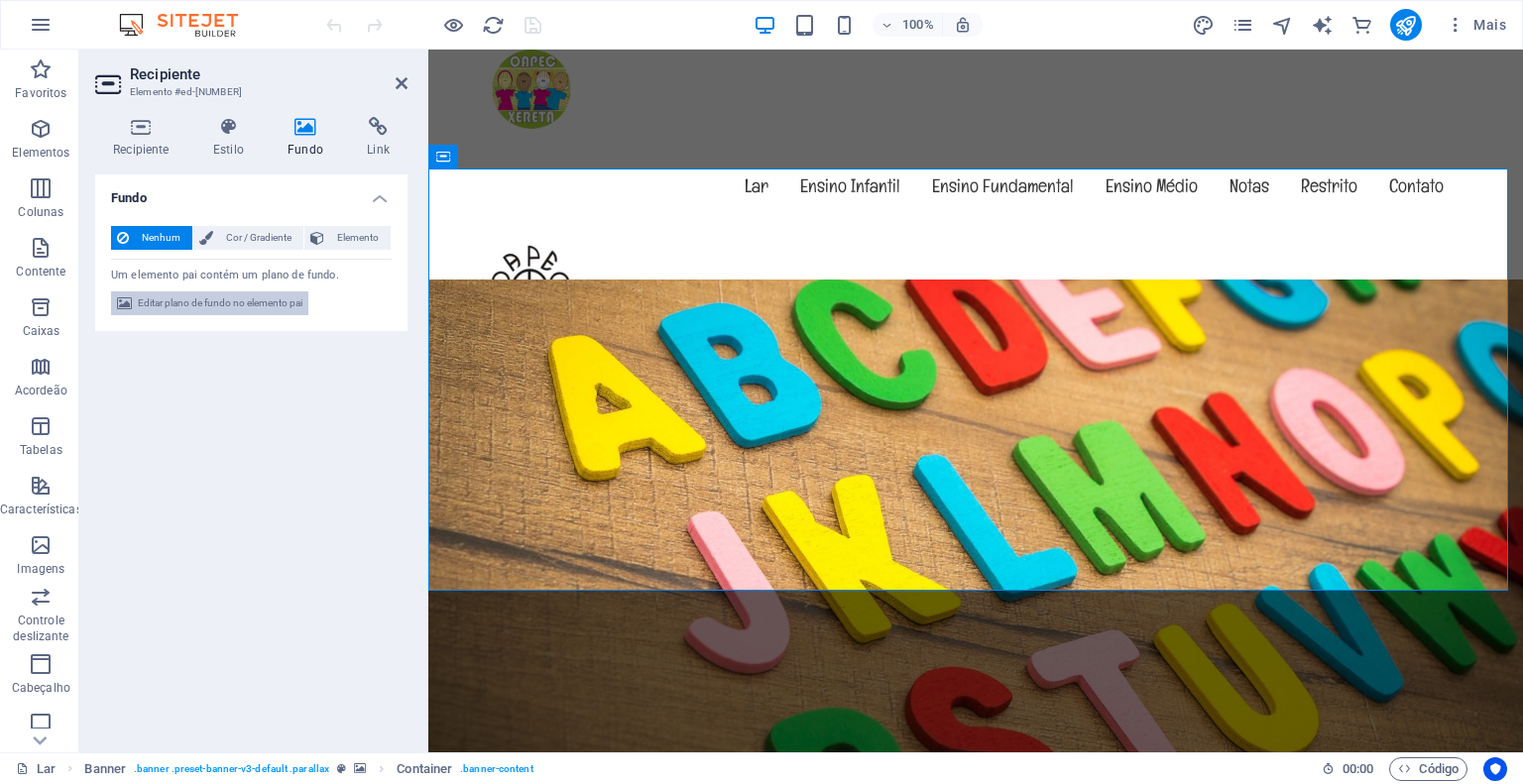 click on "Editar plano de fundo no elemento pai" at bounding box center (220, 302) 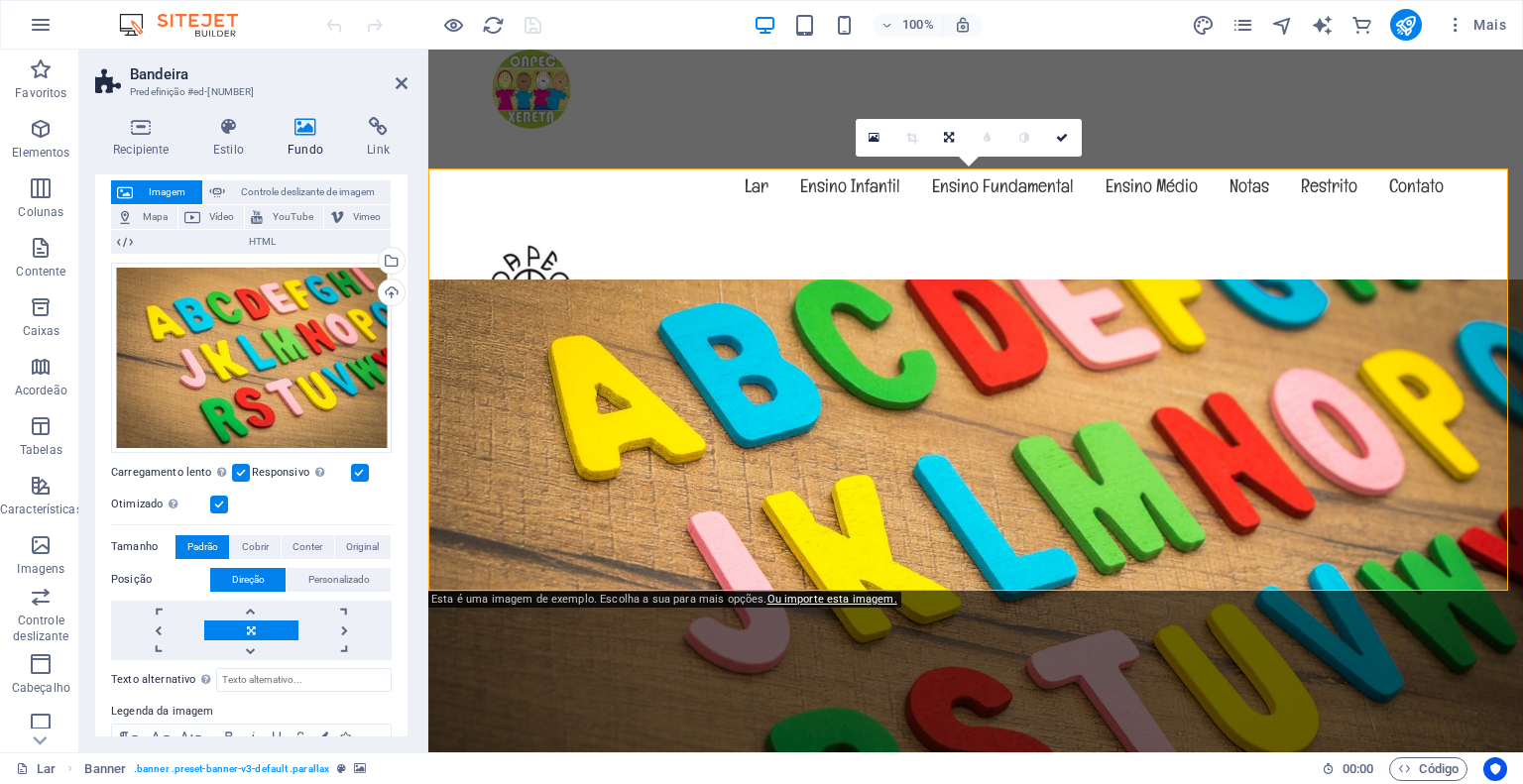 scroll, scrollTop: 0, scrollLeft: 0, axis: both 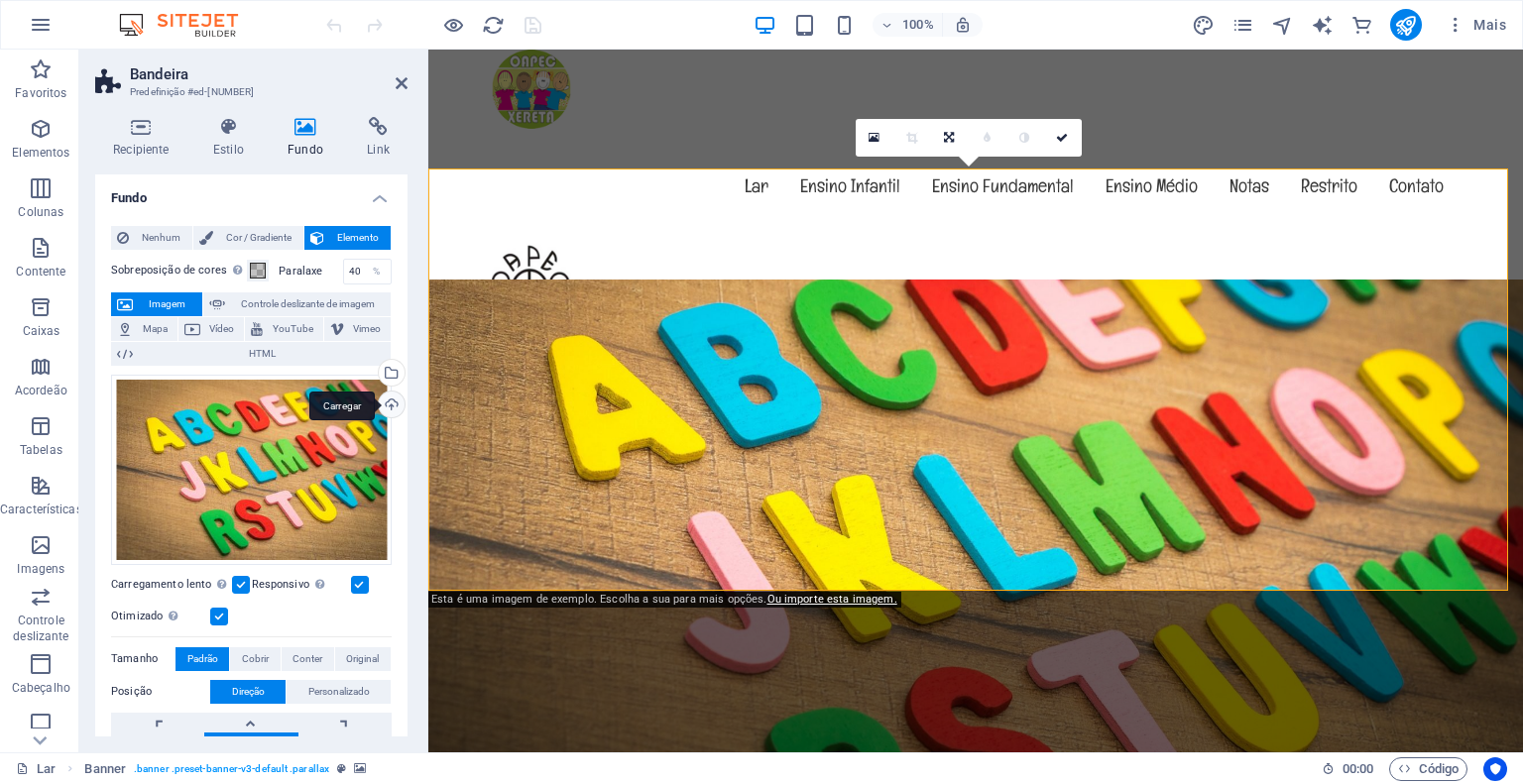 click on "Carregar" at bounding box center (390, 406) 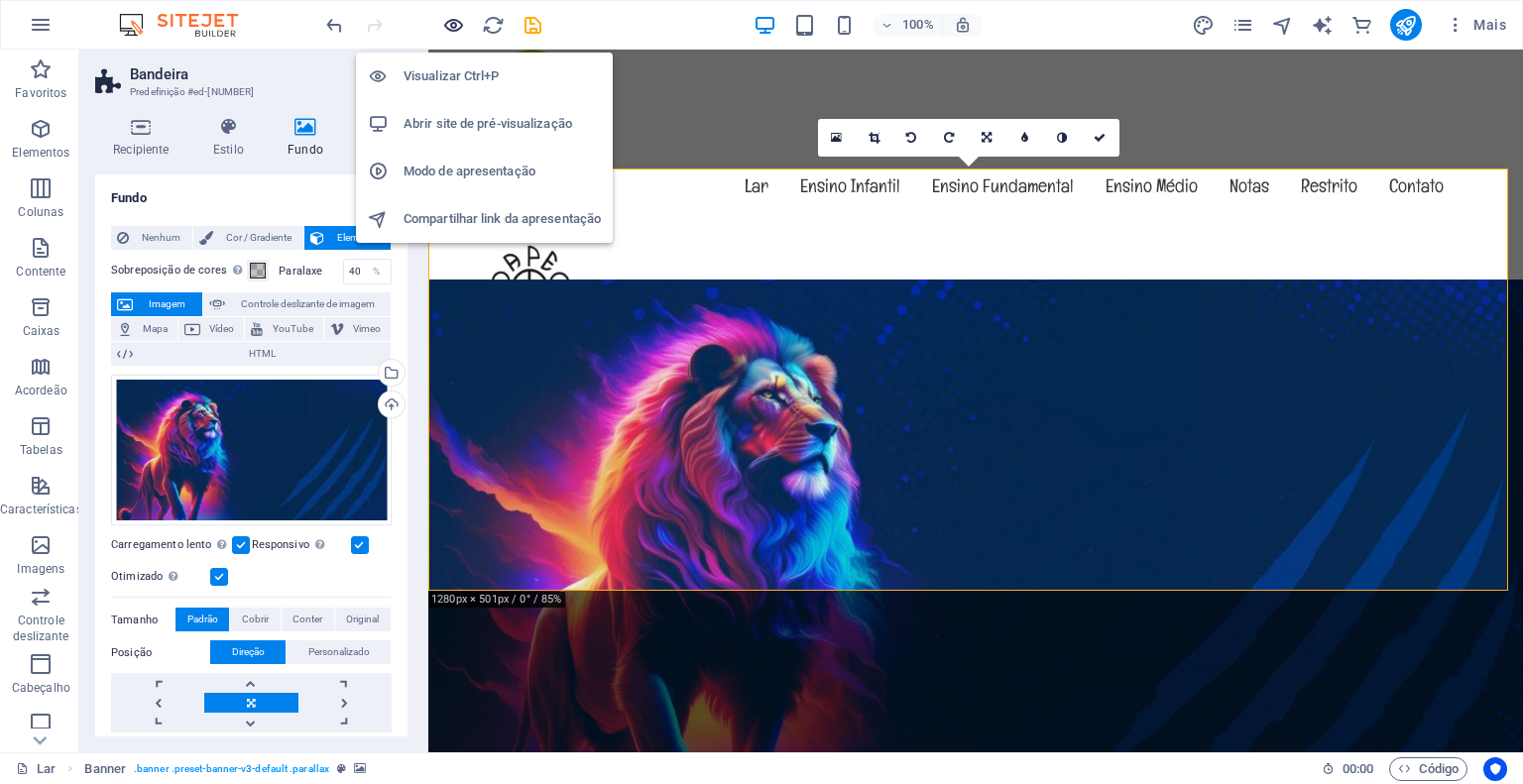 click at bounding box center (453, 25) 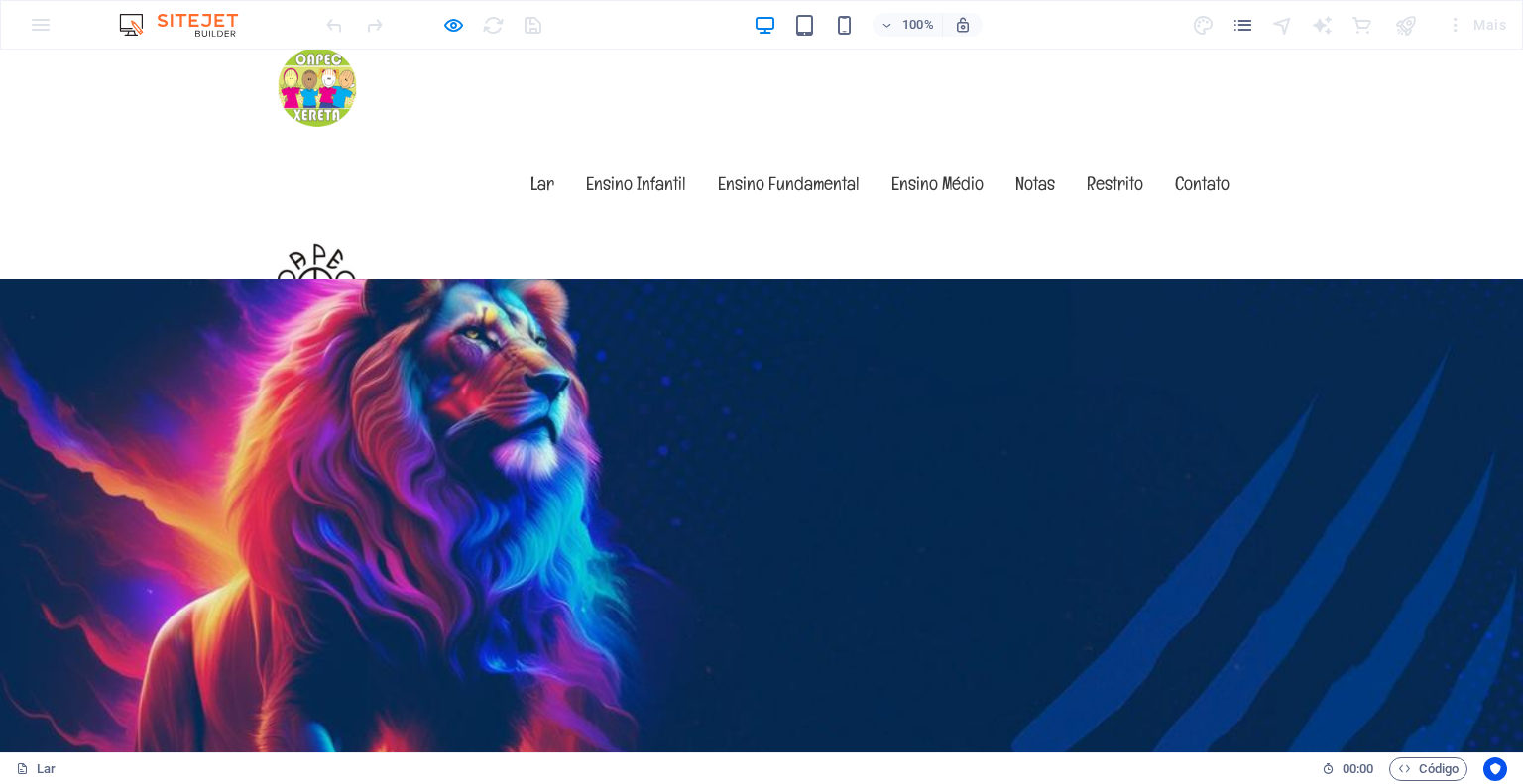 scroll, scrollTop: 0, scrollLeft: 0, axis: both 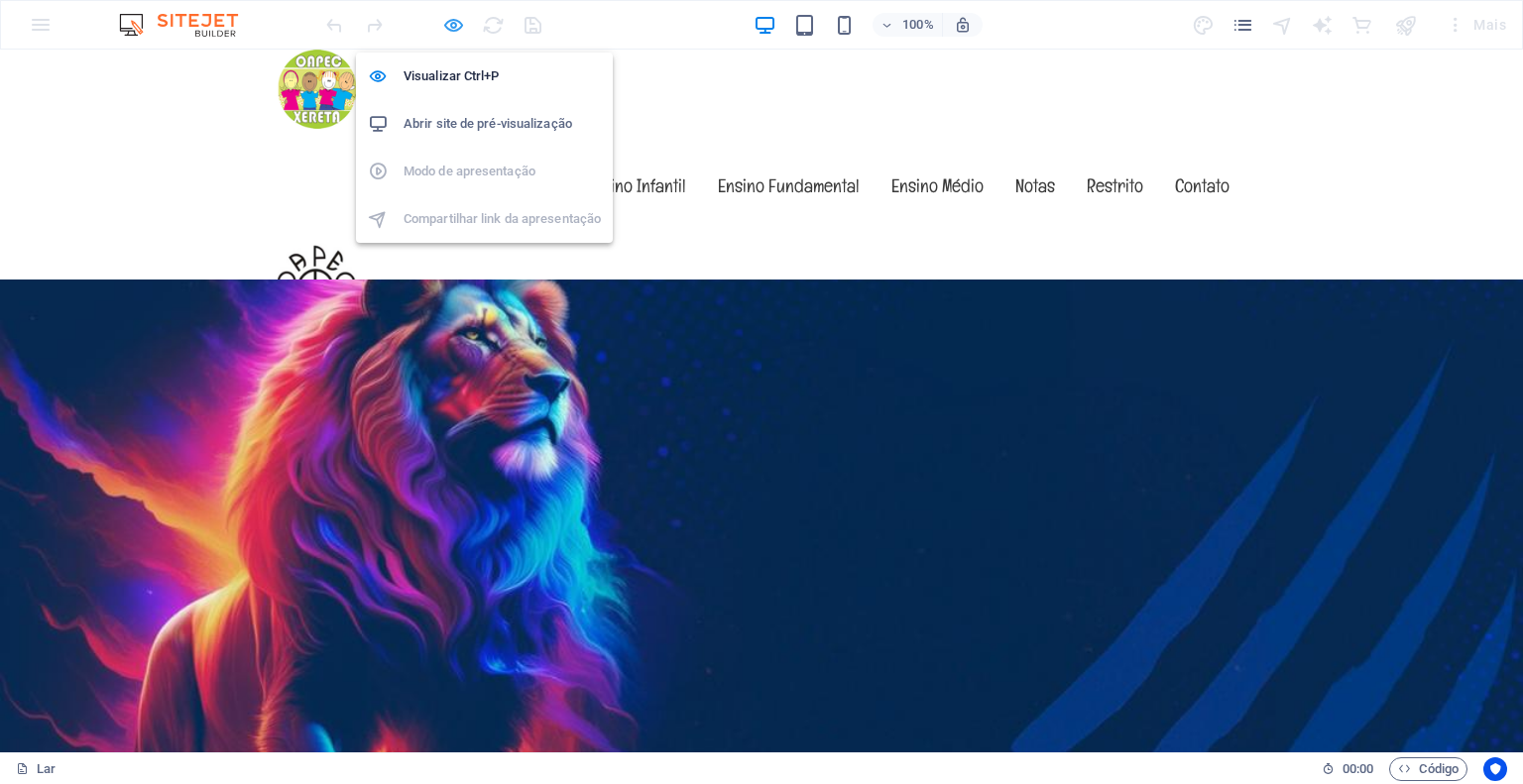click at bounding box center (453, 25) 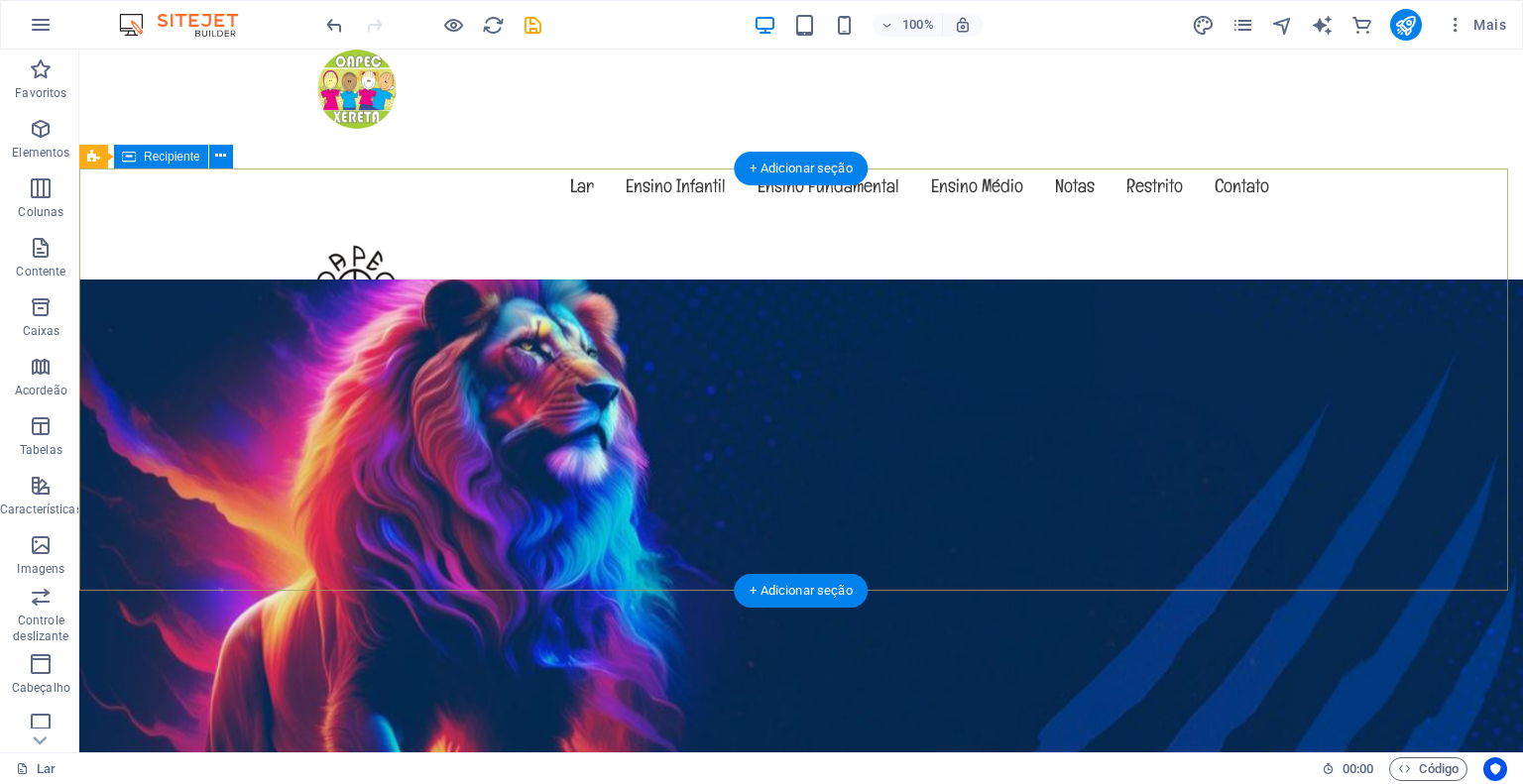 click on "Bem-vindo ao exemplo.oapec.com.br O amigo jardim de infância na [STATE] Saber mais" at bounding box center (801, 1081) 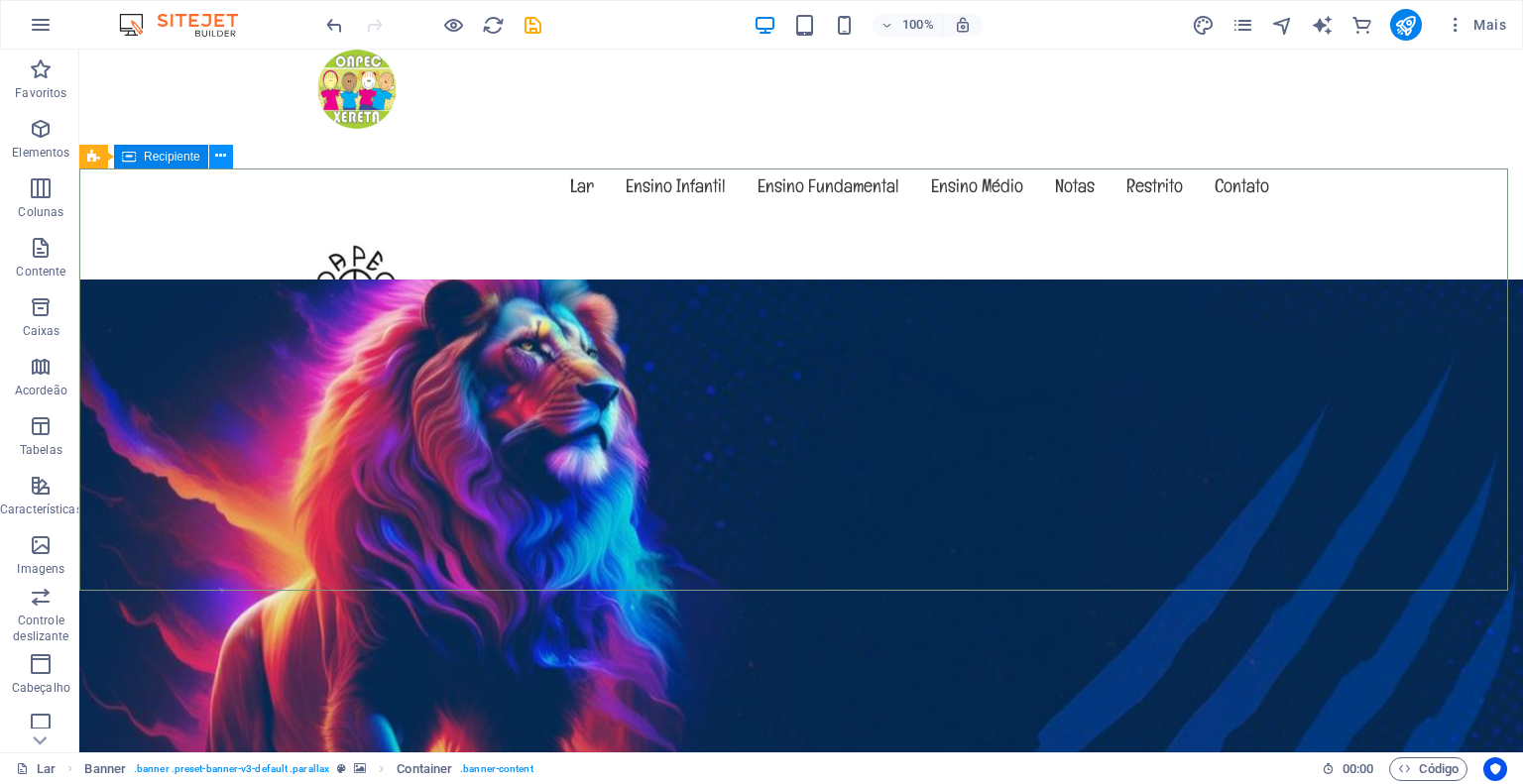 click at bounding box center (221, 157) 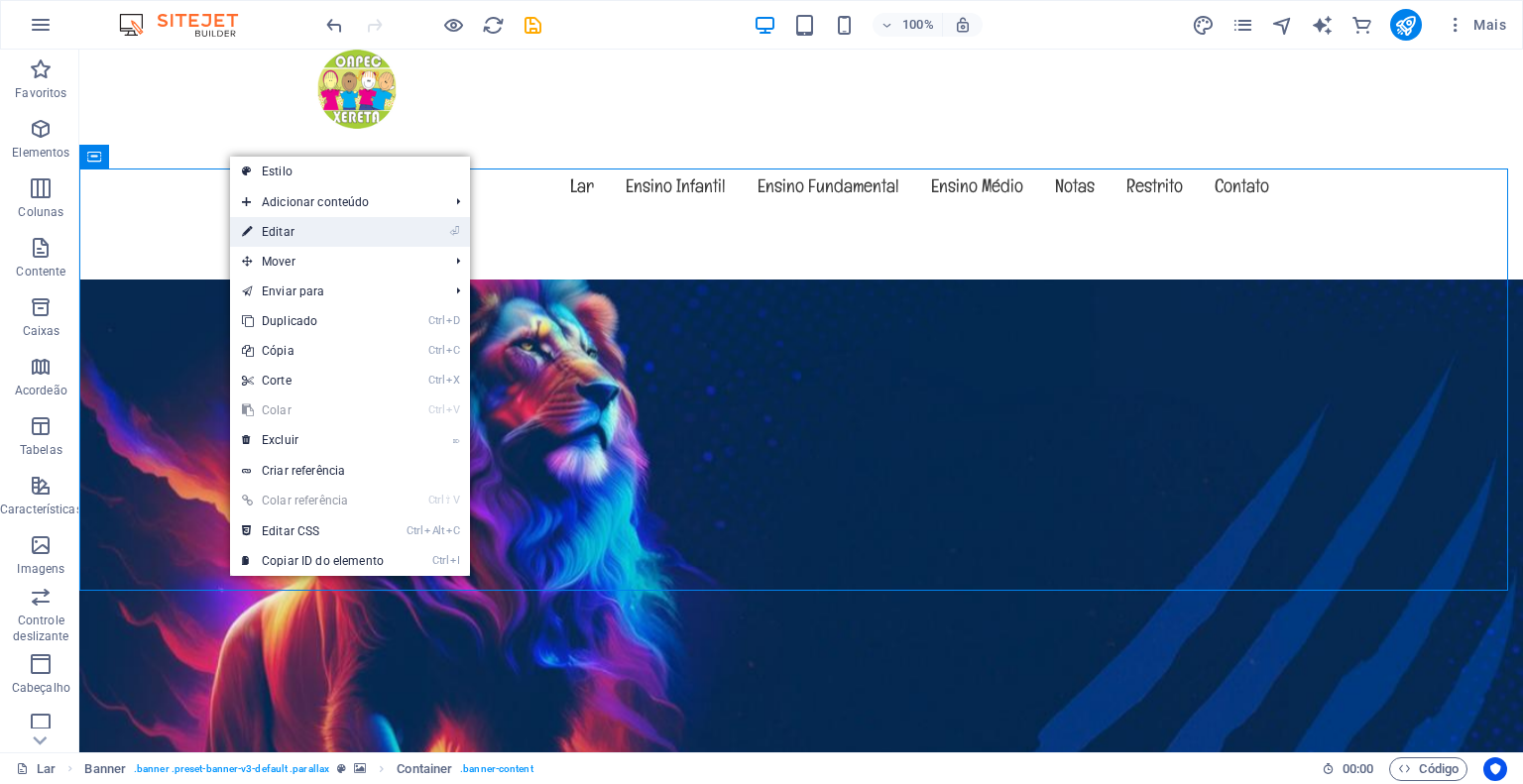 click on "Editar" at bounding box center [278, 232] 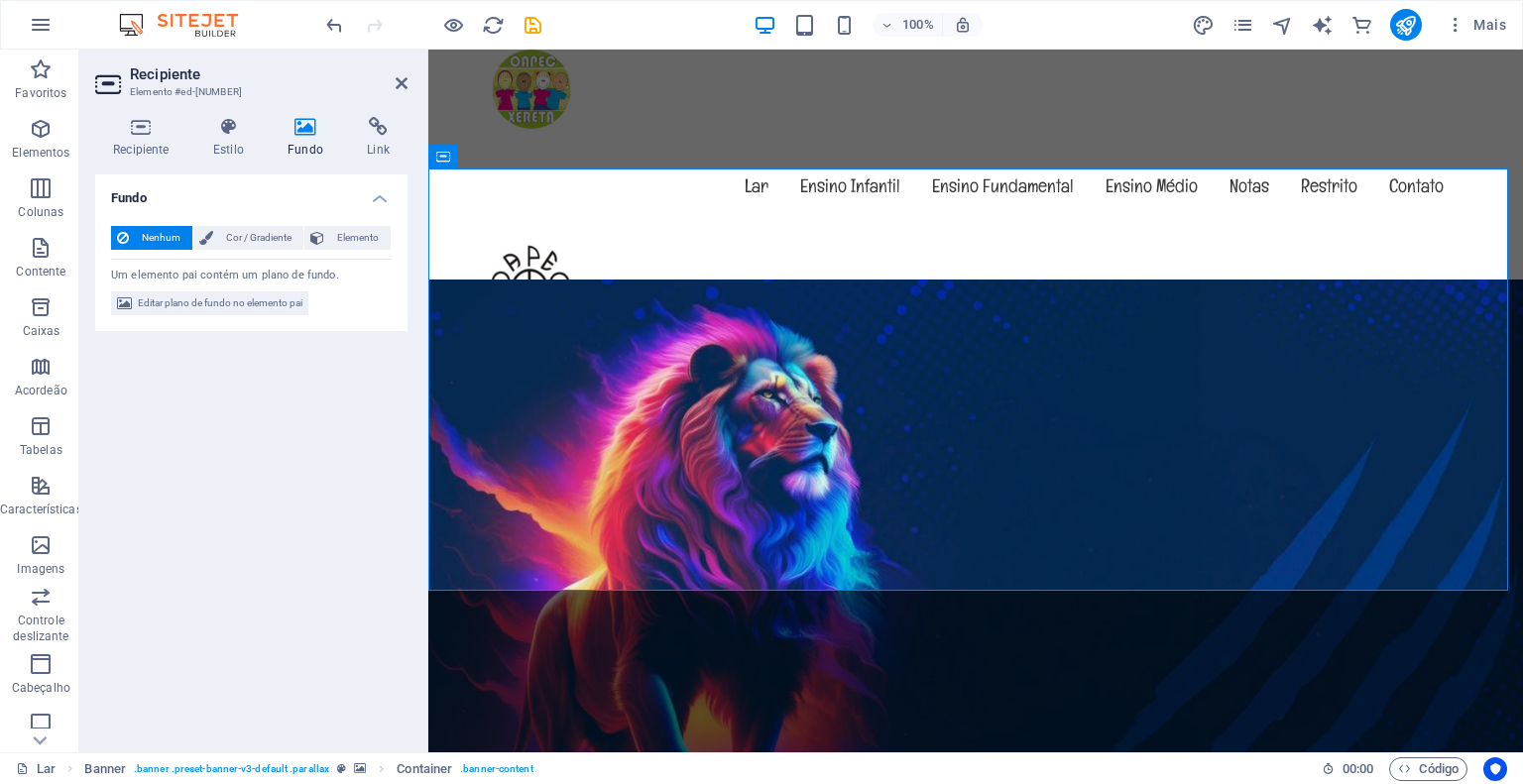 click at bounding box center [305, 127] 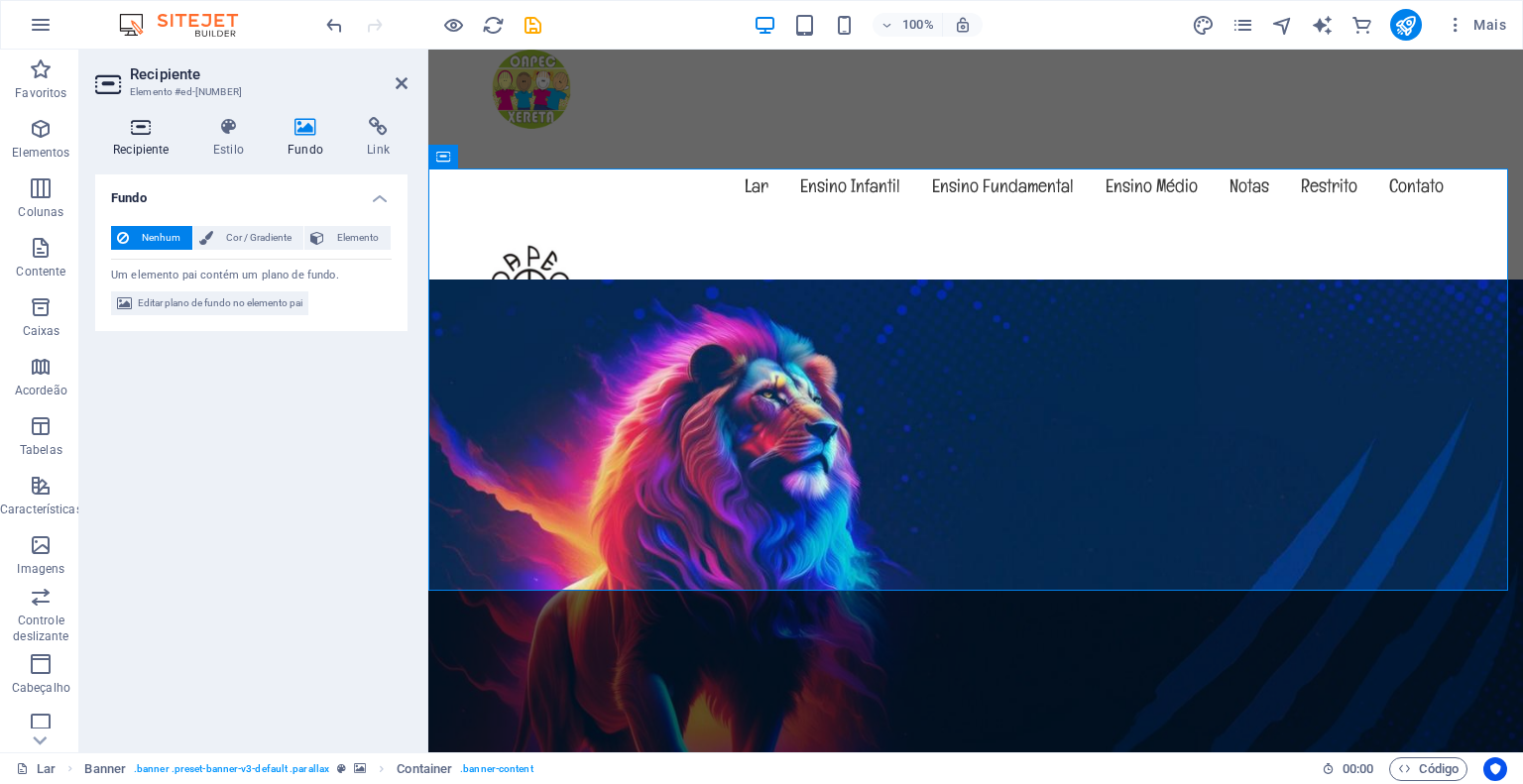 click on "Recipiente" at bounding box center [145, 138] 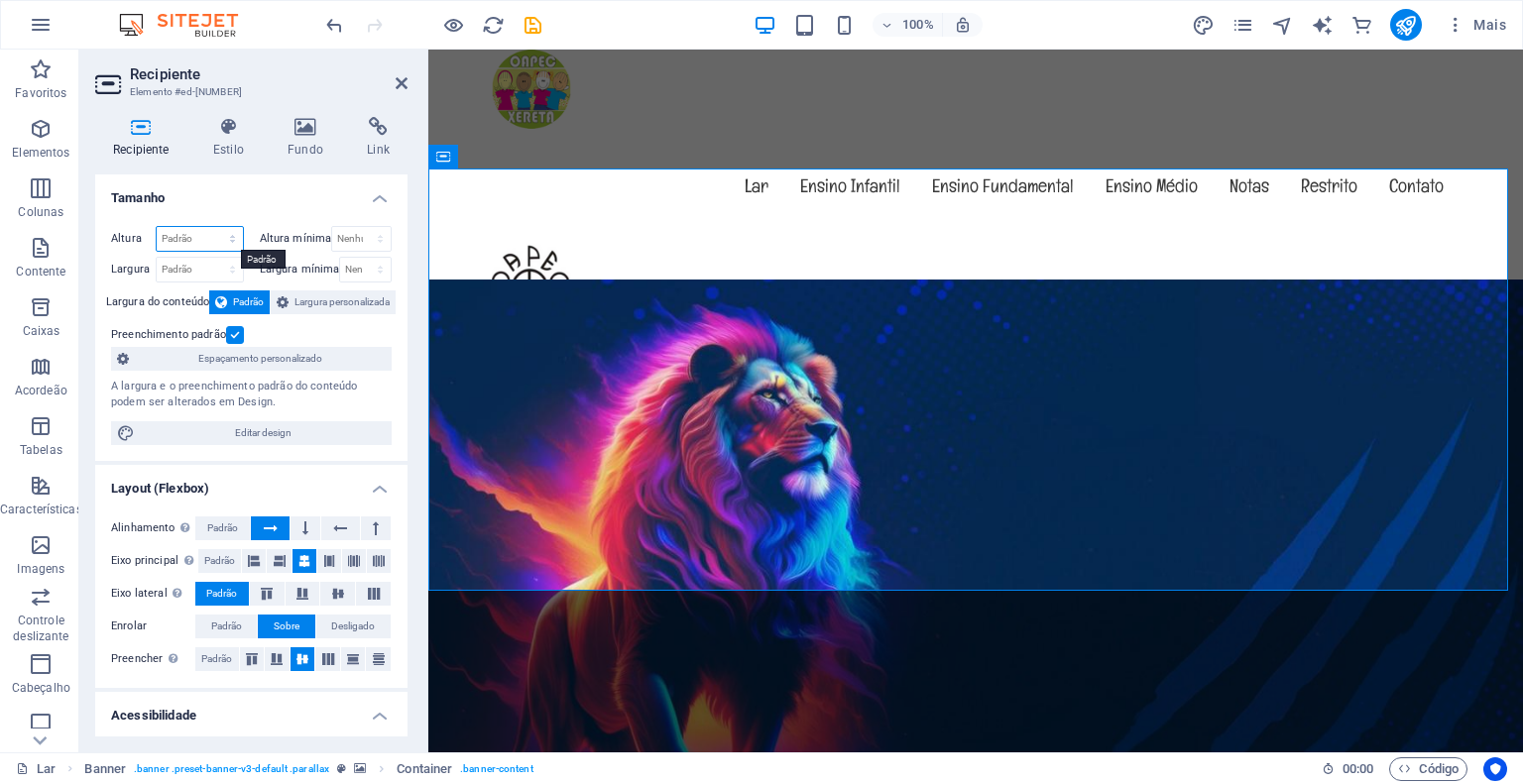 click on "Padrão px resto % vh vw" at bounding box center [199, 239] 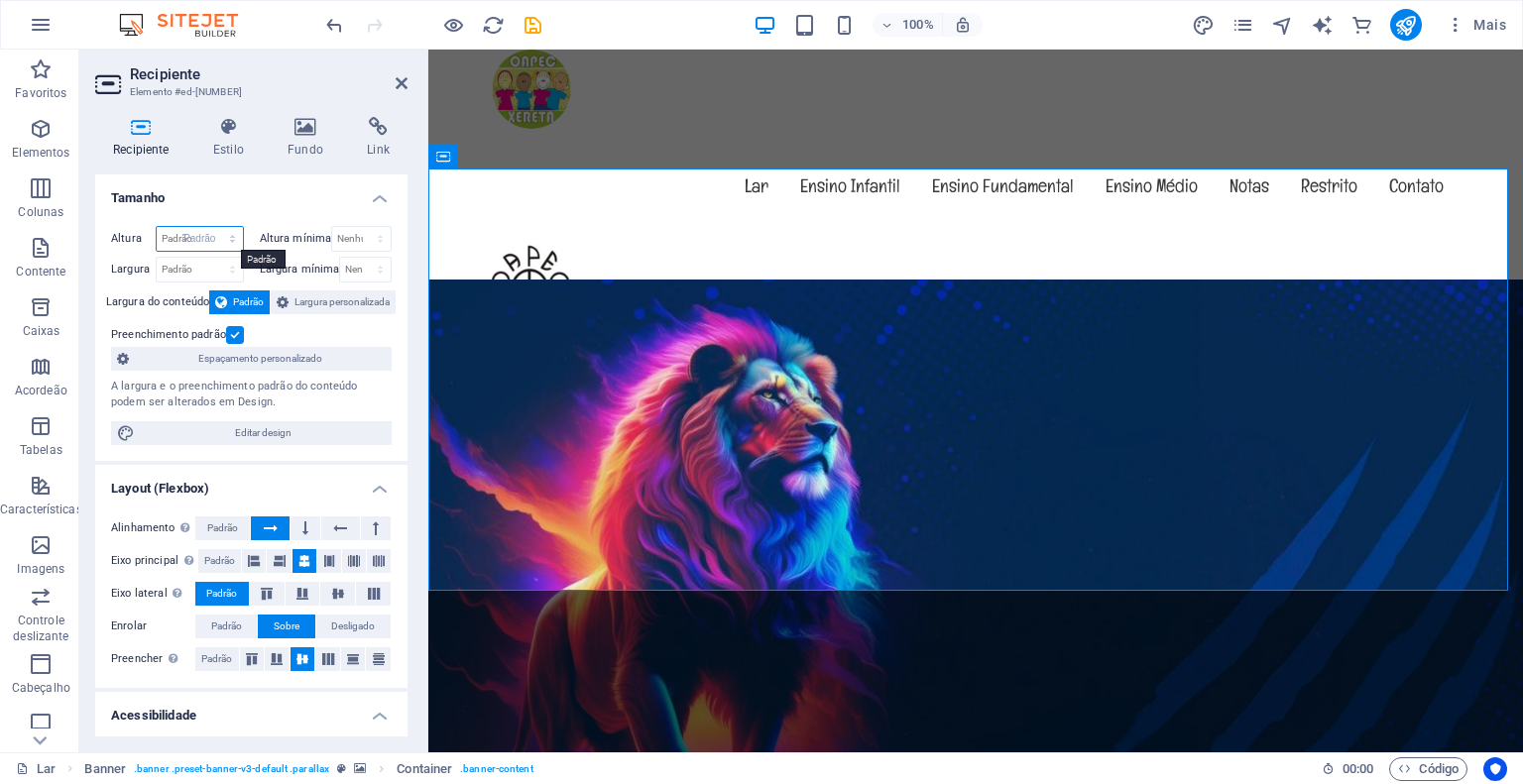 click on "Padrão px resto % vh vw" at bounding box center (199, 239) 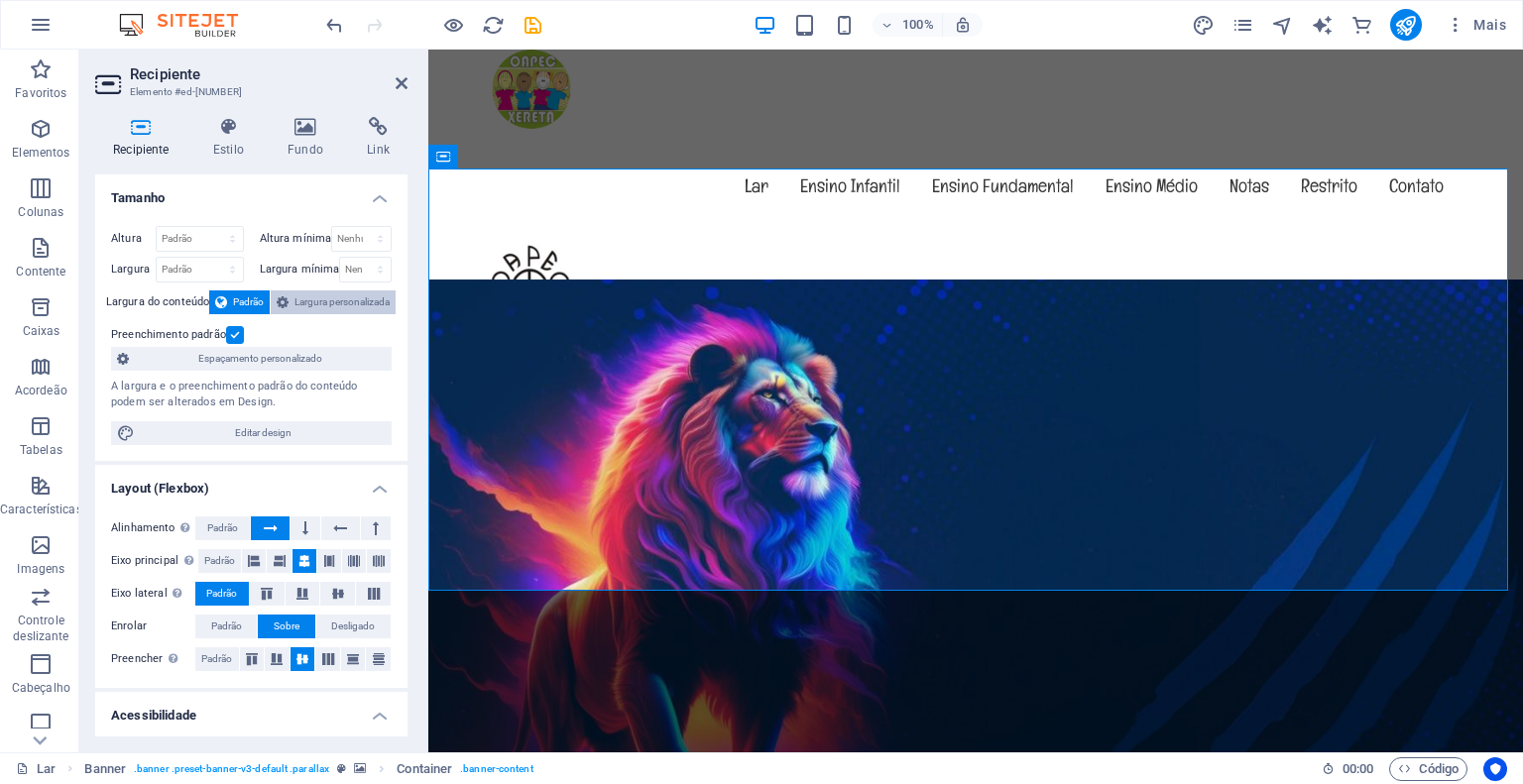 click on "Largura personalizada" at bounding box center (342, 301) 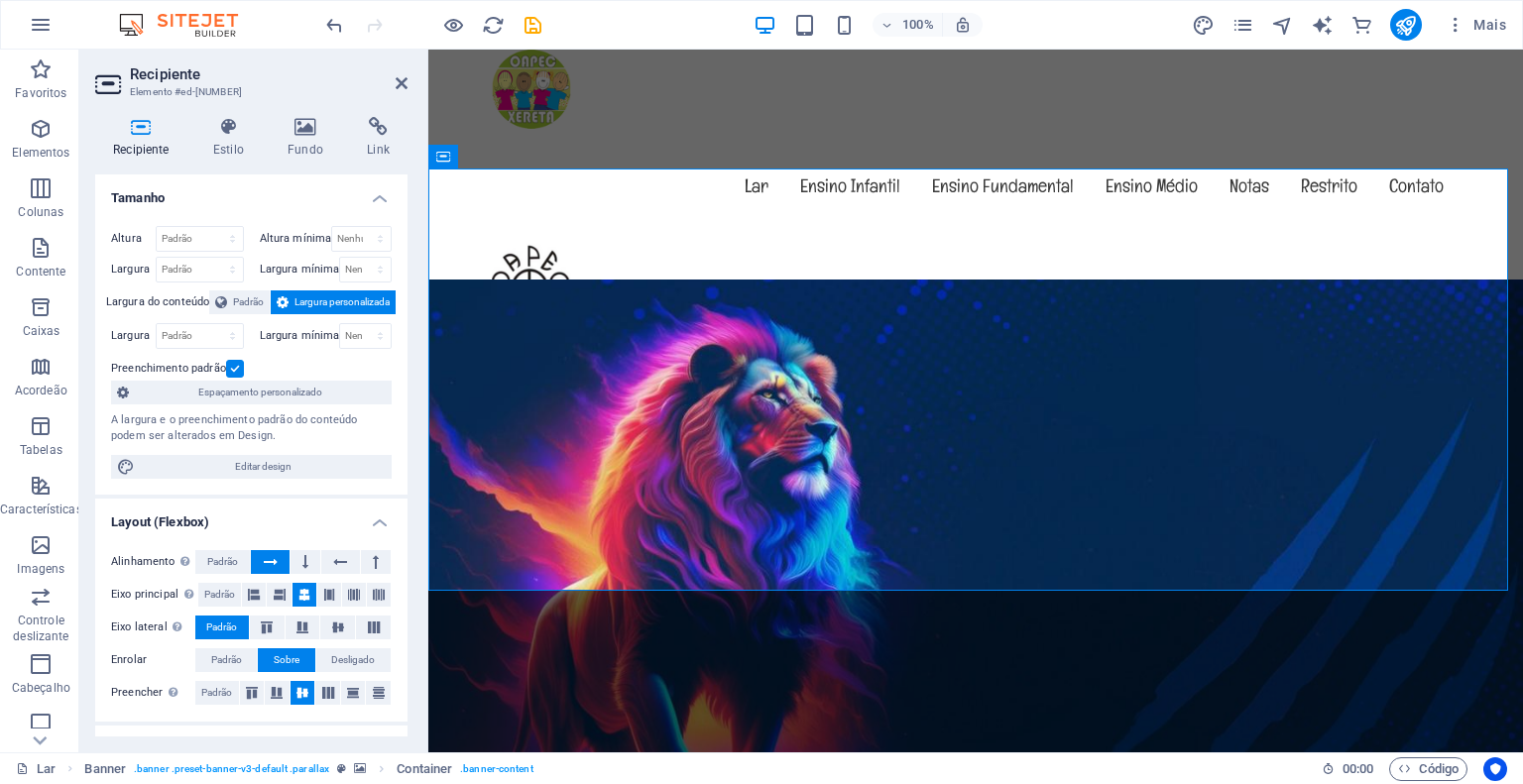 click on "Largura personalizada" at bounding box center [342, 301] 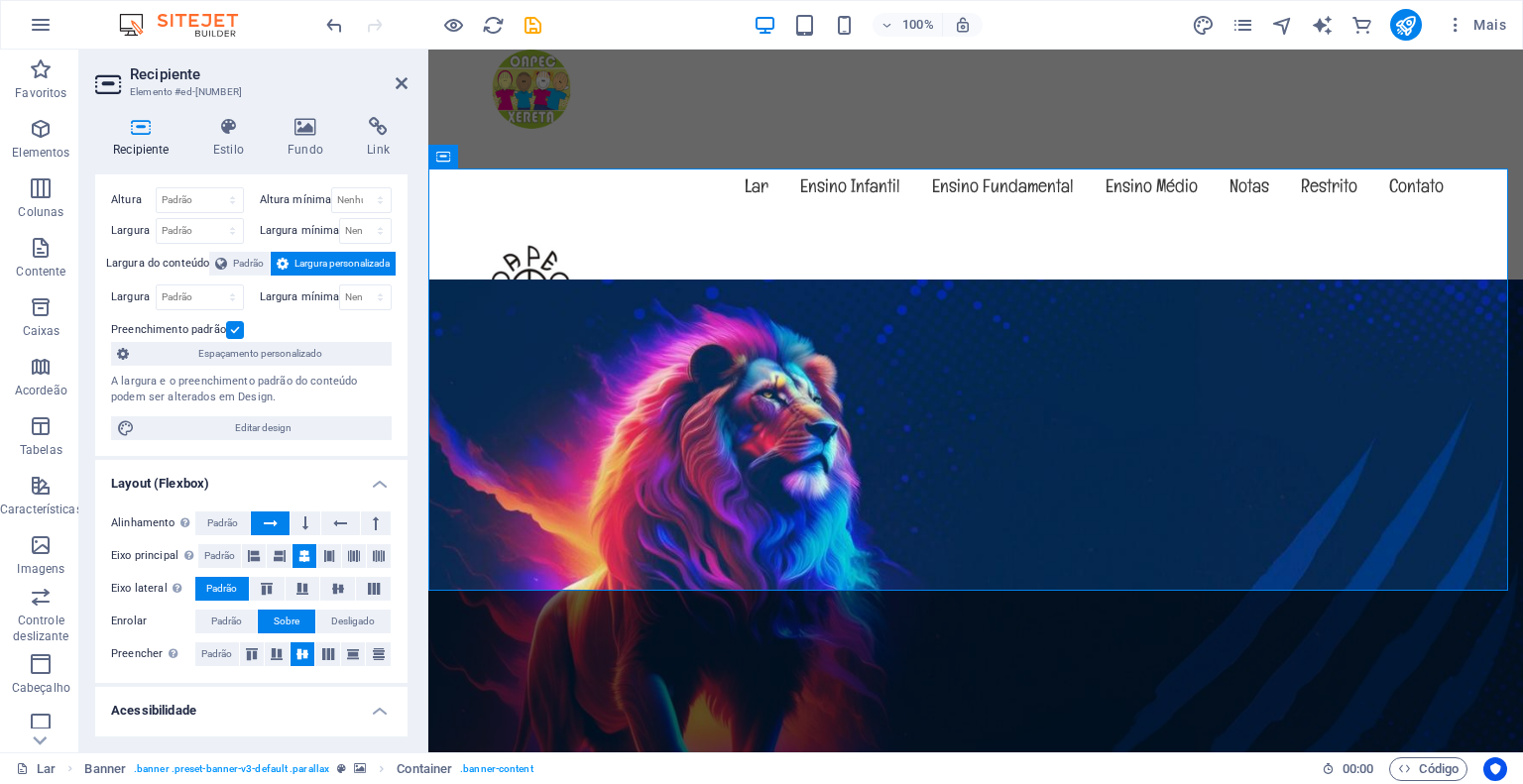 scroll, scrollTop: 0, scrollLeft: 0, axis: both 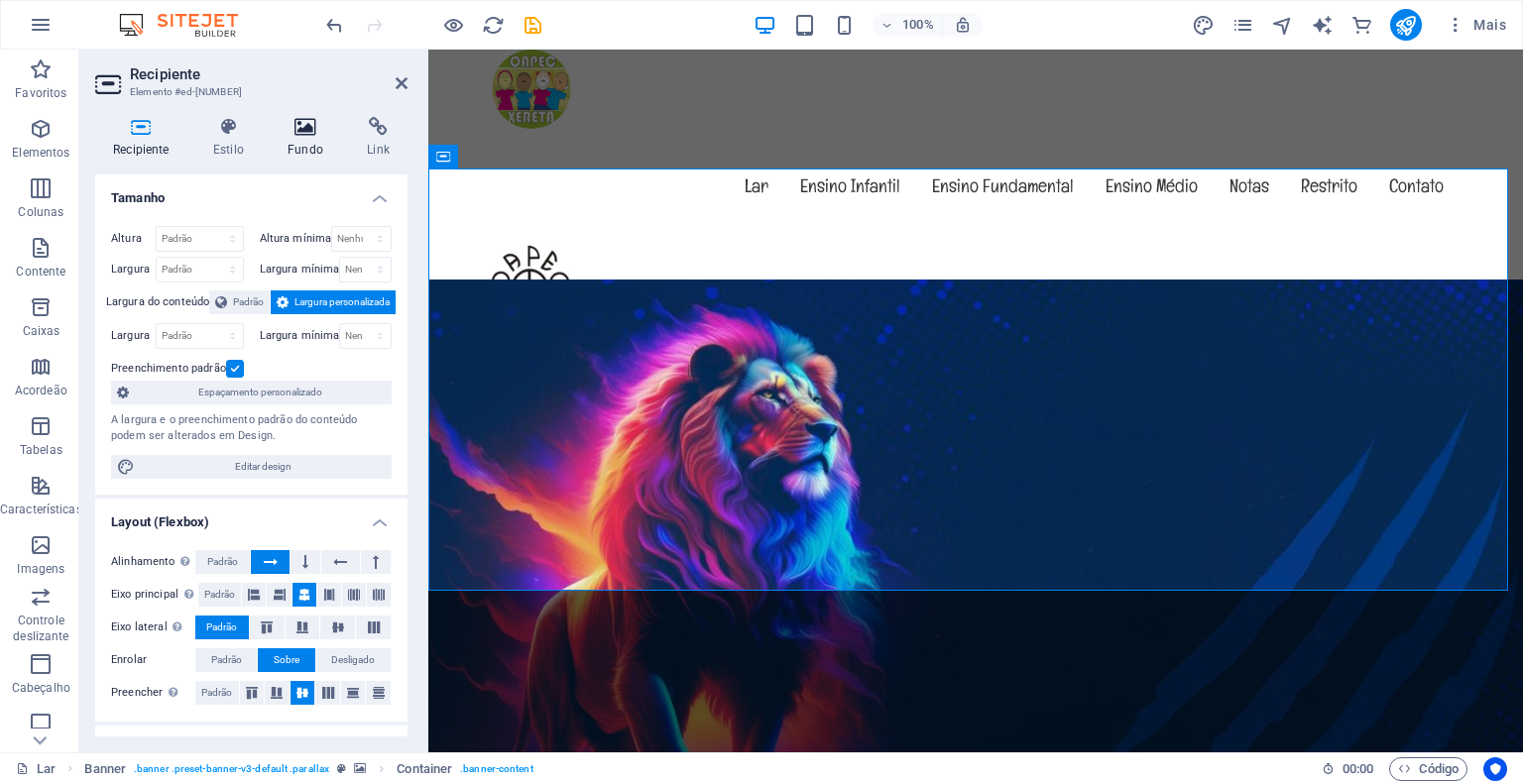 click at bounding box center [305, 127] 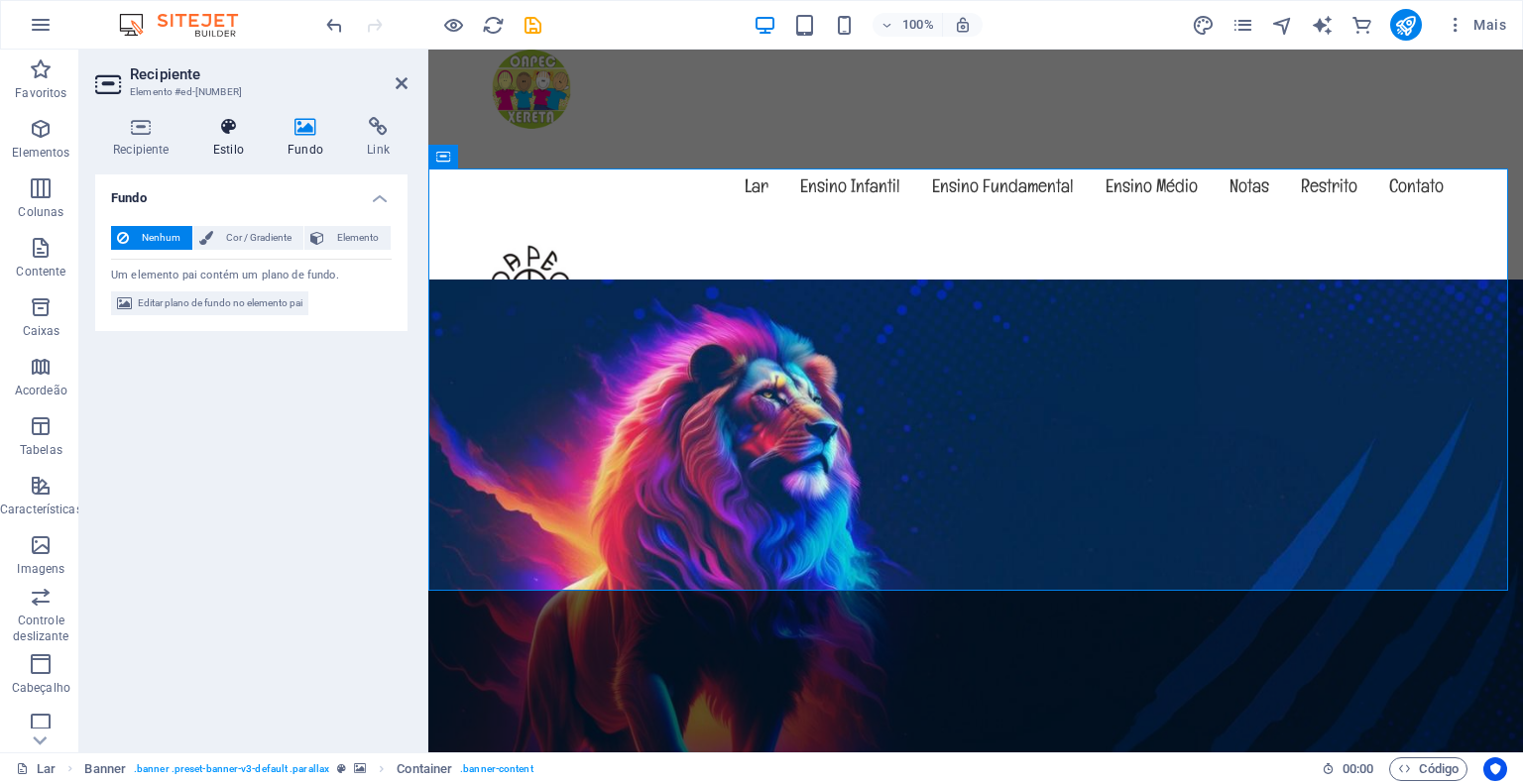 click at bounding box center [228, 127] 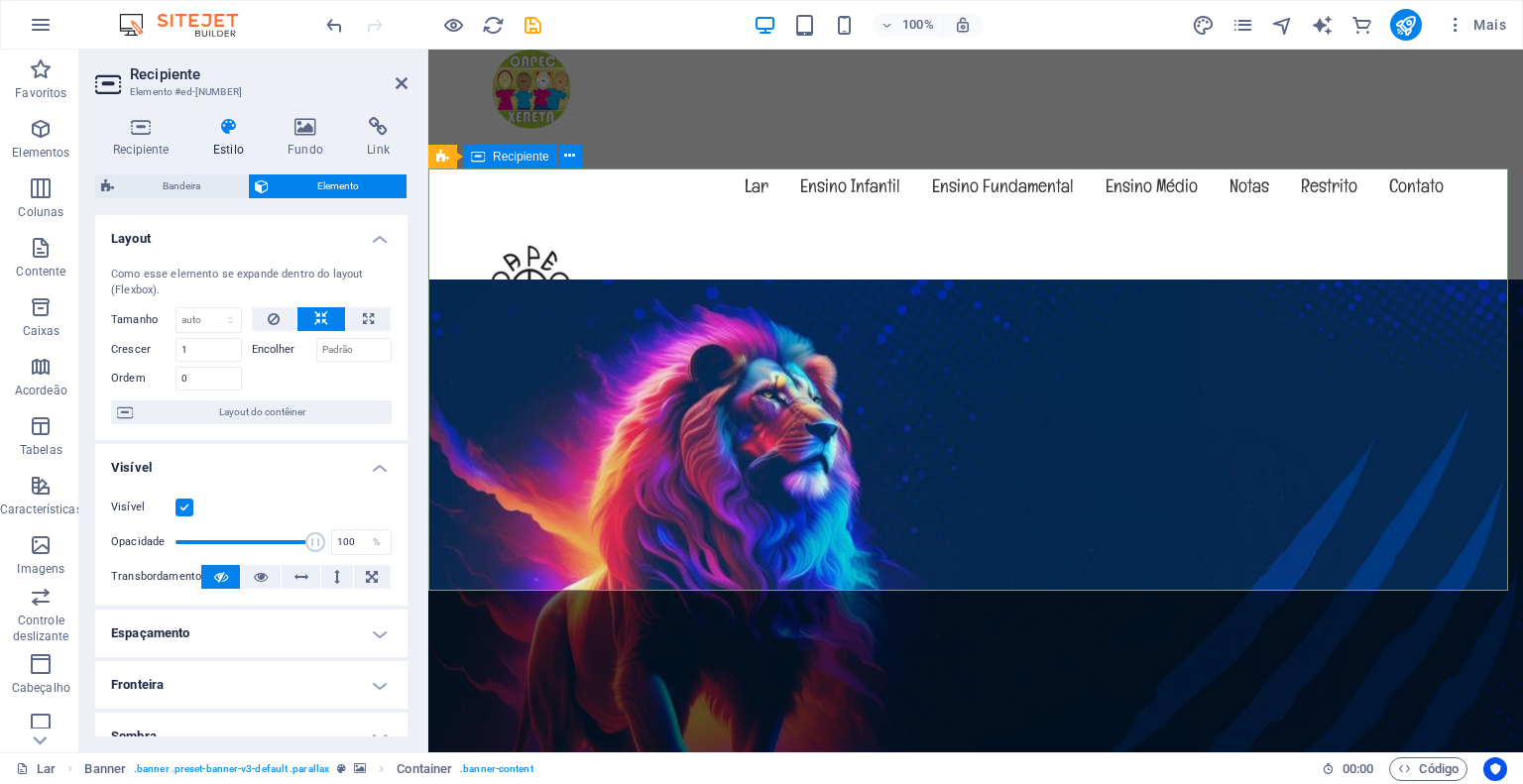 click on "Bem-vindo ao exemplo.oapec.com.br O amigo jardim de infância na [STATE] Saber mais" at bounding box center [976, 1042] 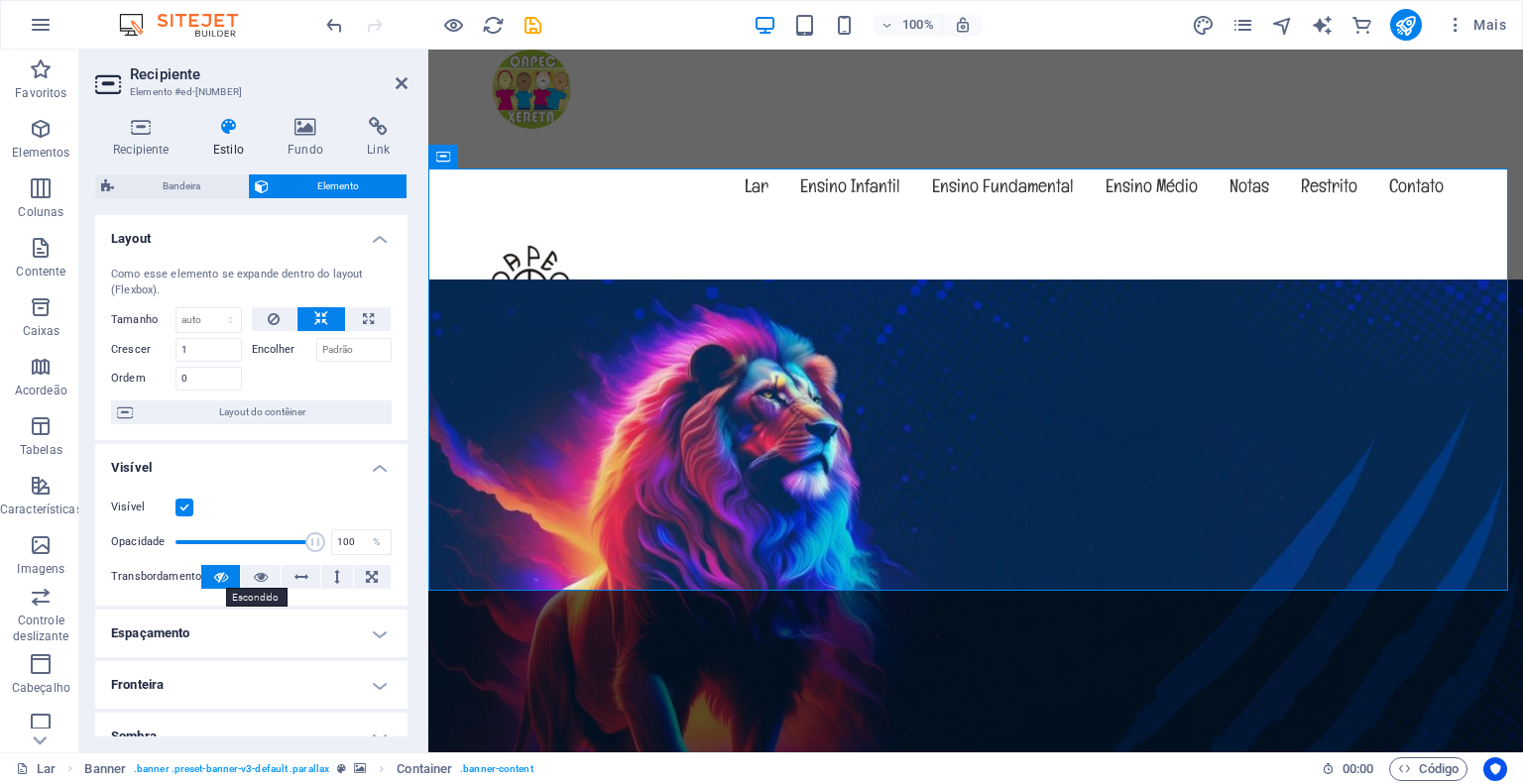 click at bounding box center [220, 577] 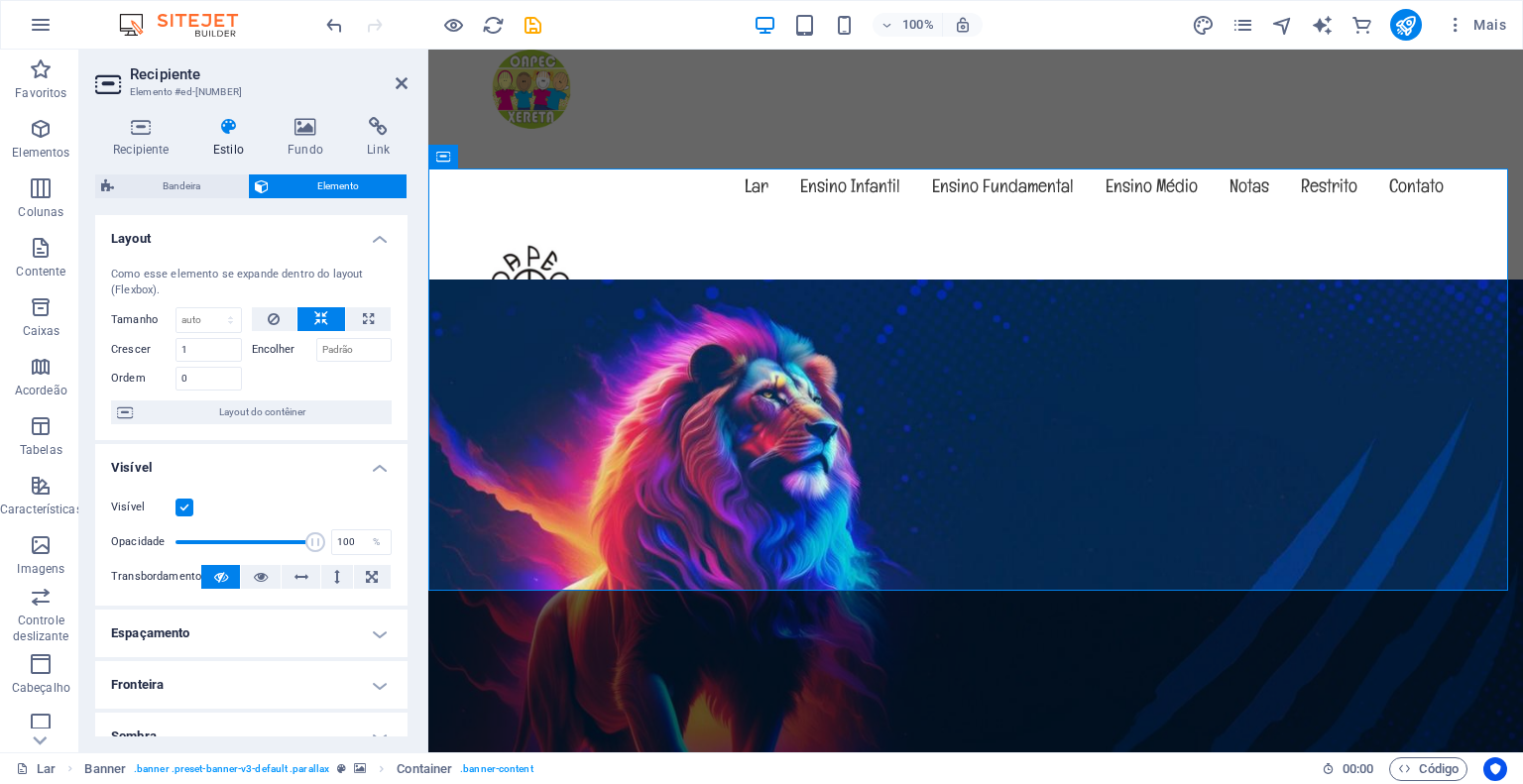 click at bounding box center [220, 577] 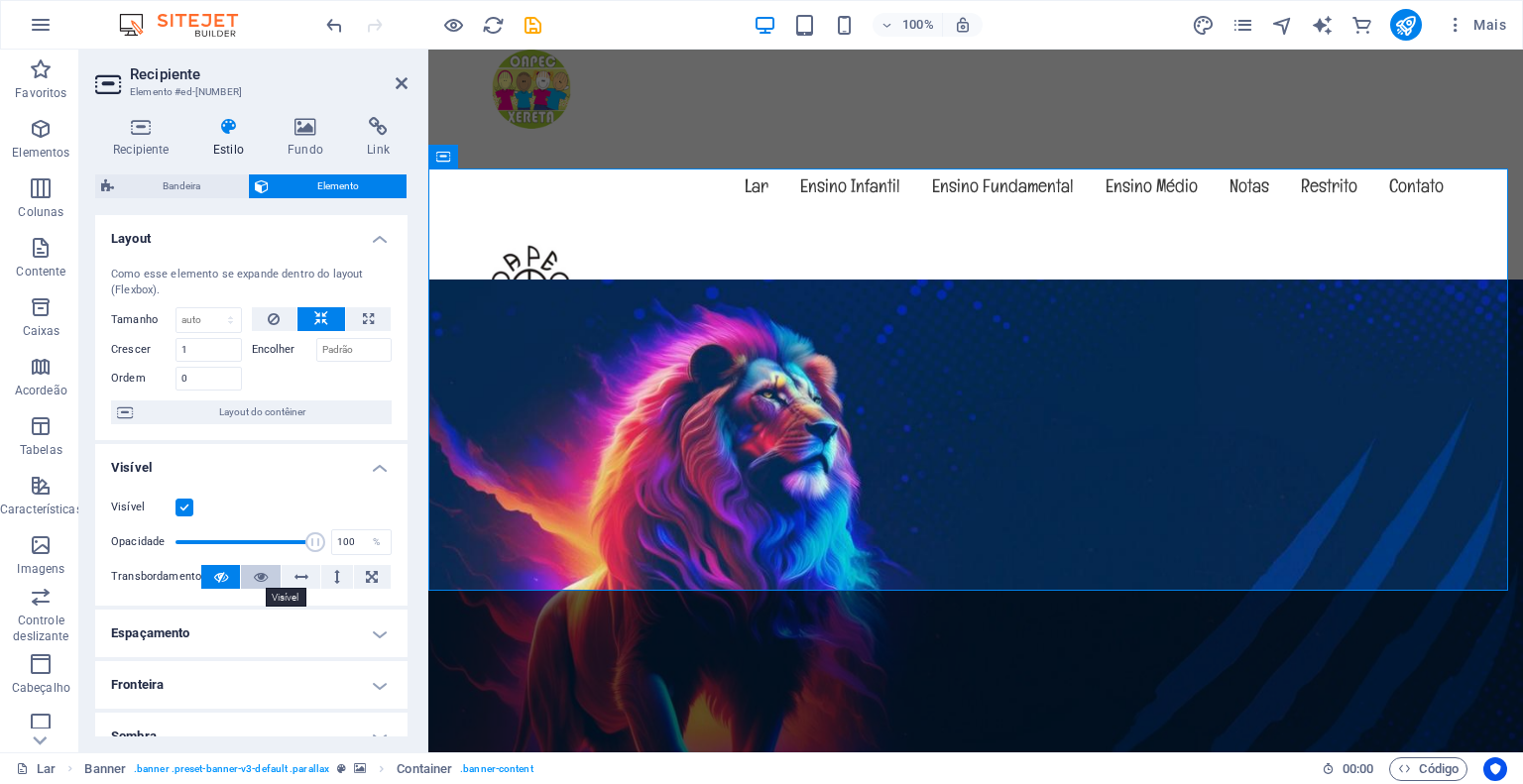 click at bounding box center (261, 577) 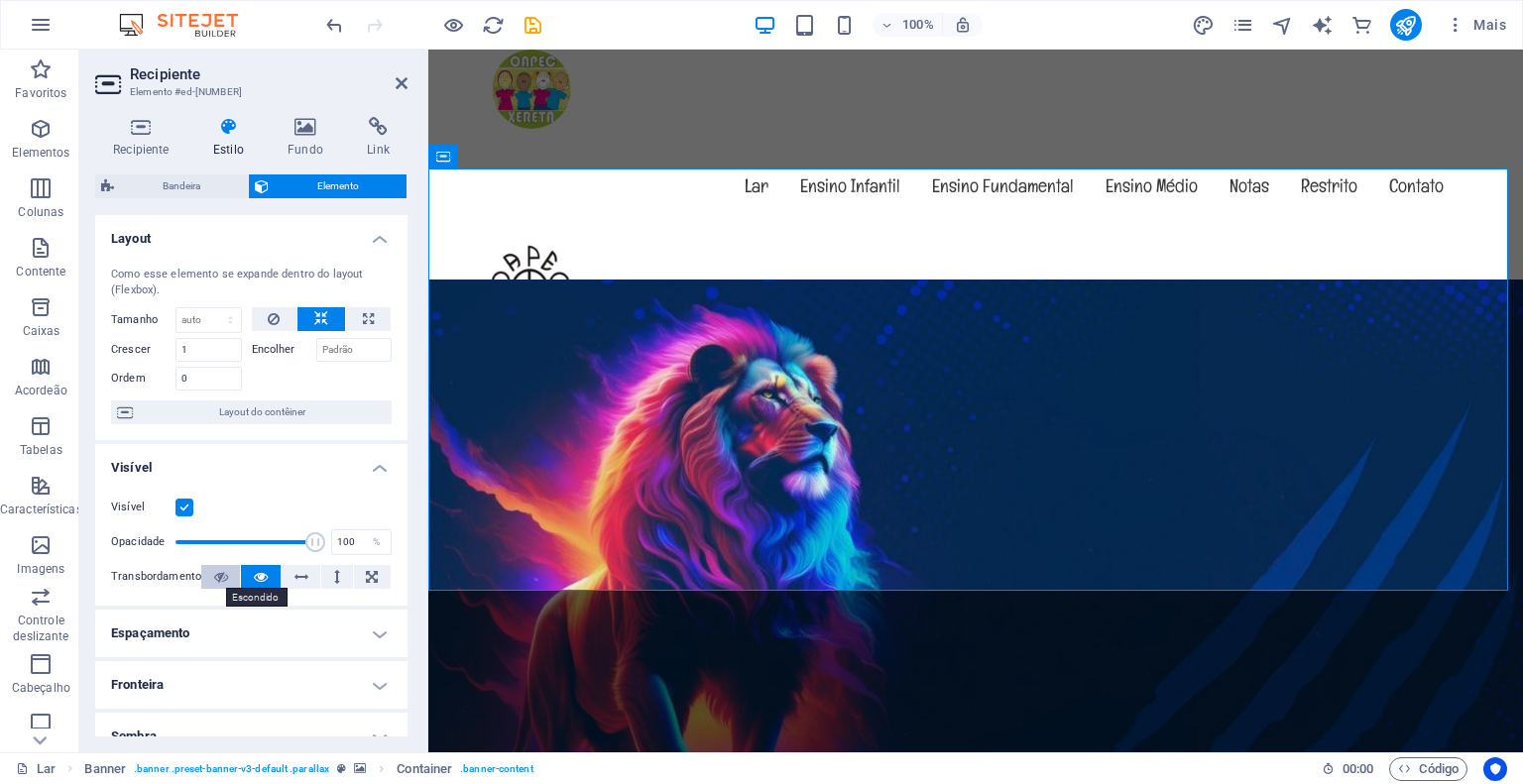 click at bounding box center [221, 577] 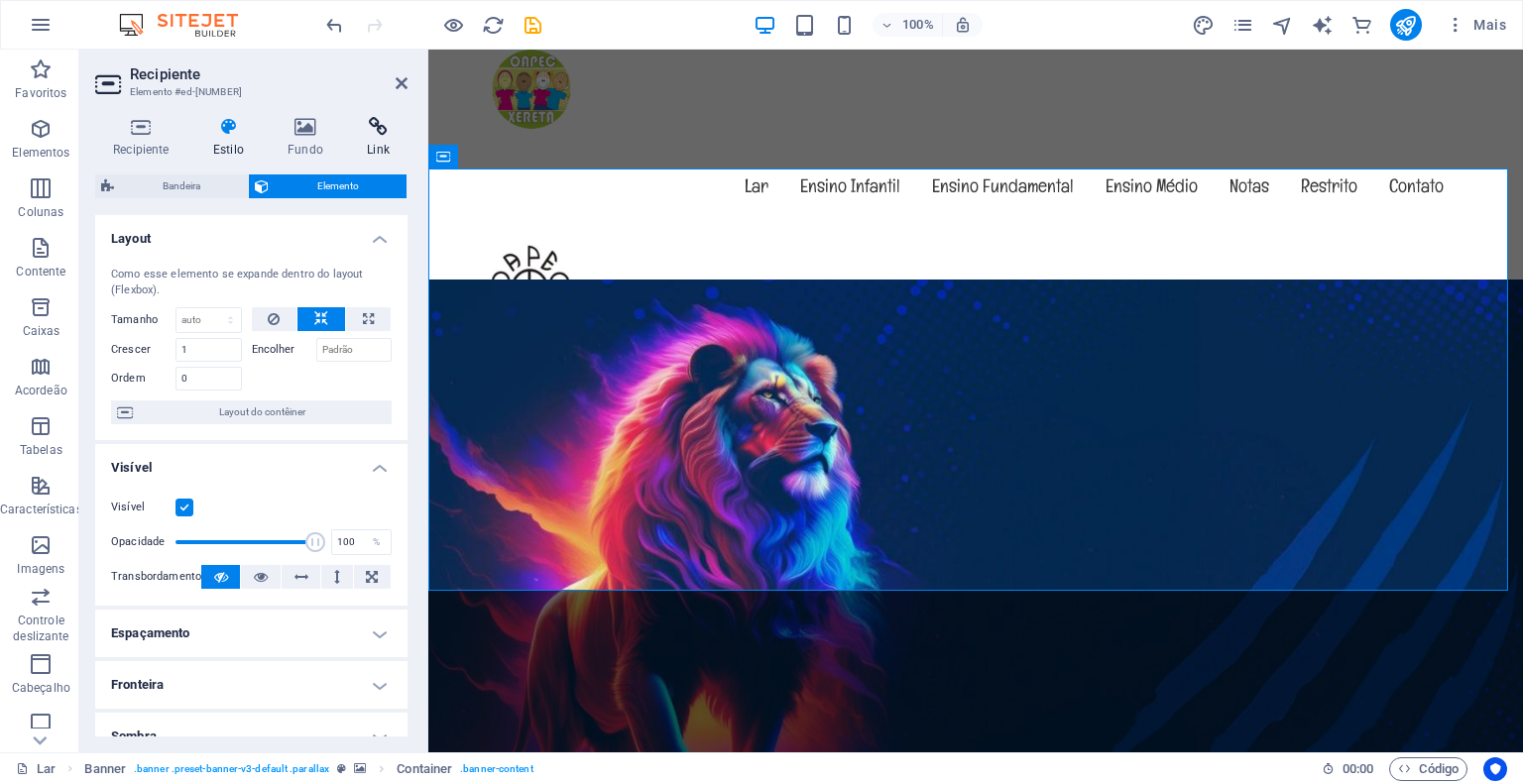 click at bounding box center [378, 127] 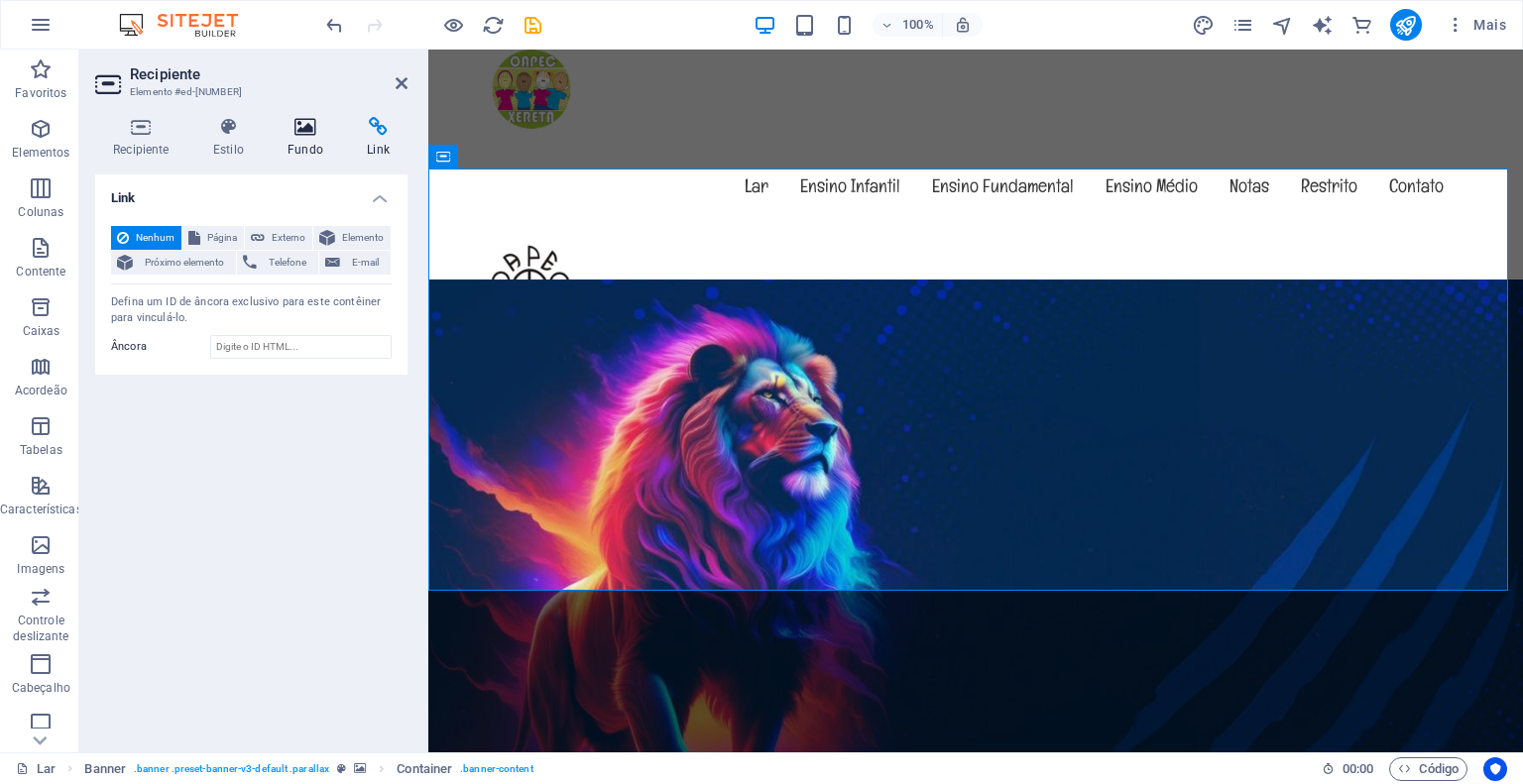 click at bounding box center (305, 127) 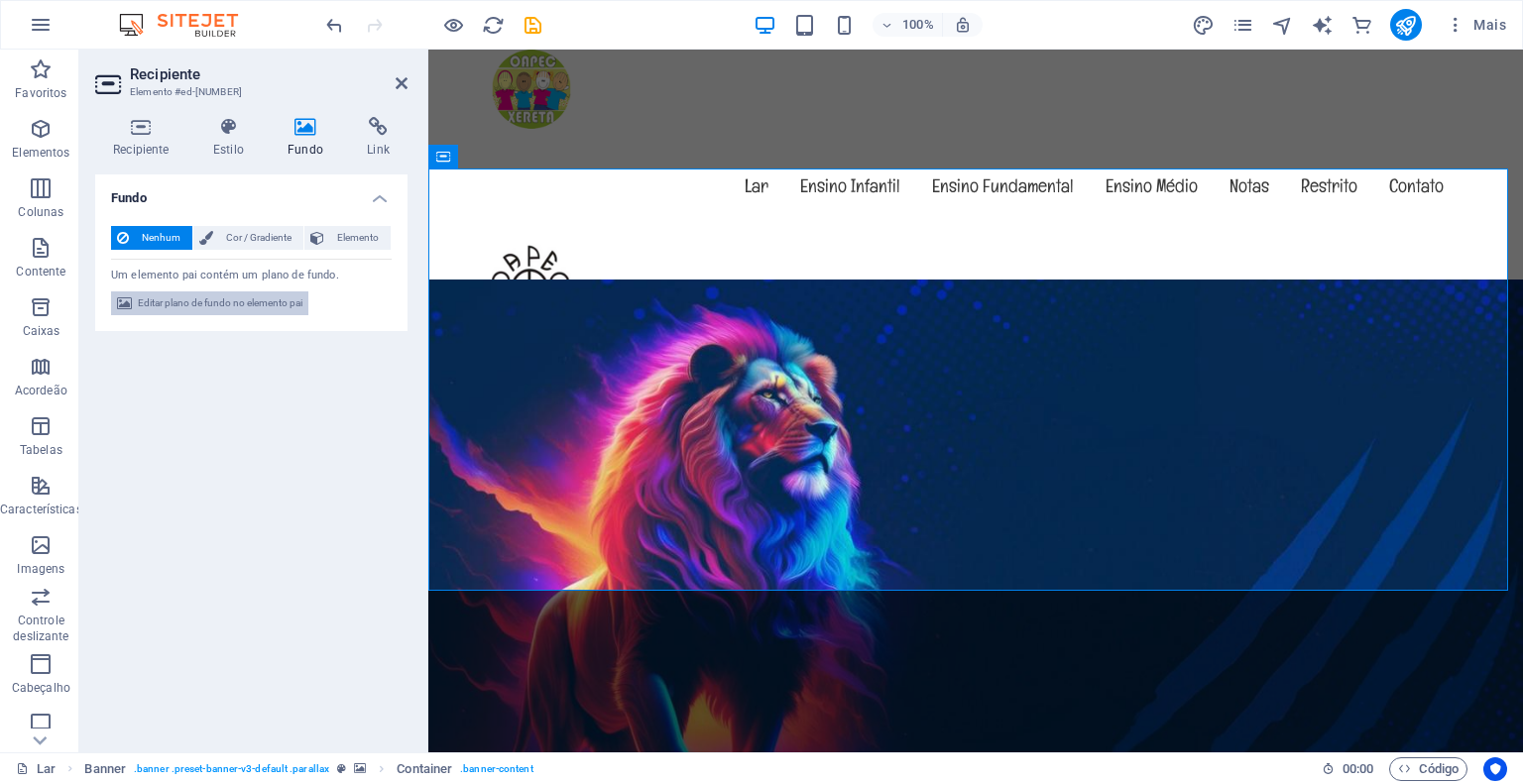 click on "Editar plano de fundo no elemento pai" at bounding box center [220, 302] 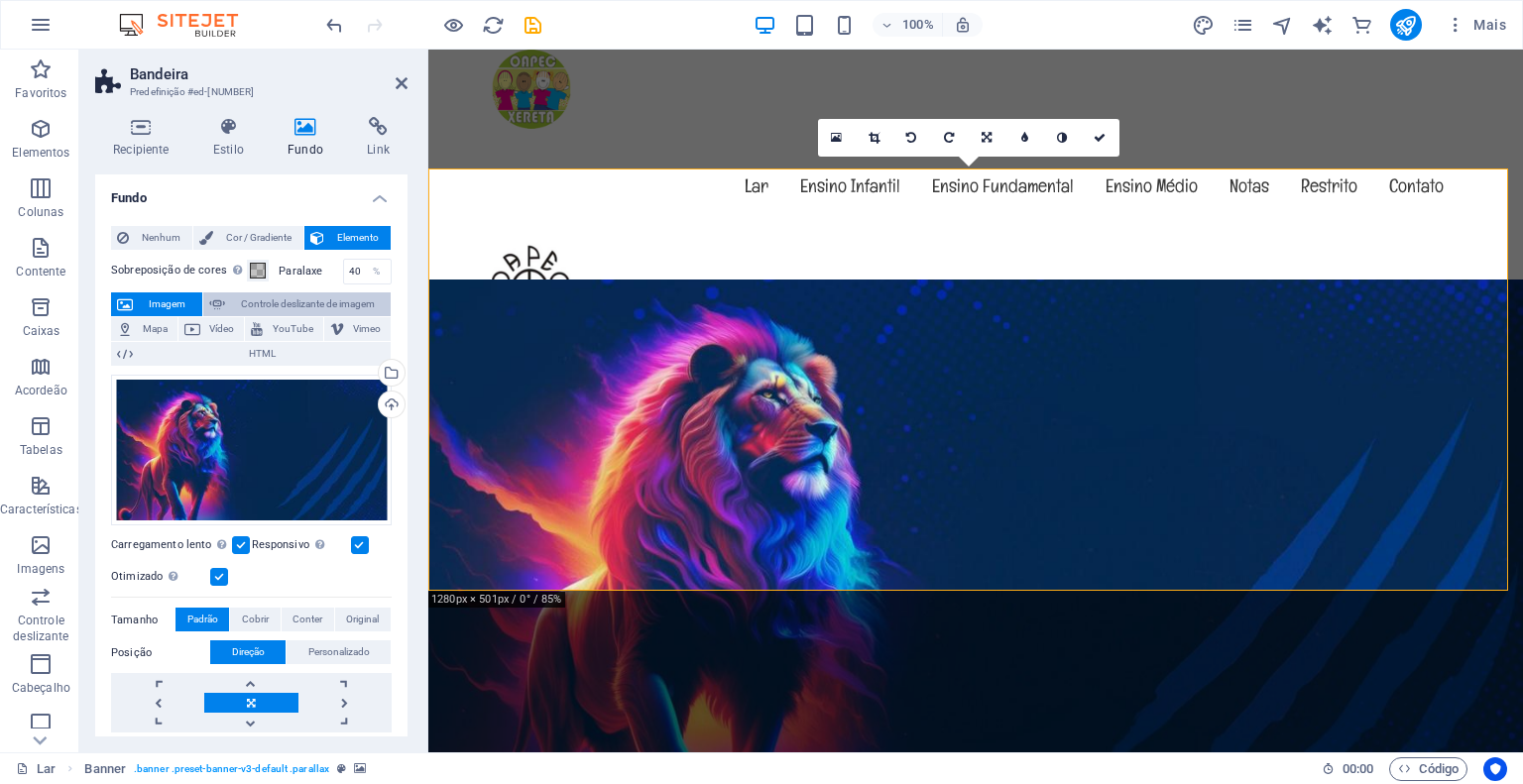 click on "Controle deslizante de imagem" at bounding box center [307, 303] 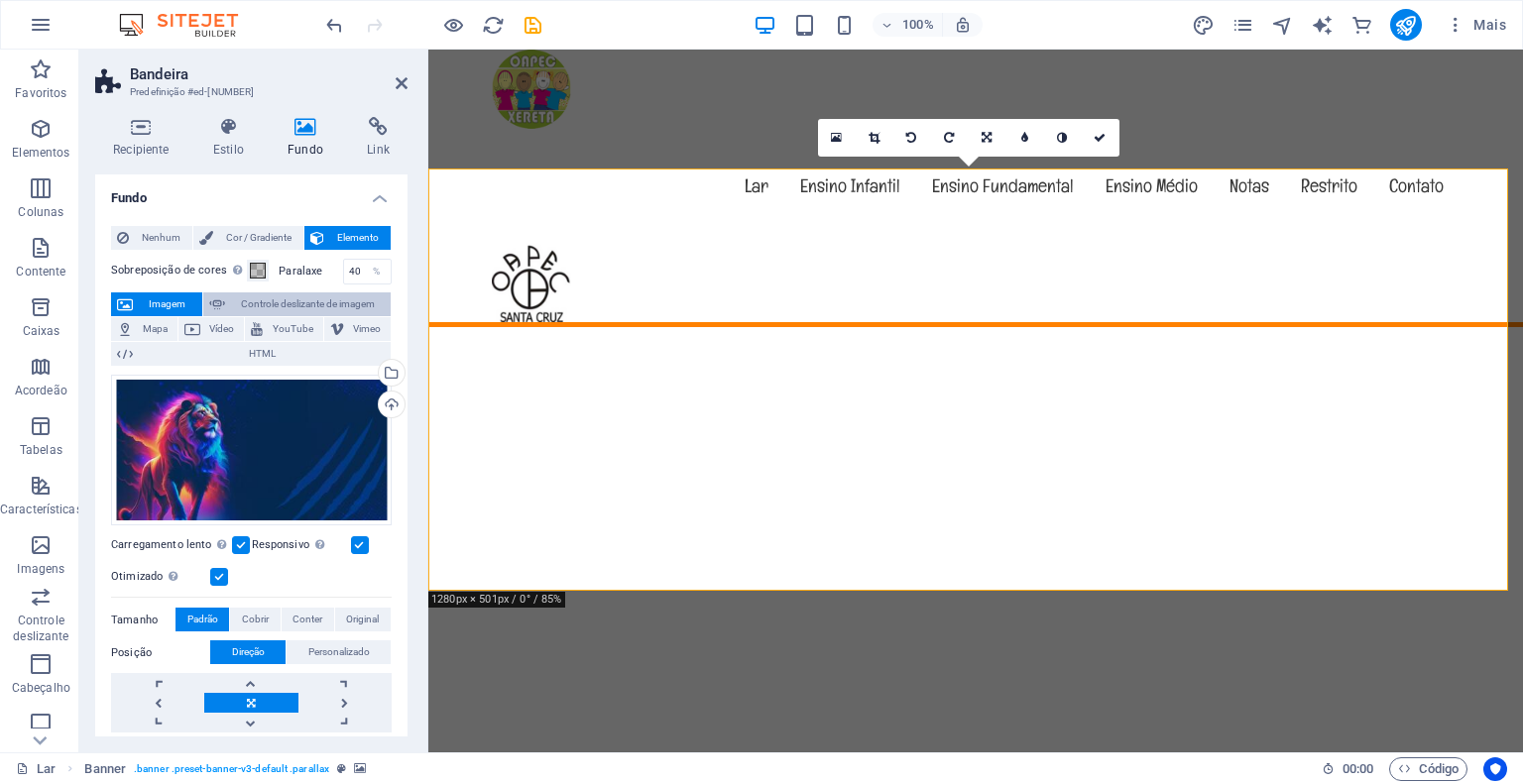 select on "ms" 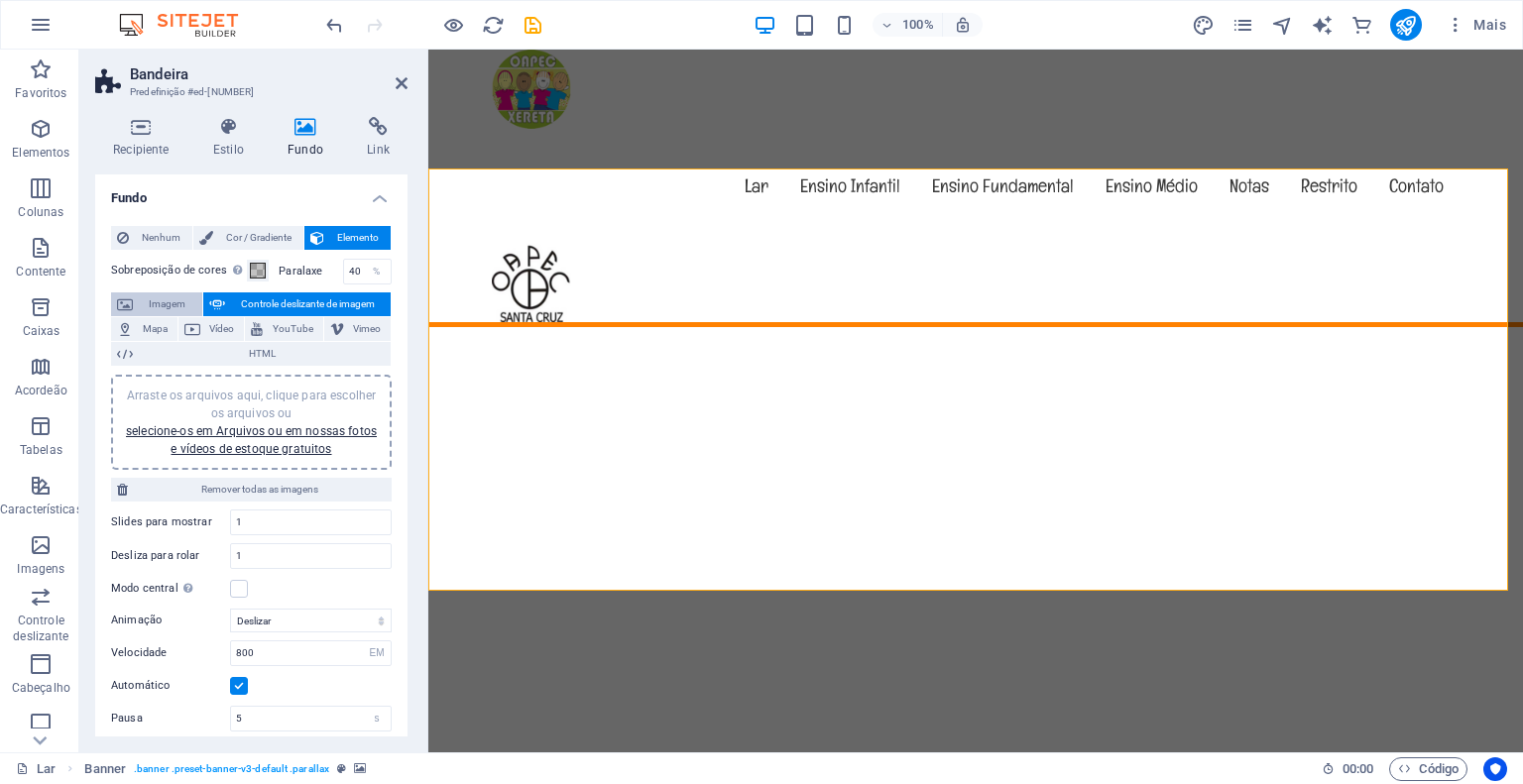 click on "Imagem" at bounding box center [167, 303] 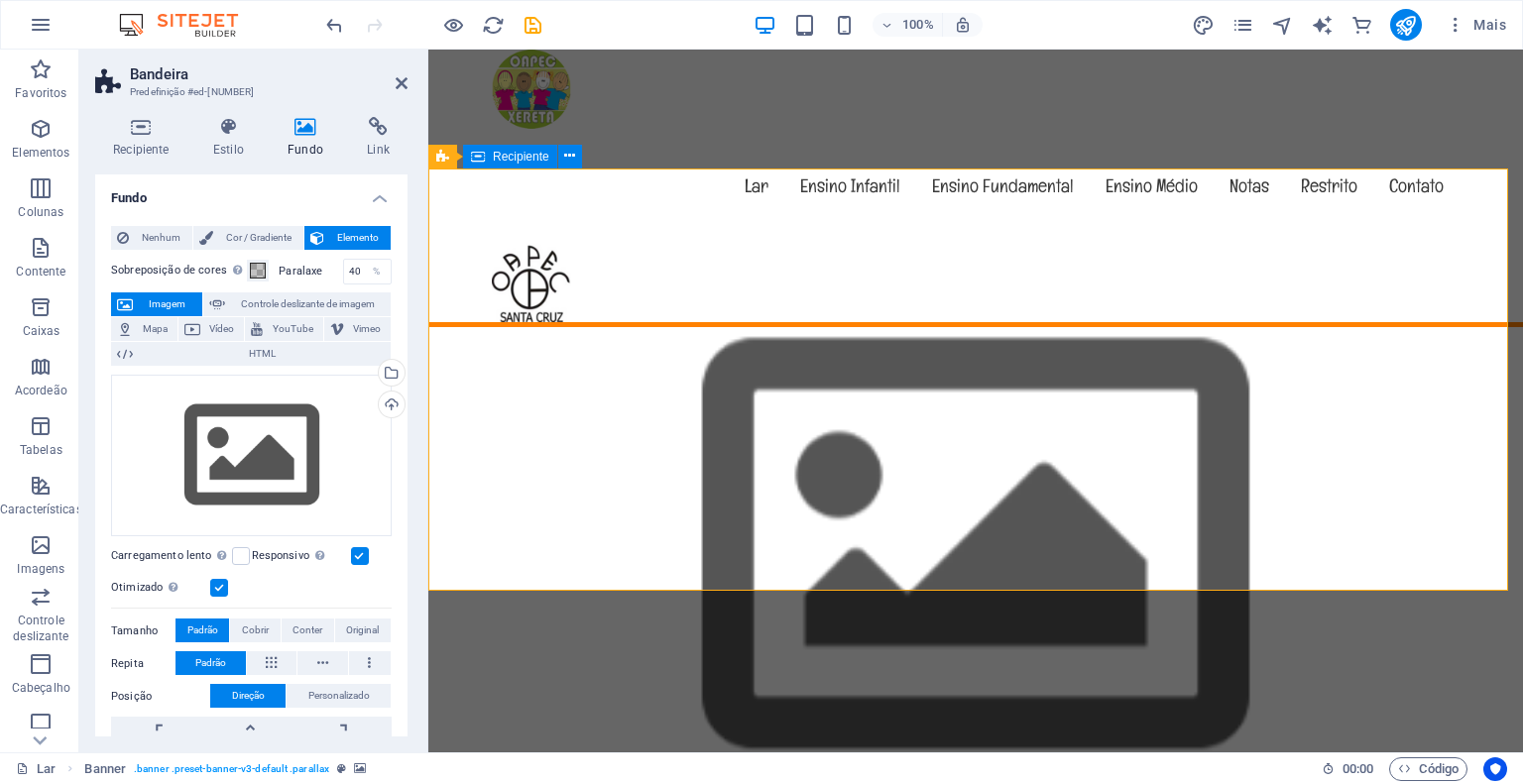 click on "Bem-vindo ao exemplo.oapec.com.br O amigo jardim de infância na [STATE] Saber mais" at bounding box center (976, 1042) 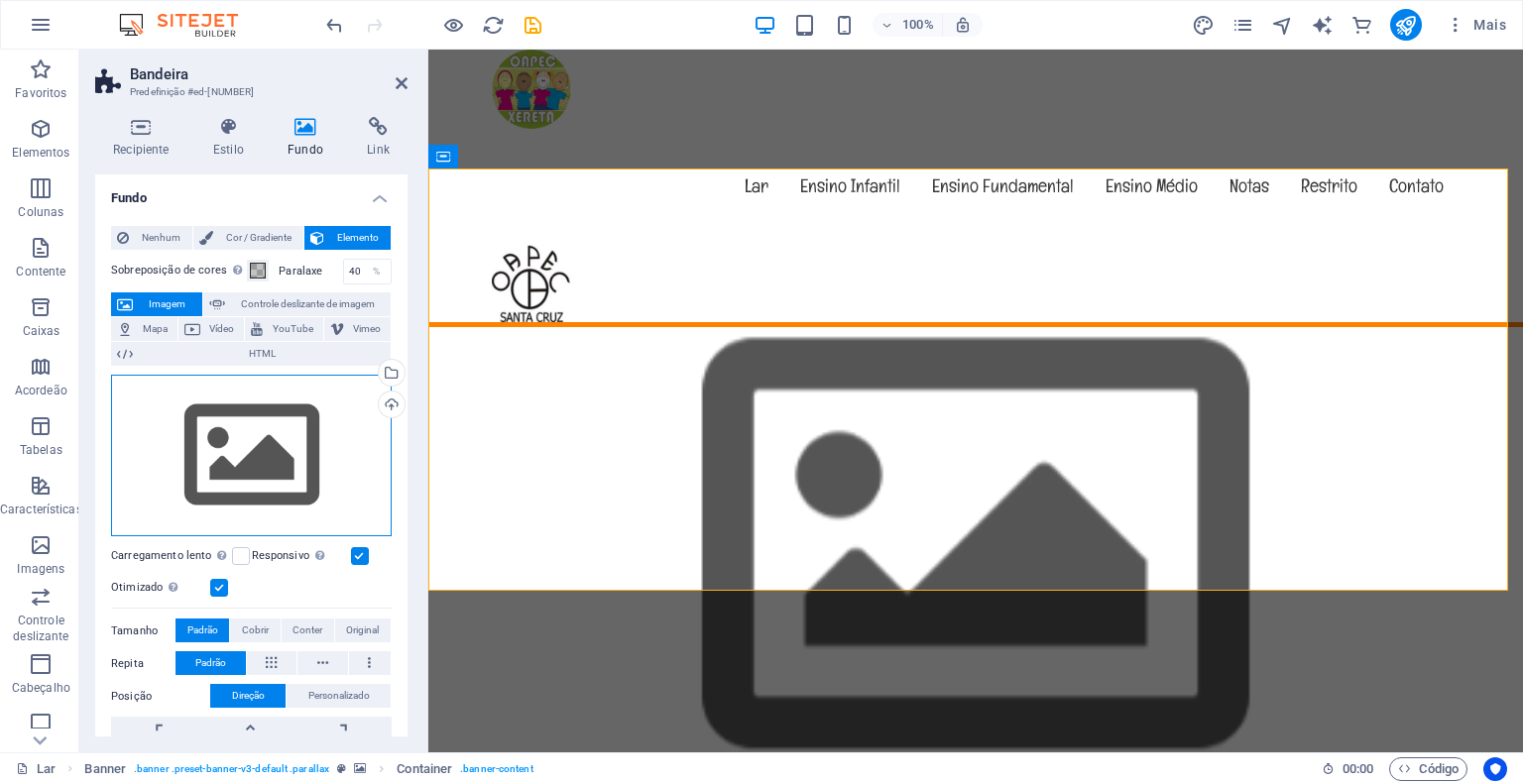 click on "Arraste os arquivos aqui, clique para escolher os arquivos ou  selecione-os em Arquivos ou em nossas fotos e vídeos de estoque gratuitos" at bounding box center (251, 456) 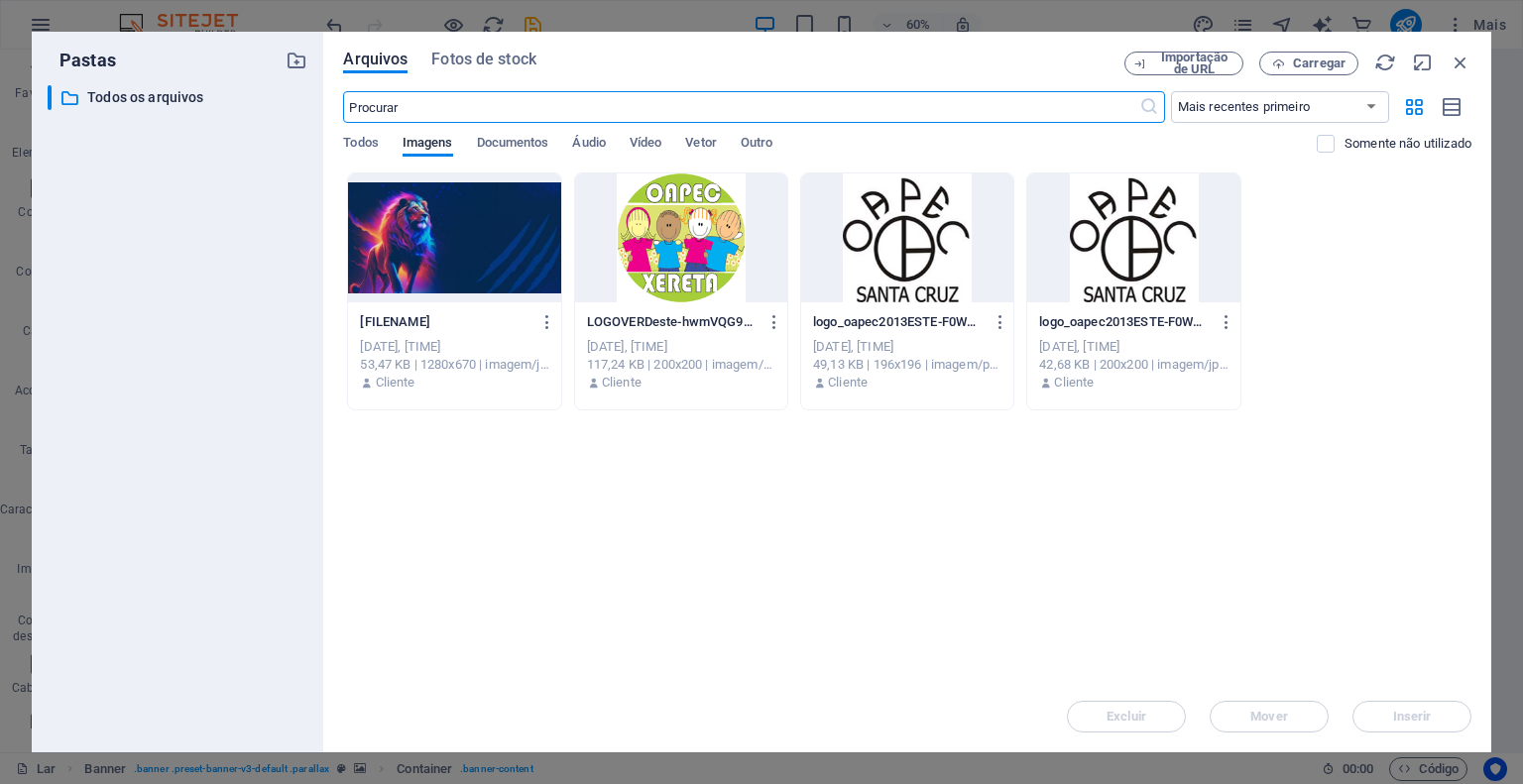 click at bounding box center [454, 238] 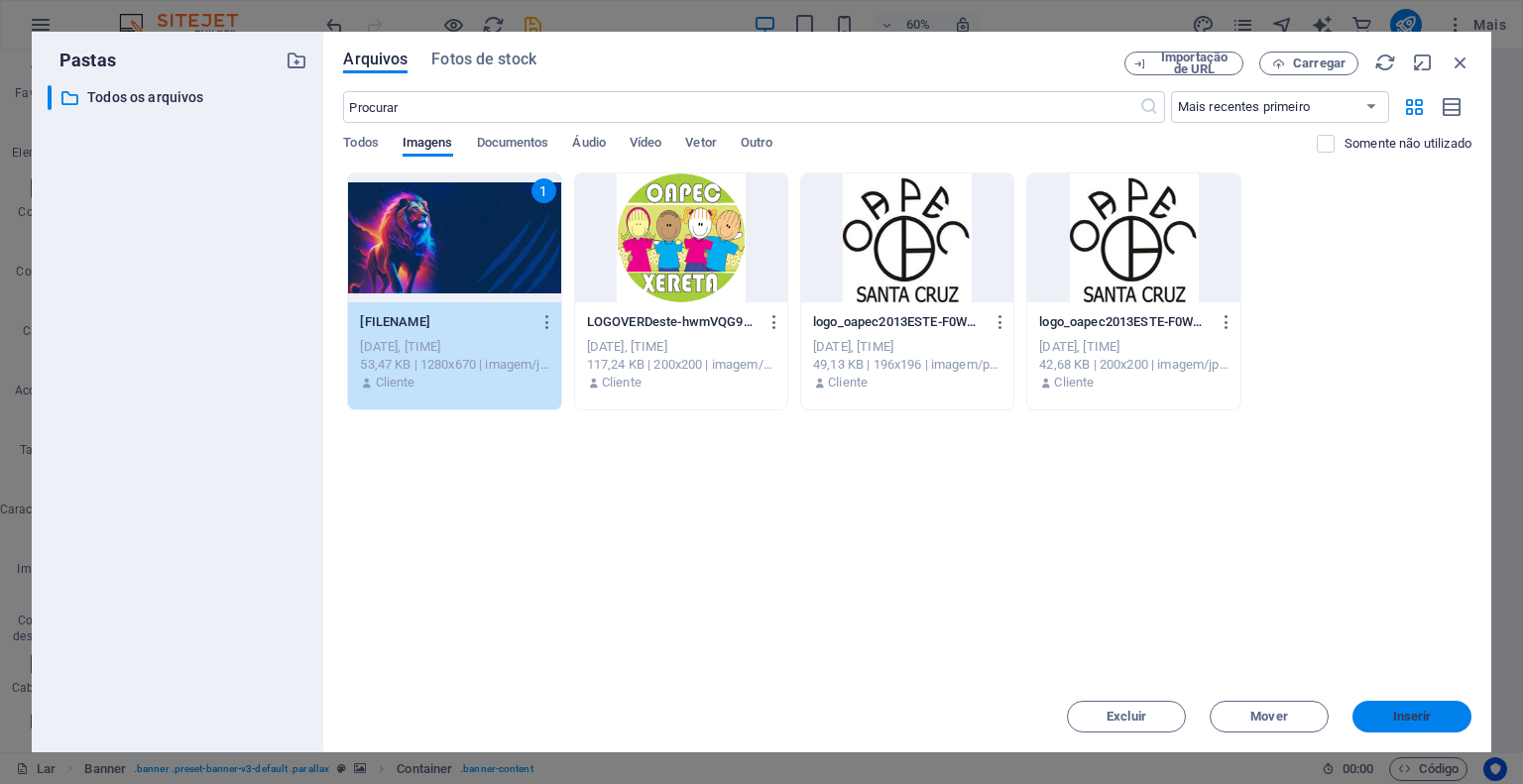 click on "Inserir" at bounding box center [1412, 716] 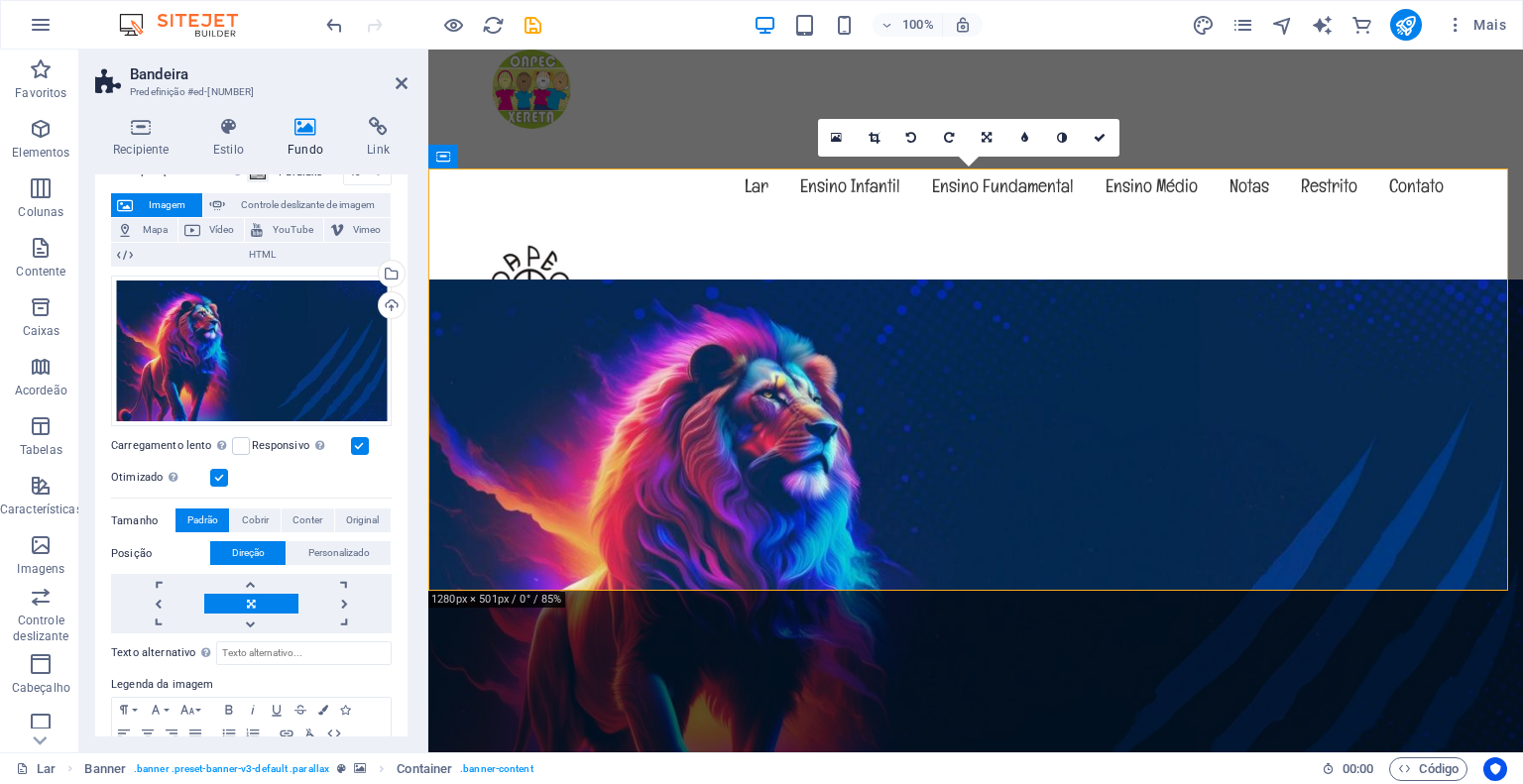 scroll, scrollTop: 182, scrollLeft: 0, axis: vertical 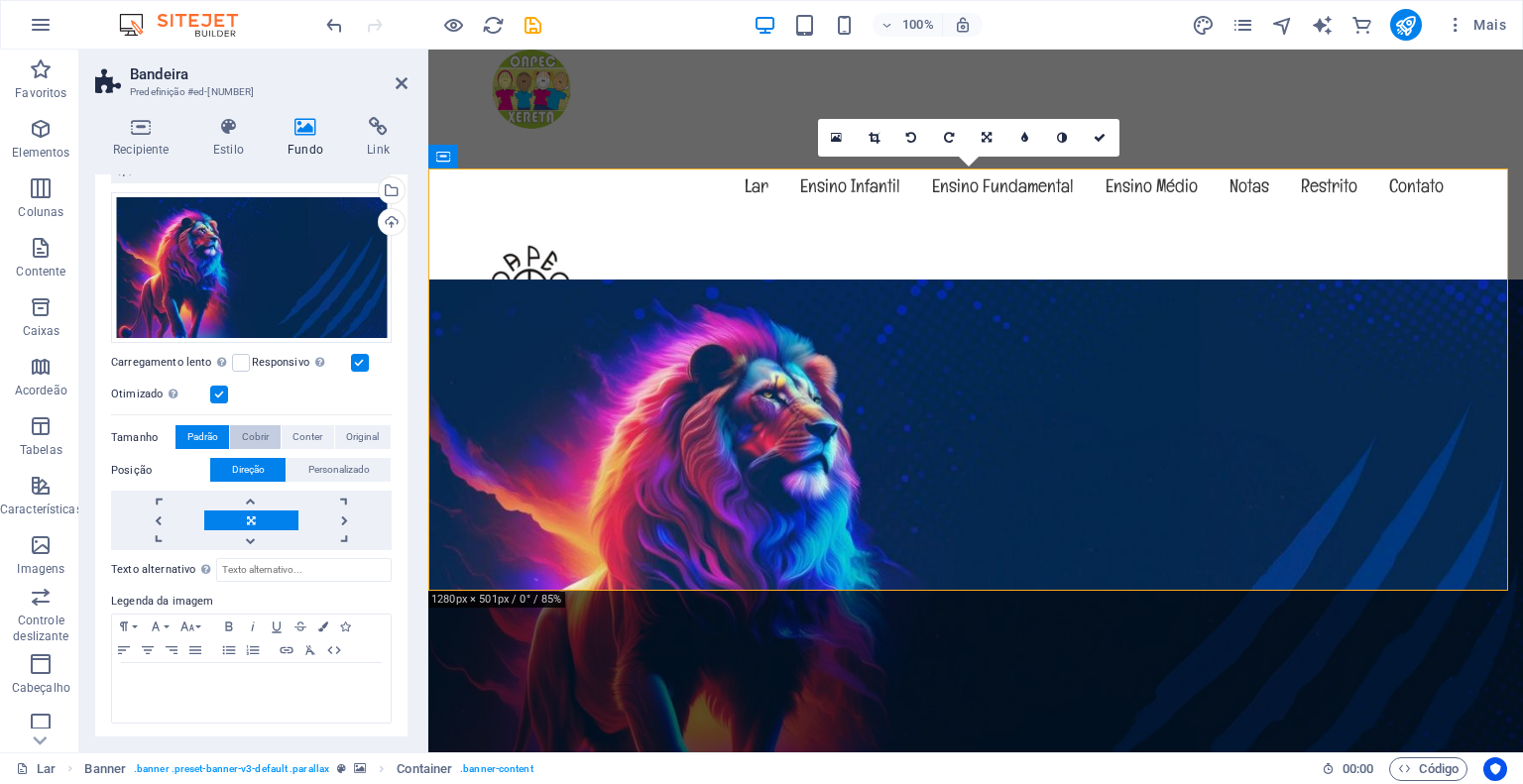 click on "Cobrir" at bounding box center (255, 436) 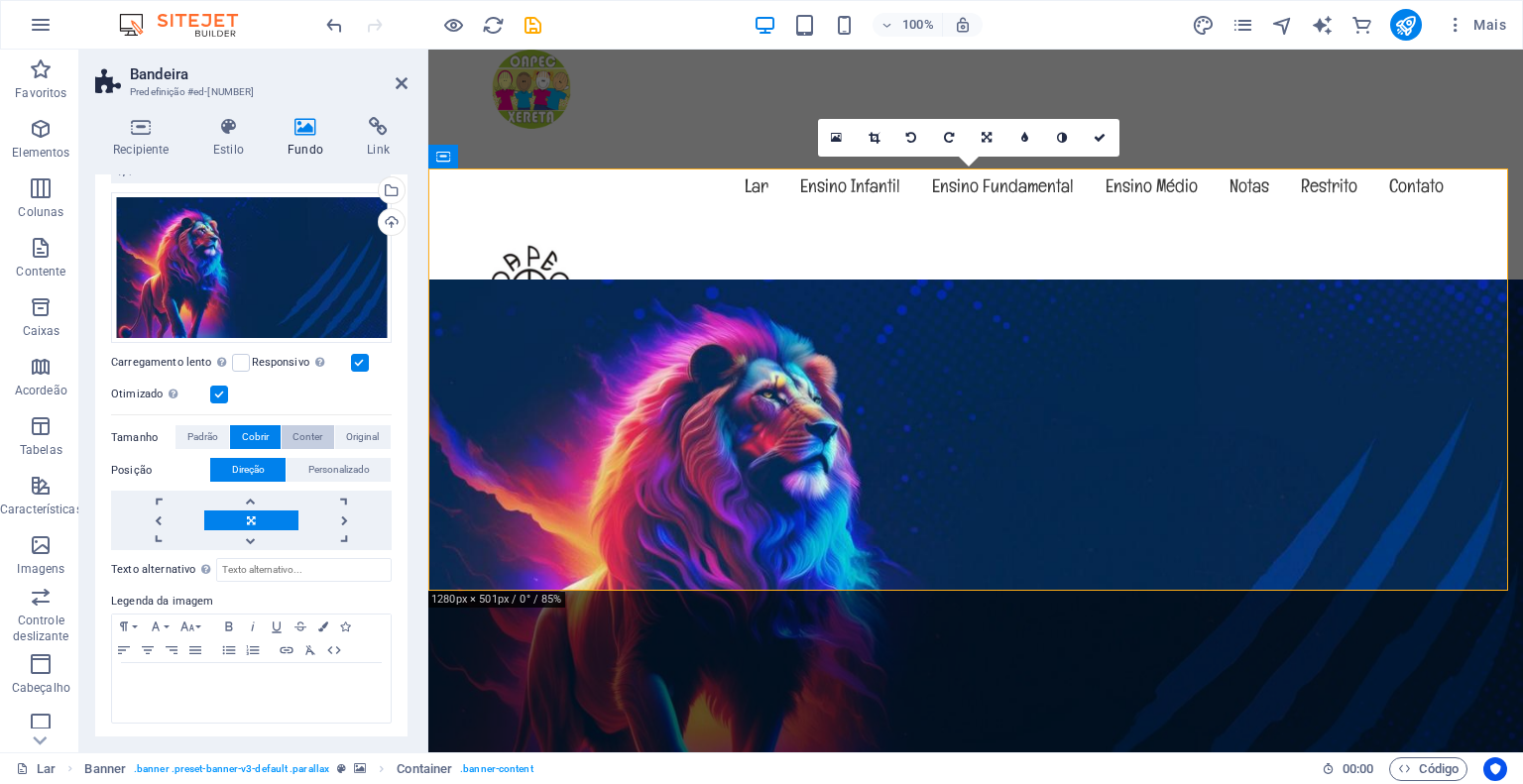 click on "Conter" at bounding box center [307, 436] 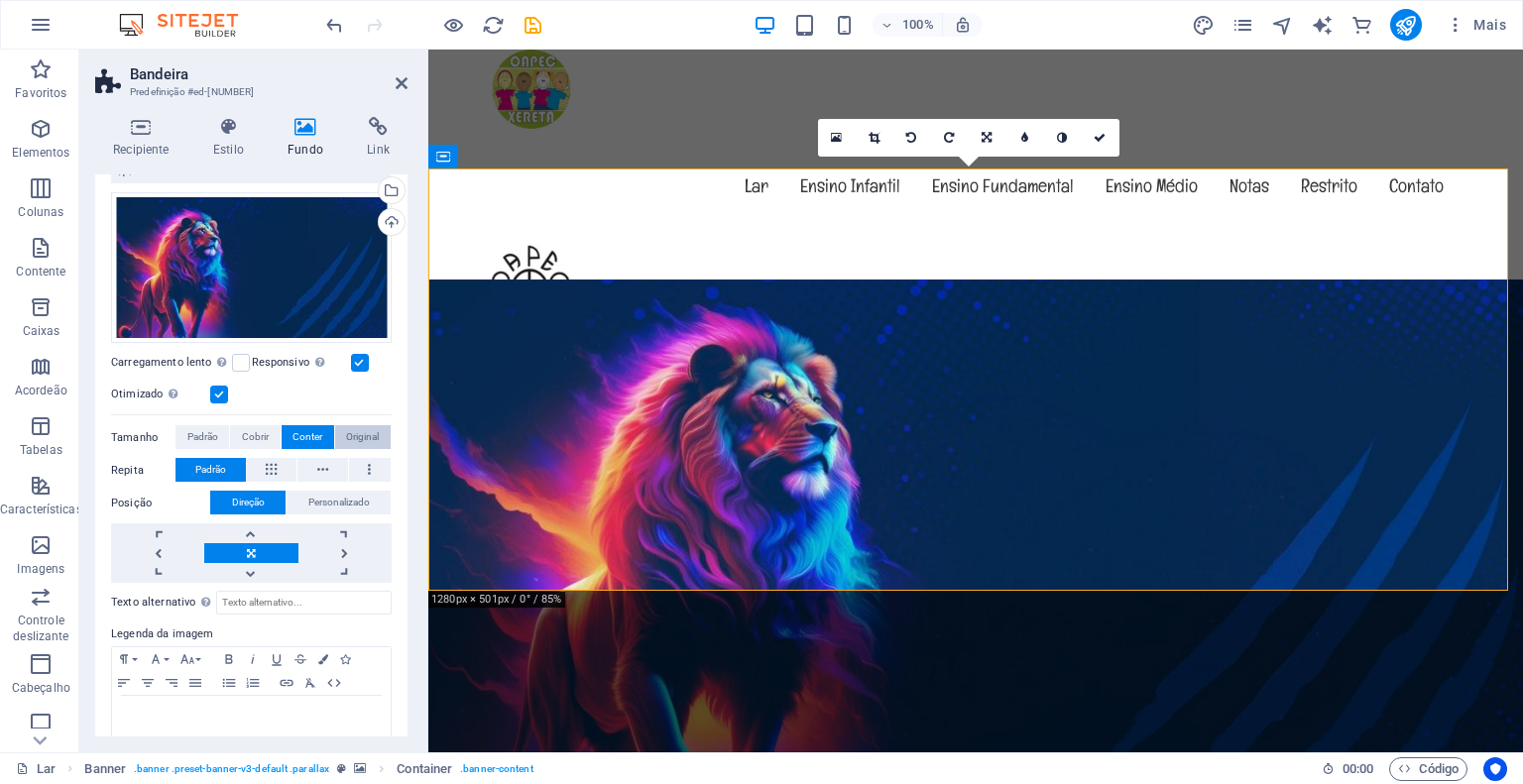 click on "Original" at bounding box center [362, 436] 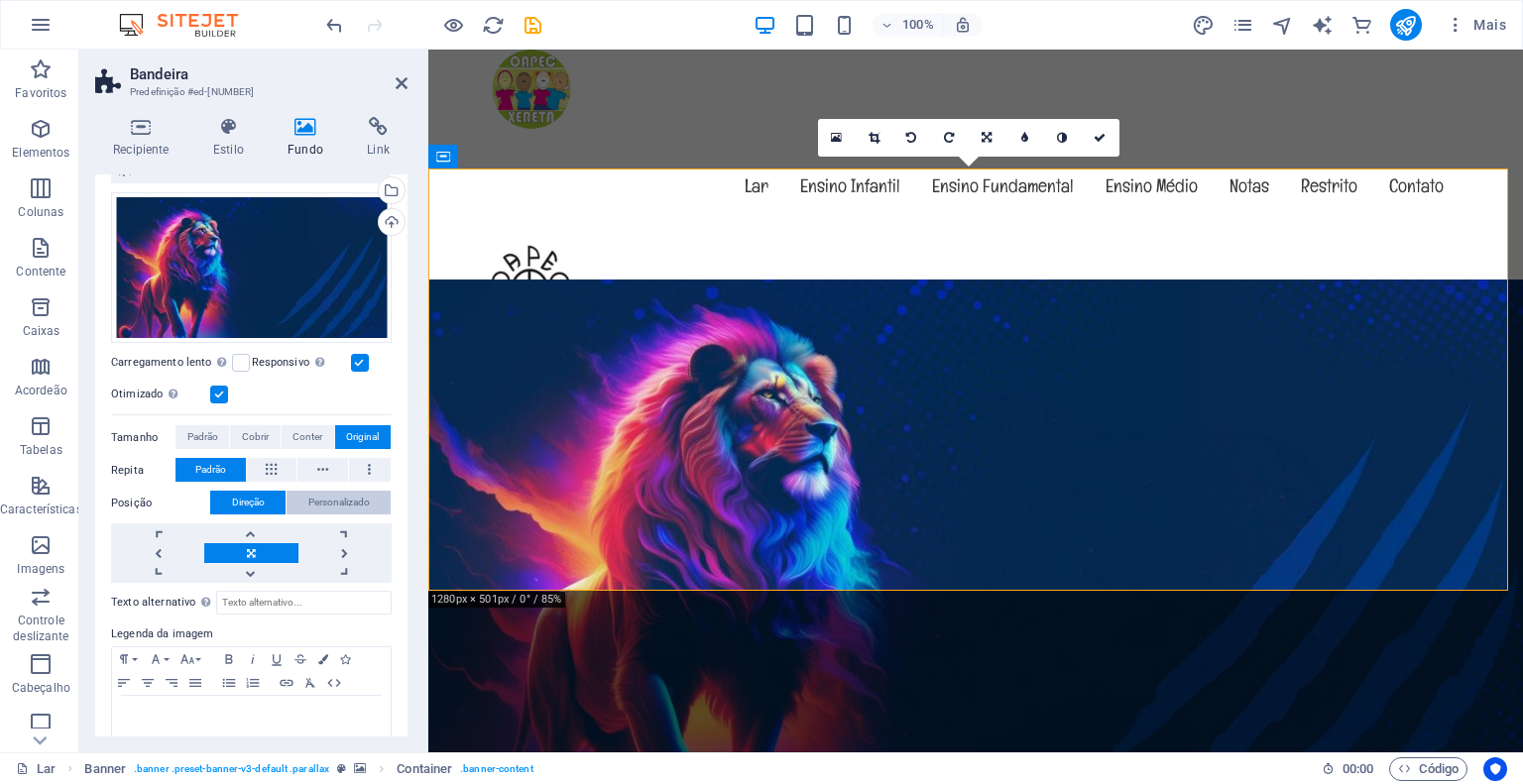 click on "Personalizado" at bounding box center [339, 502] 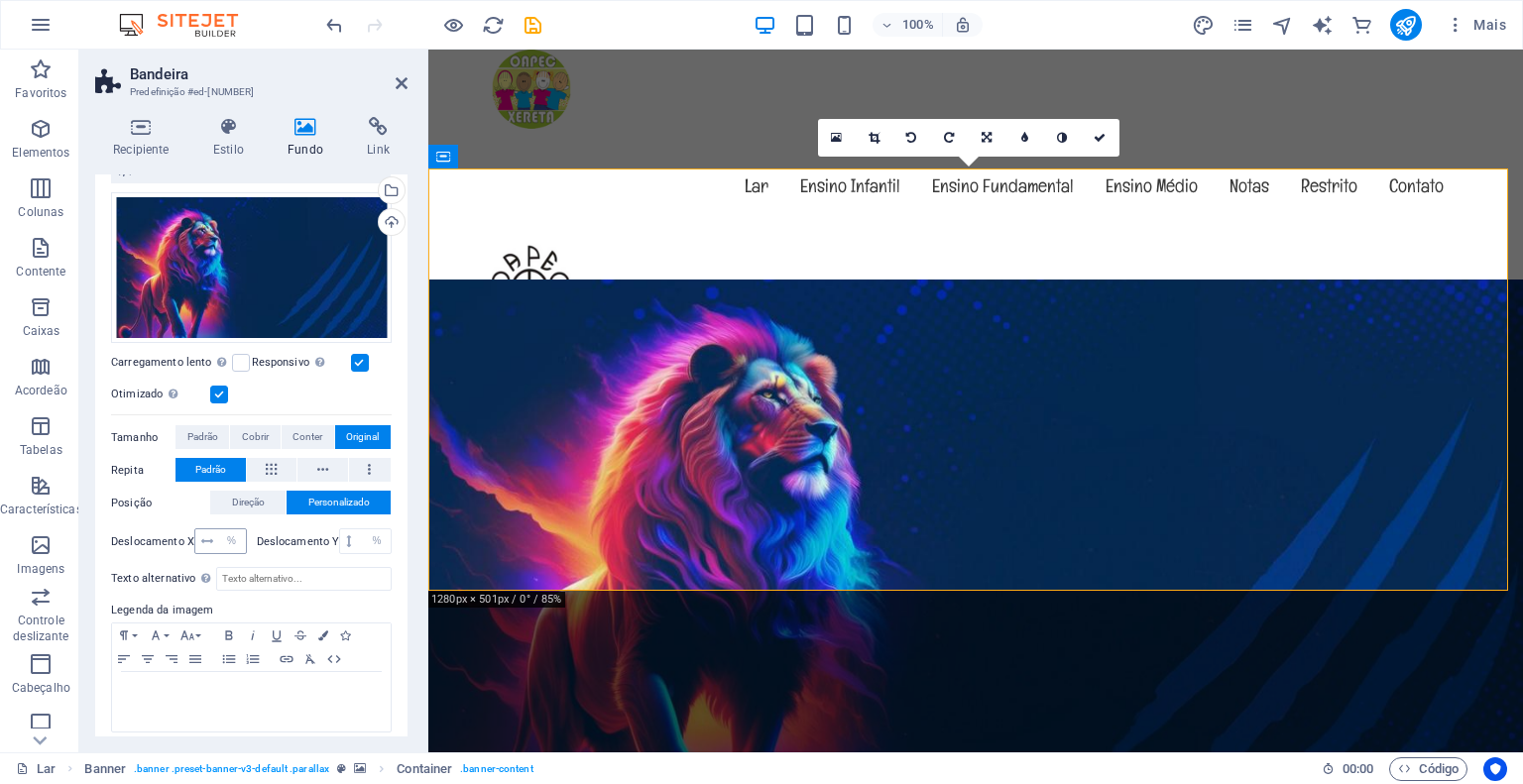click at bounding box center (207, 541) 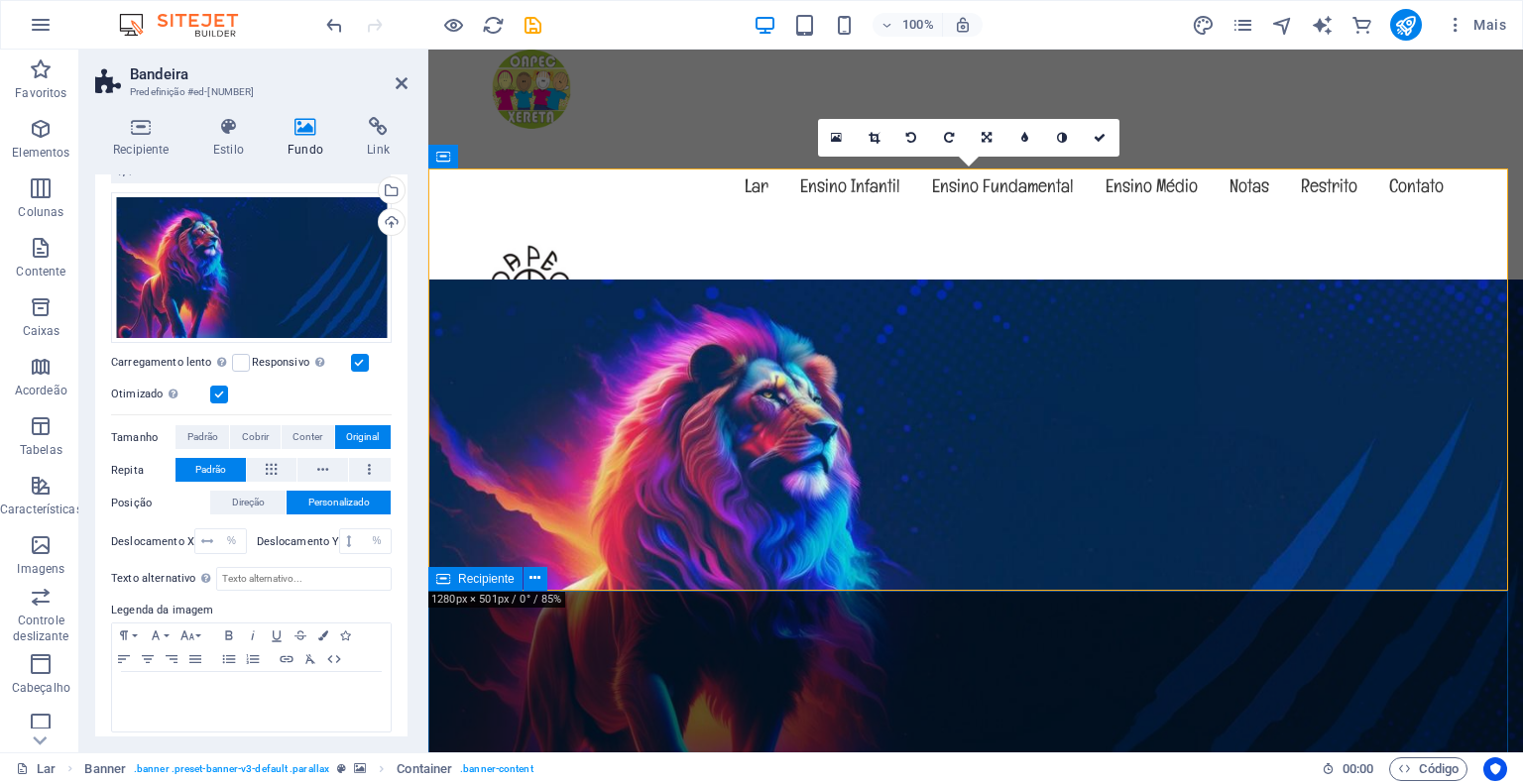 click on "Sobre exemplo.oapec.com.br Lorem ipsum dolor sit amet, consectetur adipisicing elit. Repellat, maiores, a libero atque assumenda praesentium cum magni odio dolor accusantium explicabo. Lorem ipsum dolor sit amet, consectetur adipisicing elit. Repellat, maiores, a libero atque assumenda praesentium cum magni odio dolor accusantium explicabo repudiandae molestiae itaque provident sit debitis aspernatur soluta deserunt incidunt ad cumque ex laboriosam. Distinctio, mollitia, molestias excepturi voluptatem veritatis iusto nam nulla. Aprendizagem e diversão Lorem ipsum dolor sit amet, consectetur adipisicing elit. Veritatis, dolorem! Lugar Amigável Lorem ipsum dolor sit amet, consectetur adipisicing elit. Veritatis, dolorem! Segurança infantil Lorem ipsum dolor sit amet, consectetur adipisicing elit. Veritatis, dolorem! Refeições Frescas e Saudáveis Lorem ipsum dolor sit amet, consectetur adipisicing elit. Veritatis, dolorem! Veja nossos Cursos" at bounding box center (976, 1943) 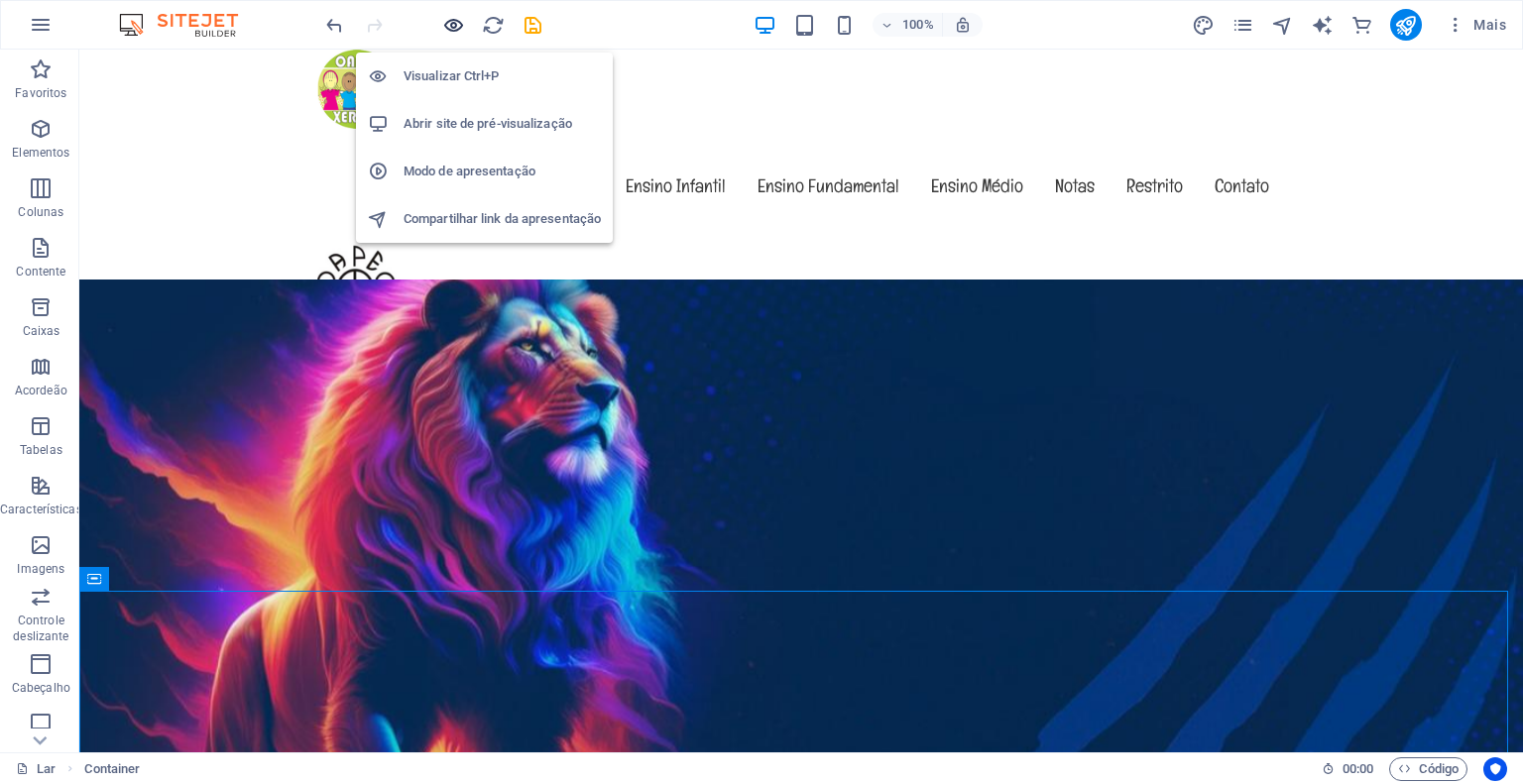 click at bounding box center [453, 25] 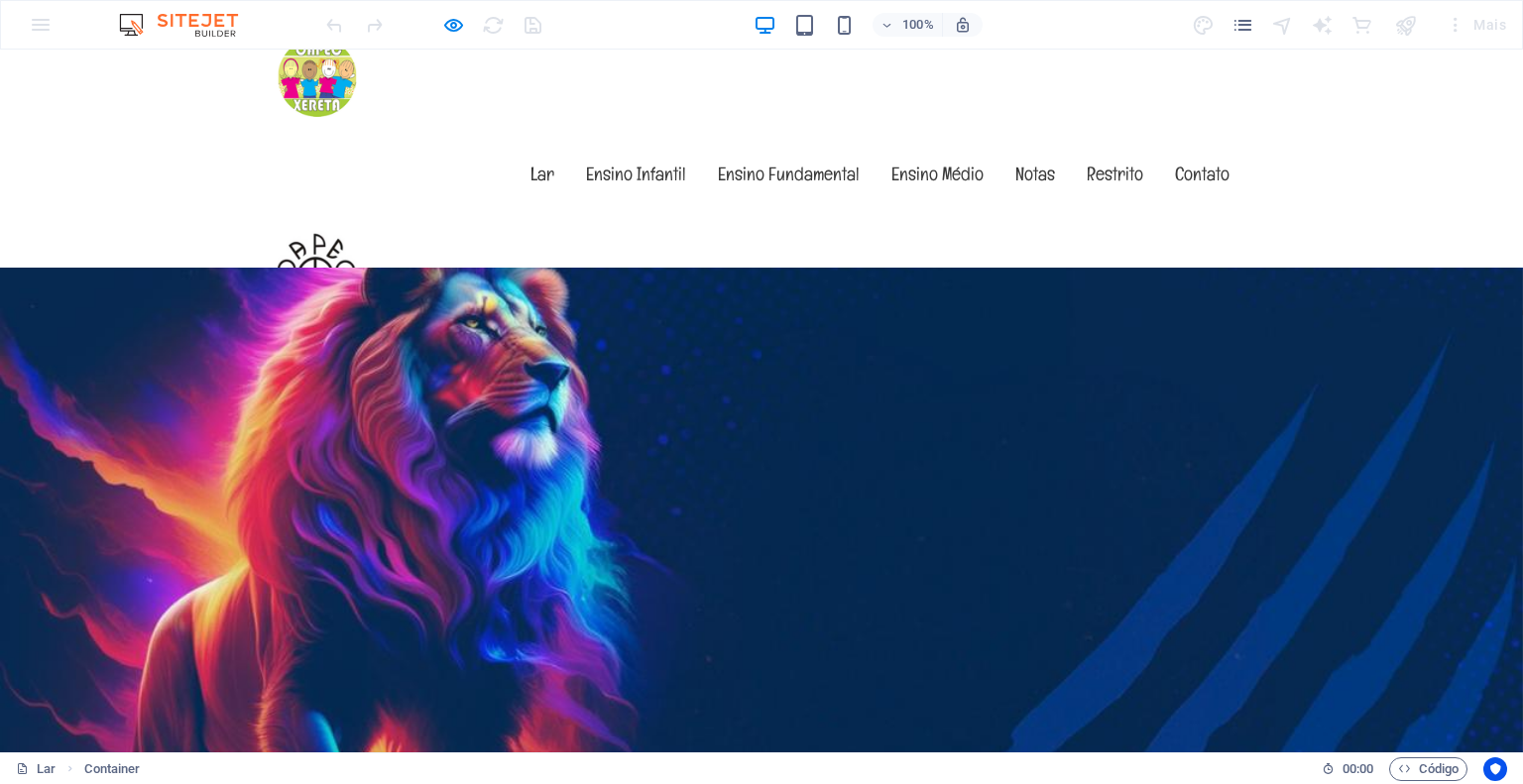 scroll, scrollTop: 0, scrollLeft: 0, axis: both 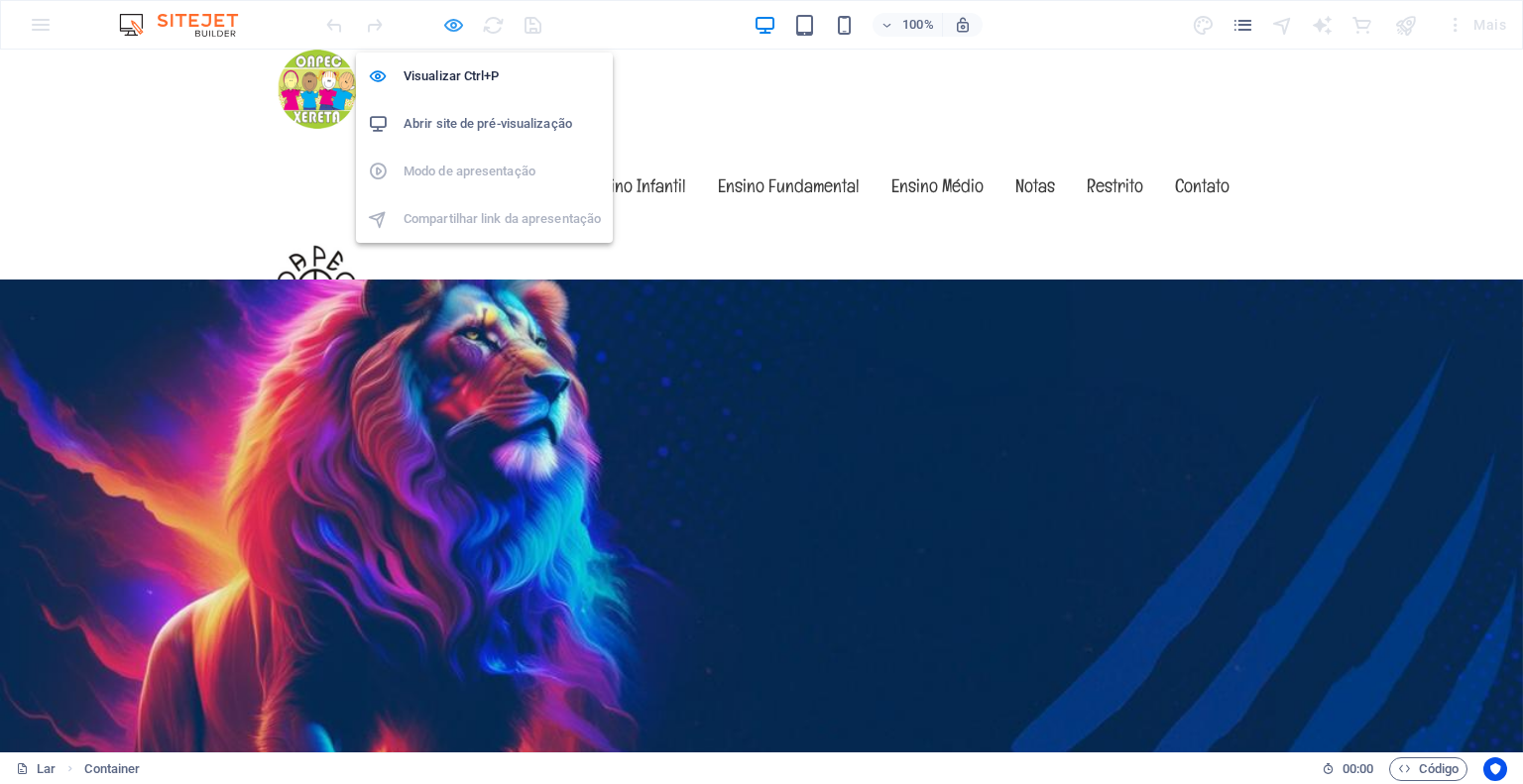 click at bounding box center [453, 25] 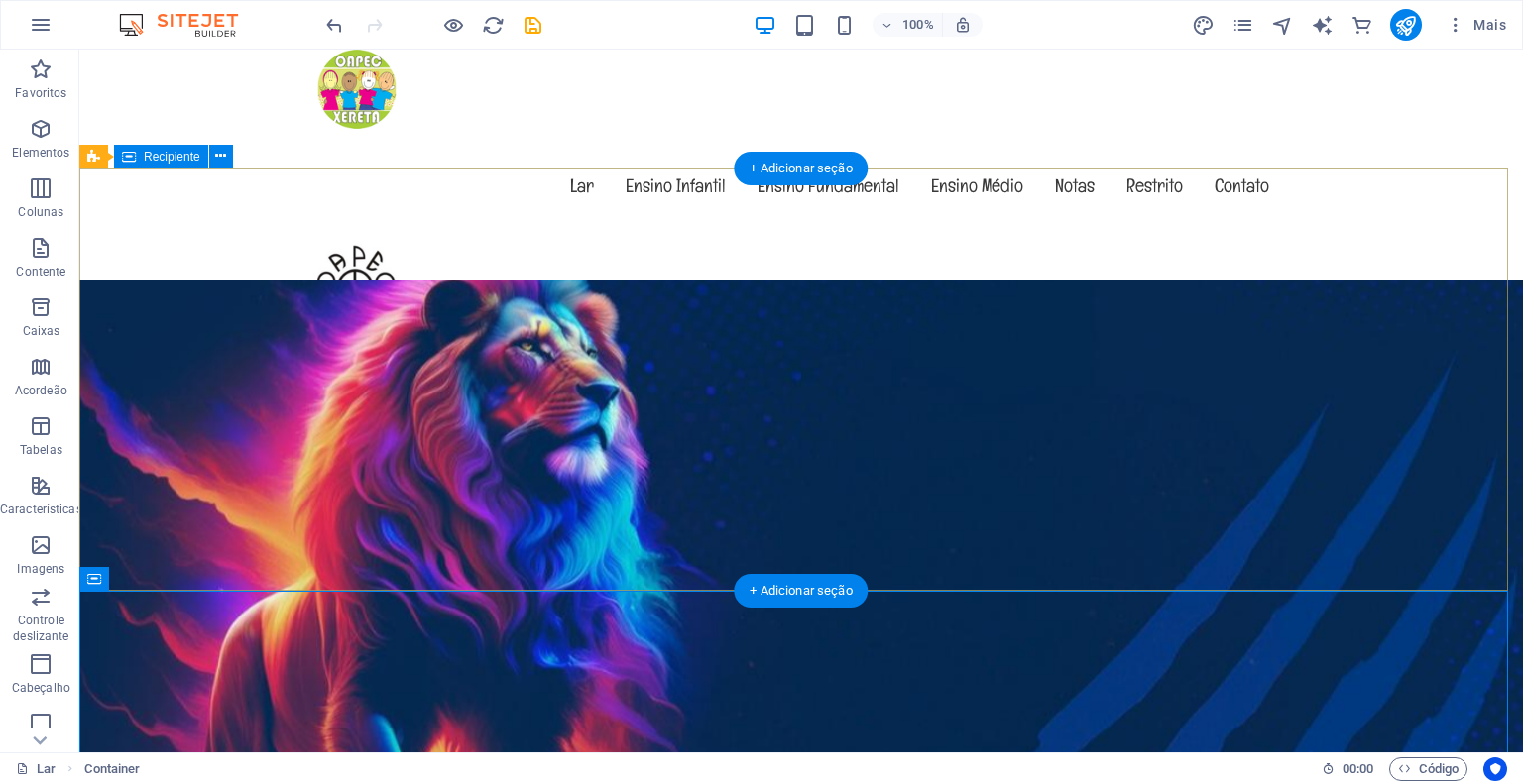 click on "Bem-vindo ao exemplo.oapec.com.br O amigo jardim de infância na [STATE] Saber mais" at bounding box center (801, 1042) 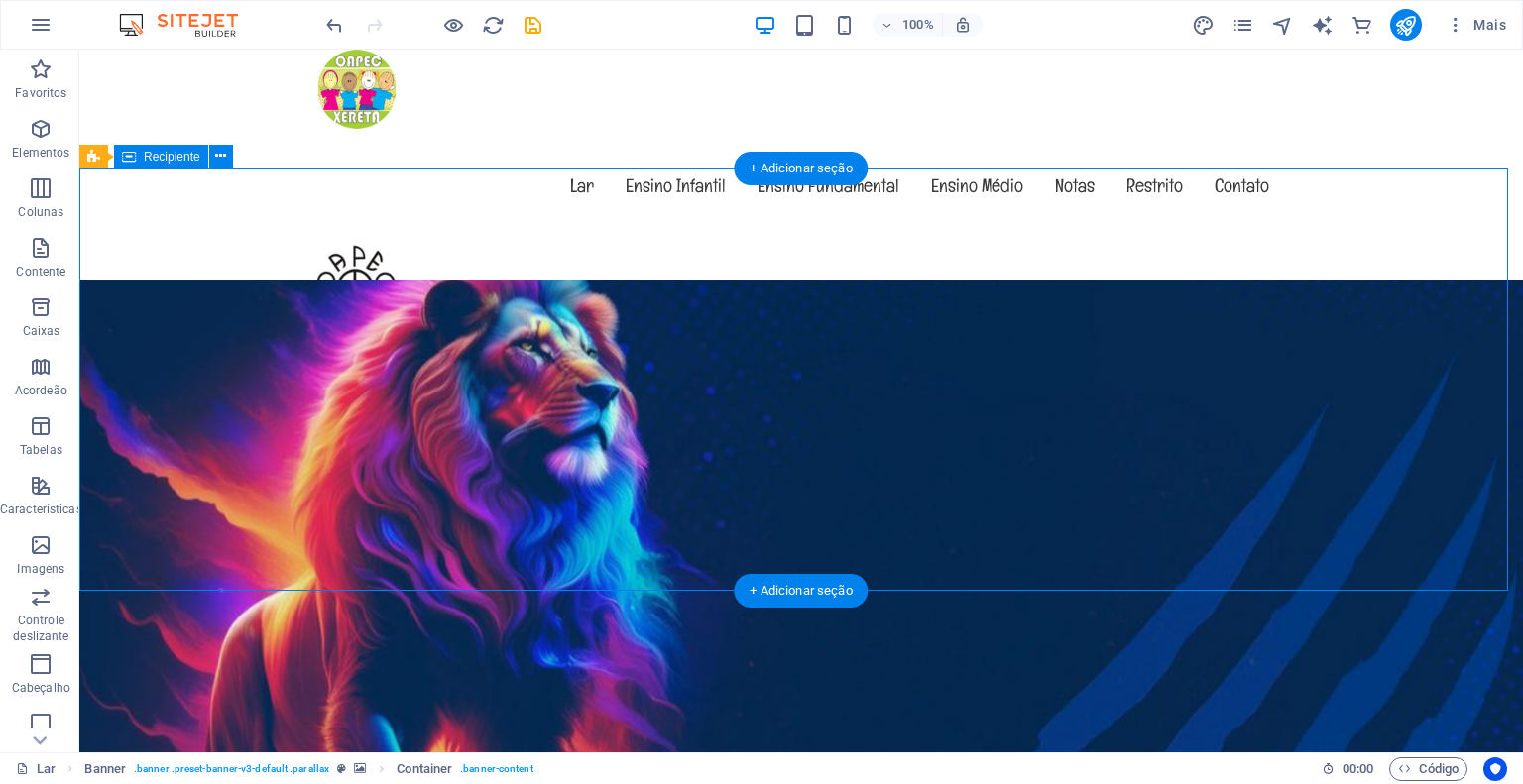 click on "Bem-vindo ao exemplo.oapec.com.br O amigo jardim de infância na [STATE] Saber mais" at bounding box center (801, 1042) 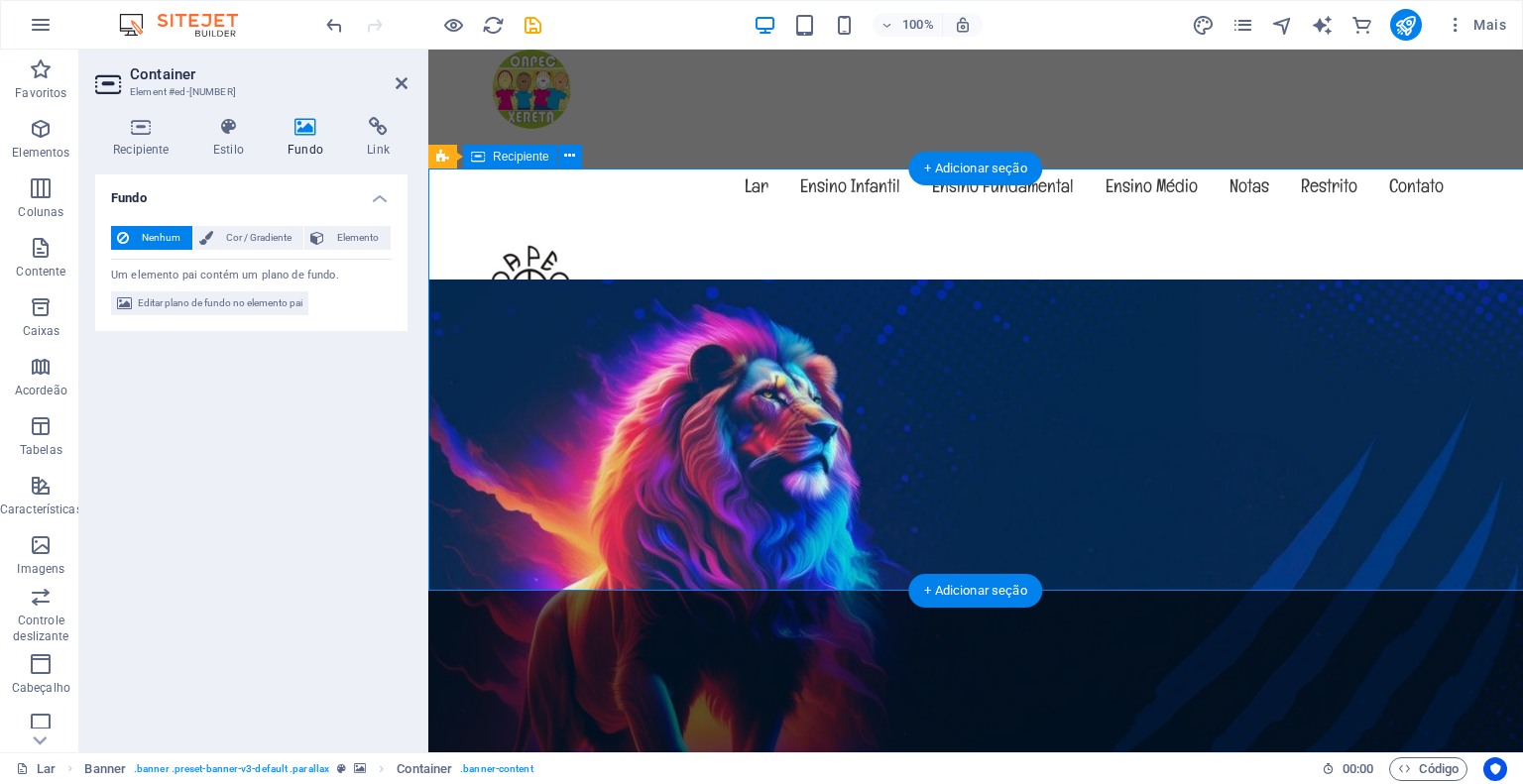 click on "Bem-vindo ao exemplo.oapec.com.br O amigo jardim de infância na [STATE] Saber mais" at bounding box center (976, 1042) 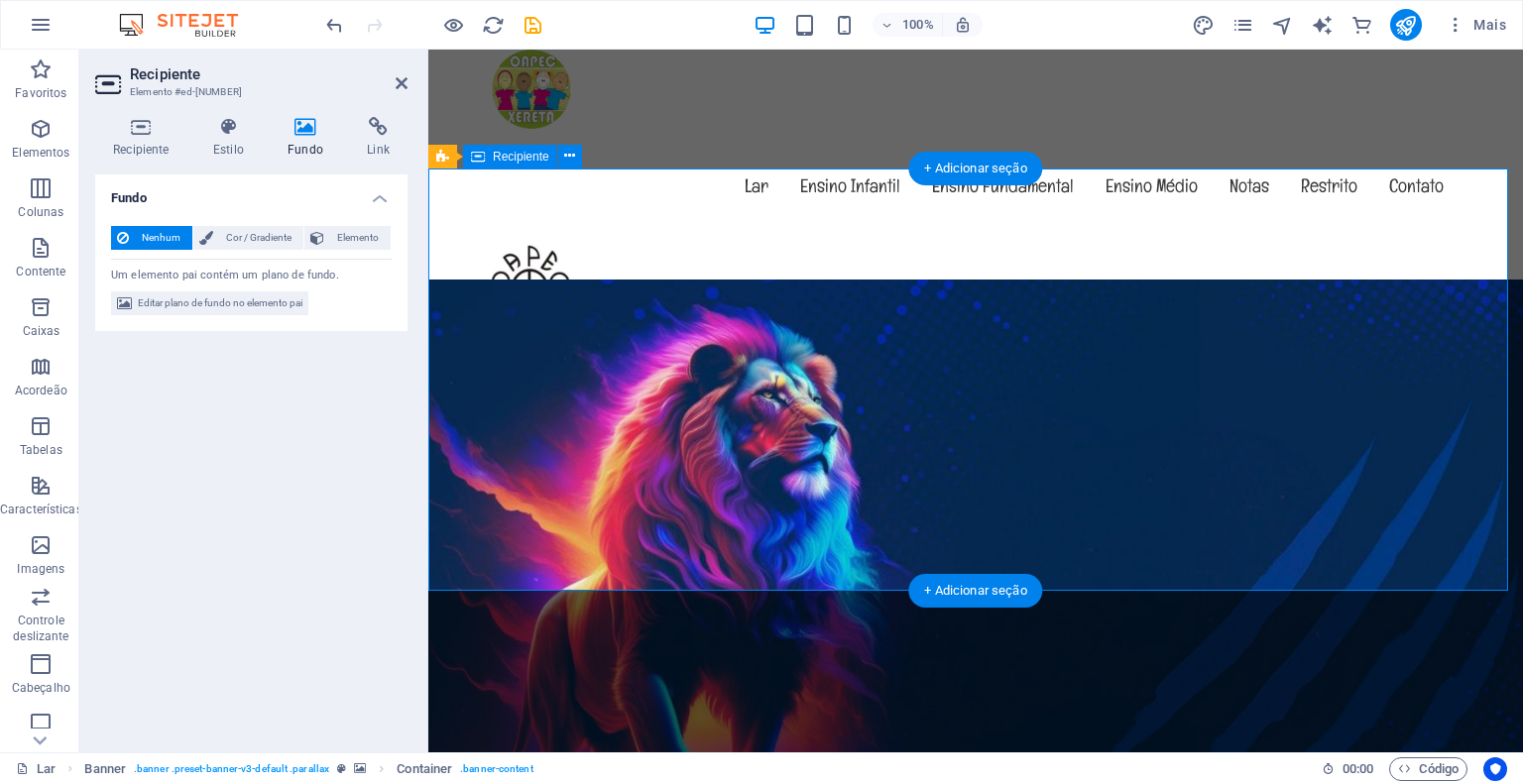 click on "Bem-vindo ao exemplo.oapec.com.br O amigo jardim de infância na [STATE] Saber mais" at bounding box center (976, 1042) 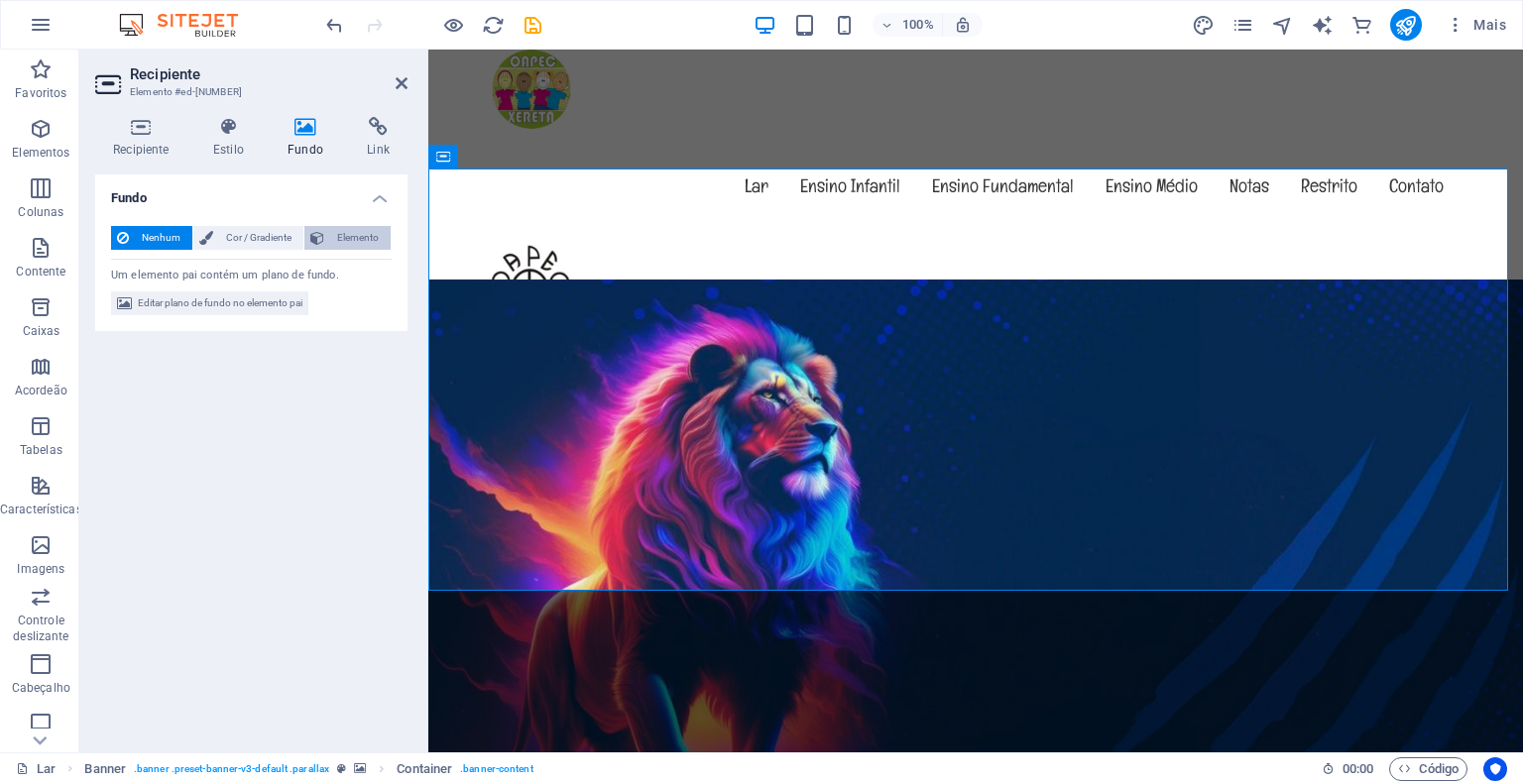 click on "Elemento" at bounding box center (358, 237) 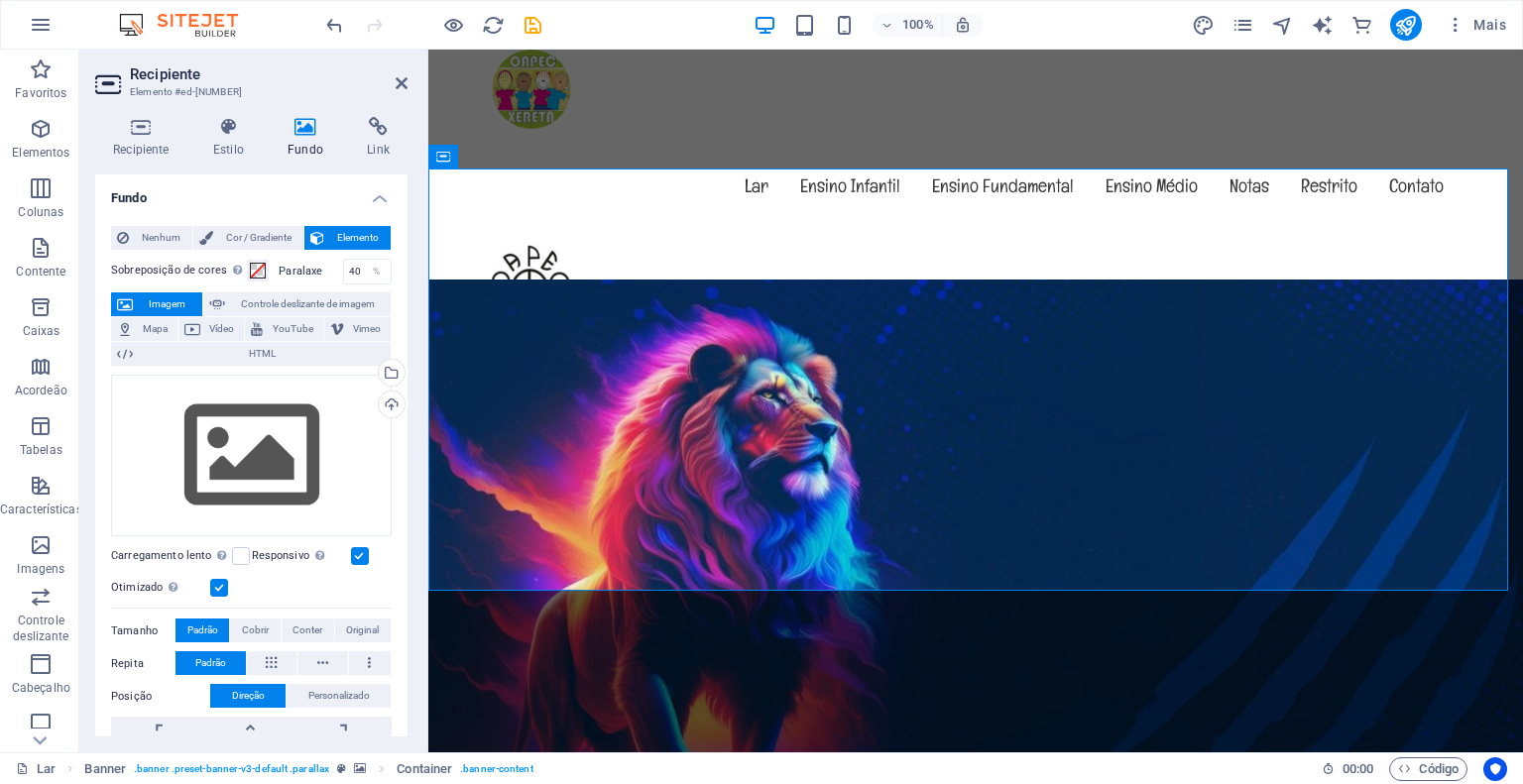 click at bounding box center [305, 127] 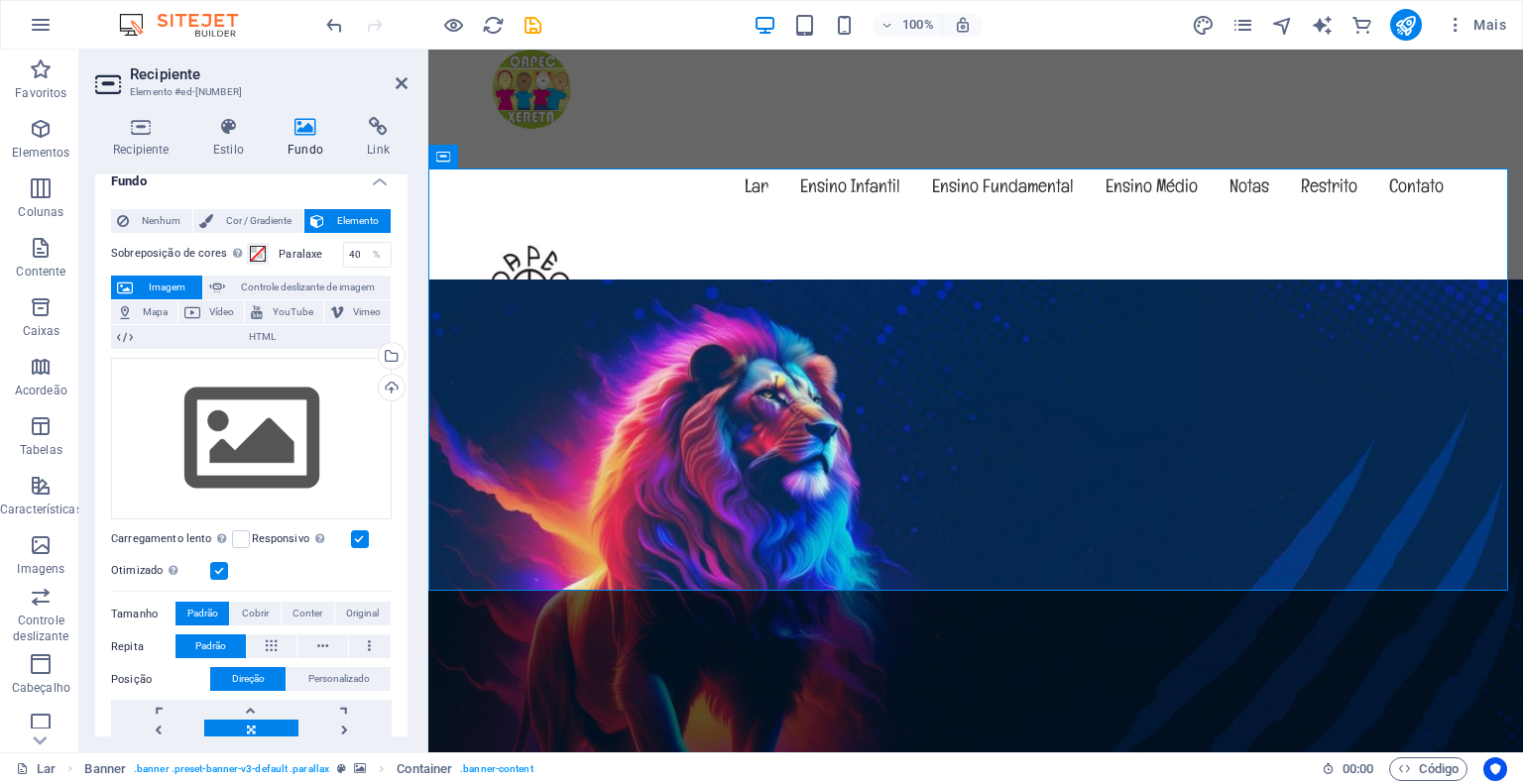 scroll, scrollTop: 0, scrollLeft: 0, axis: both 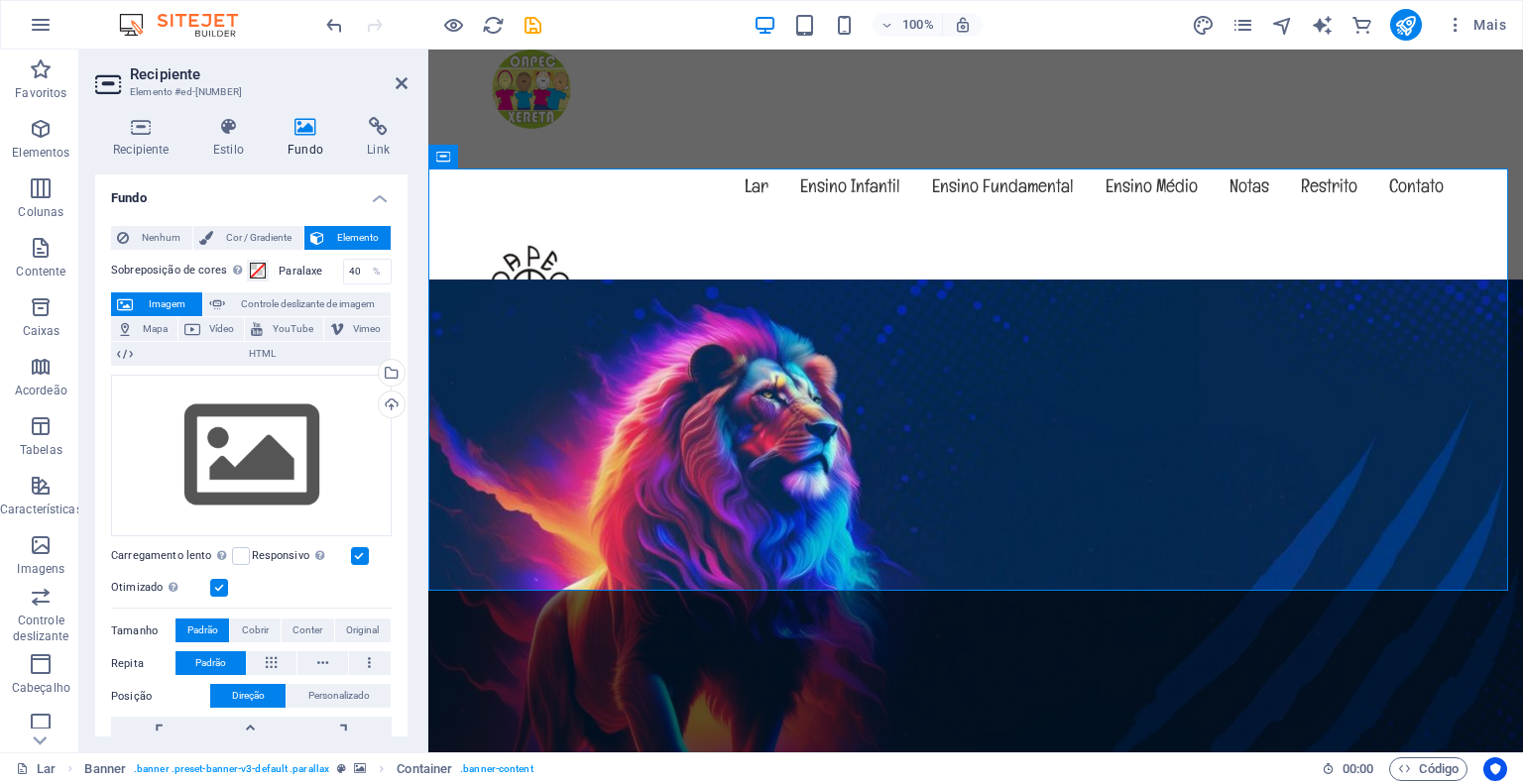 click on "Imagem" at bounding box center (167, 303) 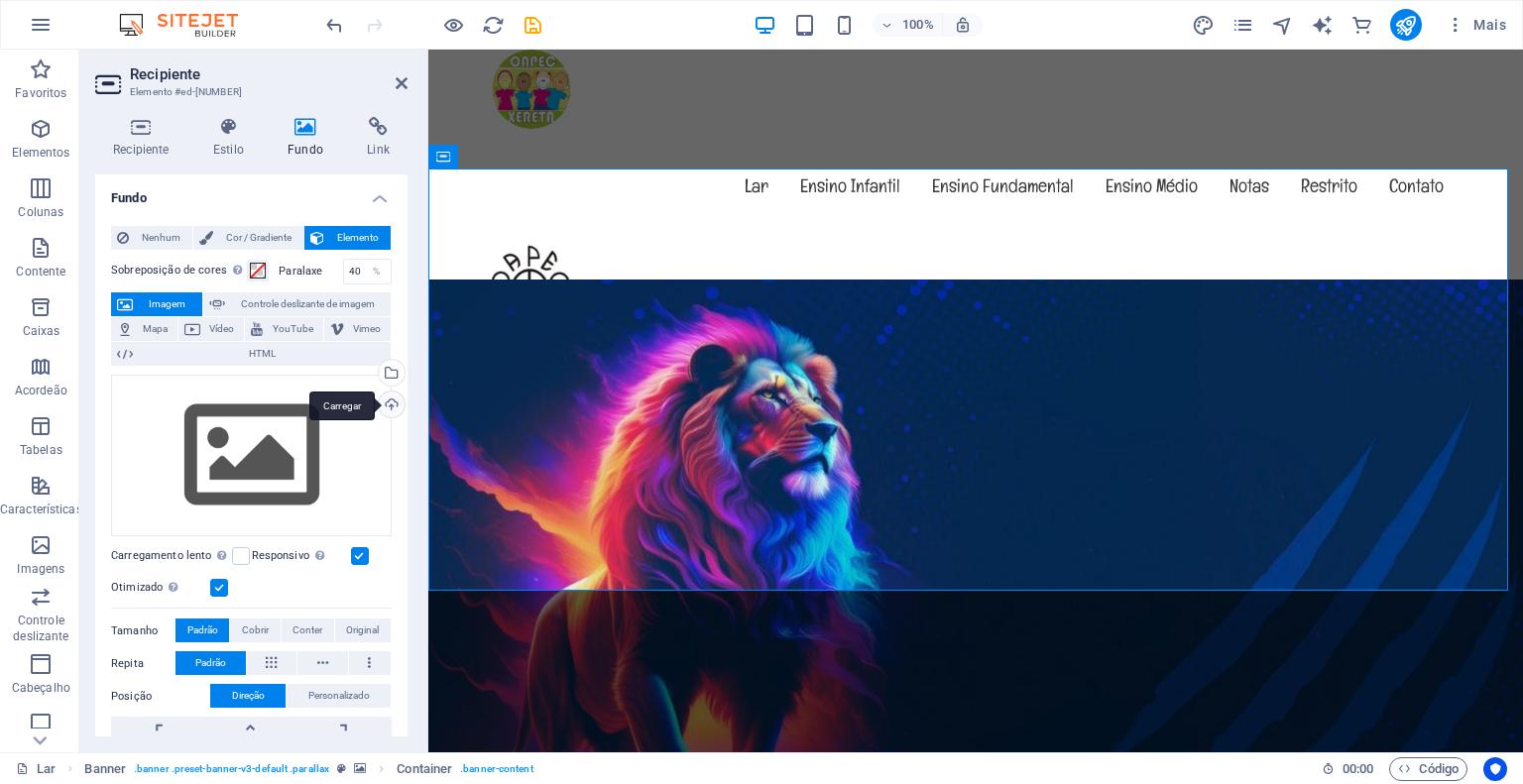 click on "Carregar" at bounding box center (390, 406) 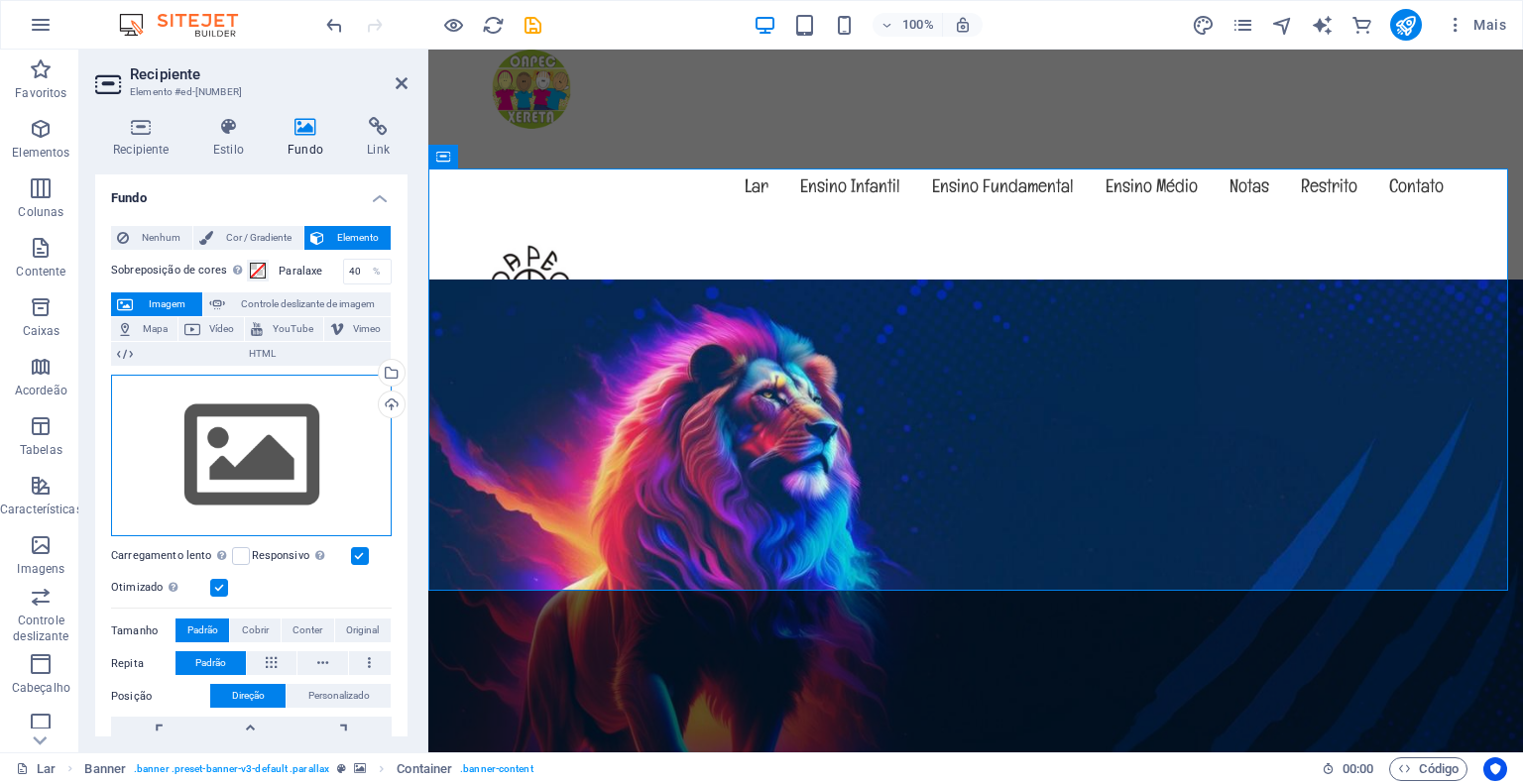 click on "Arraste os arquivos aqui, clique para escolher os arquivos ou  selecione-os em Arquivos ou em nossas fotos e vídeos de estoque gratuitos" at bounding box center [251, 456] 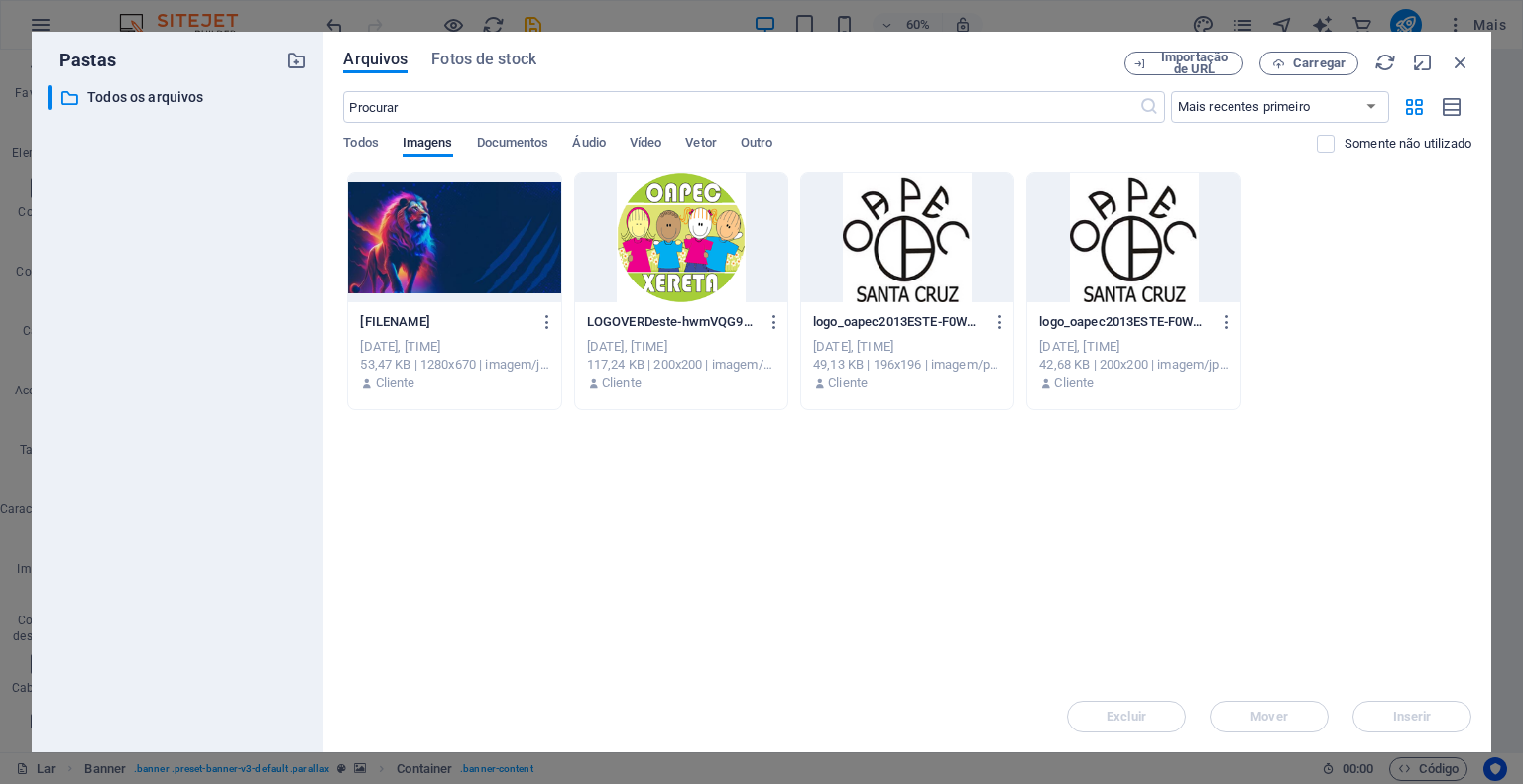 click at bounding box center [454, 238] 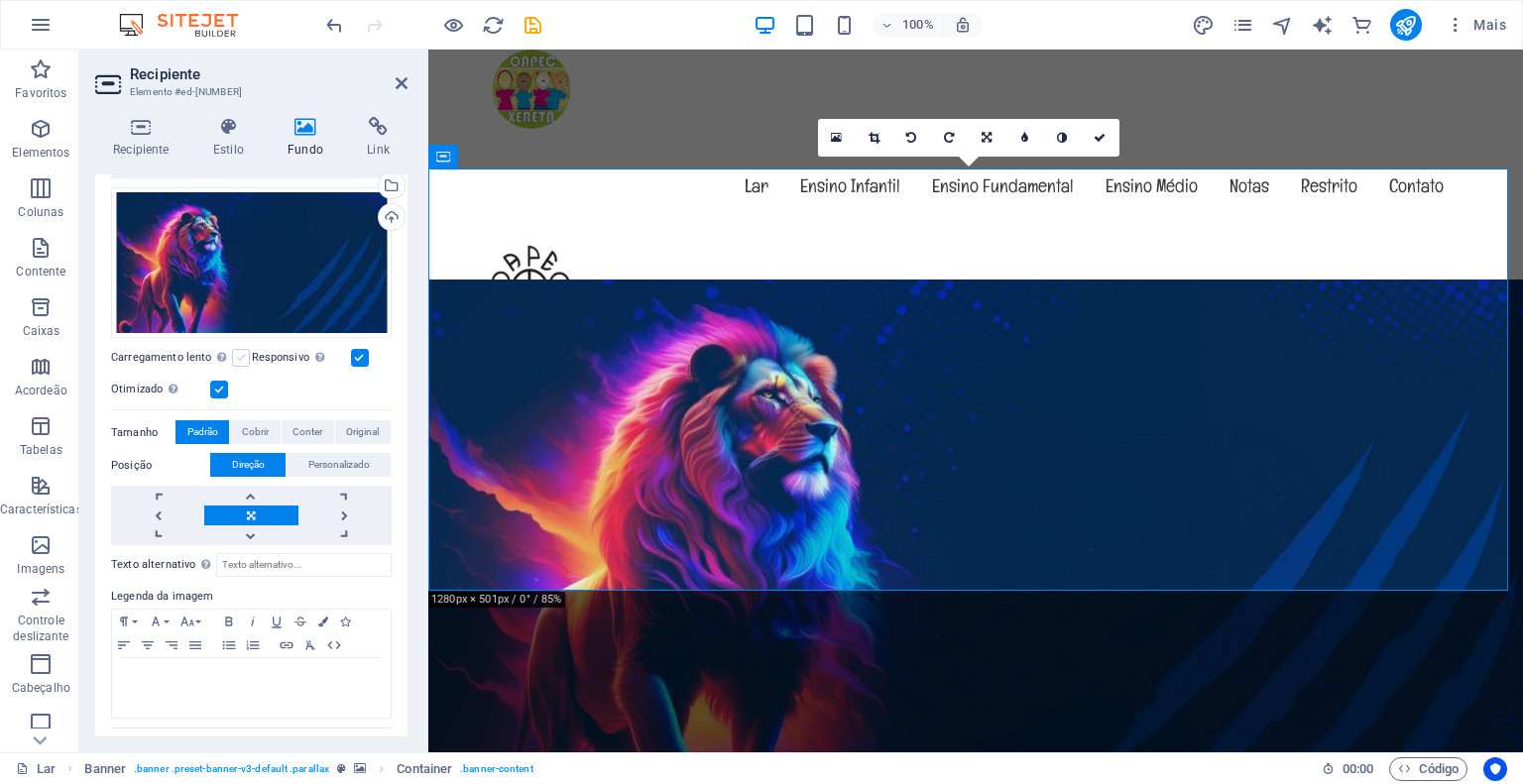 scroll, scrollTop: 198, scrollLeft: 0, axis: vertical 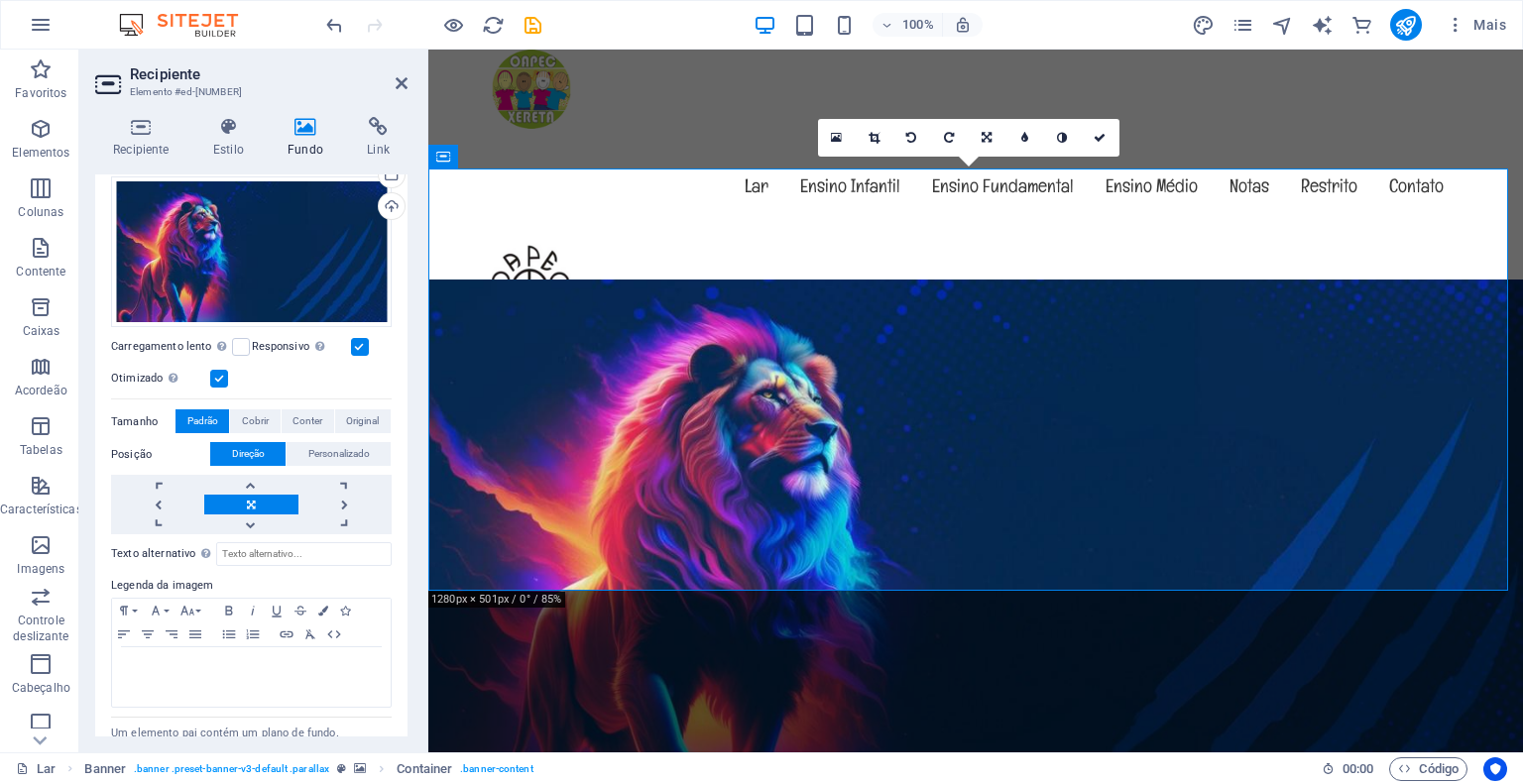 click at bounding box center (251, 504) 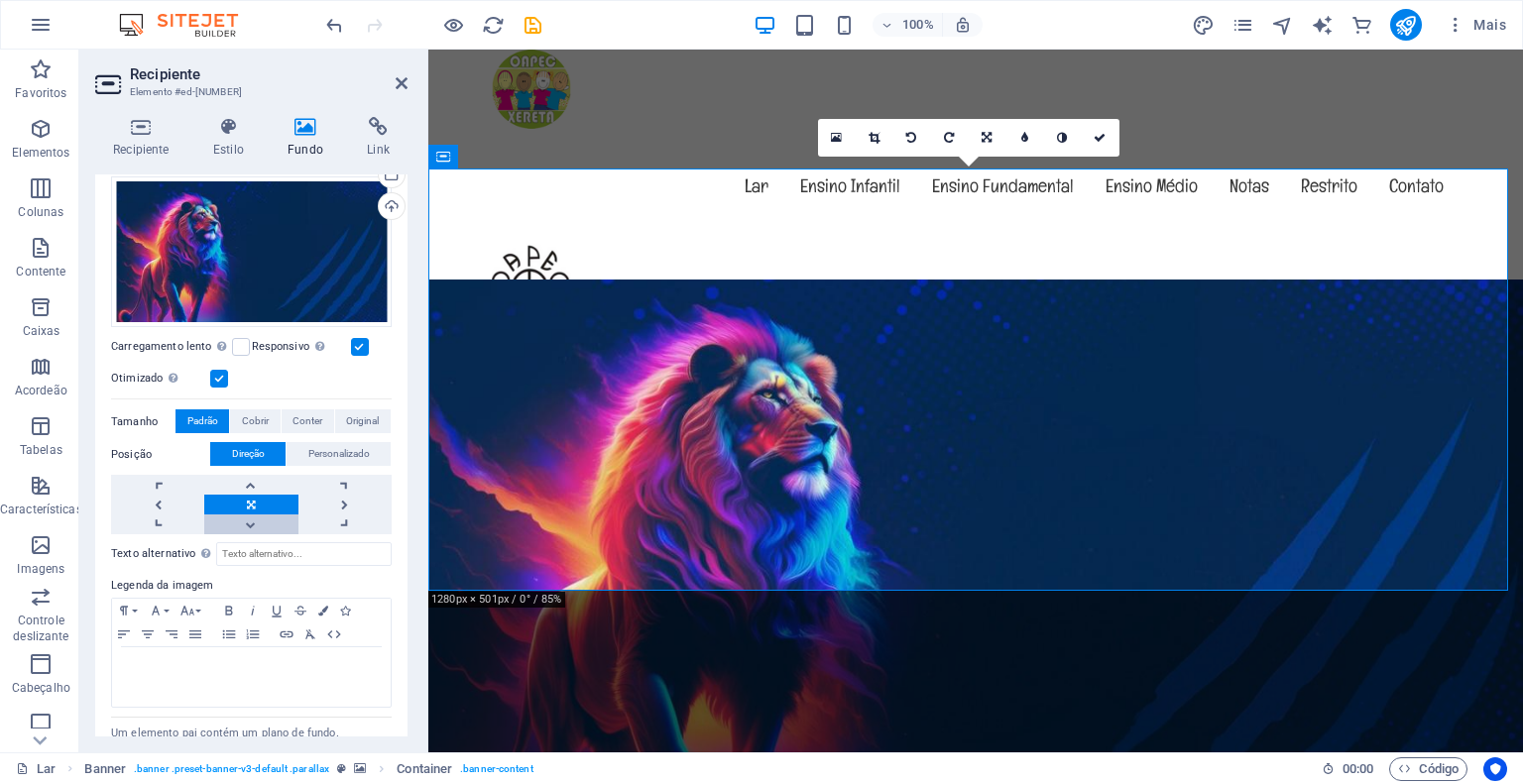 click at bounding box center (251, 524) 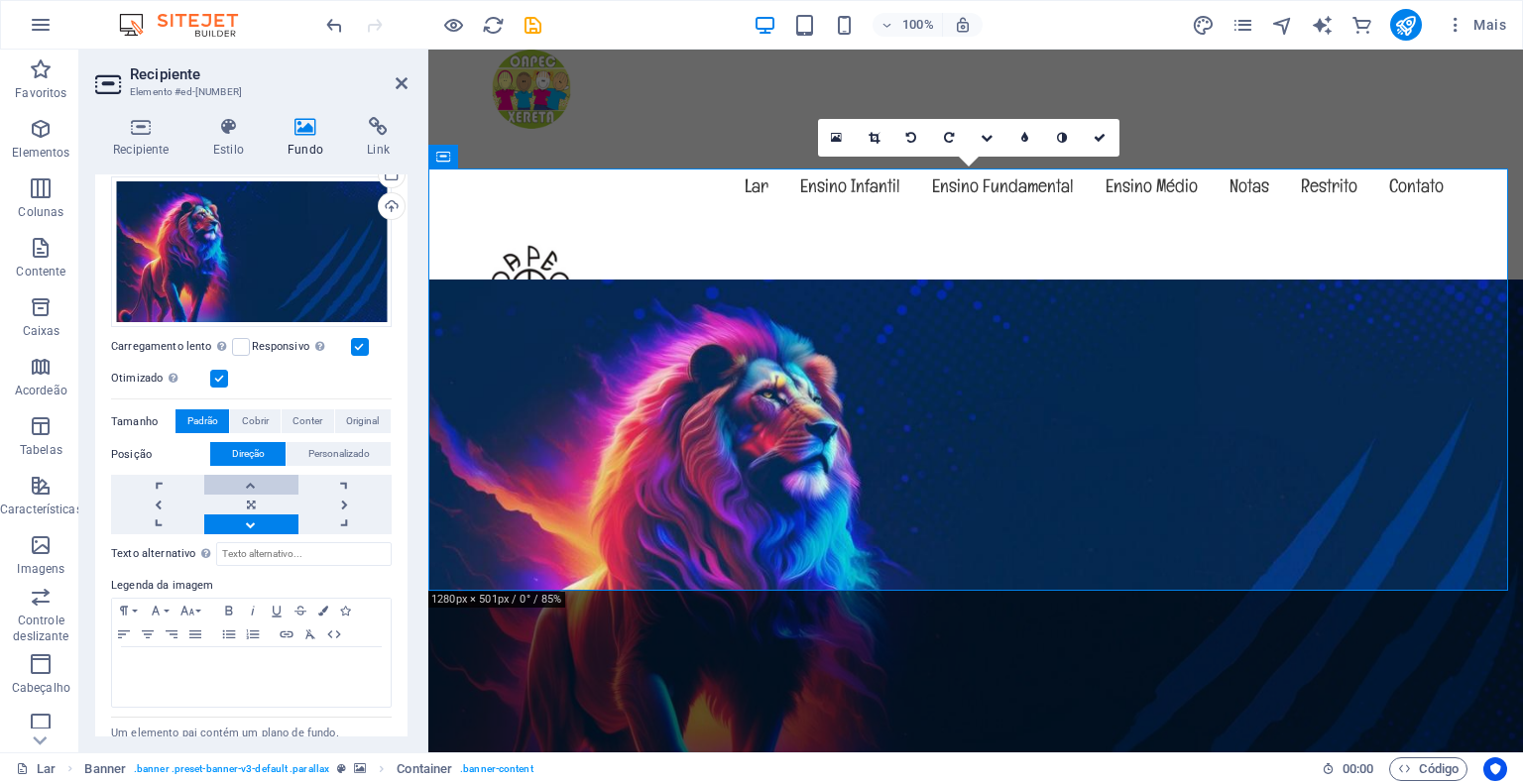 click at bounding box center (251, 485) 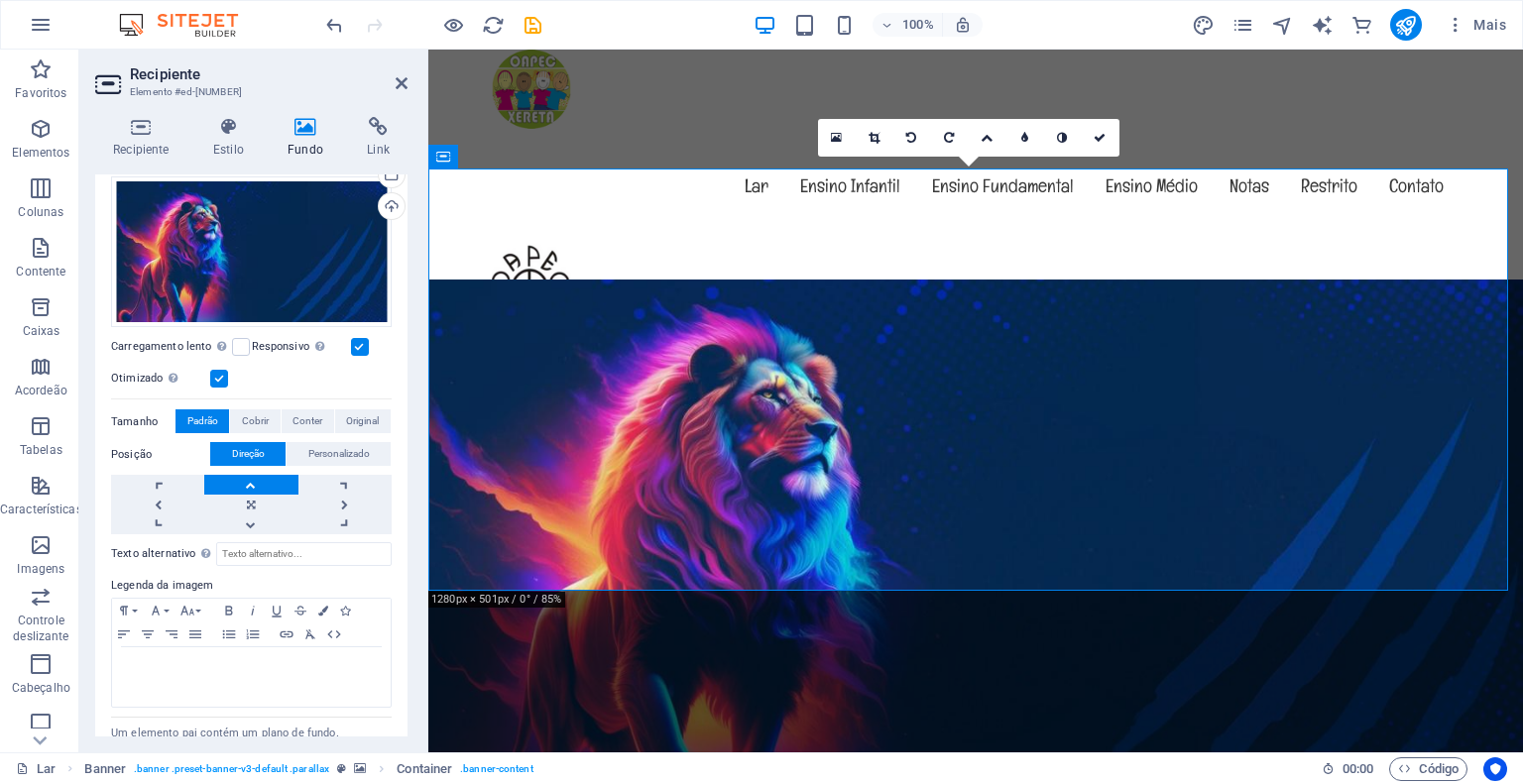 click at bounding box center (251, 485) 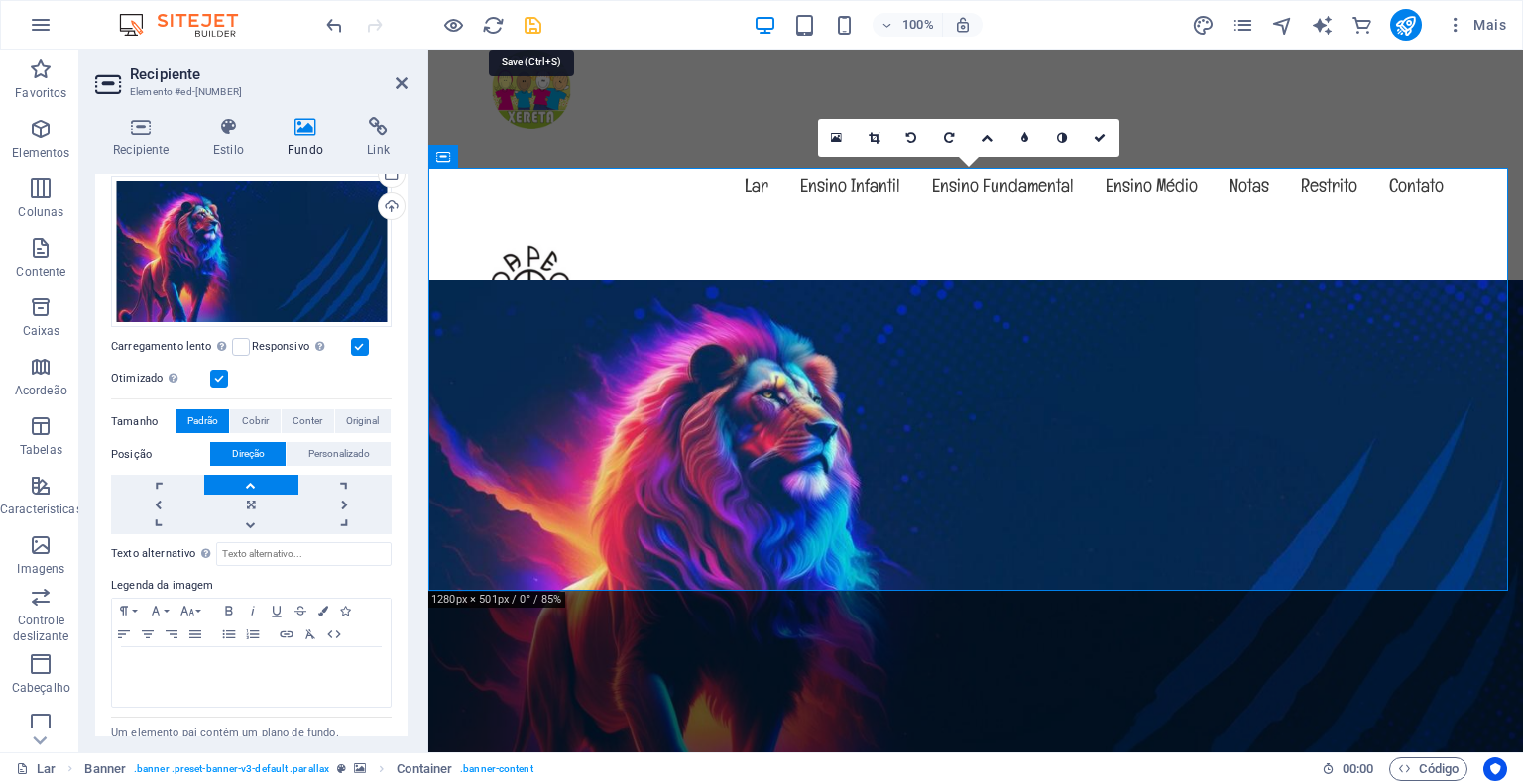 click at bounding box center (532, 25) 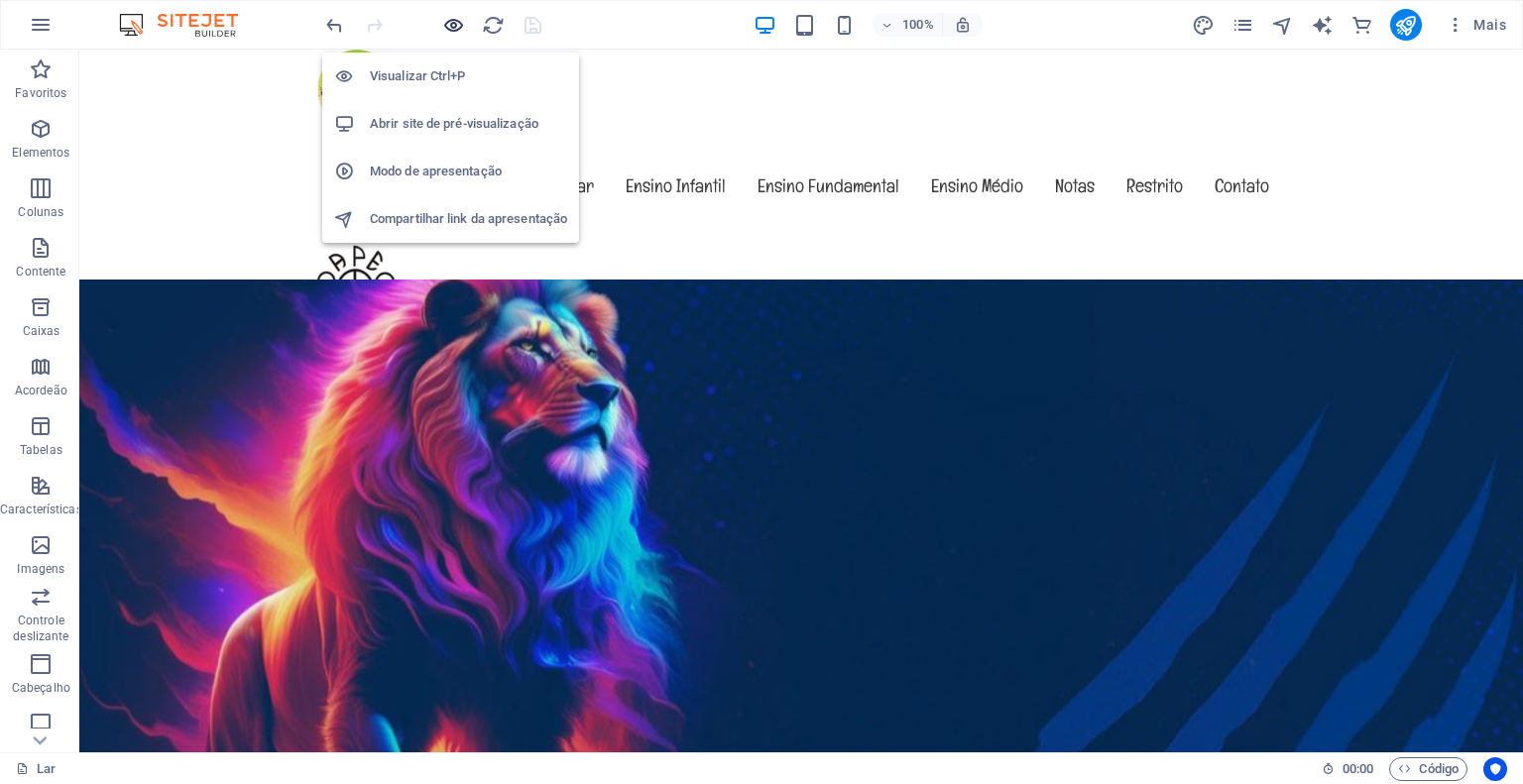 click at bounding box center (453, 25) 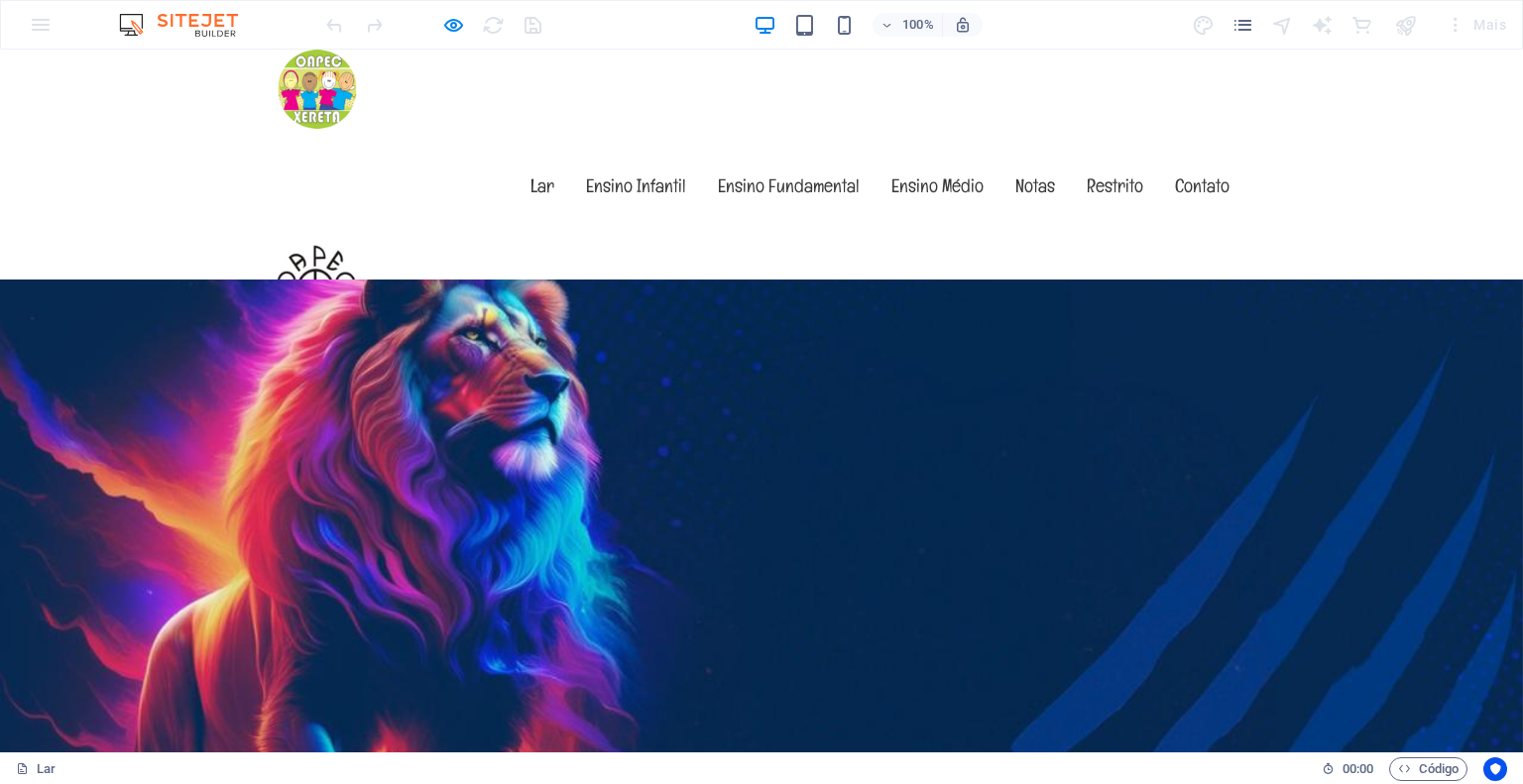 click at bounding box center [762, 1082] 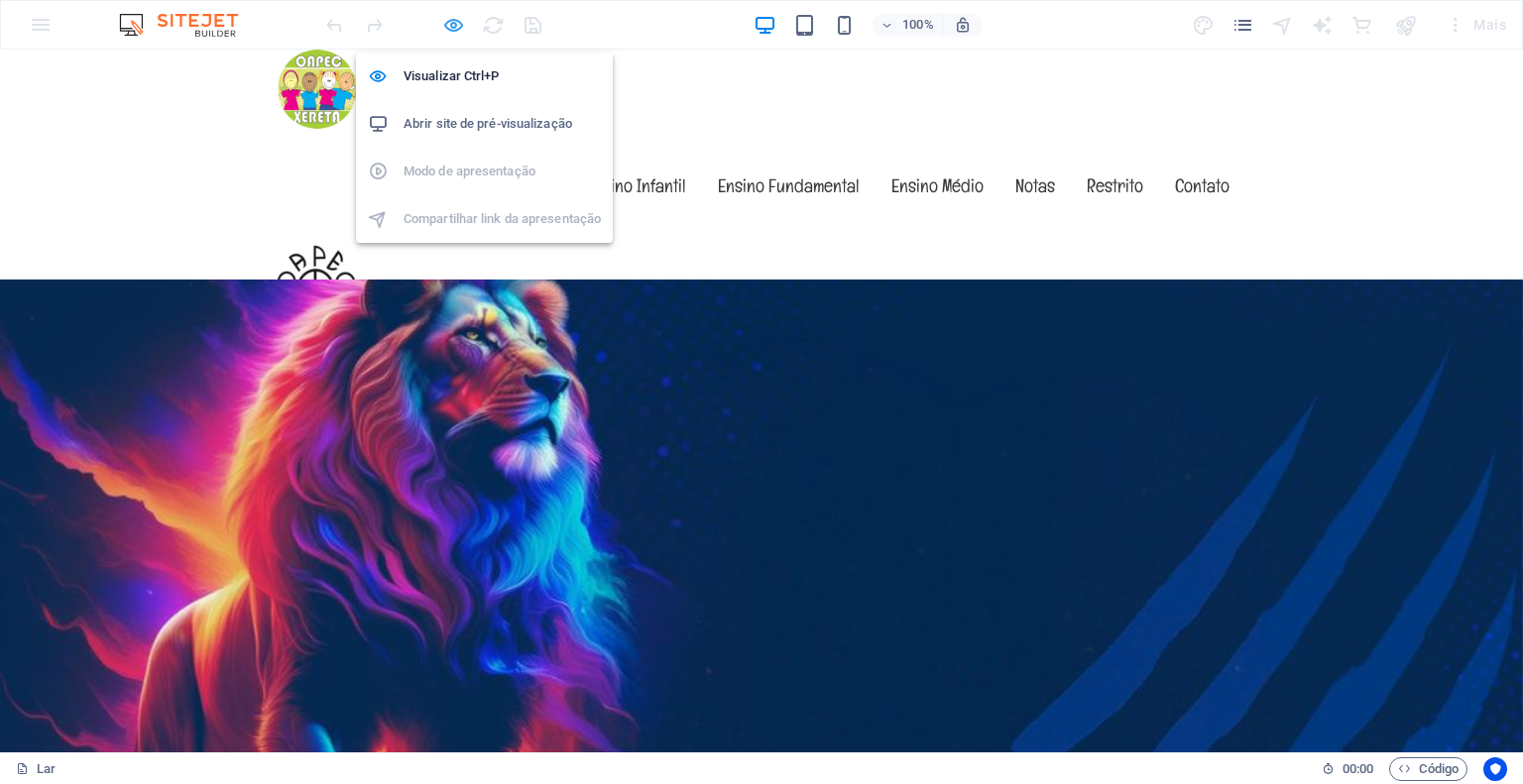 click at bounding box center [453, 25] 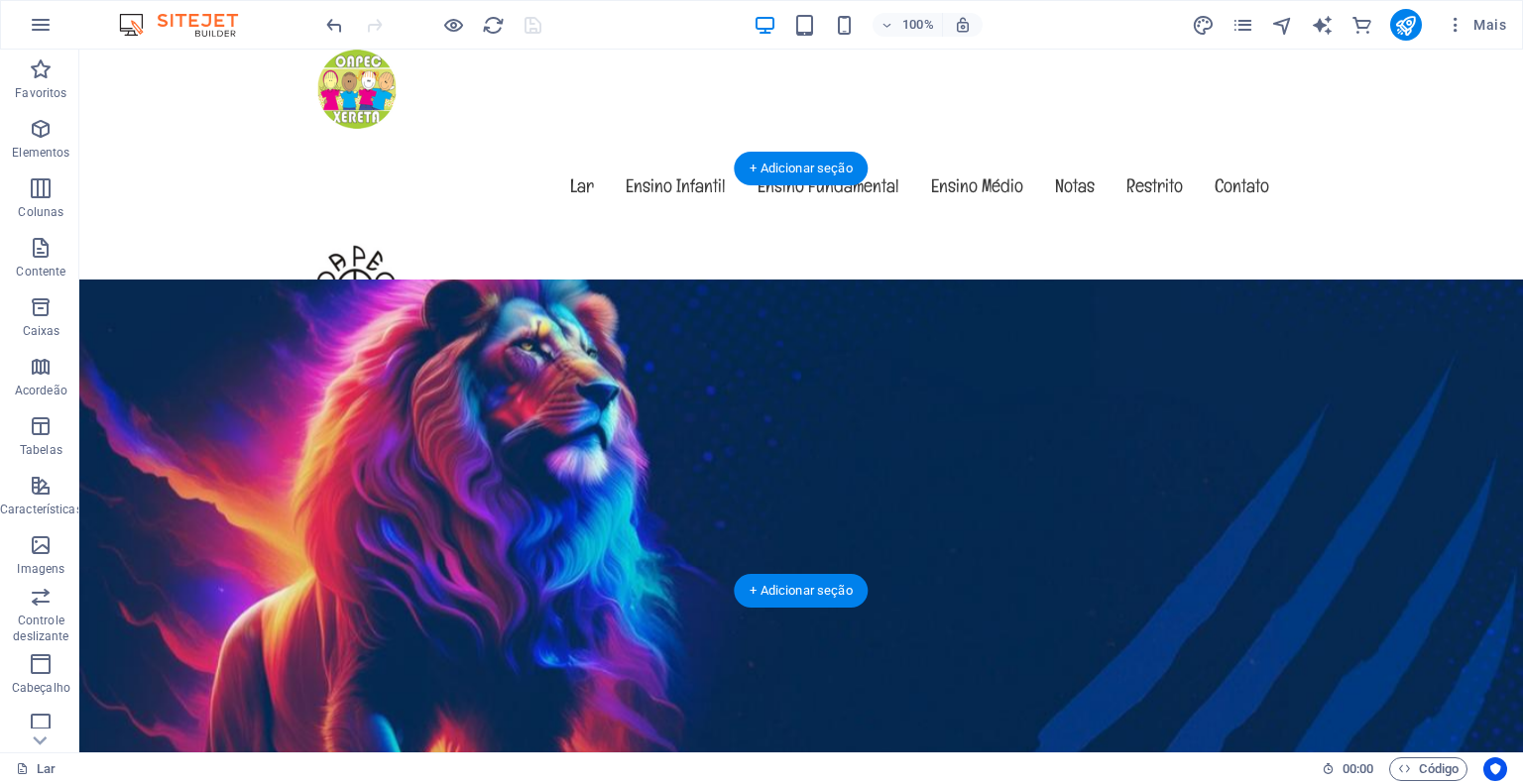 click at bounding box center [801, 1082] 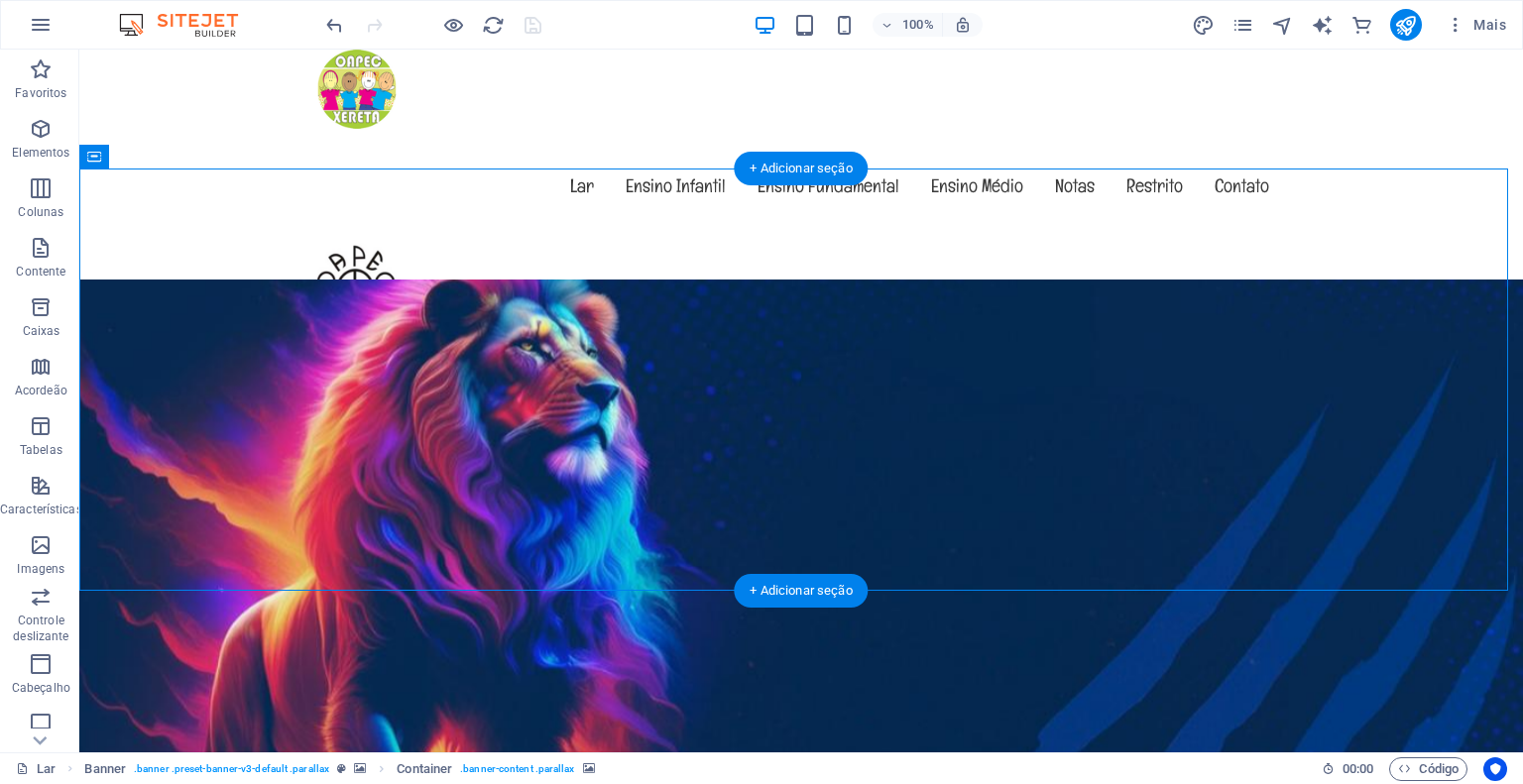 click at bounding box center [801, 1082] 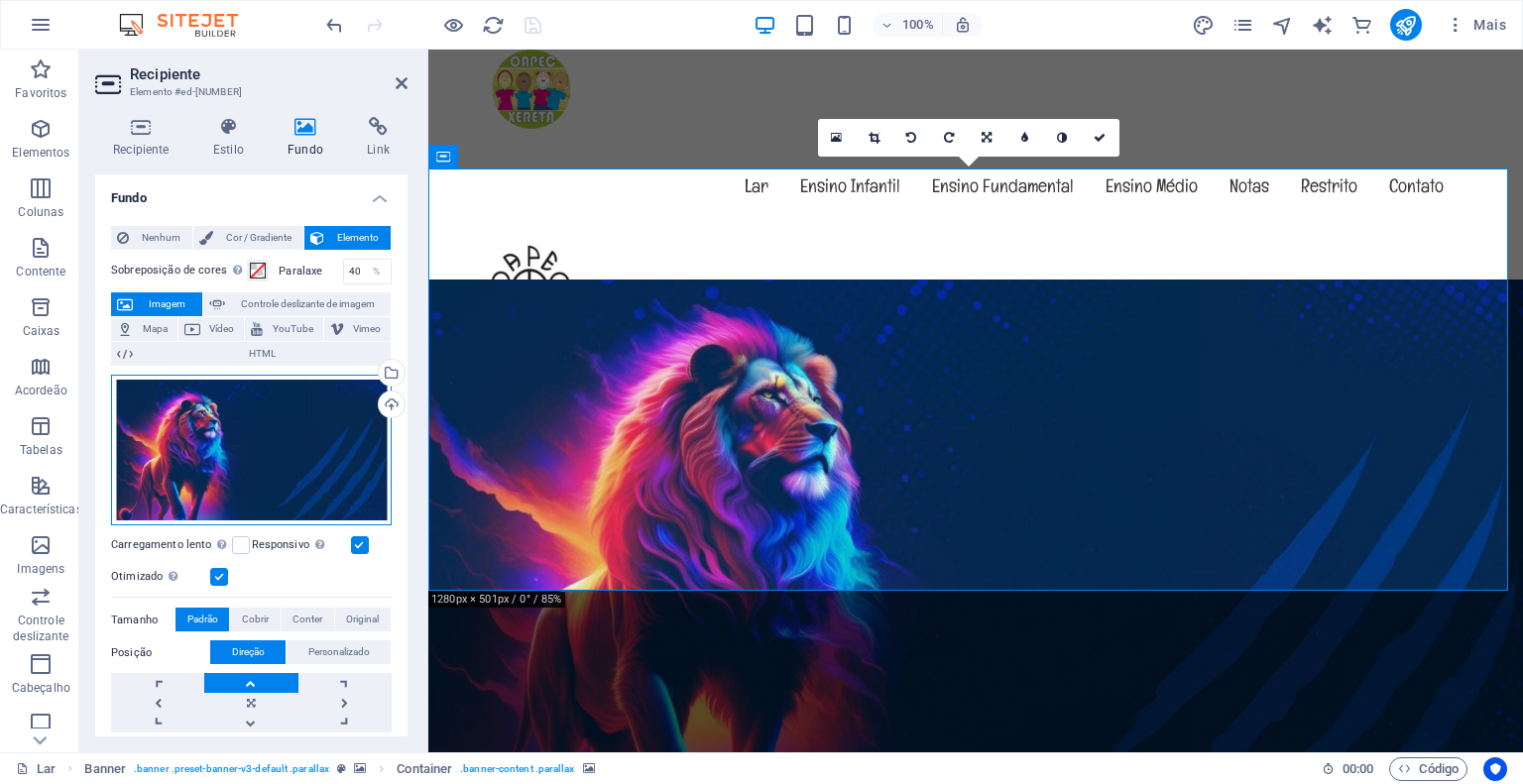 click on "Arraste os arquivos aqui, clique para escolher os arquivos ou  selecione-os em Arquivos ou em nossas fotos e vídeos de estoque gratuitos" at bounding box center [251, 450] 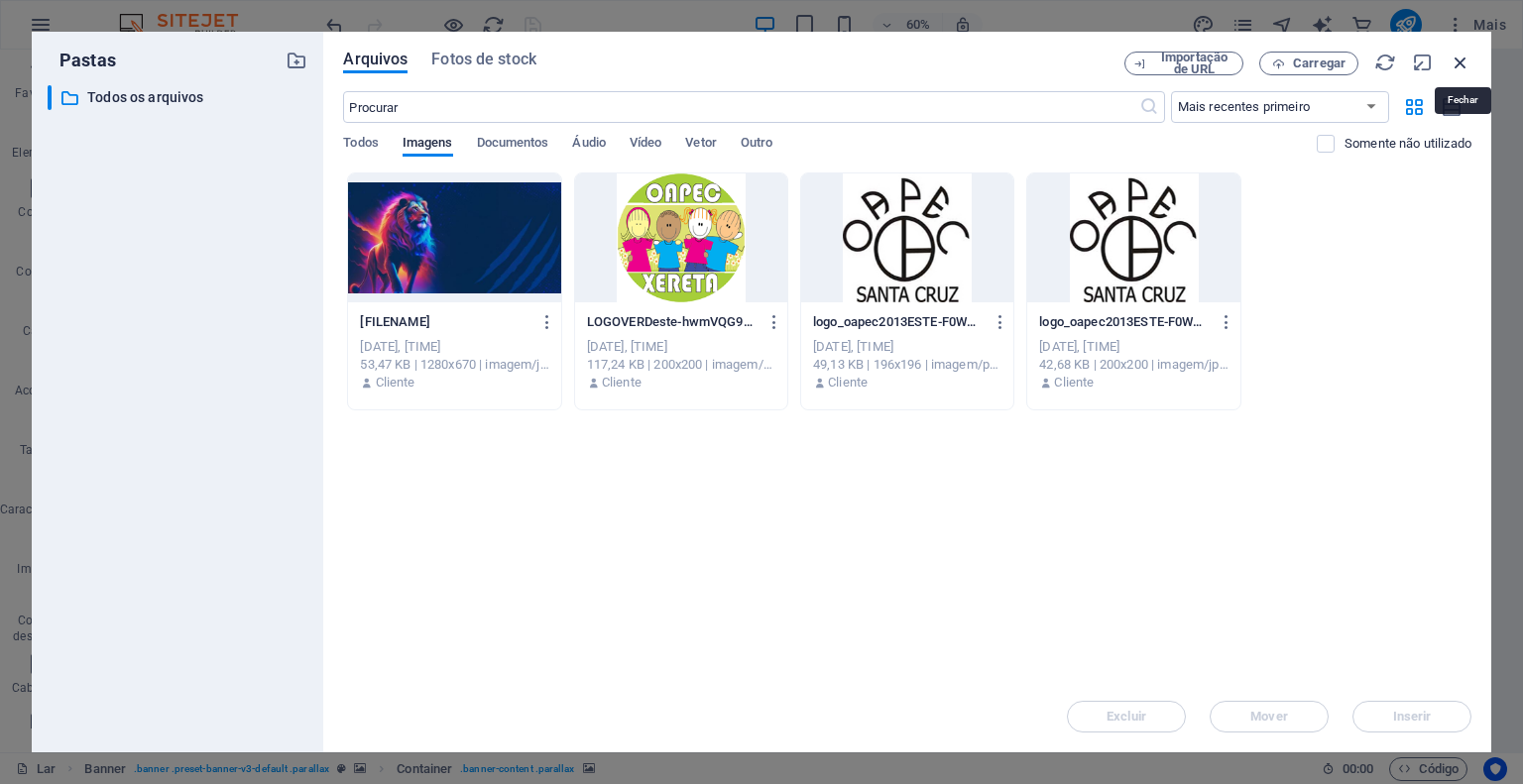 drag, startPoint x: 1457, startPoint y: 60, endPoint x: 895, endPoint y: 24, distance: 563.15184 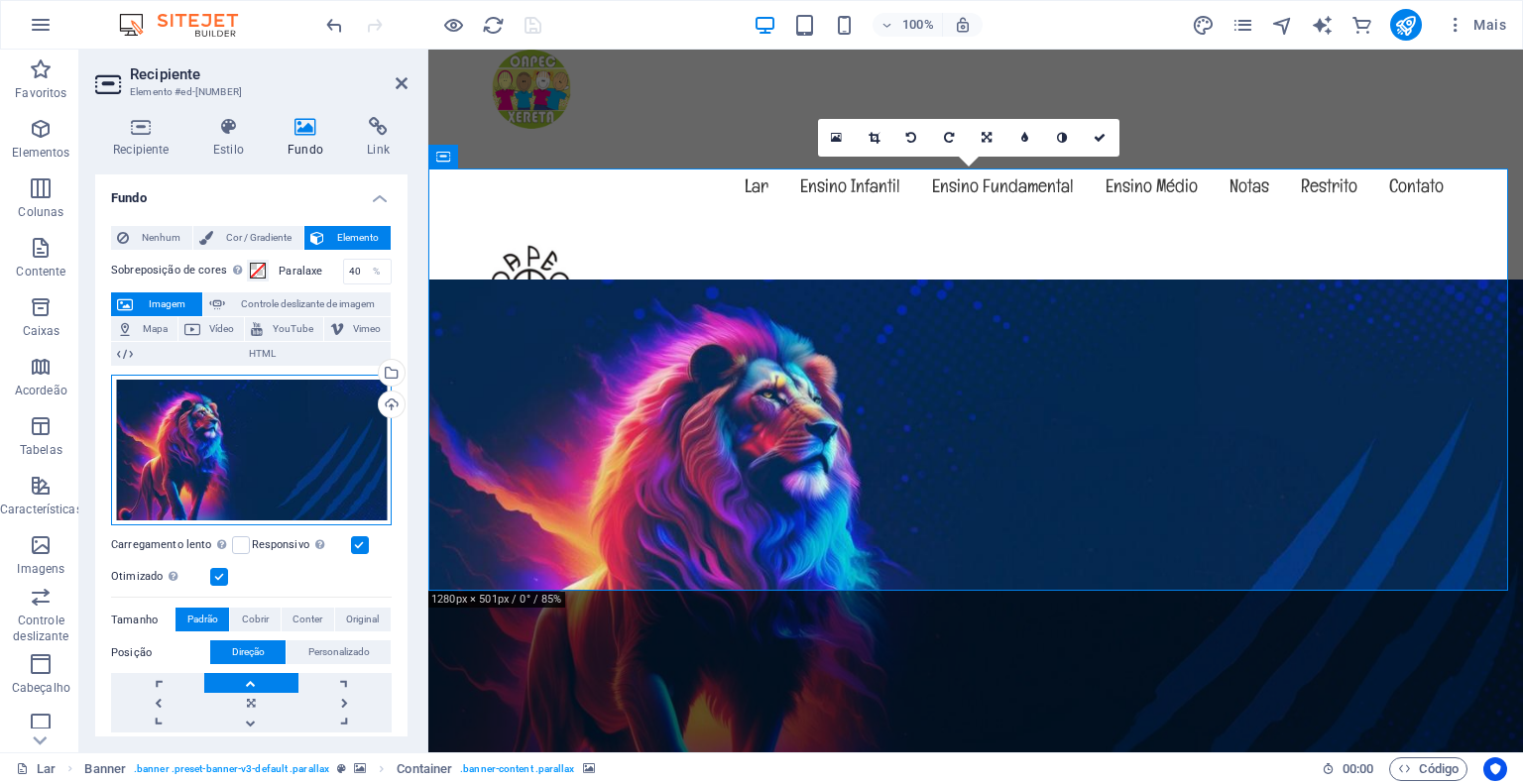 click on "Arraste os arquivos aqui, clique para escolher os arquivos ou  selecione-os em Arquivos ou em nossas fotos e vídeos de estoque gratuitos" at bounding box center [251, 450] 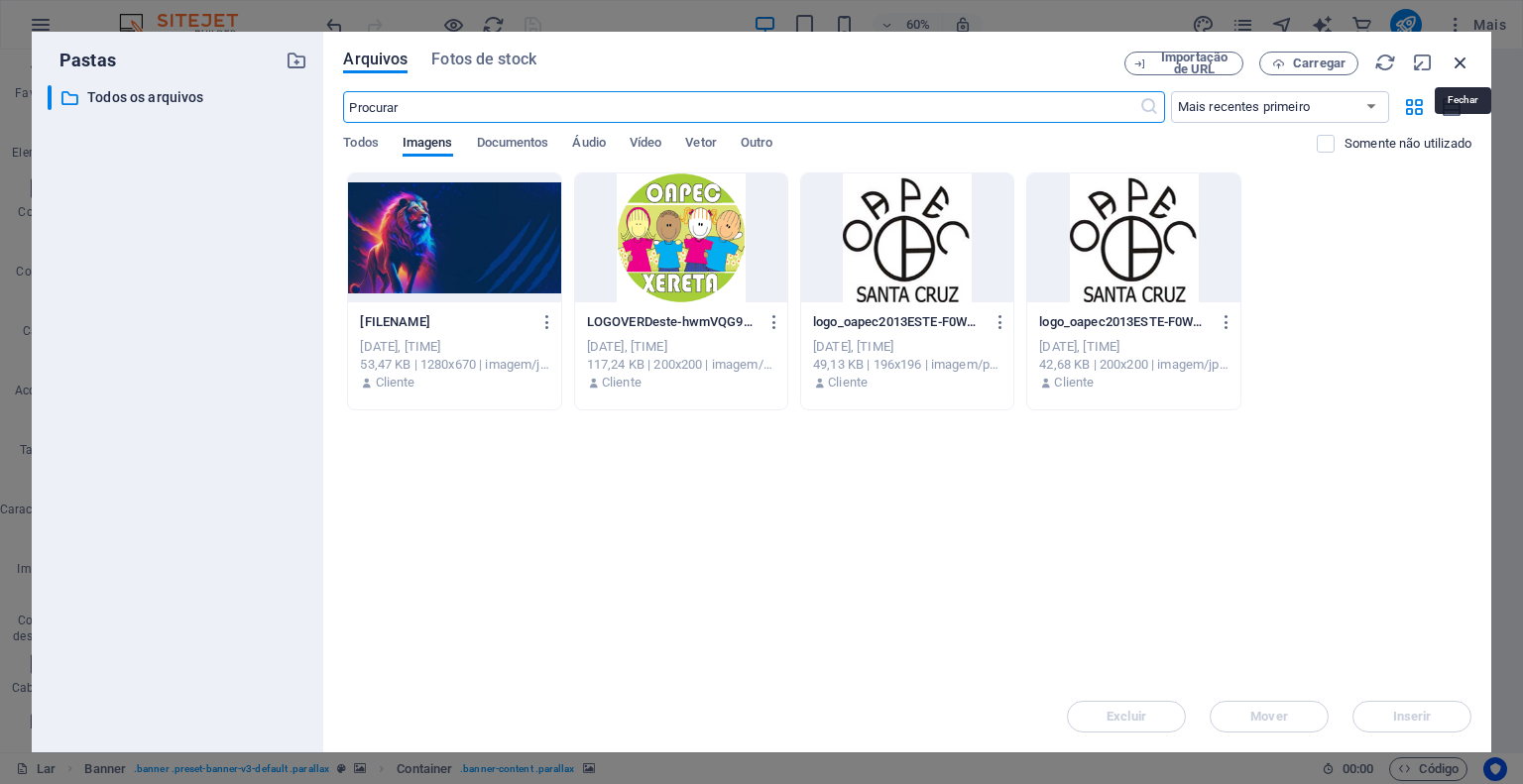 click at bounding box center [1461, 62] 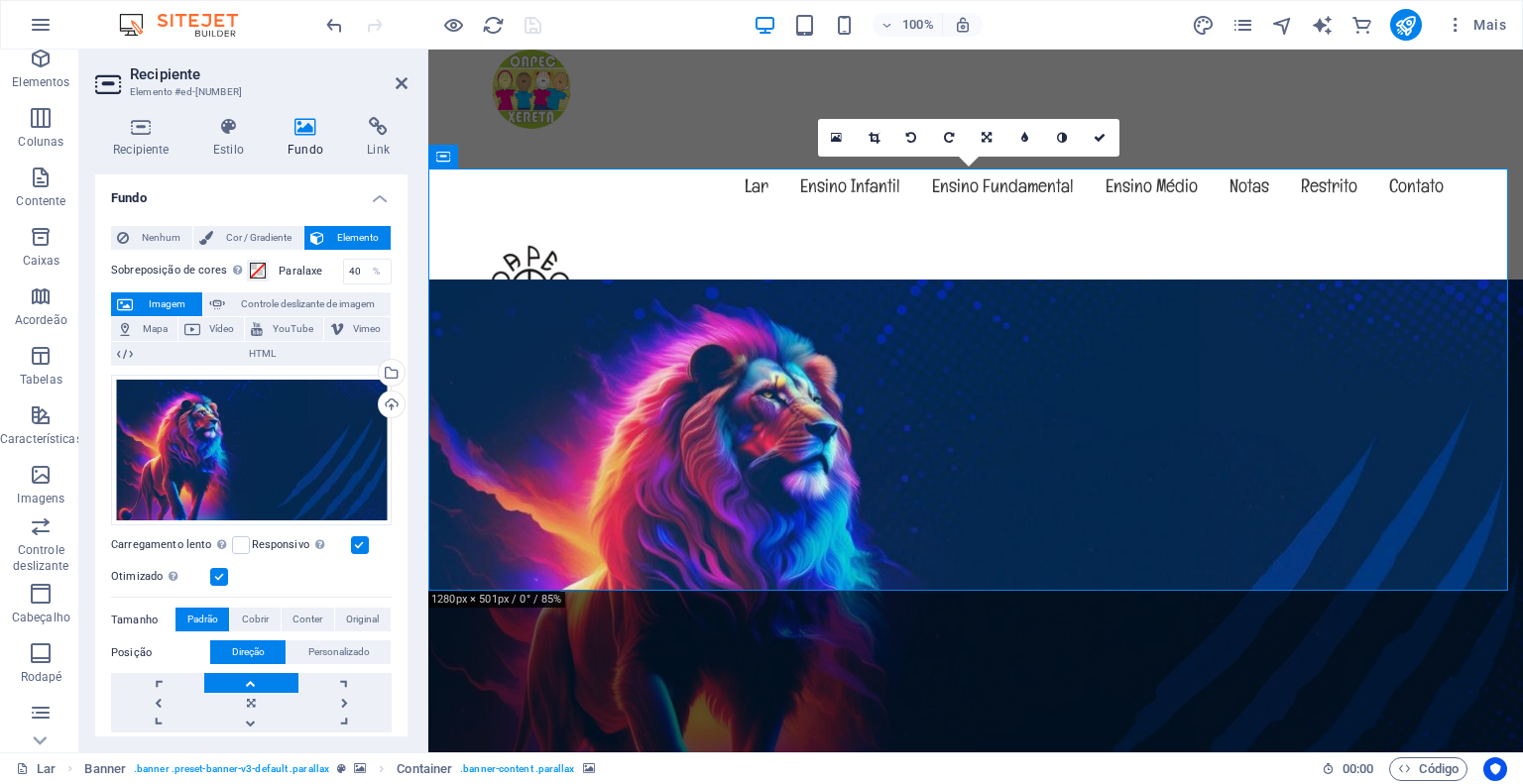 scroll, scrollTop: 99, scrollLeft: 0, axis: vertical 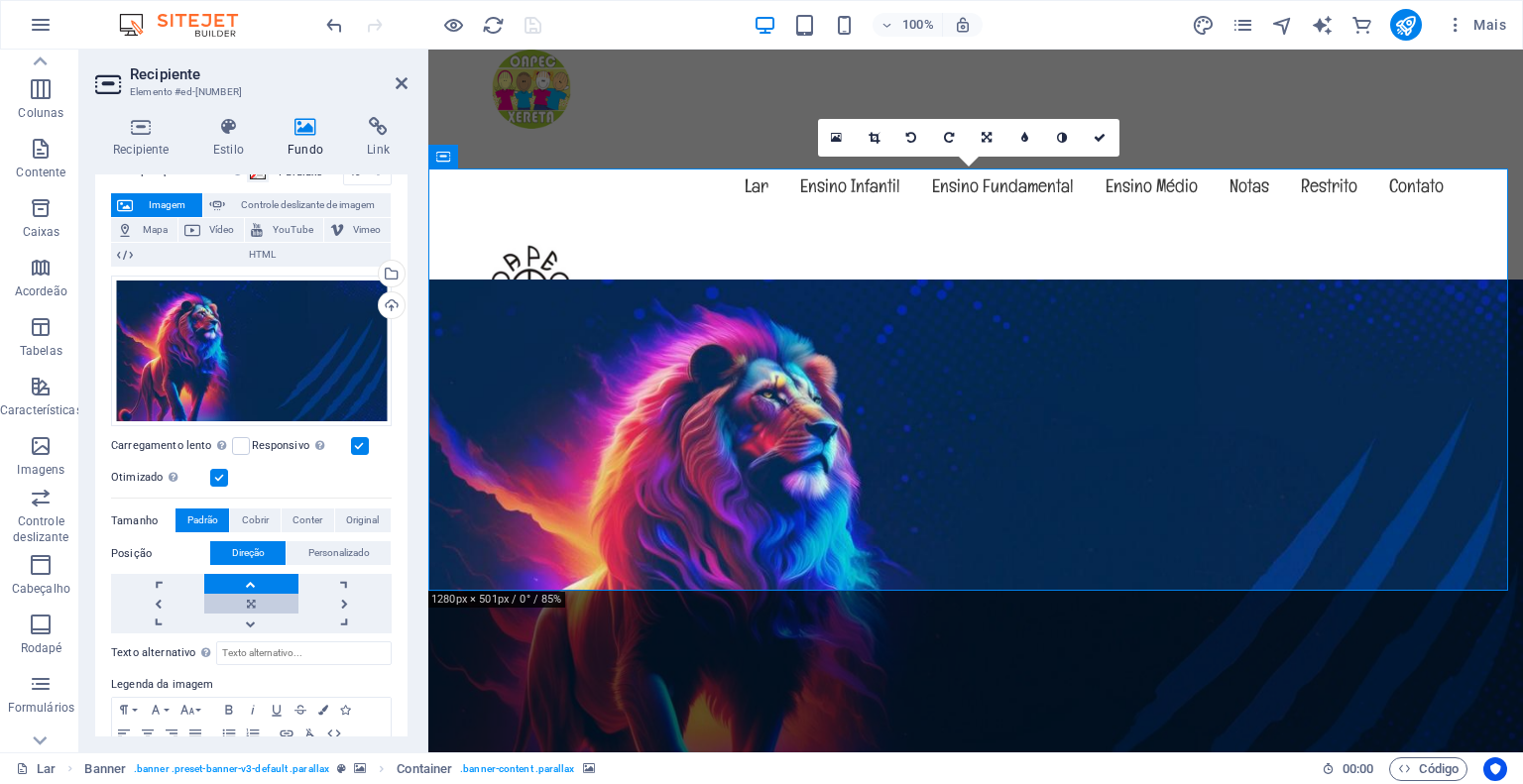 click at bounding box center [251, 604] 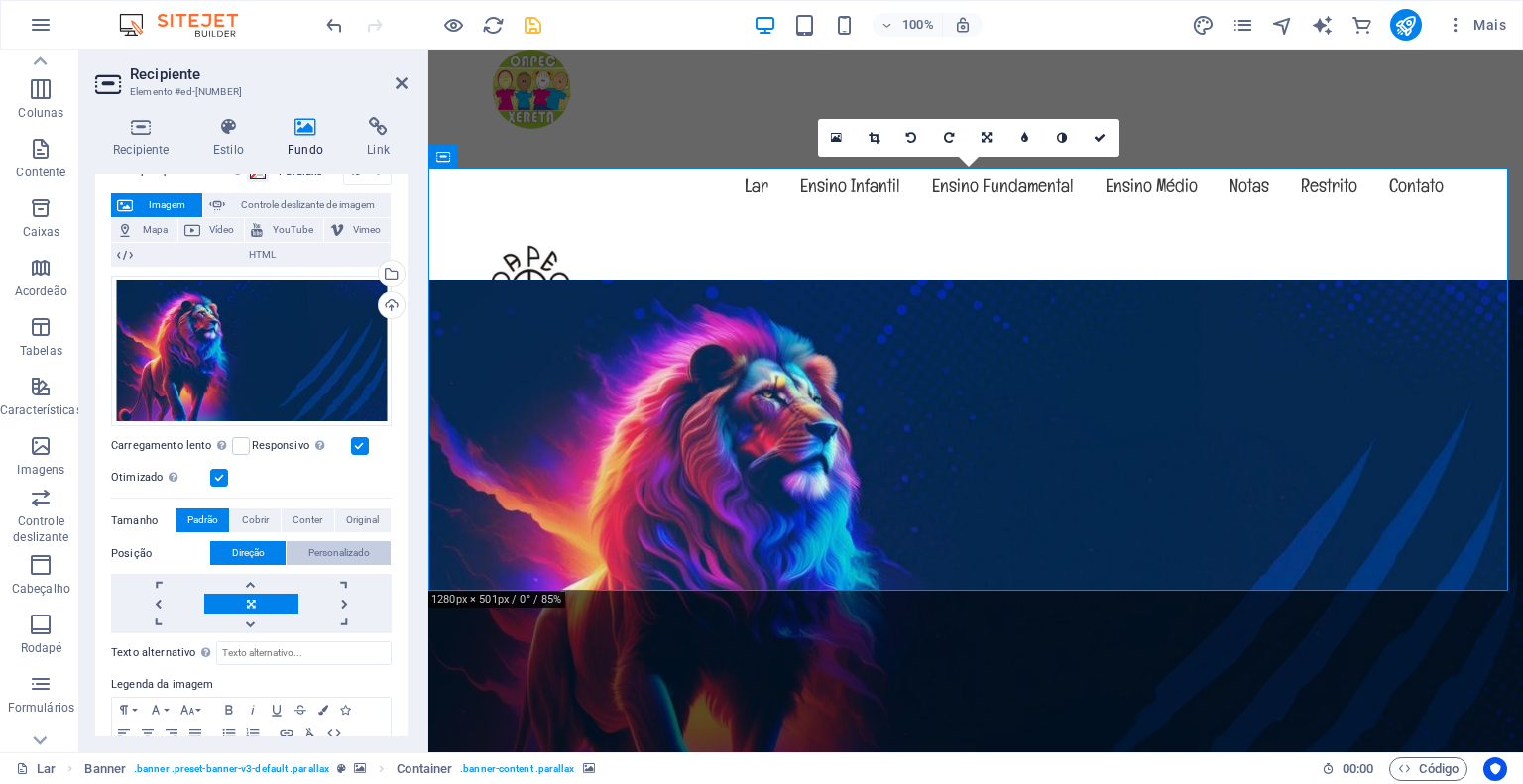 click on "Personalizado" at bounding box center [339, 552] 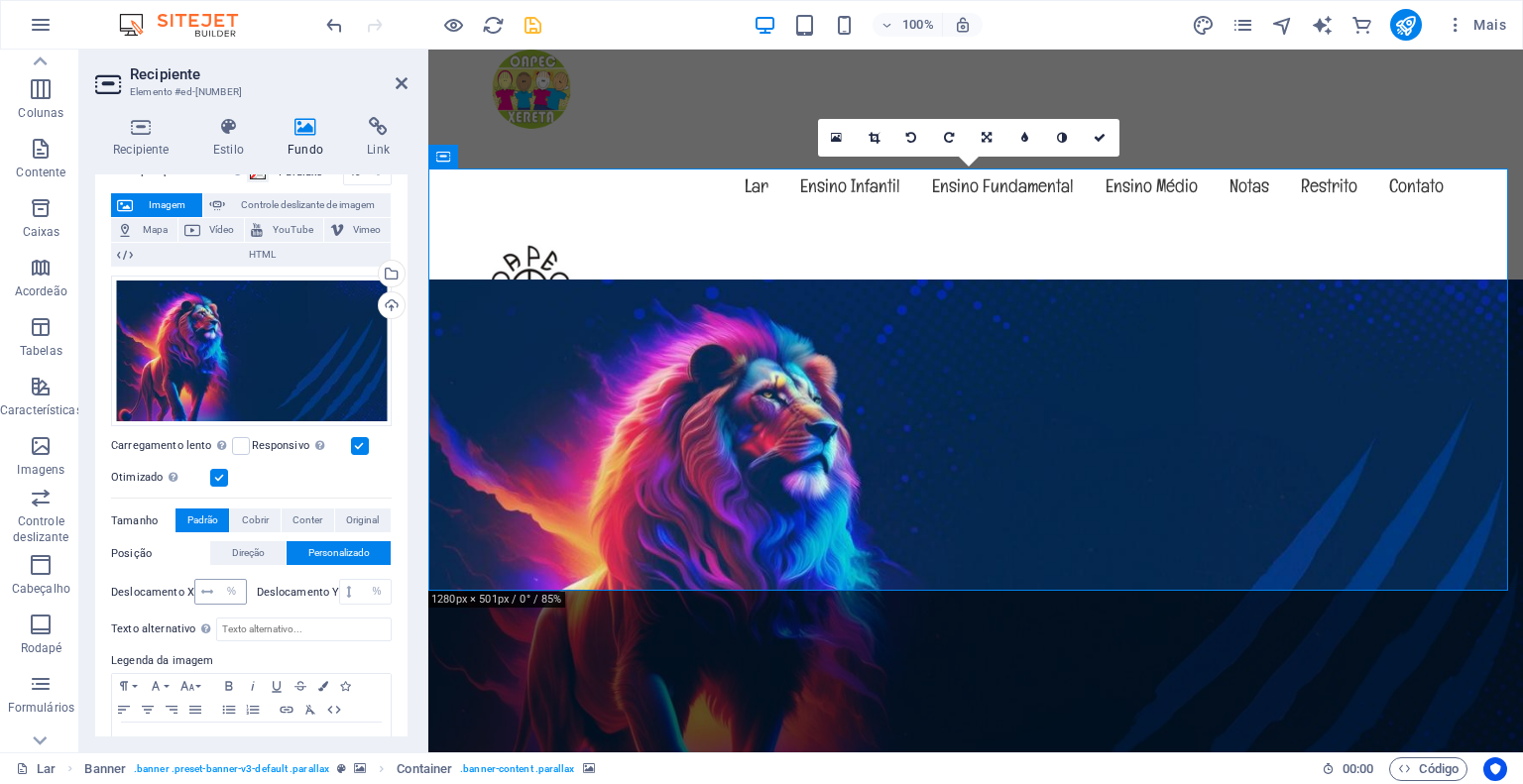 click at bounding box center [207, 592] 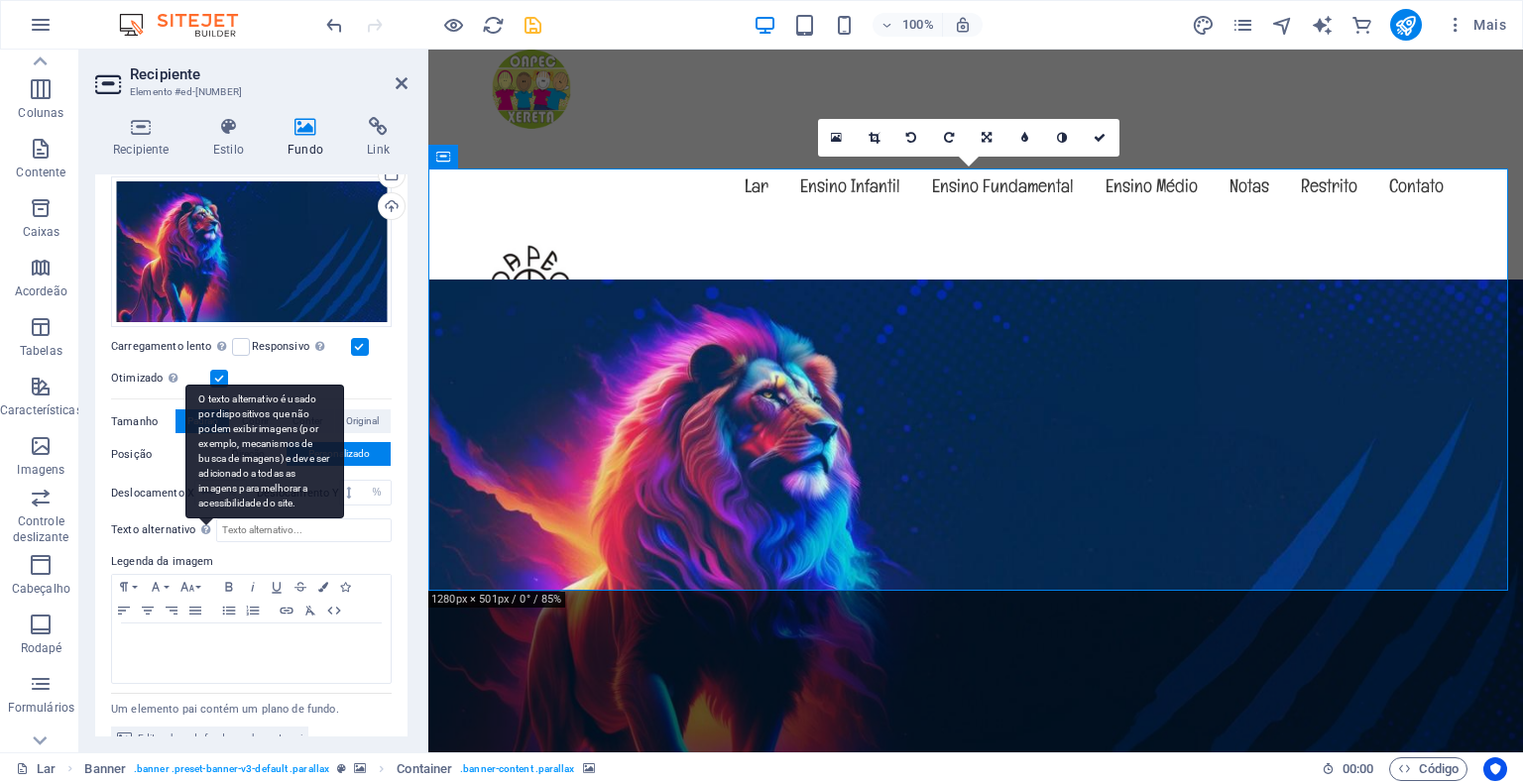 scroll, scrollTop: 223, scrollLeft: 0, axis: vertical 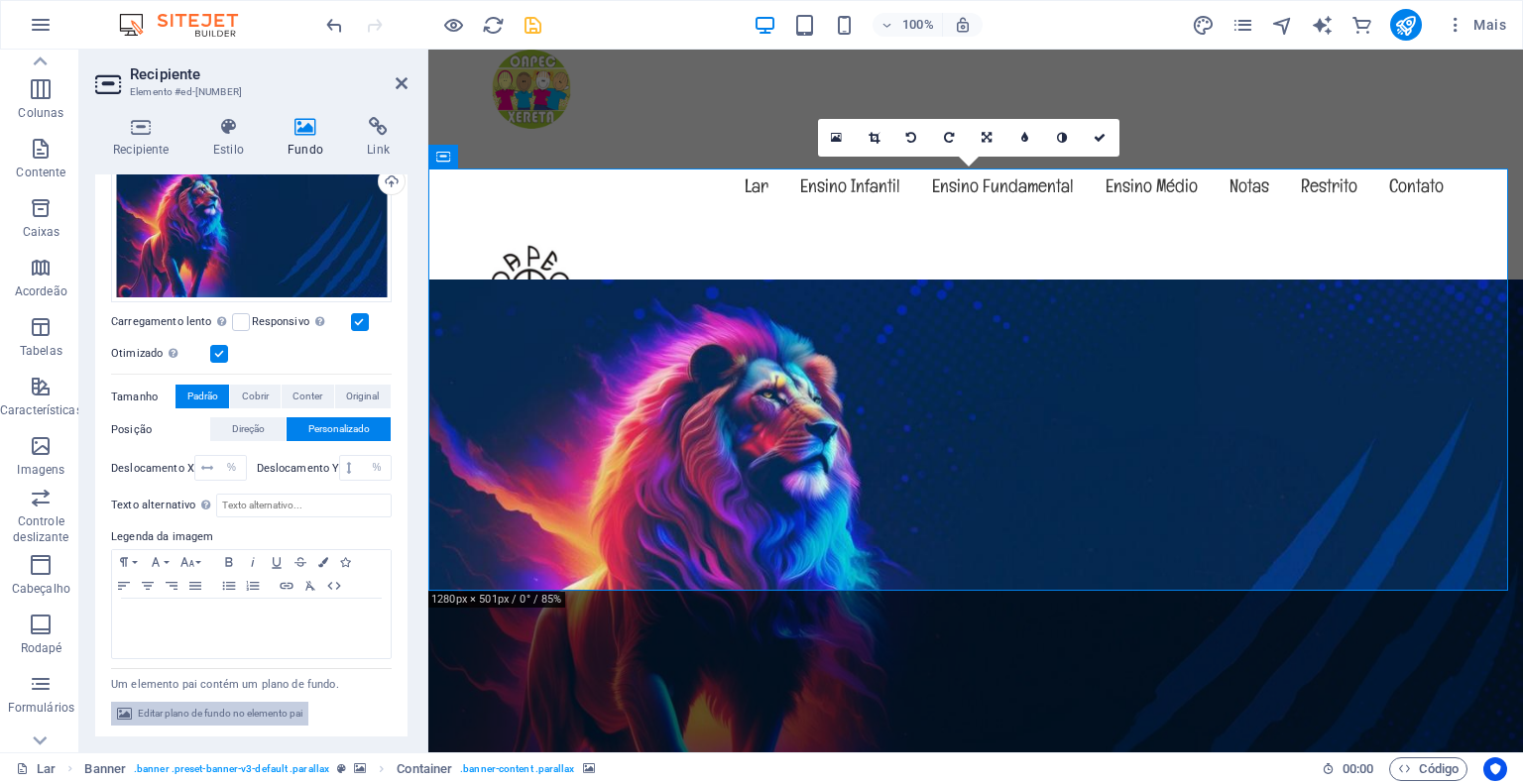 click on "Editar plano de fundo no elemento pai" at bounding box center [220, 713] 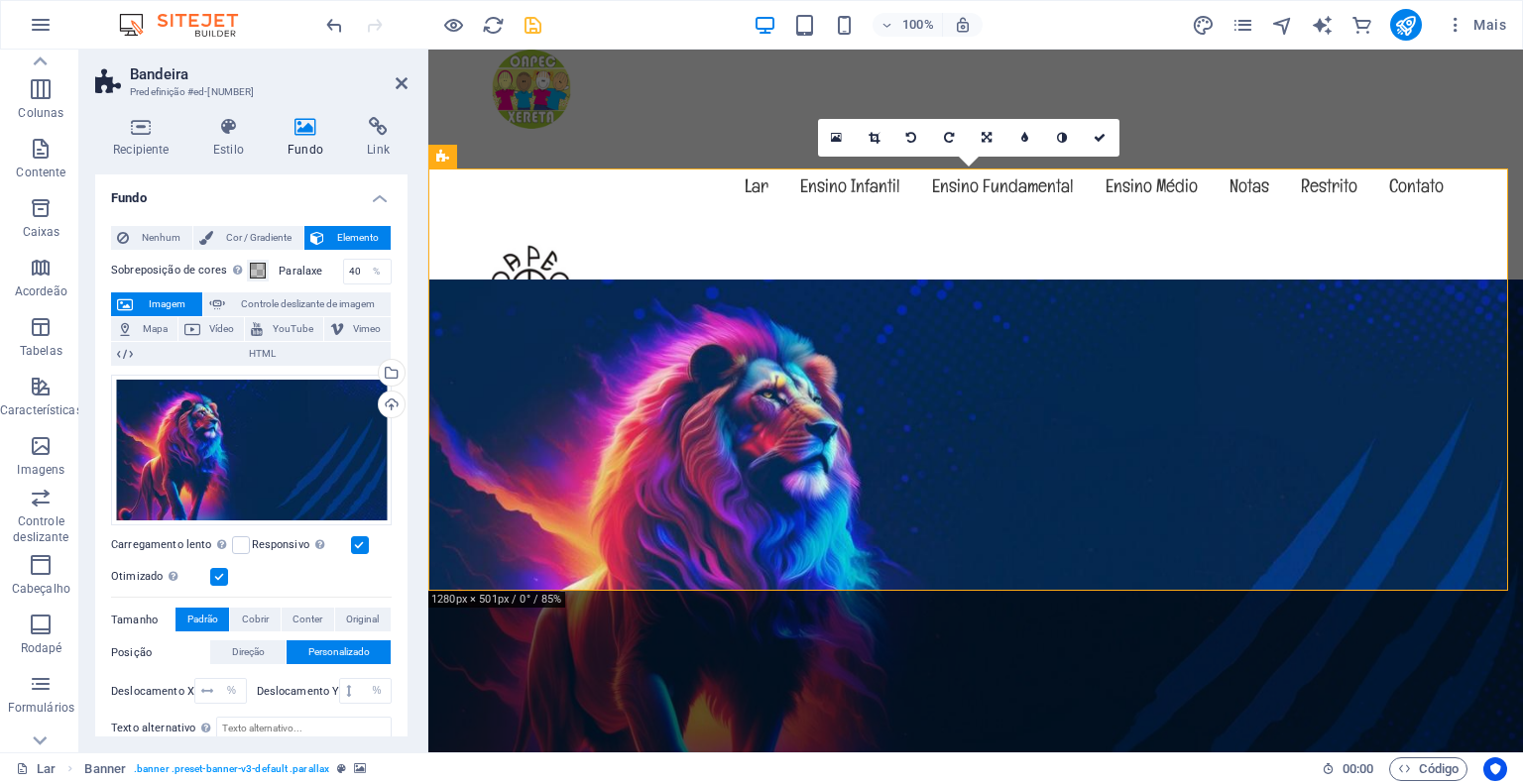 click at bounding box center (219, 577) 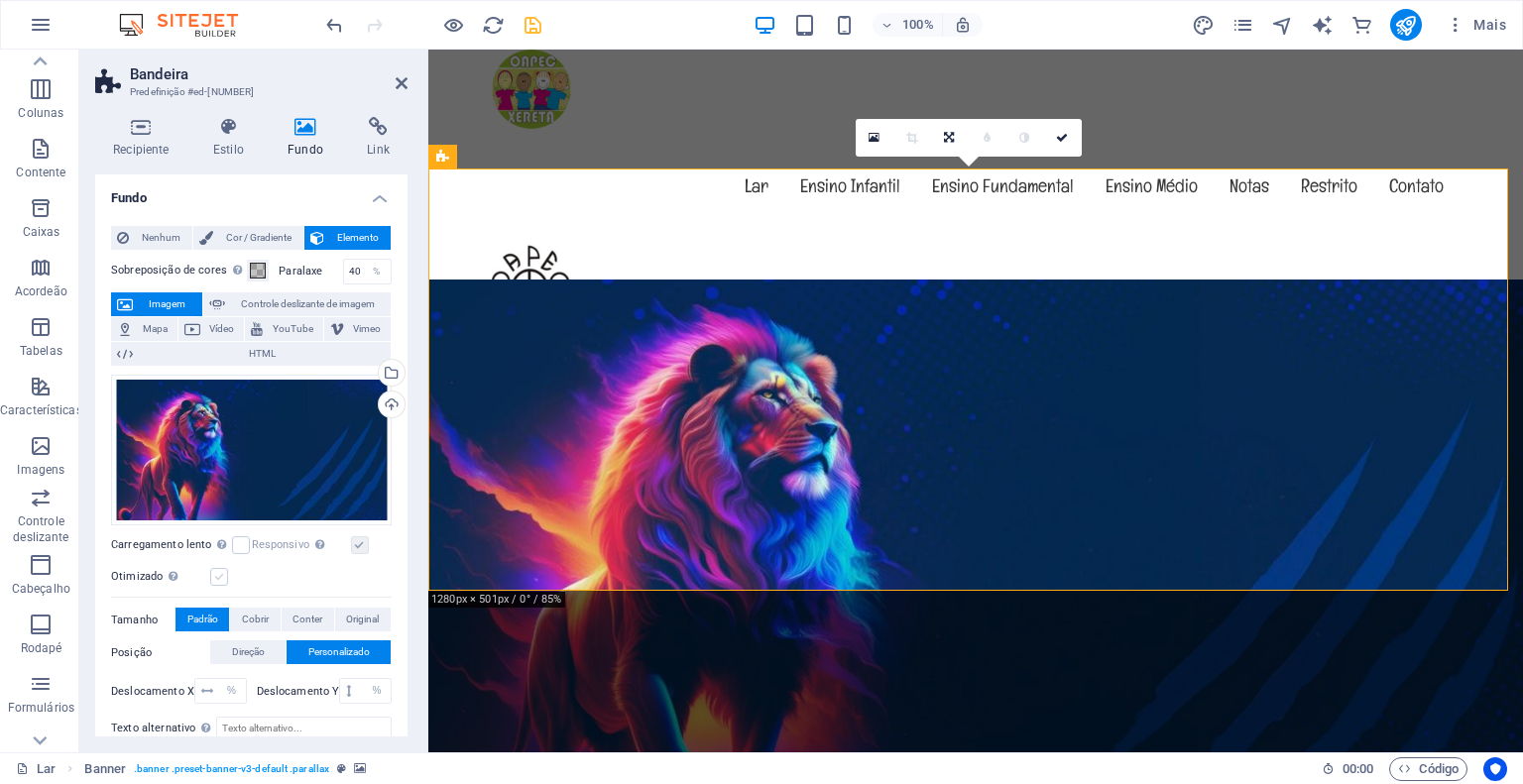 click at bounding box center (219, 577) 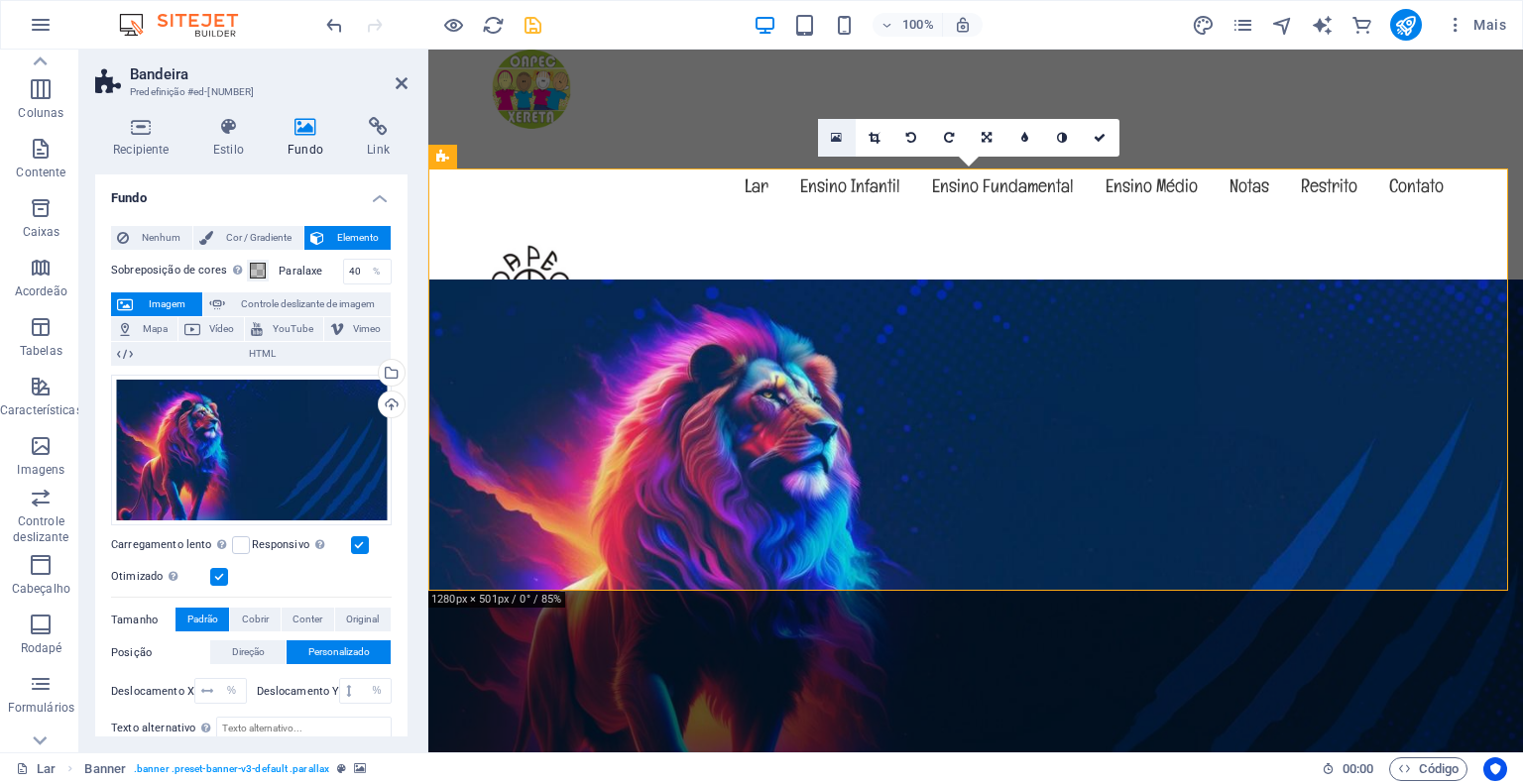 click at bounding box center [836, 138] 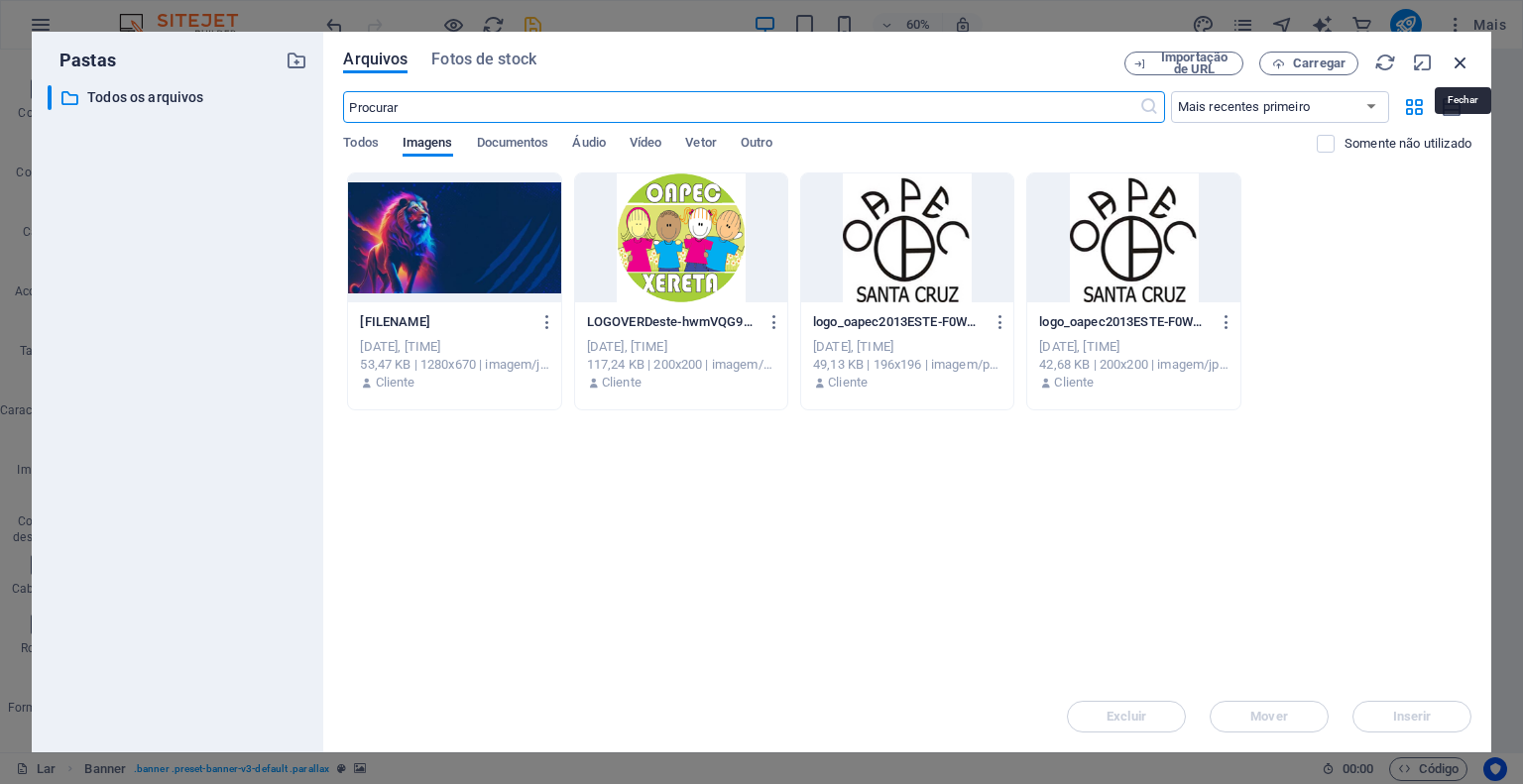 click at bounding box center [1461, 62] 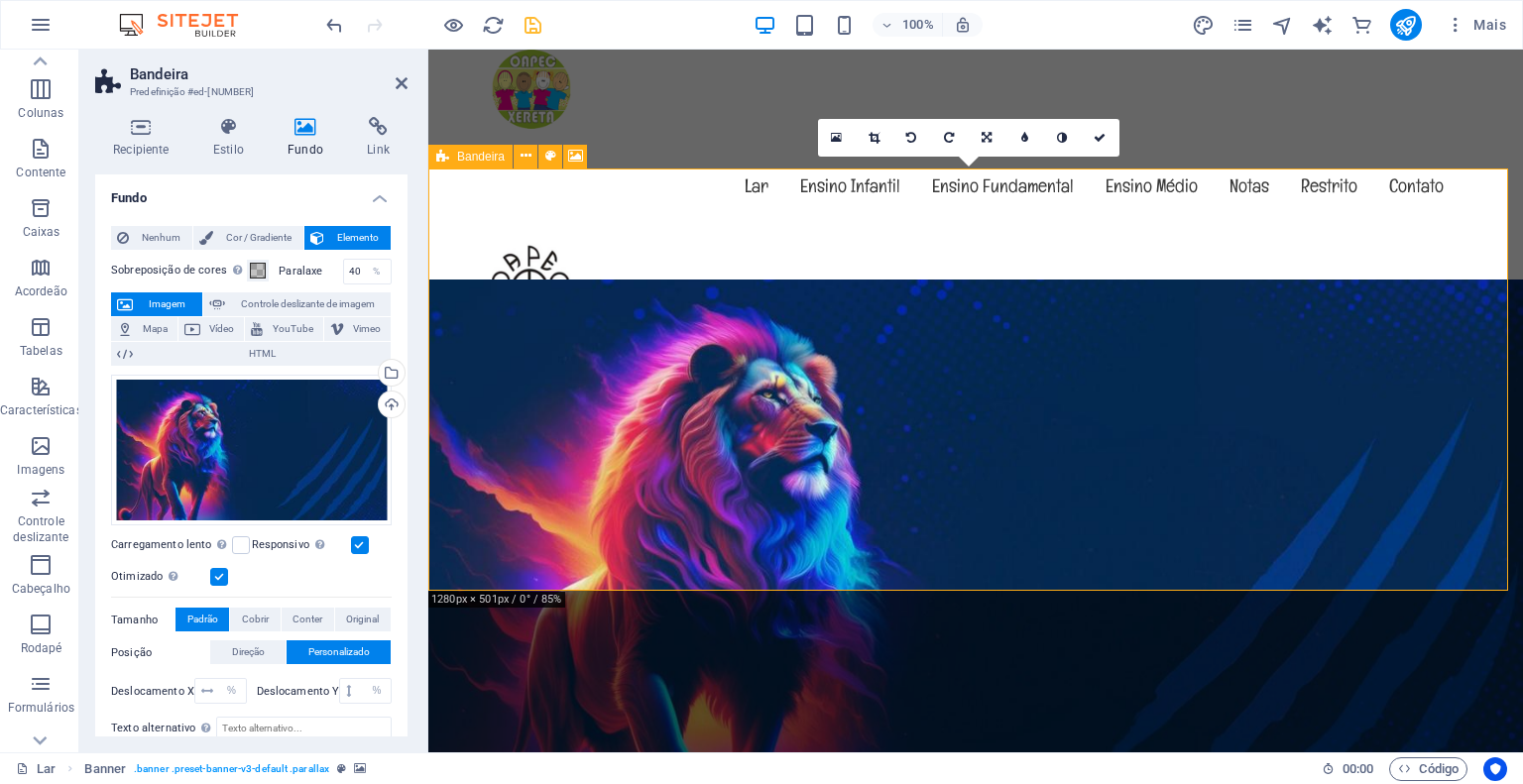 click on "Bandeira" at bounding box center [481, 157] 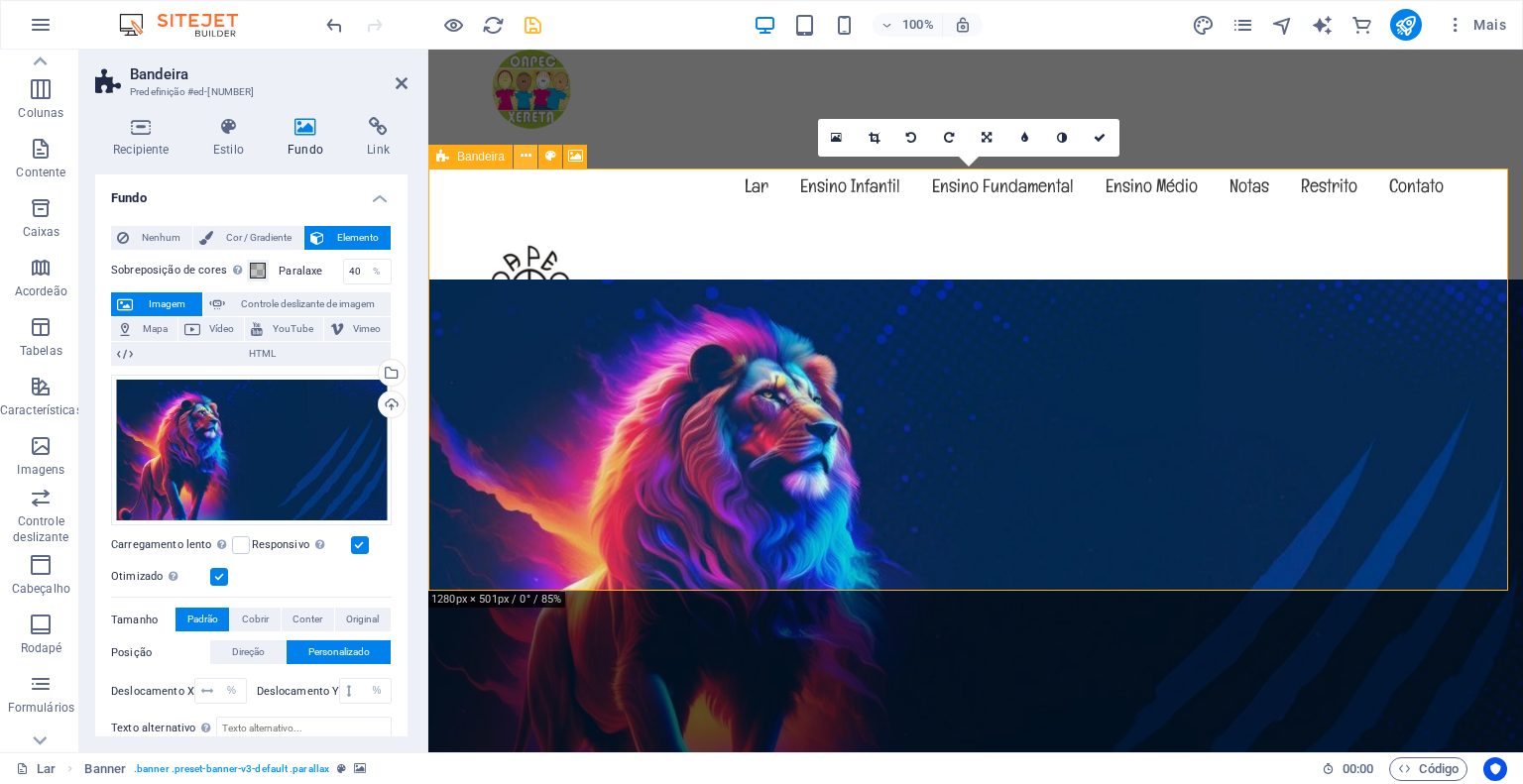 click at bounding box center [526, 156] 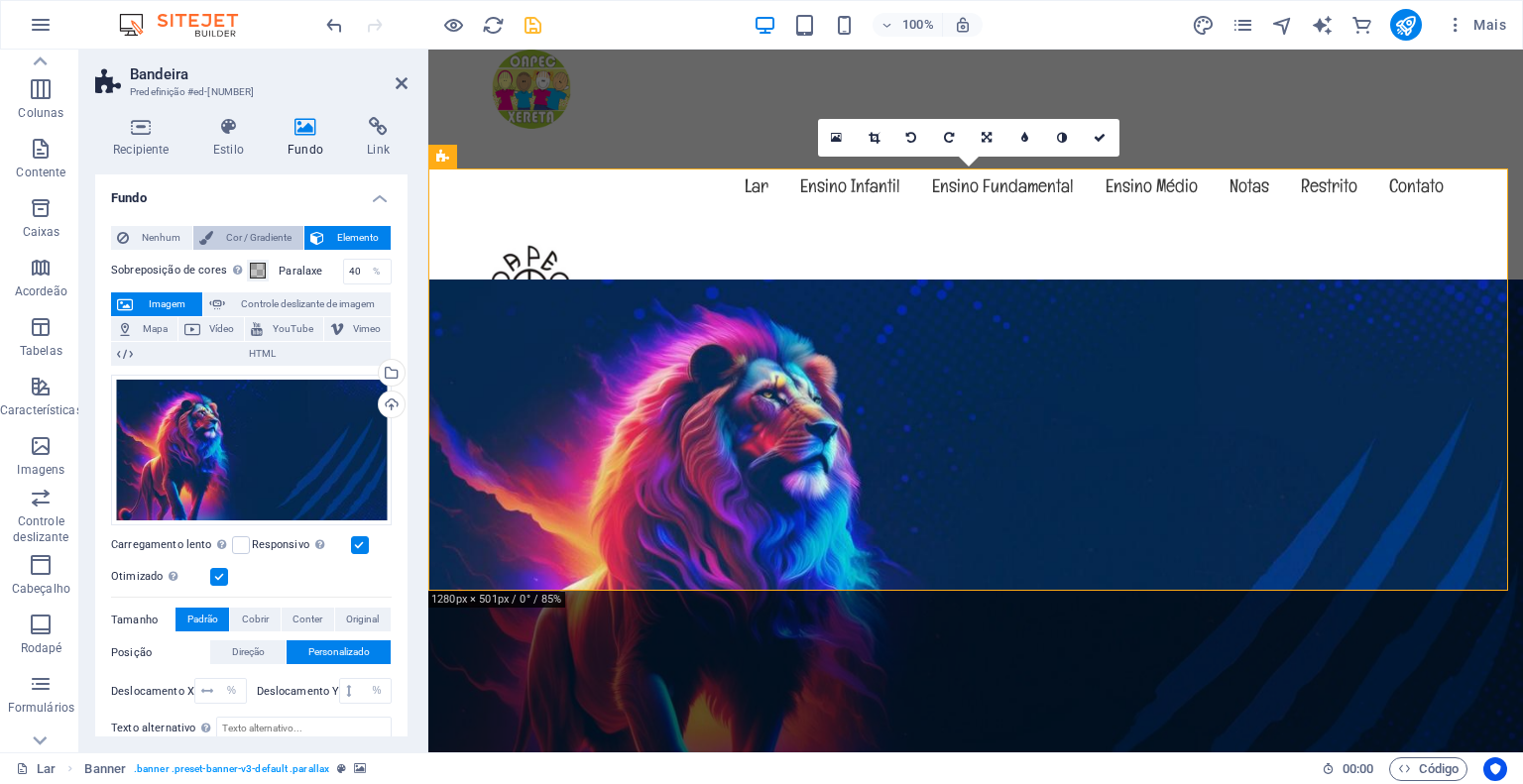 click on "Cor / Gradiente" at bounding box center (259, 237) 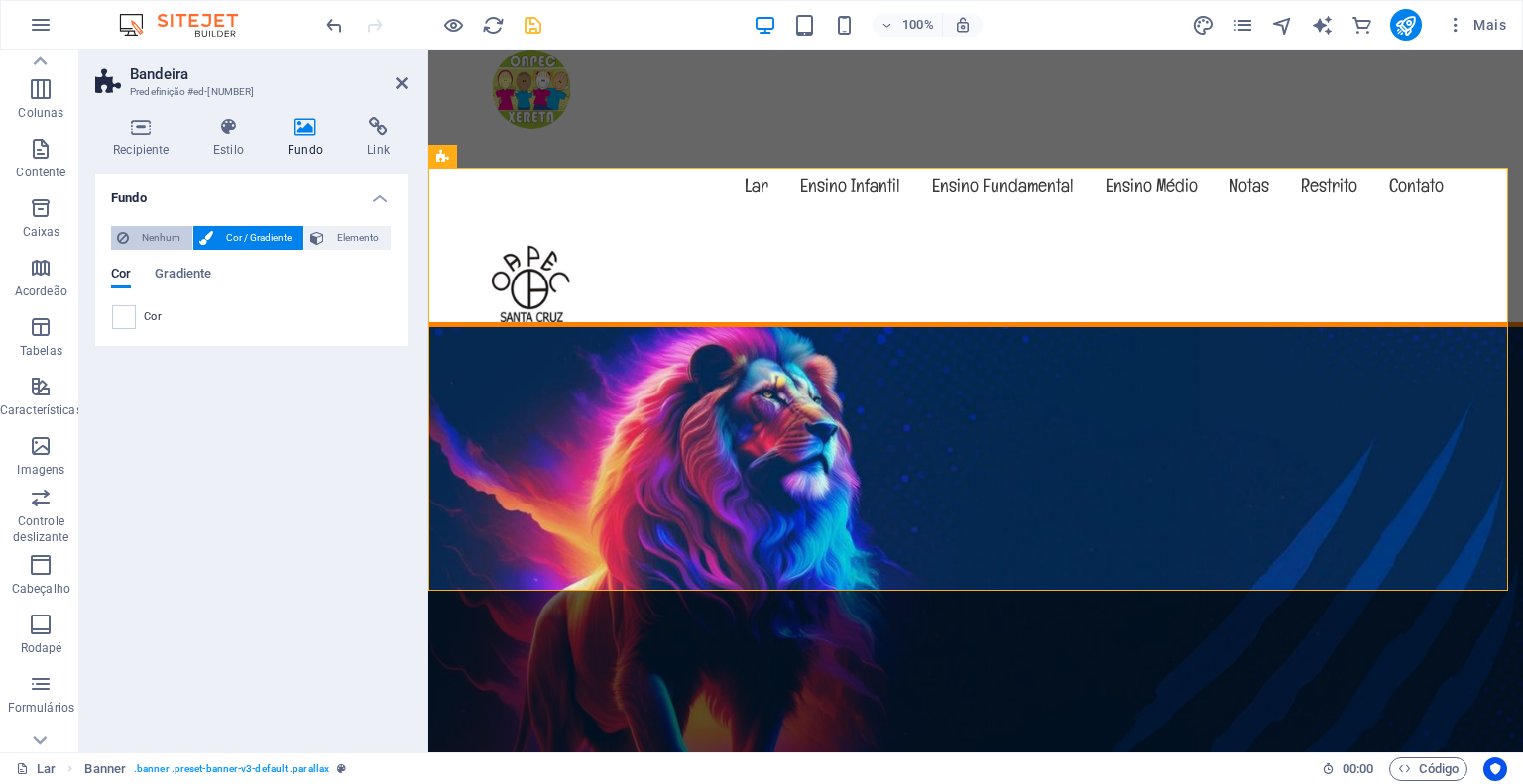 click on "Nenhum" at bounding box center (161, 237) 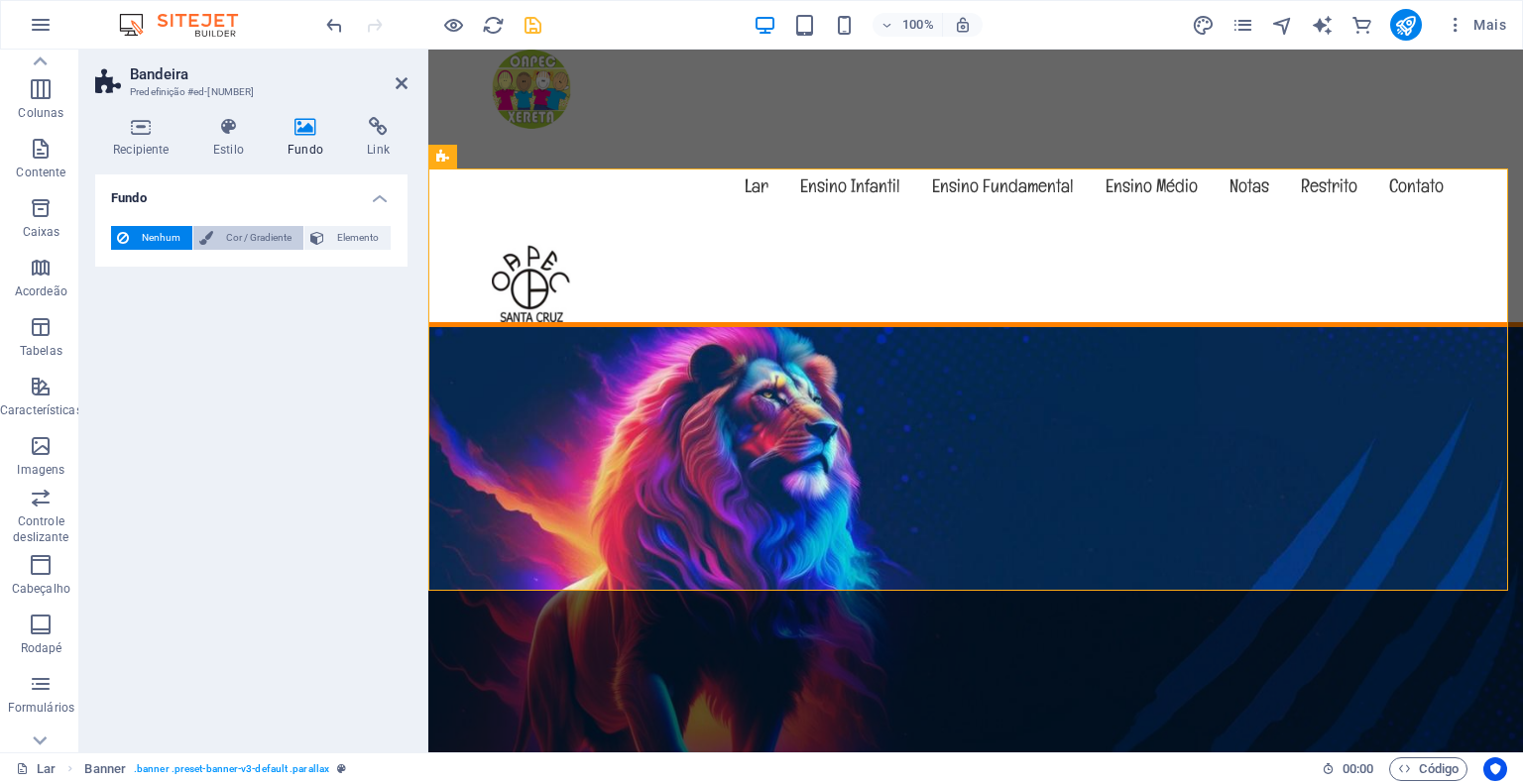 click on "Cor / Gradiente" at bounding box center (258, 238) 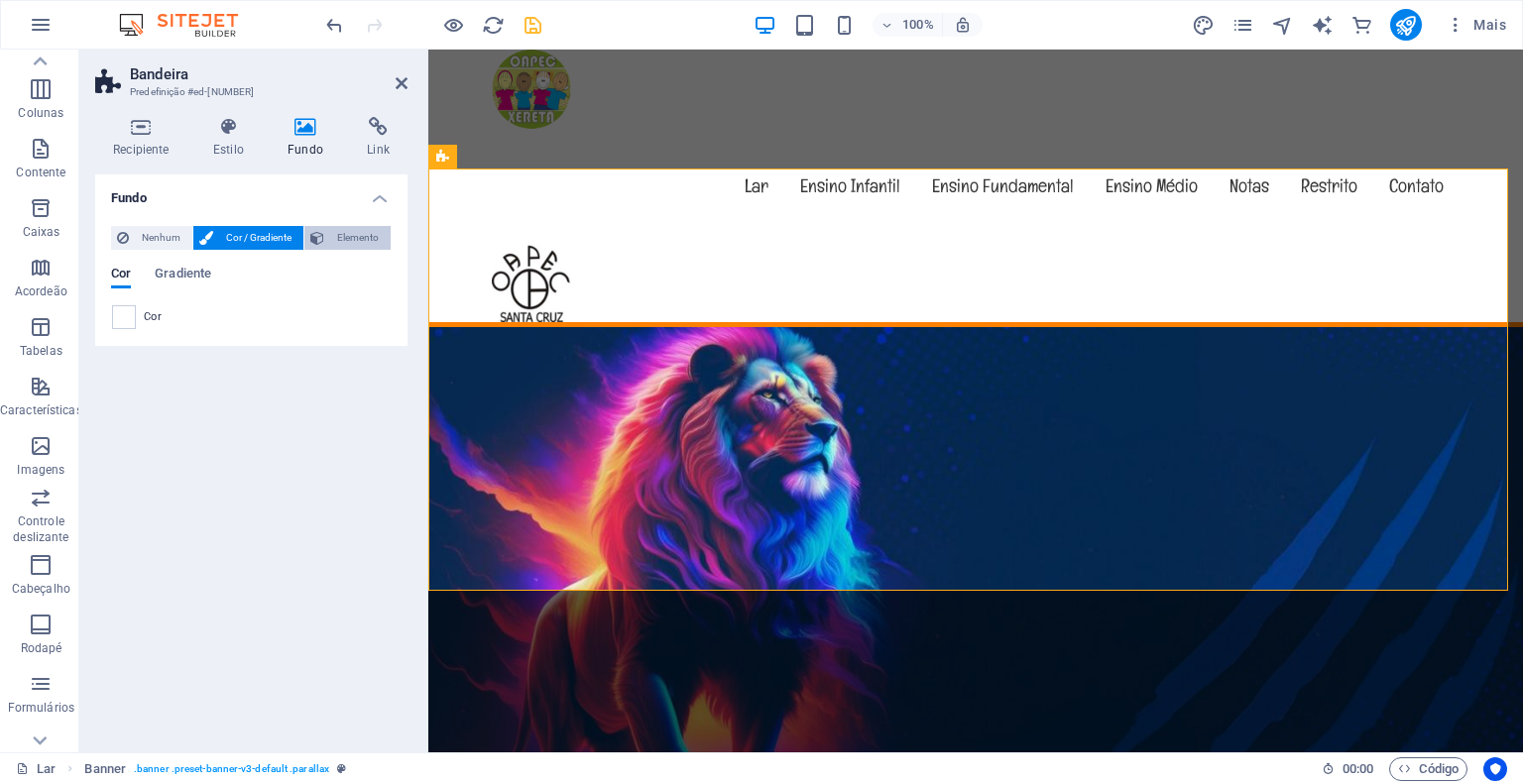 click on "Elemento" at bounding box center (357, 238) 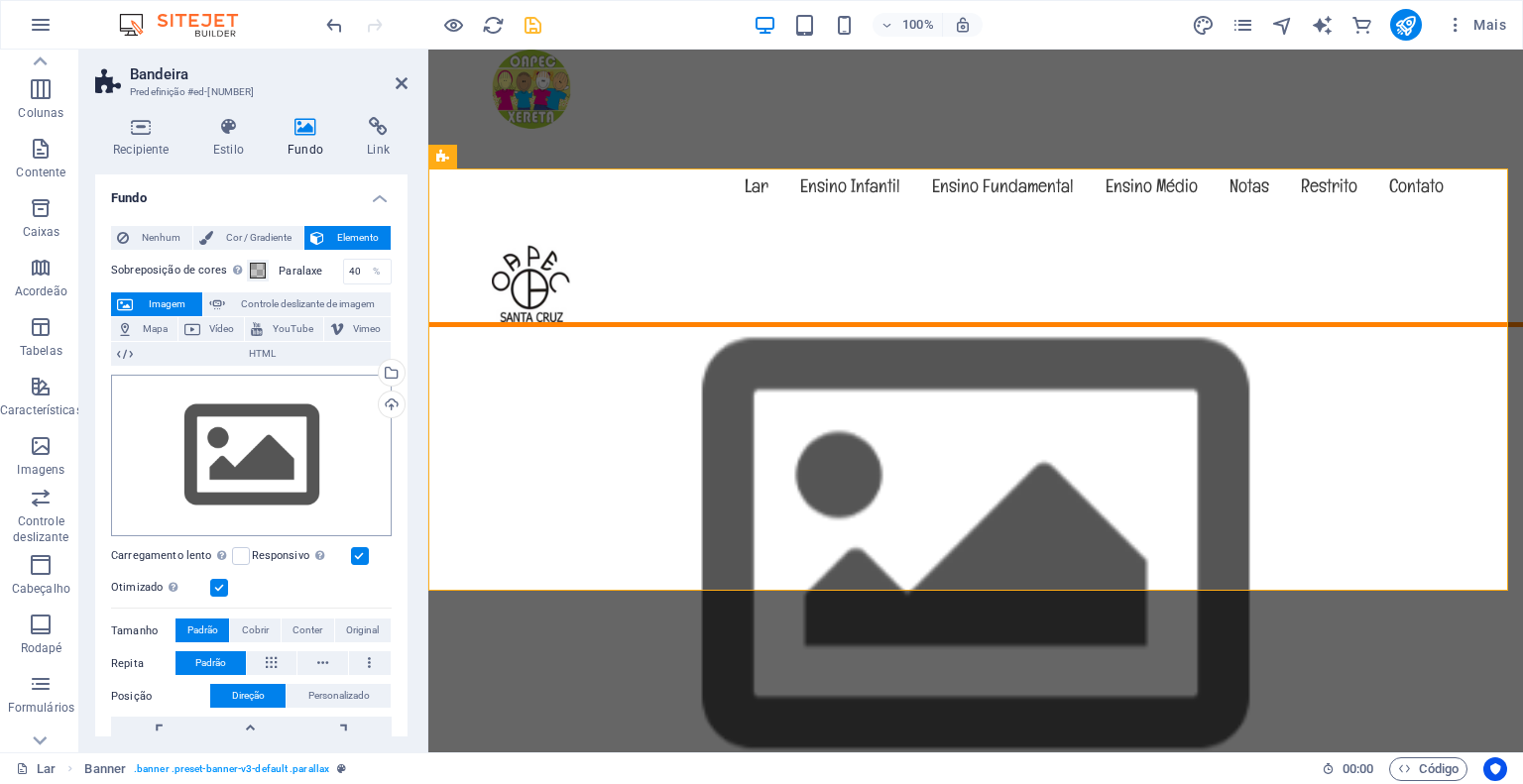 scroll, scrollTop: 0, scrollLeft: 0, axis: both 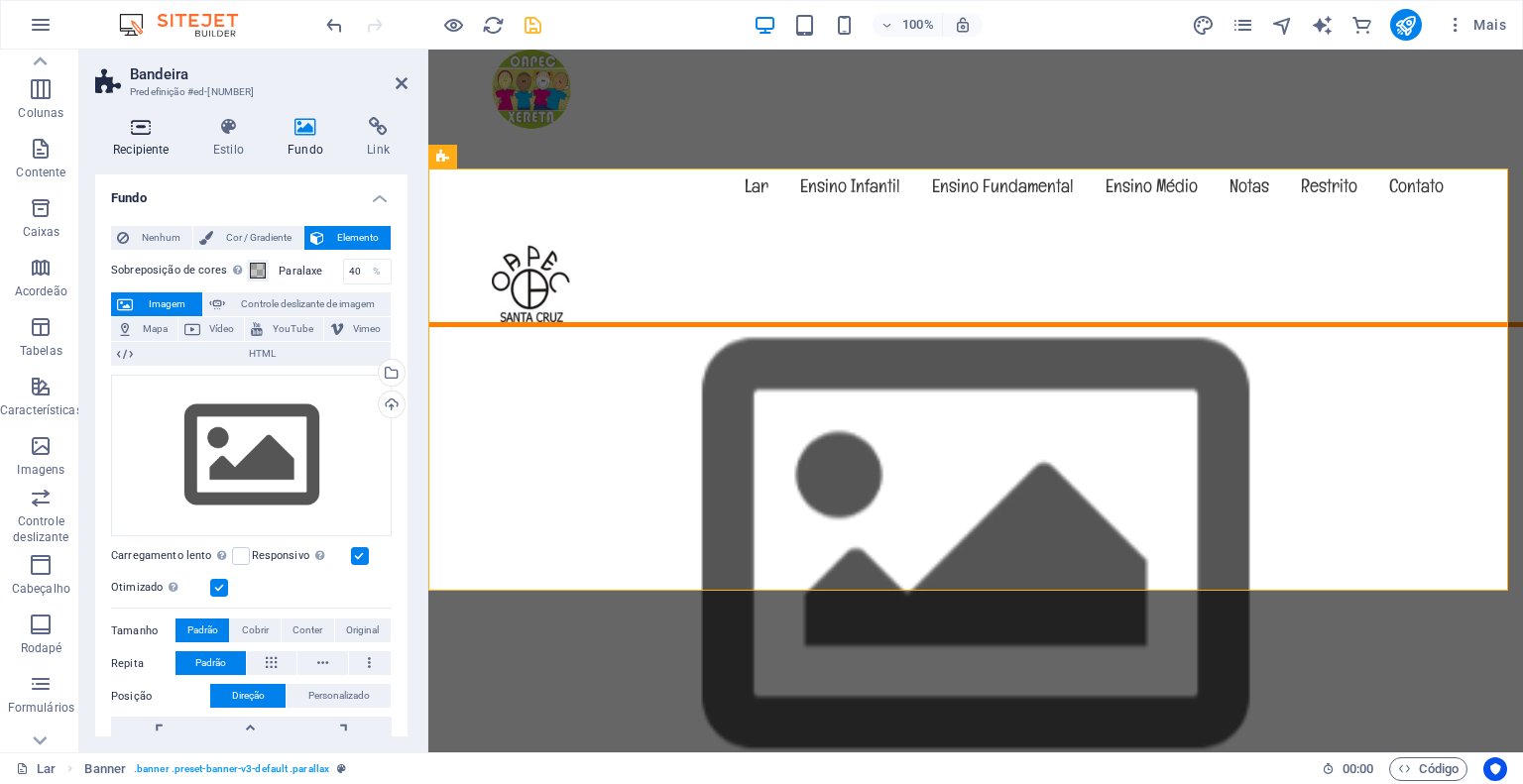 click on "Recipiente" at bounding box center (145, 138) 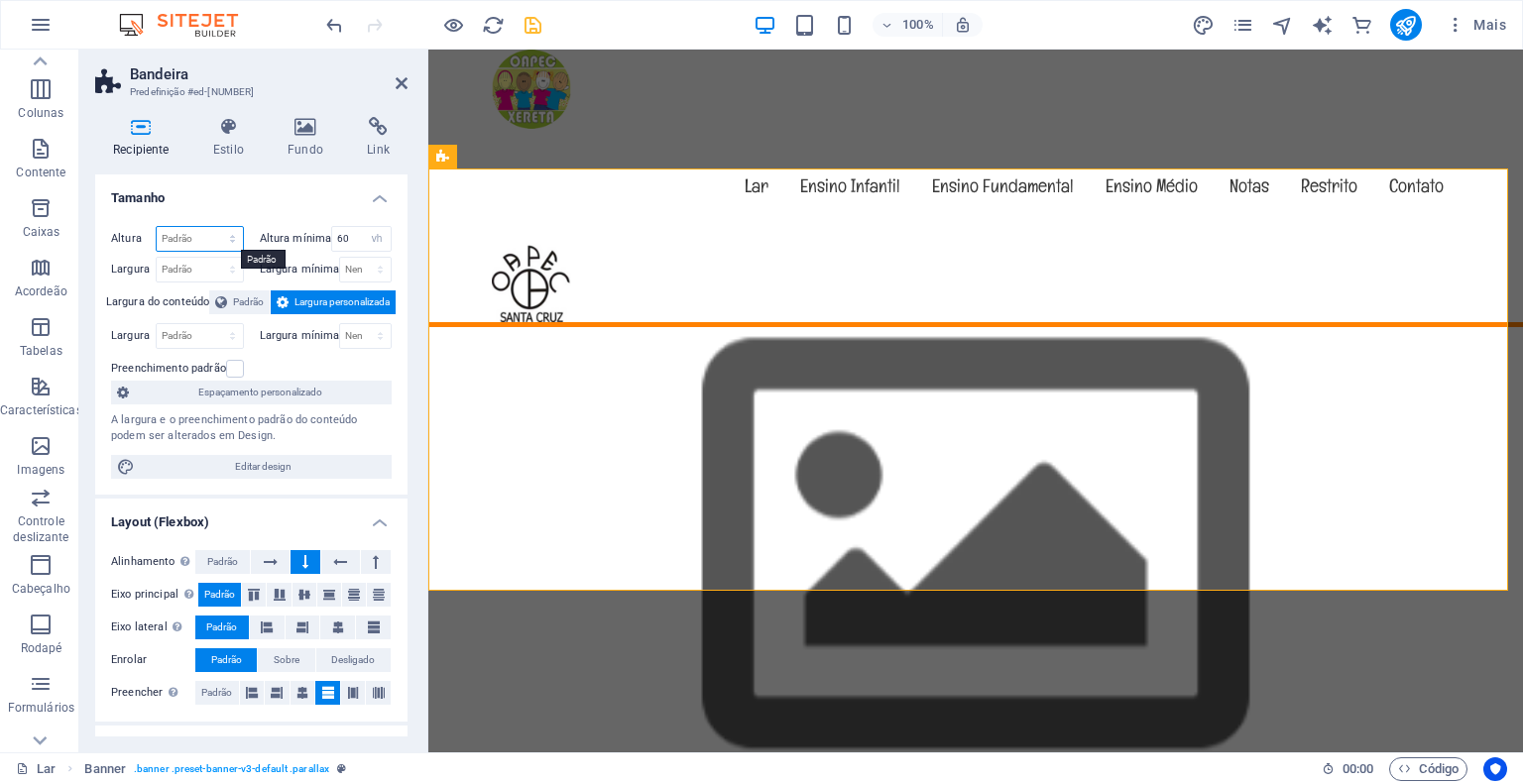 click on "Padrão px resto % vh vw" at bounding box center (199, 239) 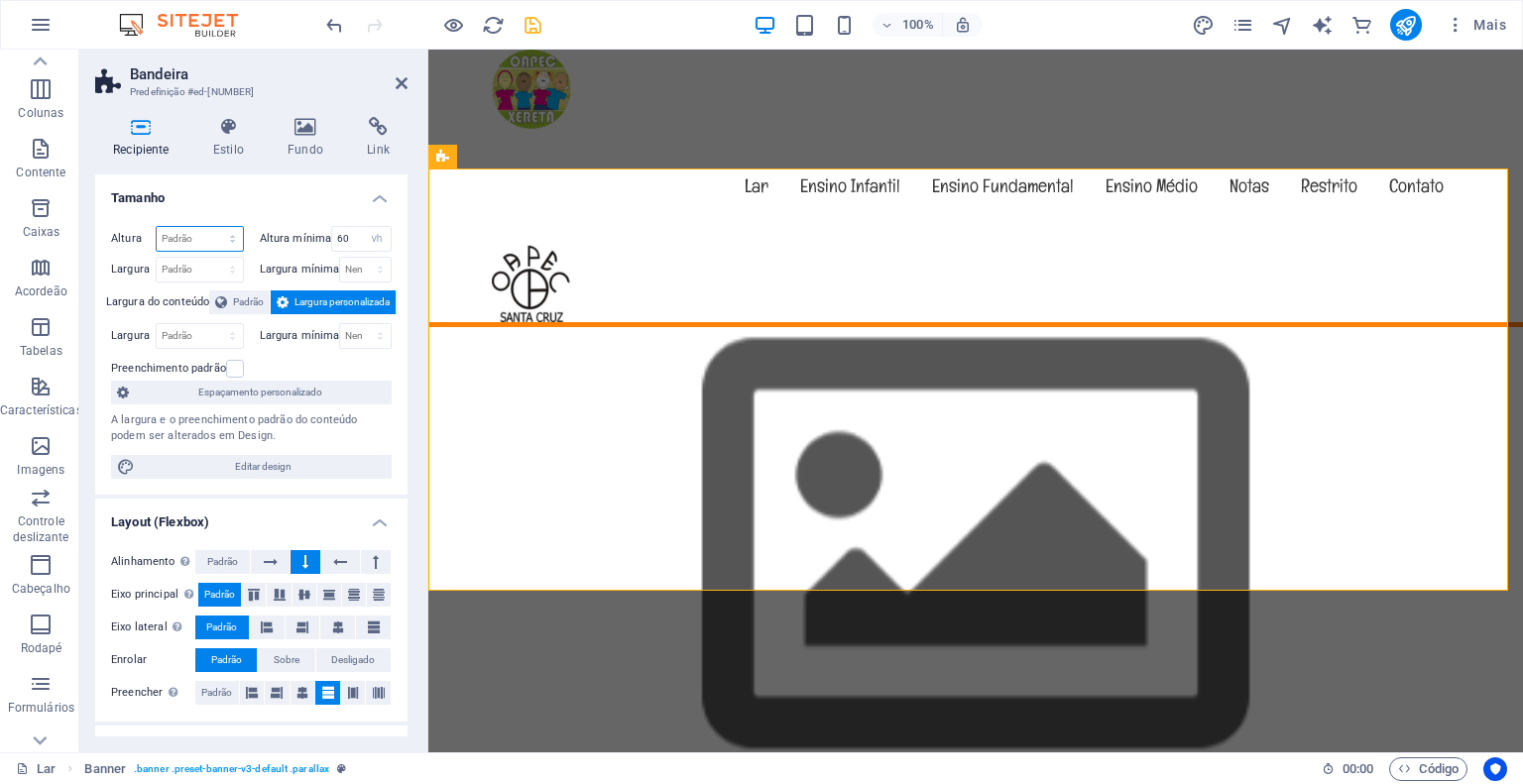 select on "px" 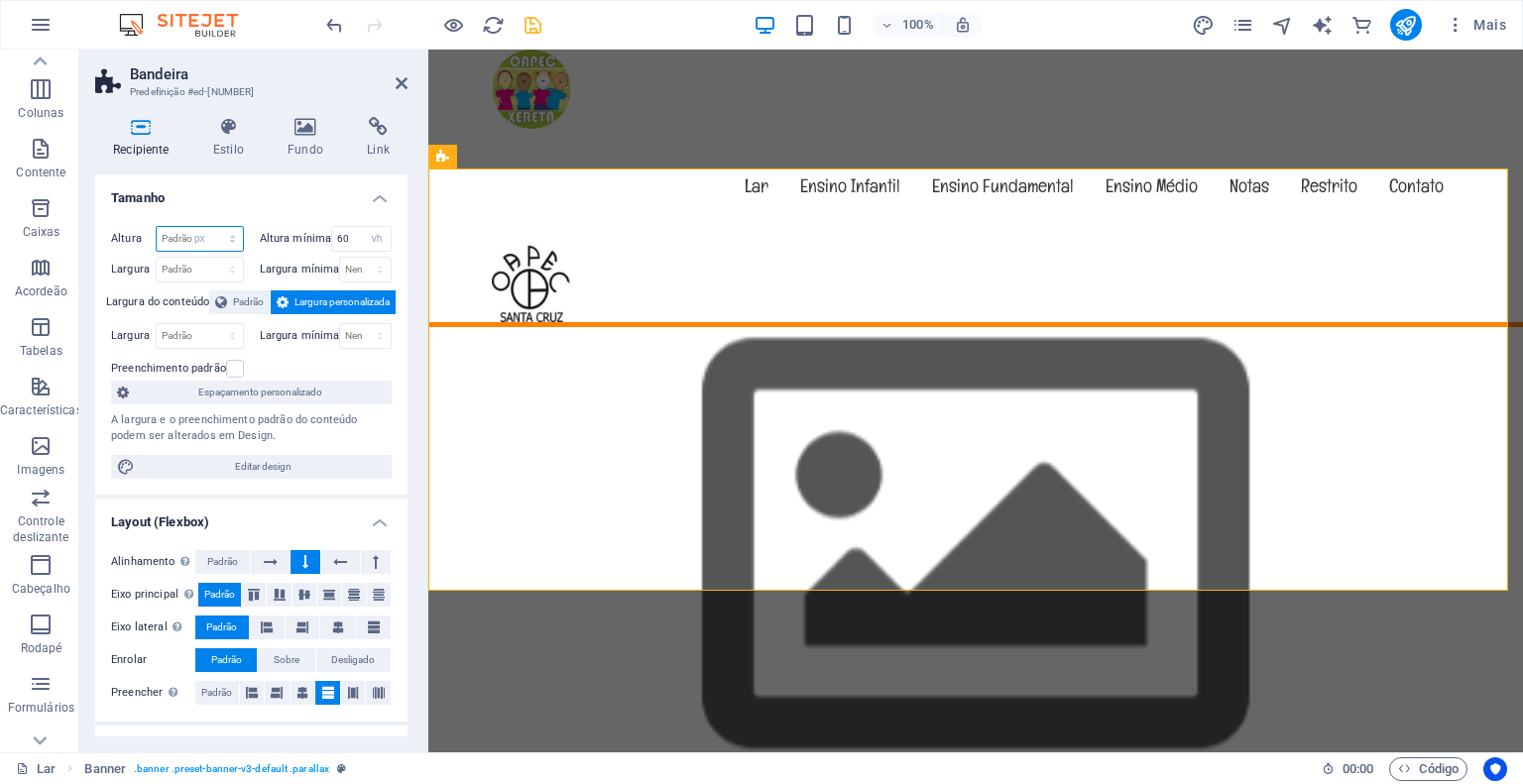 click on "Padrão px resto % vh vw" at bounding box center [199, 239] 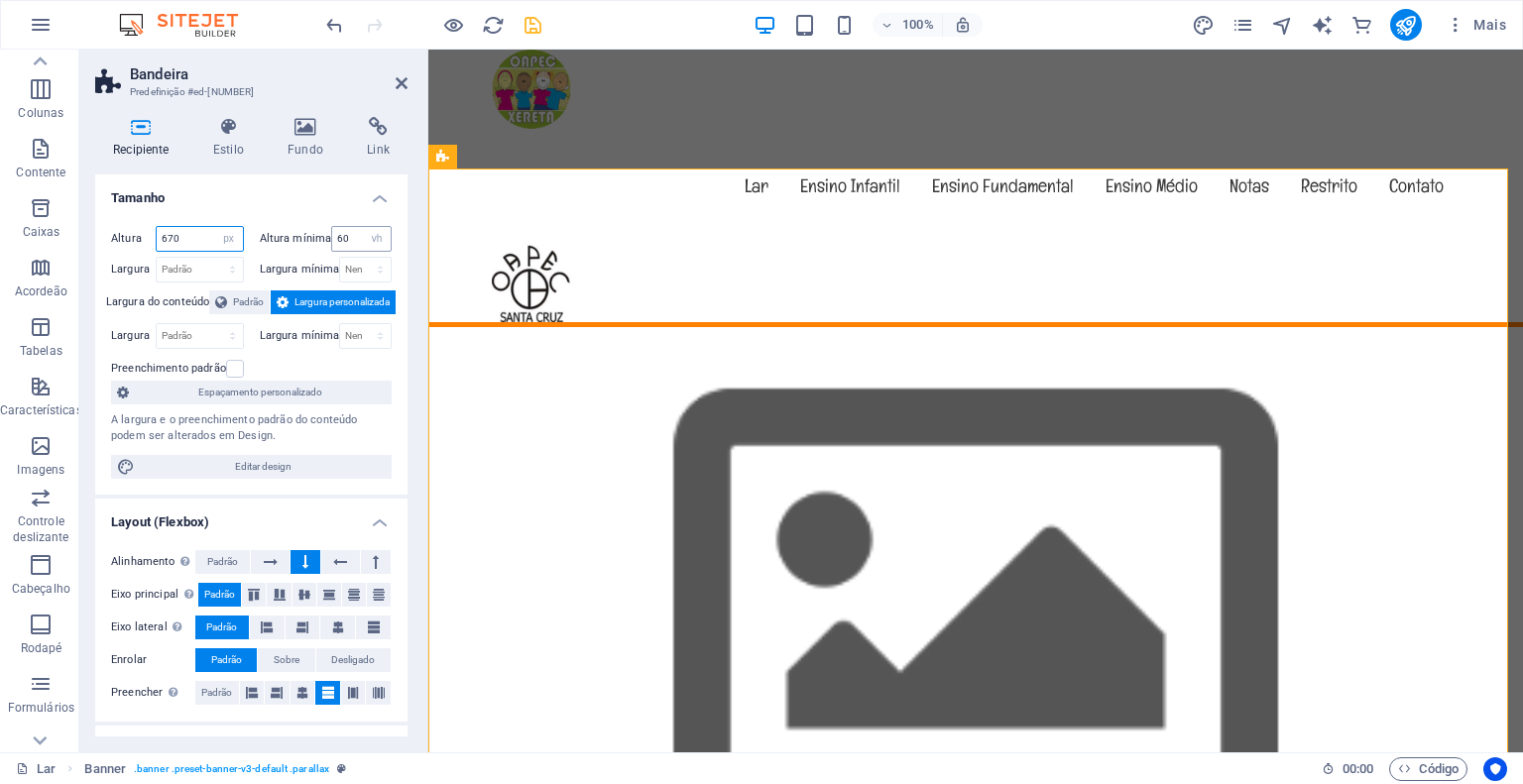 type on "670" 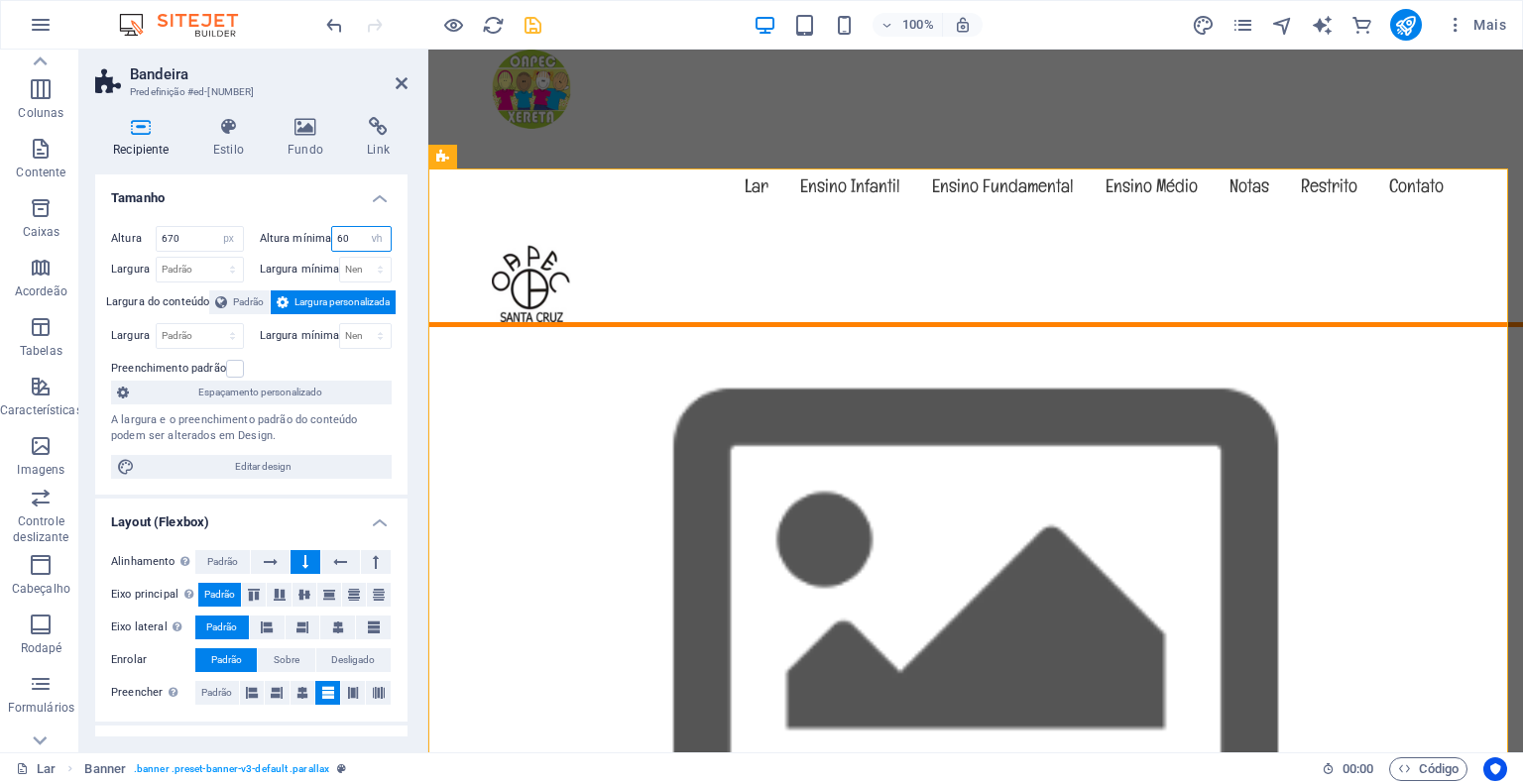 click on "60" at bounding box center [361, 239] 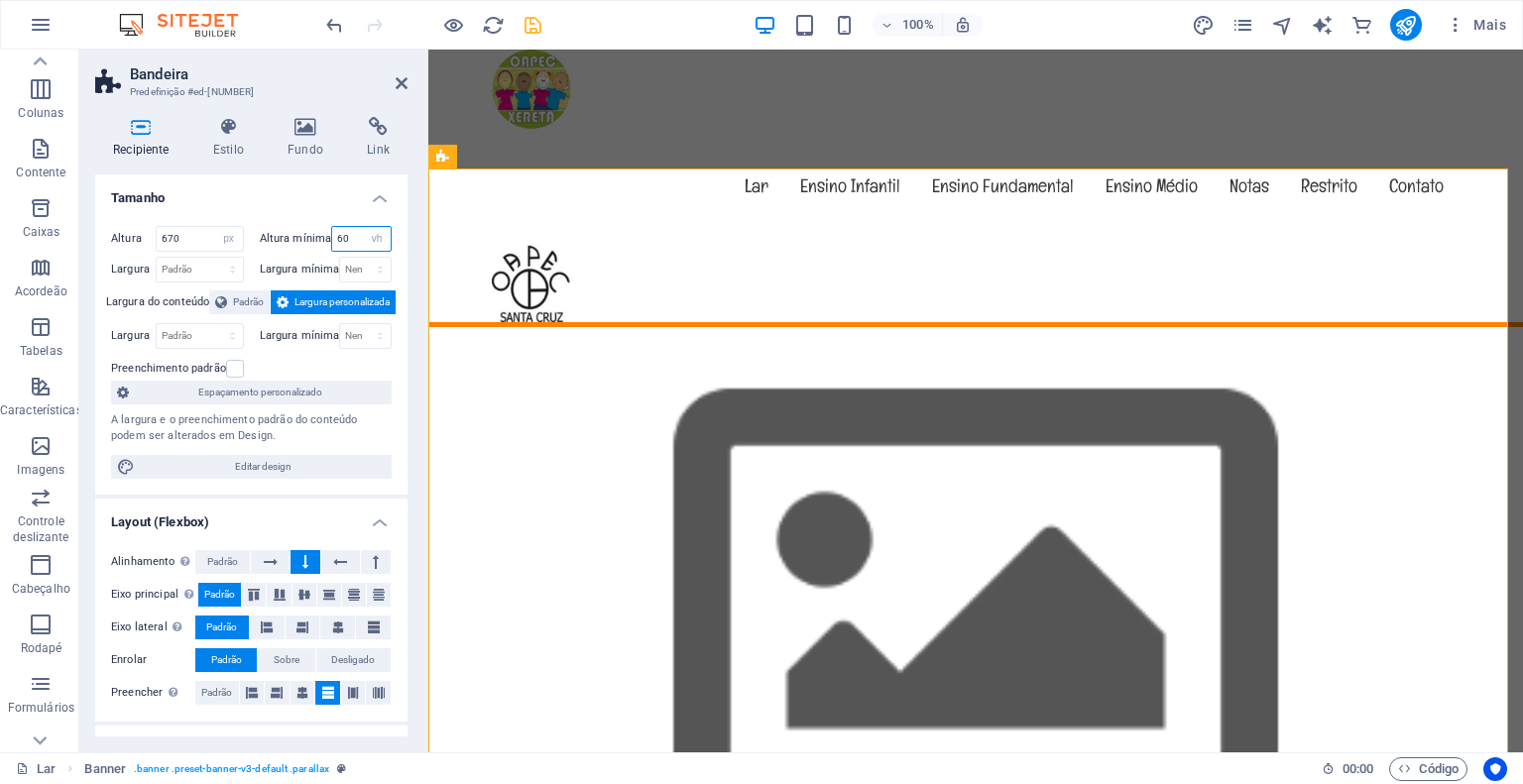 click on "Altura mínima 60 Nenhum px resto % vh vw" at bounding box center (326, 239) 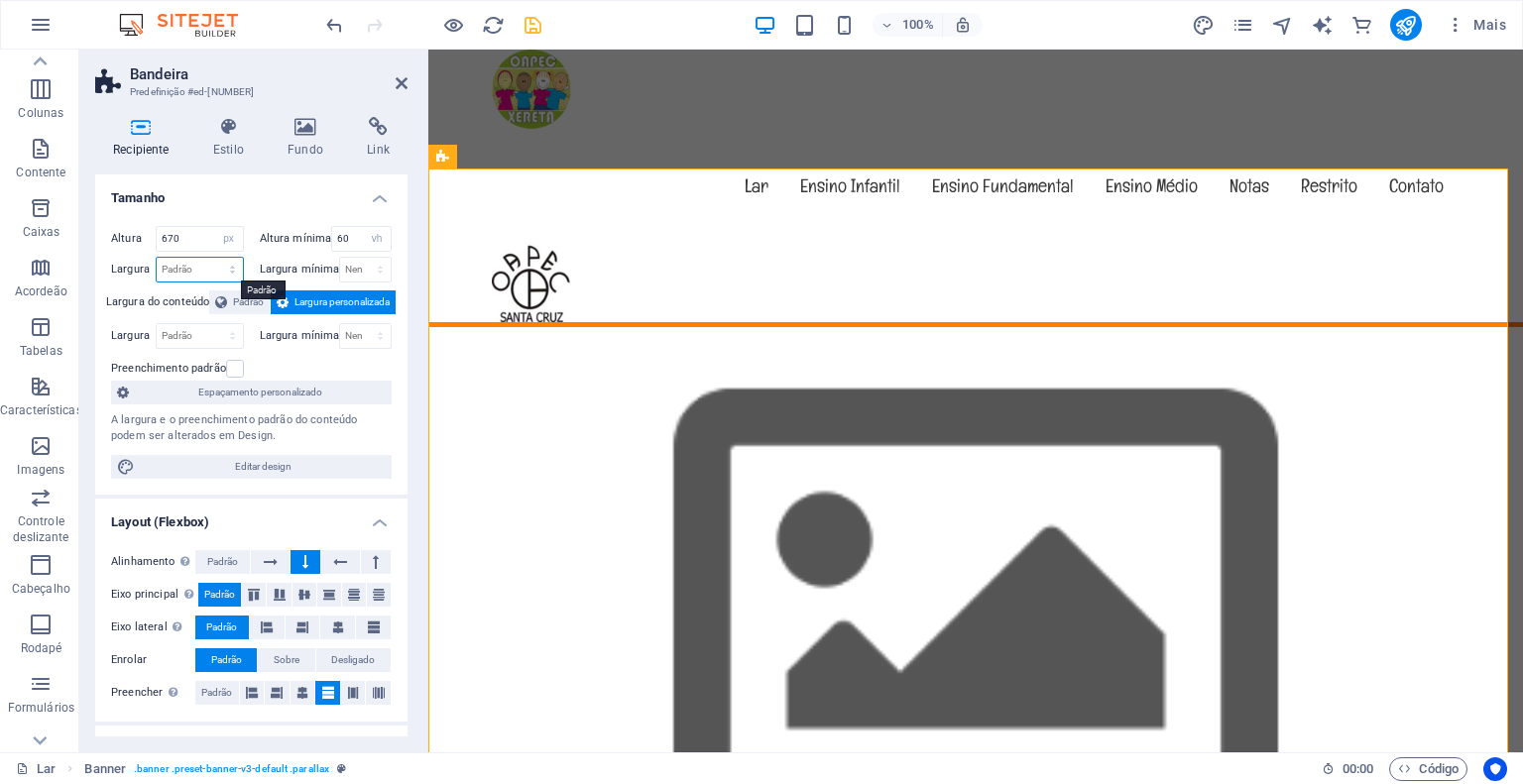 click on "Padrão px resto % em vh vw" at bounding box center [199, 270] 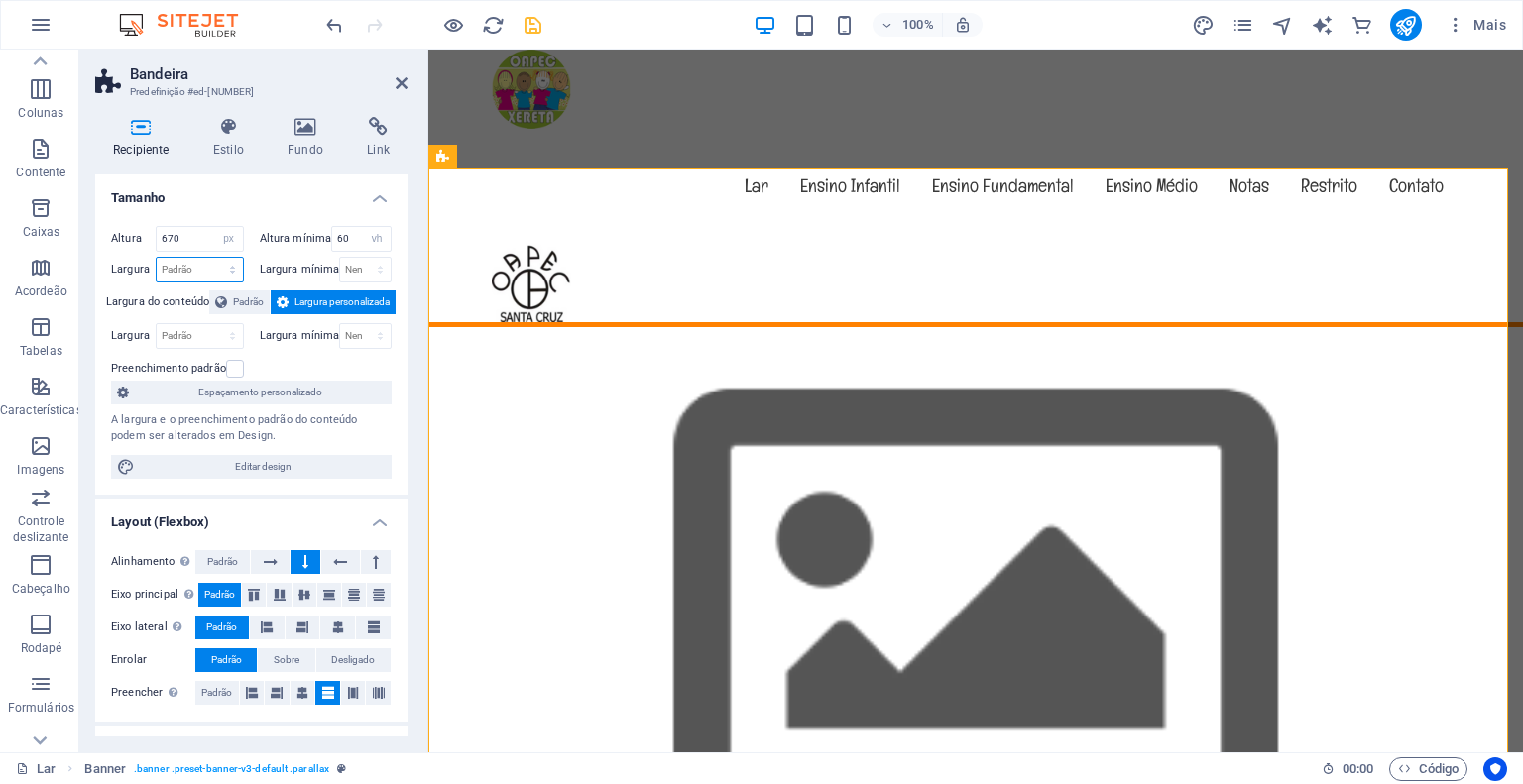 select on "px" 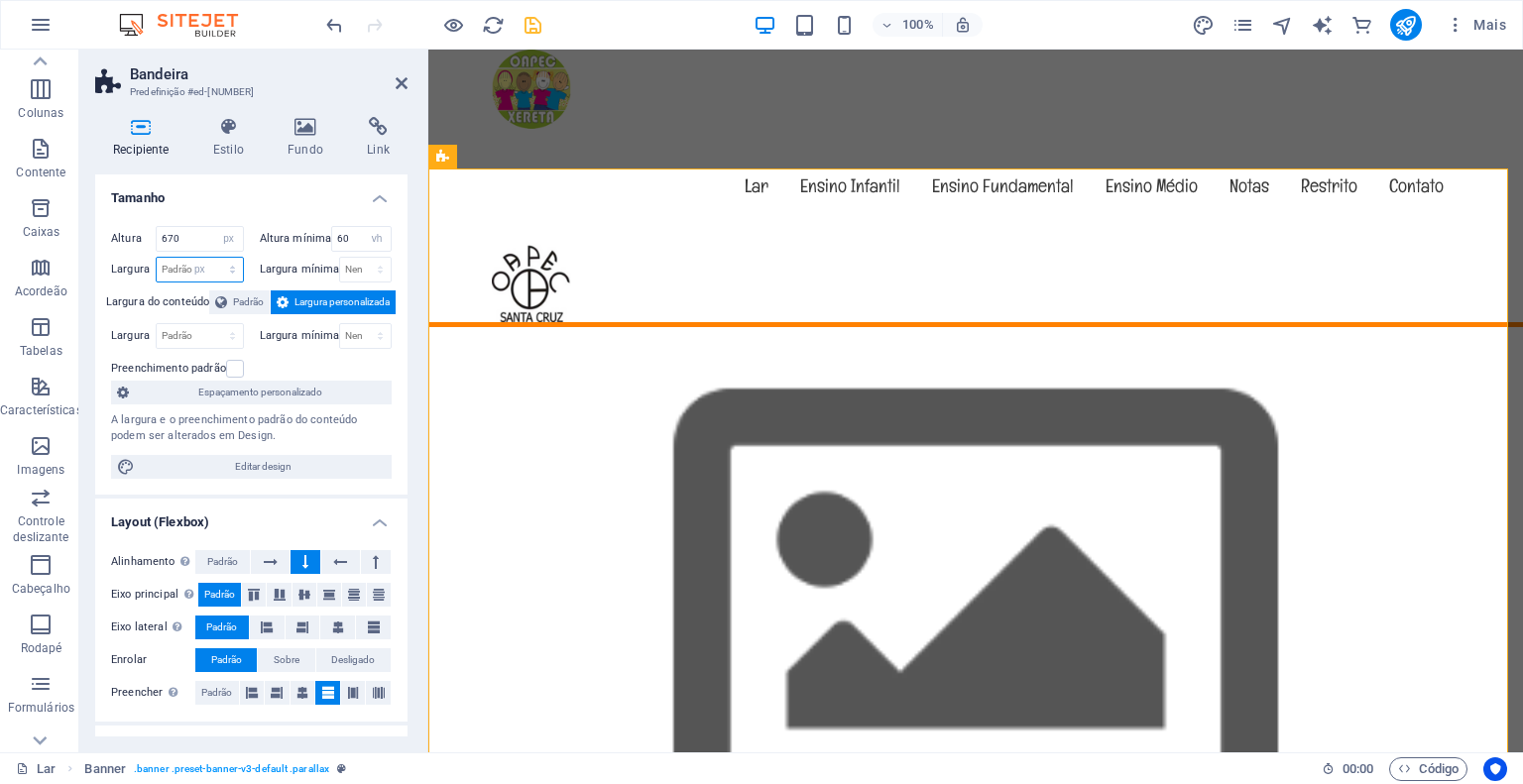 click on "Padrão px resto % em vh vw" at bounding box center [199, 270] 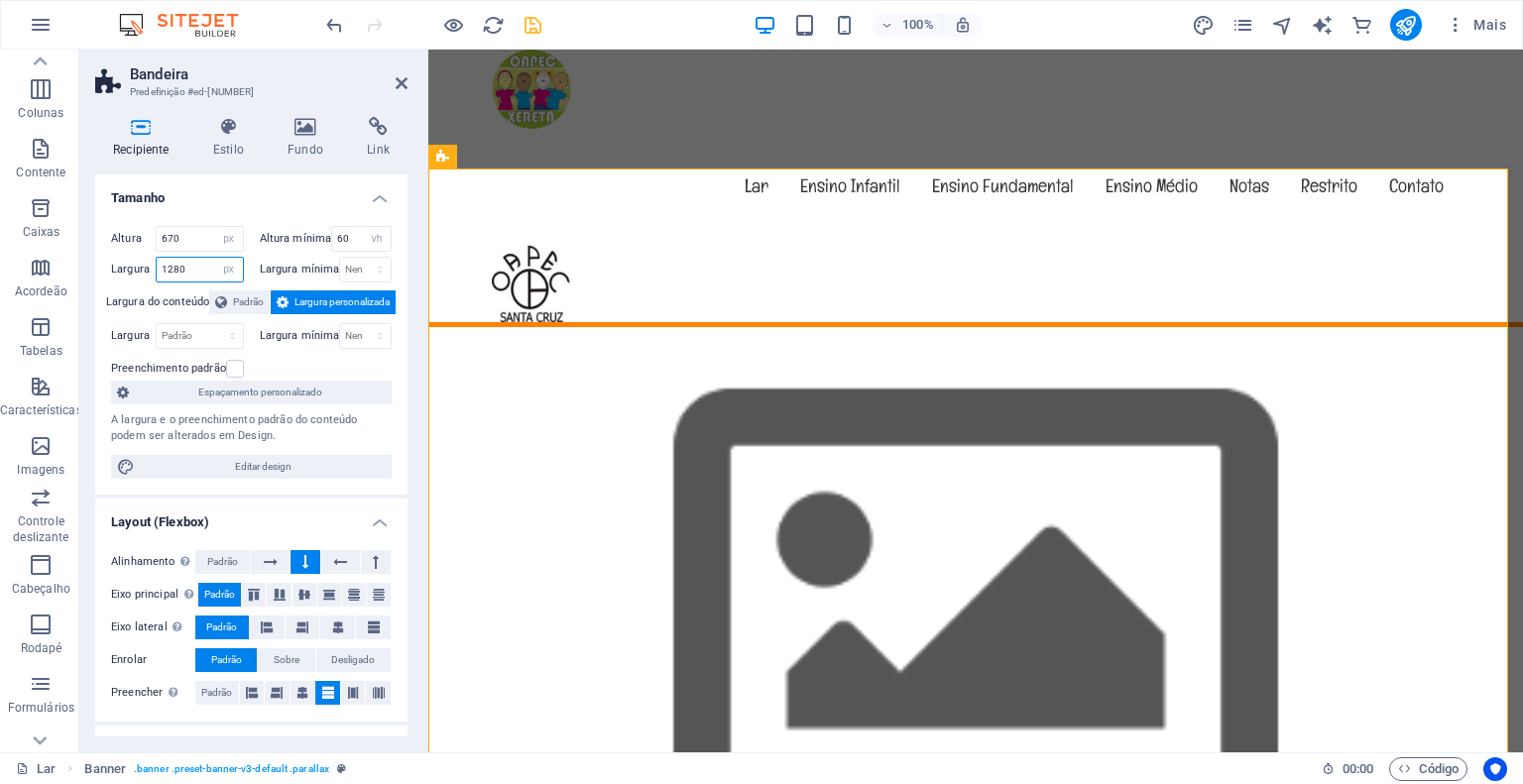 type on "1280" 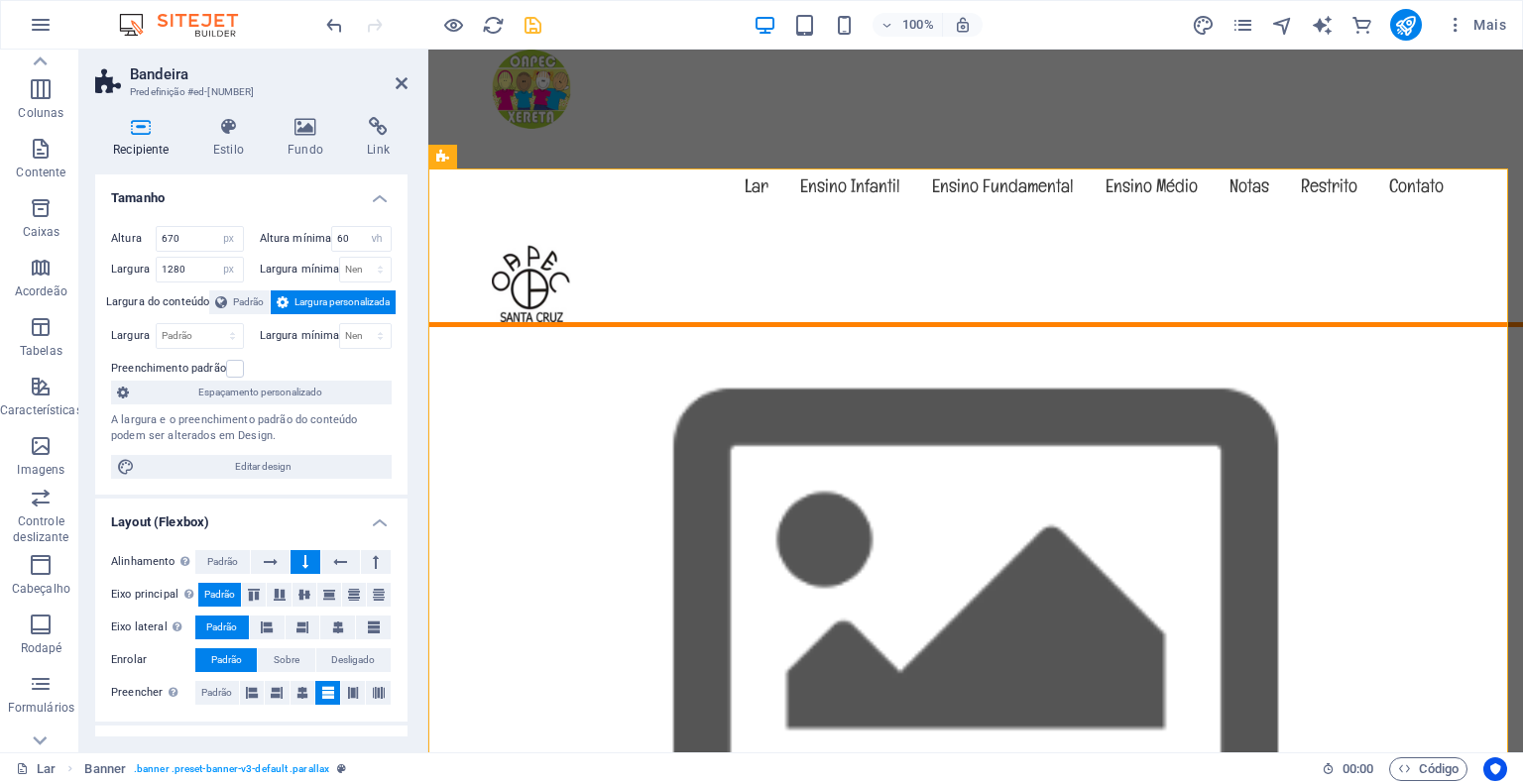 click on "Altura 670 Padrão px resto % vh vw Altura mínima 60 Nenhum px resto % vh vw Largura 1280 Padrão px resto % em vh vw Largura mínima Nenhum px resto % vh vw Largura do conteúdo Padrão Largura personalizada Largura Padrão px resto % em vh vw Largura mínima Nenhum px resto % vh vw Preenchimento padrão Espaçamento personalizado A largura e o preenchimento padrão do conteúdo podem ser alterados em Design. Editar design" at bounding box center (251, 352) 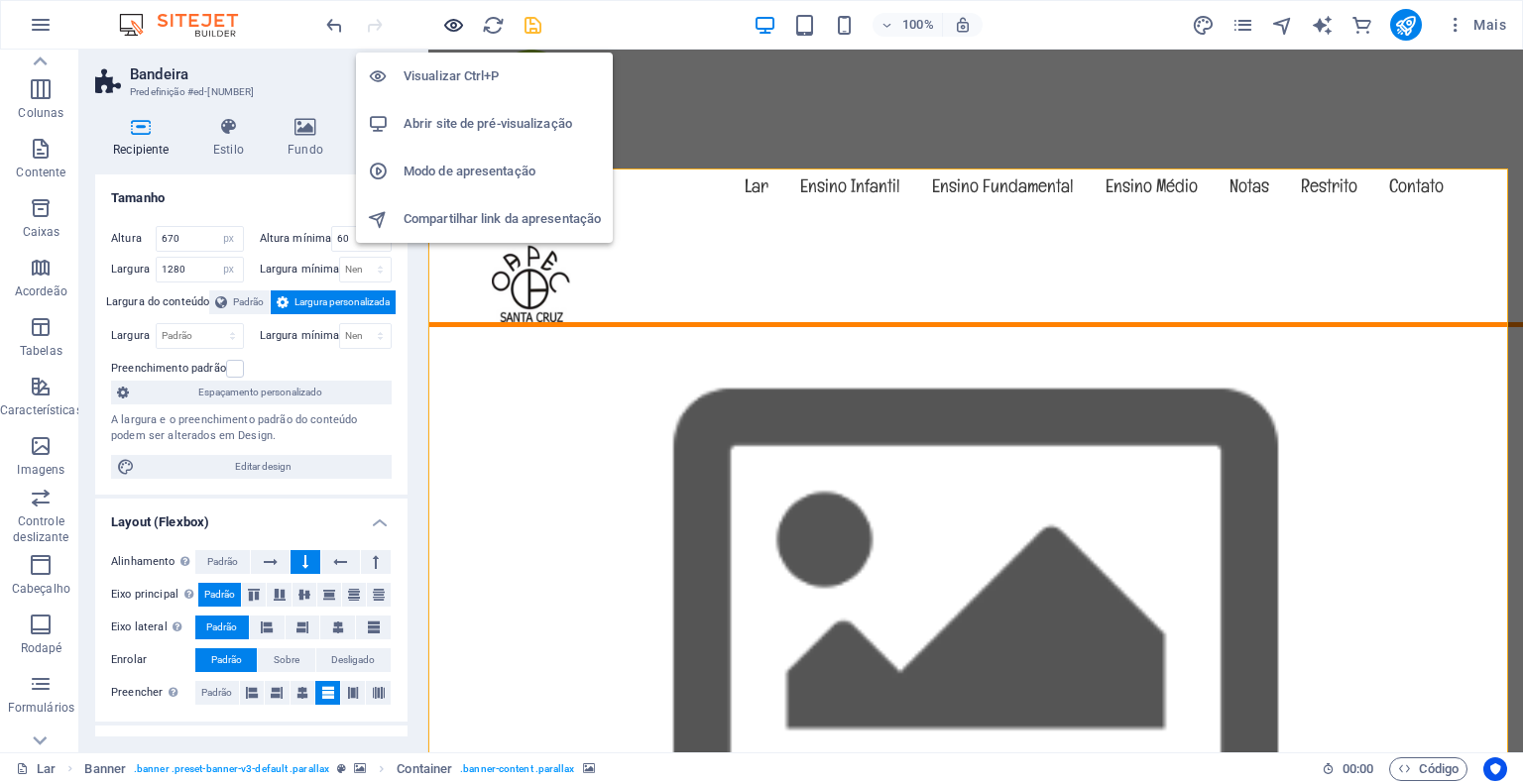 click at bounding box center (453, 25) 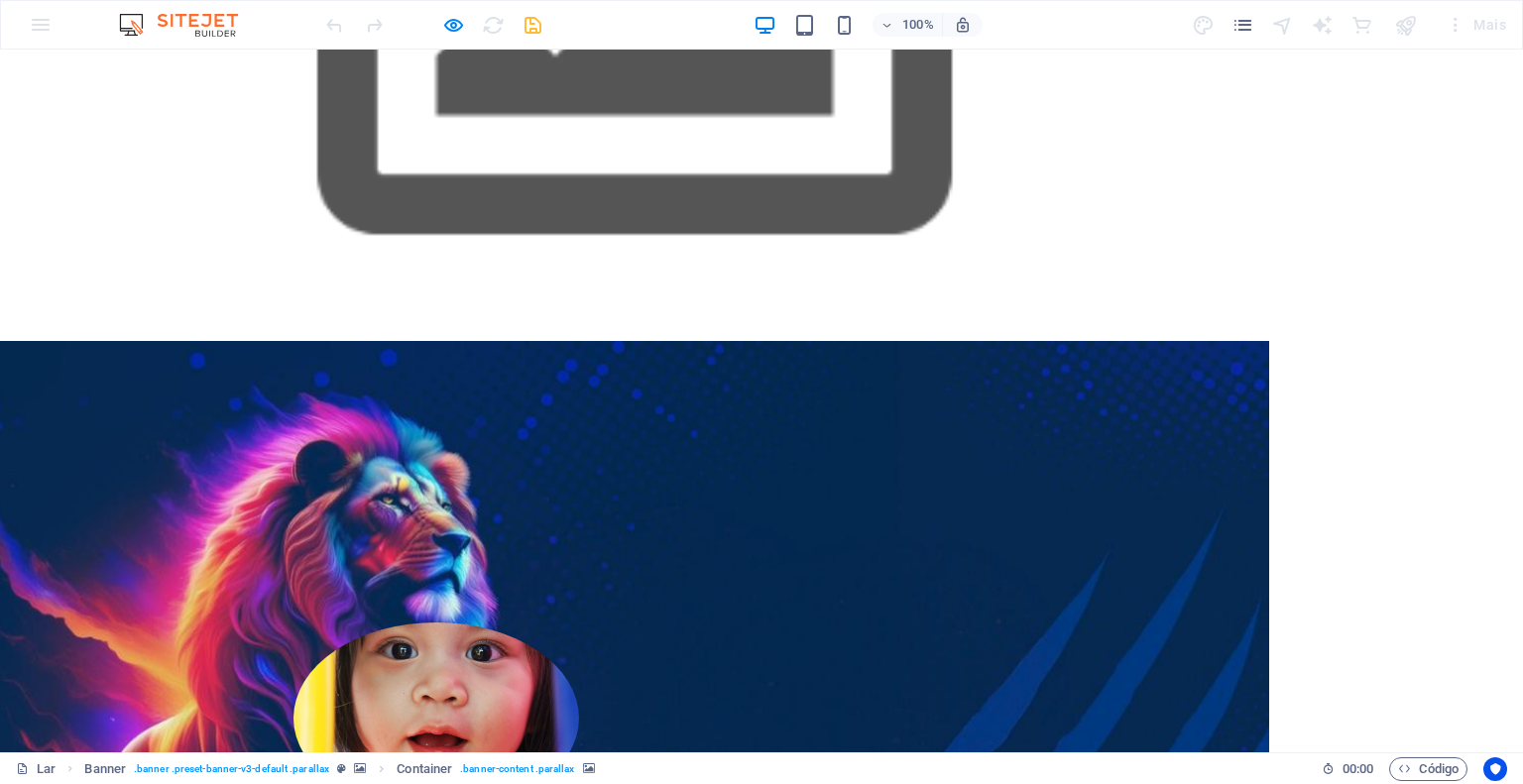 scroll, scrollTop: 198, scrollLeft: 0, axis: vertical 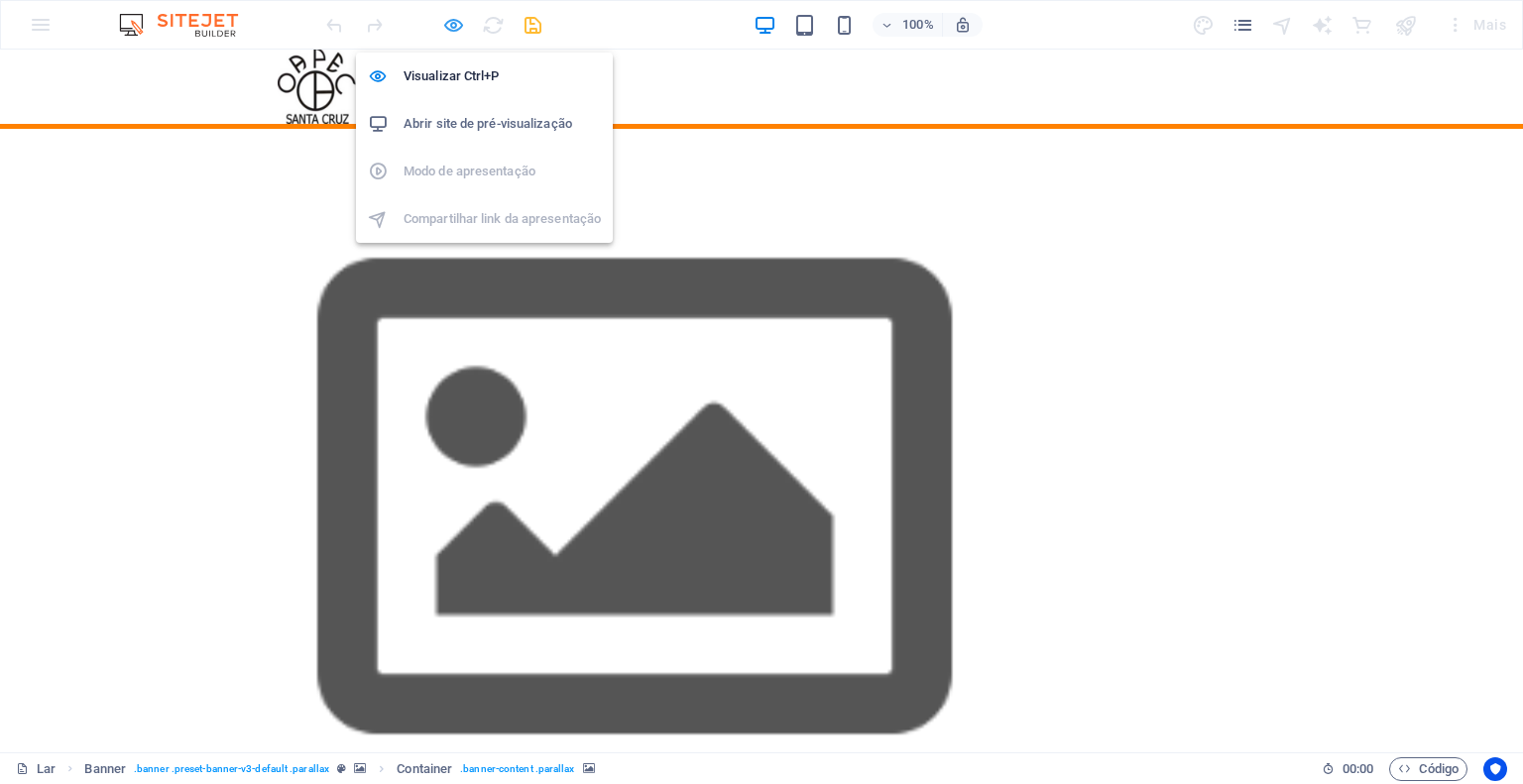click at bounding box center [453, 25] 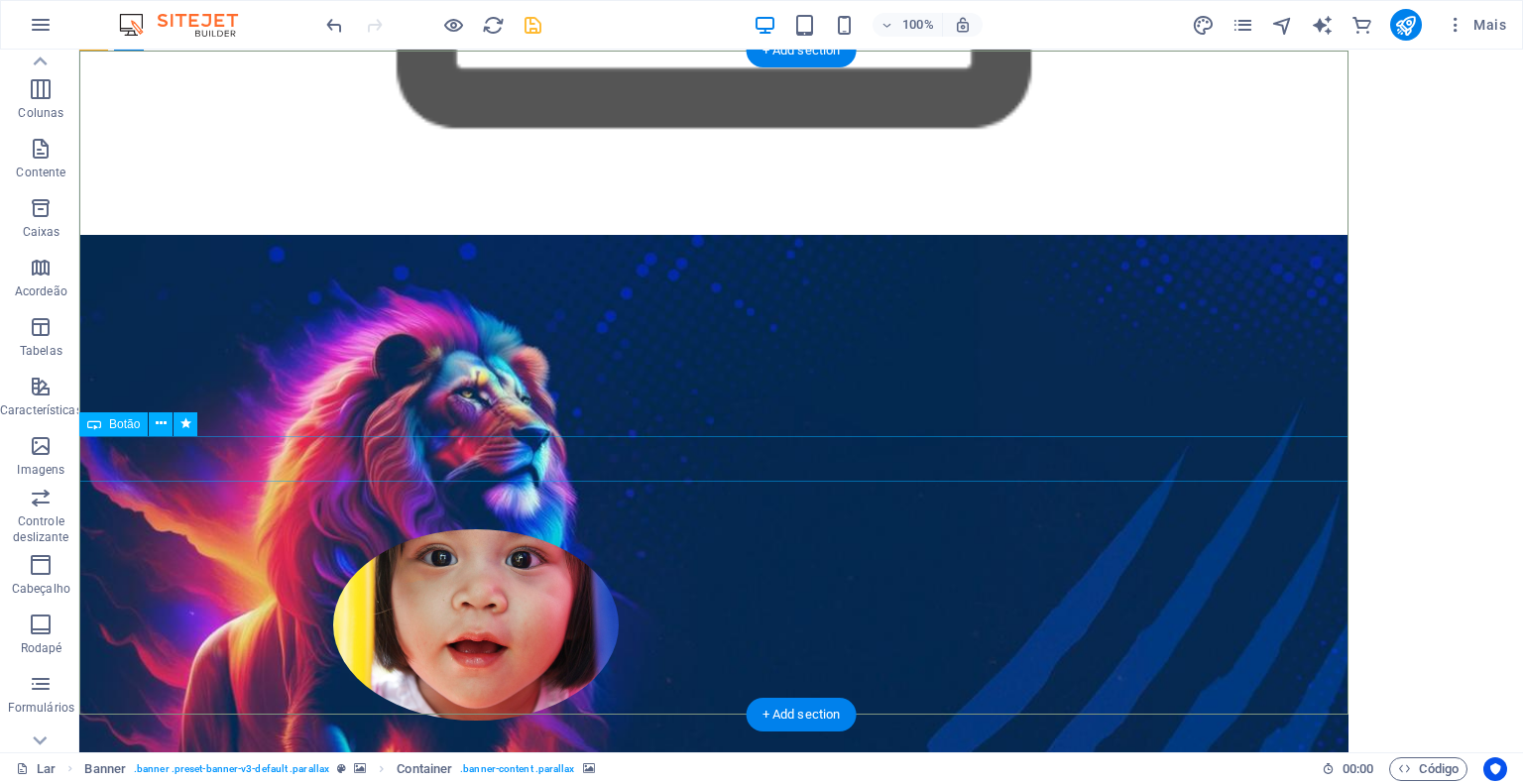 scroll, scrollTop: 99, scrollLeft: 0, axis: vertical 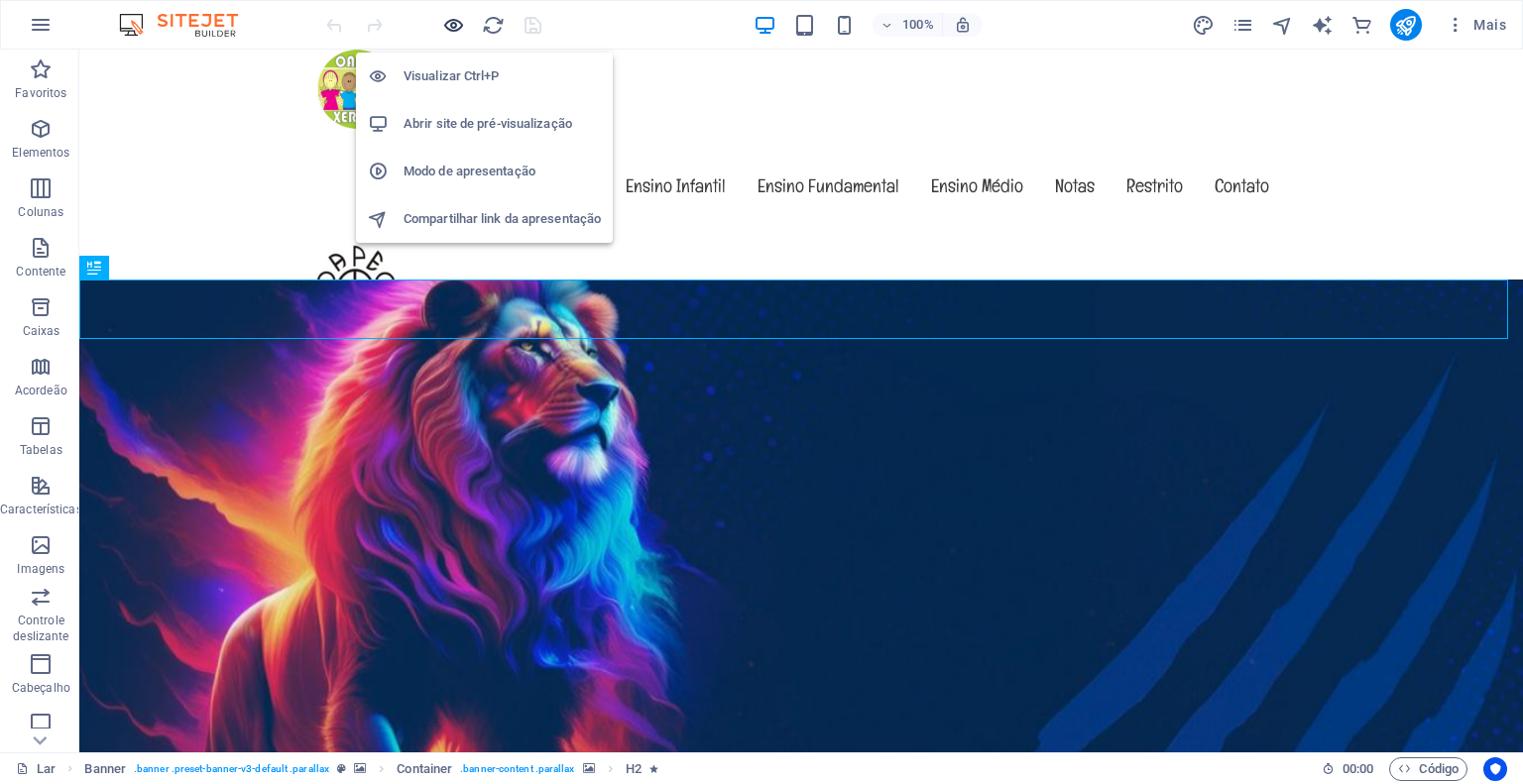 click at bounding box center [453, 25] 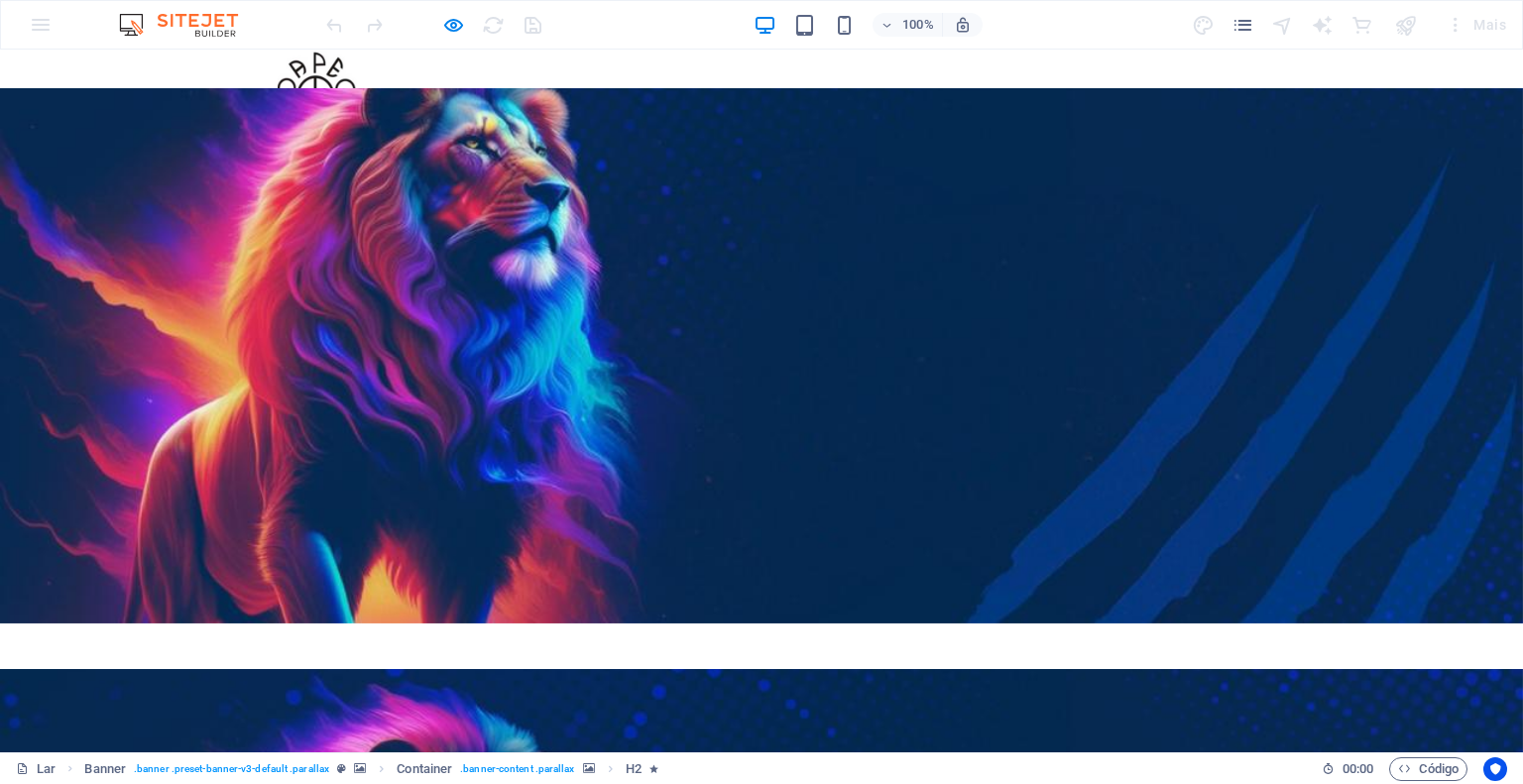 scroll, scrollTop: 0, scrollLeft: 0, axis: both 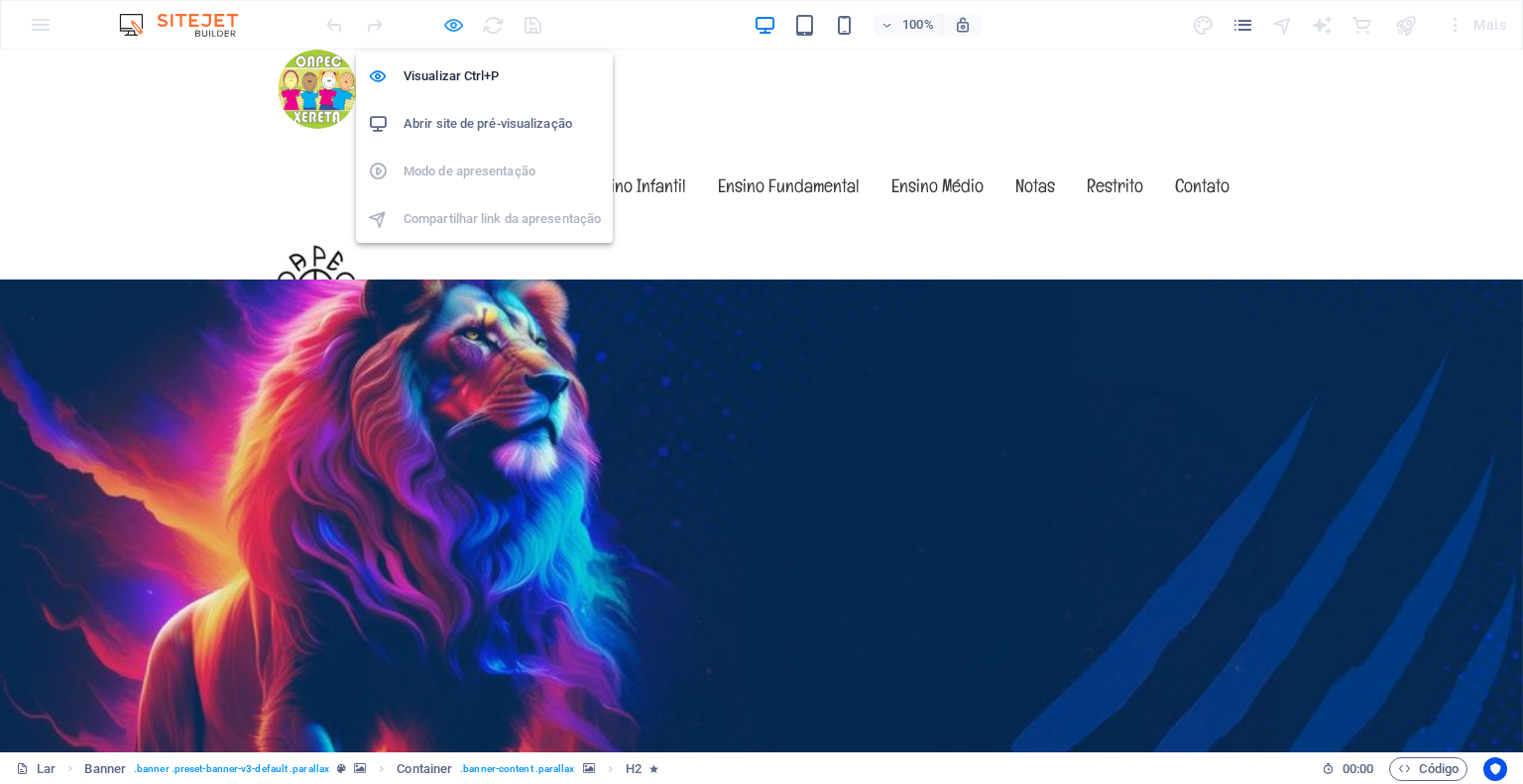 click at bounding box center [453, 25] 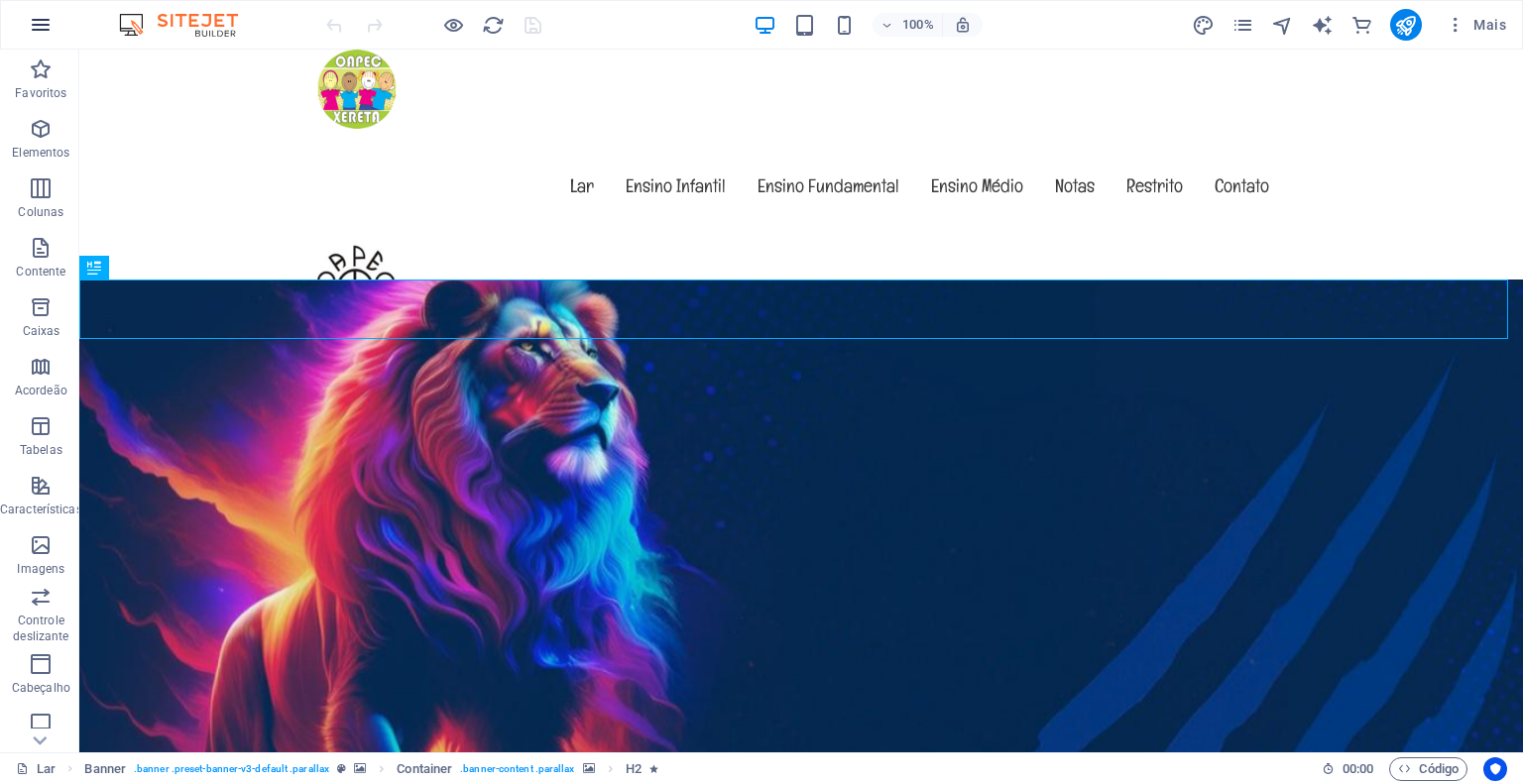 click at bounding box center (41, 25) 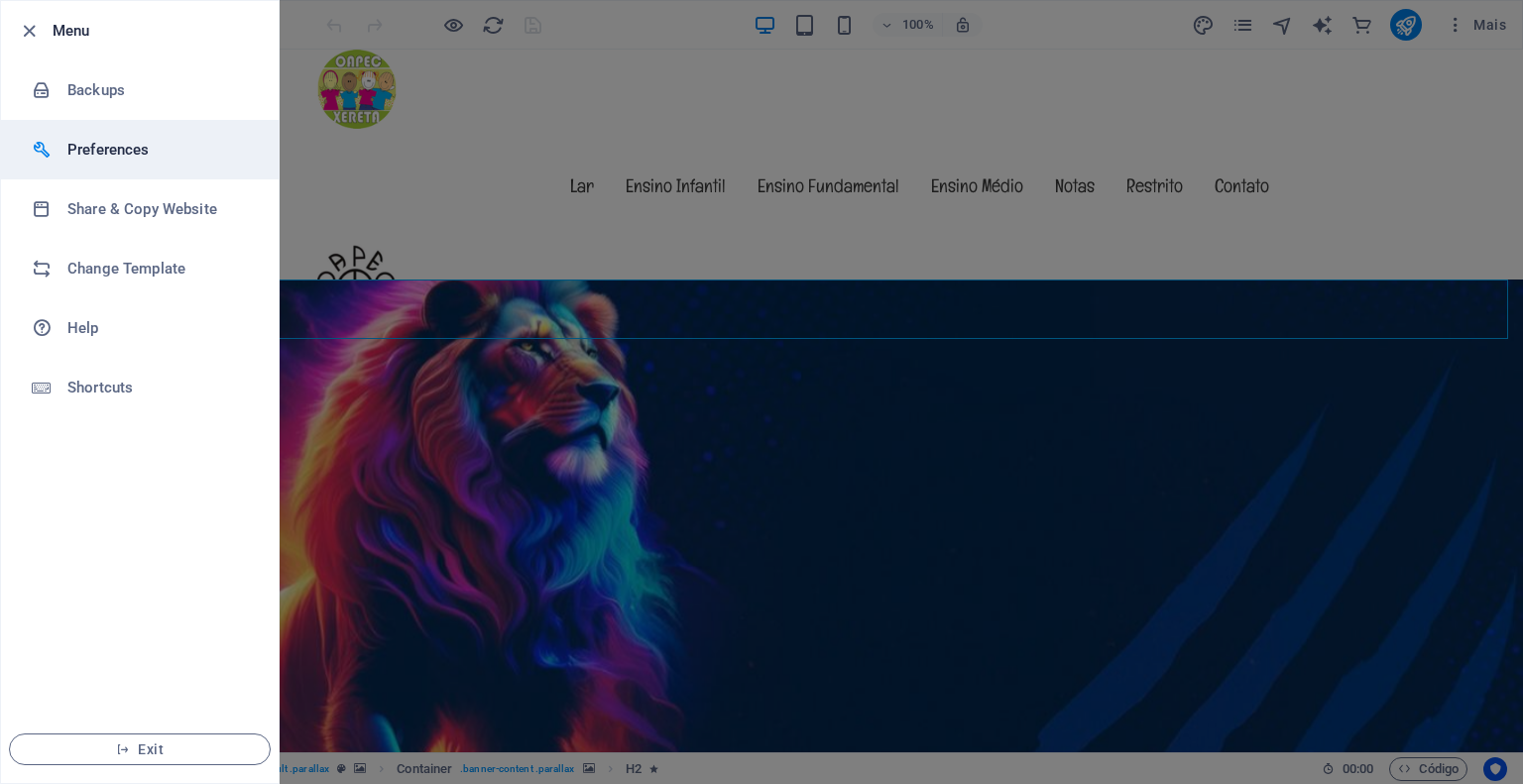 click on "Preferences" at bounding box center (159, 150) 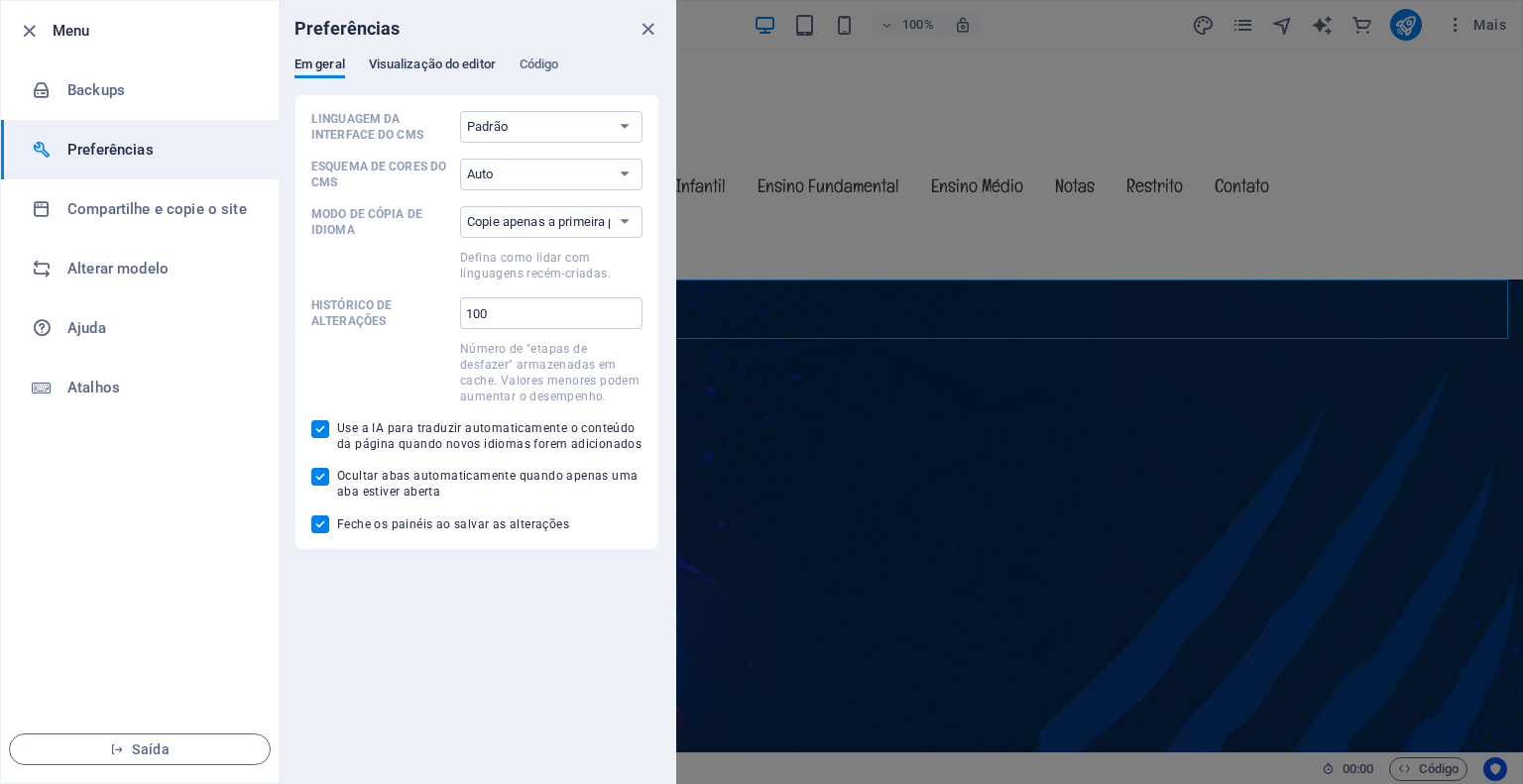 click on "Visualização do editor" at bounding box center (432, 63) 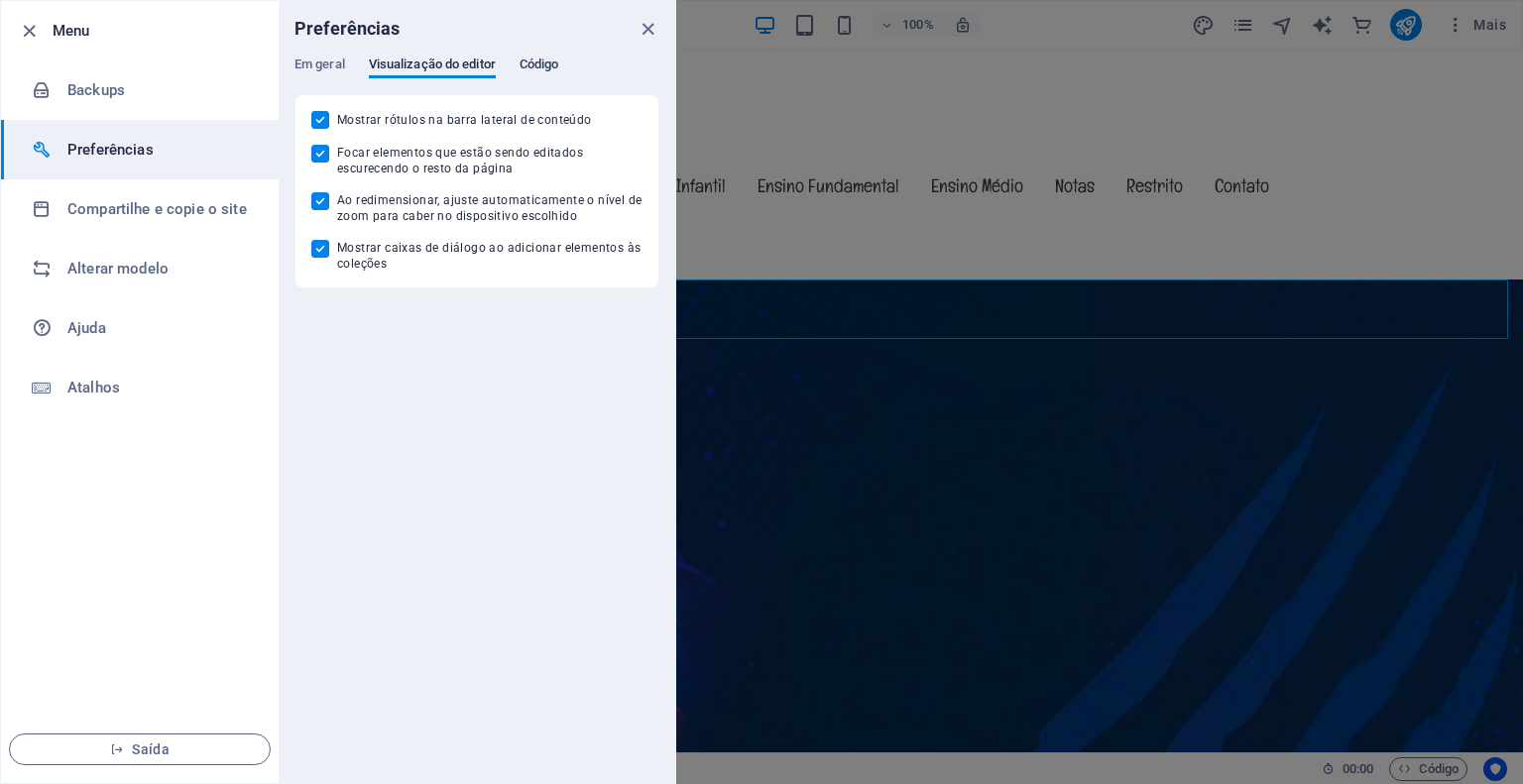 click on "Código" at bounding box center [539, 63] 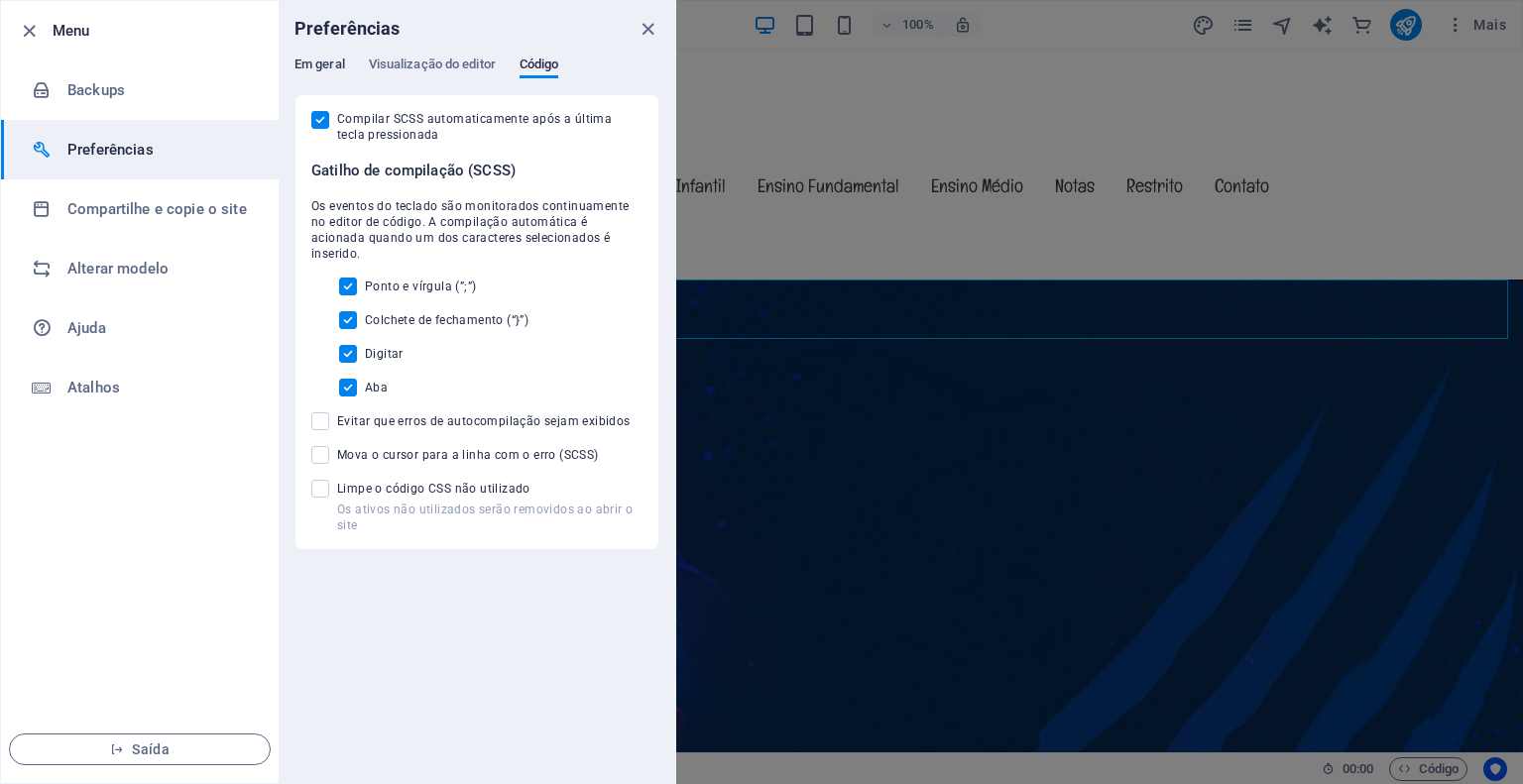 click on "Em geral" at bounding box center [319, 63] 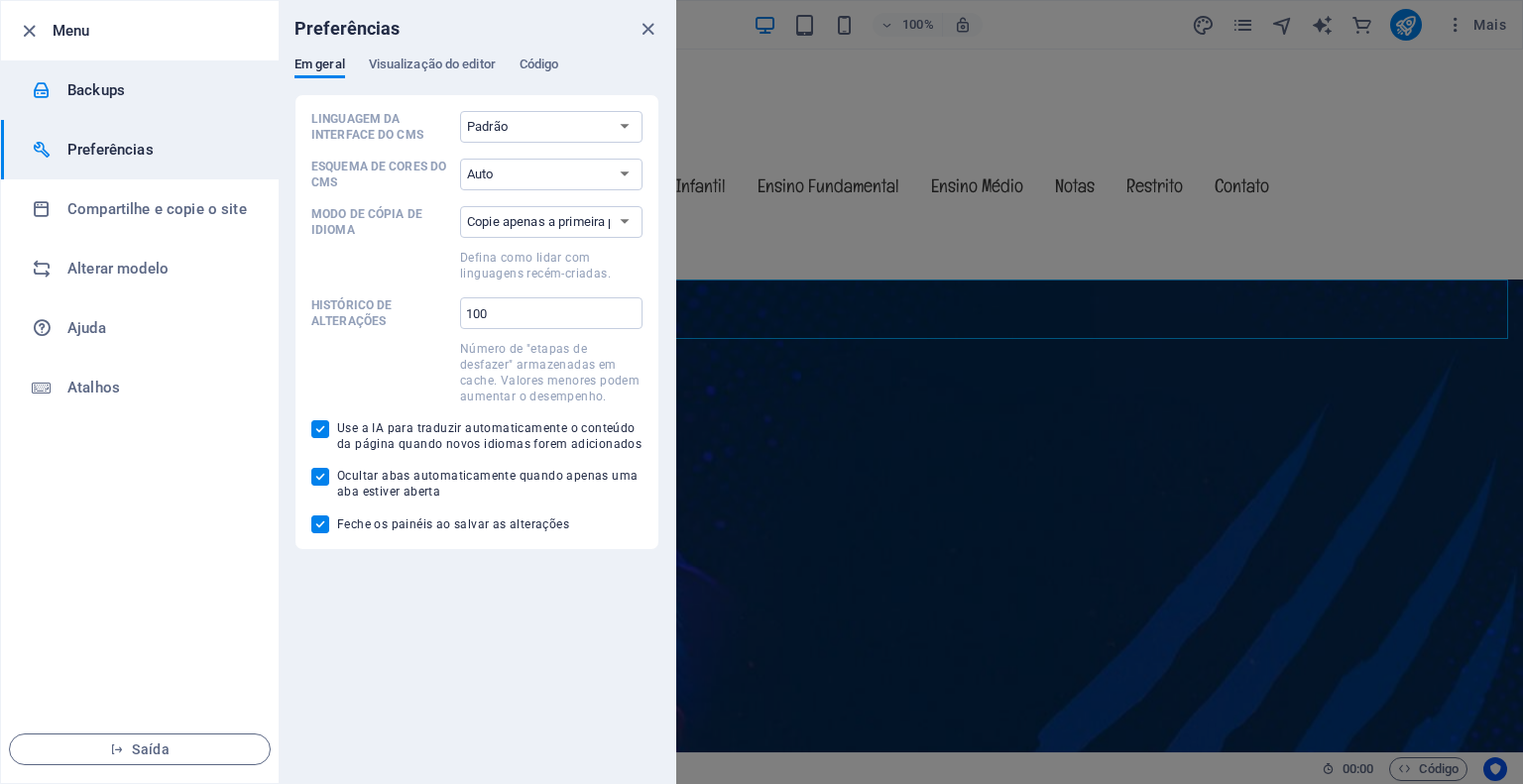 click on "Backups" at bounding box center (96, 90) 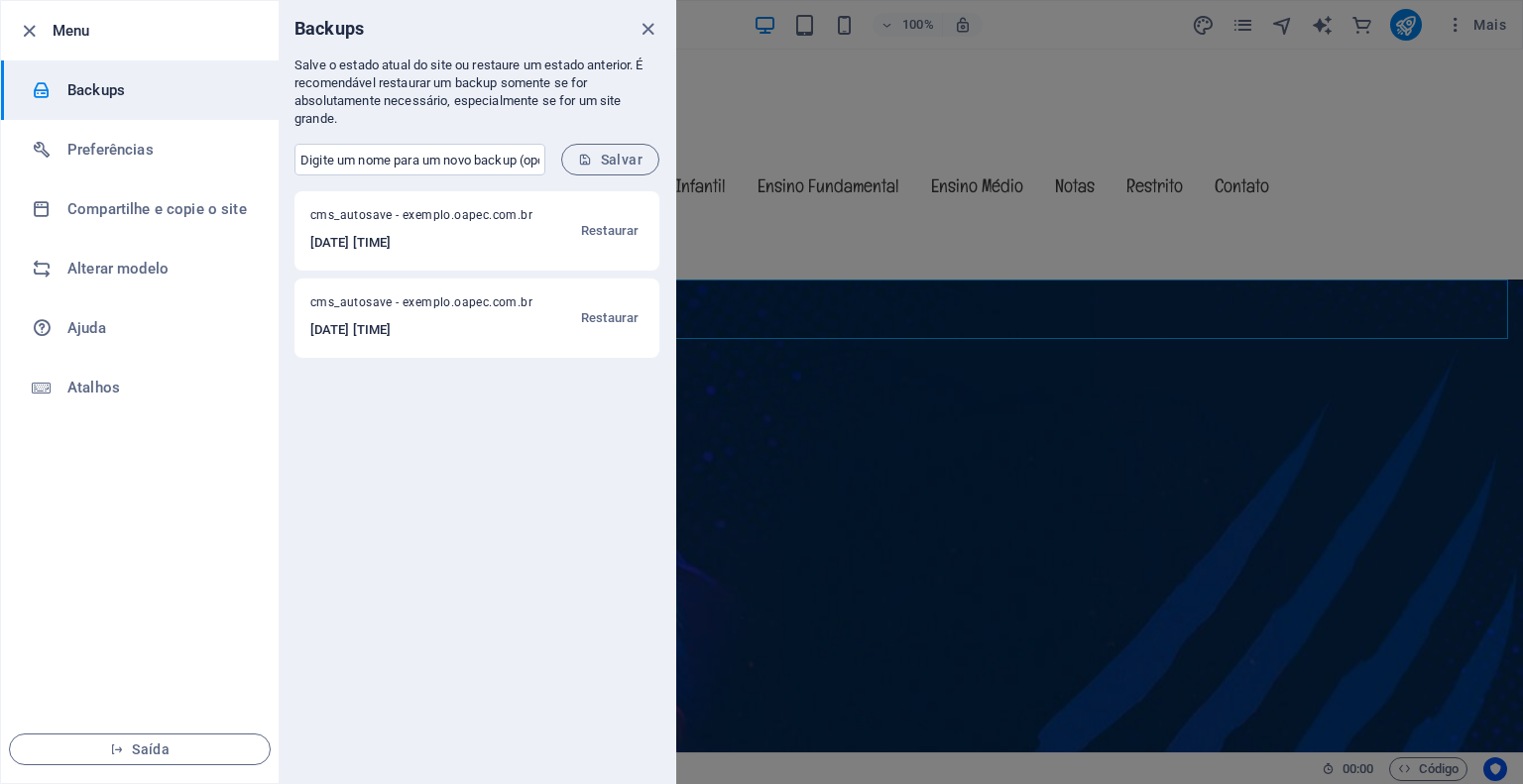 click on "Menu Backups Preferências Compartilhe e copie o site Alterar modelo Ajuda Atalhos Saída" at bounding box center (140, 392) 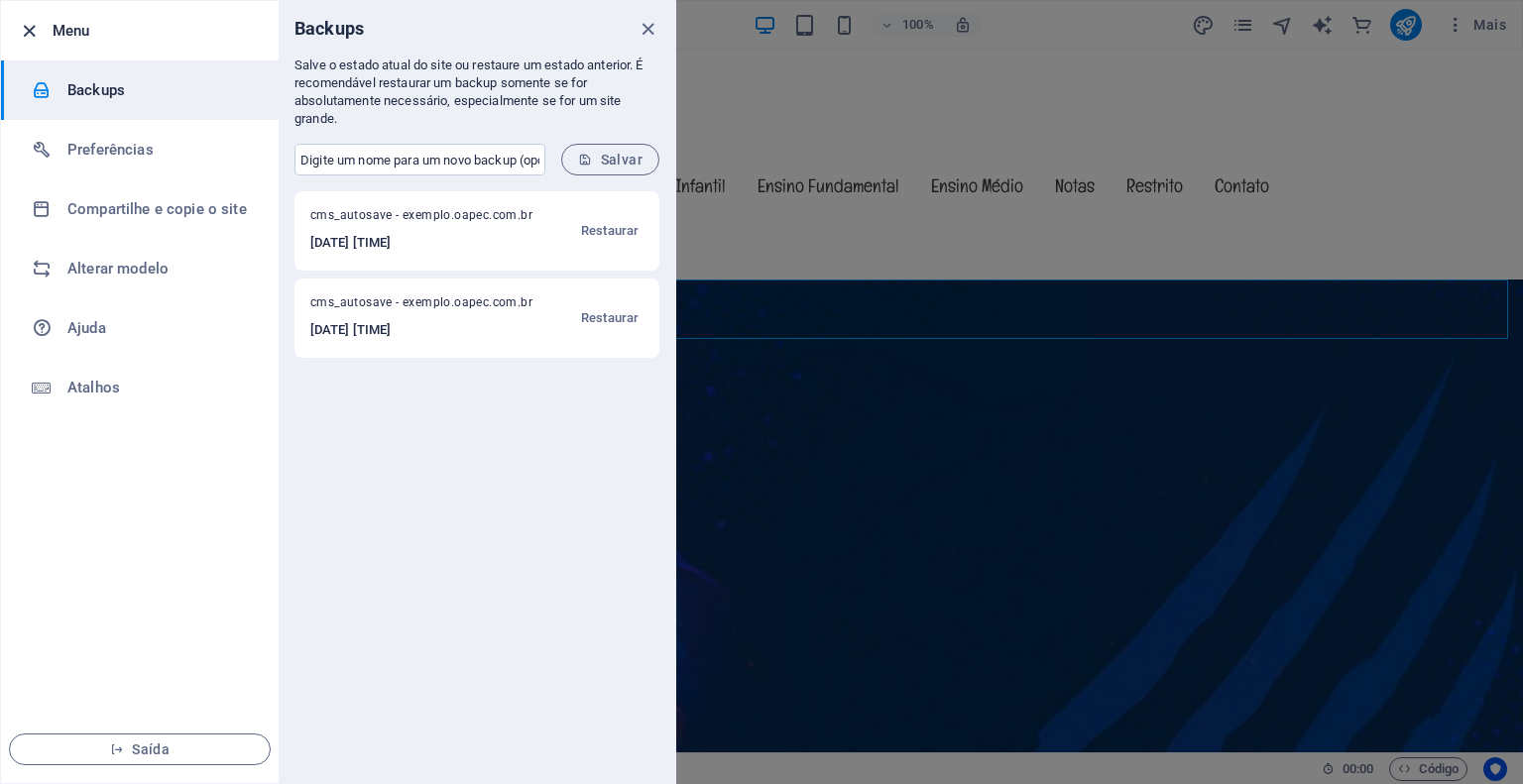 click at bounding box center (29, 31) 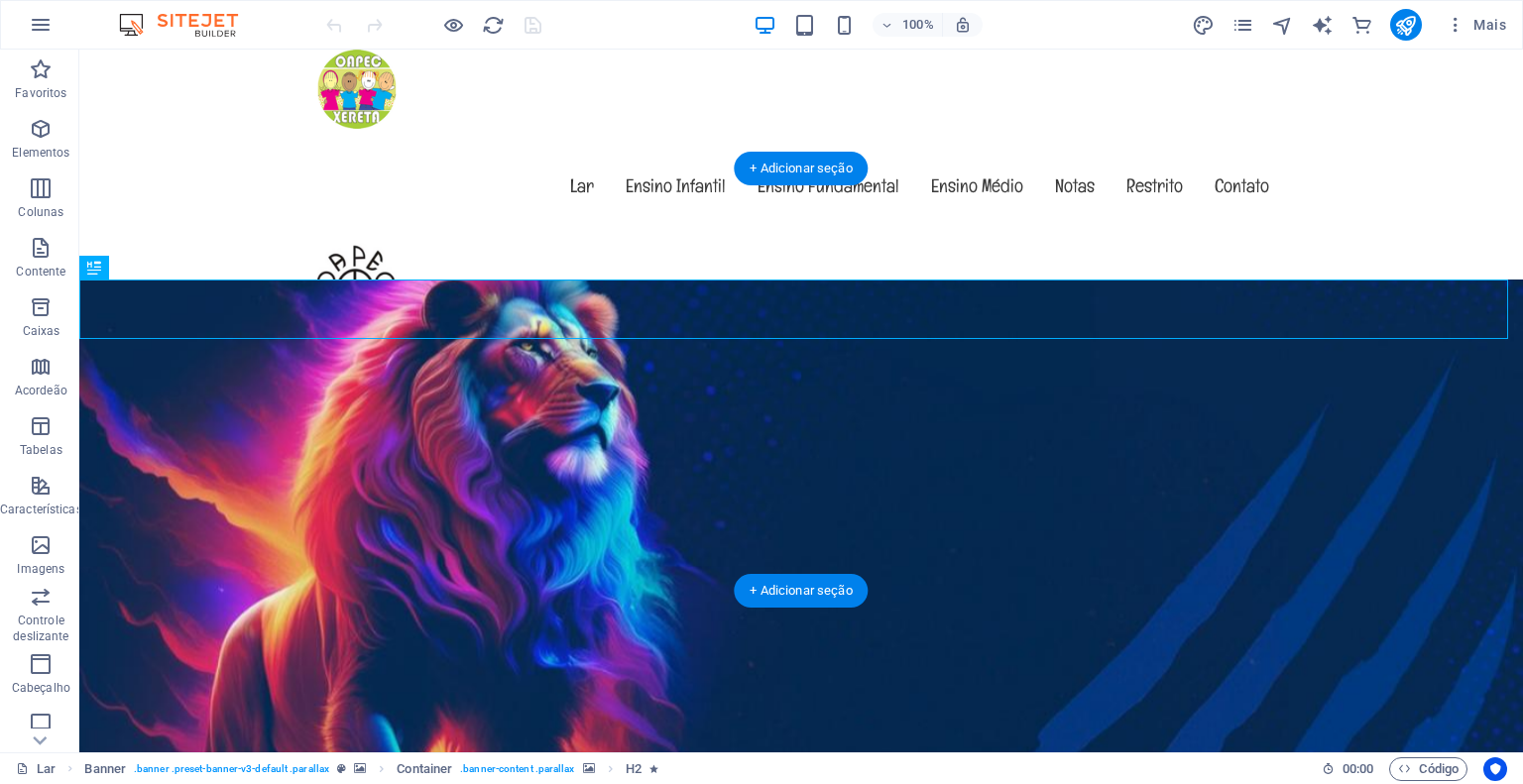 click at bounding box center (801, 1082) 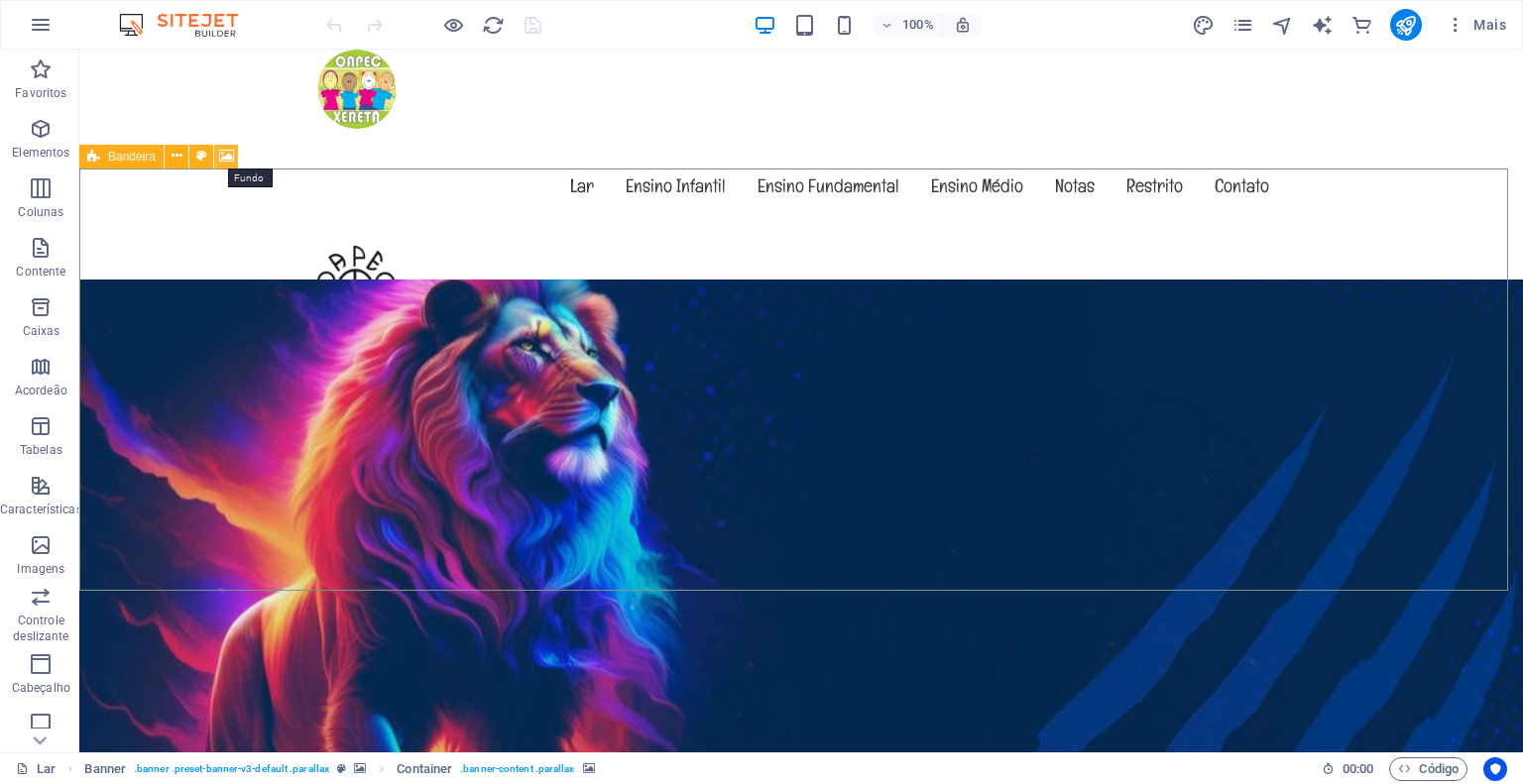 click at bounding box center (226, 156) 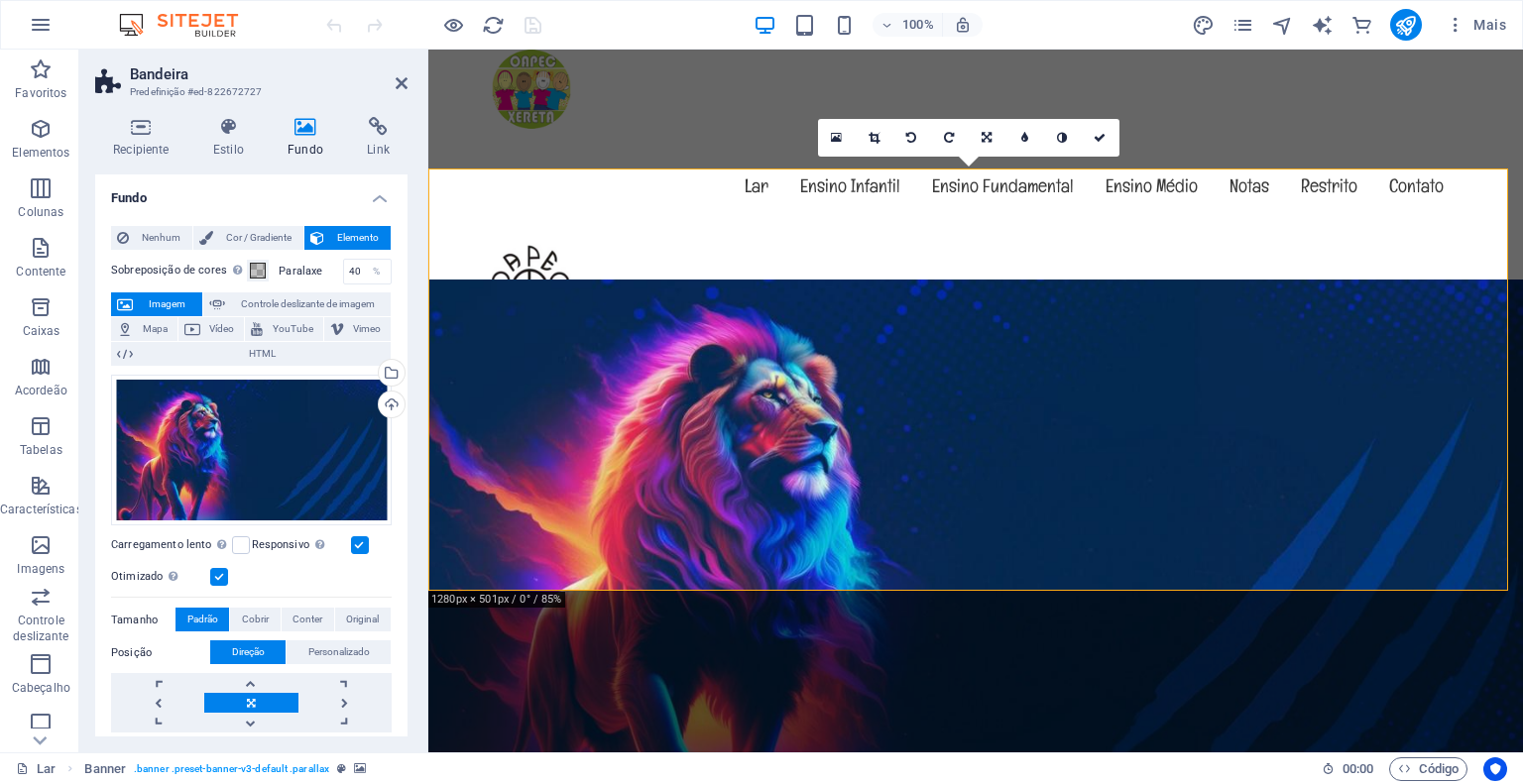 click at bounding box center [976, 1082] 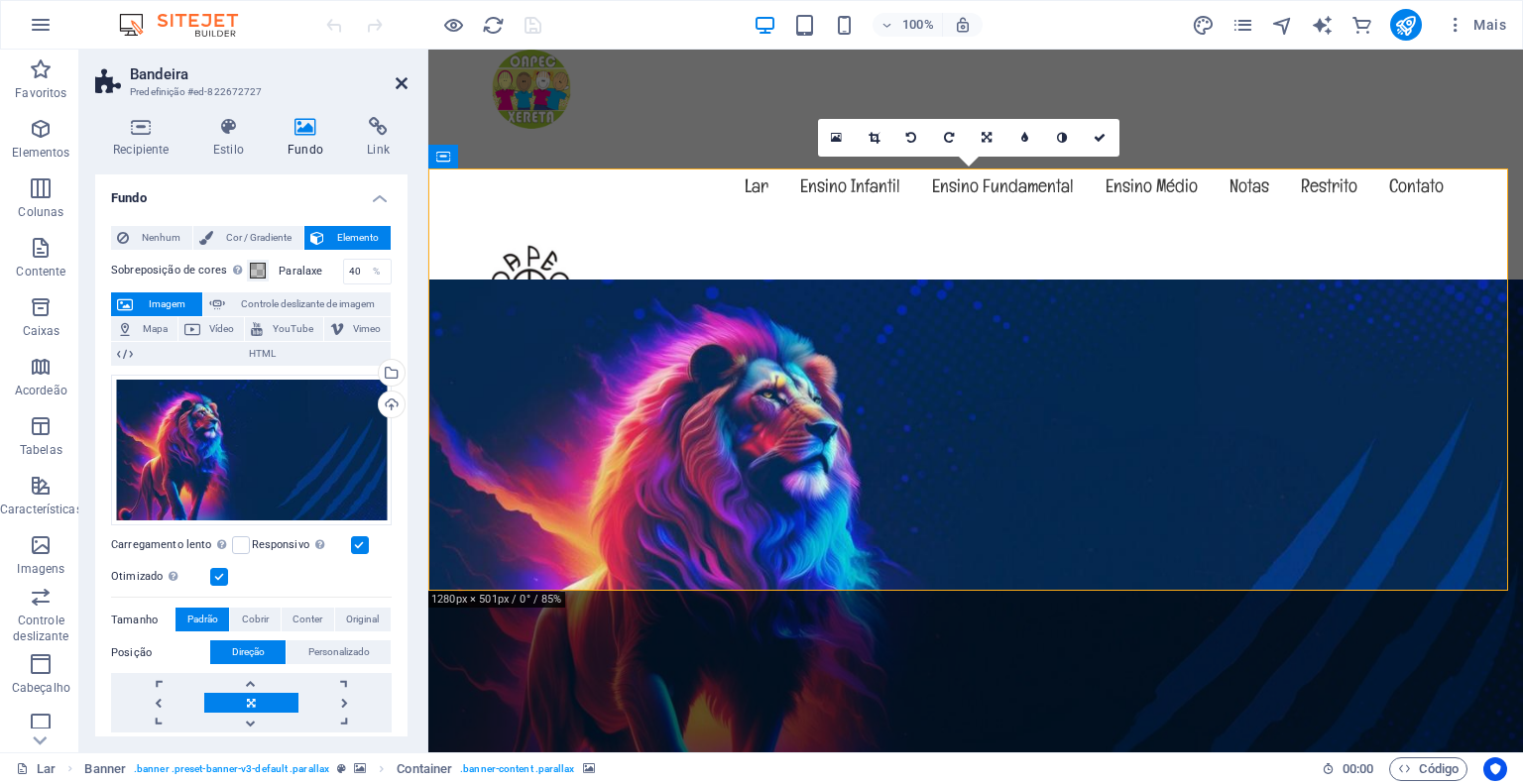click at bounding box center [402, 83] 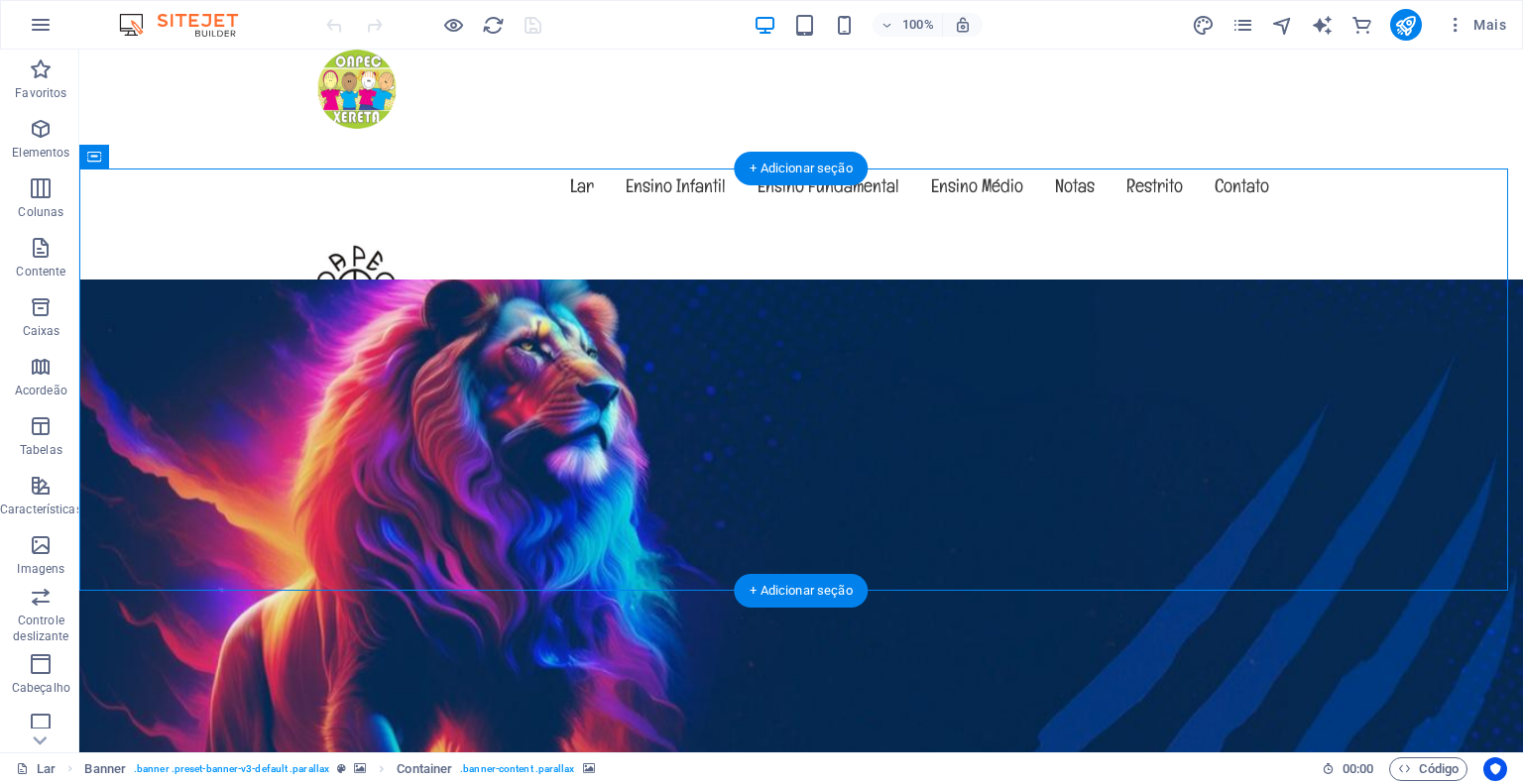 click at bounding box center (801, 1082) 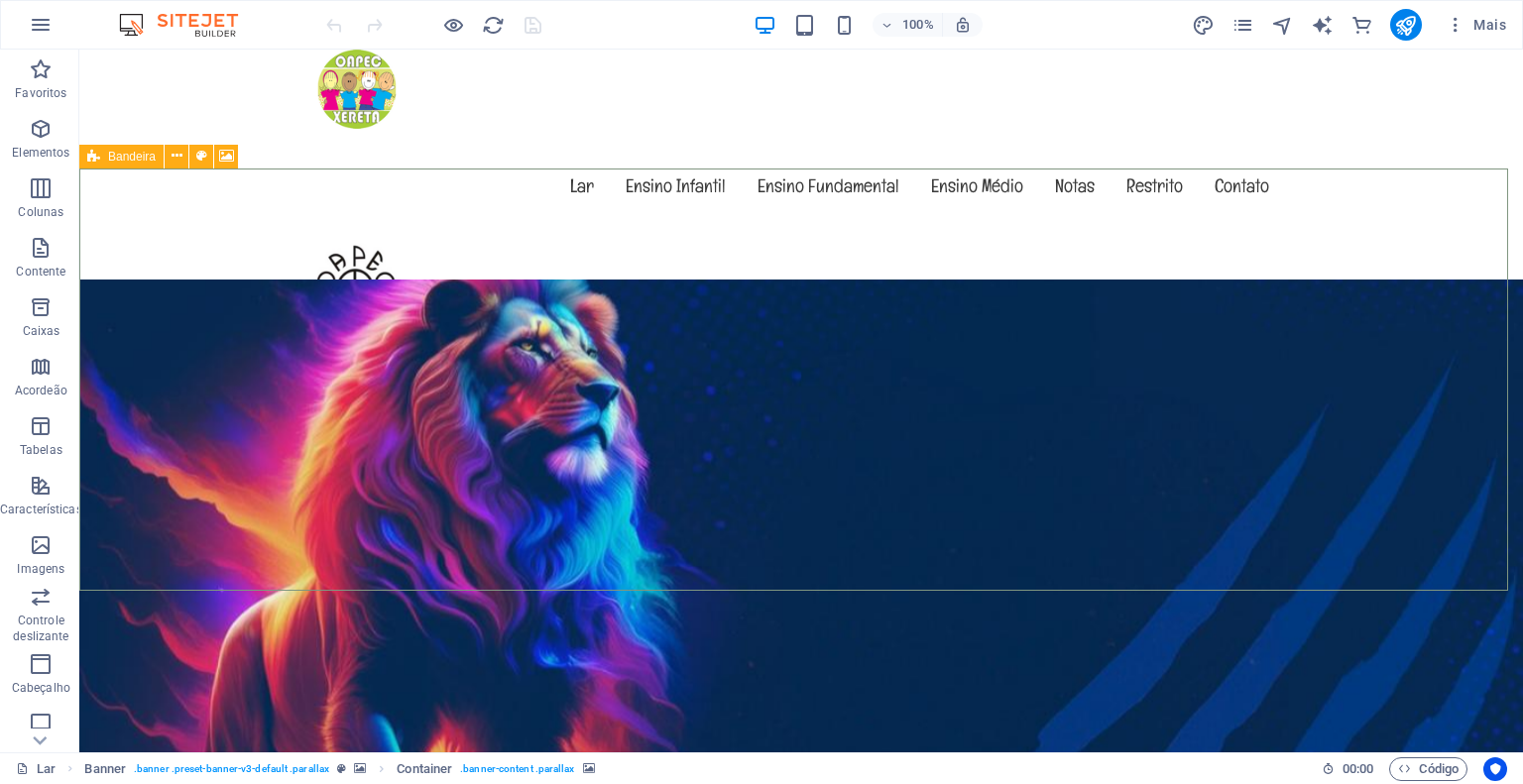 click on "Bandeira" at bounding box center (132, 157) 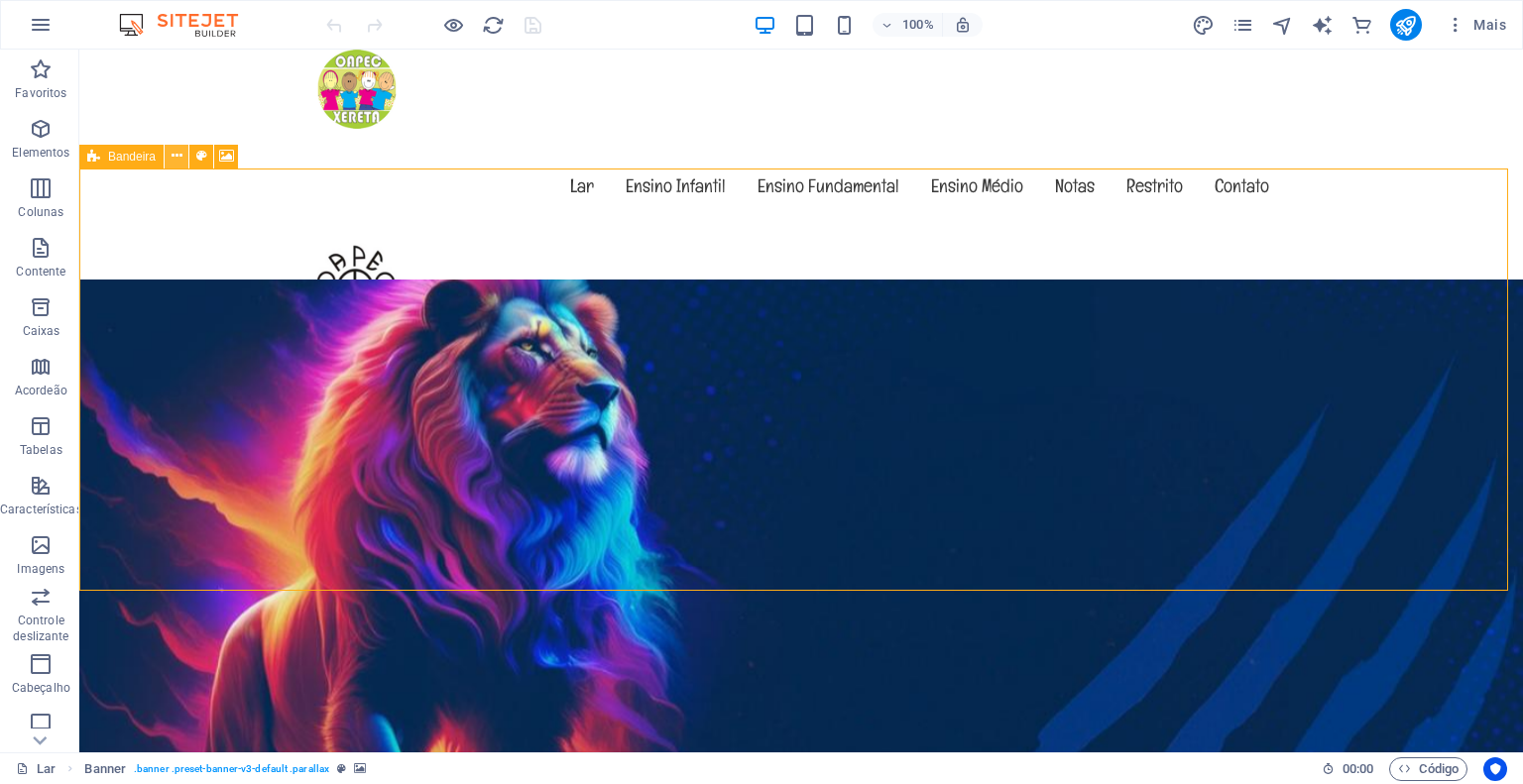 click at bounding box center [176, 156] 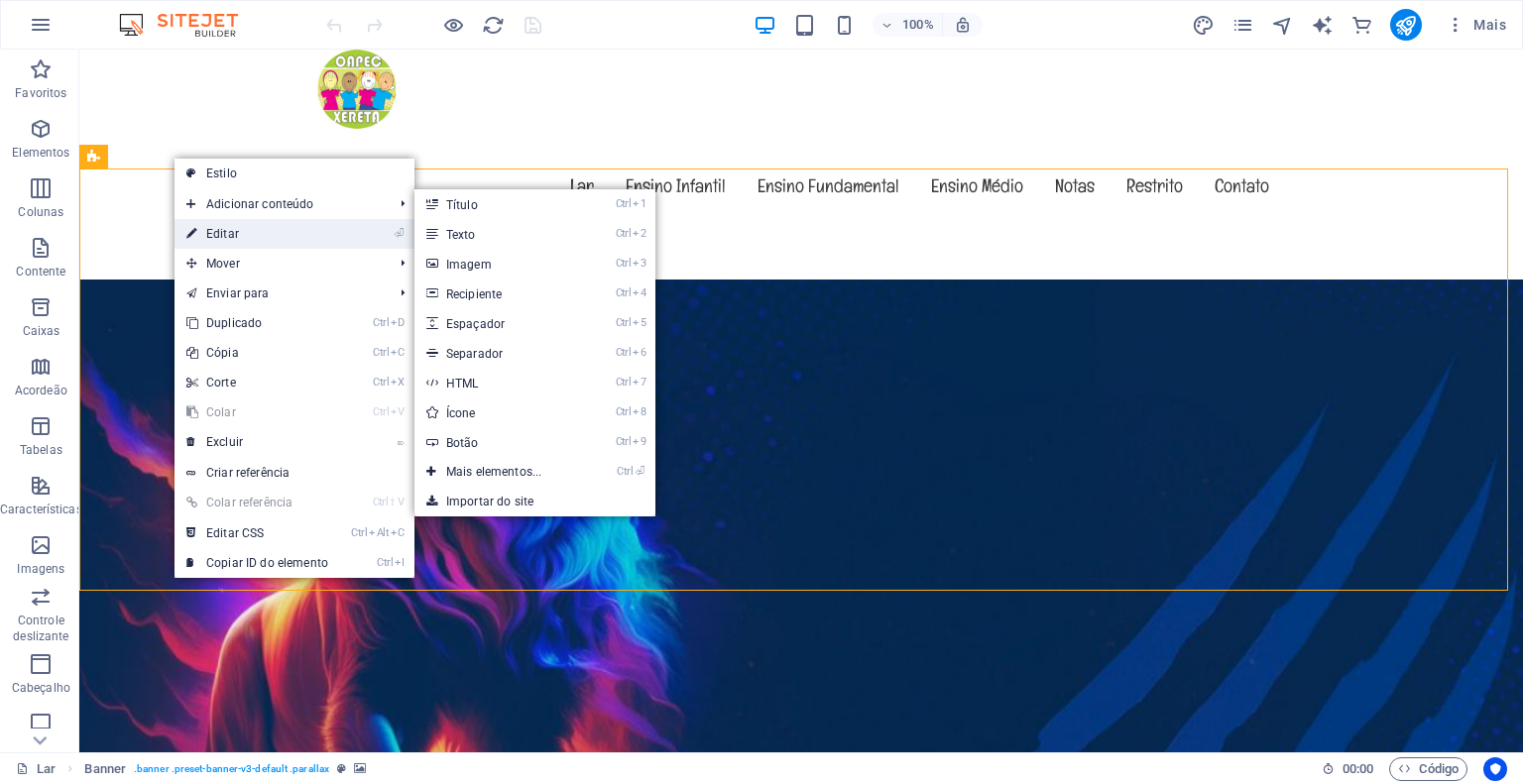 click on "Editar" at bounding box center [222, 234] 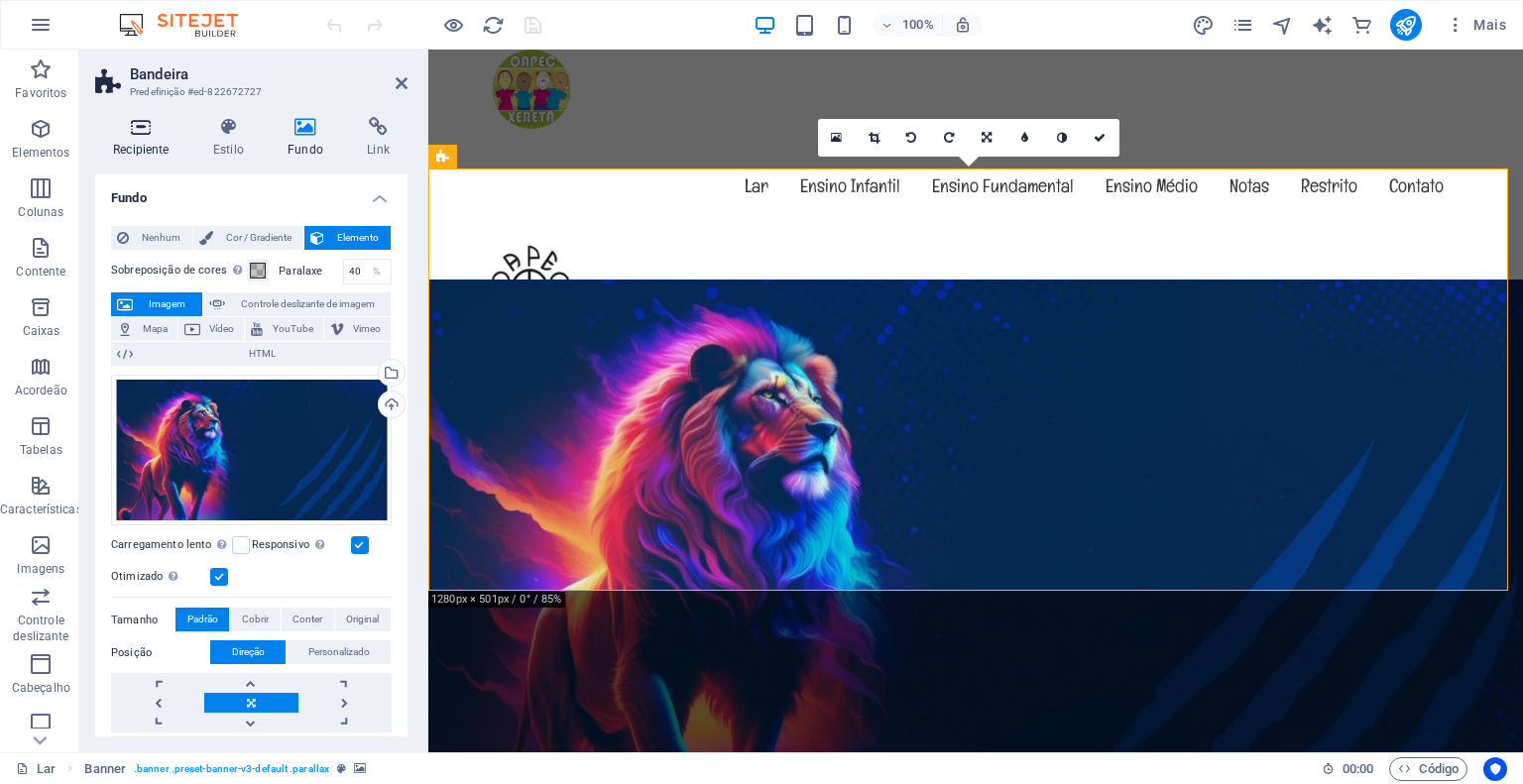 click at bounding box center [141, 127] 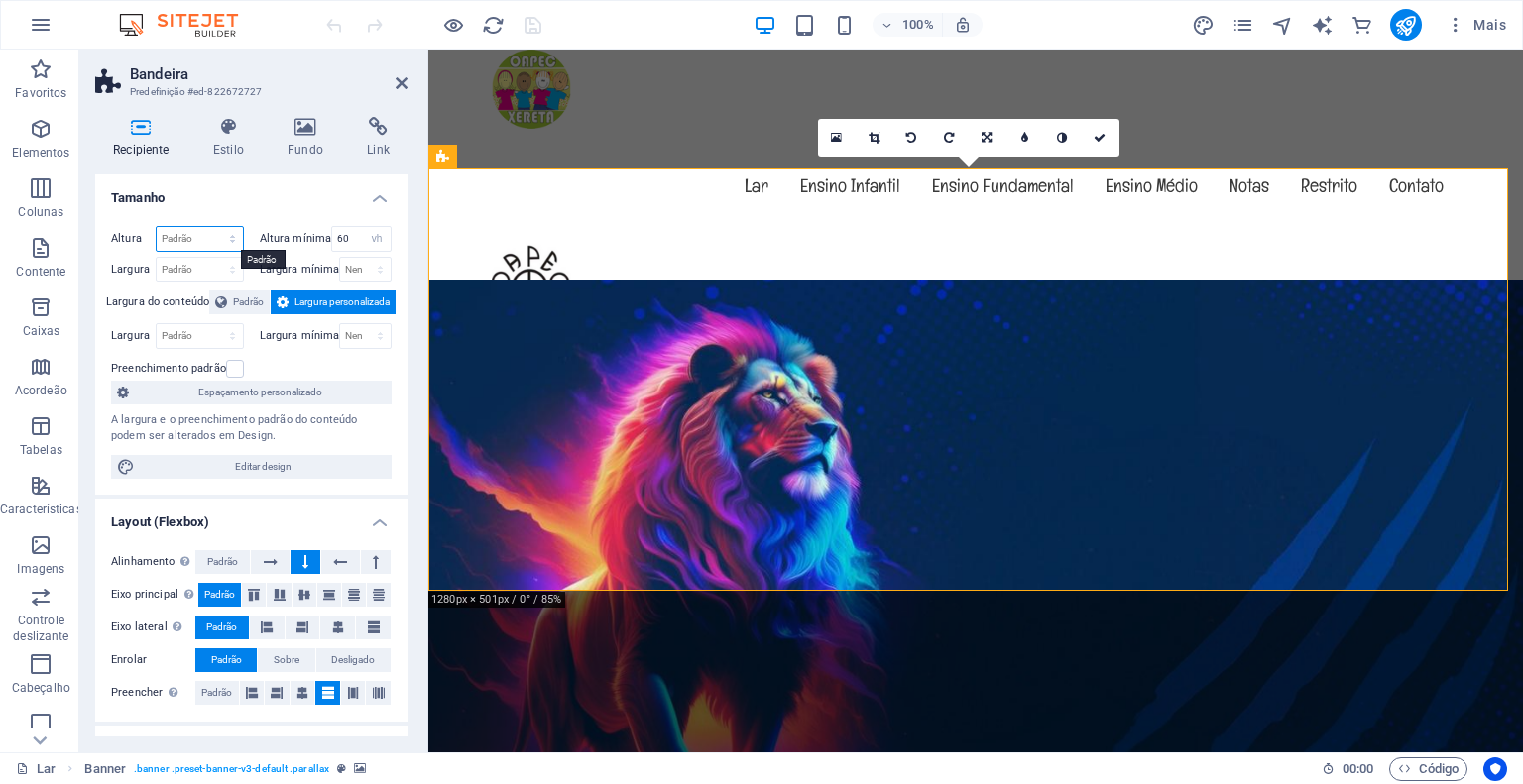 click on "Padrão px resto % vh vw" at bounding box center (199, 239) 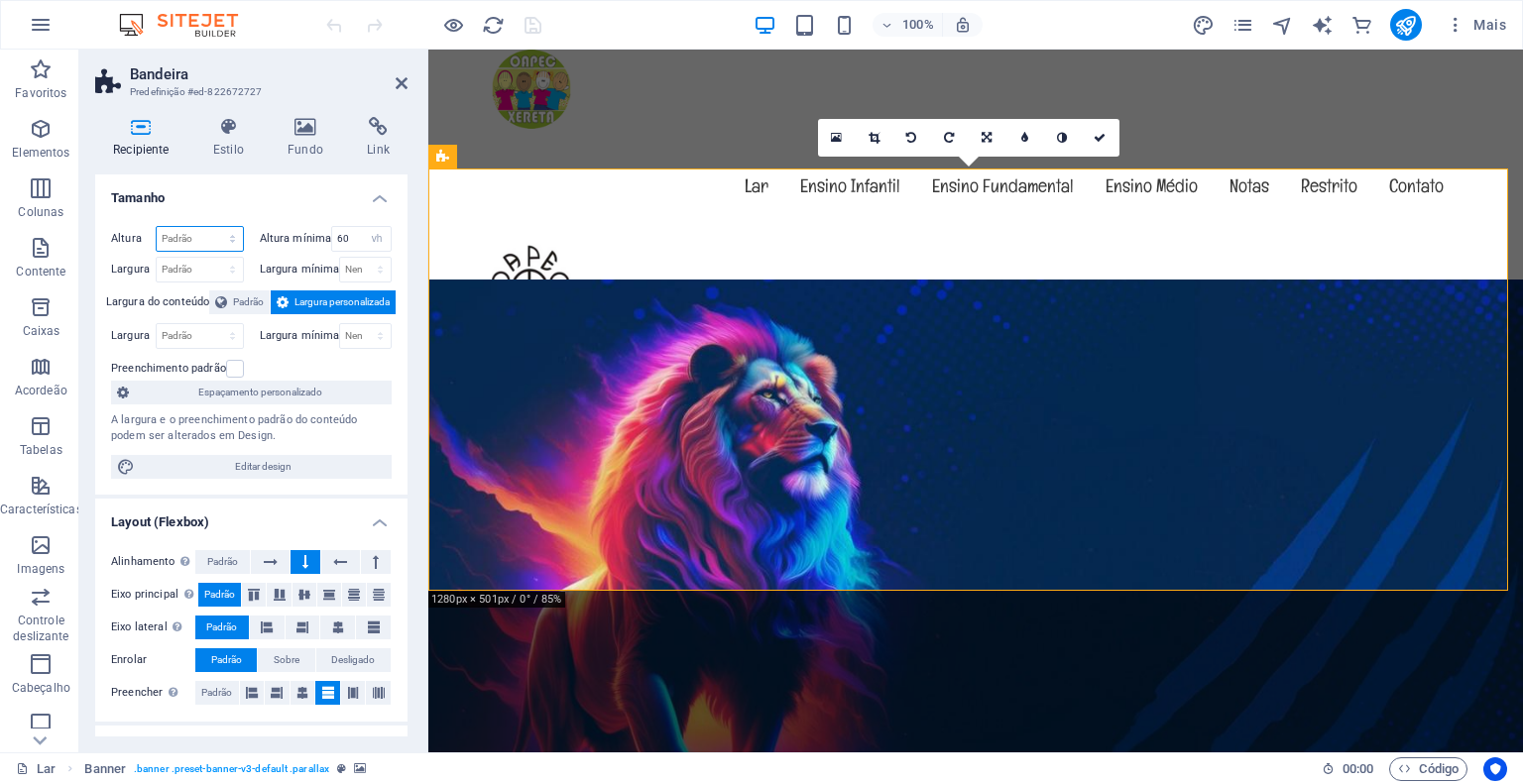 select on "px" 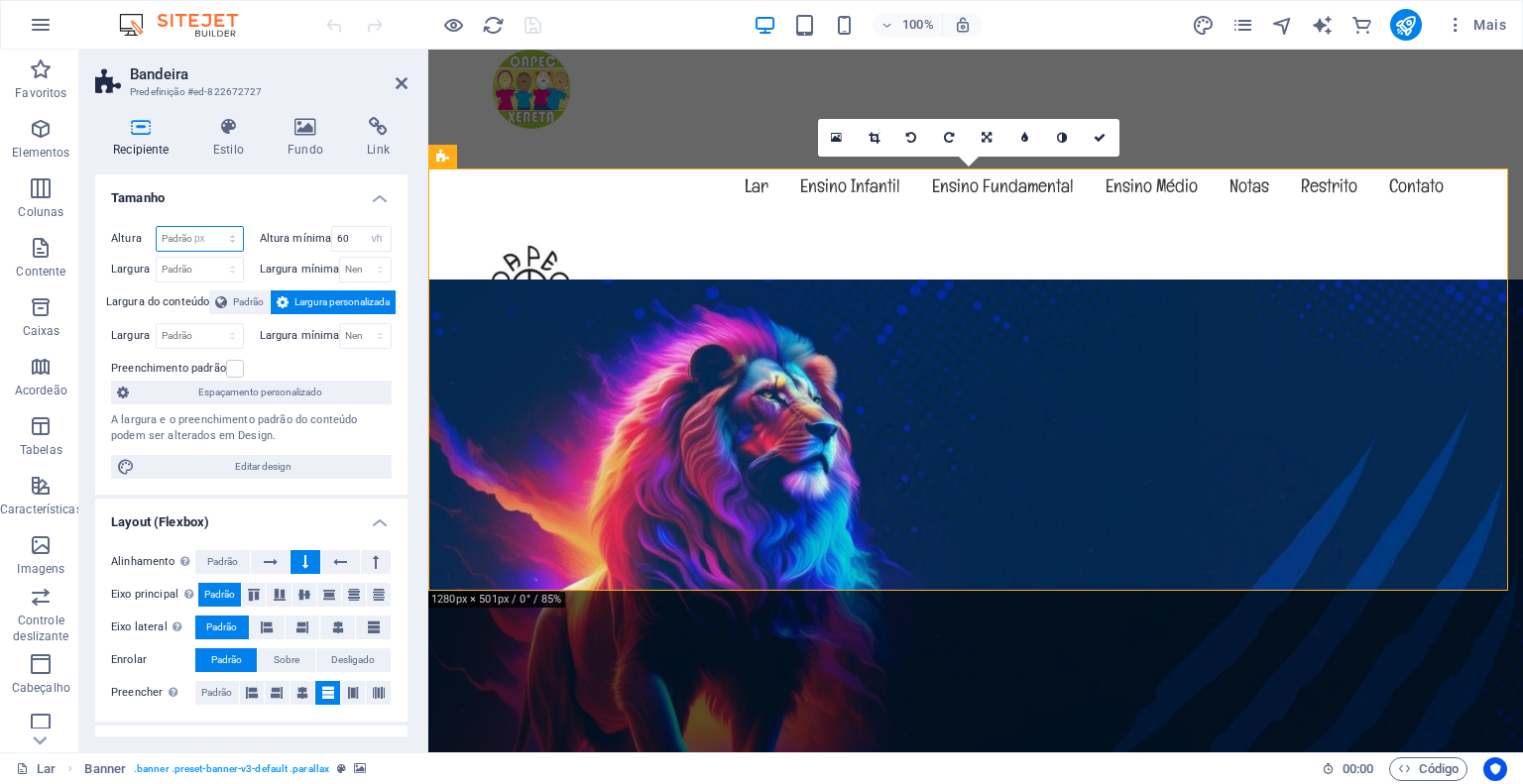 click on "Padrão px resto % vh vw" at bounding box center (199, 239) 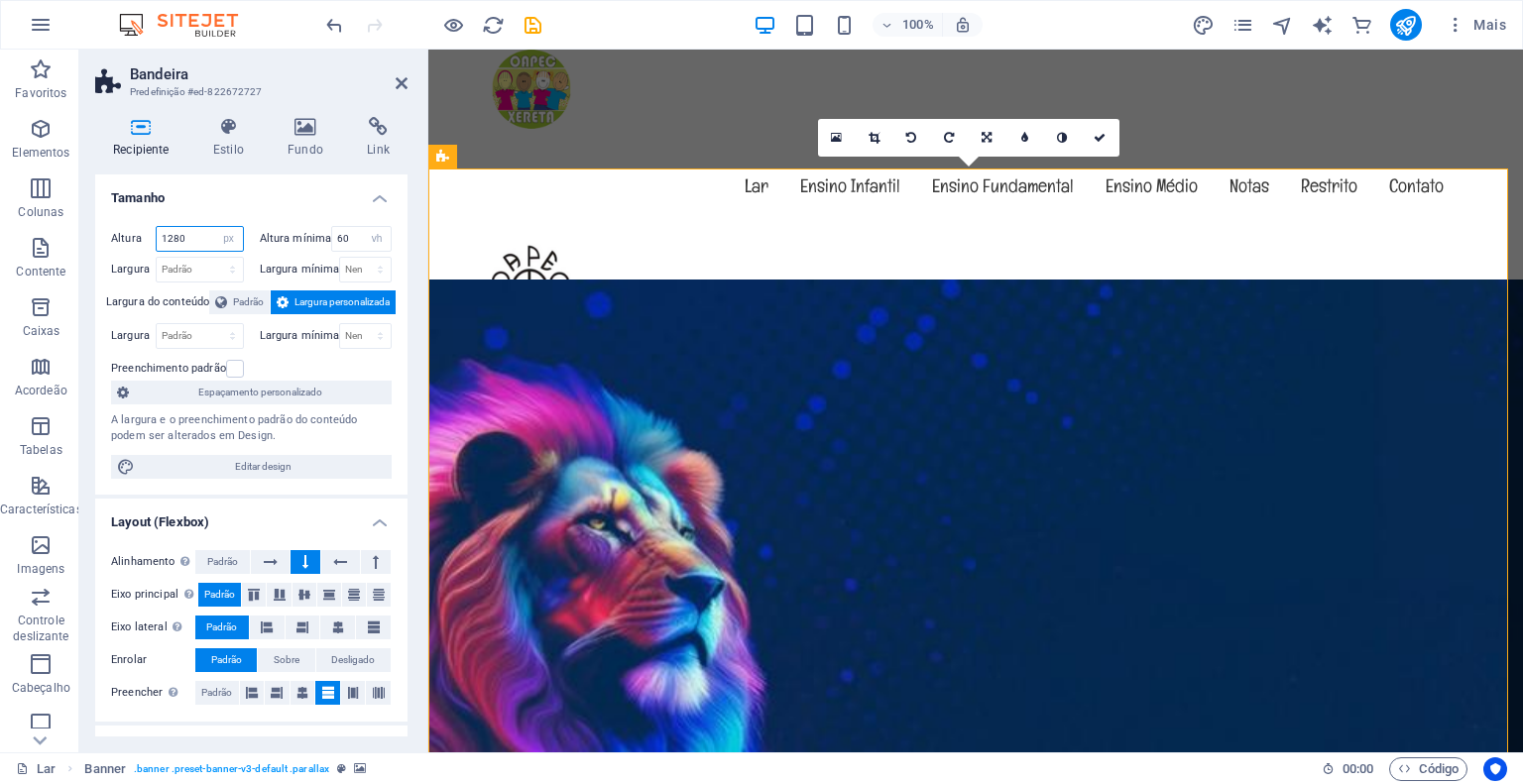 type on "1280" 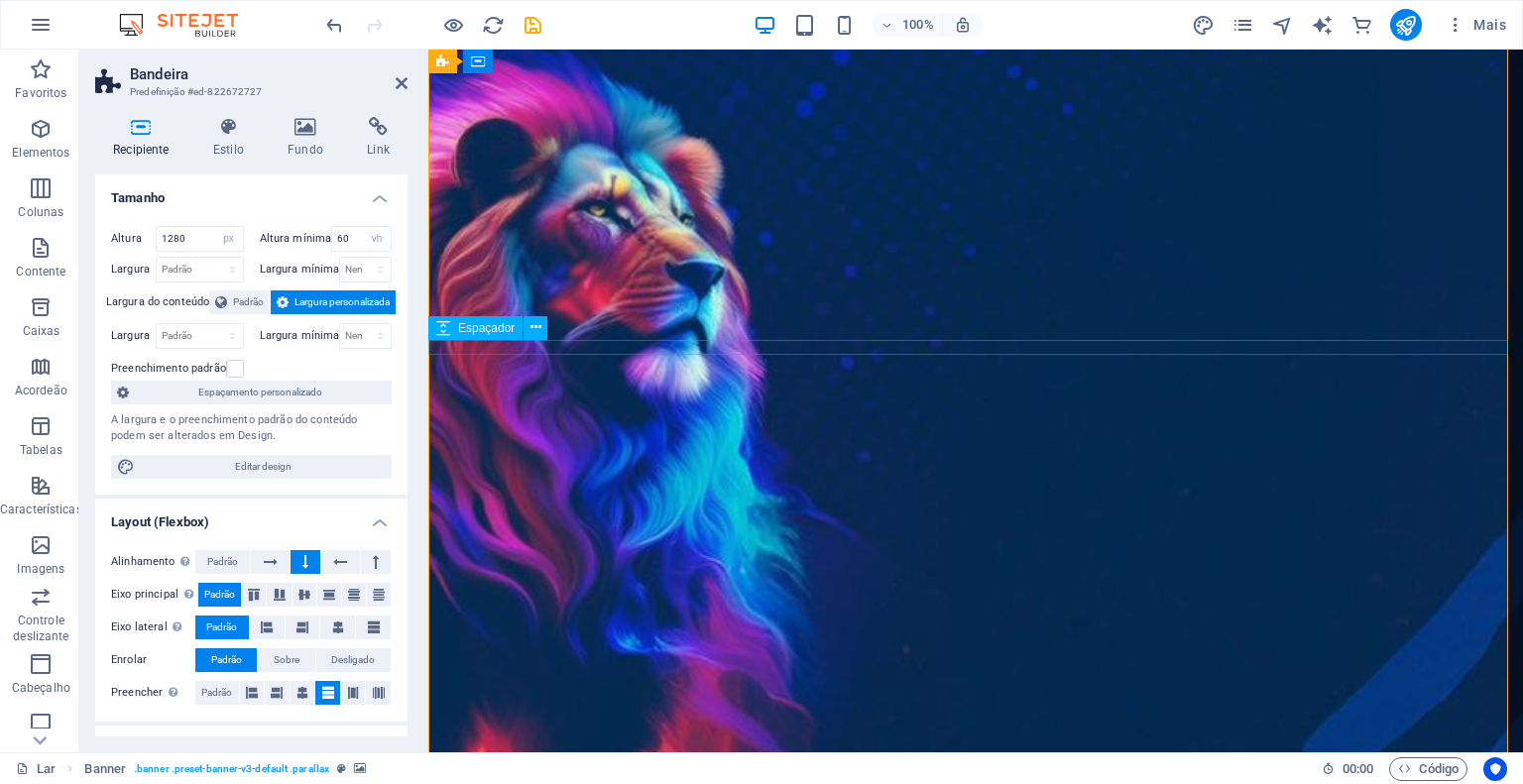 scroll, scrollTop: 496, scrollLeft: 0, axis: vertical 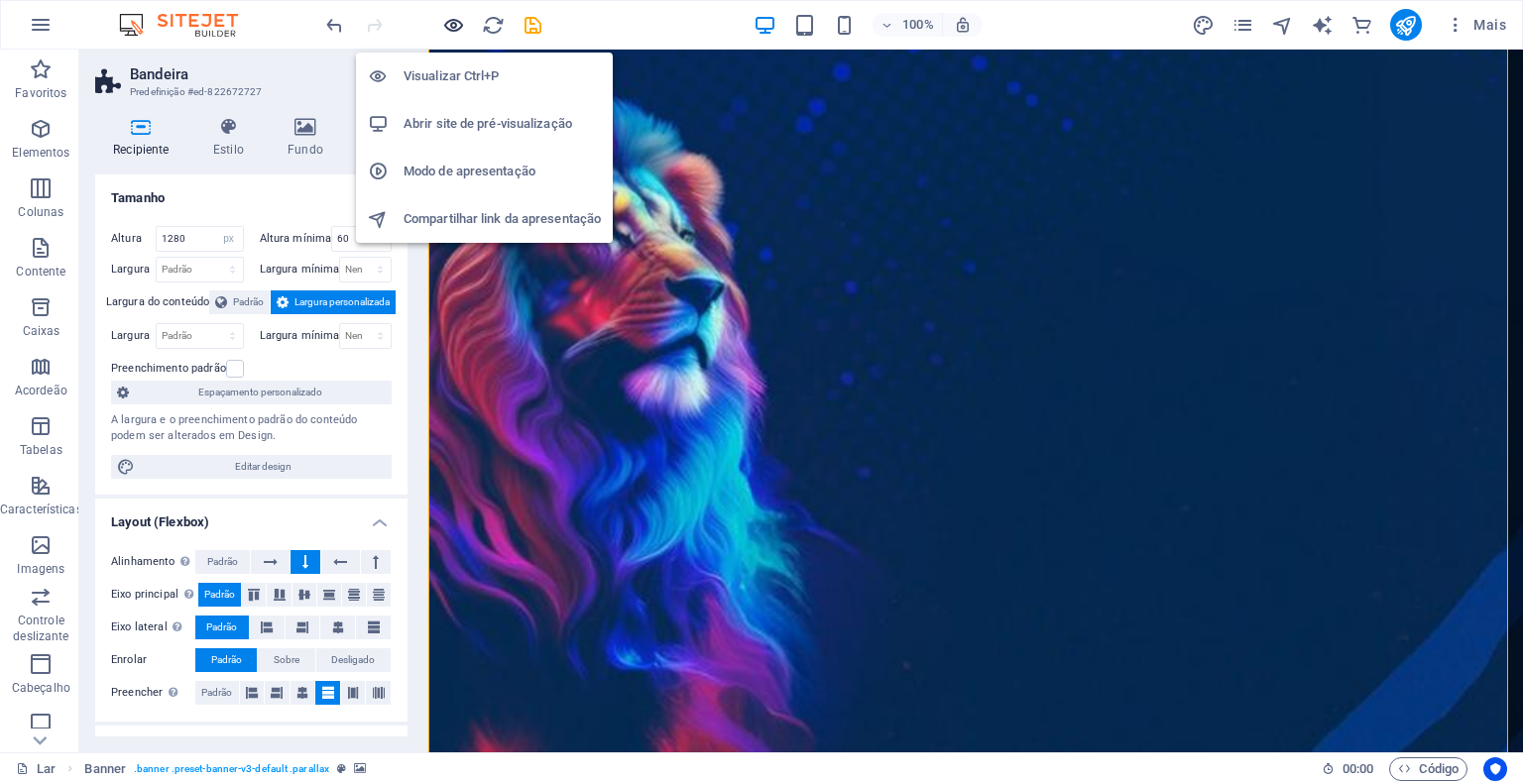 click at bounding box center (453, 25) 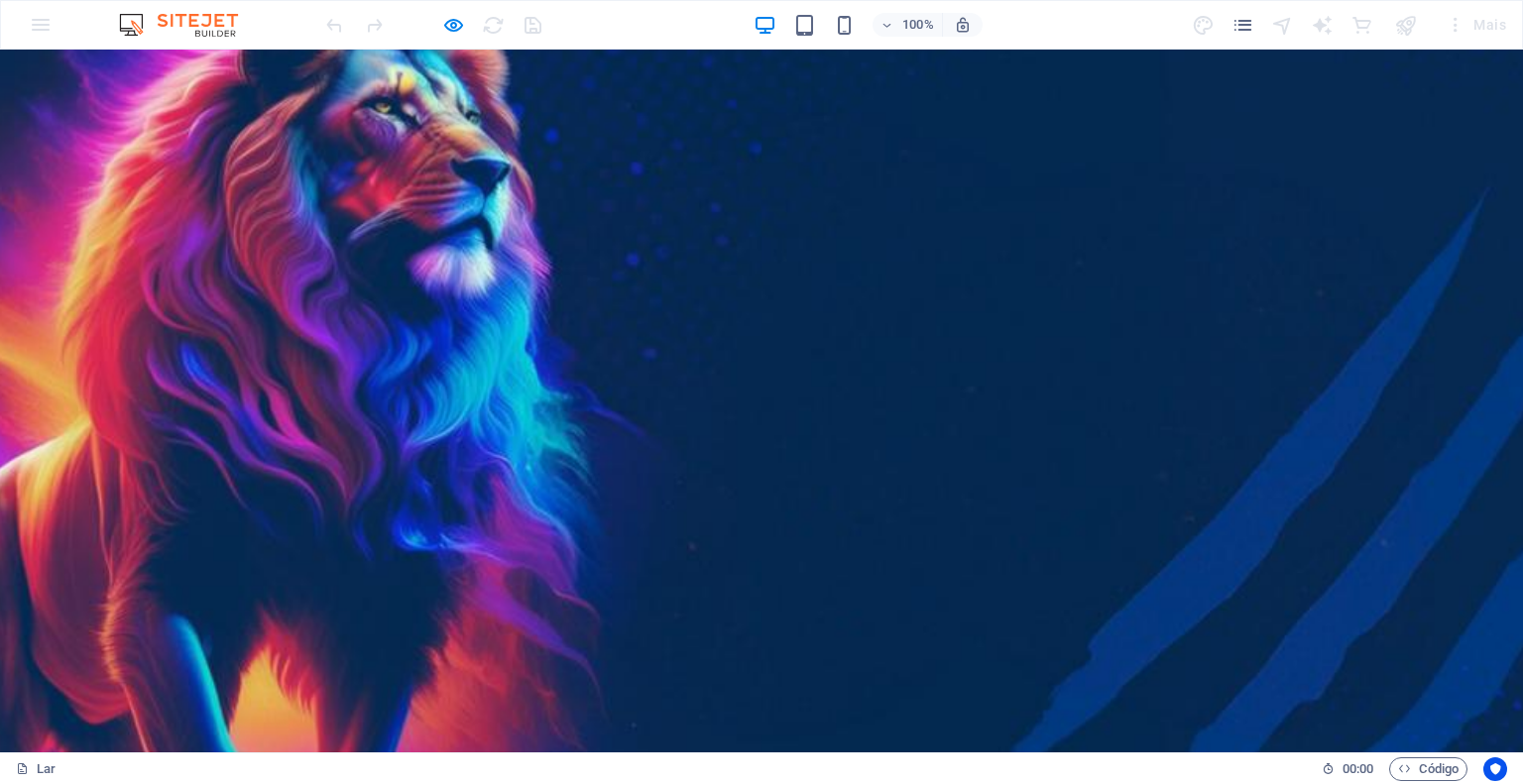 scroll, scrollTop: 0, scrollLeft: 0, axis: both 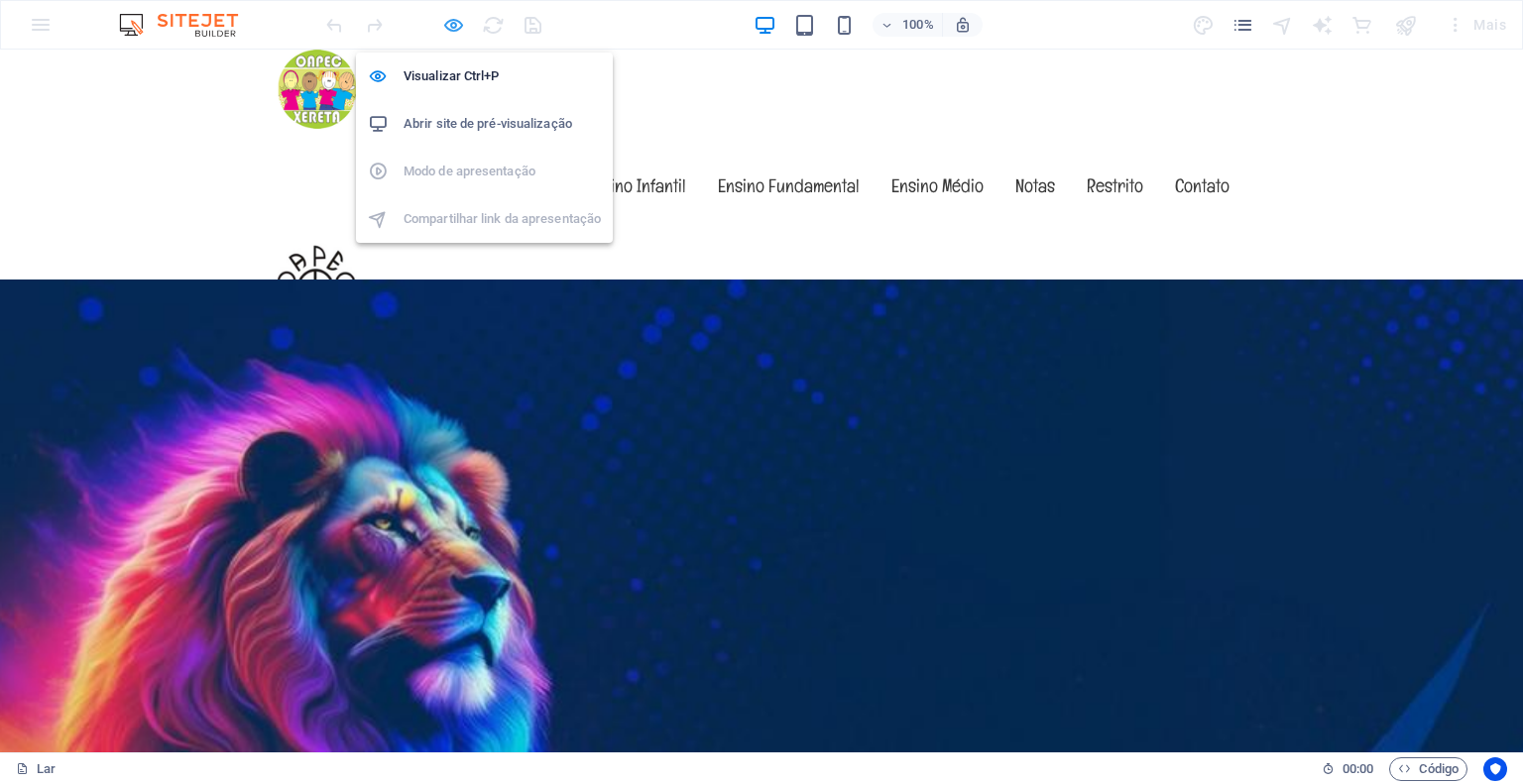 click at bounding box center [453, 25] 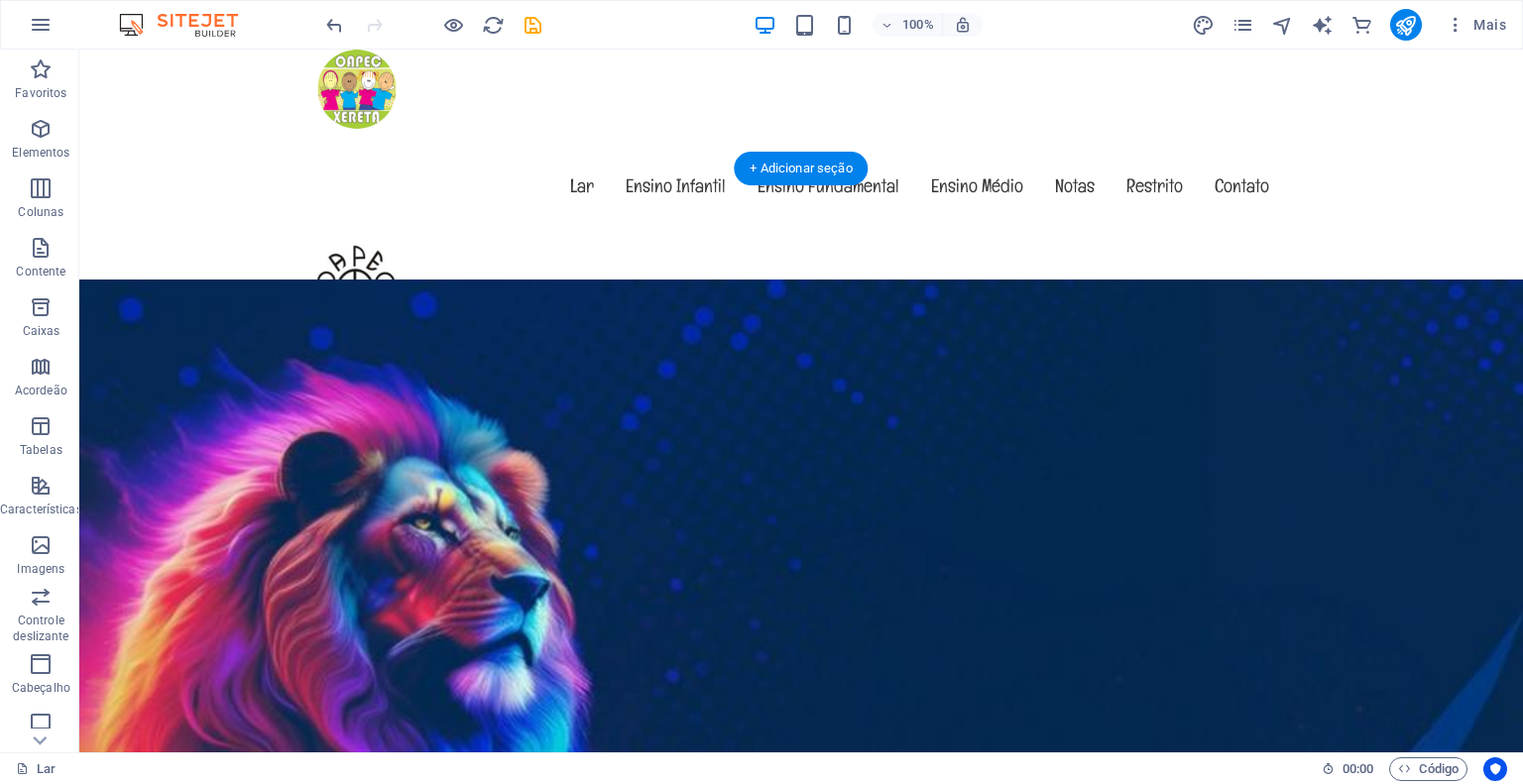 click at bounding box center (801, 1844) 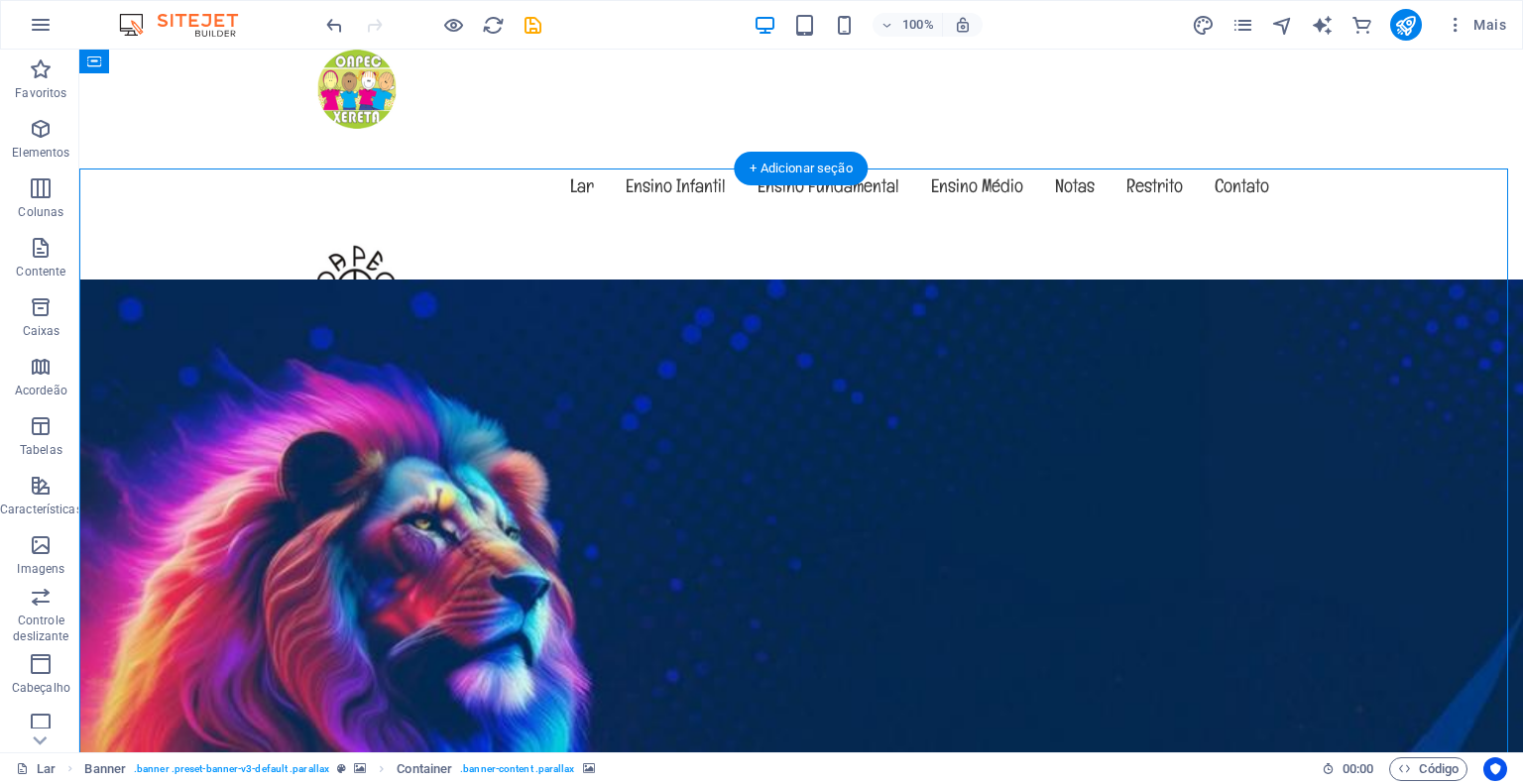 click at bounding box center (801, 1844) 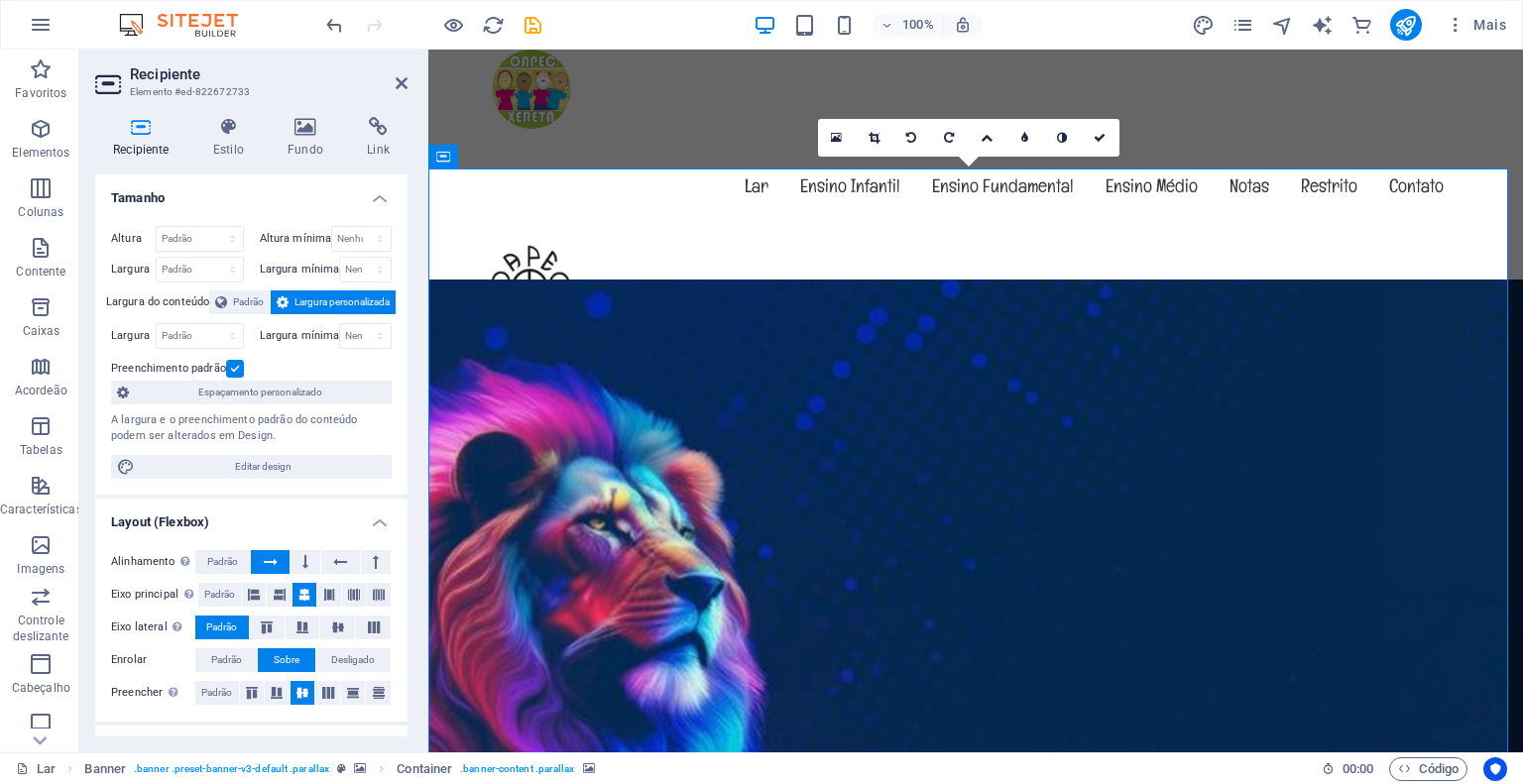 click on "Recipiente" at bounding box center (145, 138) 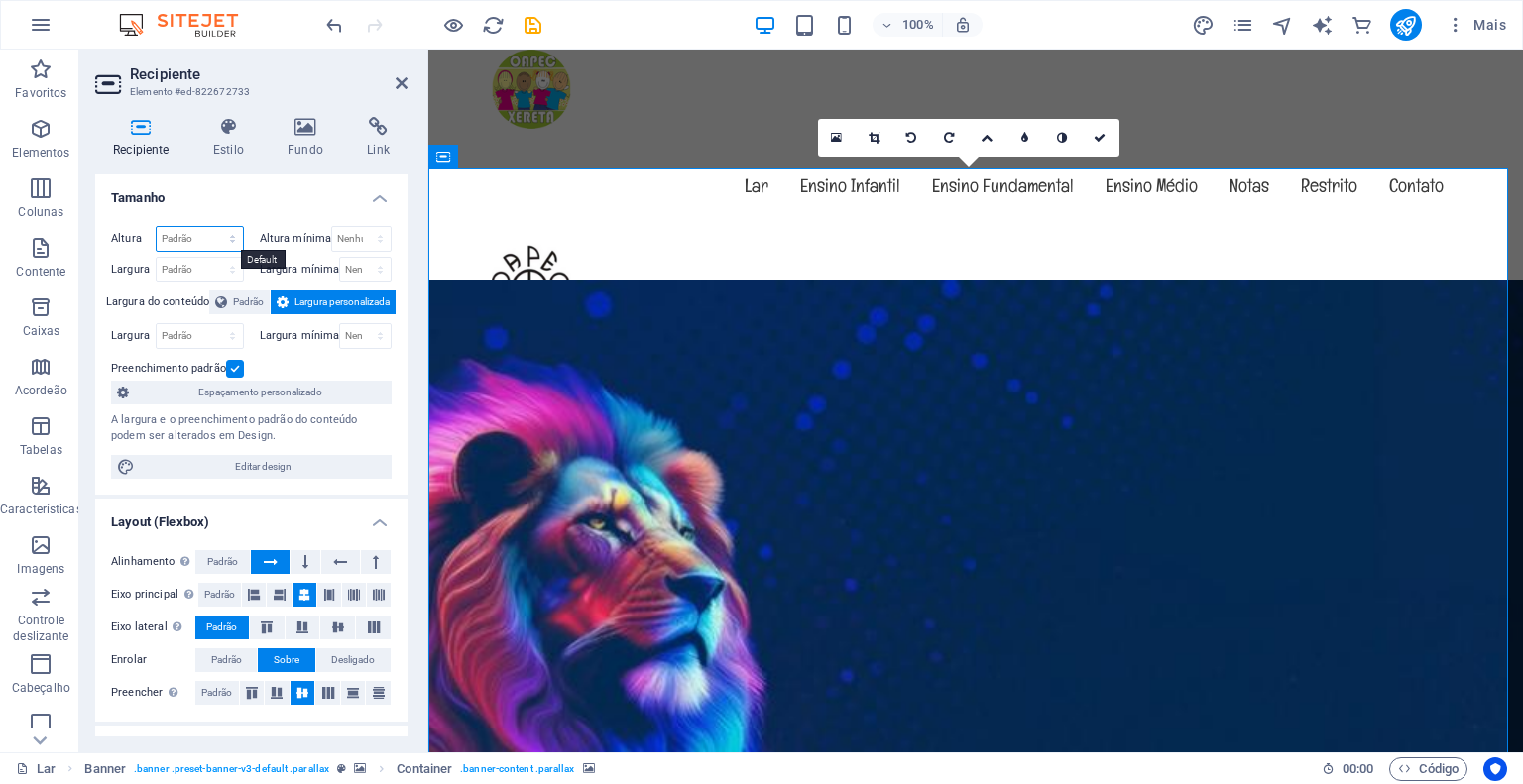 click on "Padrão px resto % vh vw" at bounding box center (199, 239) 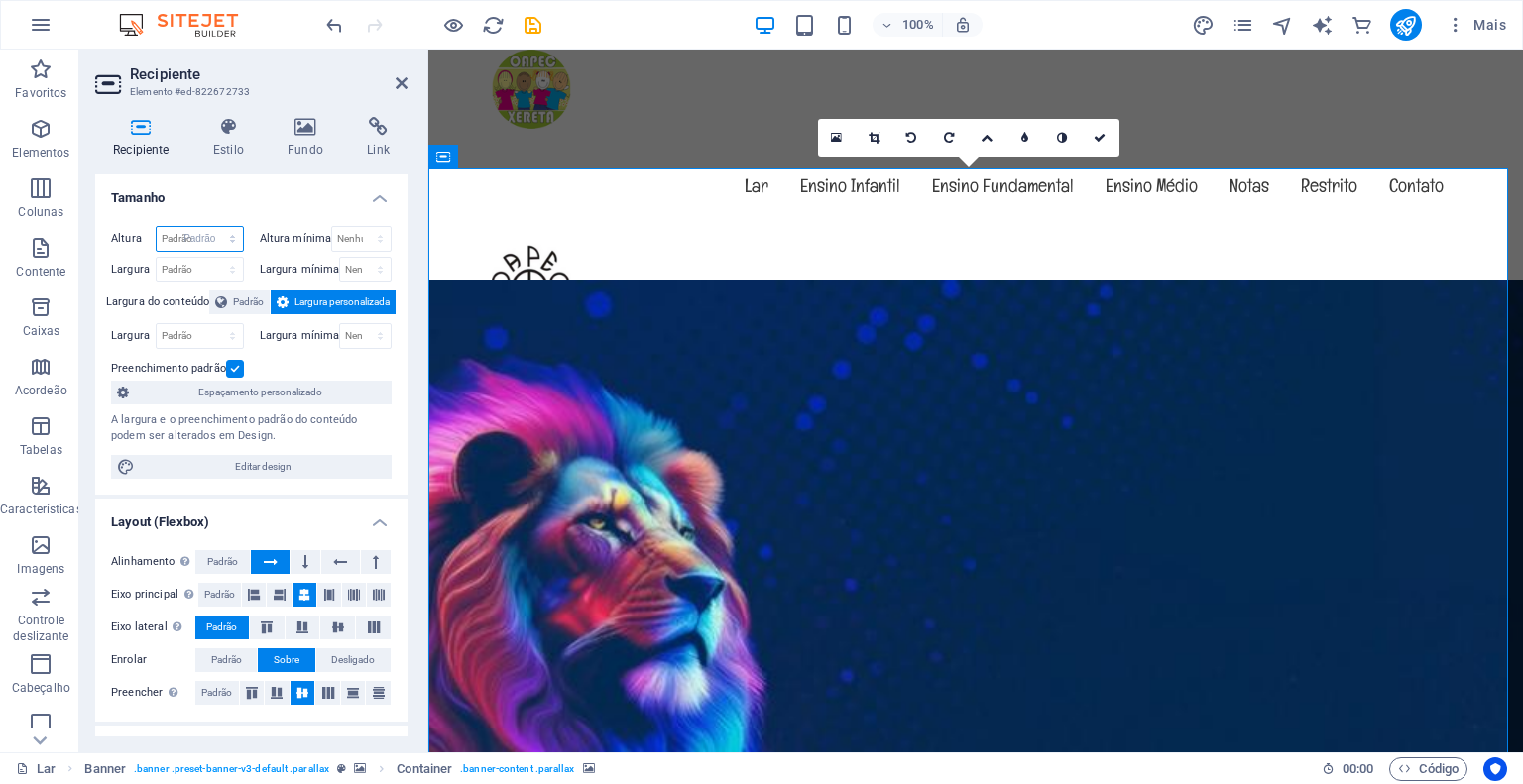 click on "Padrão px resto % vh vw" at bounding box center (199, 239) 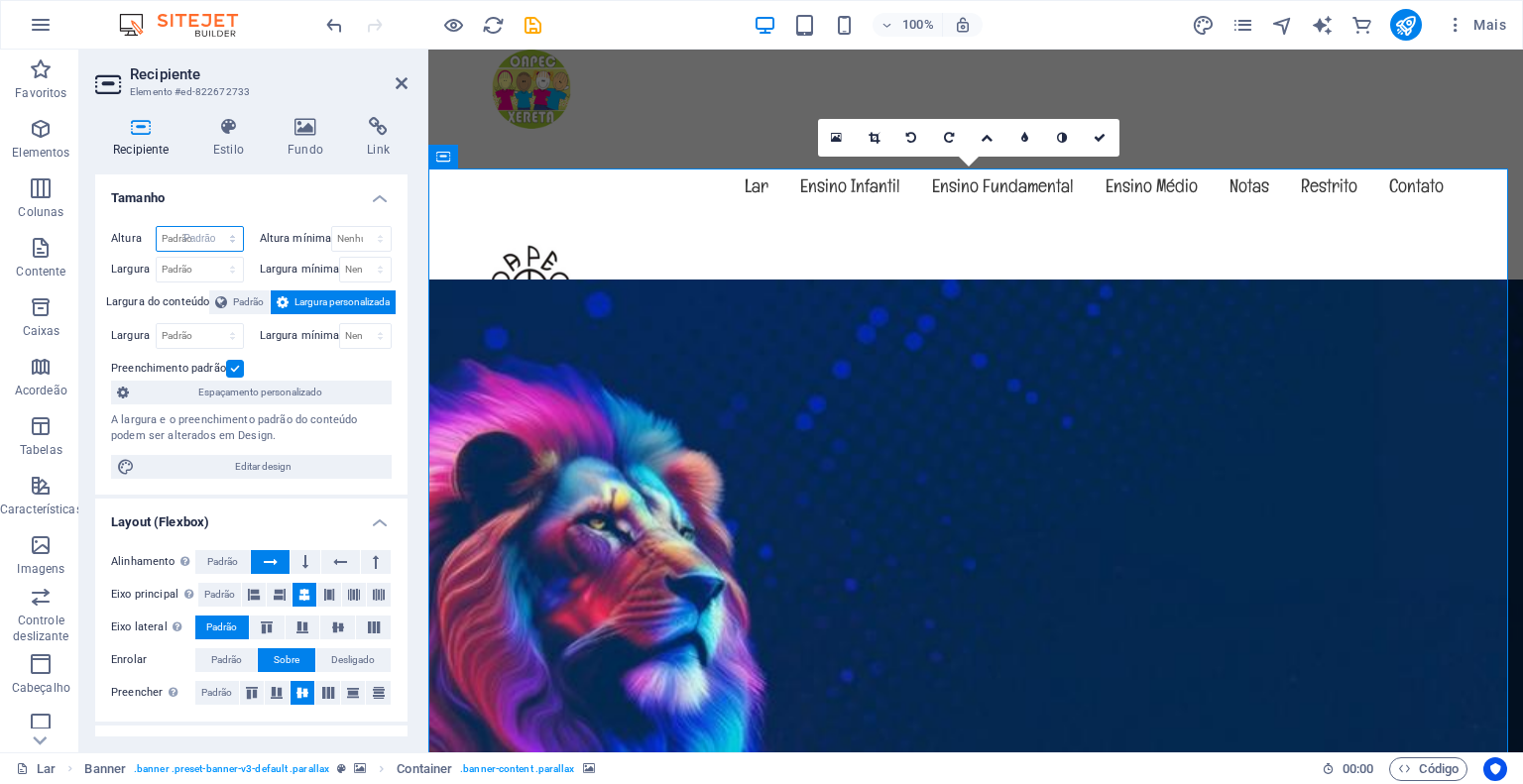 select on "DISABLED_OPTION_VALUE" 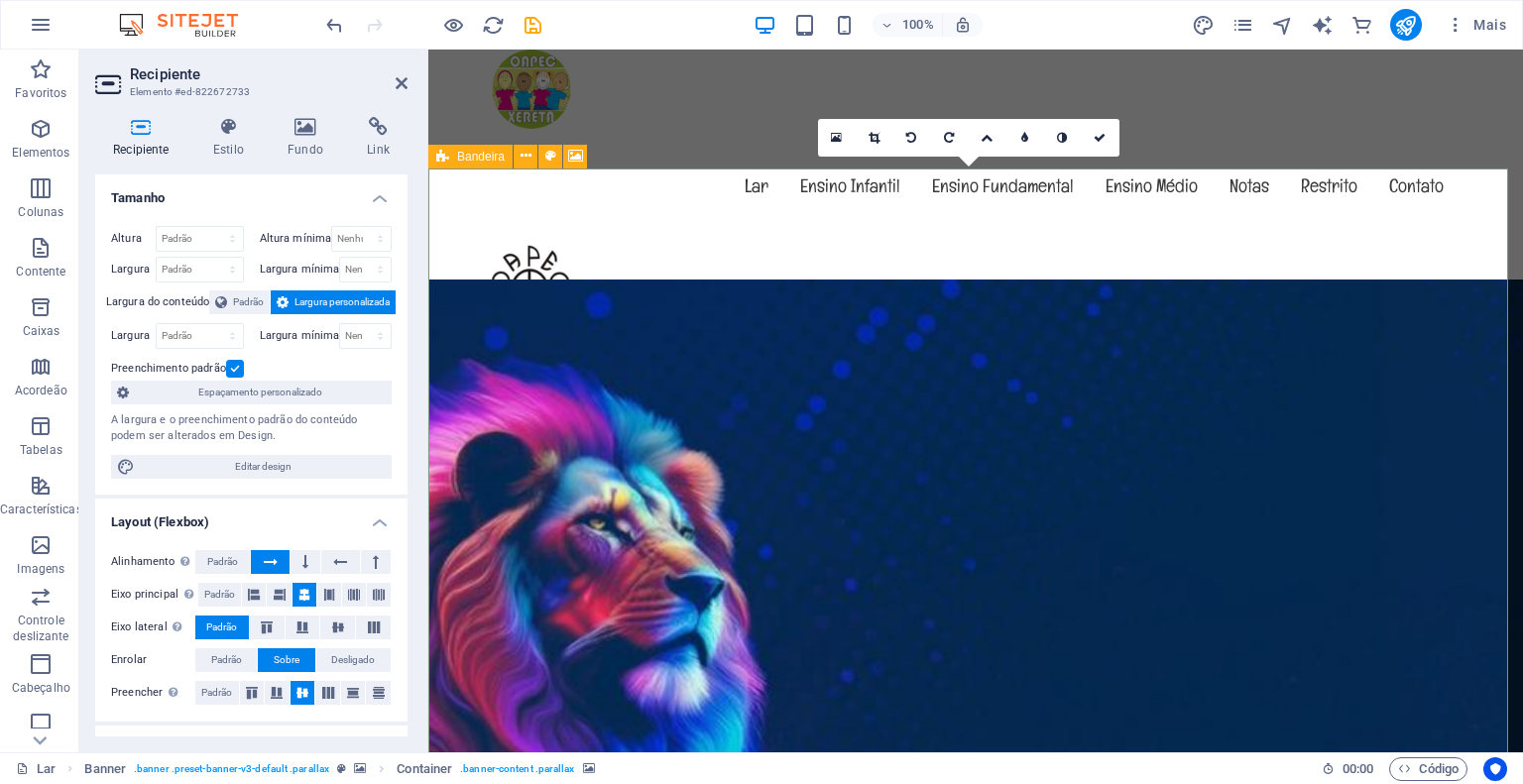 click at bounding box center (976, 1844) 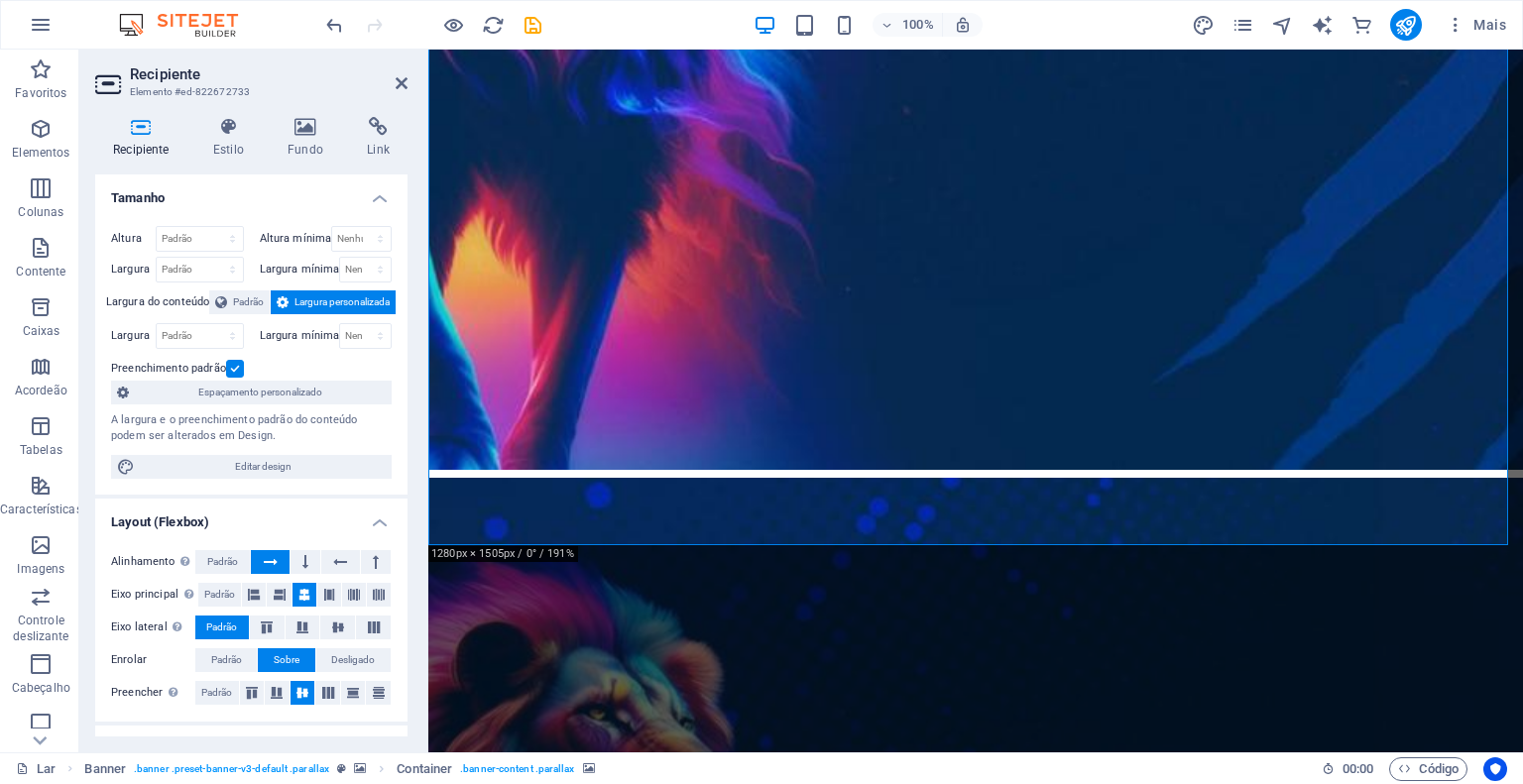 scroll, scrollTop: 99, scrollLeft: 0, axis: vertical 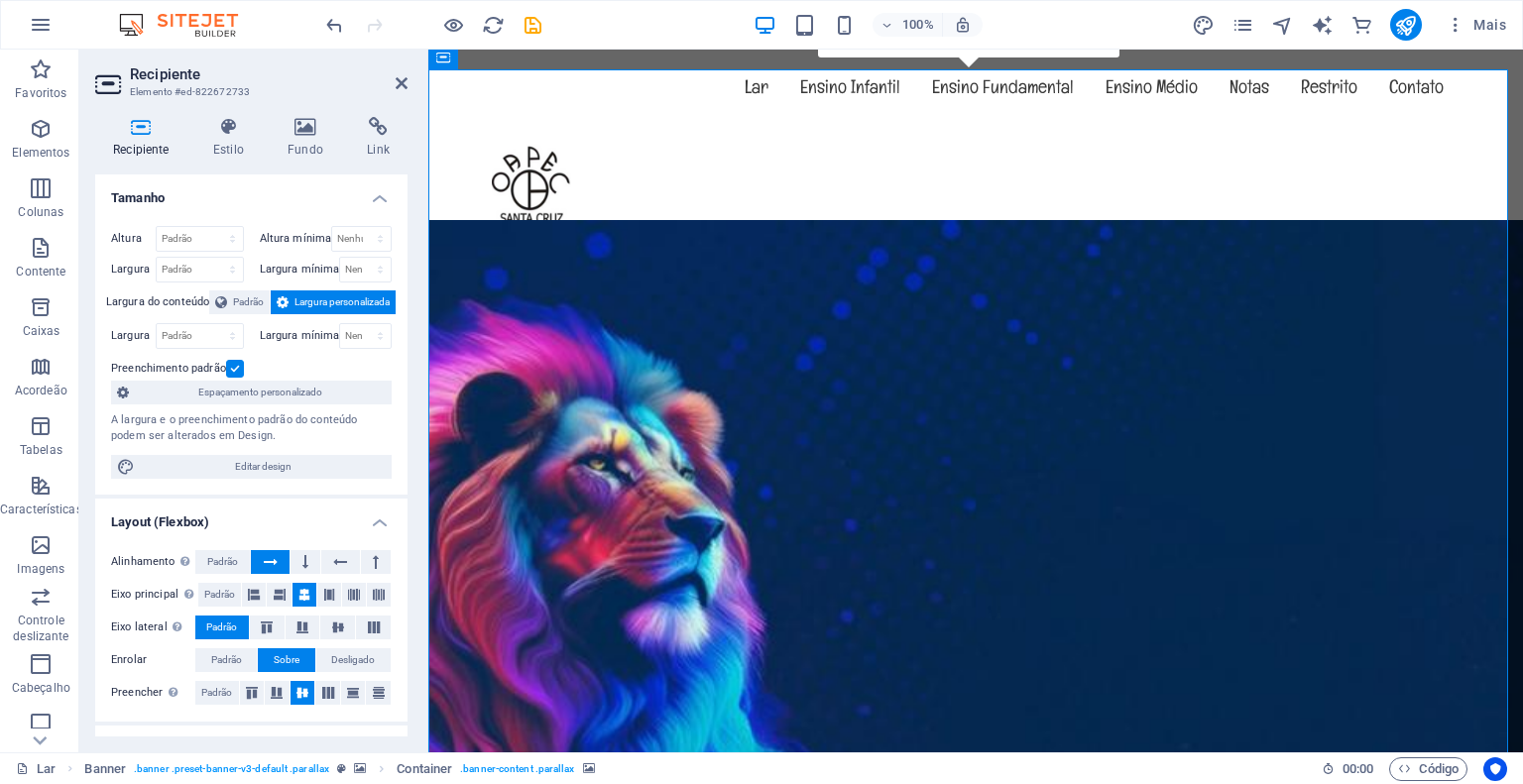 click at bounding box center (976, 1784) 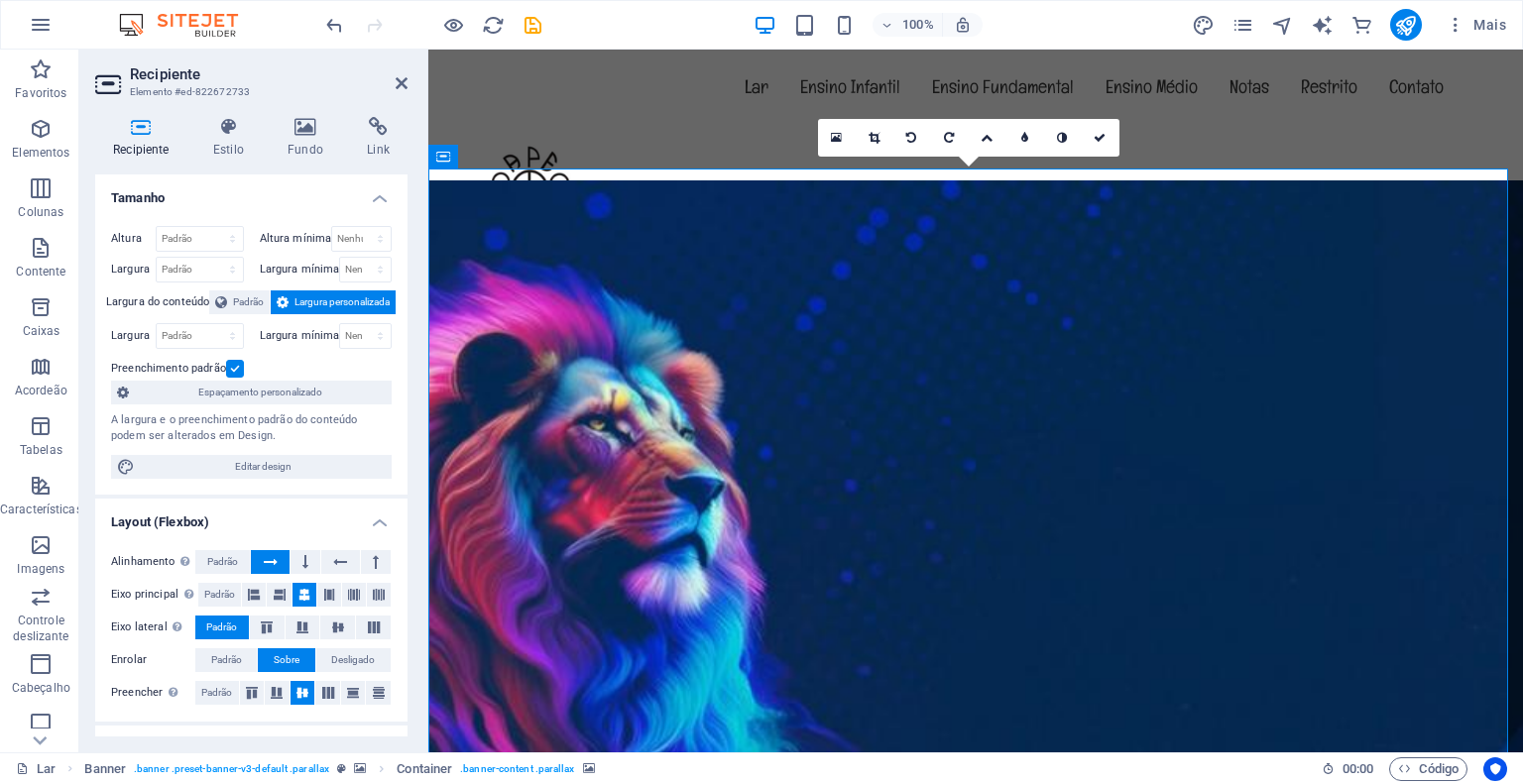 scroll, scrollTop: 0, scrollLeft: 0, axis: both 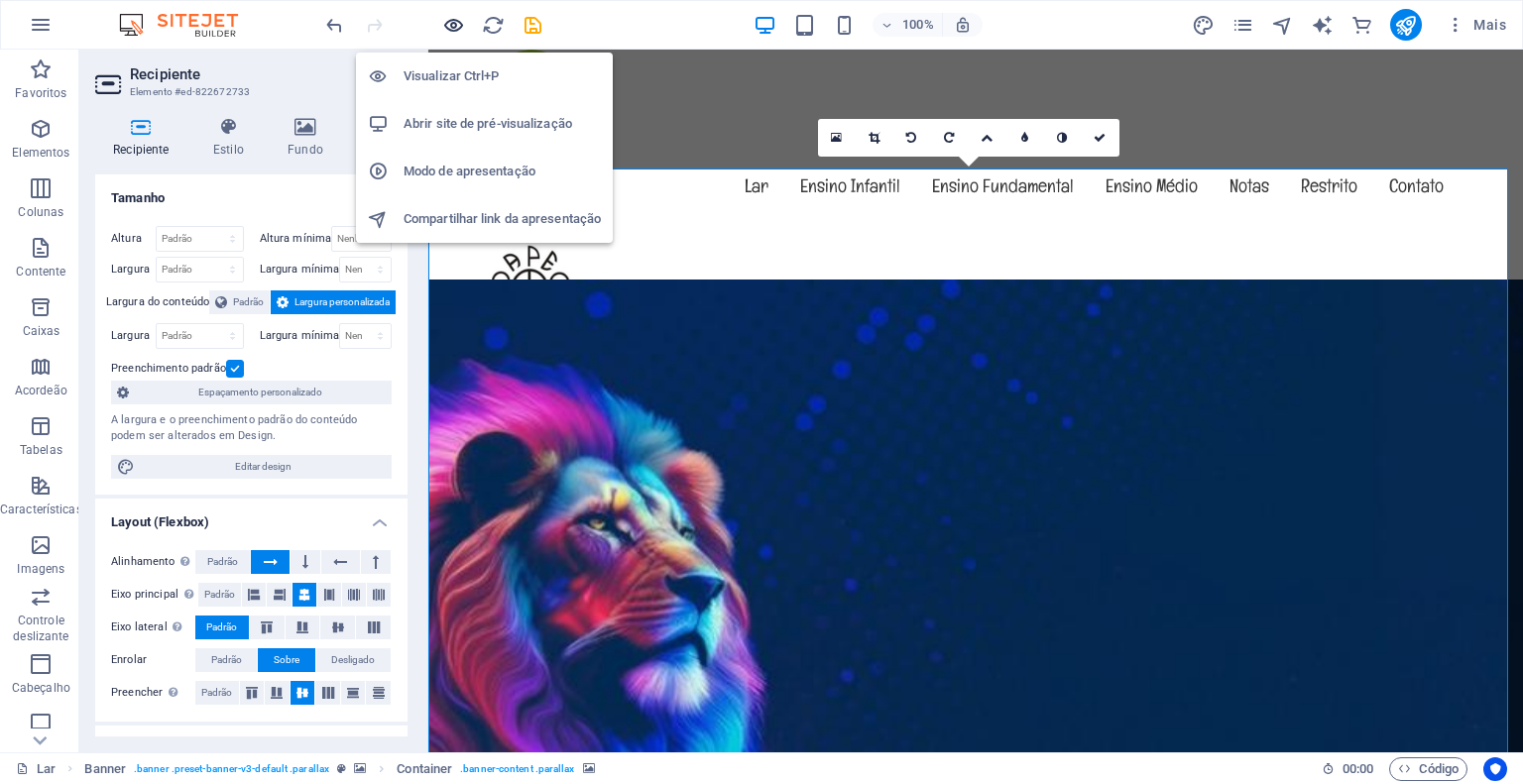 click at bounding box center (453, 25) 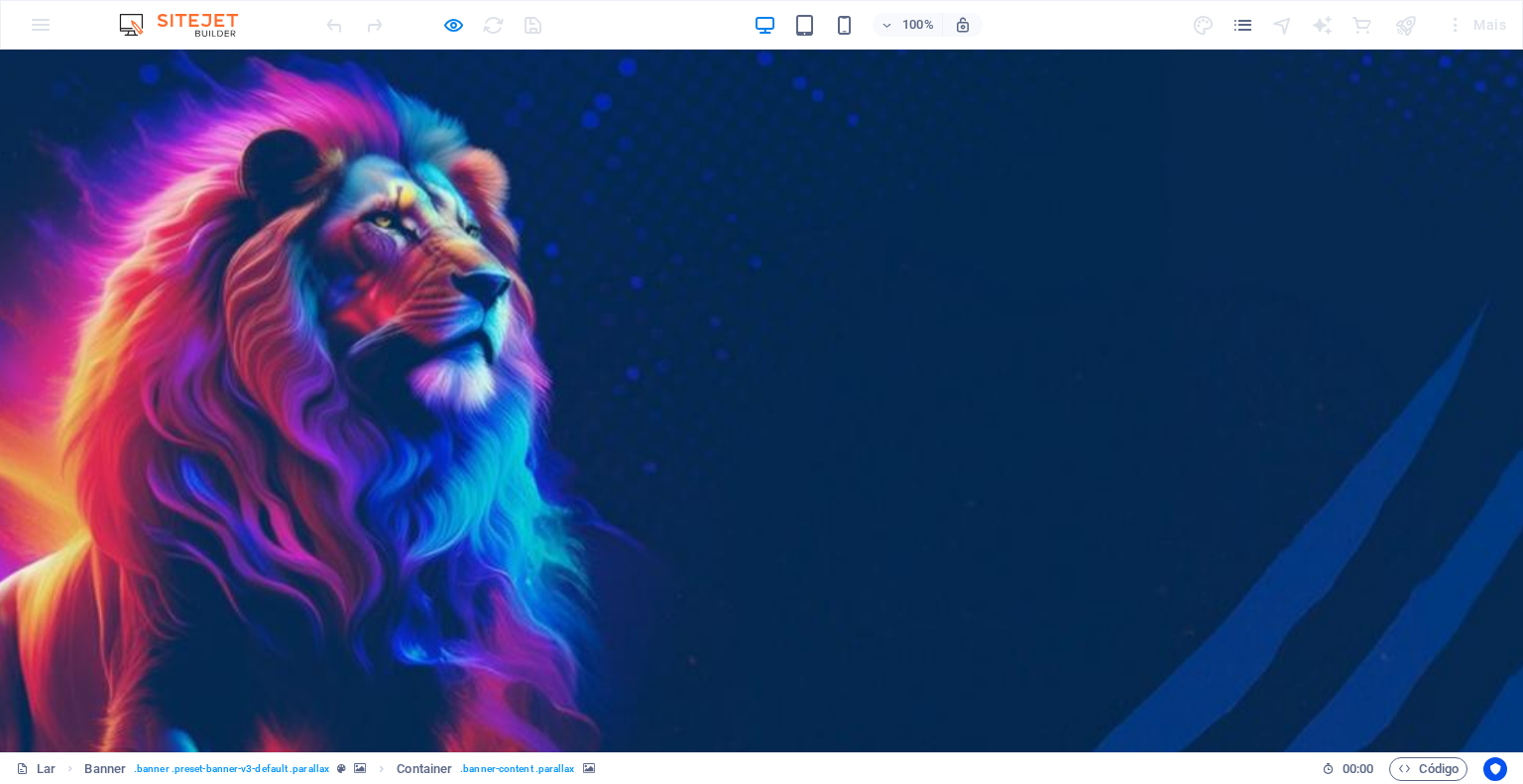 scroll, scrollTop: 0, scrollLeft: 0, axis: both 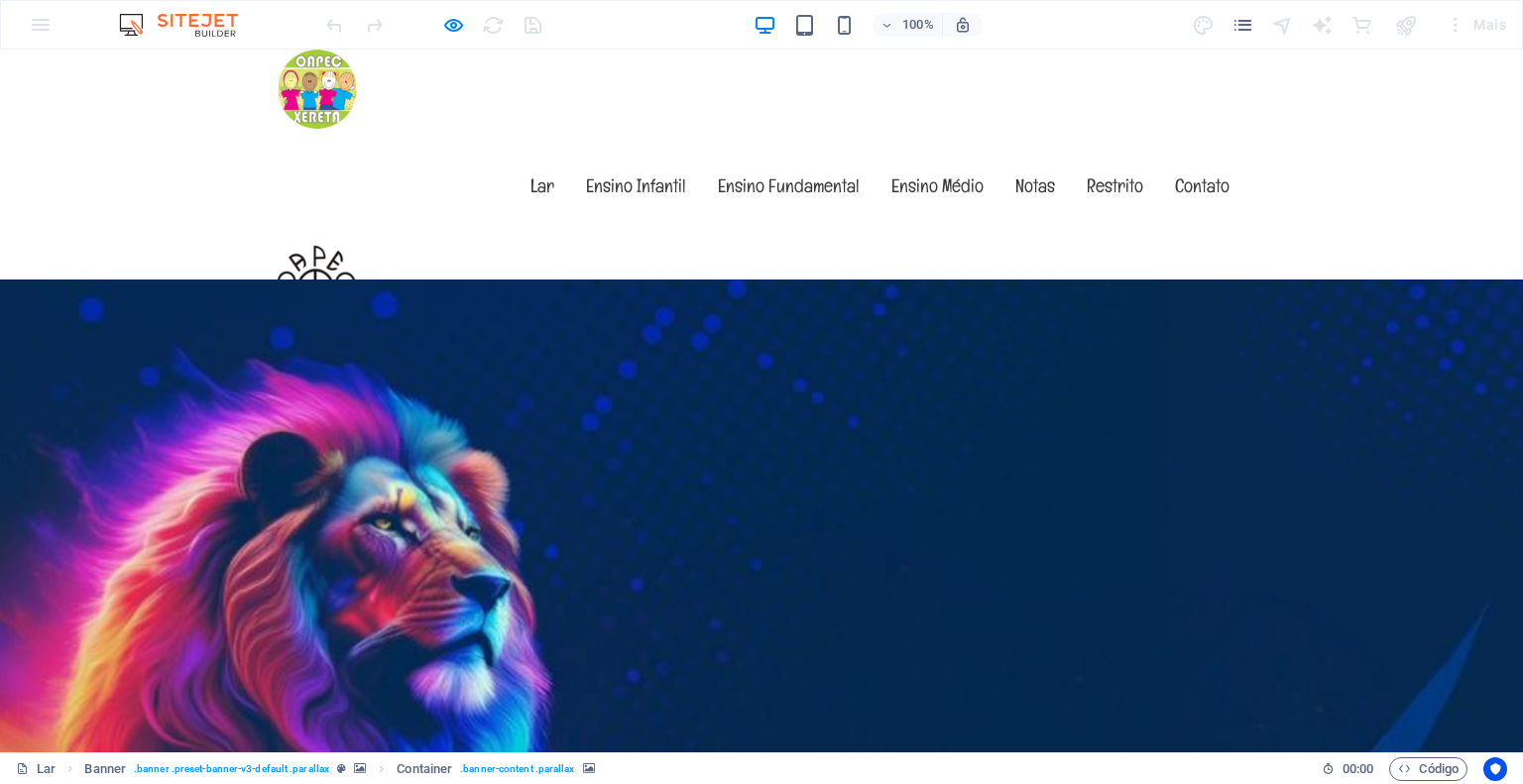 click at bounding box center (762, 1844) 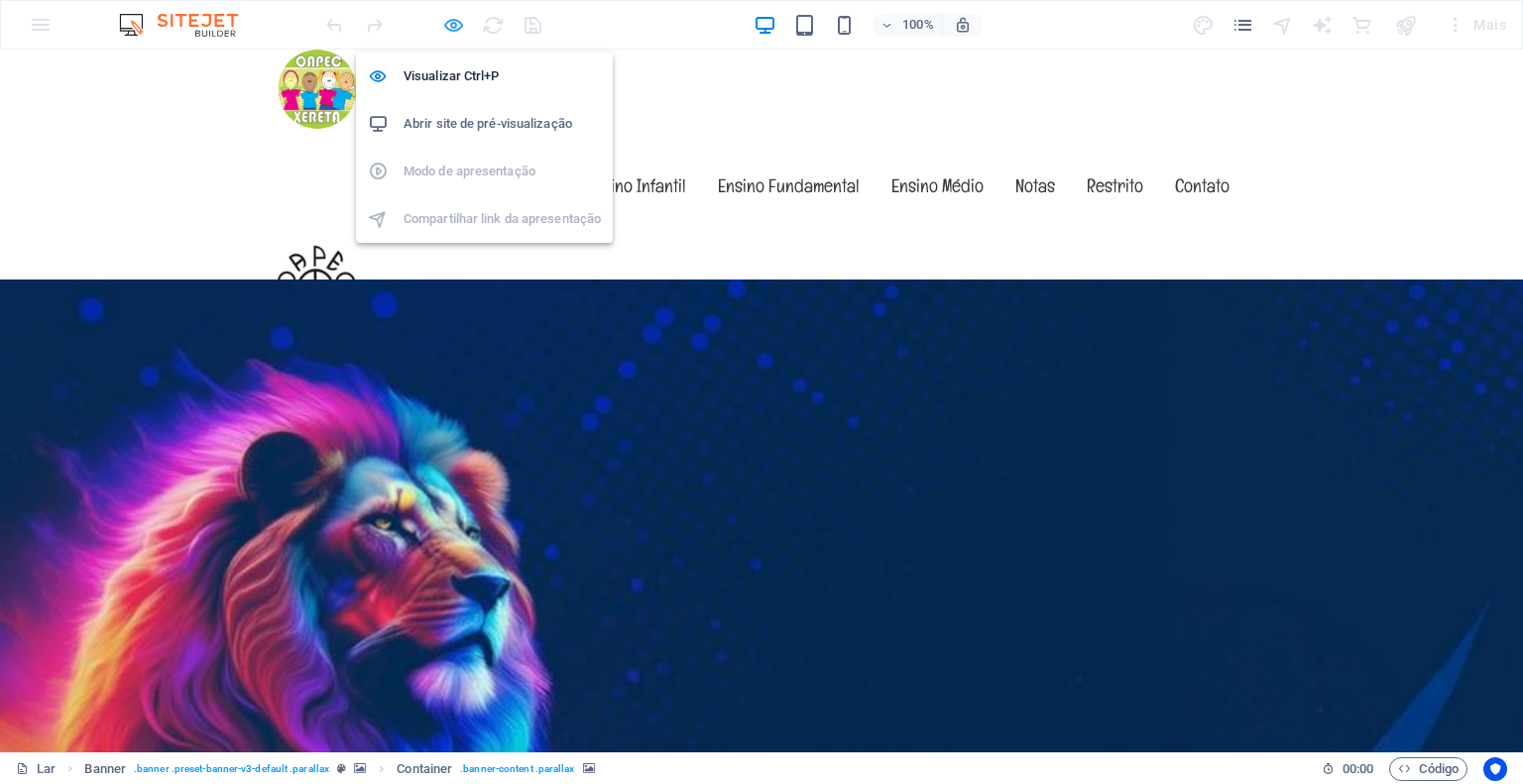 click at bounding box center (453, 25) 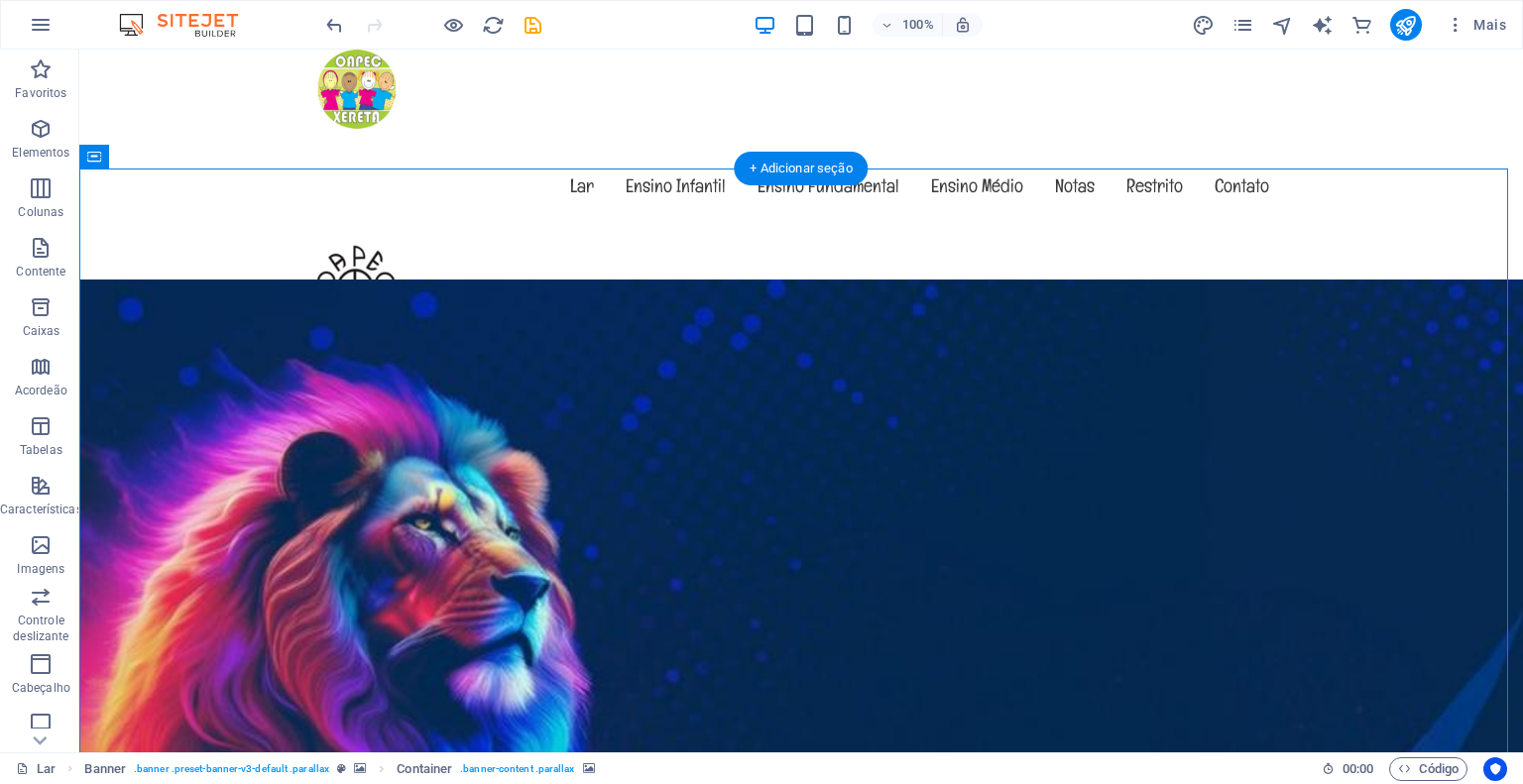 type 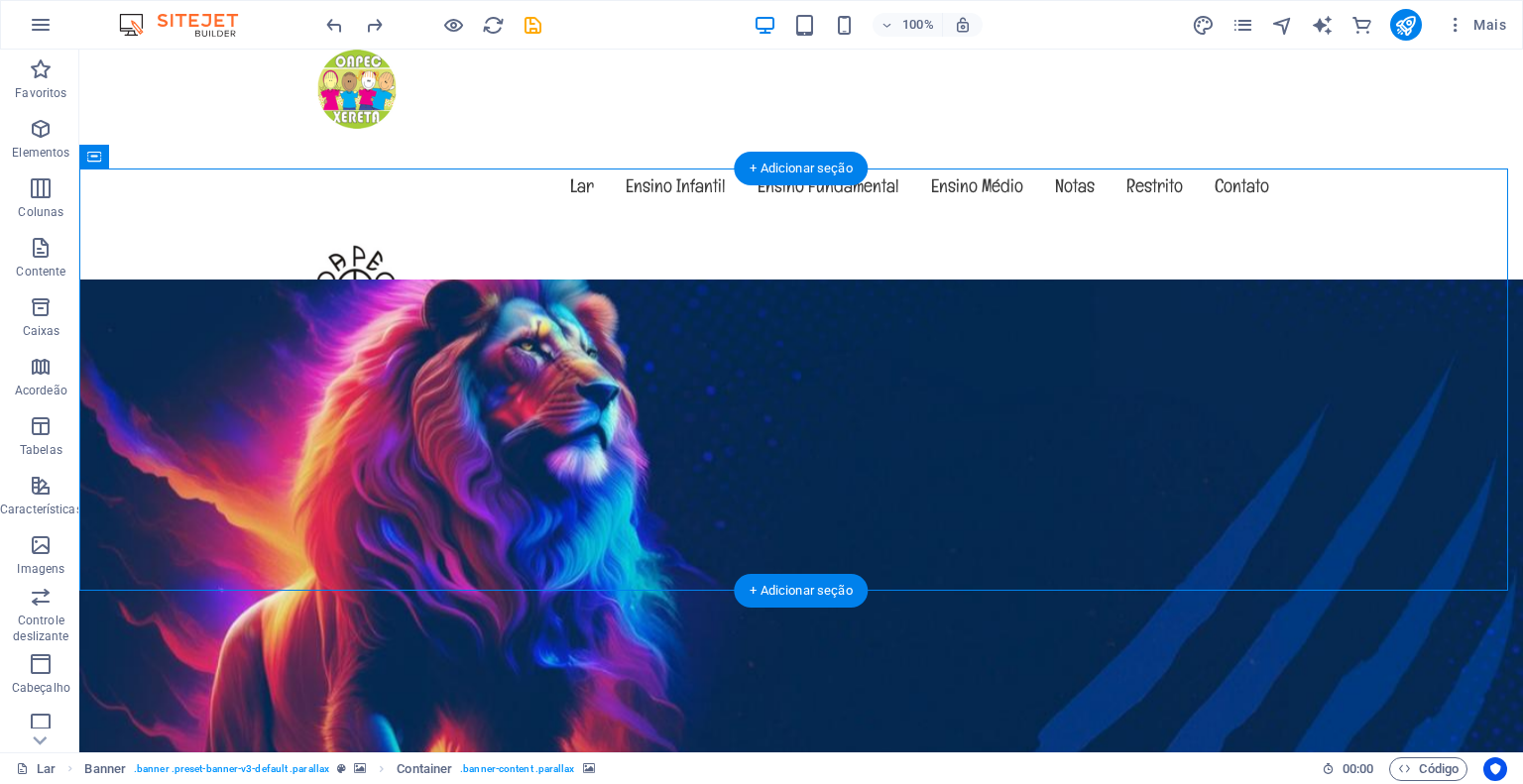 click at bounding box center (801, 1082) 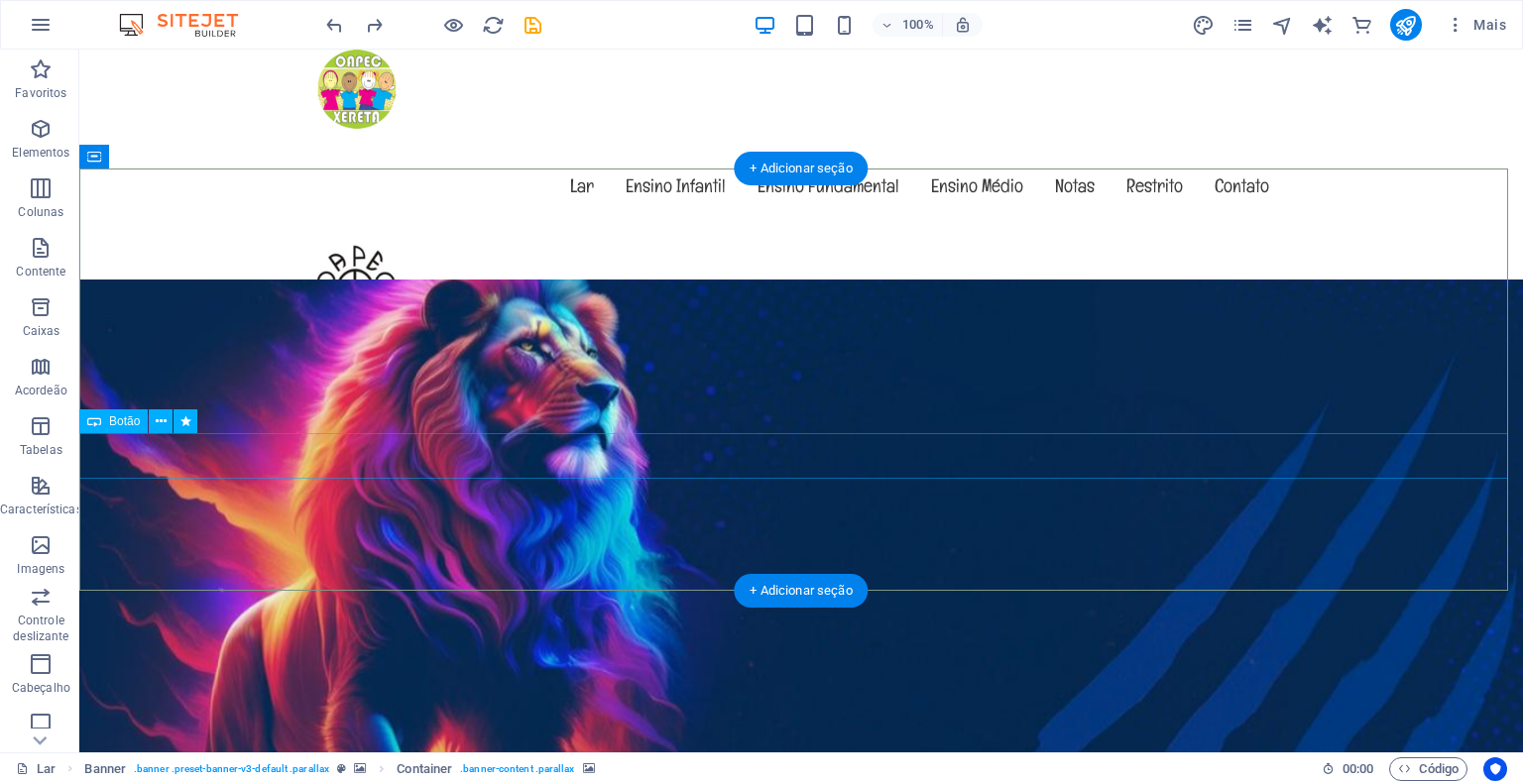 drag, startPoint x: 515, startPoint y: 526, endPoint x: 550, endPoint y: 429, distance: 103.12129 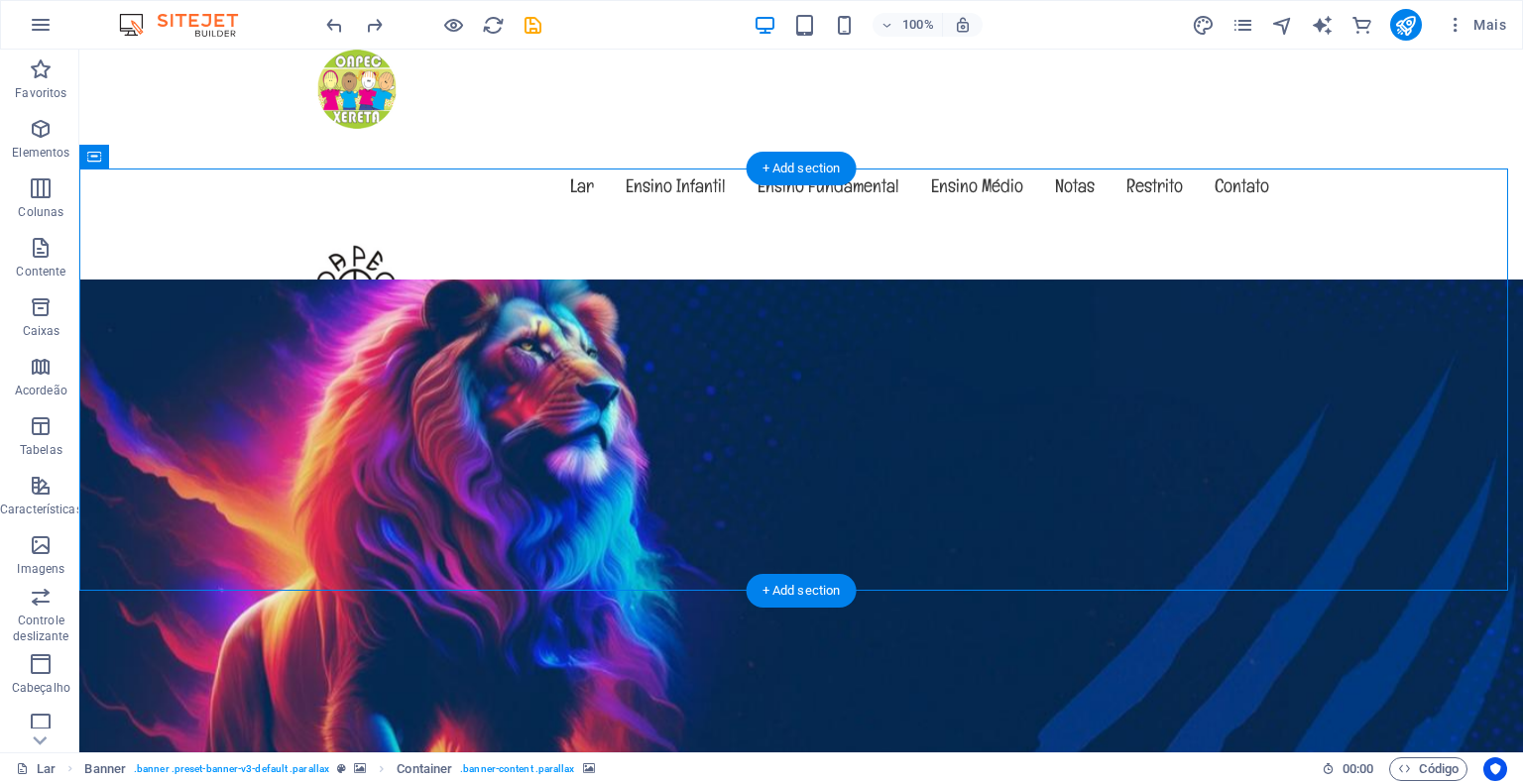 click at bounding box center [801, 1082] 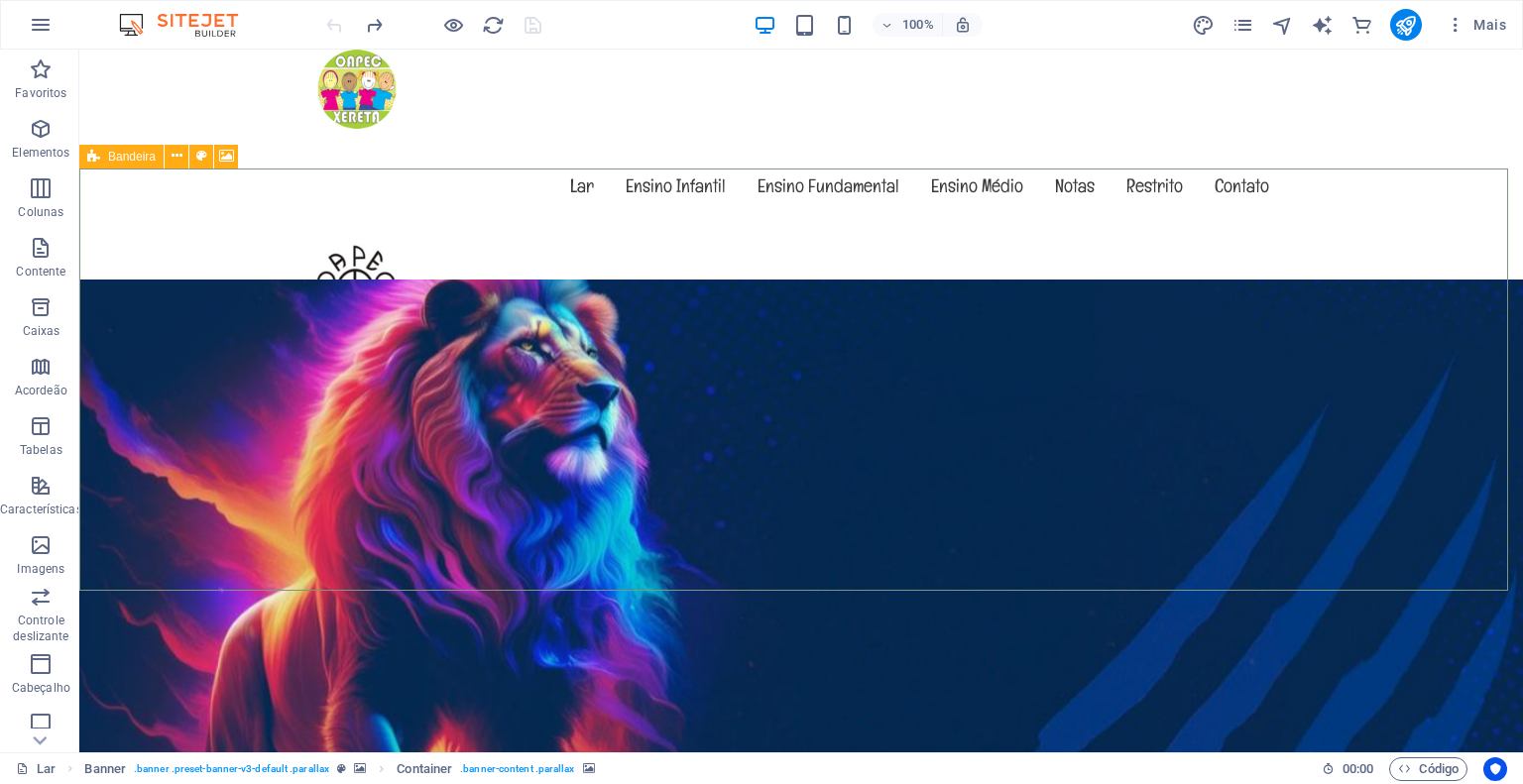 click at bounding box center [93, 157] 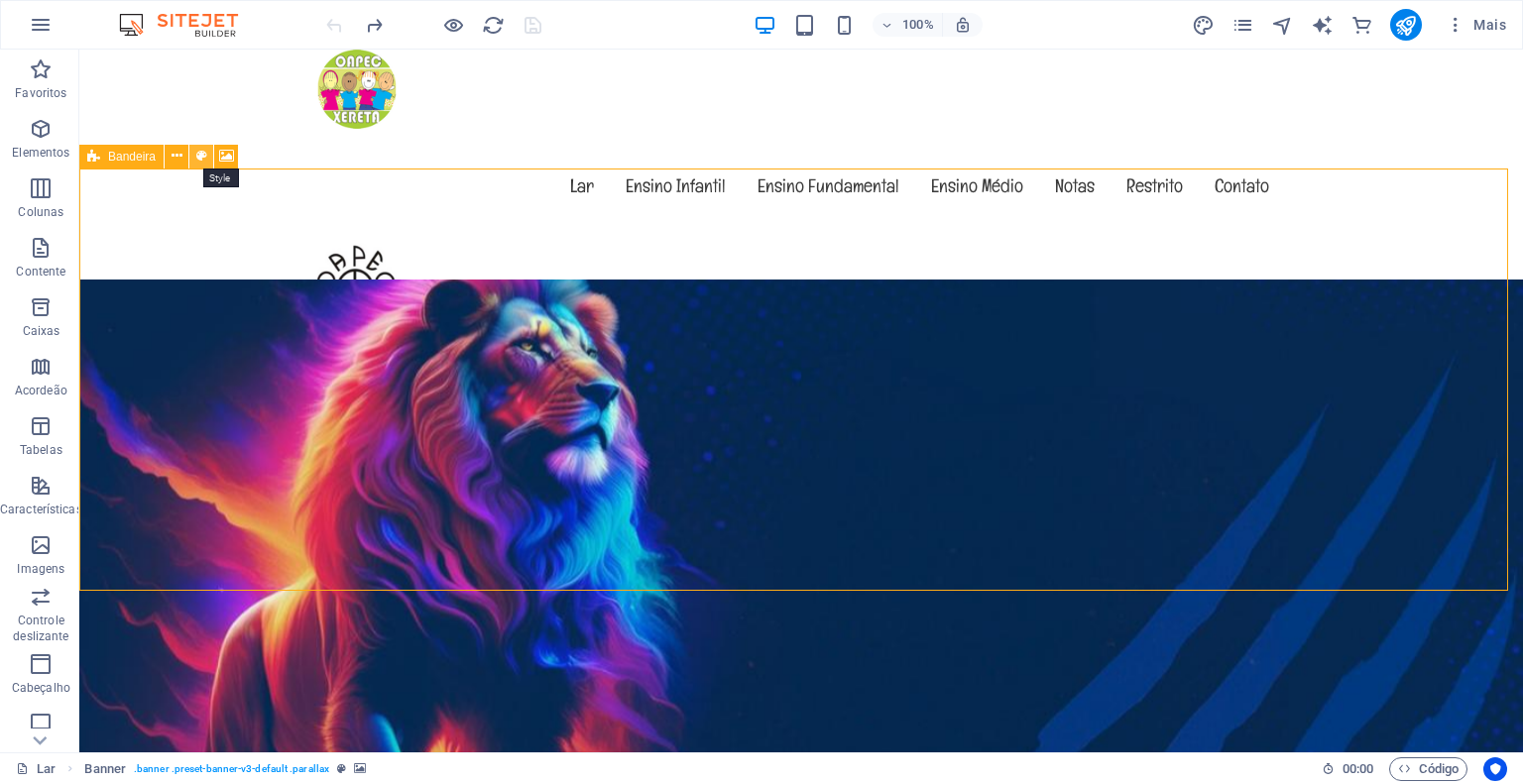 click at bounding box center (201, 156) 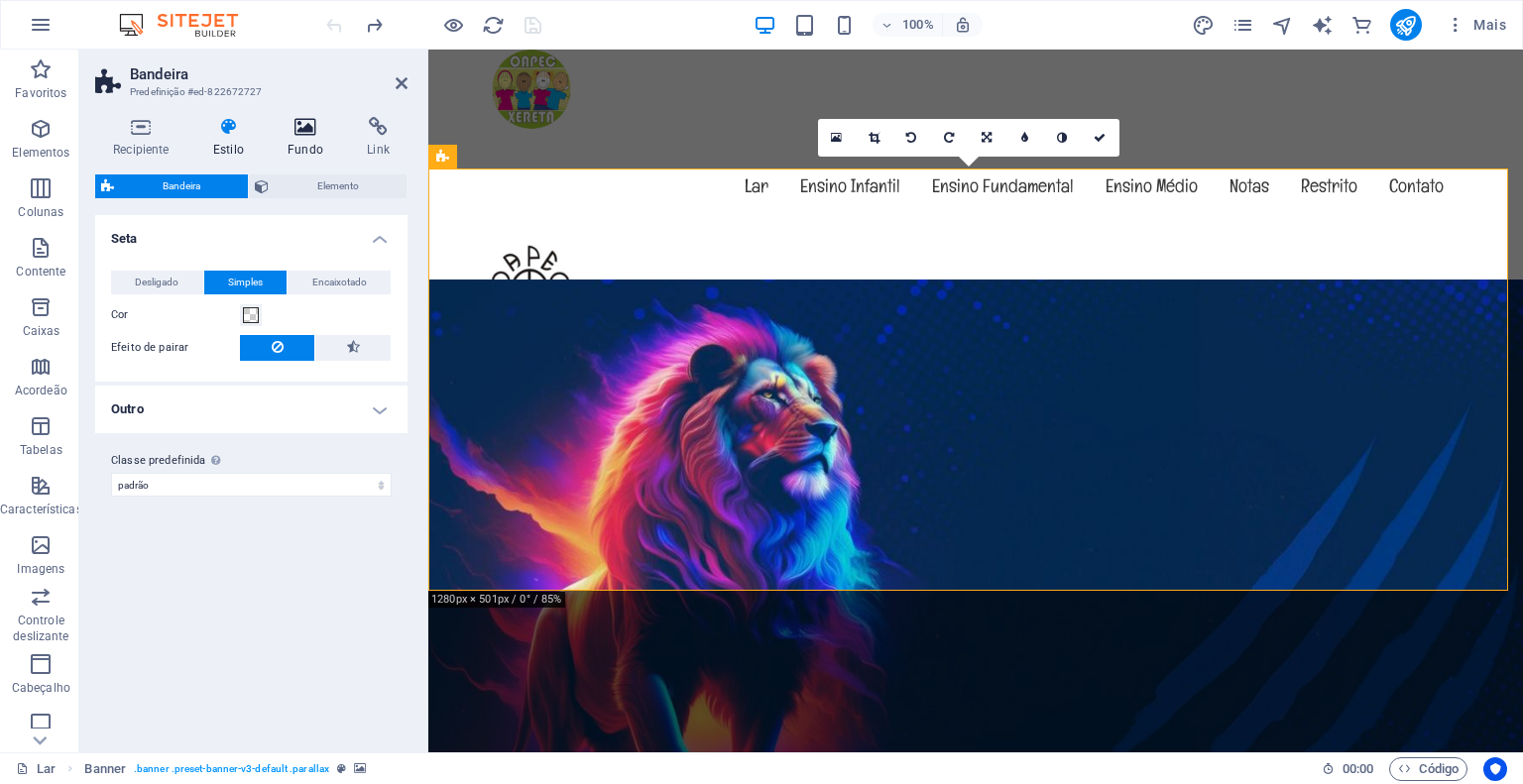 click on "Fundo" at bounding box center [305, 150] 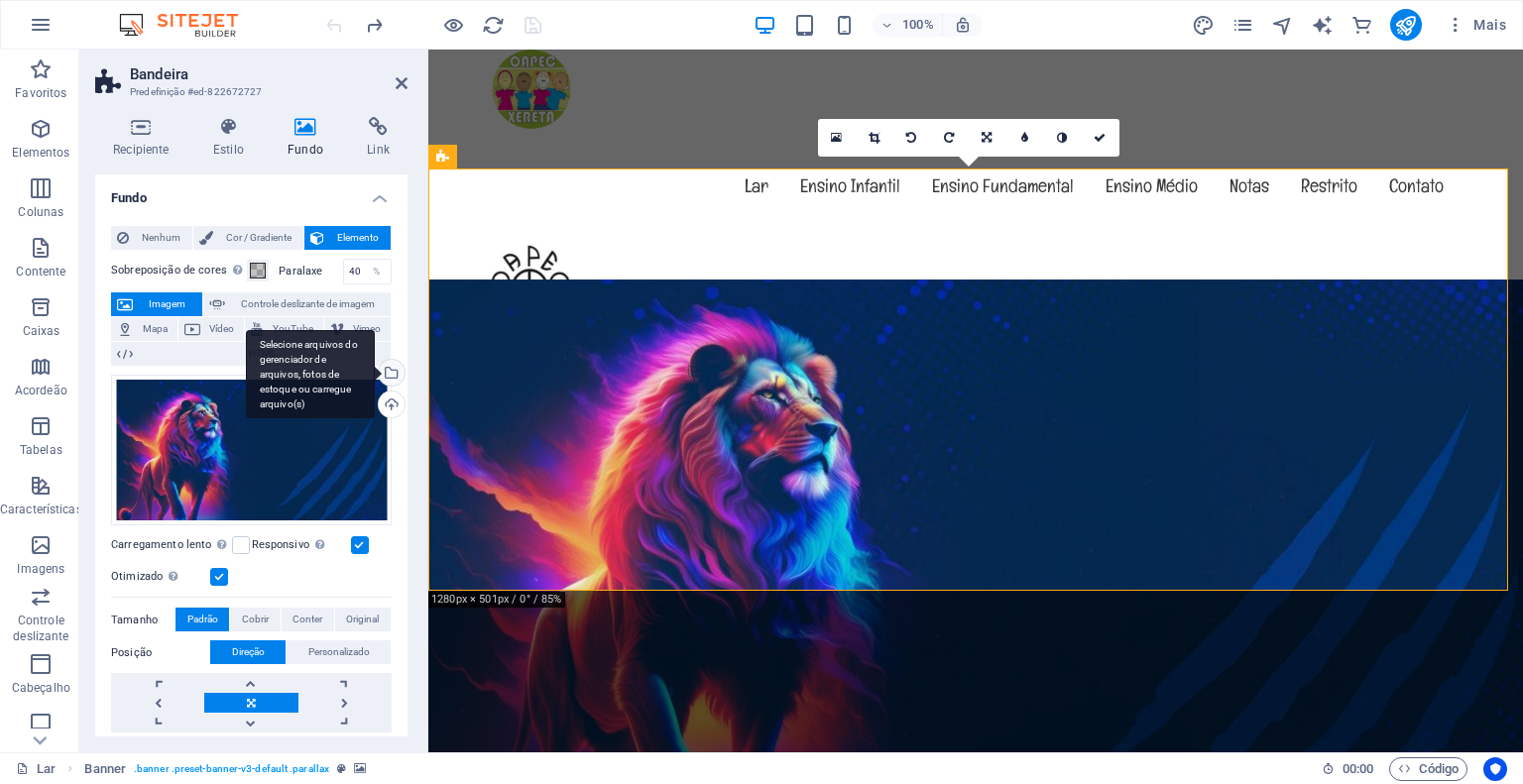 click on "Selecione arquivos do gerenciador de arquivos, fotos de estoque ou carregue arquivo(s)" at bounding box center [390, 375] 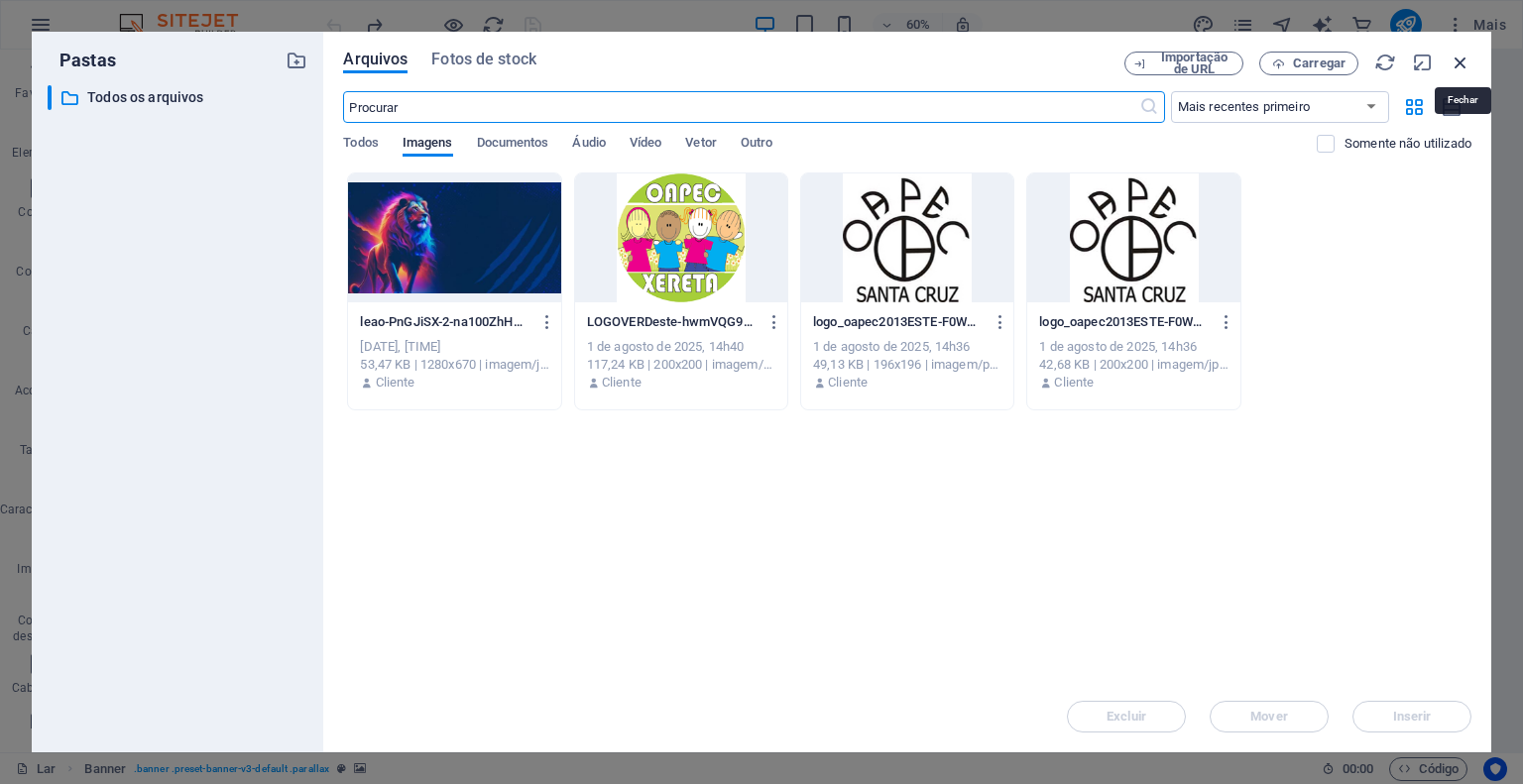 click at bounding box center [1461, 62] 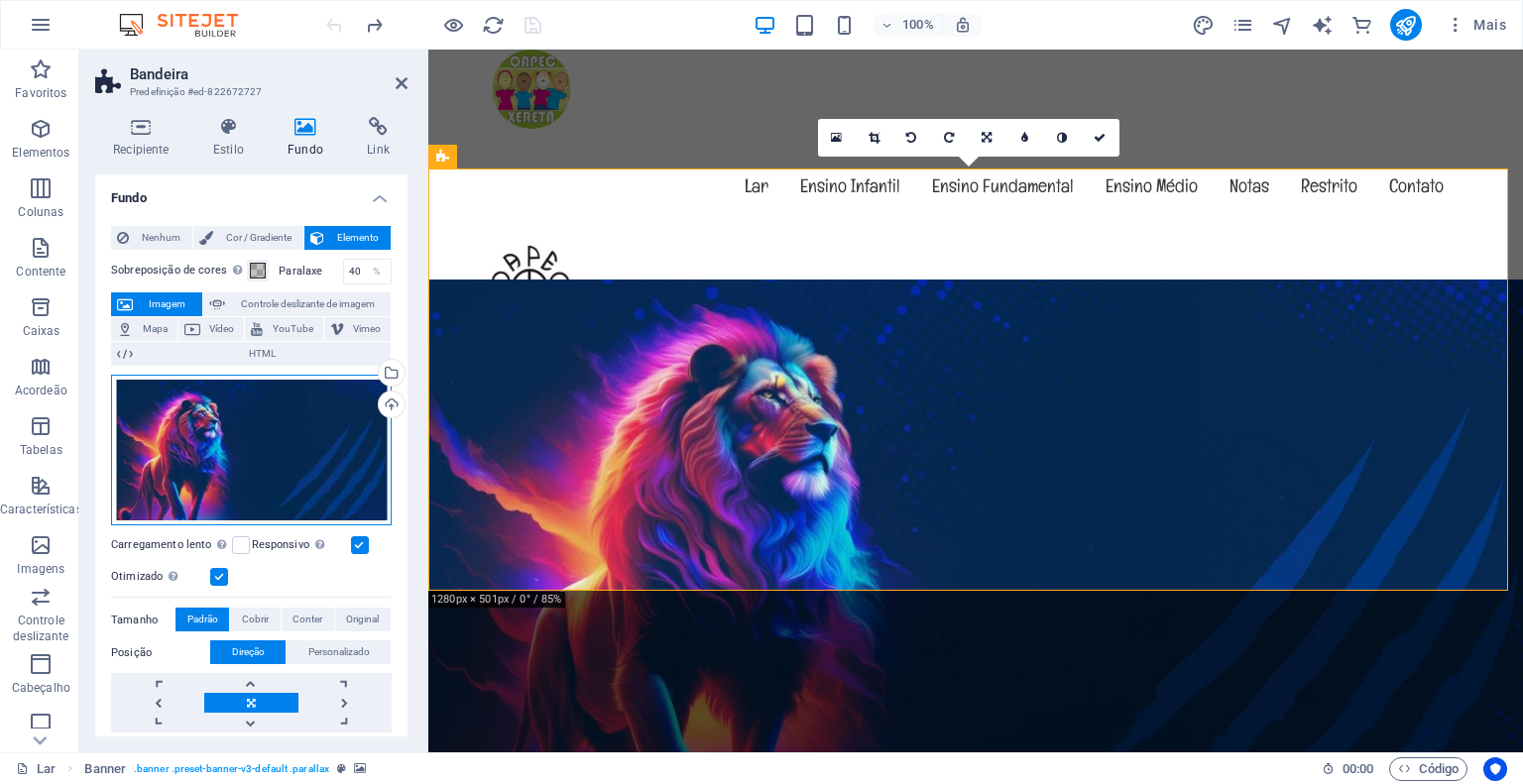 click on "Arraste os arquivos aqui, clique para escolher os arquivos ou  selecione-os em Arquivos ou em nossas fotos e vídeos de estoque gratuitos" at bounding box center (251, 450) 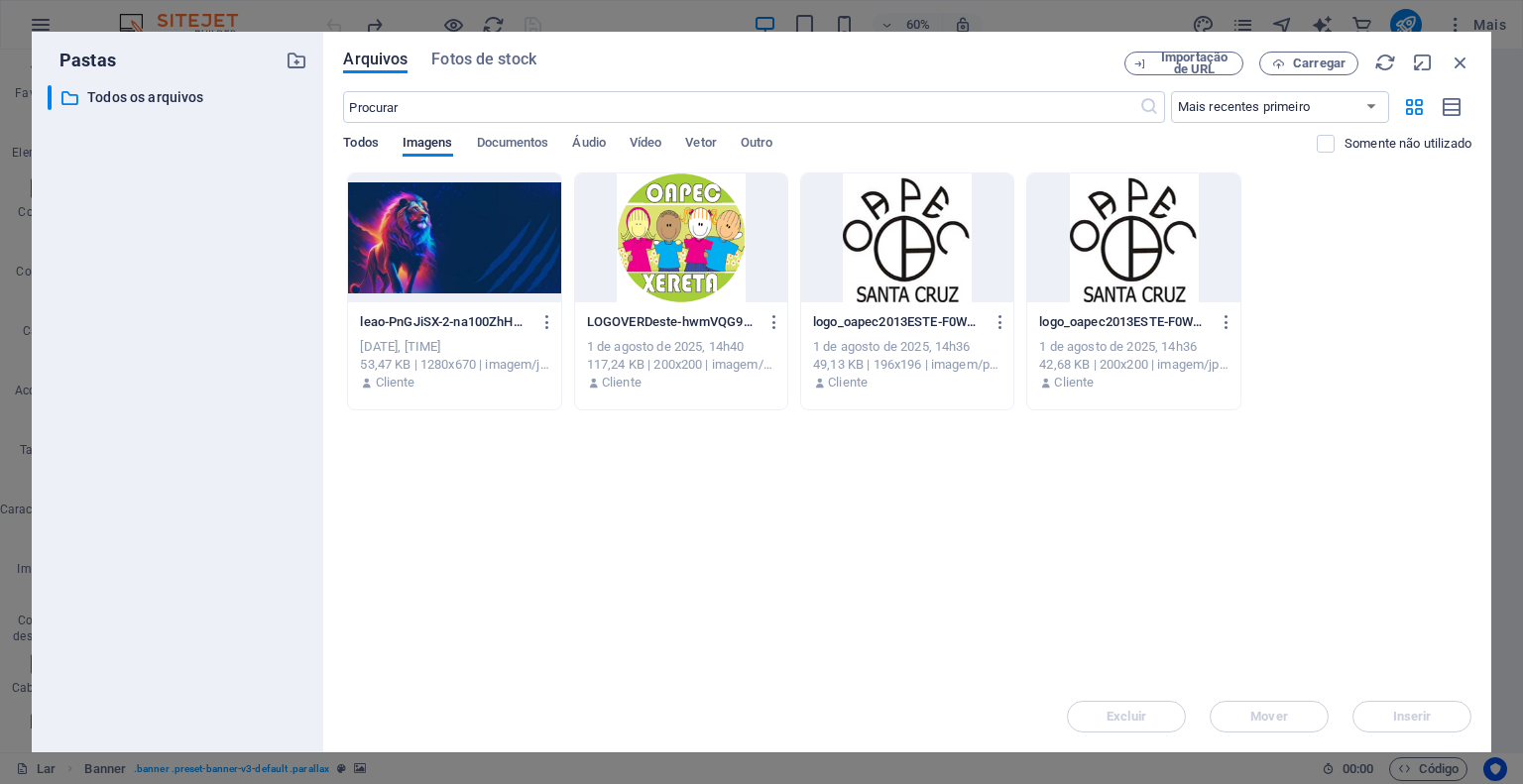 click on "Todos" at bounding box center [360, 142] 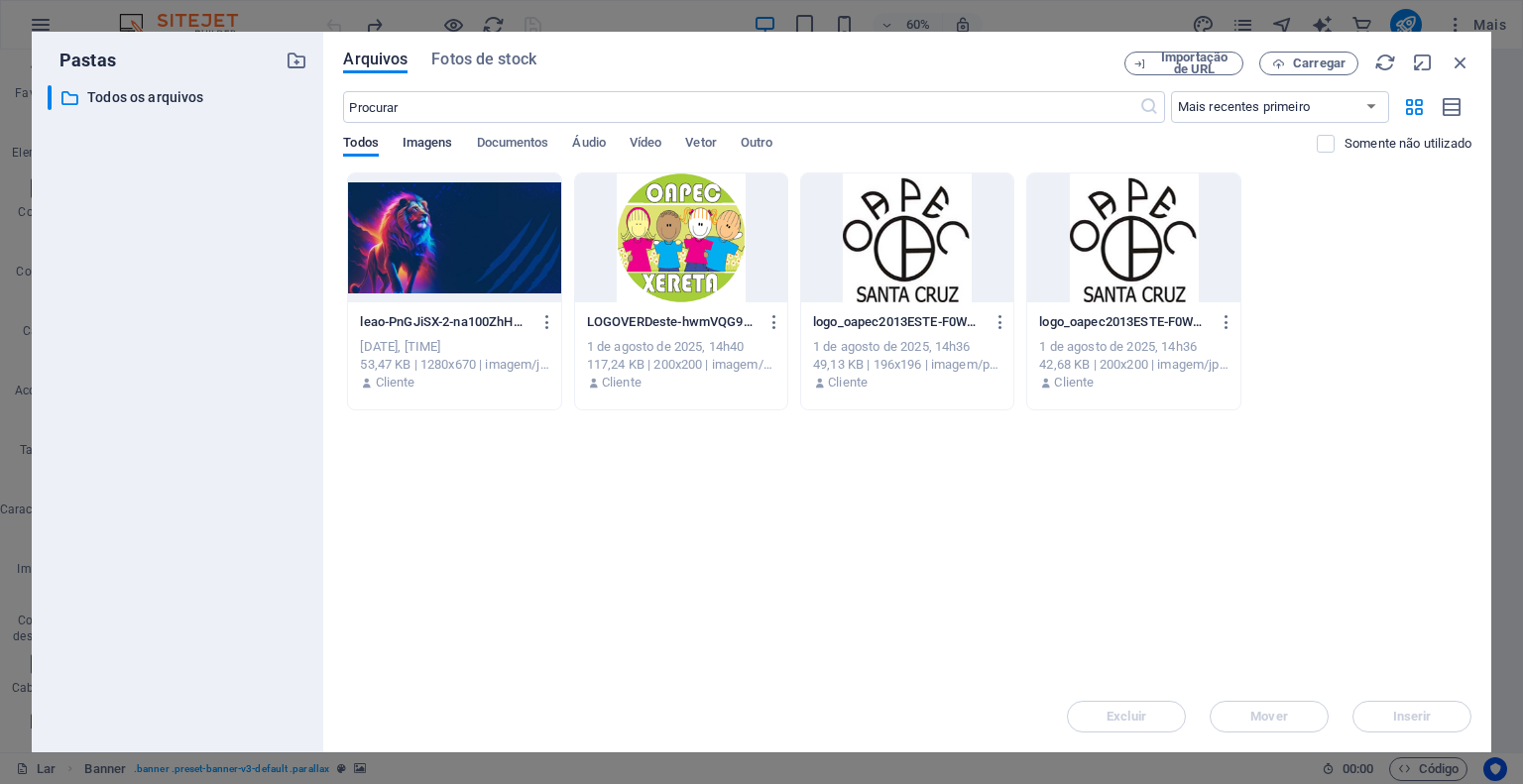 click on "Imagens" at bounding box center [427, 142] 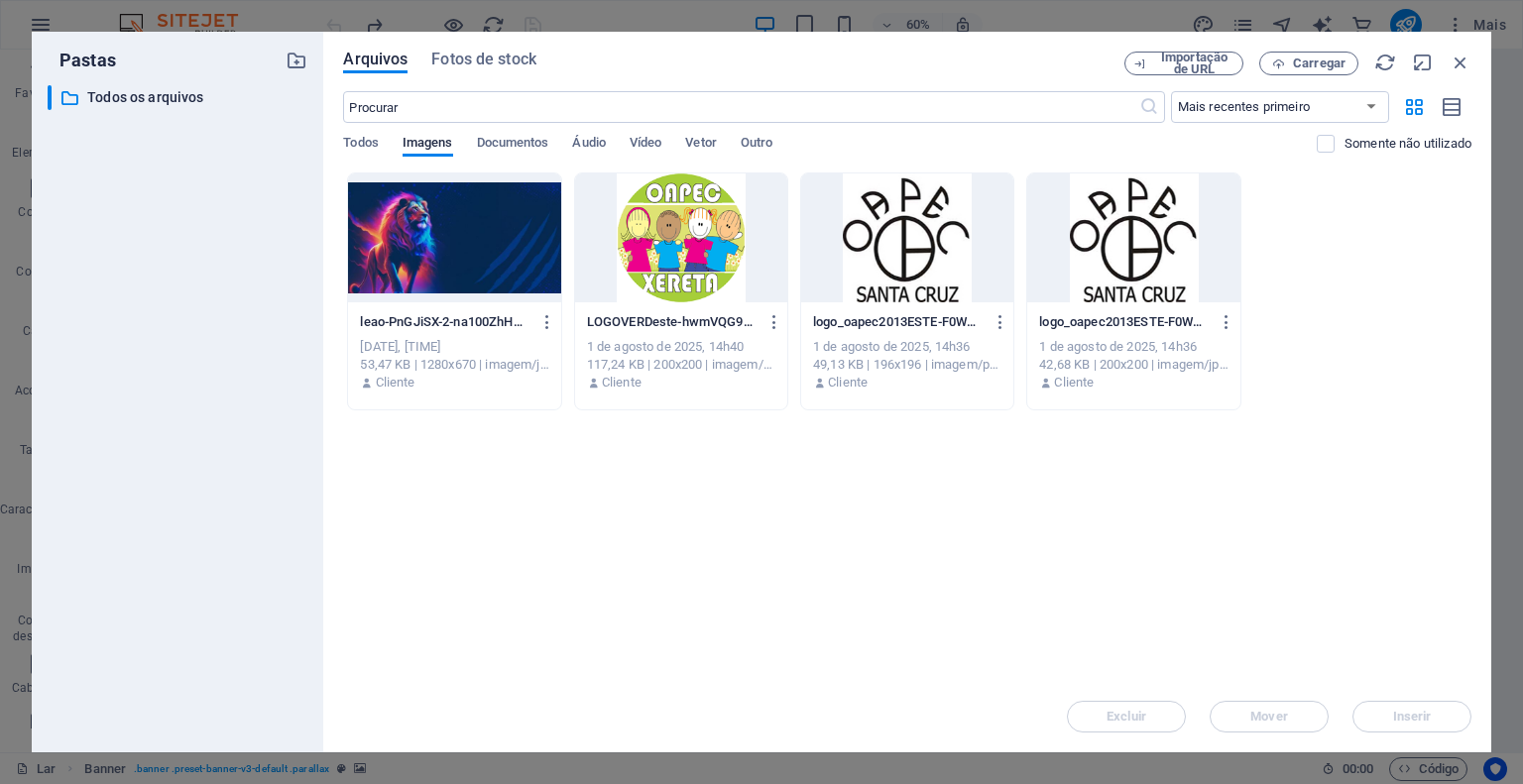 click on "​ Mais recentes primeiro Mais antigo primeiro Nome (AZ) Nome (ZA) Tamanho (0-9) Tamanho (9-0) Resolução (0-9) Resolução (9-0) Todos Imagens Documentos Áudio Vídeo Vetor Outro Somente não utilizado" at bounding box center (907, 132) 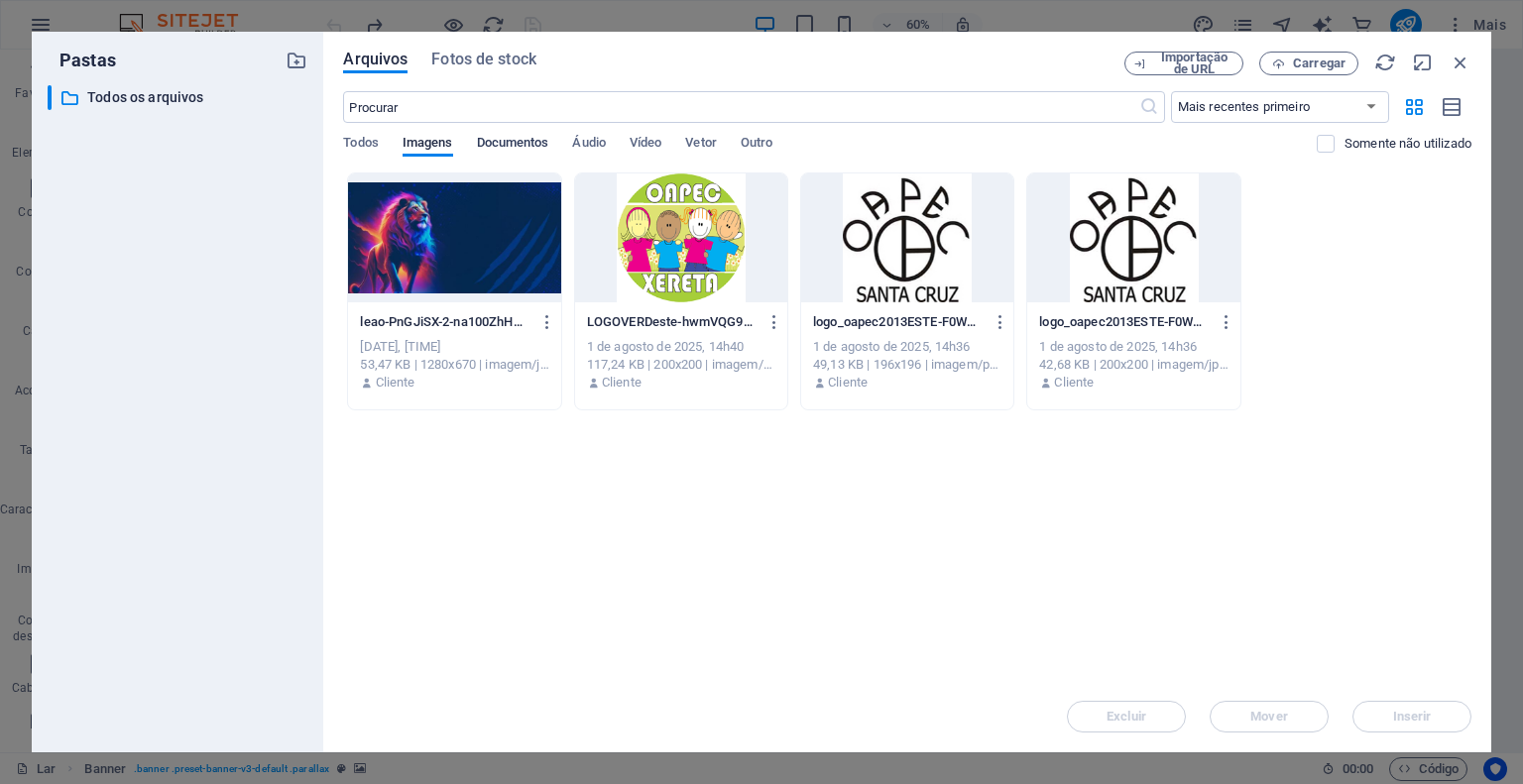 click on "Documentos" at bounding box center (513, 142) 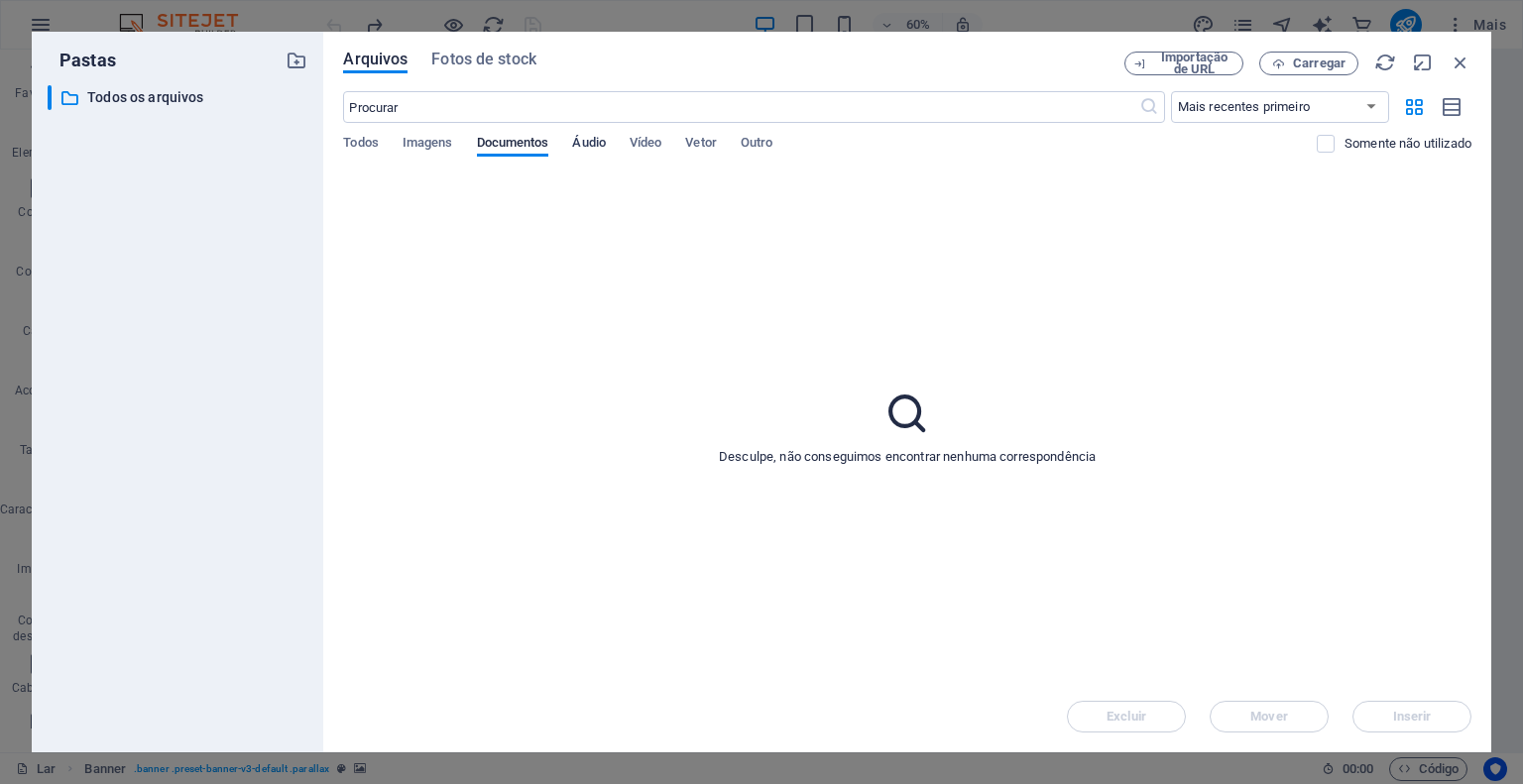 click on "Áudio" at bounding box center (588, 142) 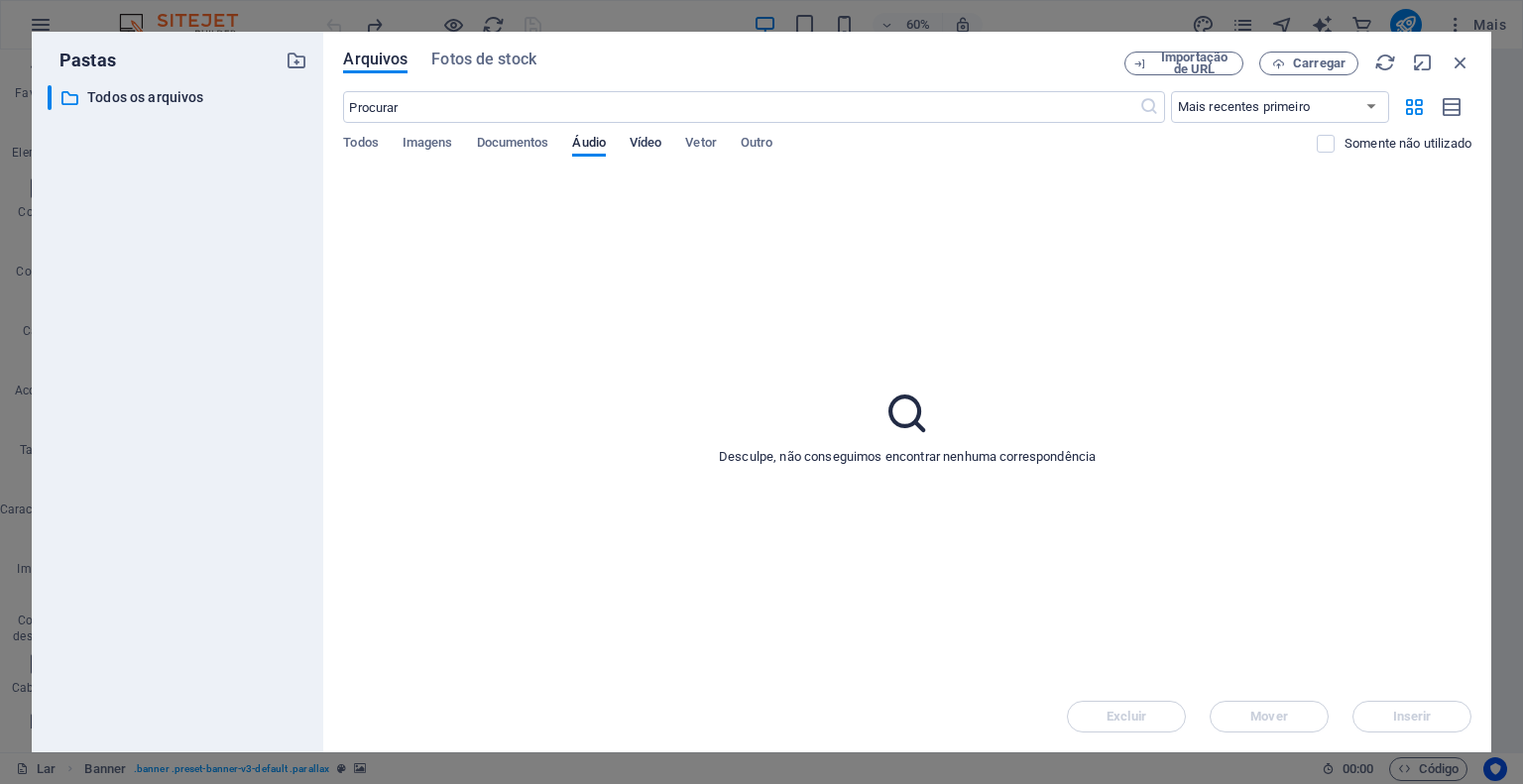 click on "Vídeo" at bounding box center (645, 142) 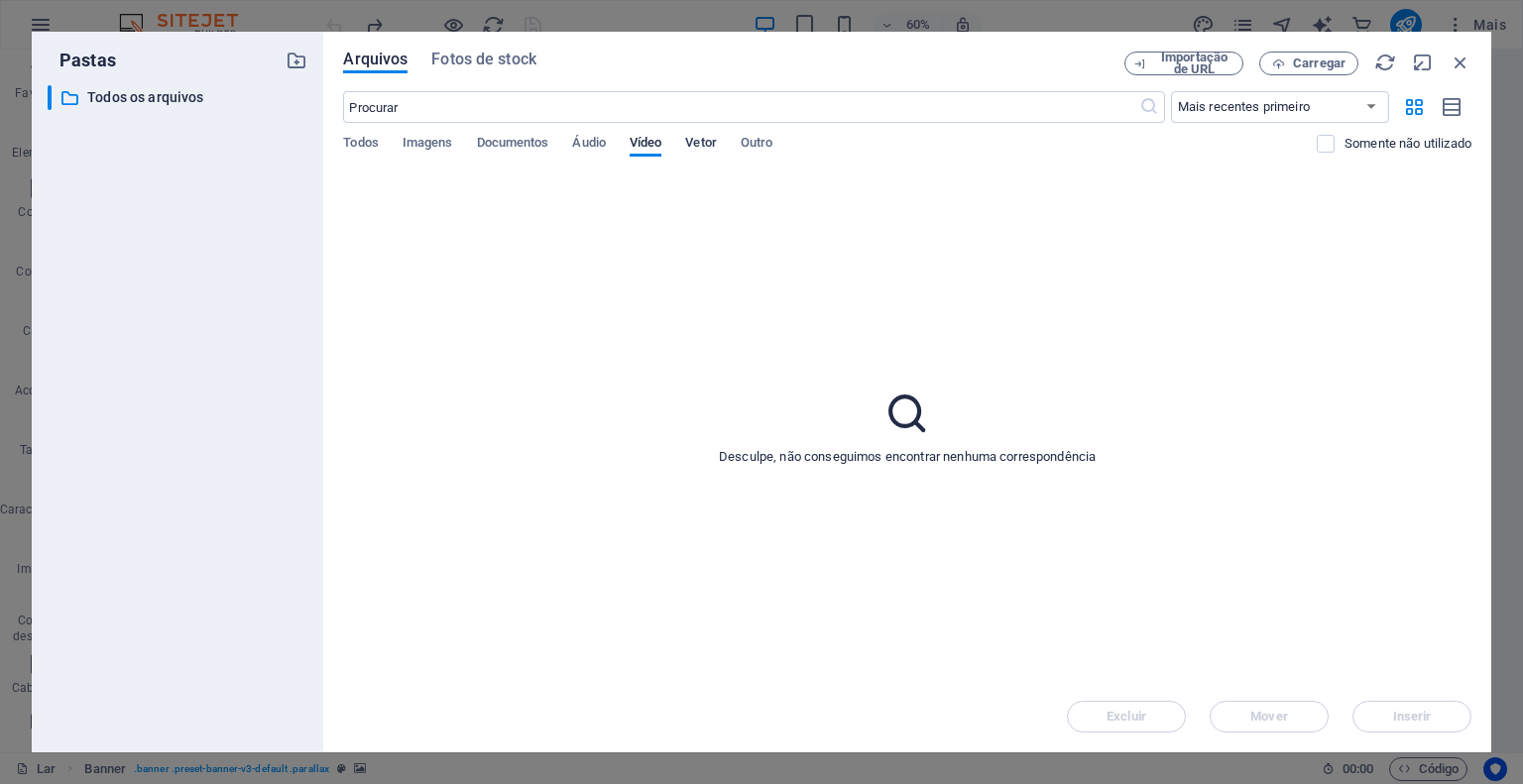 drag, startPoint x: 682, startPoint y: 142, endPoint x: 702, endPoint y: 143, distance: 20.024984 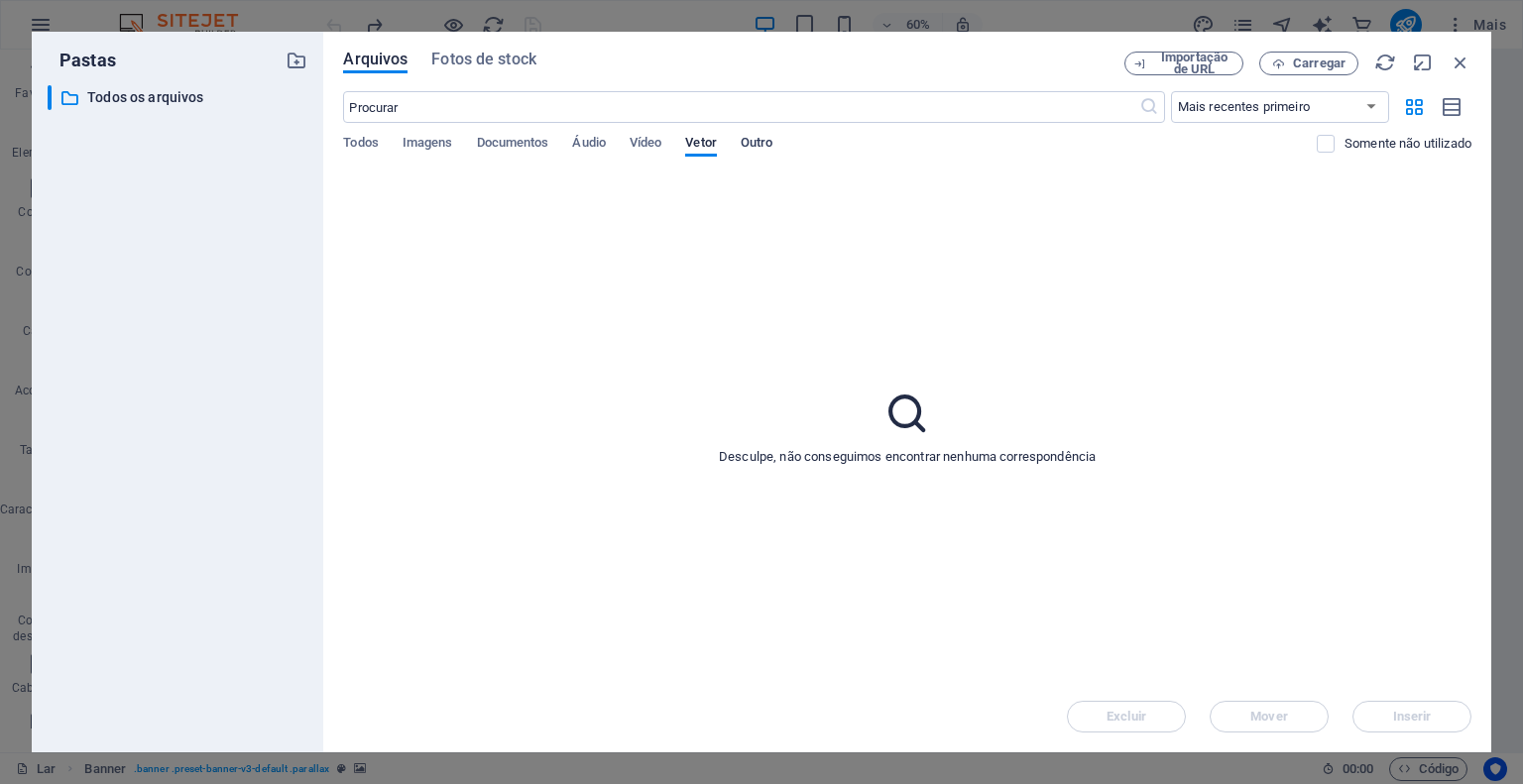 click on "Outro" at bounding box center (757, 142) 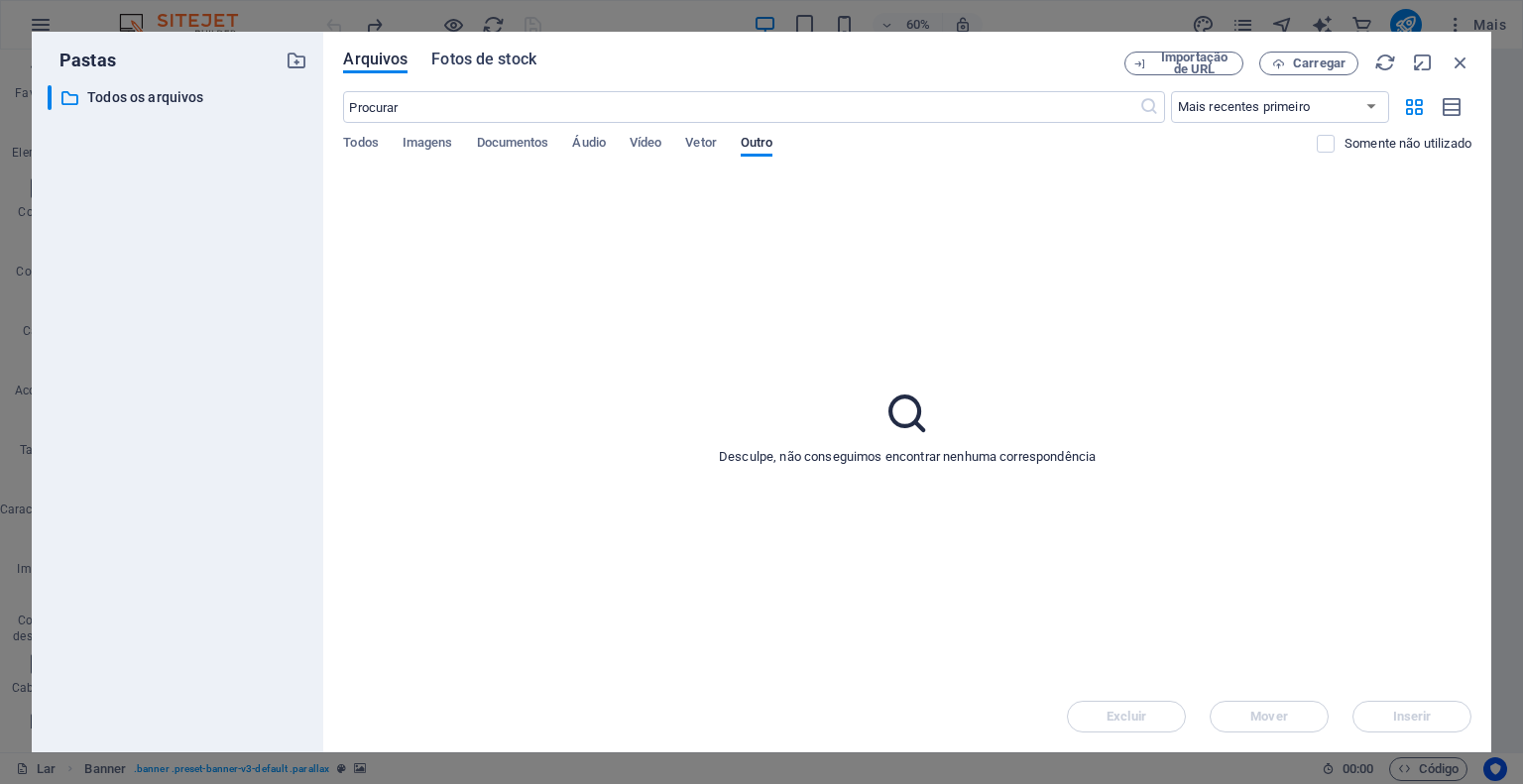 click on "Fotos de stock" at bounding box center (484, 58) 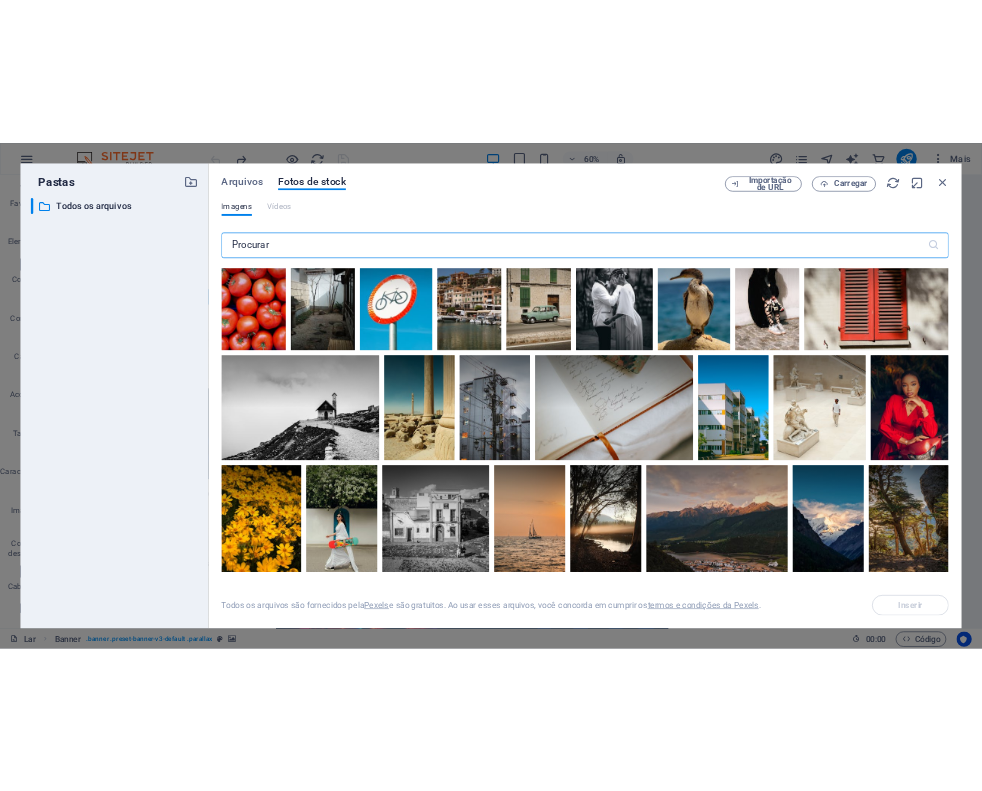 scroll, scrollTop: 0, scrollLeft: 0, axis: both 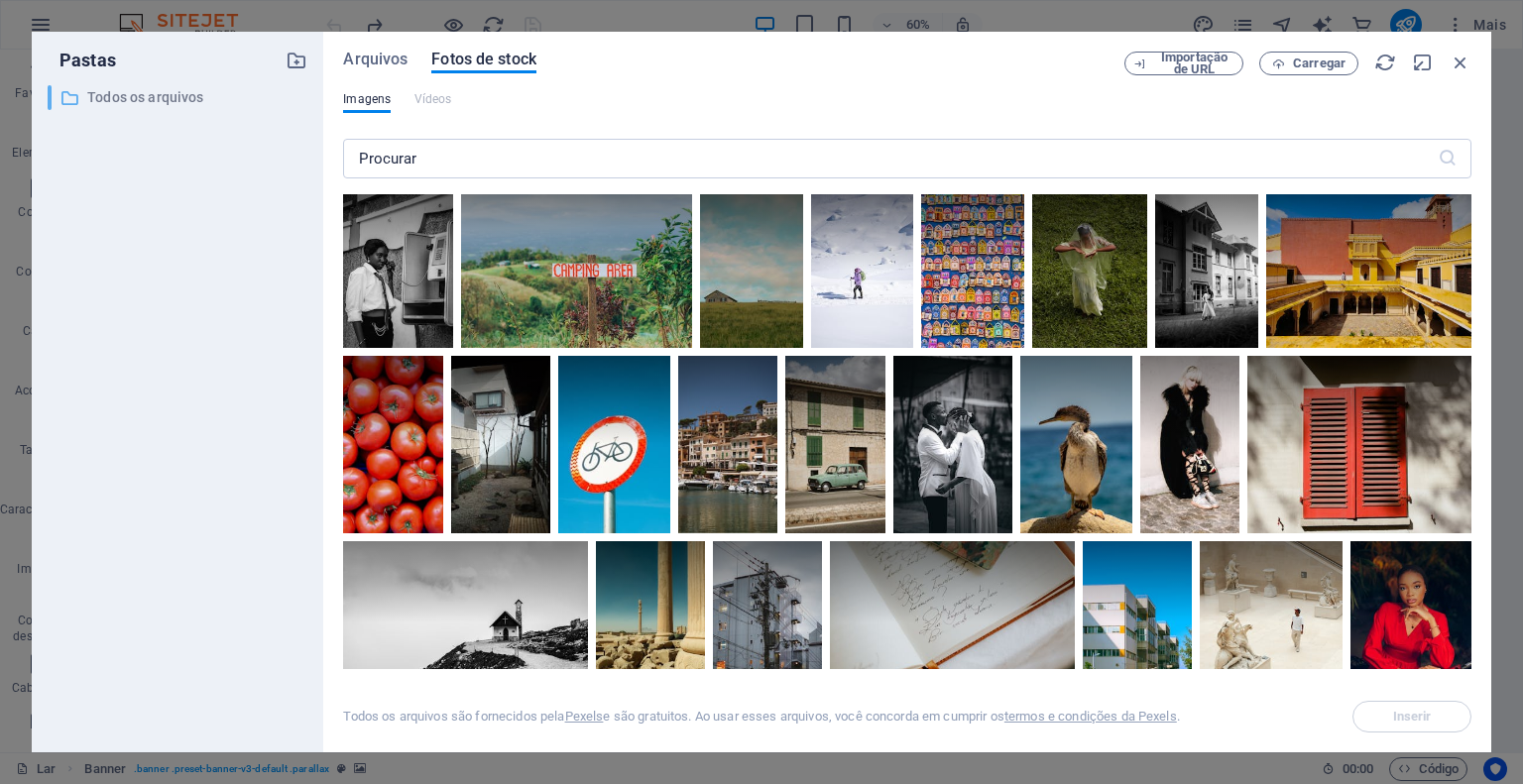 click on "Todos os arquivos" at bounding box center [145, 97] 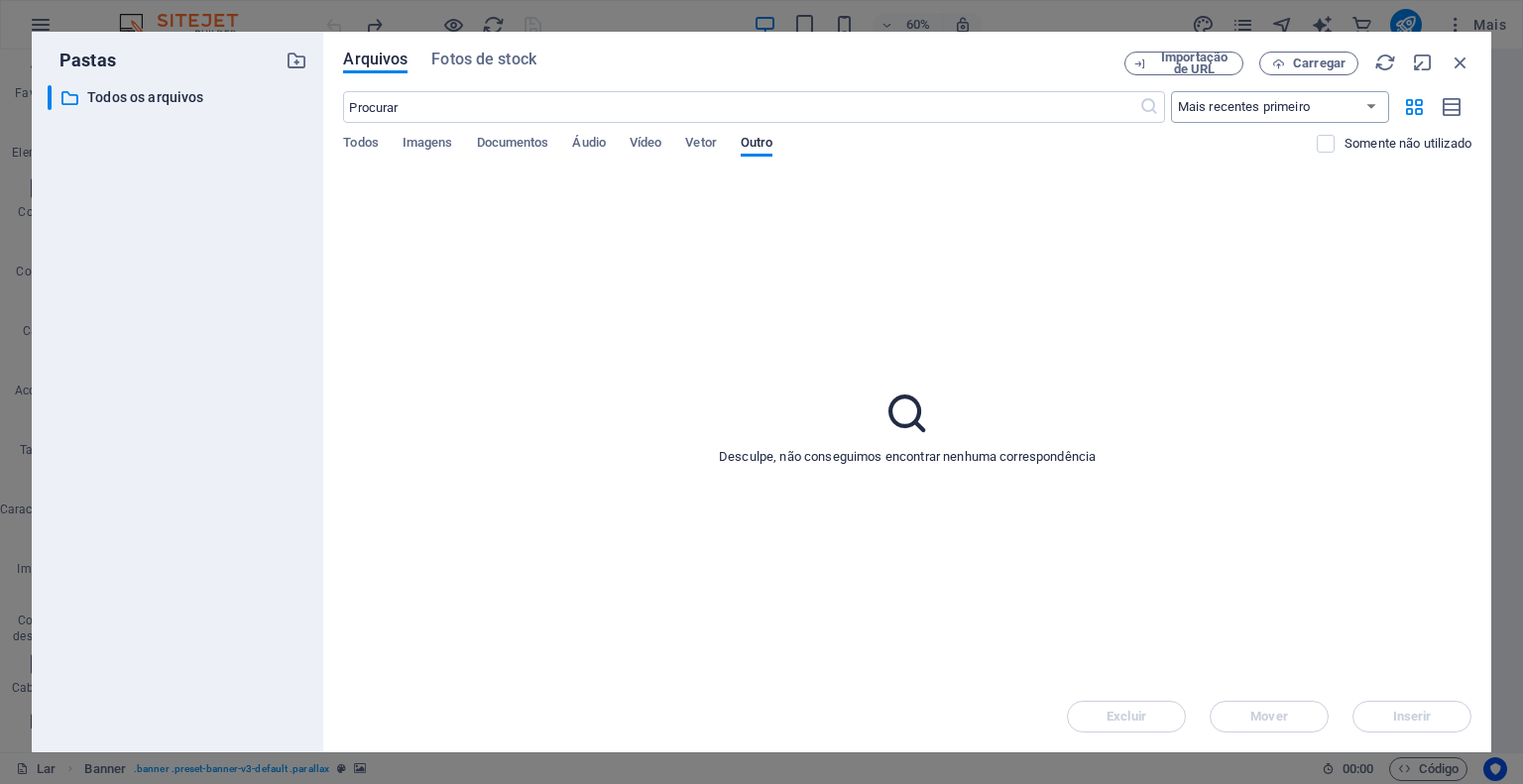 click on "Mais recentes primeiro Mais antigo primeiro Nome (AZ) Nome (ZA) Tamanho (0-9) Tamanho (9-0) Resolução (0-9) Resolução (9-0)" at bounding box center (1280, 107) 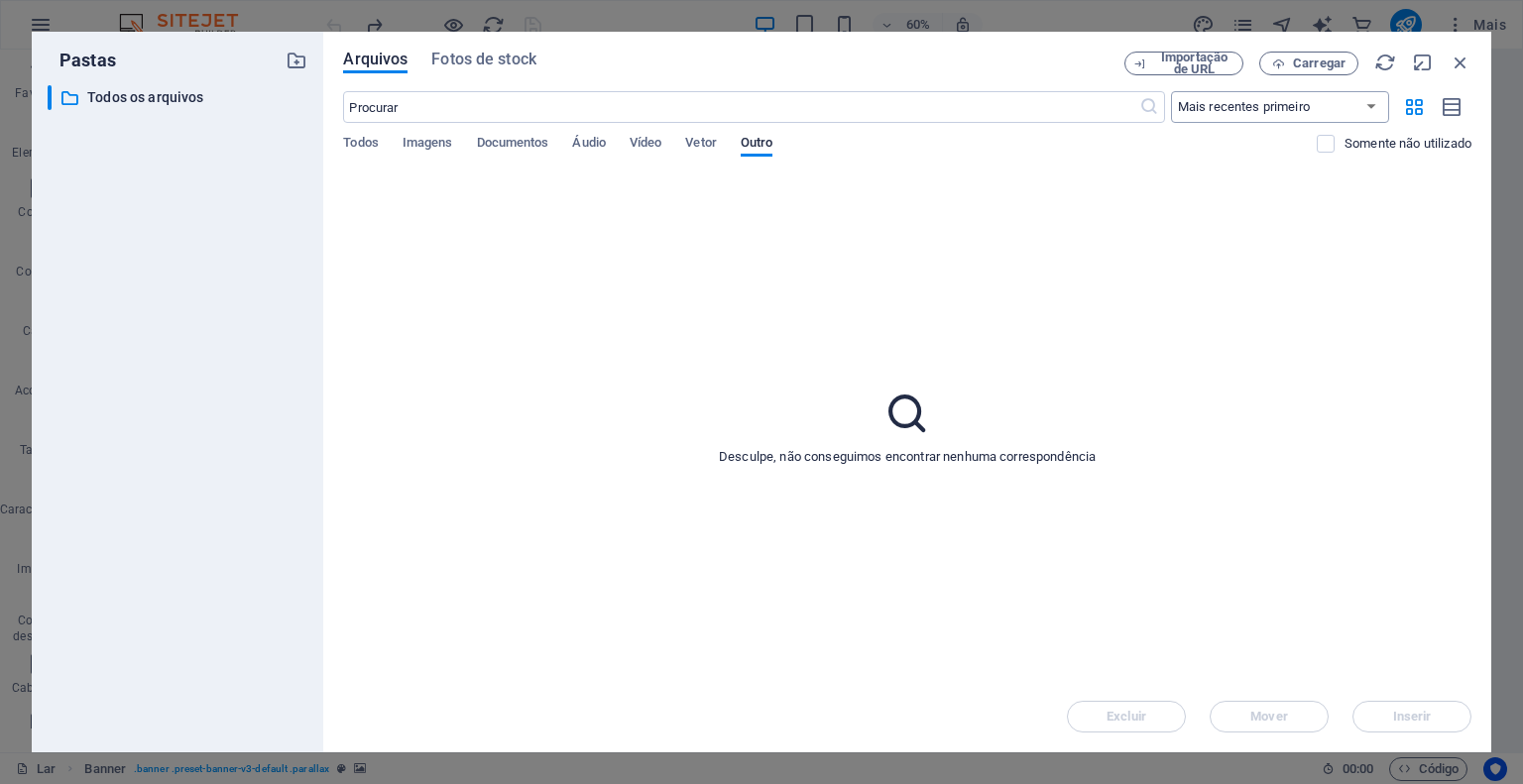 click on "Mais recentes primeiro Mais antigo primeiro Nome (AZ) Nome (ZA) Tamanho (0-9) Tamanho (9-0) Resolução (0-9) Resolução (9-0)" at bounding box center (1280, 107) 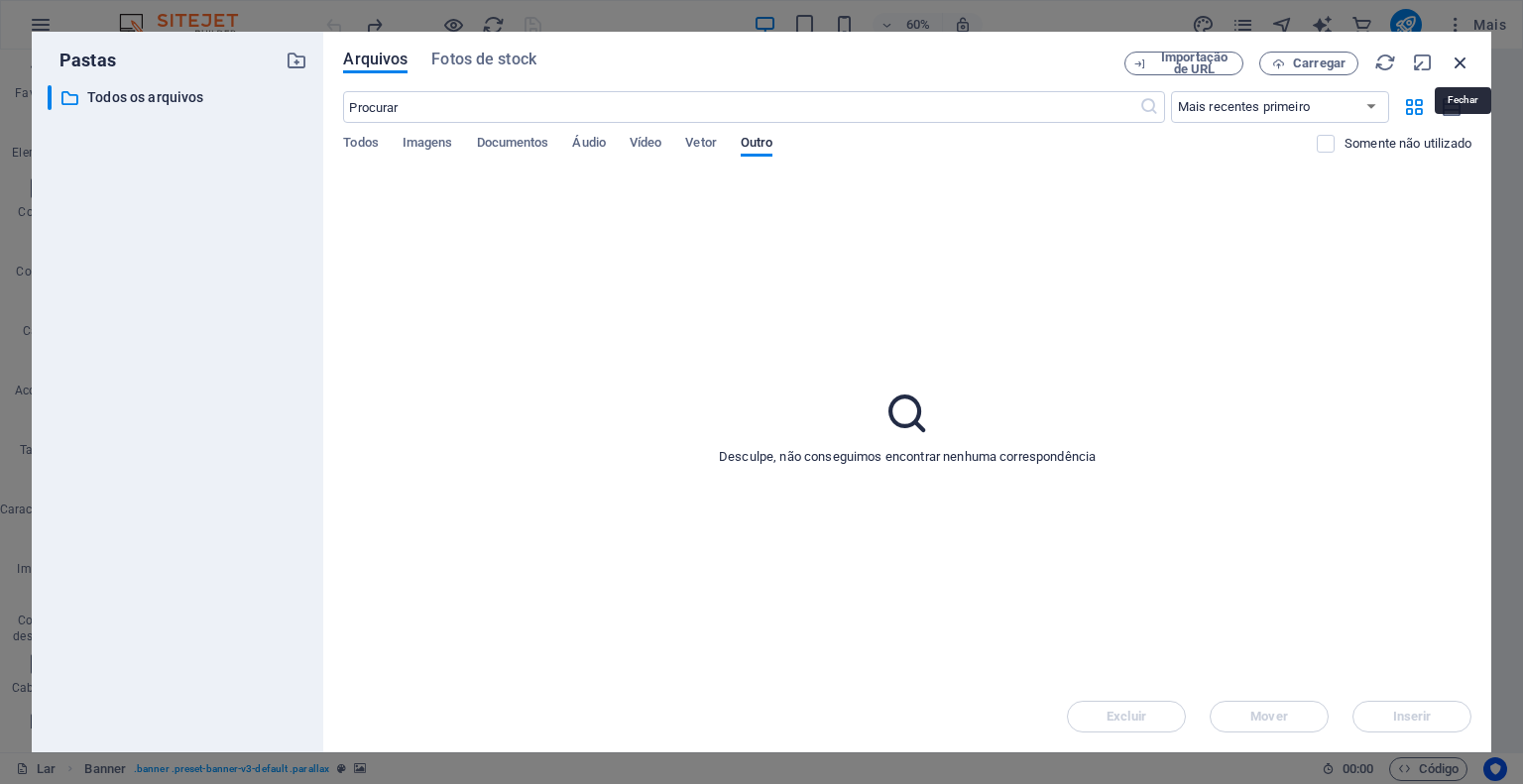drag, startPoint x: 1462, startPoint y: 63, endPoint x: 546, endPoint y: 314, distance: 949.7668 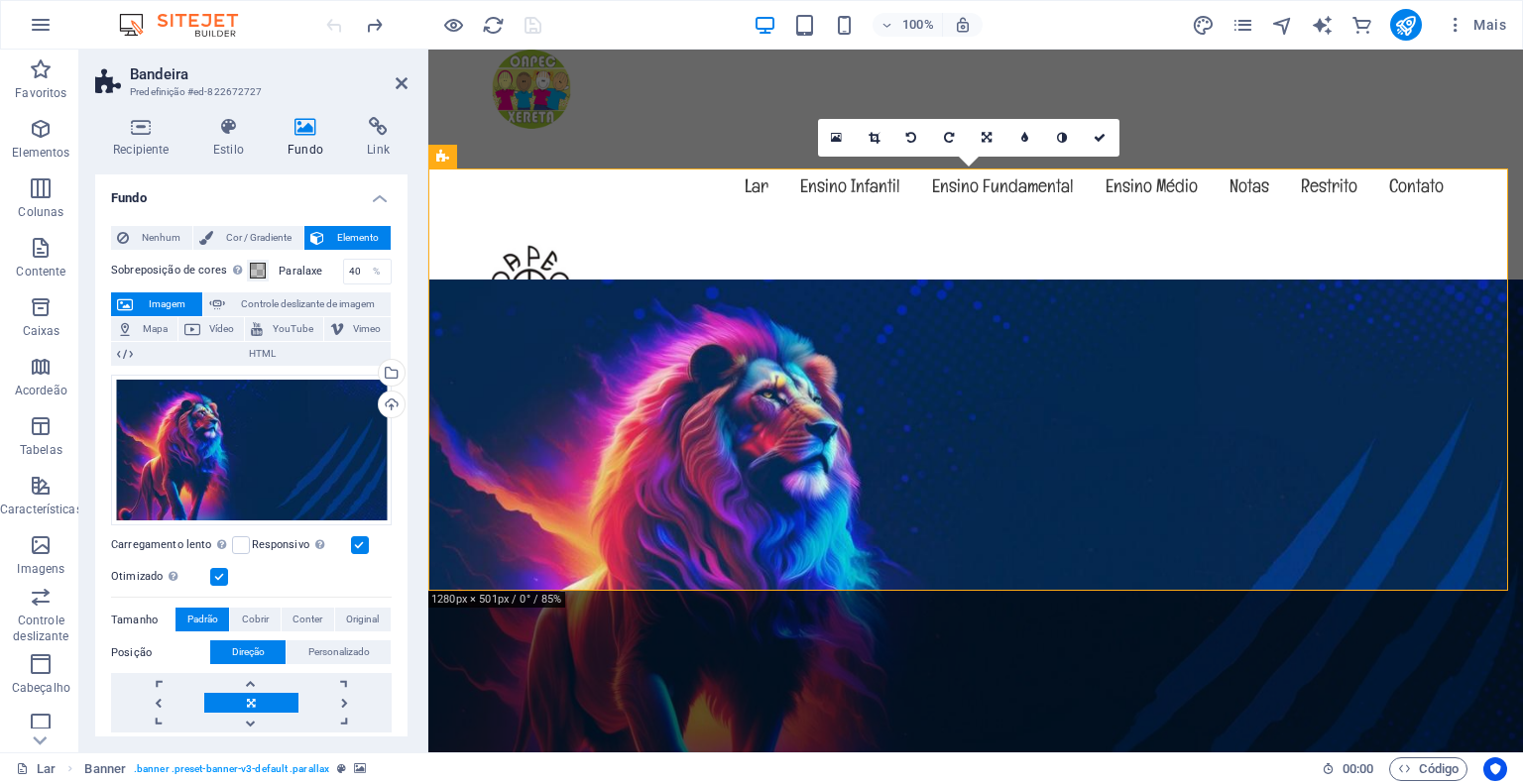 click at bounding box center (976, 1082) 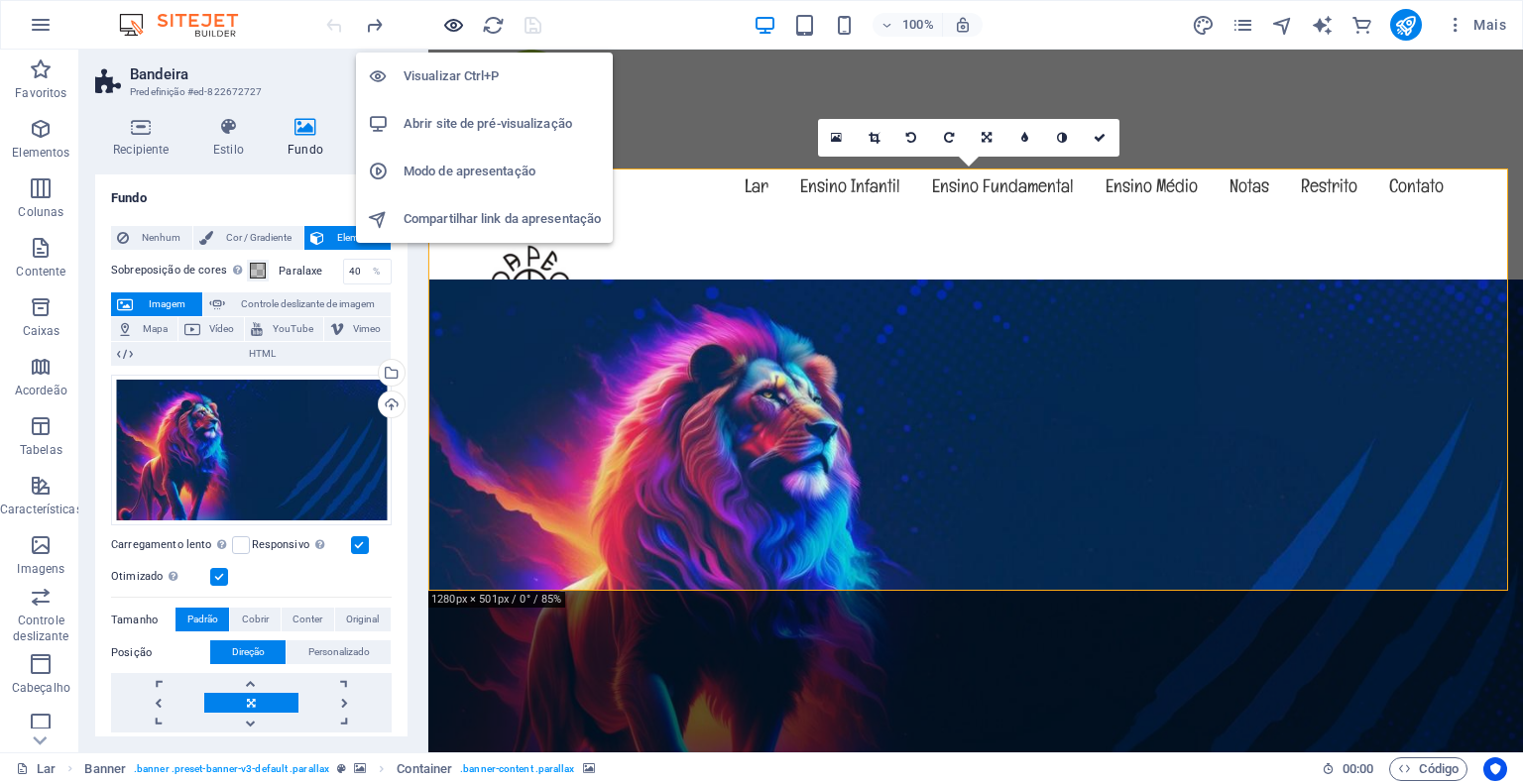 click at bounding box center [453, 25] 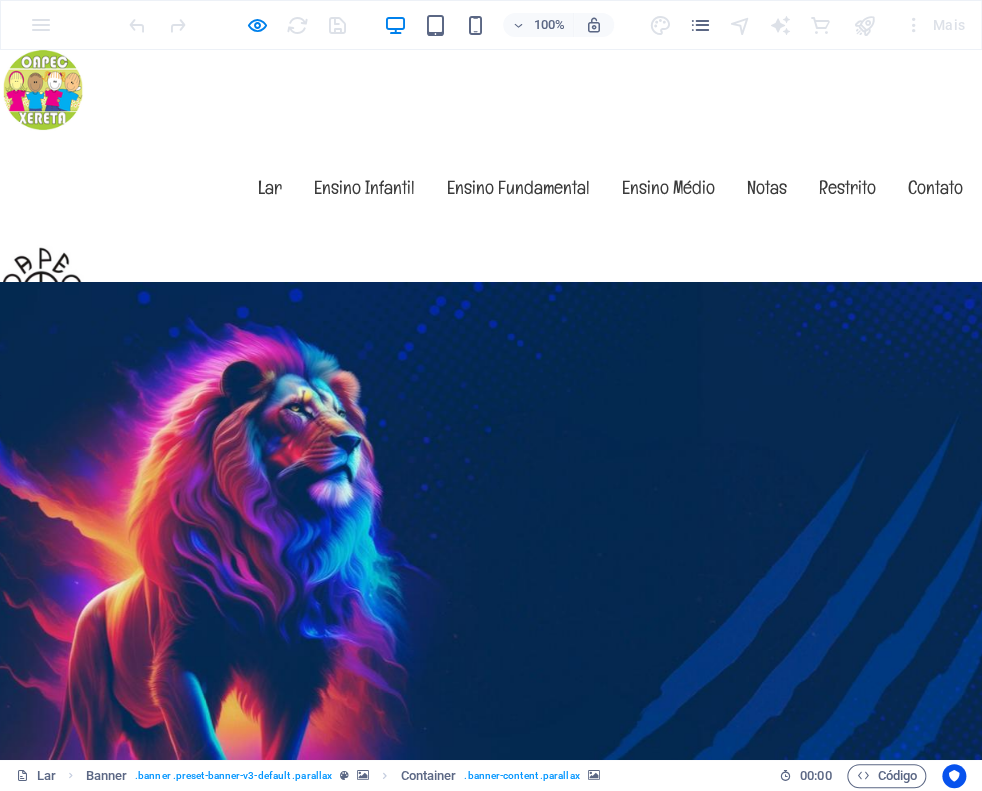 click on "Saber mais" at bounding box center (491, 1668) 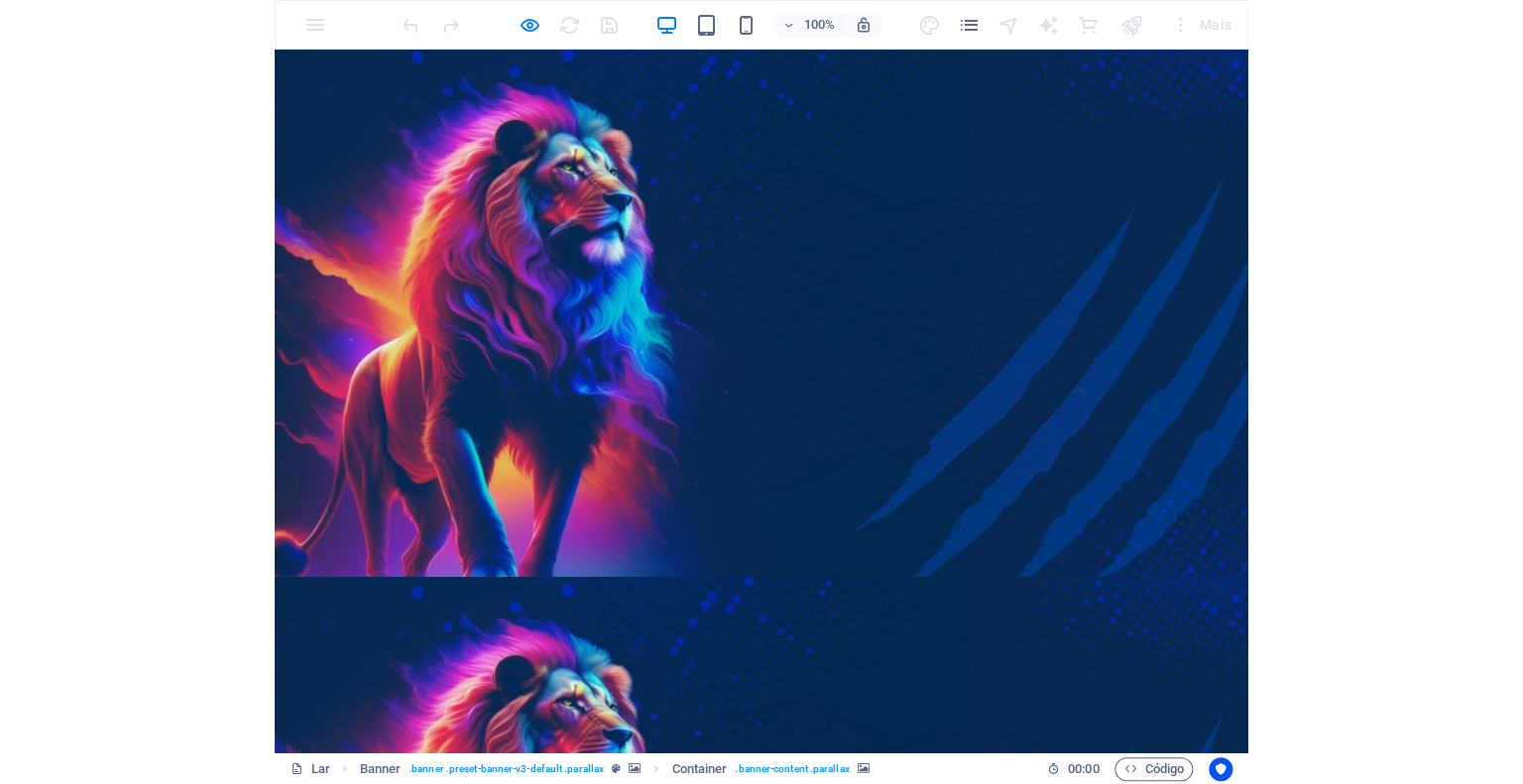 scroll, scrollTop: 0, scrollLeft: 0, axis: both 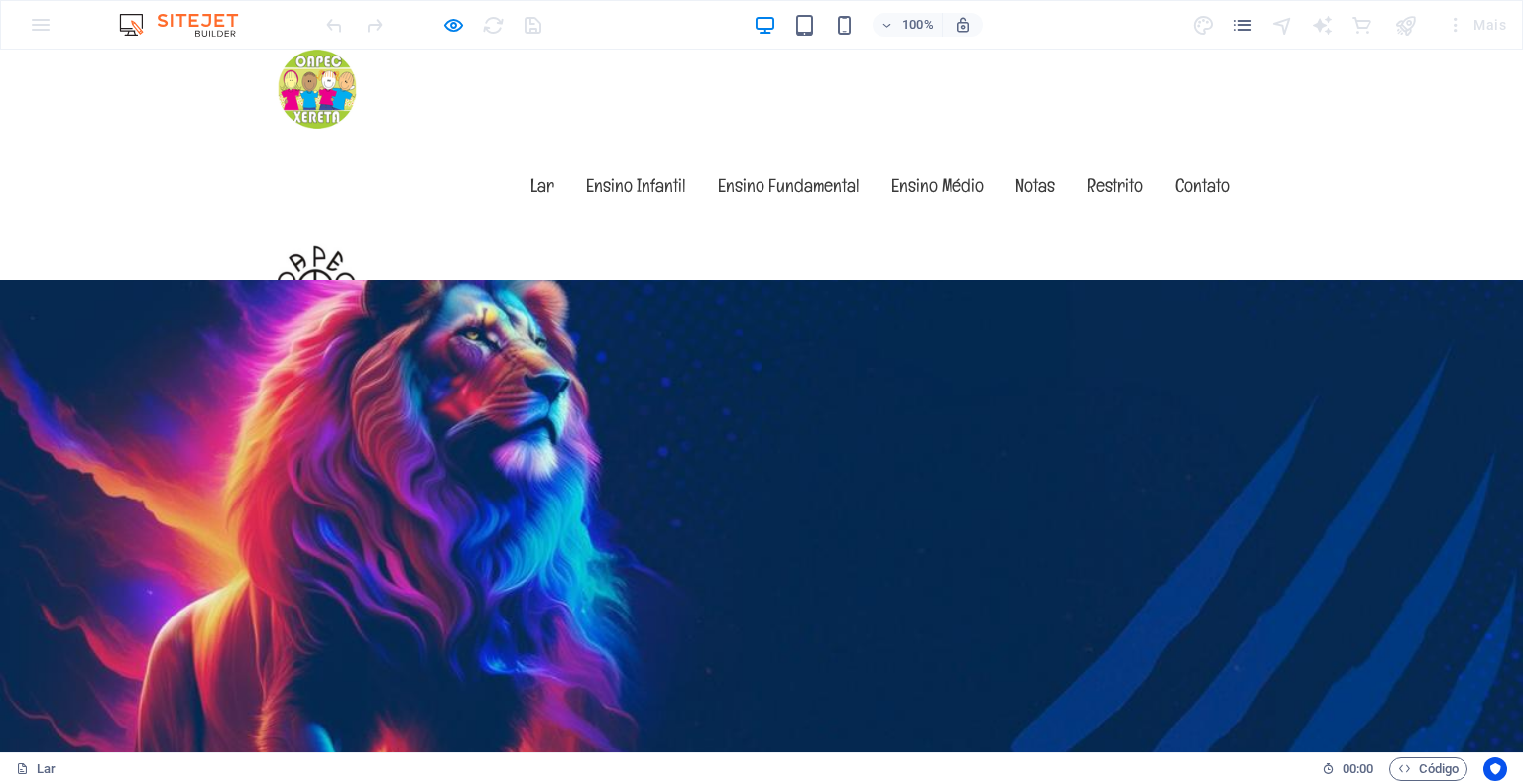 click at bounding box center [762, 1082] 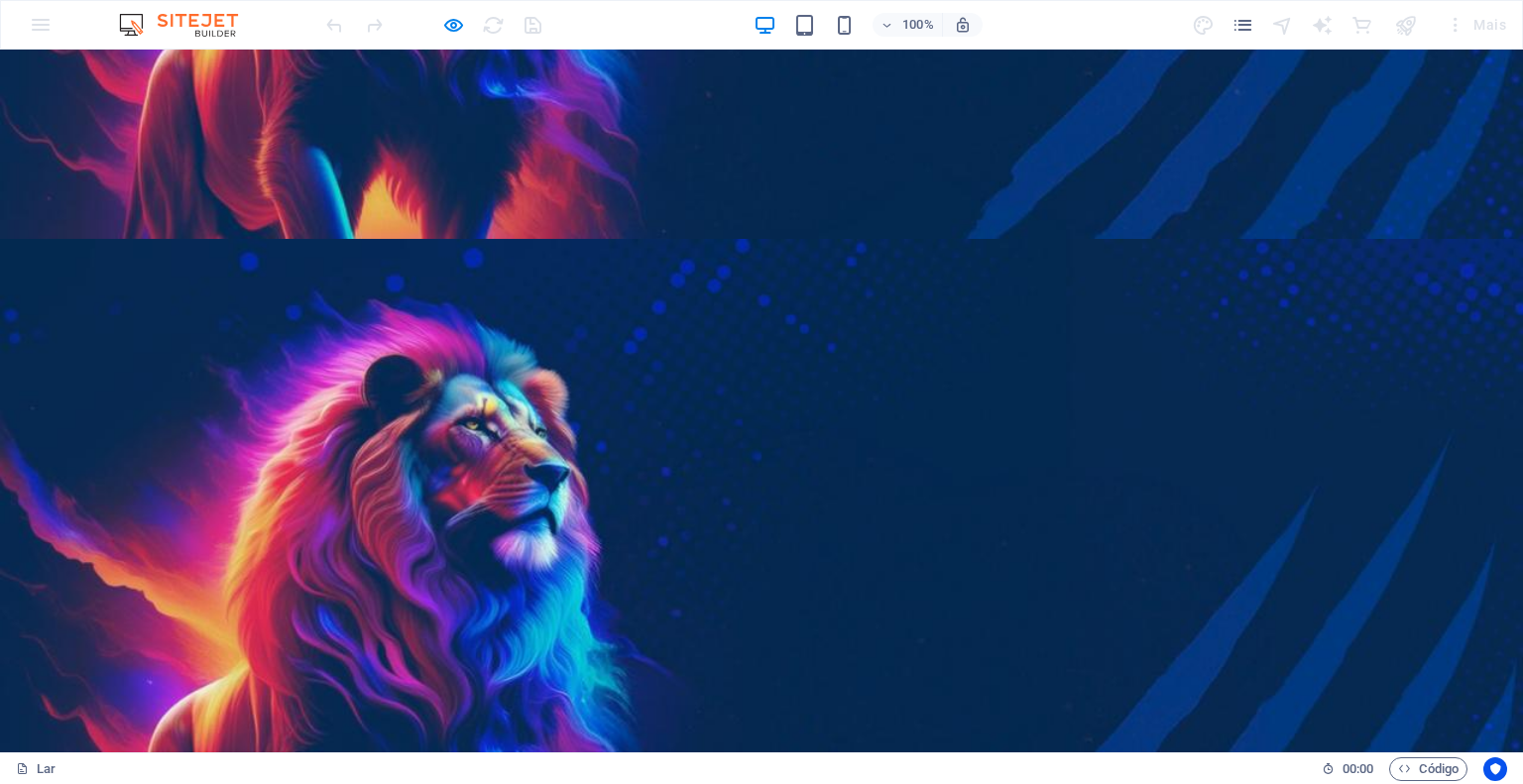 scroll, scrollTop: 0, scrollLeft: 0, axis: both 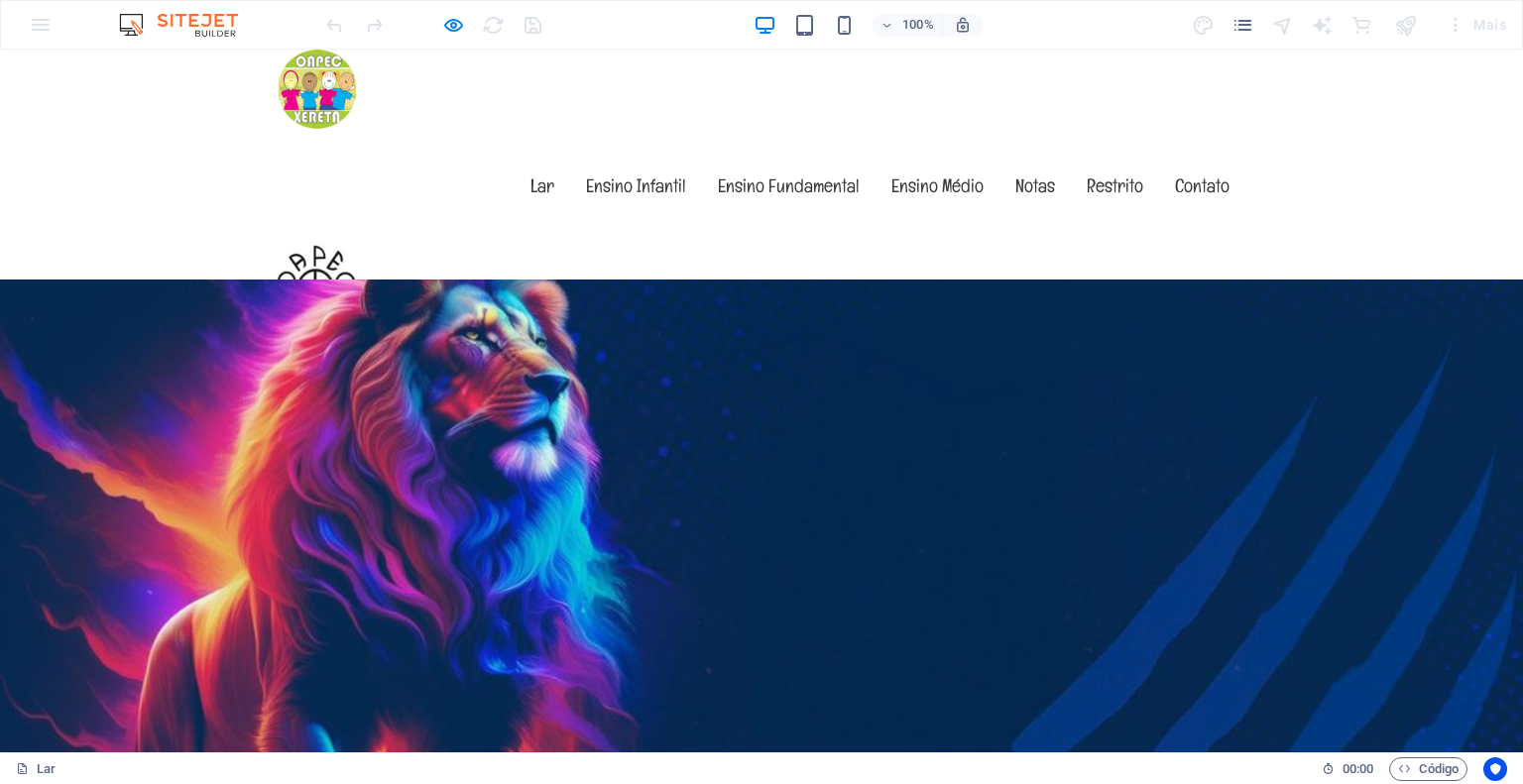 click on "O amigo jardim de infância na [STATE]" at bounding box center [762, 1576] 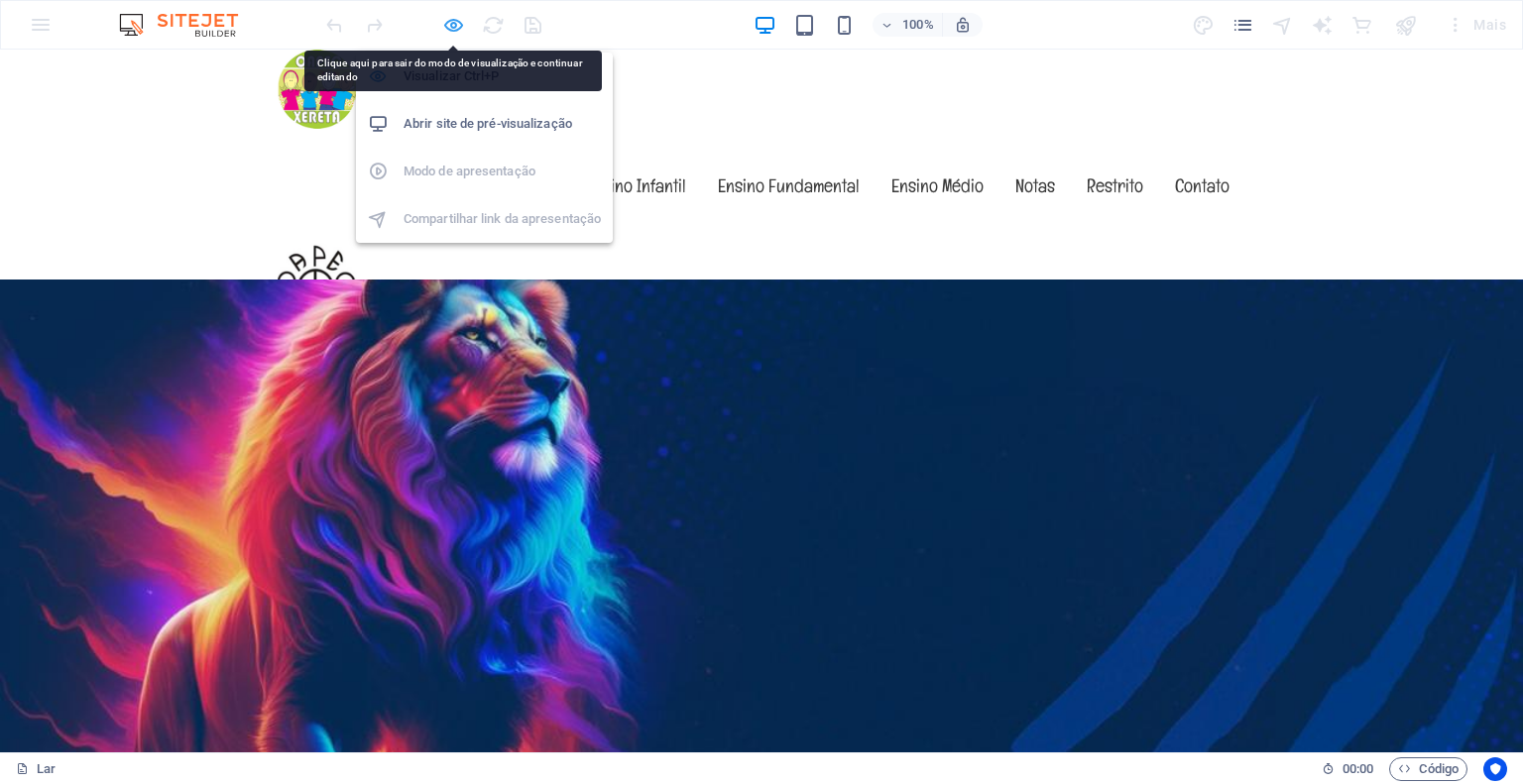click at bounding box center (453, 25) 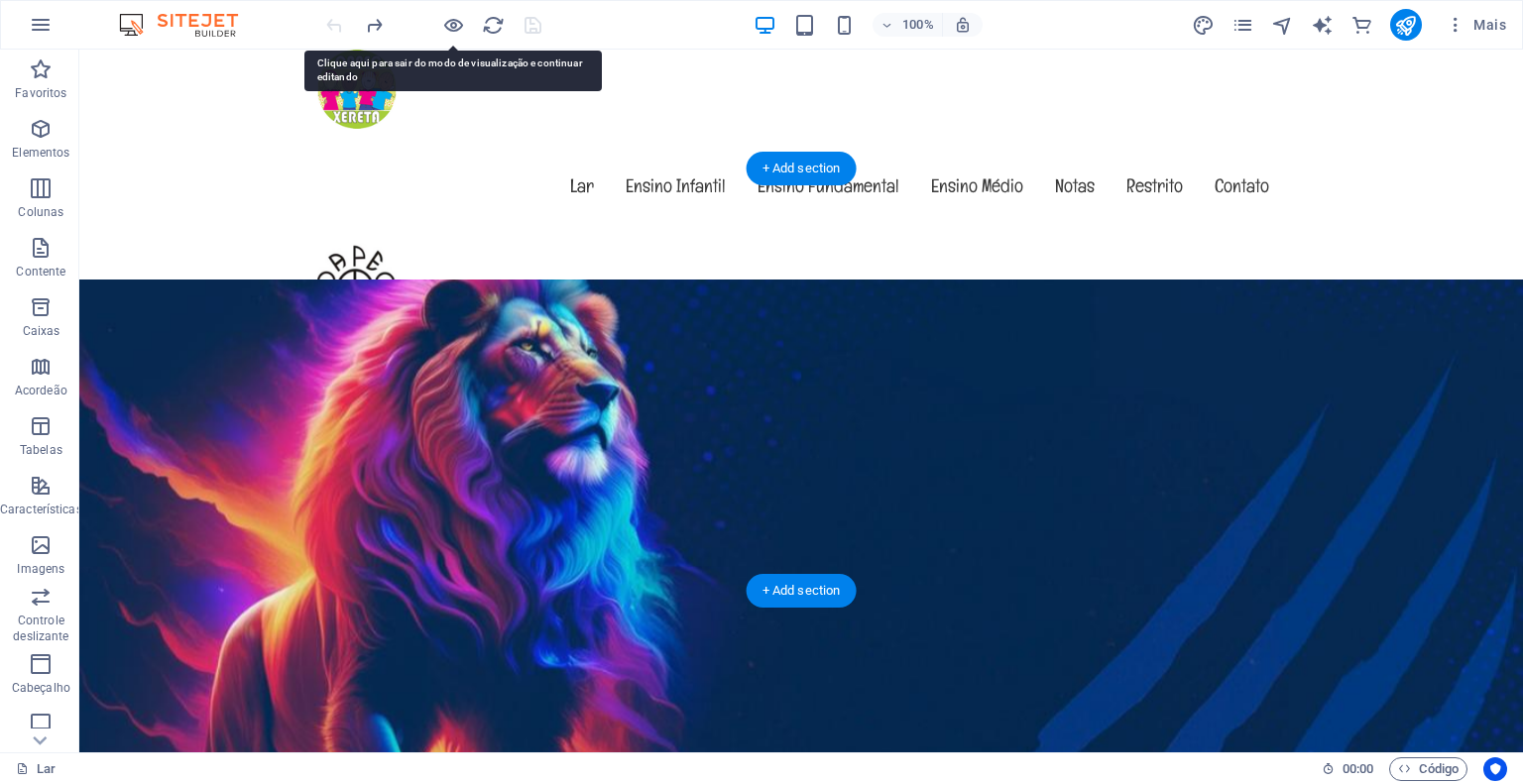 click at bounding box center [801, 1082] 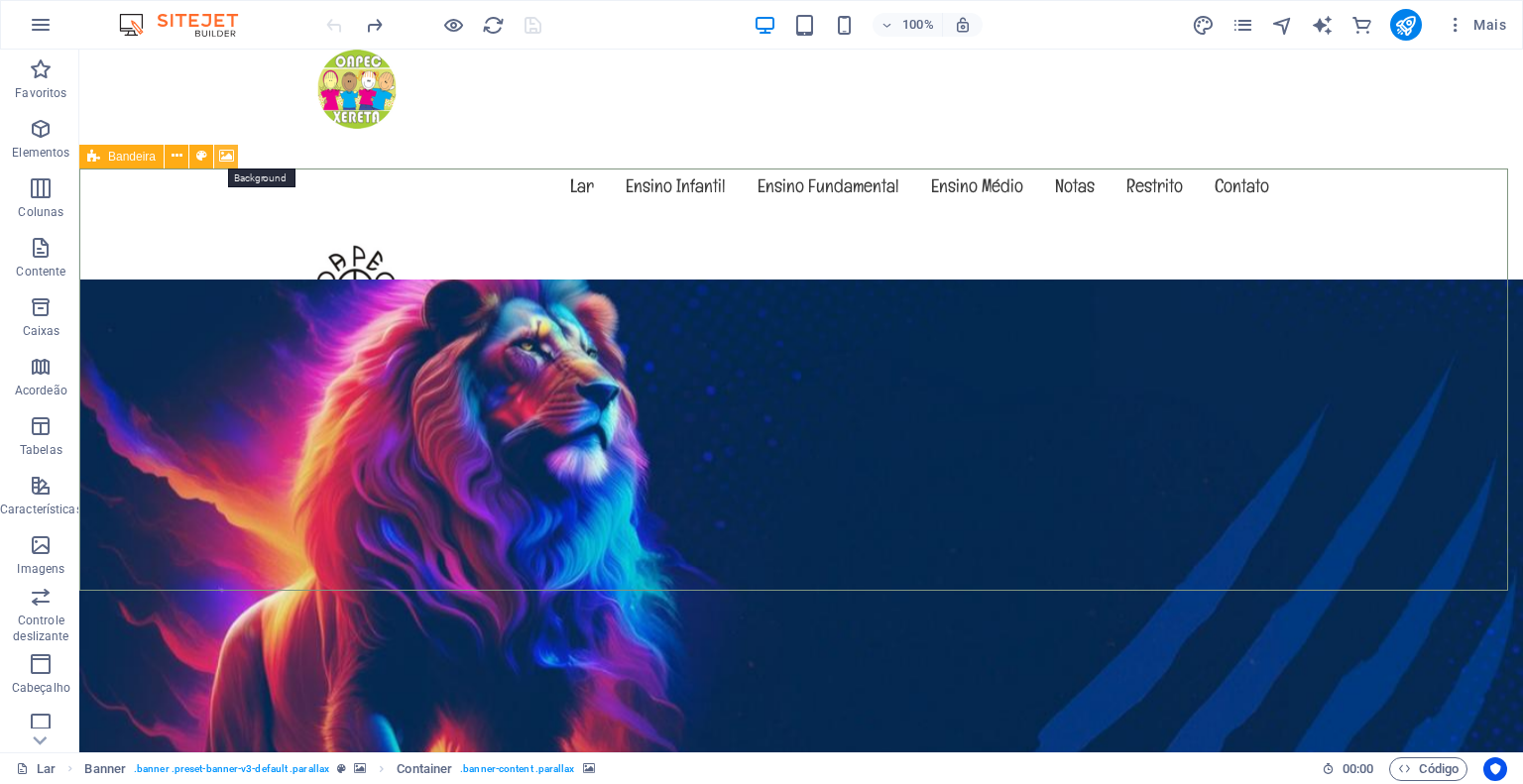 click at bounding box center (226, 156) 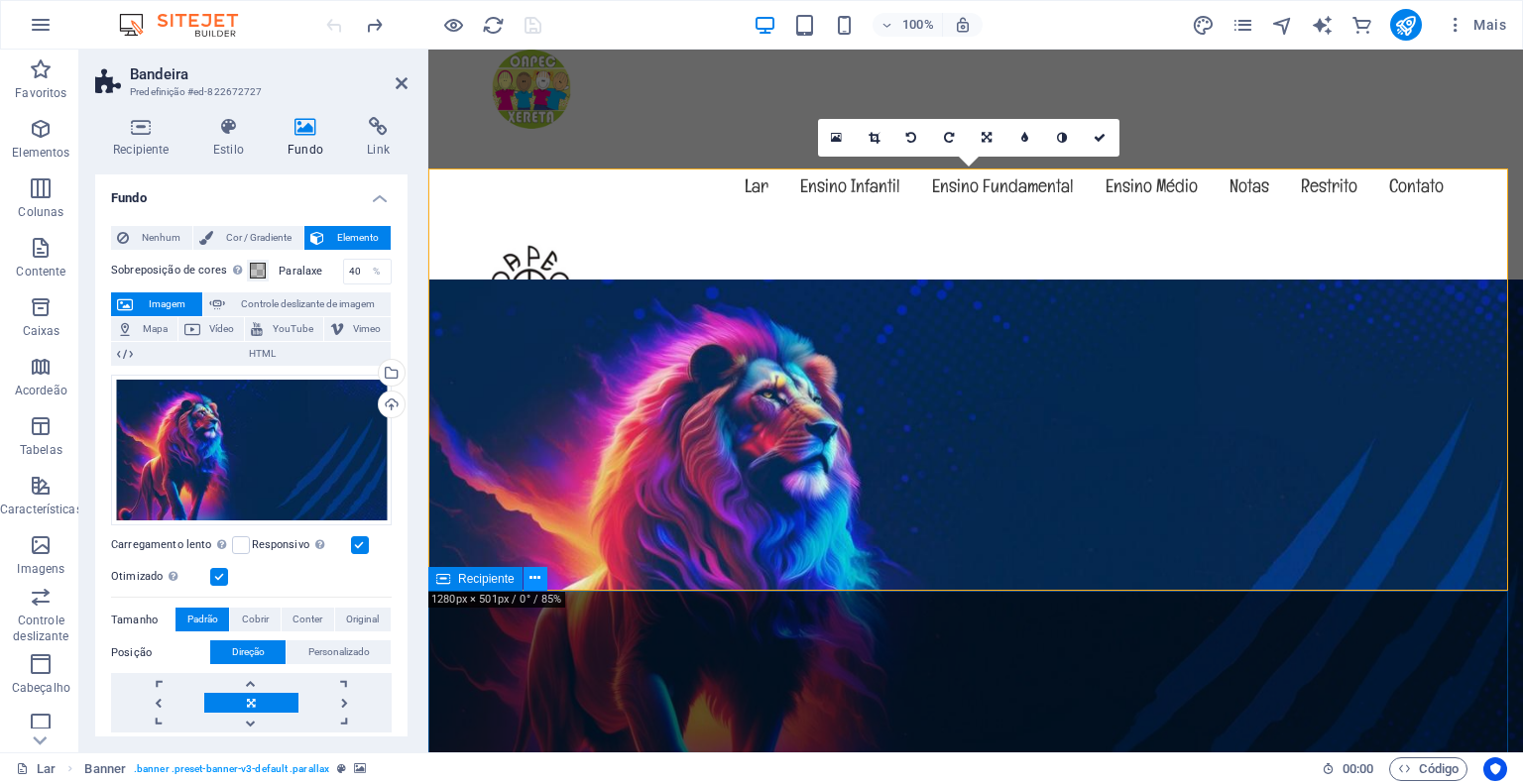 click at bounding box center (535, 579) 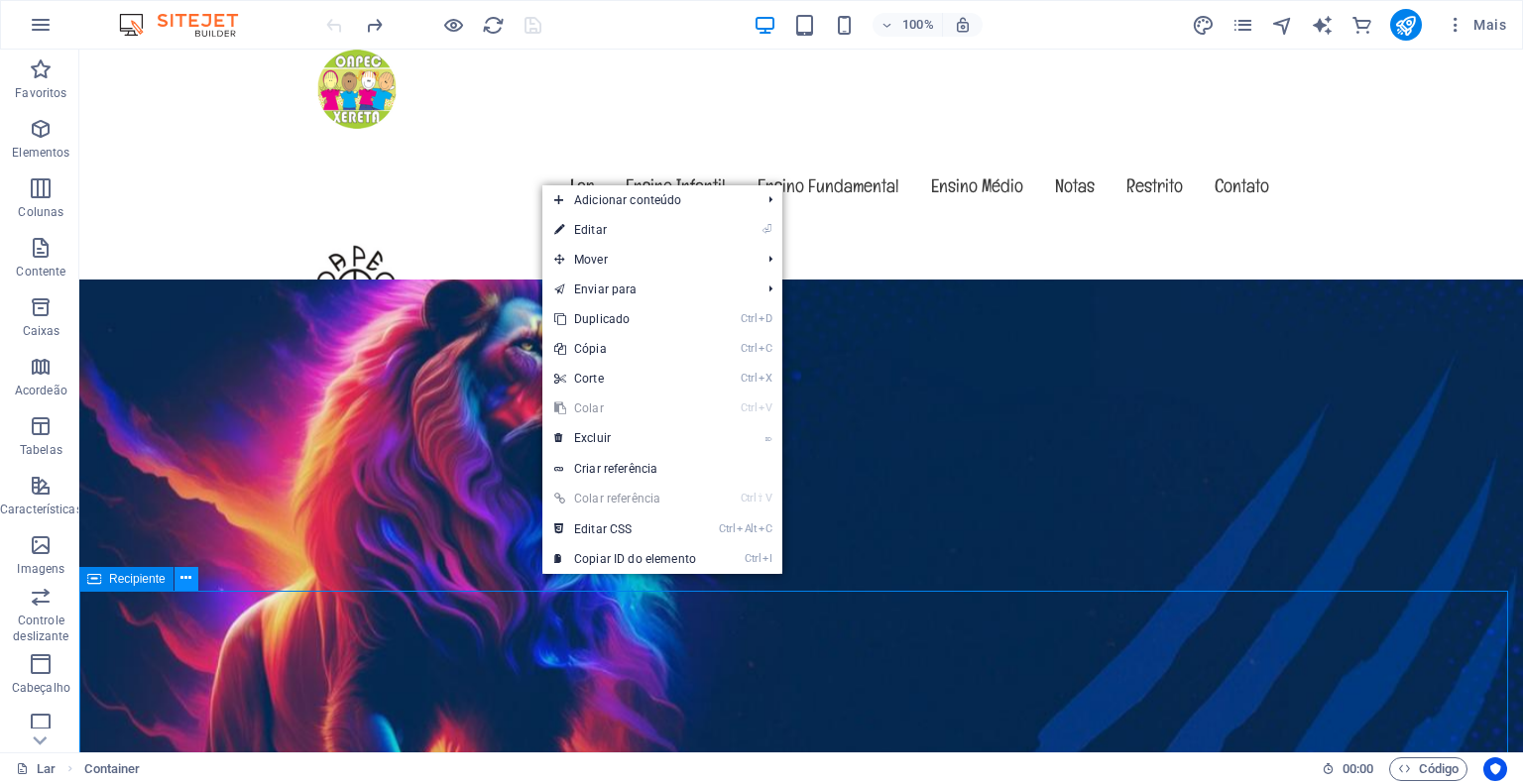 click at bounding box center [186, 579] 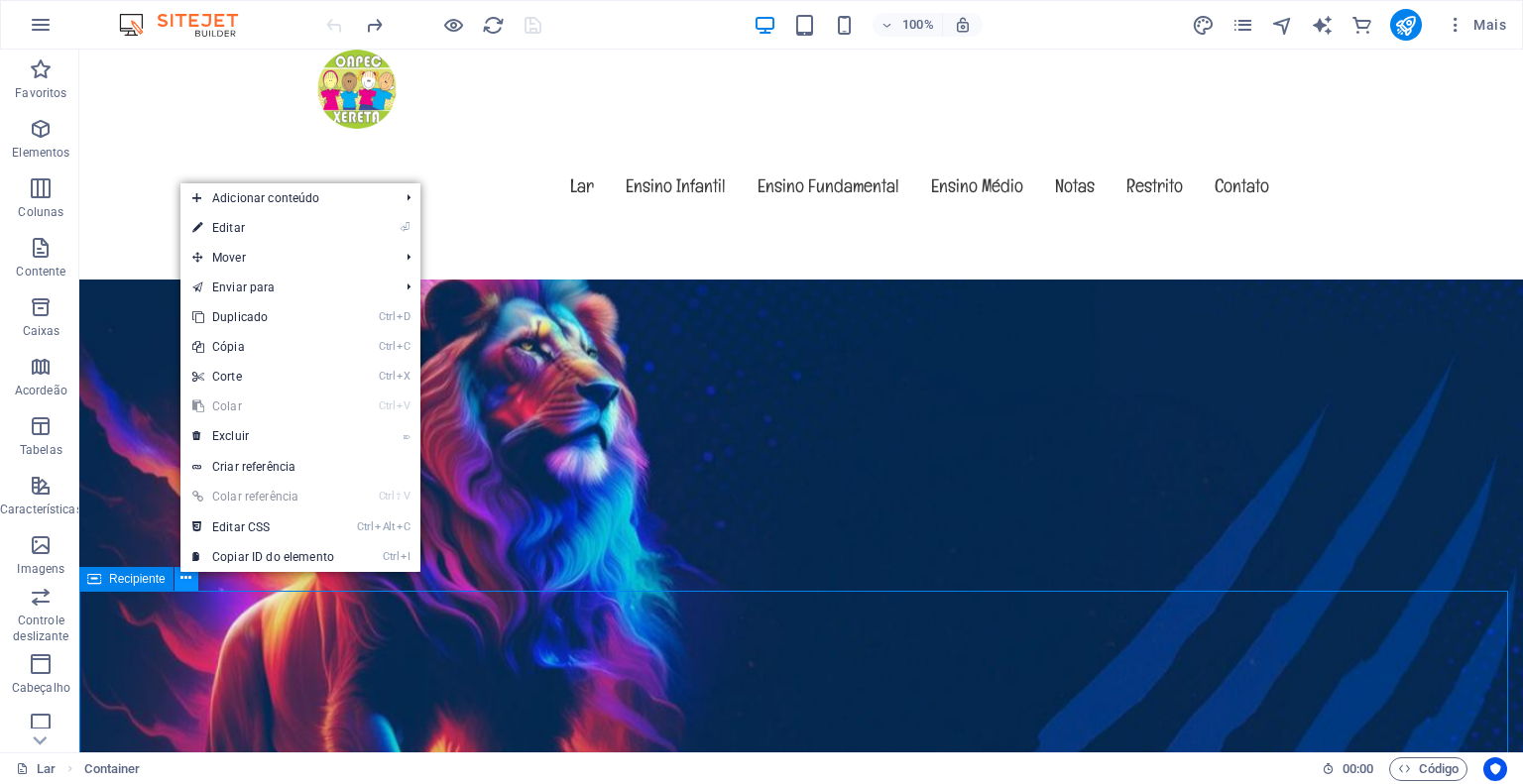 click at bounding box center (185, 578) 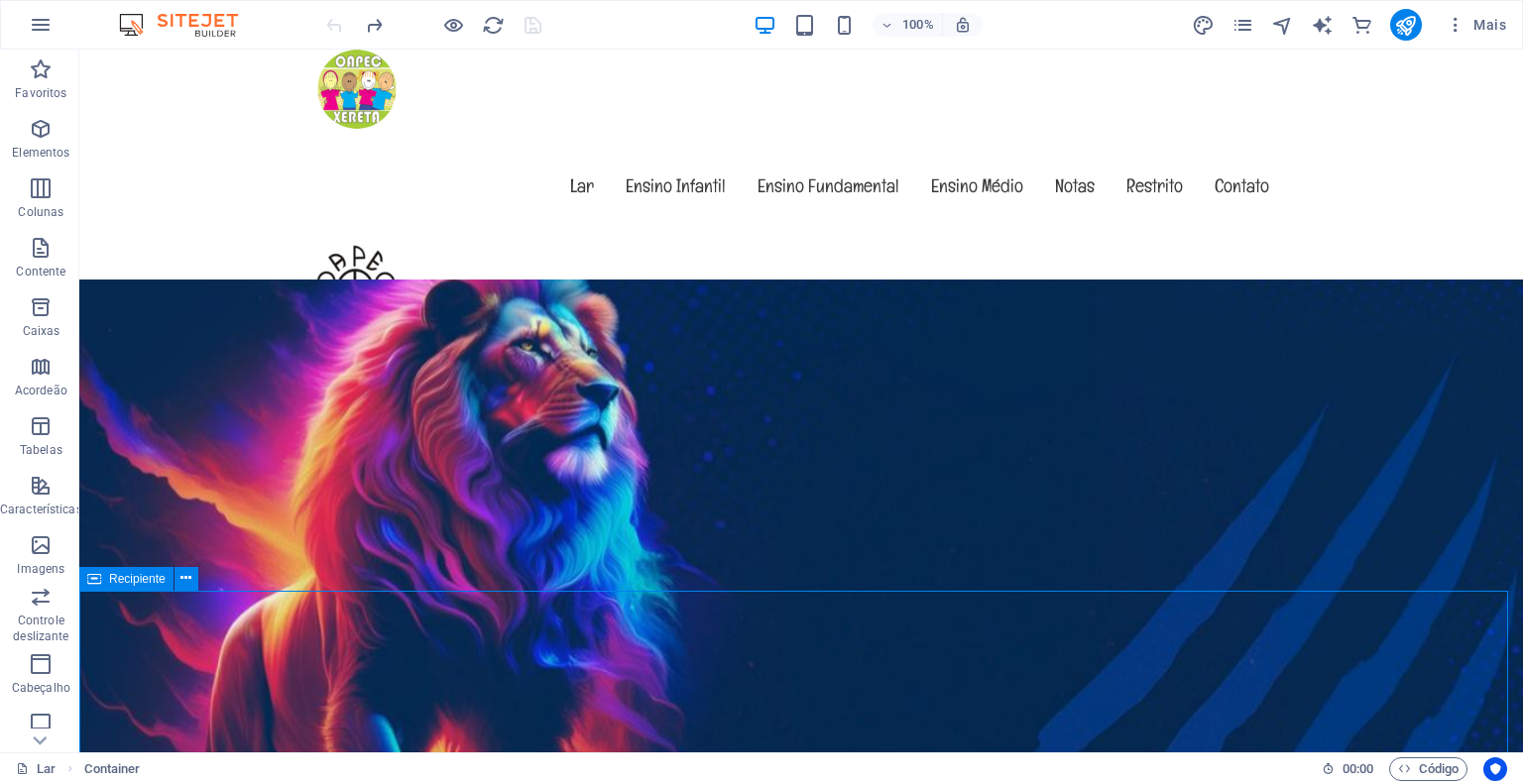 click on "Recipiente" at bounding box center (126, 579) 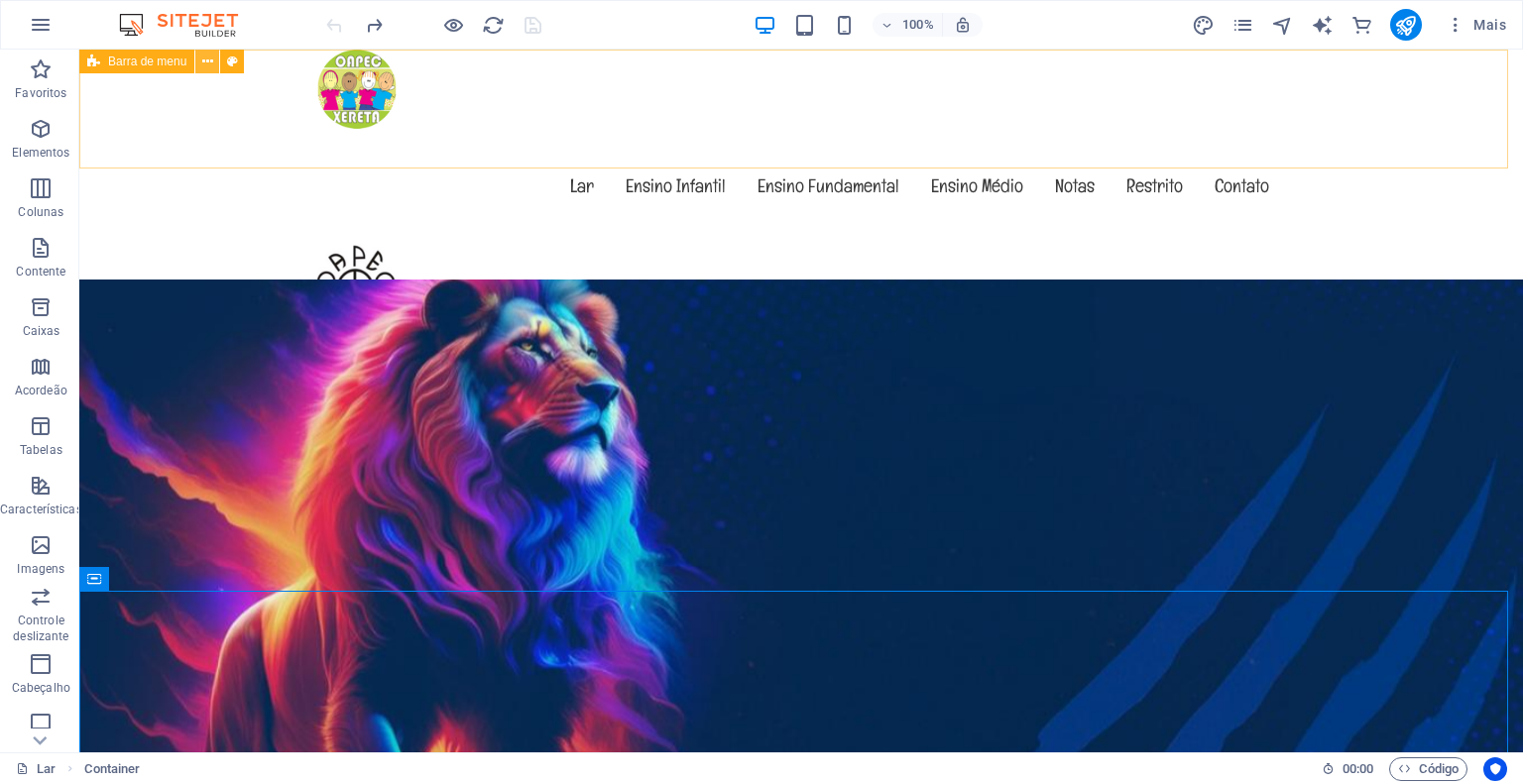 click at bounding box center (207, 61) 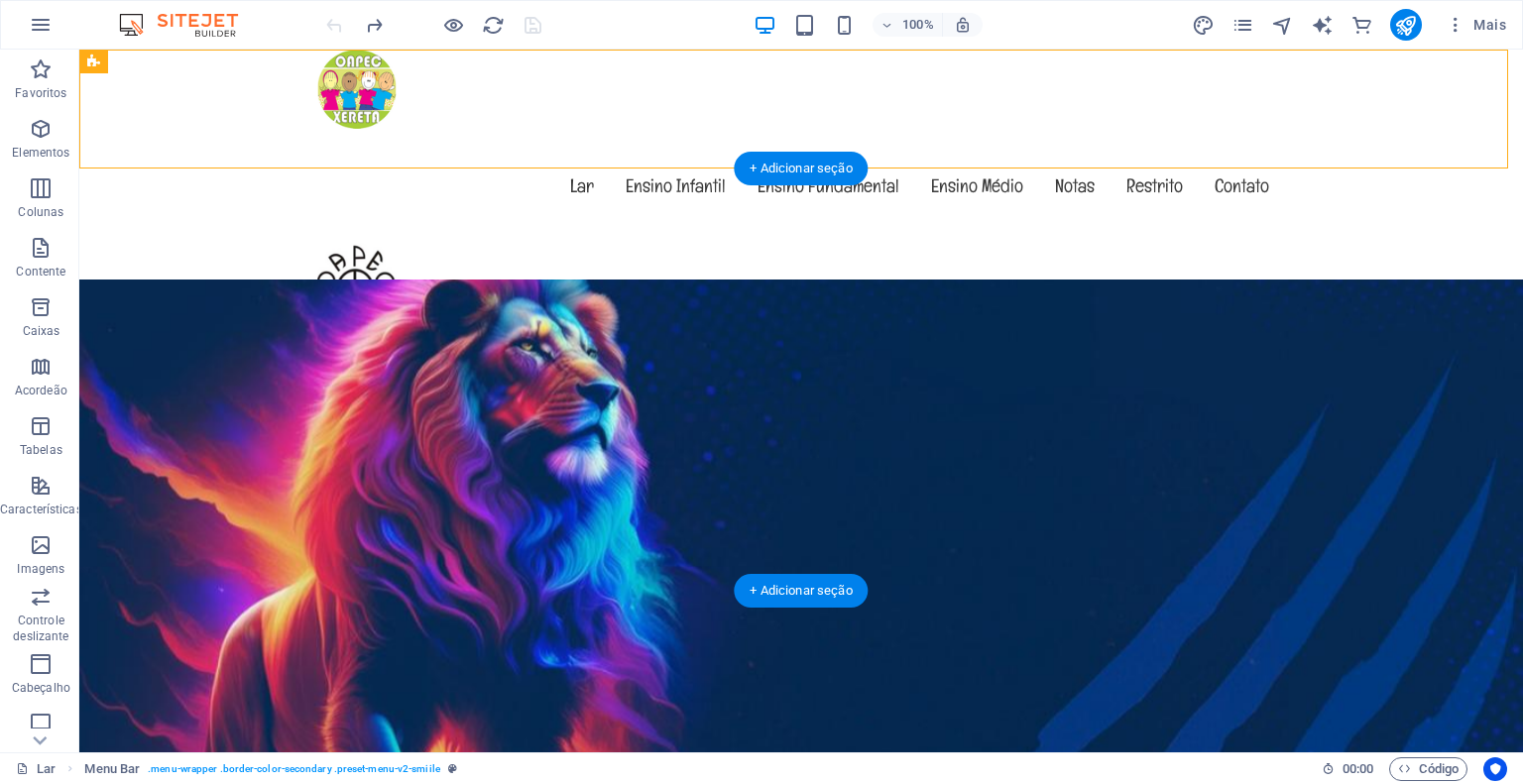 click at bounding box center [801, 1082] 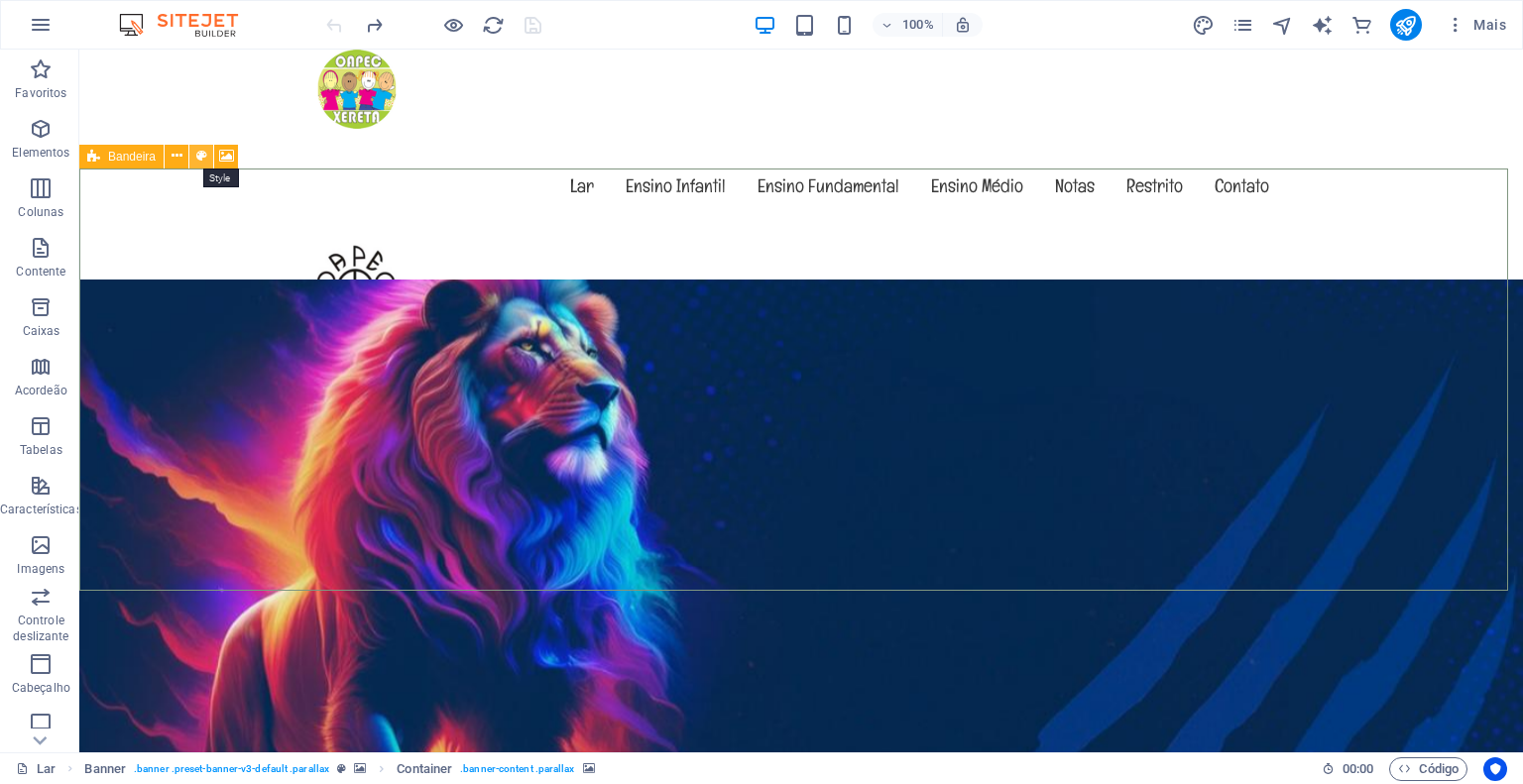 click at bounding box center [201, 157] 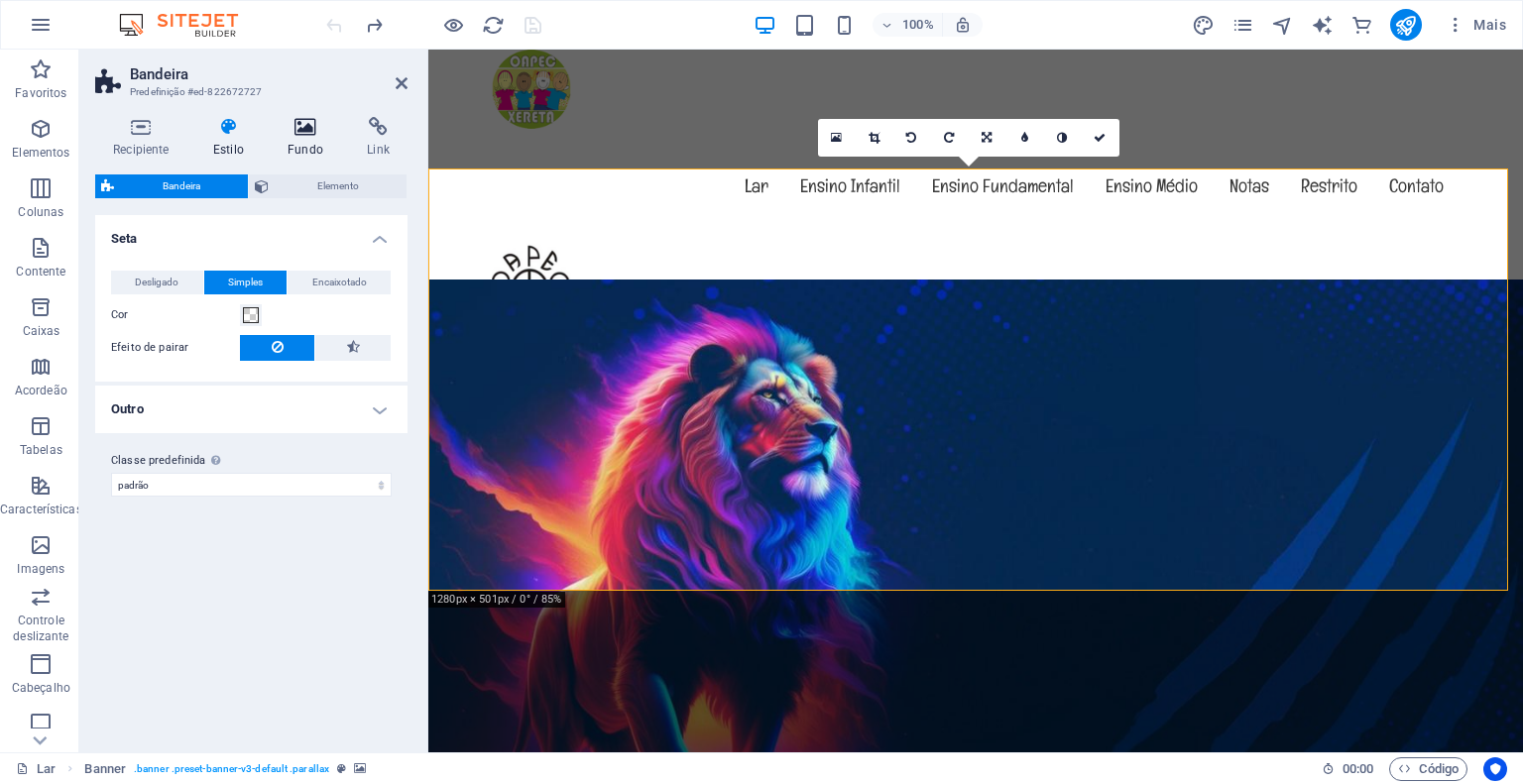 click at bounding box center [305, 127] 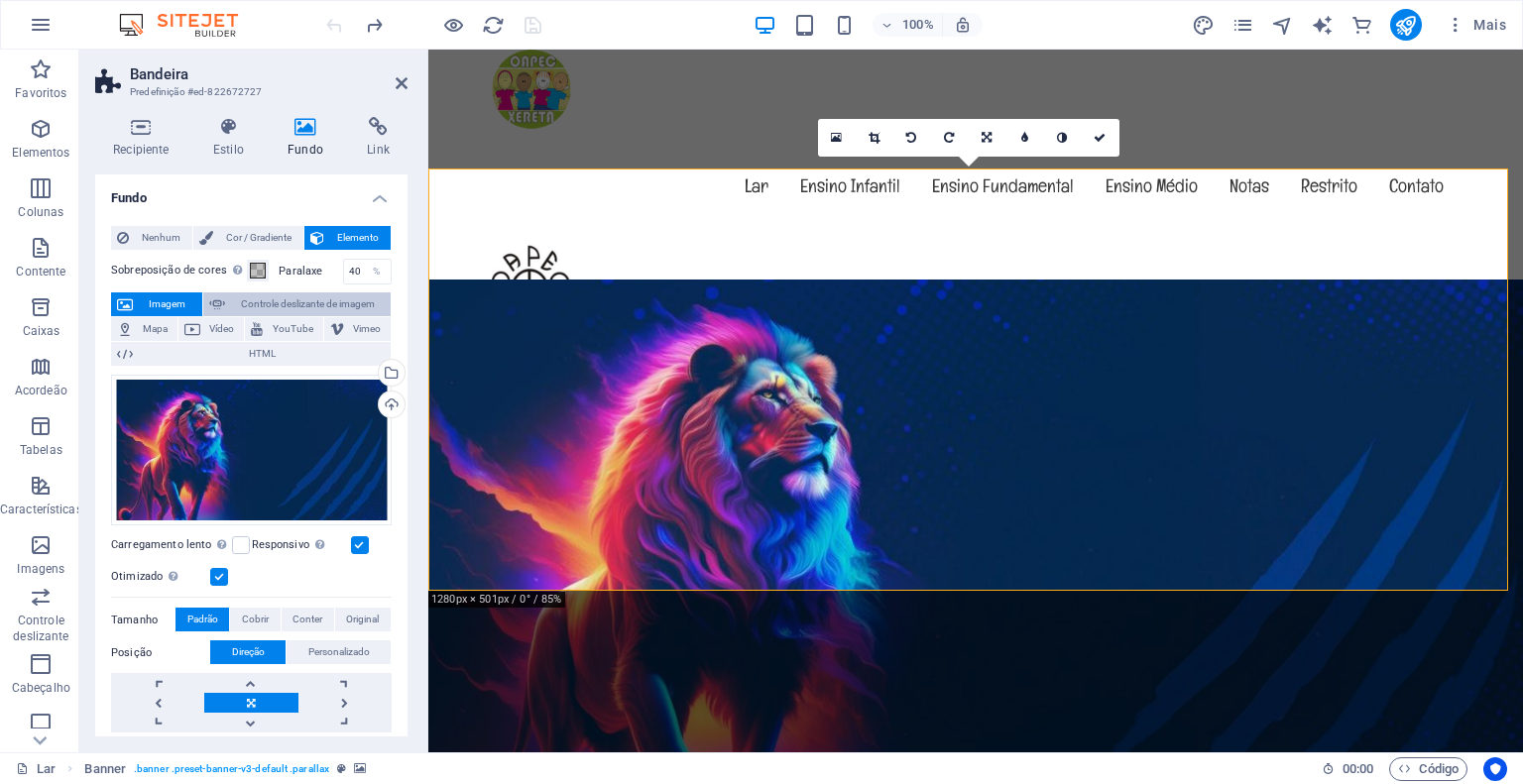 click on "Controle deslizante de imagem" at bounding box center (307, 303) 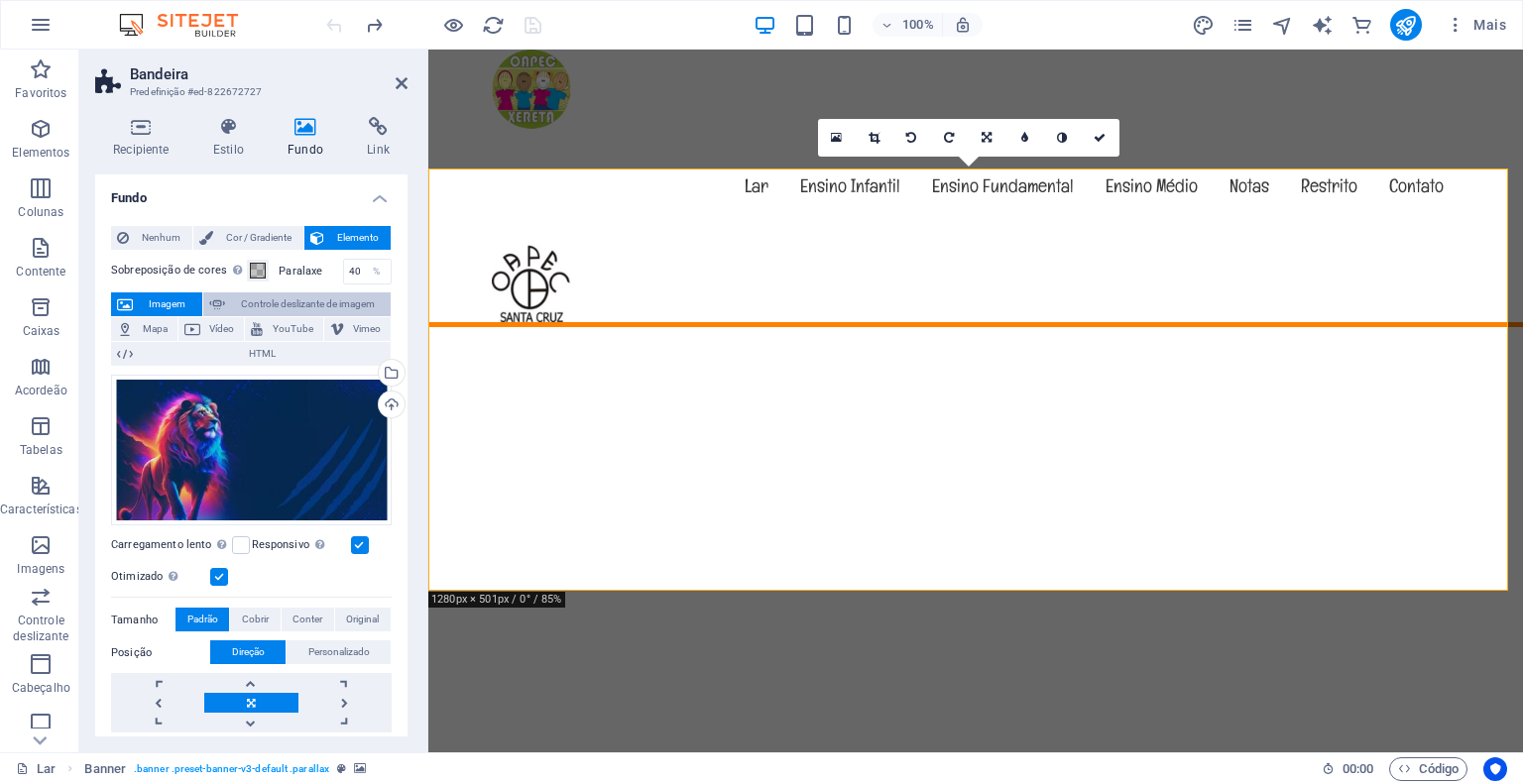 select on "ms" 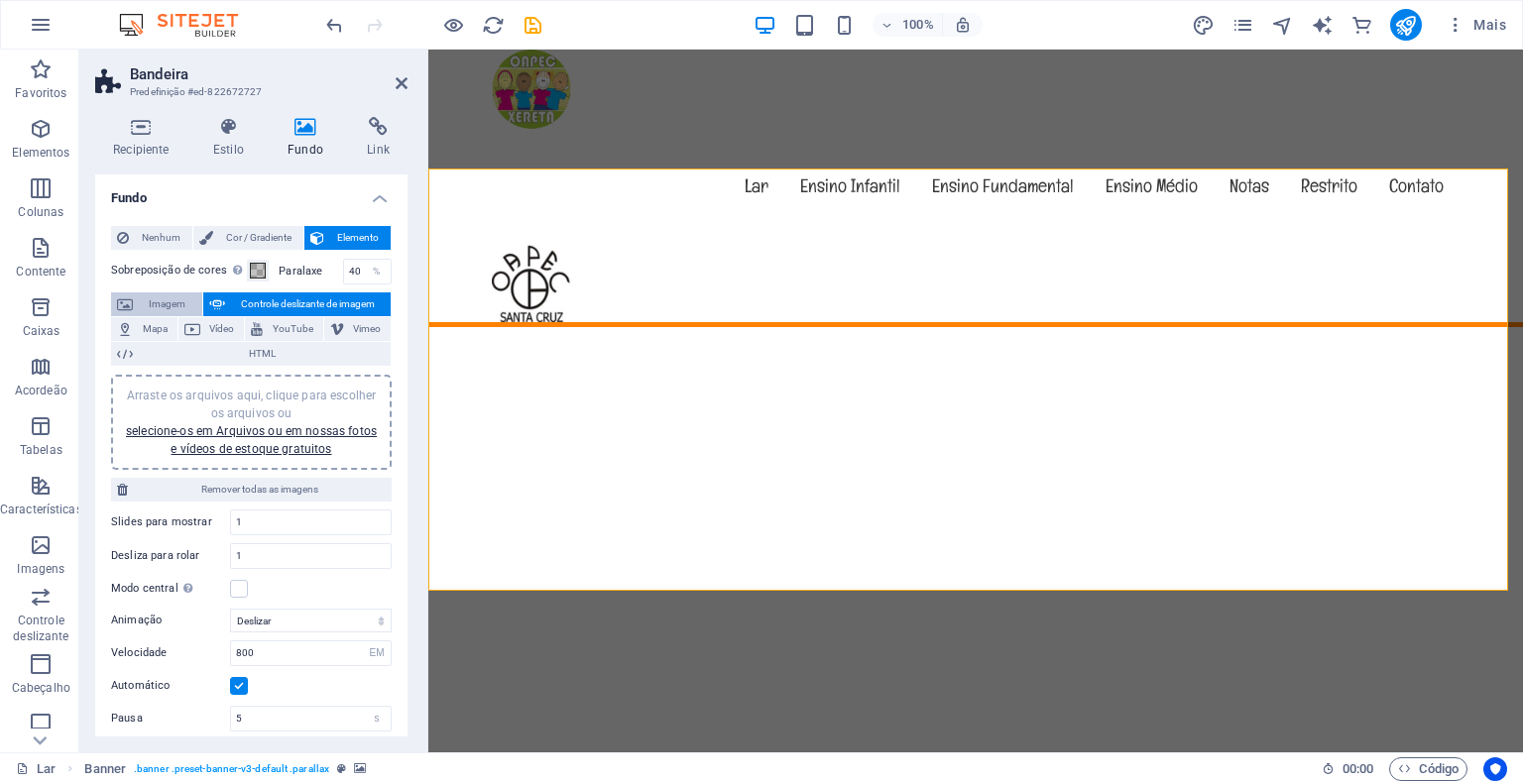 click on "Imagem" at bounding box center [167, 303] 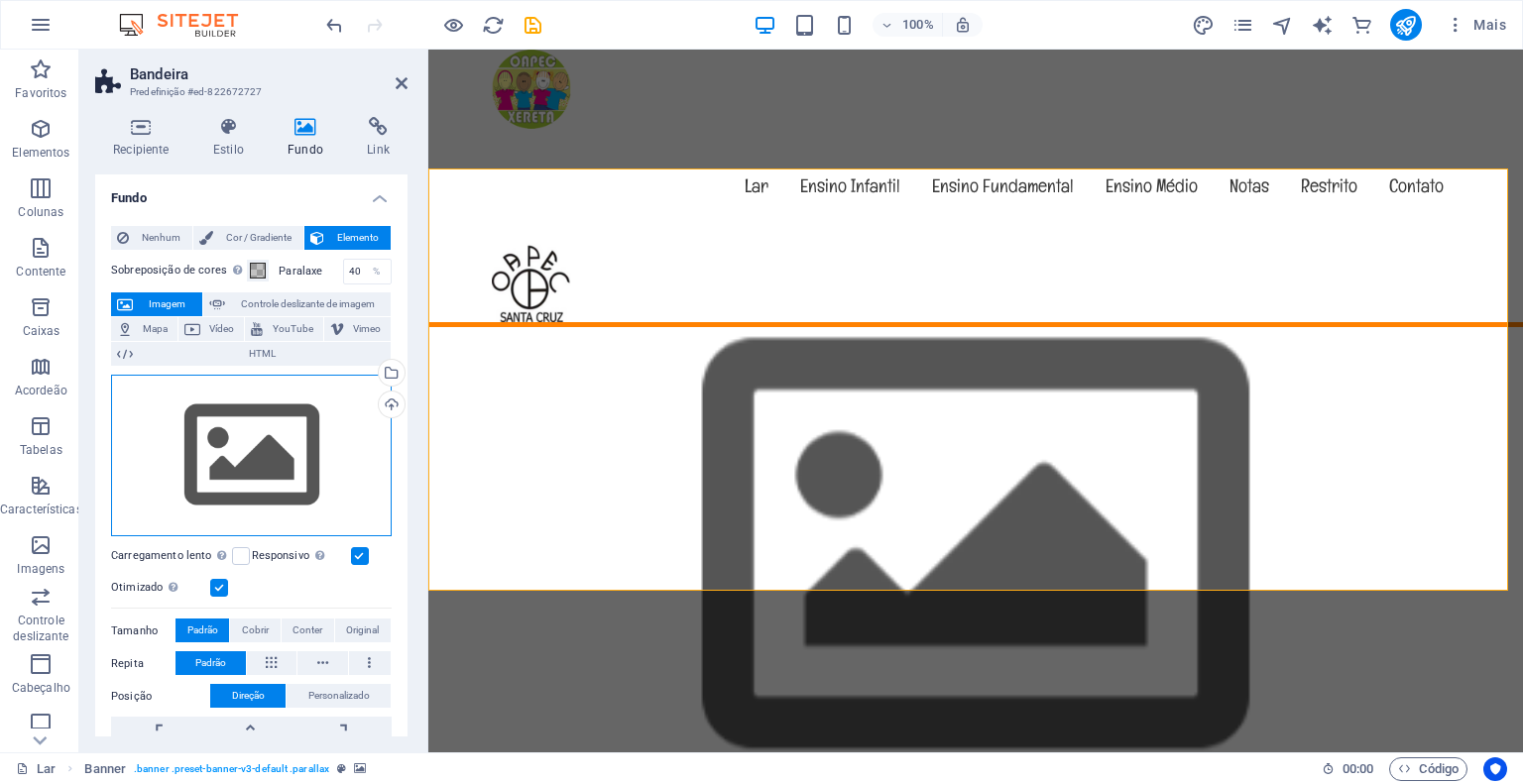click on "Arraste os arquivos aqui, clique para escolher os arquivos ou  selecione-os em Arquivos ou em nossas fotos e vídeos de estoque gratuitos" at bounding box center [251, 456] 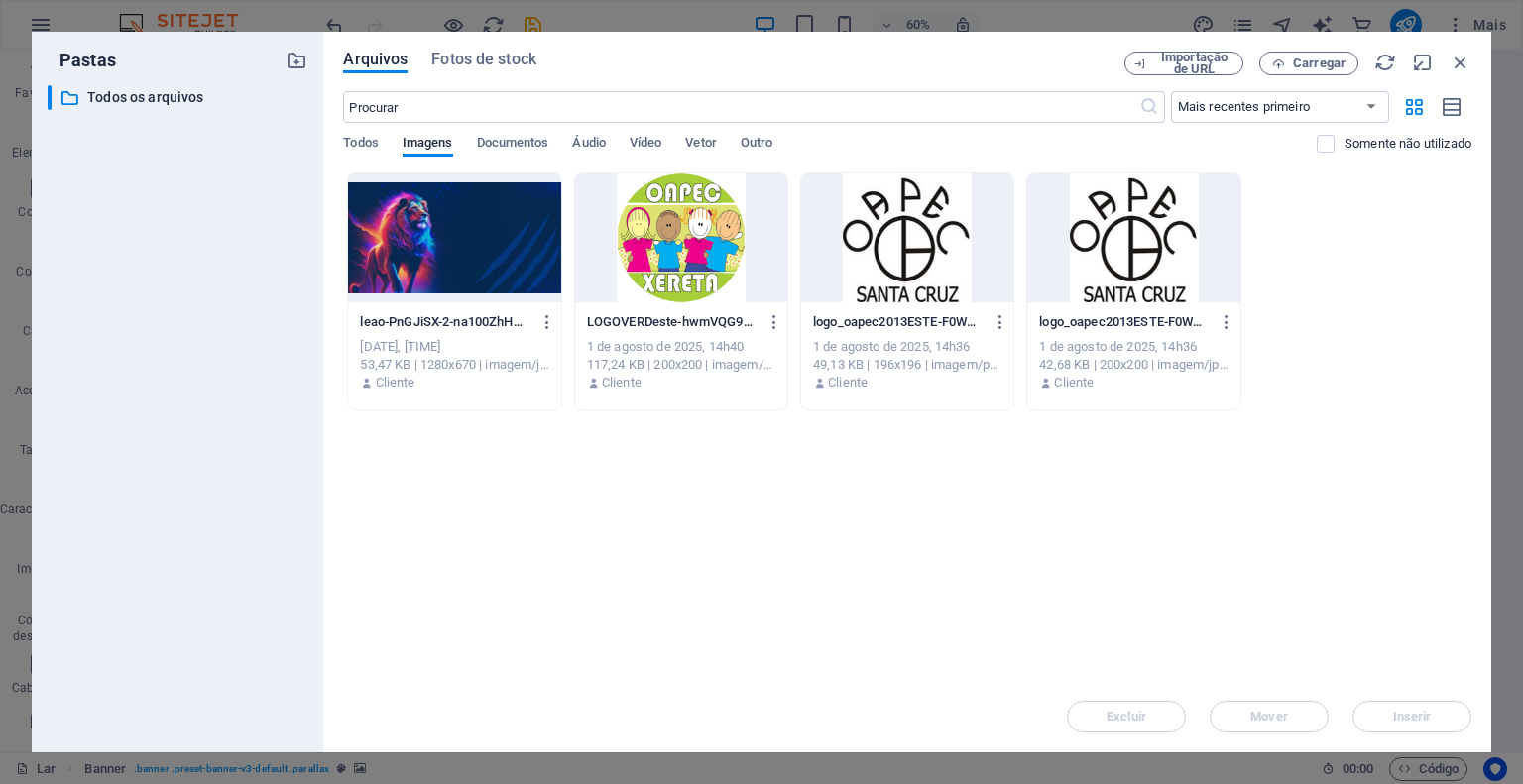 click at bounding box center [454, 238] 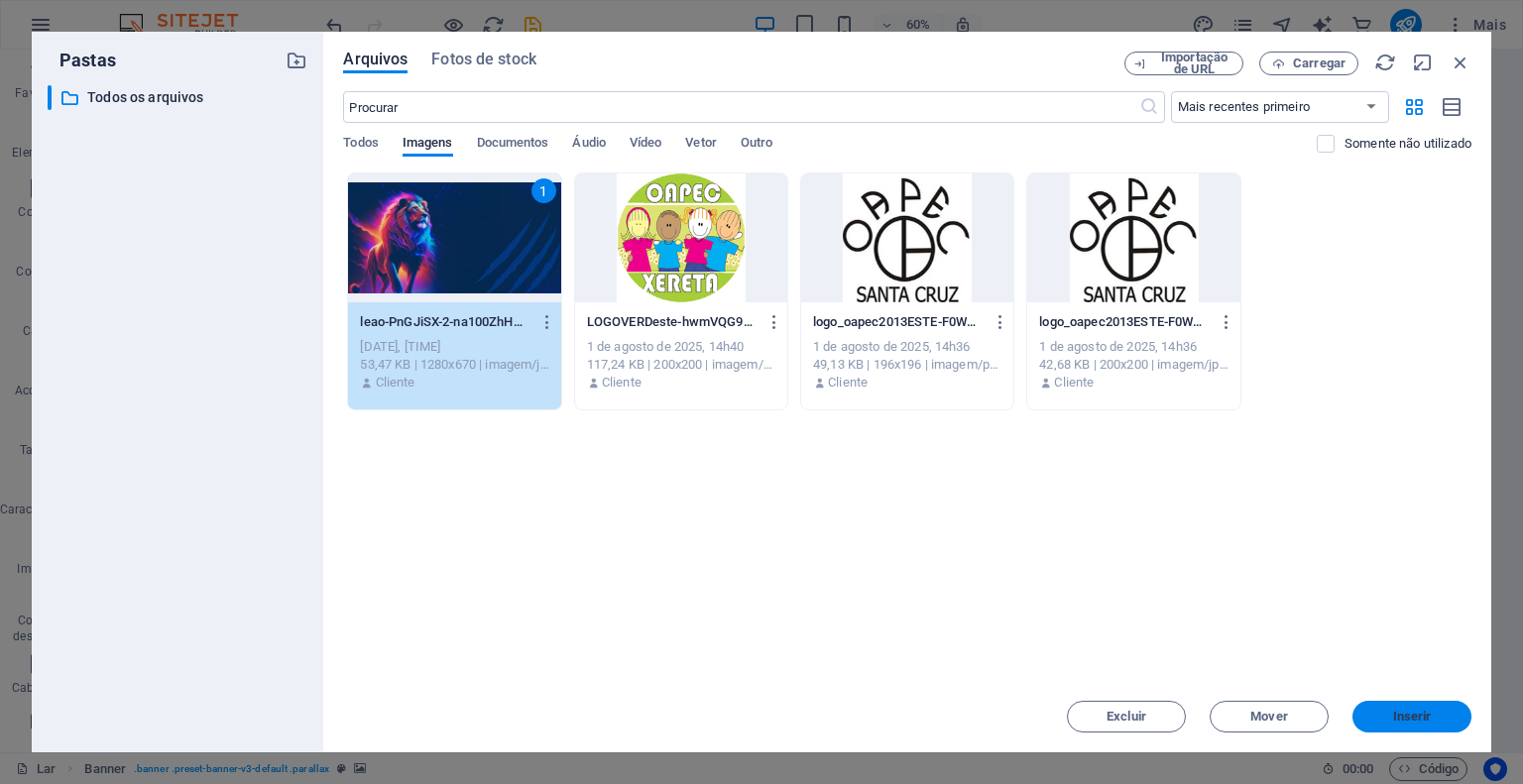 click on "Inserir" at bounding box center [1412, 717] 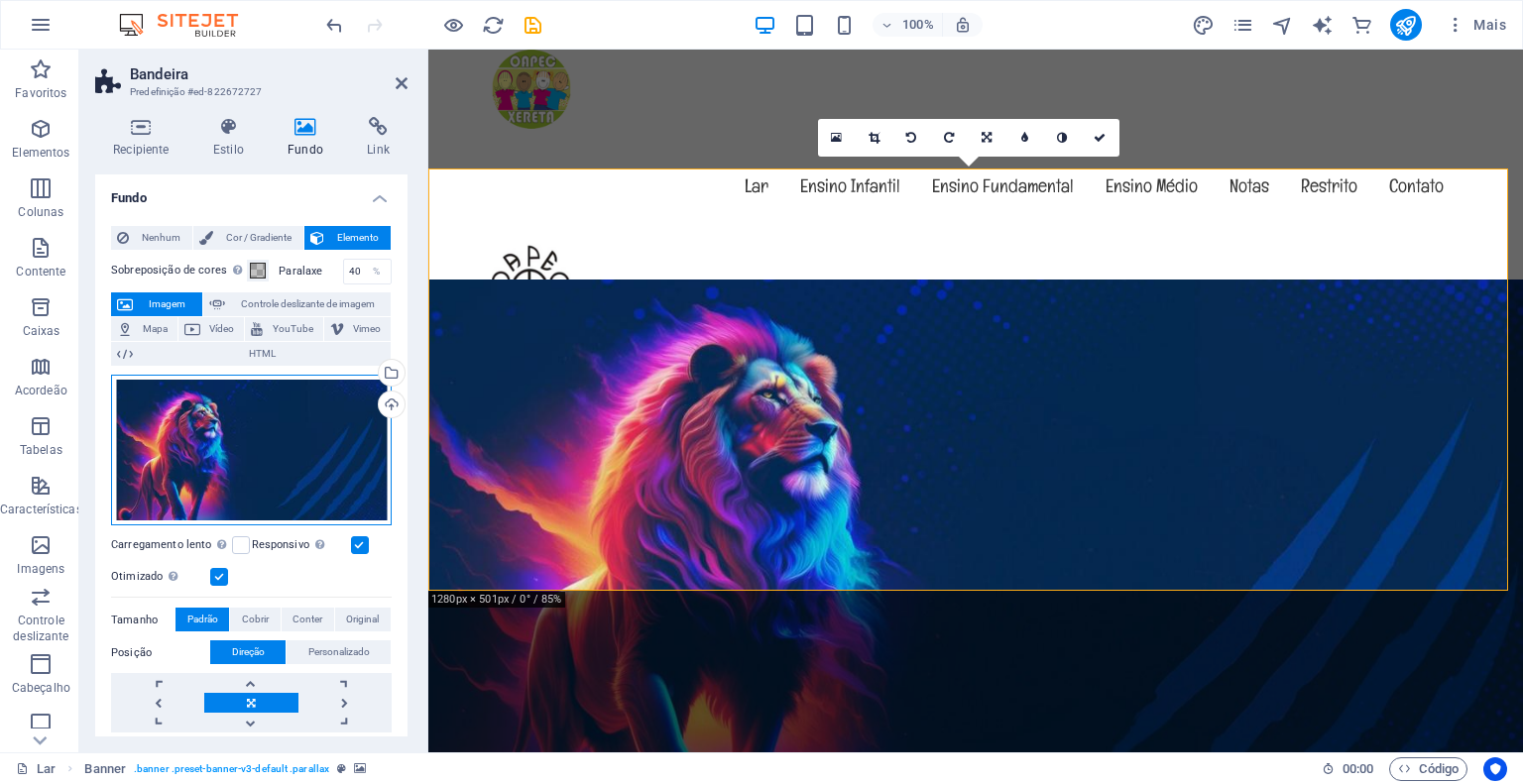 click on "Arraste os arquivos aqui, clique para escolher os arquivos ou  selecione-os em Arquivos ou em nossas fotos e vídeos de estoque gratuitos" at bounding box center (251, 450) 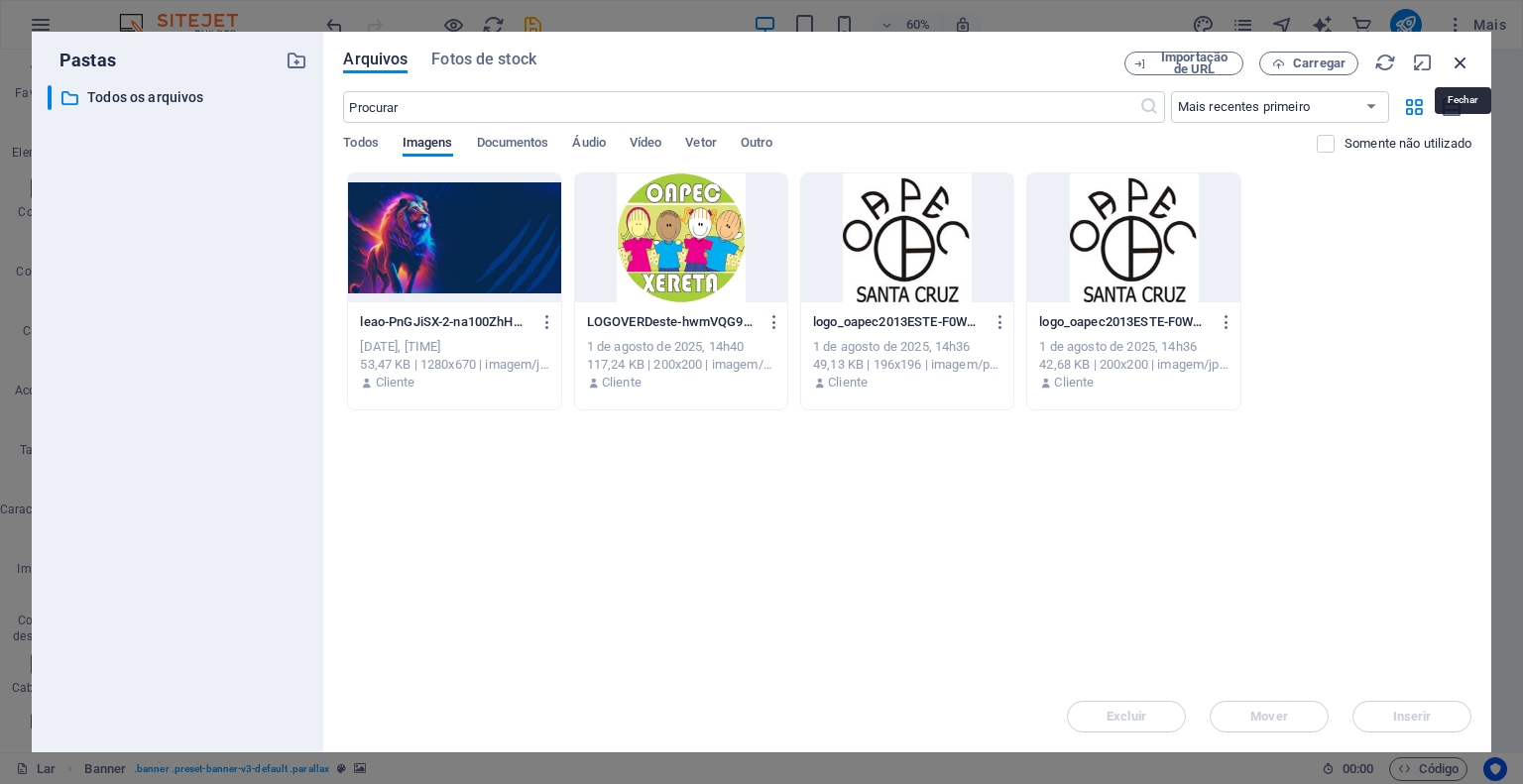drag, startPoint x: 1462, startPoint y: 56, endPoint x: 404, endPoint y: 369, distance: 1103.3281 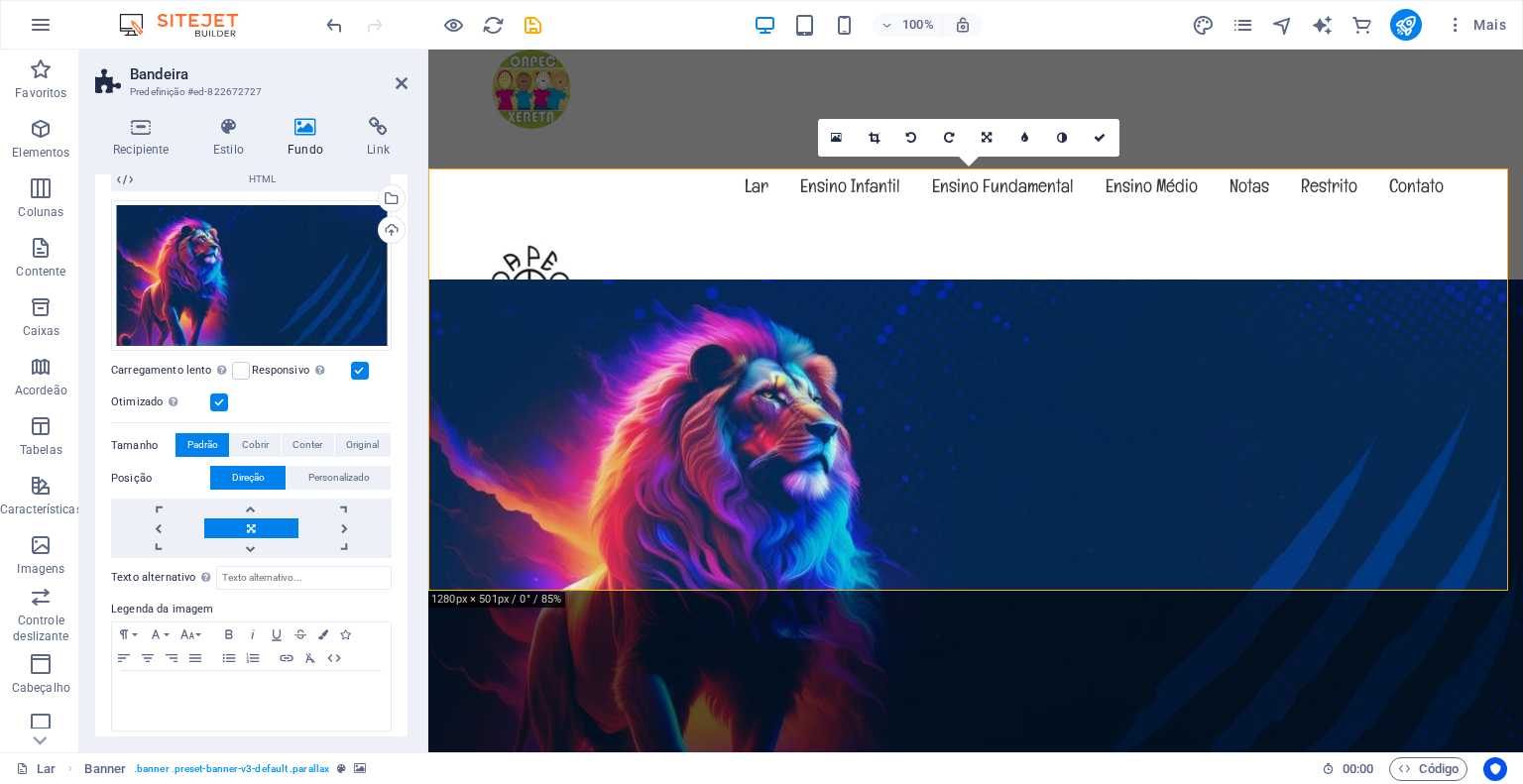 scroll, scrollTop: 182, scrollLeft: 0, axis: vertical 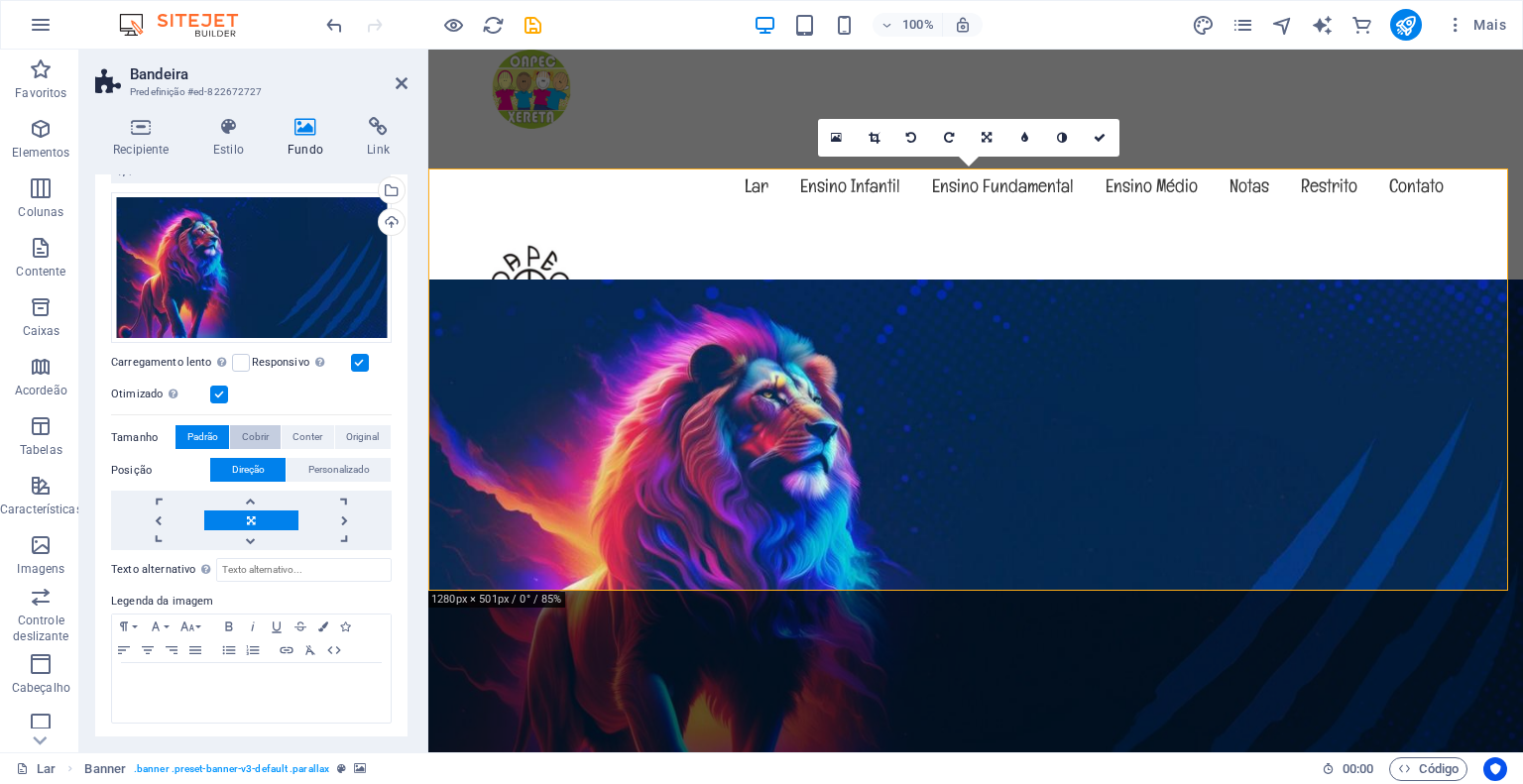 click on "Cobrir" at bounding box center (255, 436) 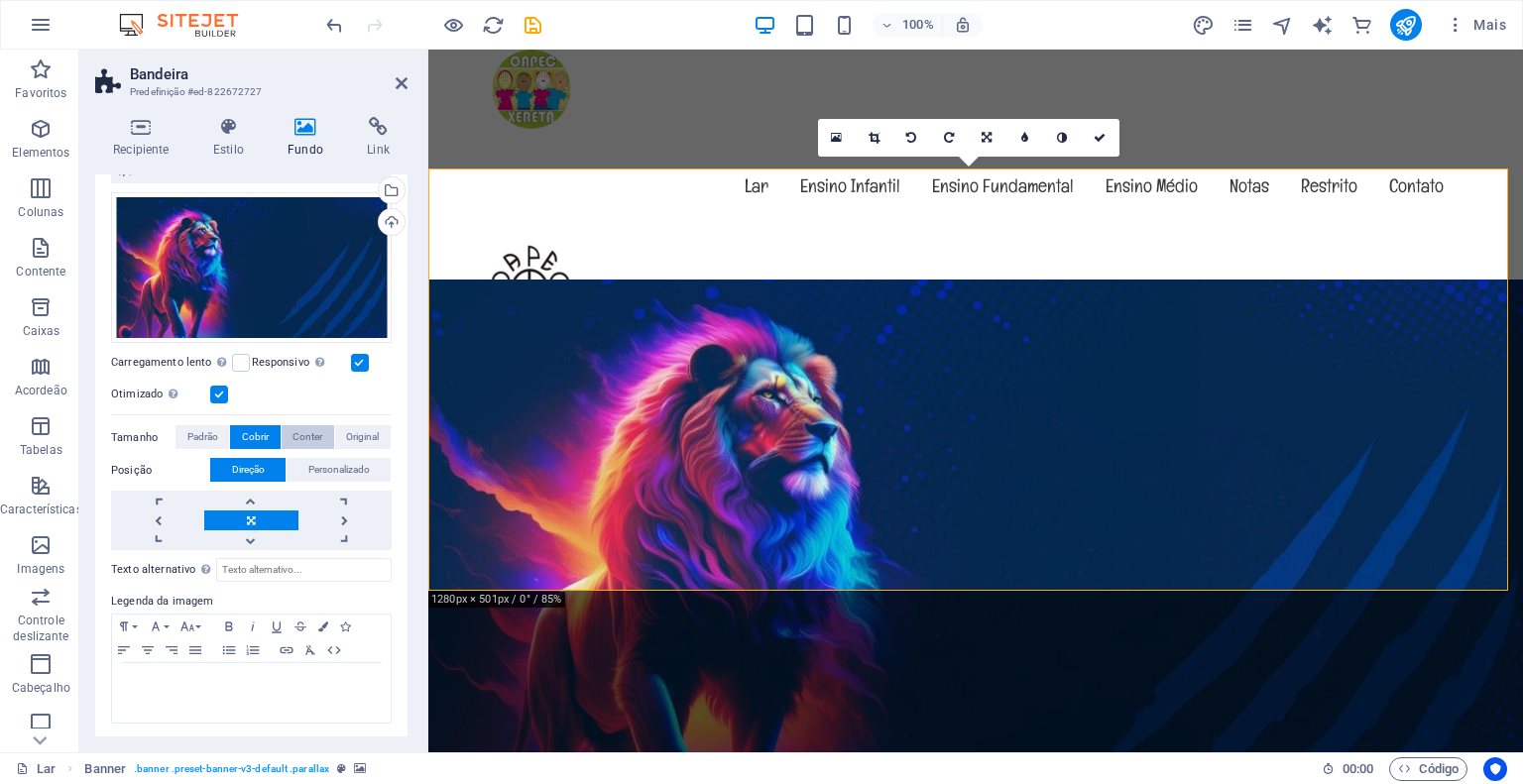 click on "Conter" at bounding box center (307, 437) 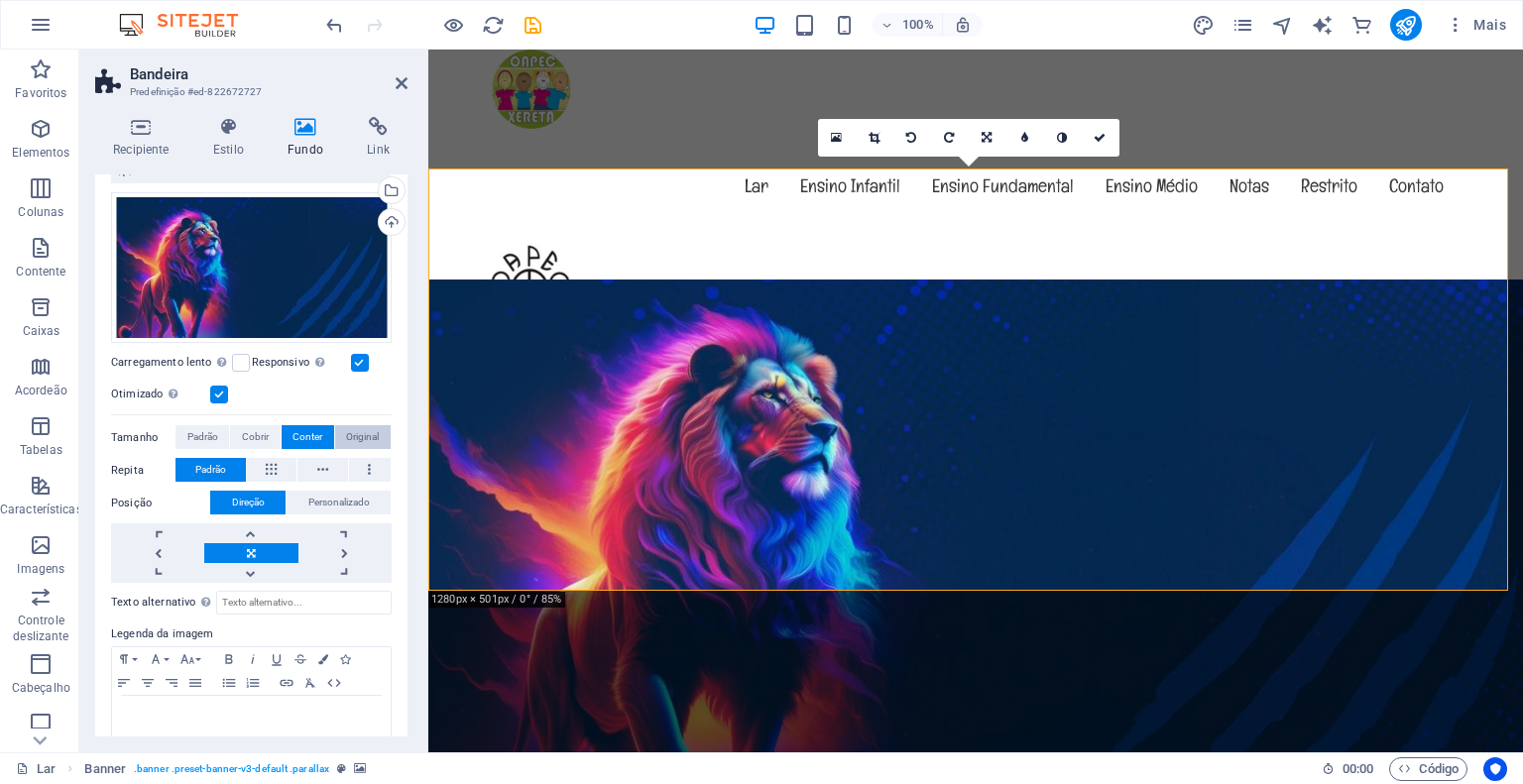 click on "Original" at bounding box center [363, 437] 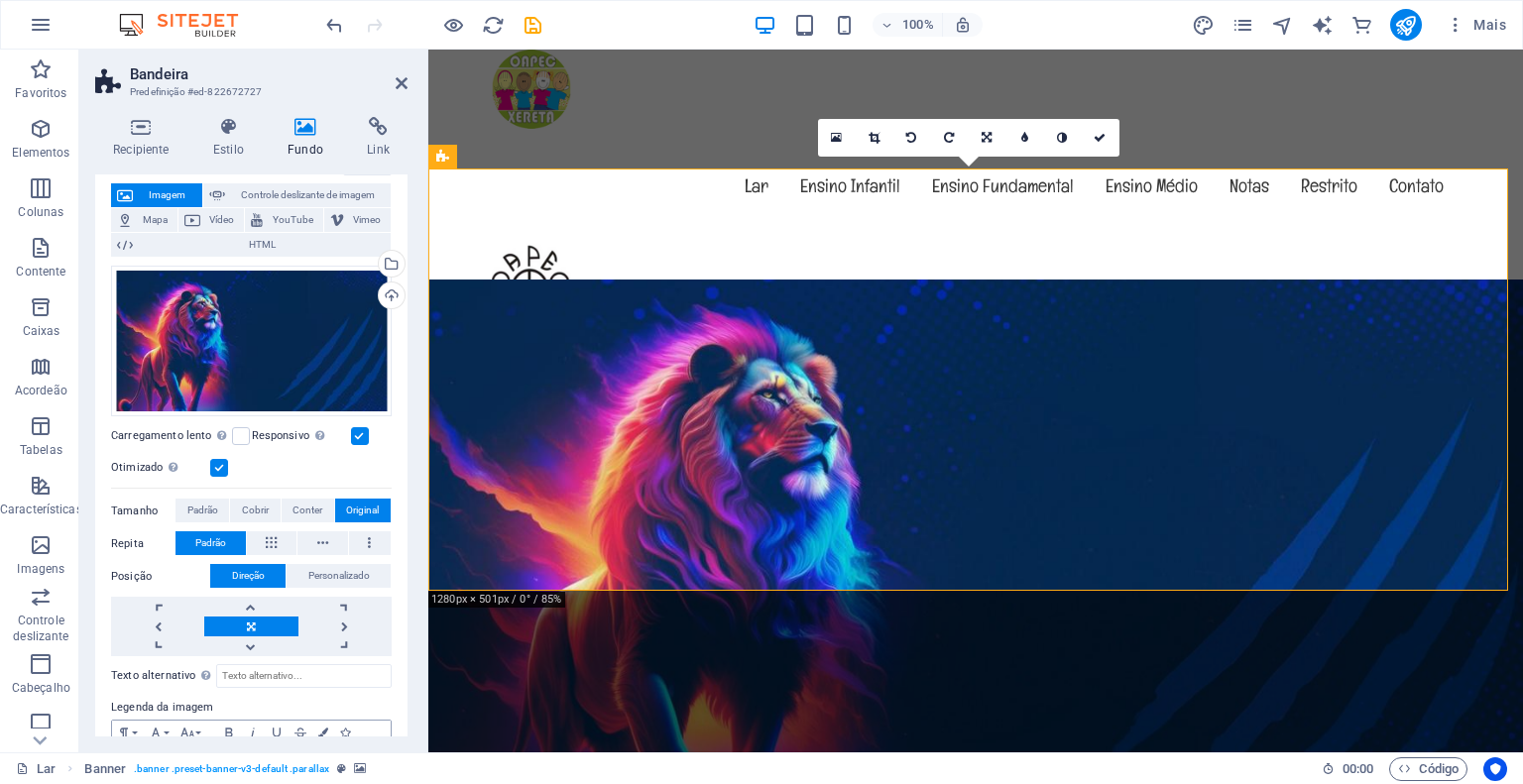 scroll, scrollTop: 215, scrollLeft: 0, axis: vertical 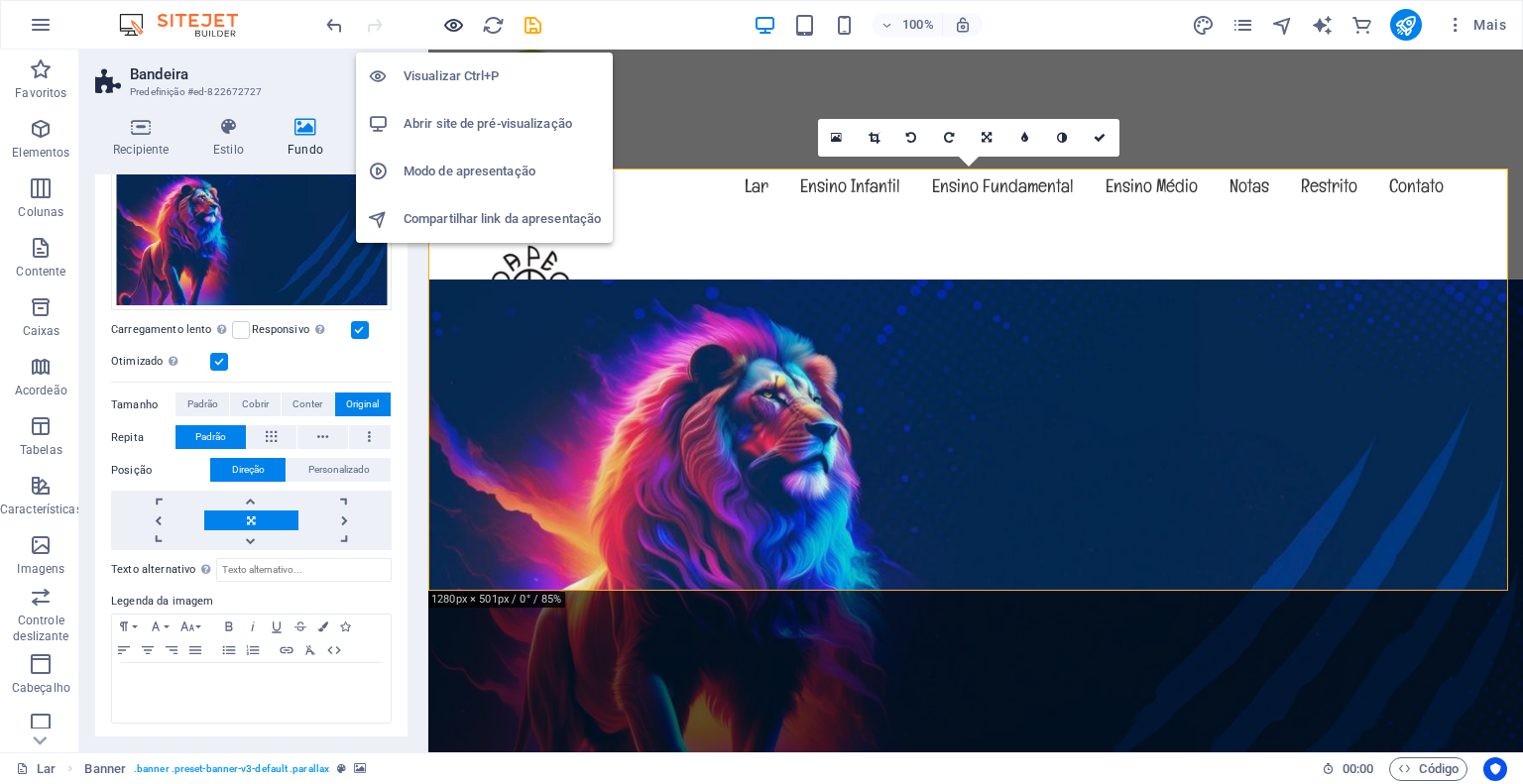 click at bounding box center [453, 25] 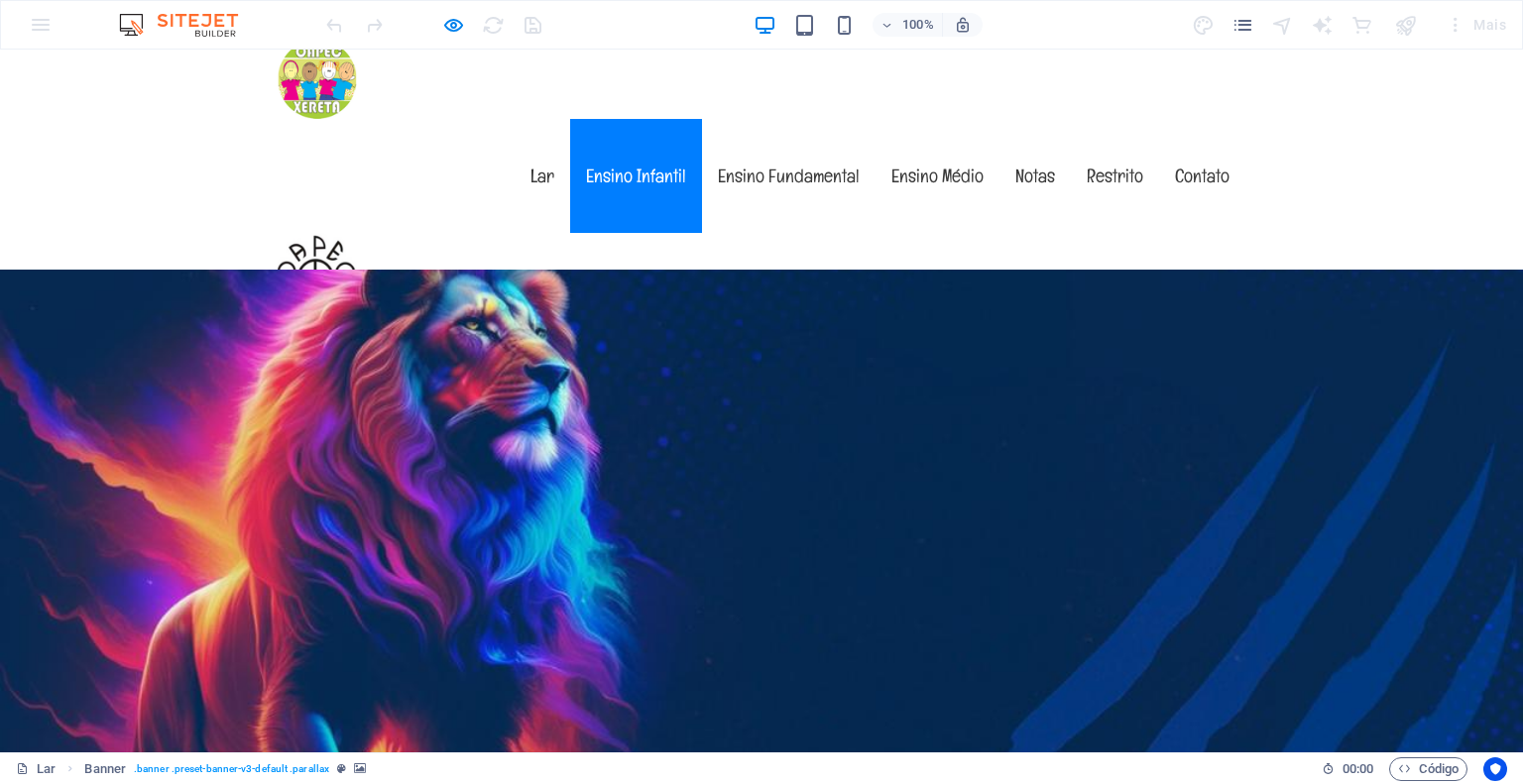scroll, scrollTop: 0, scrollLeft: 0, axis: both 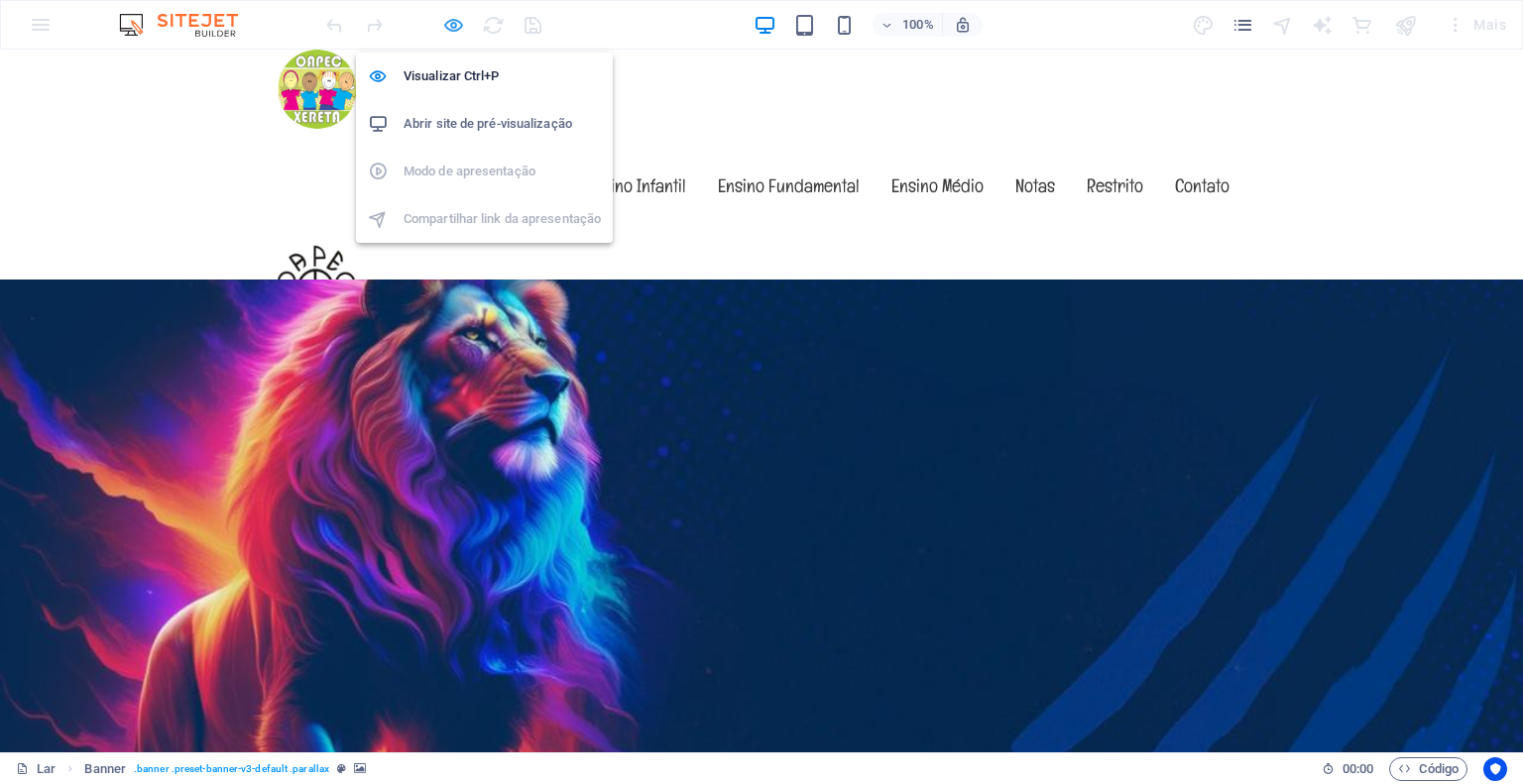 drag, startPoint x: 450, startPoint y: 23, endPoint x: 225, endPoint y: 263, distance: 328.97568 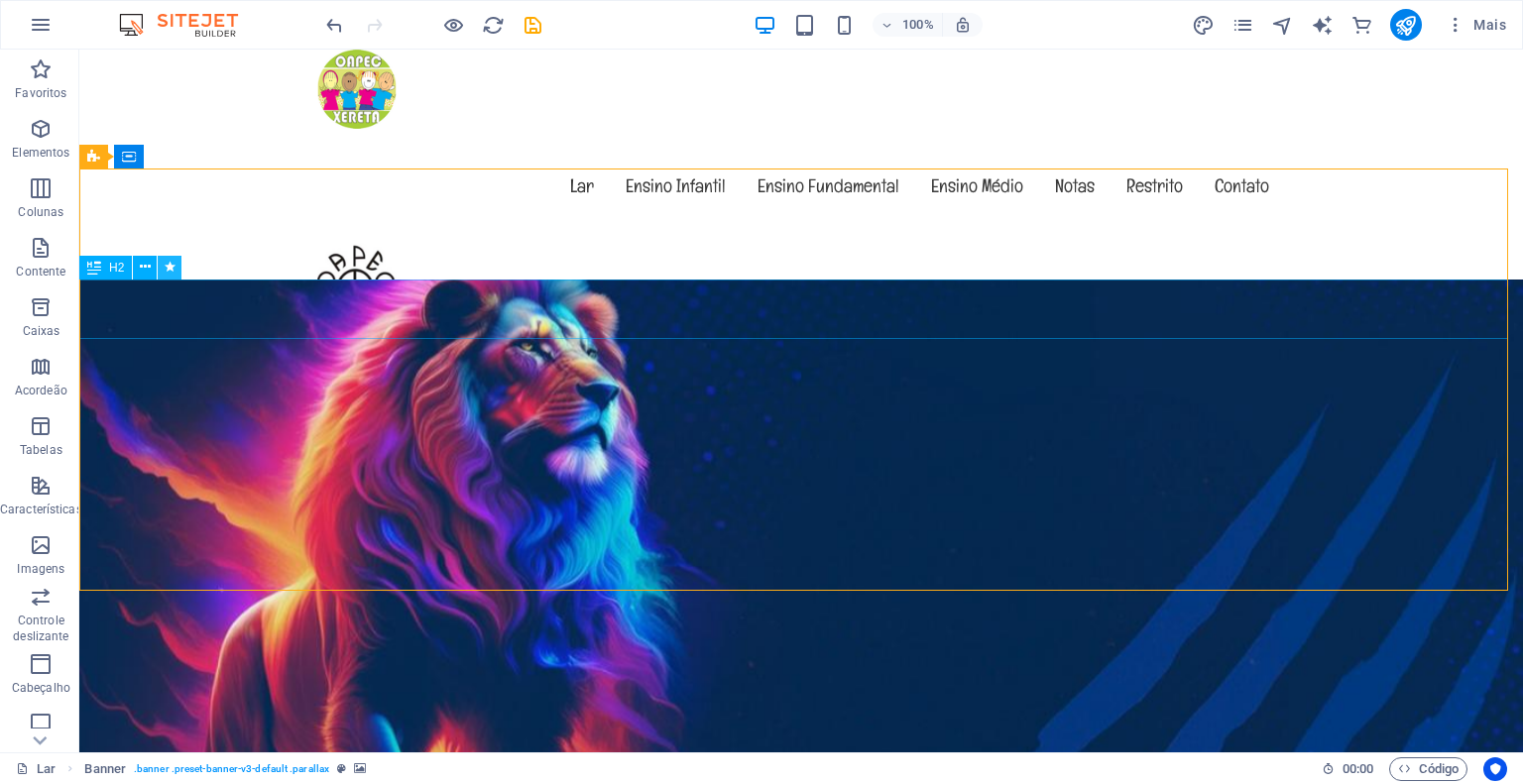 click at bounding box center [170, 268] 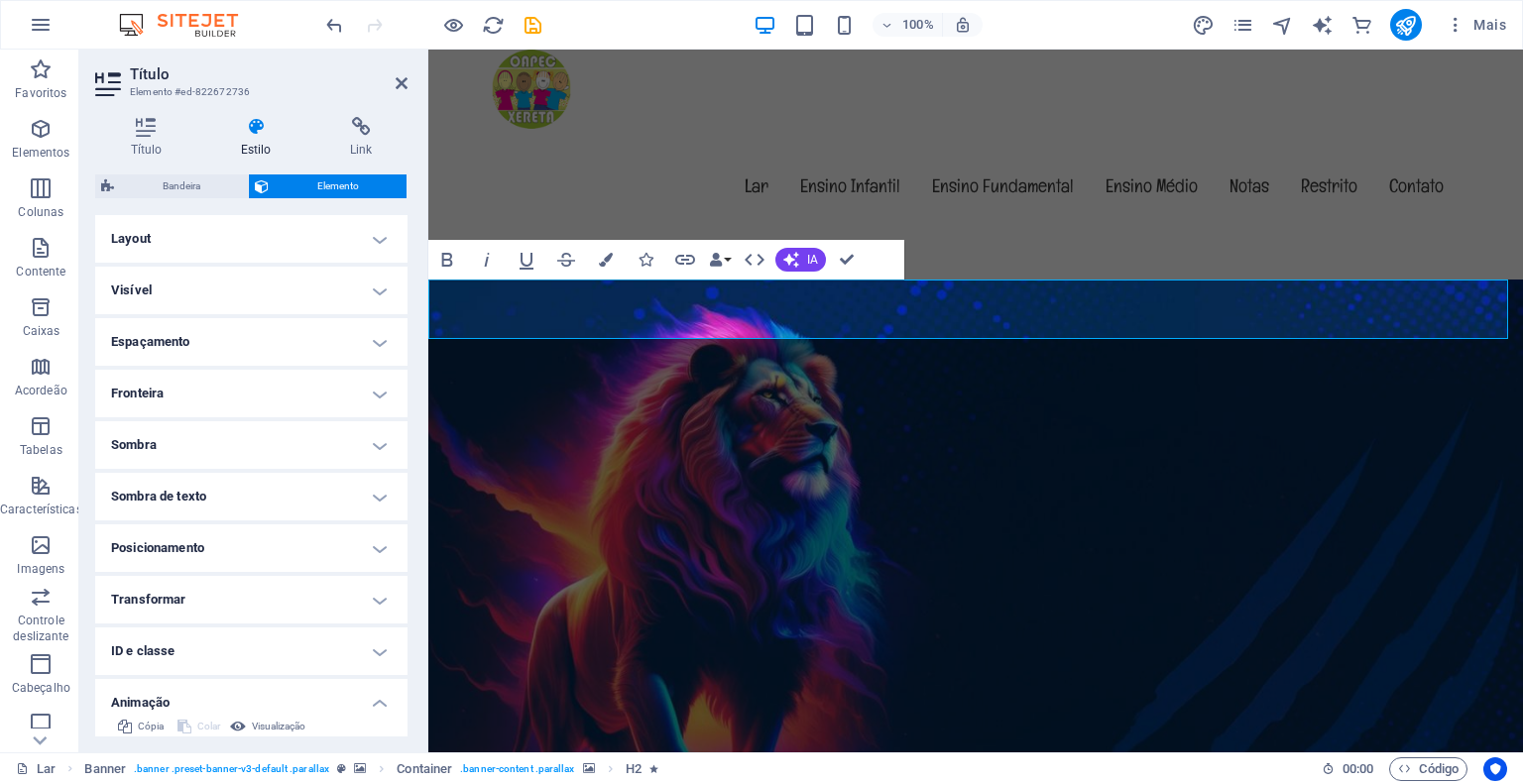 click at bounding box center (976, 1082) 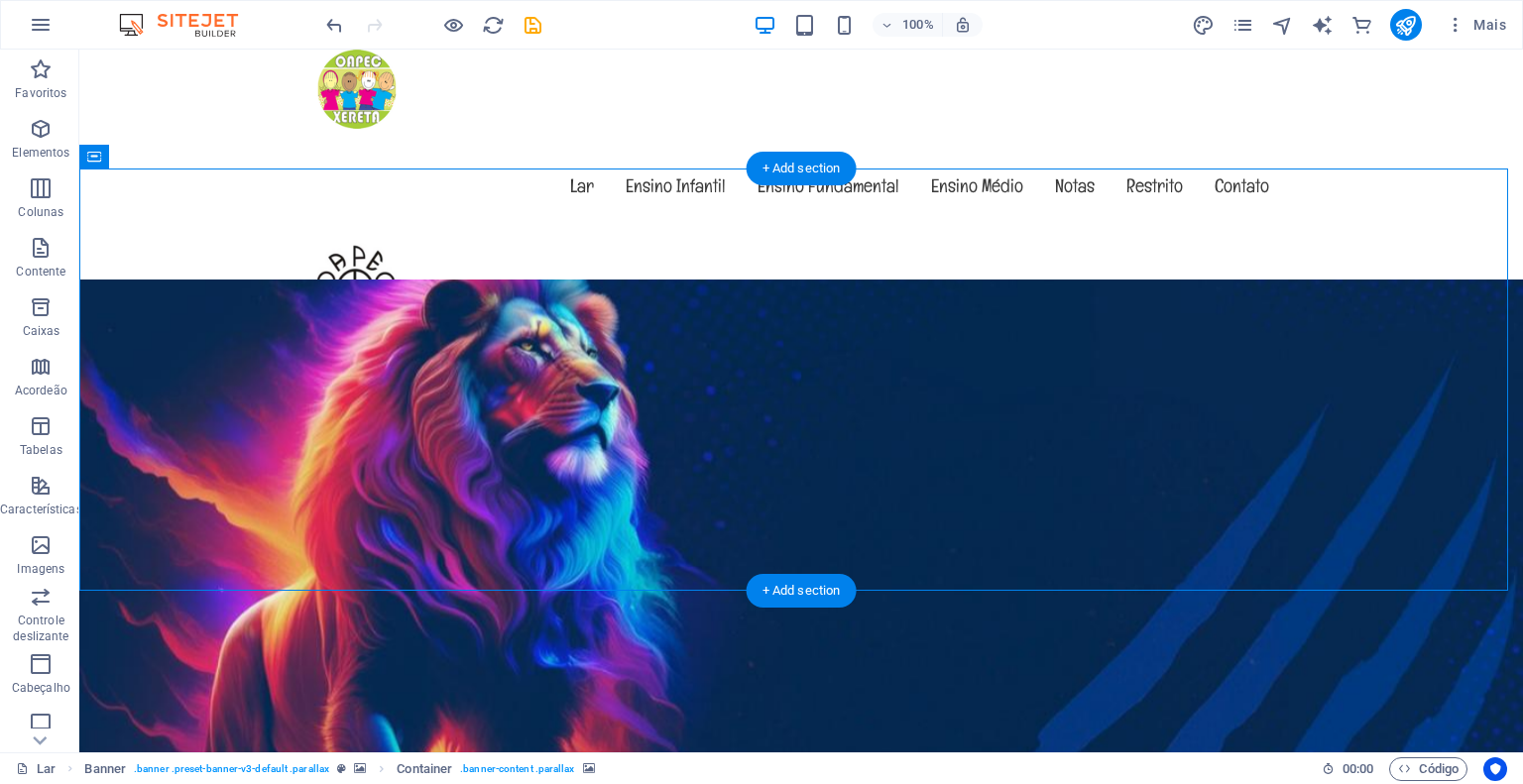 click at bounding box center (801, 1082) 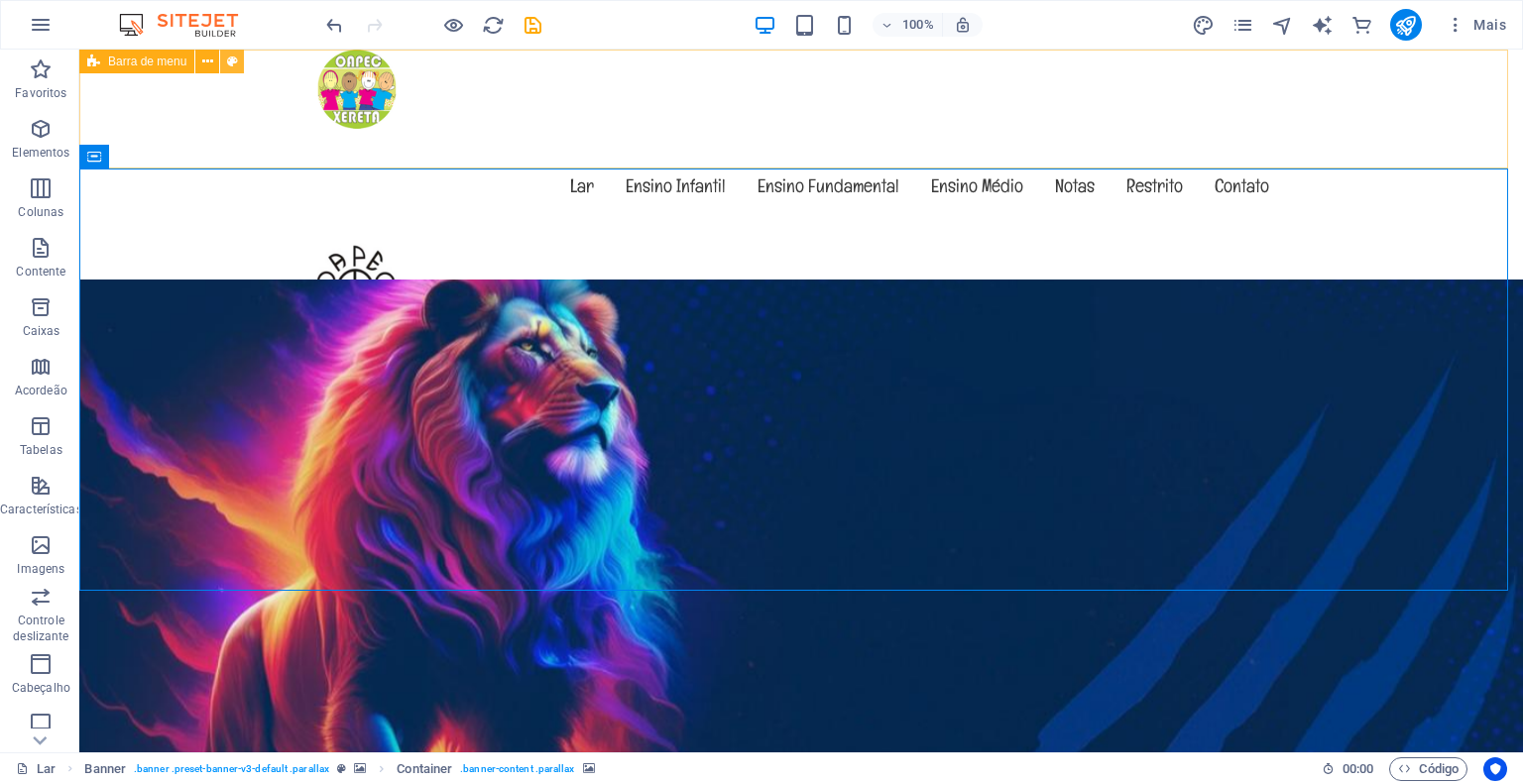 click at bounding box center [232, 61] 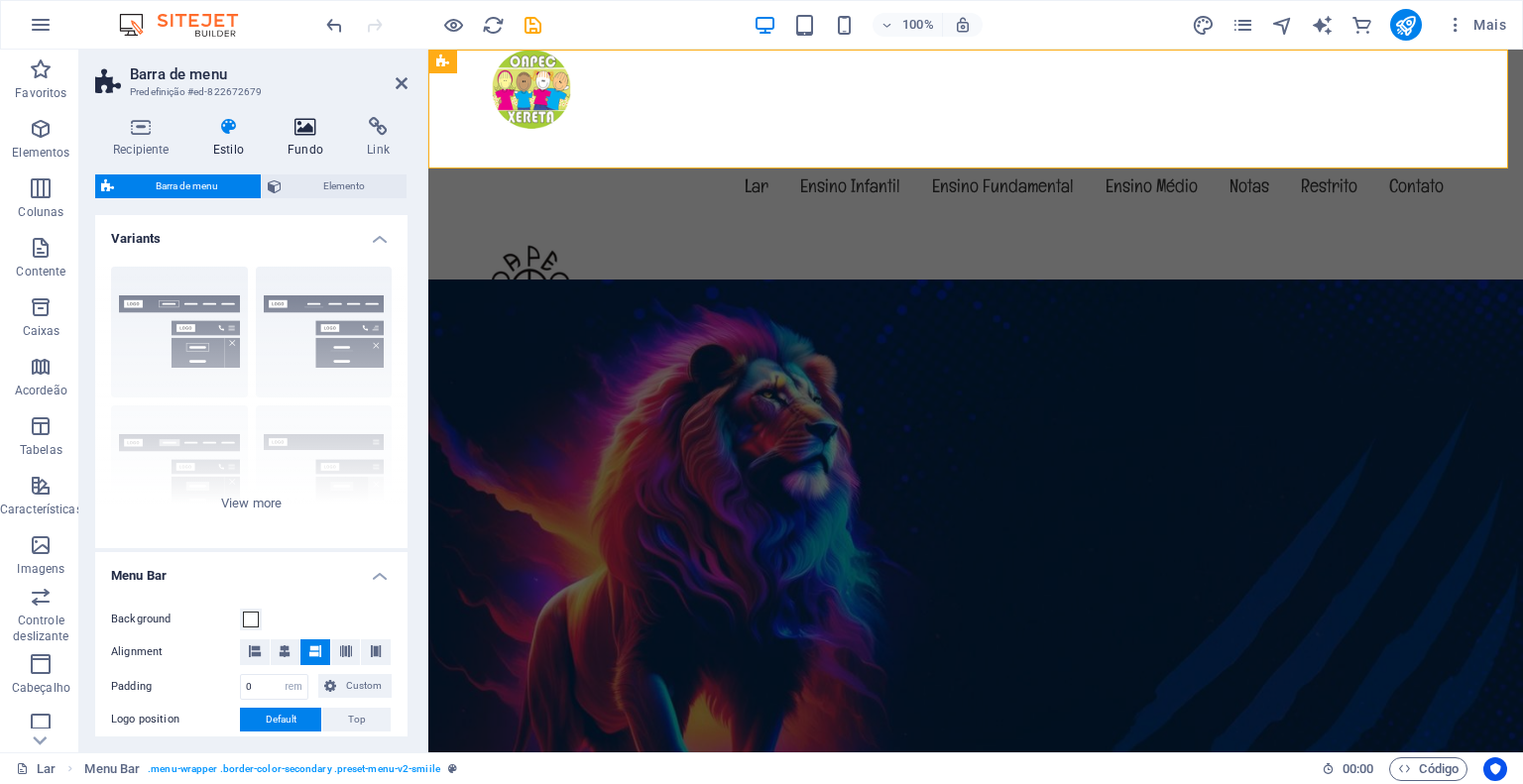 click at bounding box center [305, 127] 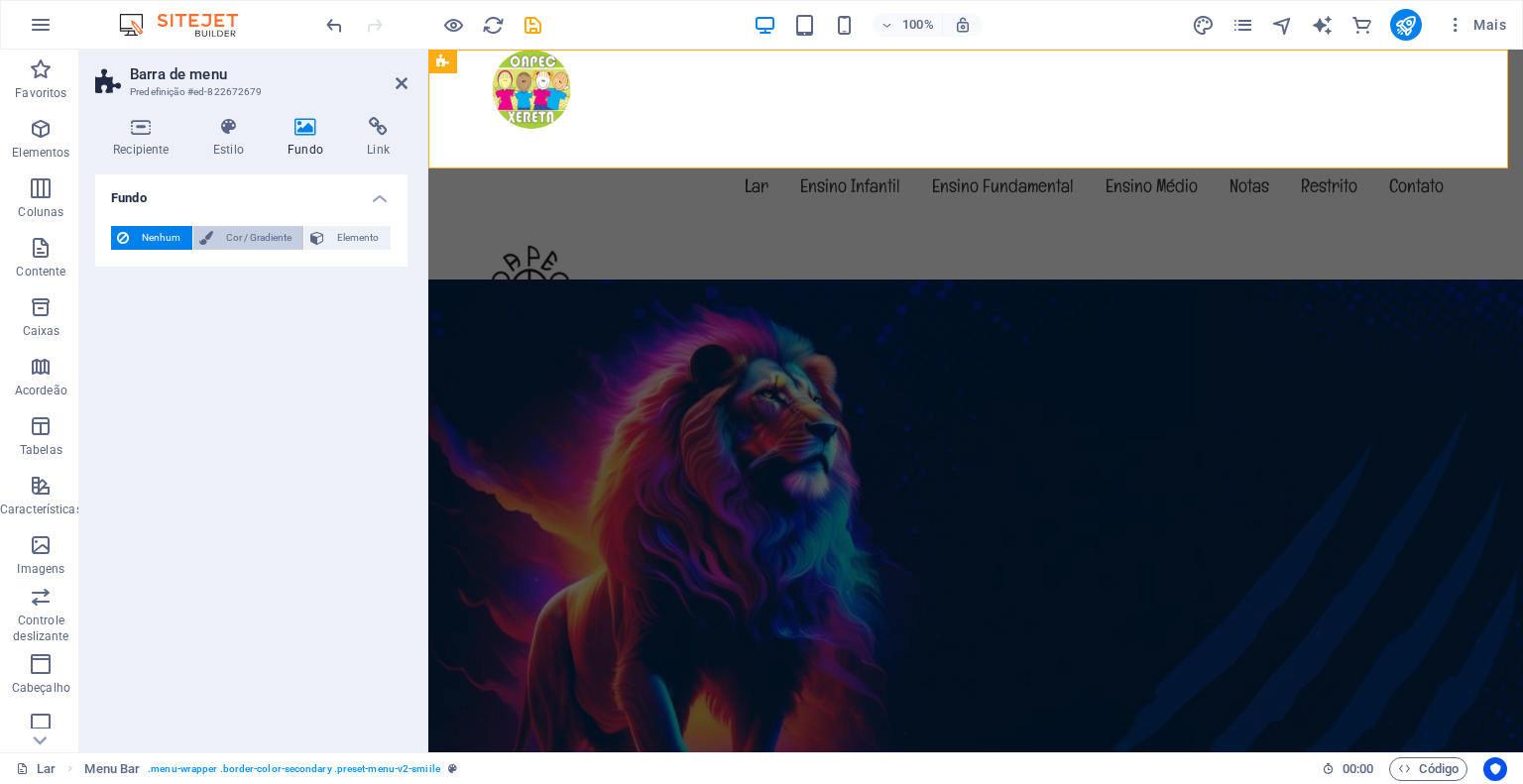 click on "Cor / Gradiente" at bounding box center [259, 237] 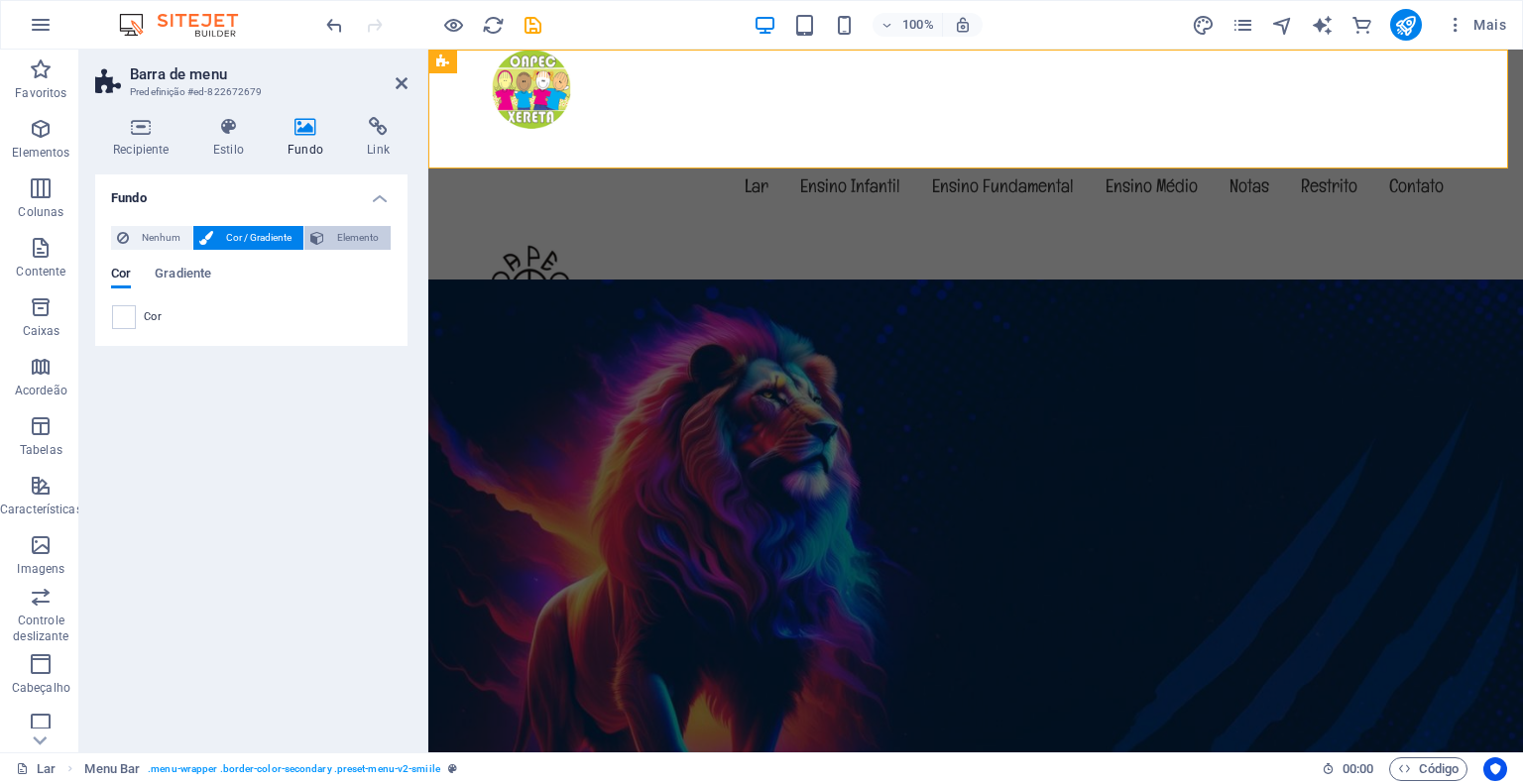click on "Elemento" at bounding box center (357, 238) 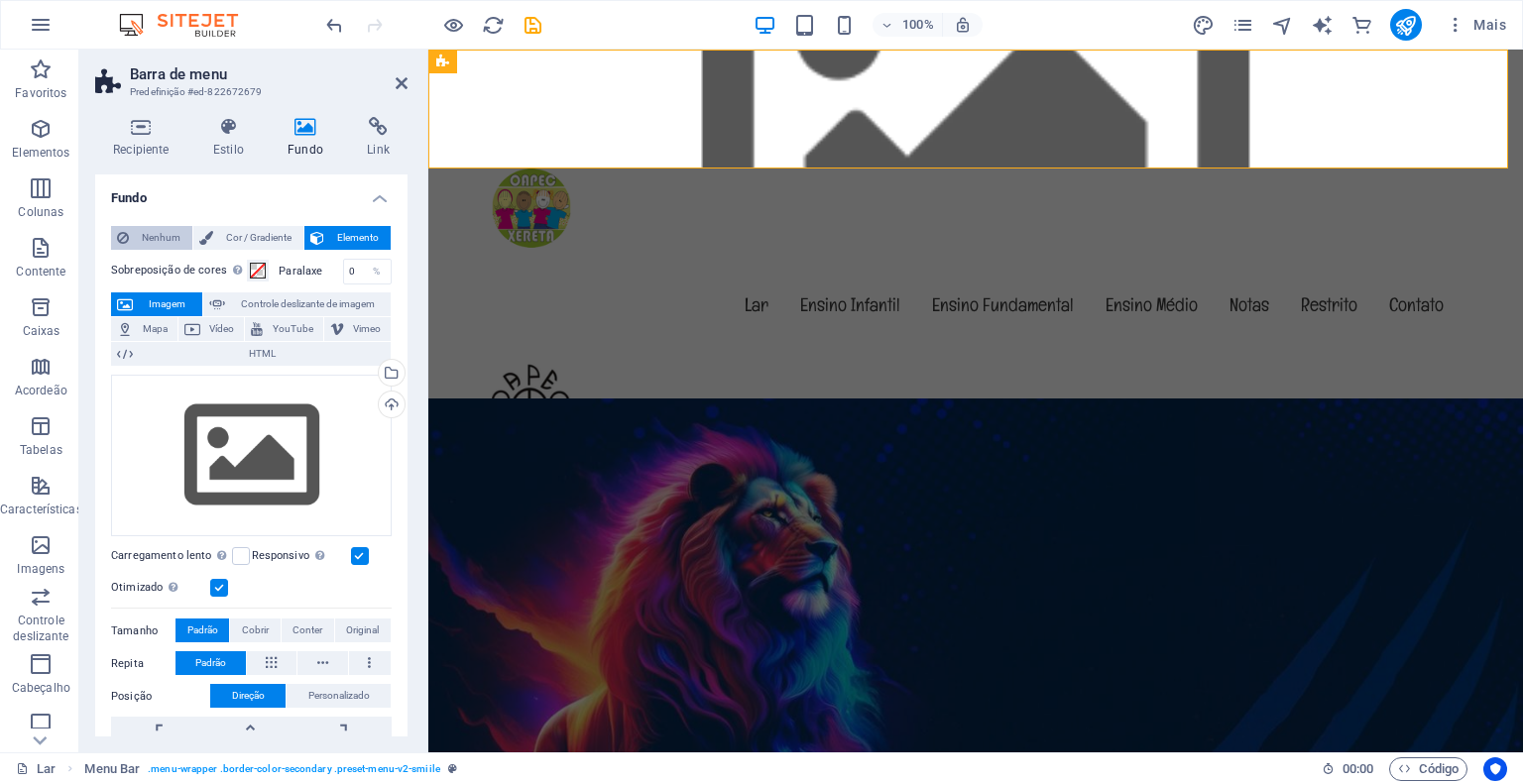 click on "Nenhum" at bounding box center (161, 237) 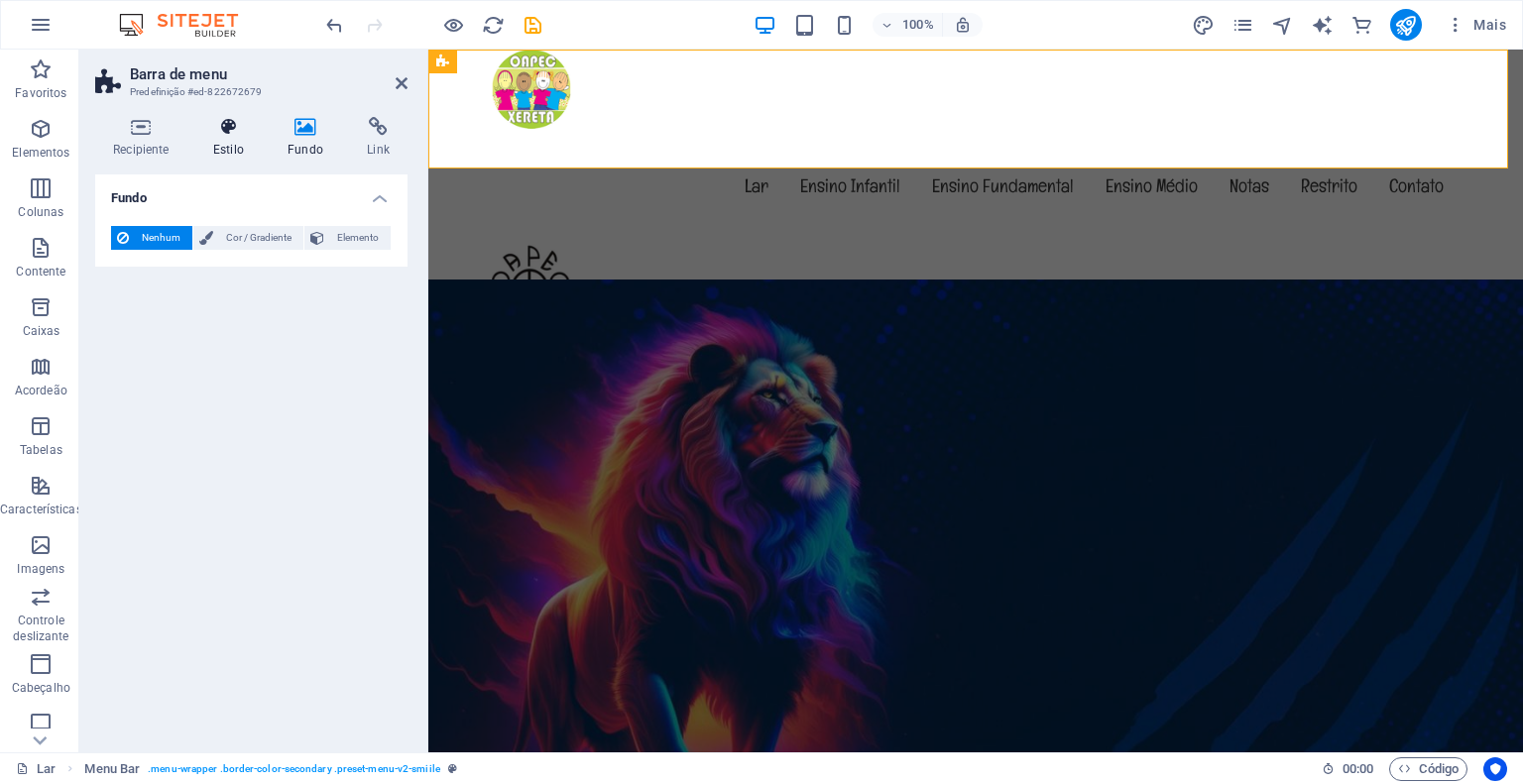 click on "Estilo" at bounding box center [232, 138] 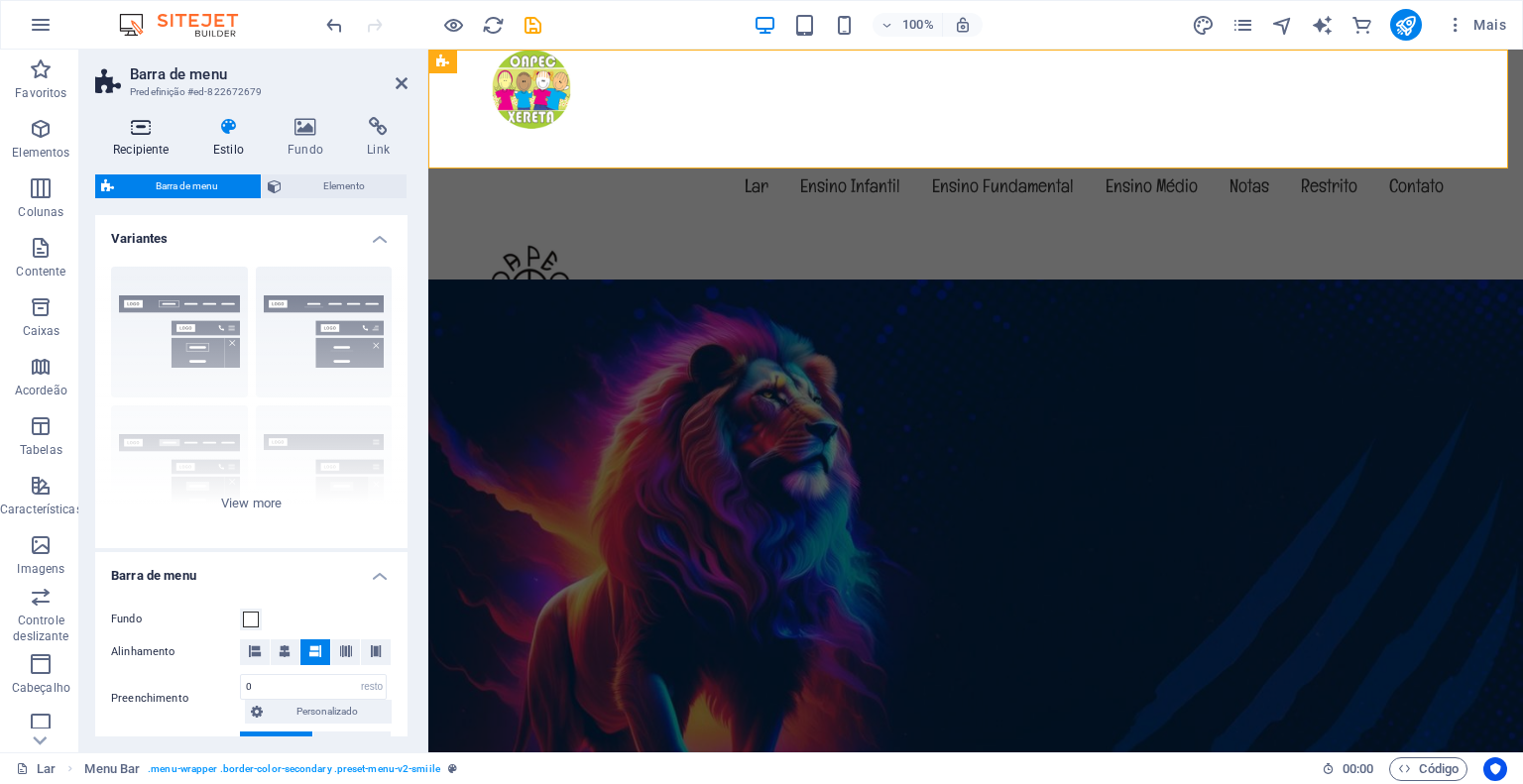 click at bounding box center [141, 127] 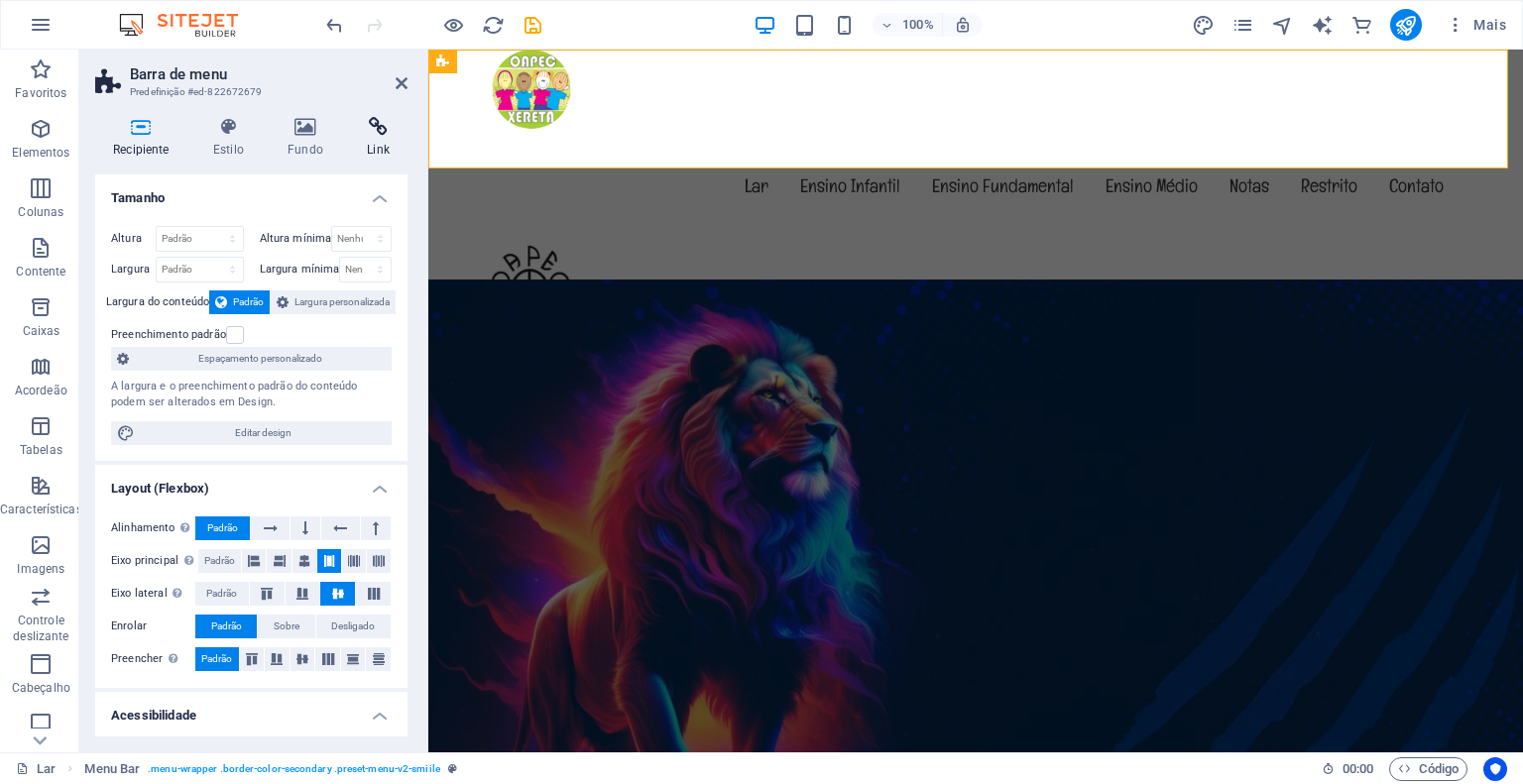 click at bounding box center [378, 127] 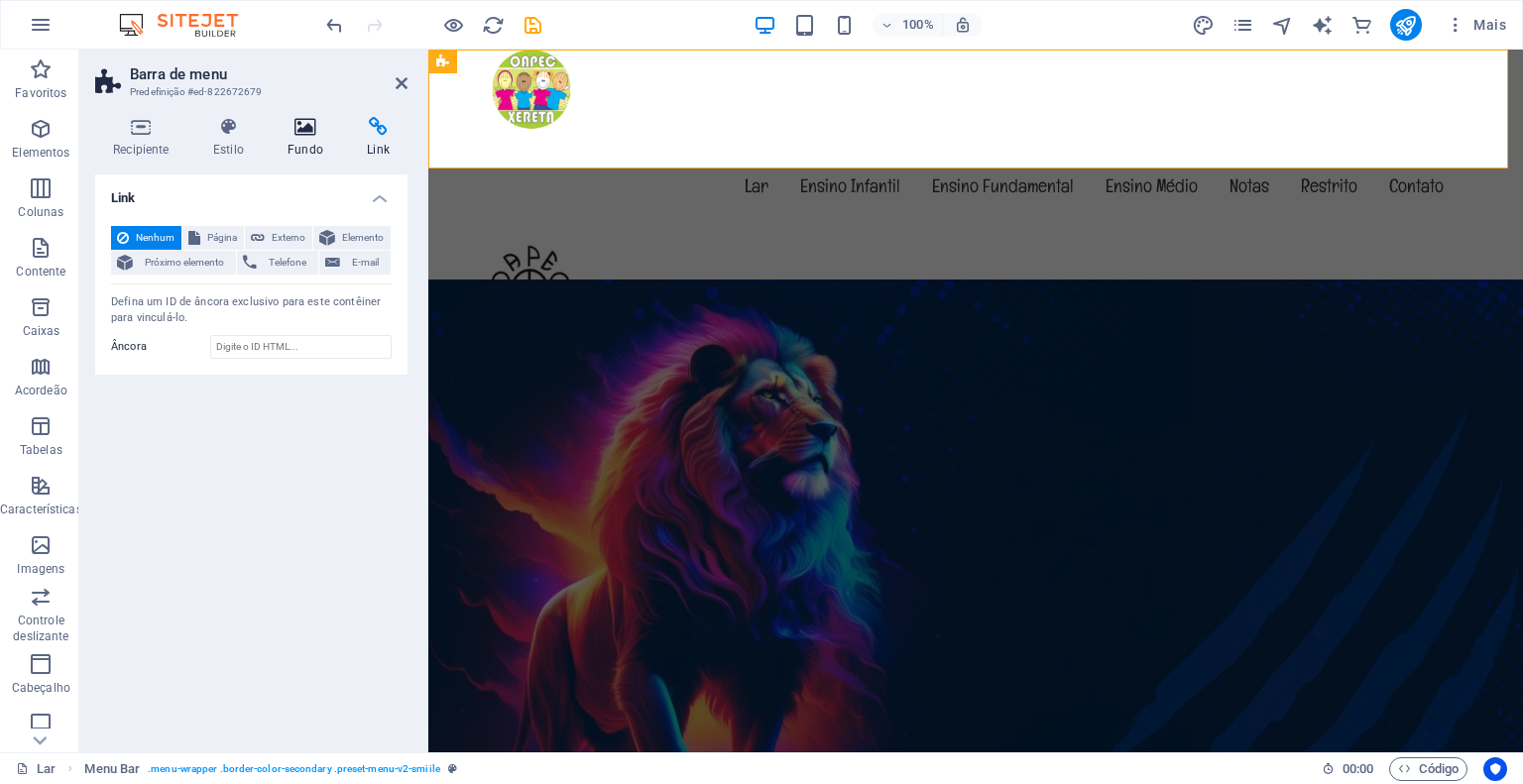 click on "Fundo" at bounding box center (305, 150) 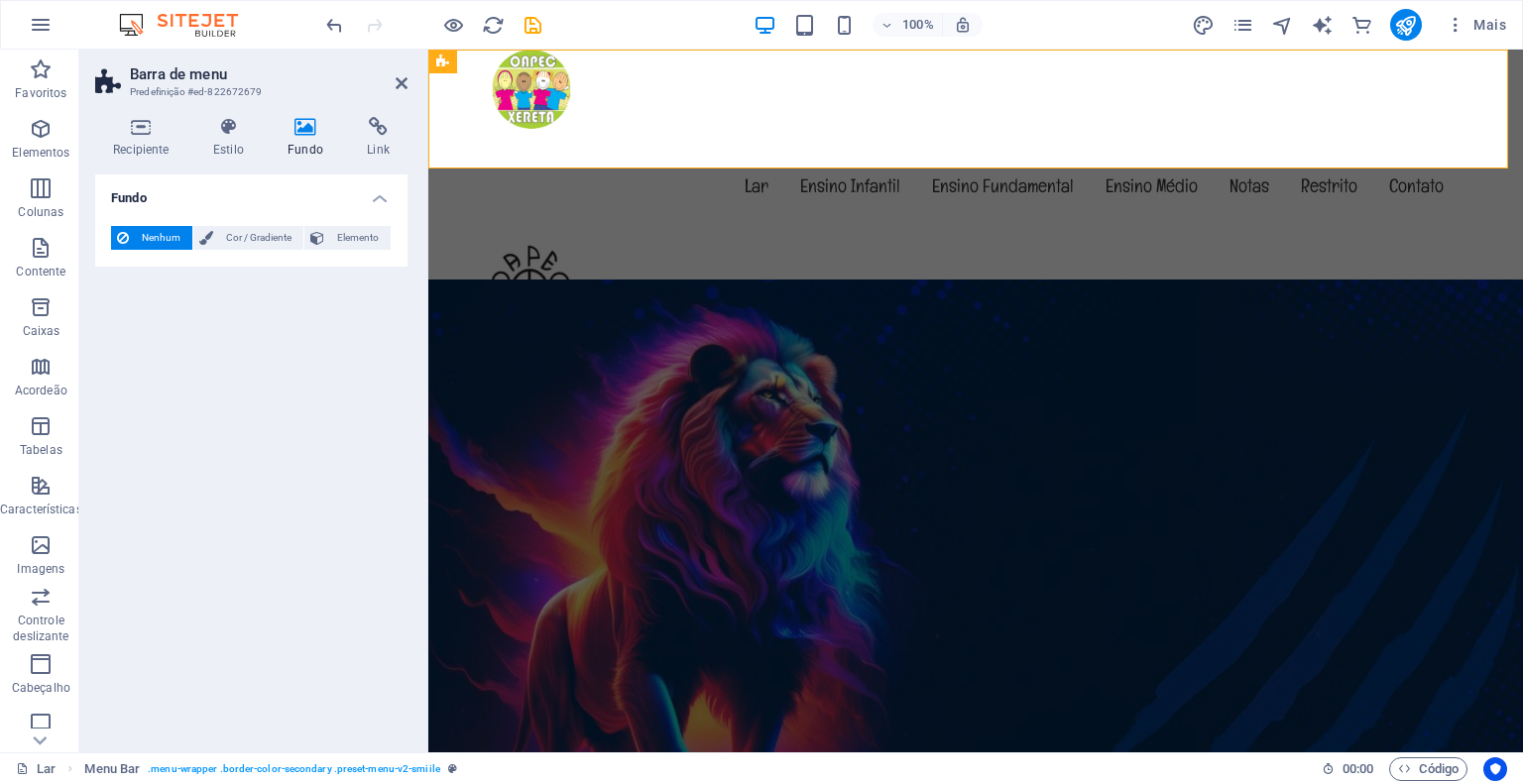 click at bounding box center (976, 1082) 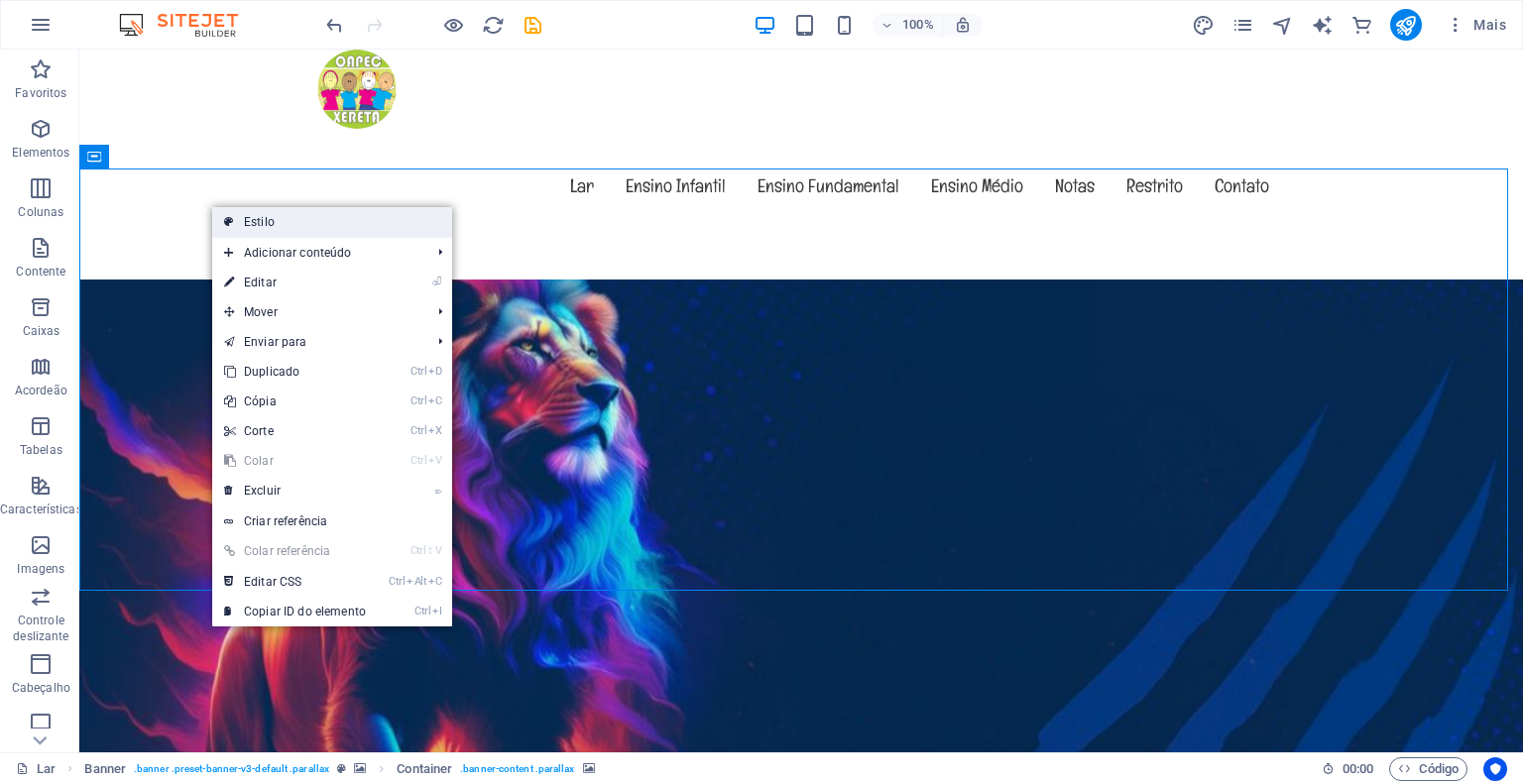 click on "Estilo" at bounding box center [332, 222] 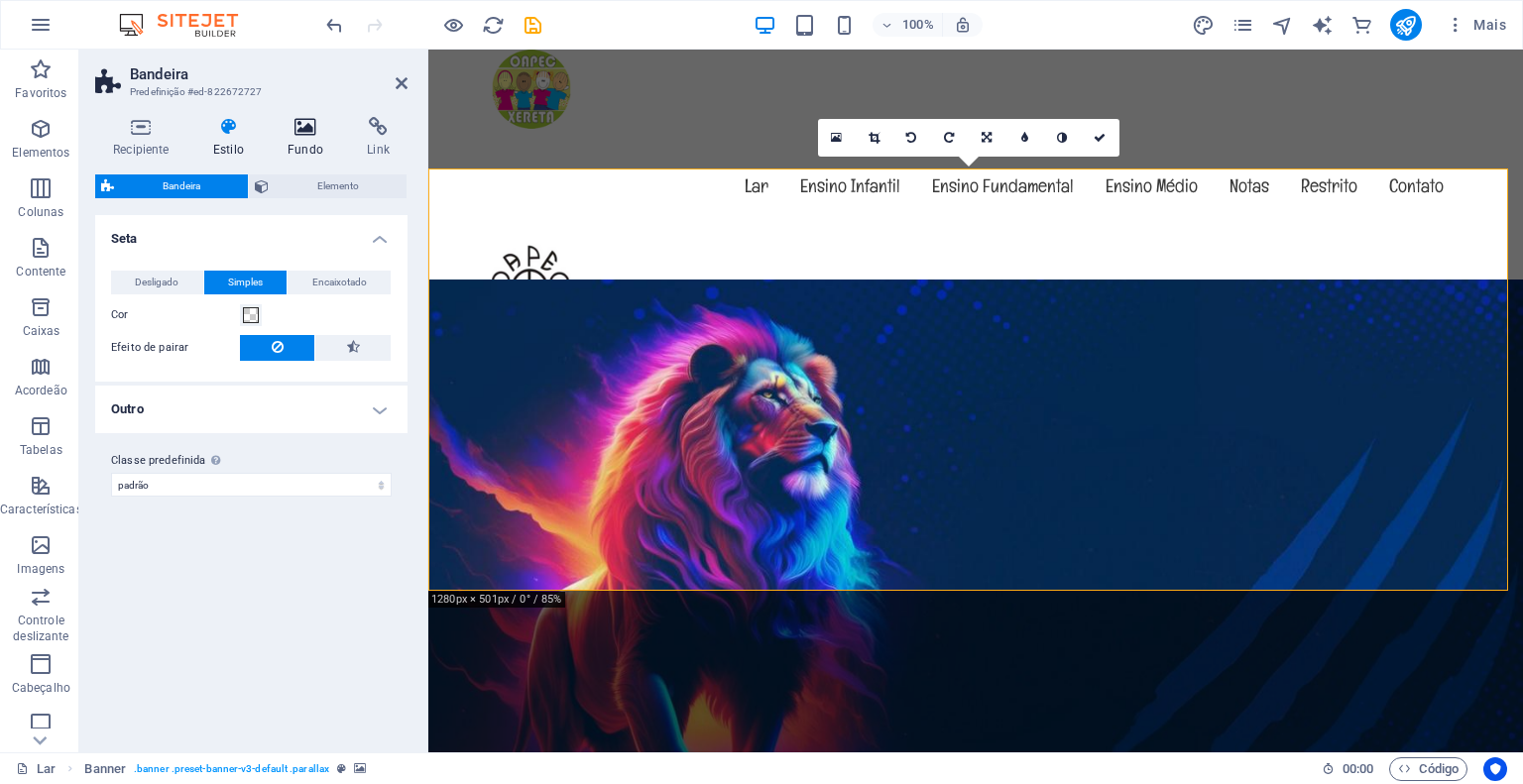 click on "Fundo" at bounding box center (309, 138) 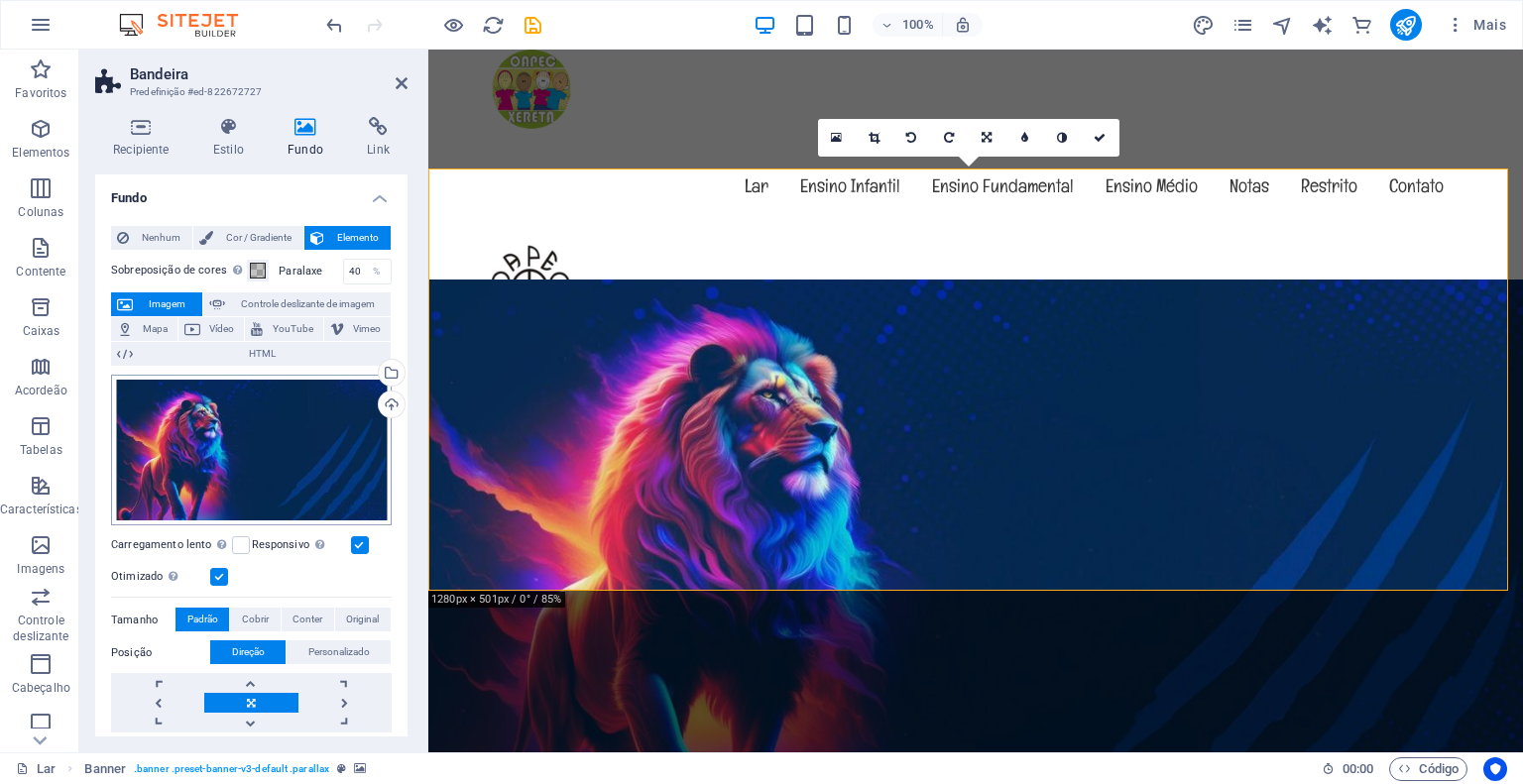 scroll, scrollTop: 99, scrollLeft: 0, axis: vertical 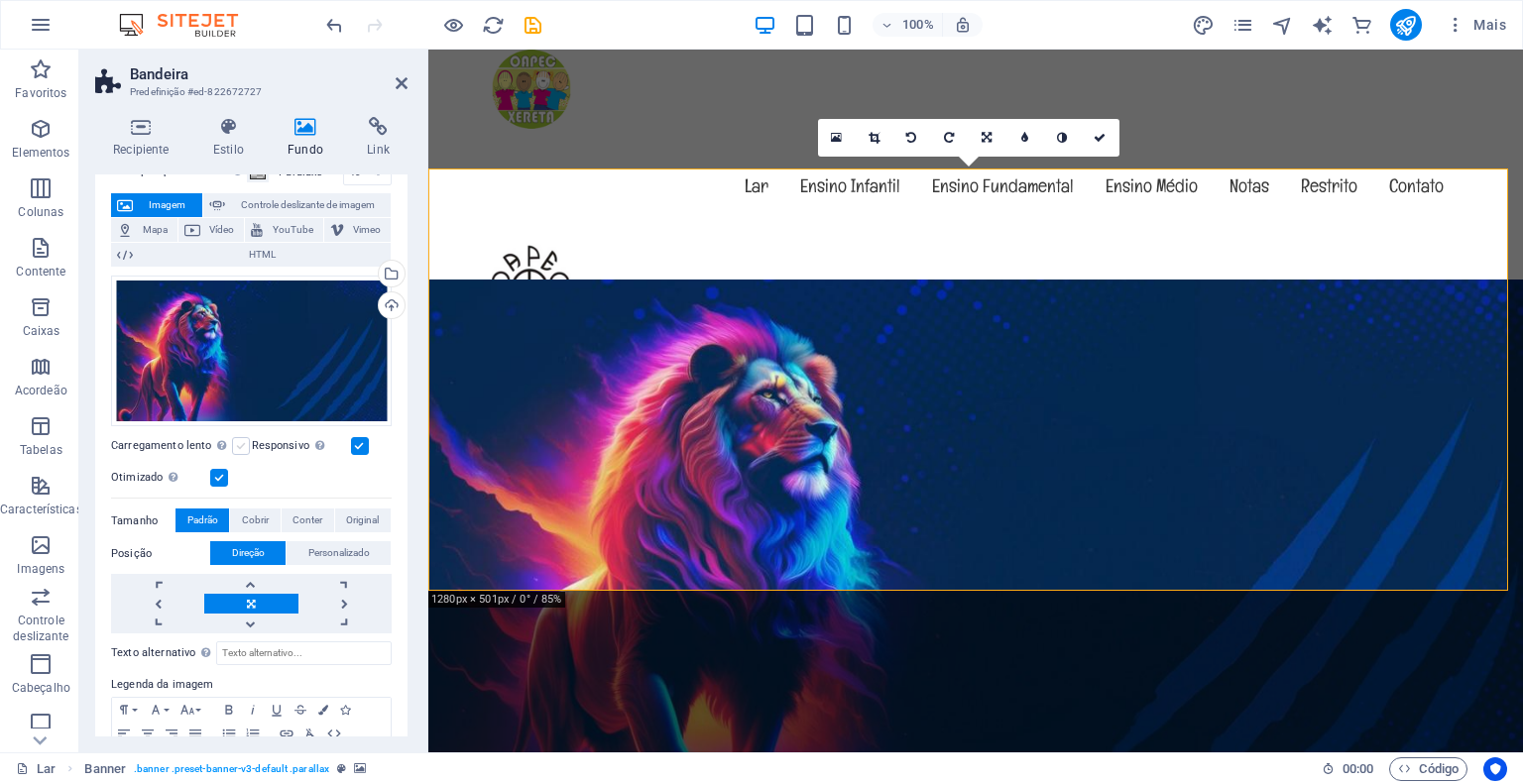 click at bounding box center (241, 446) 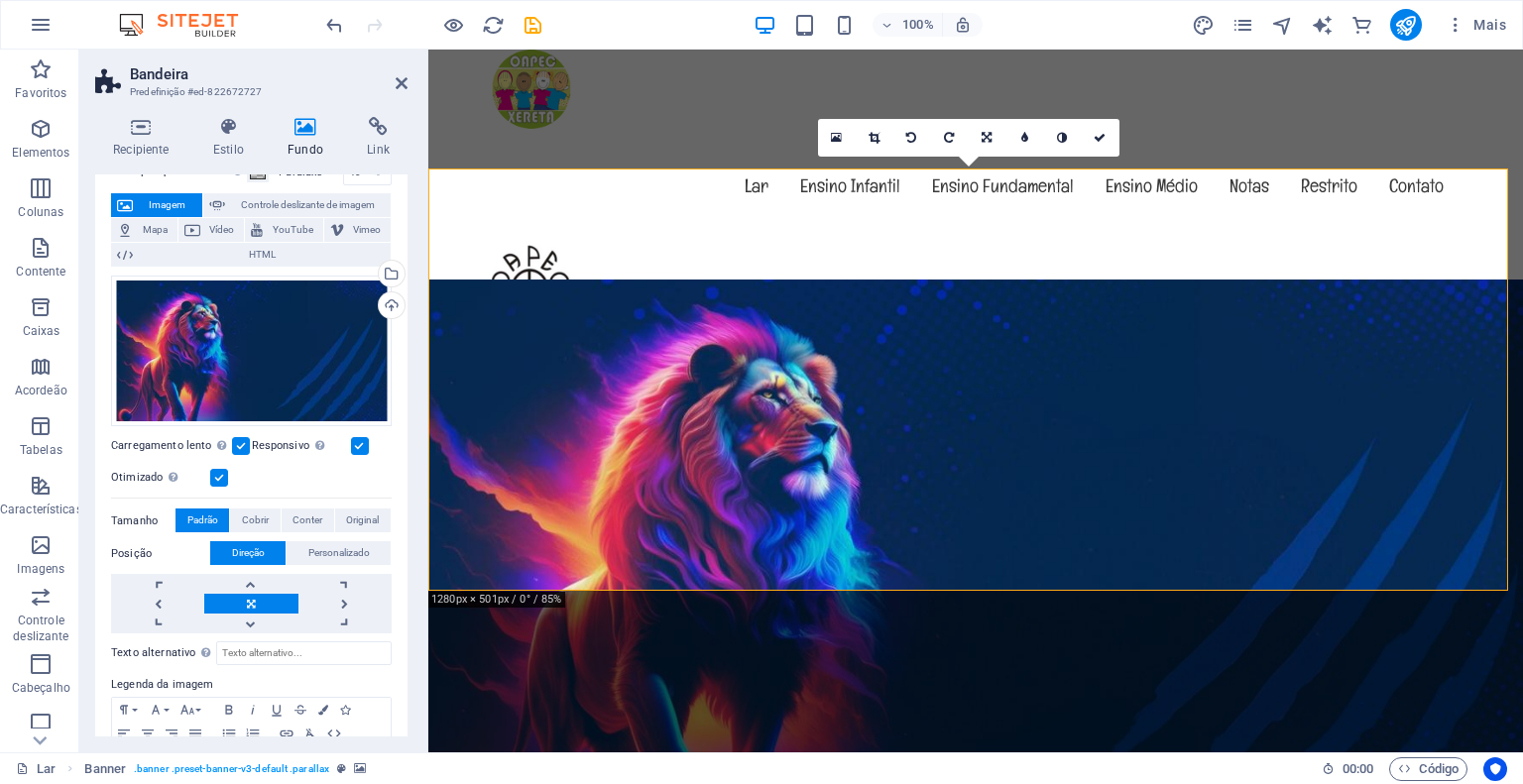 click at bounding box center (241, 446) 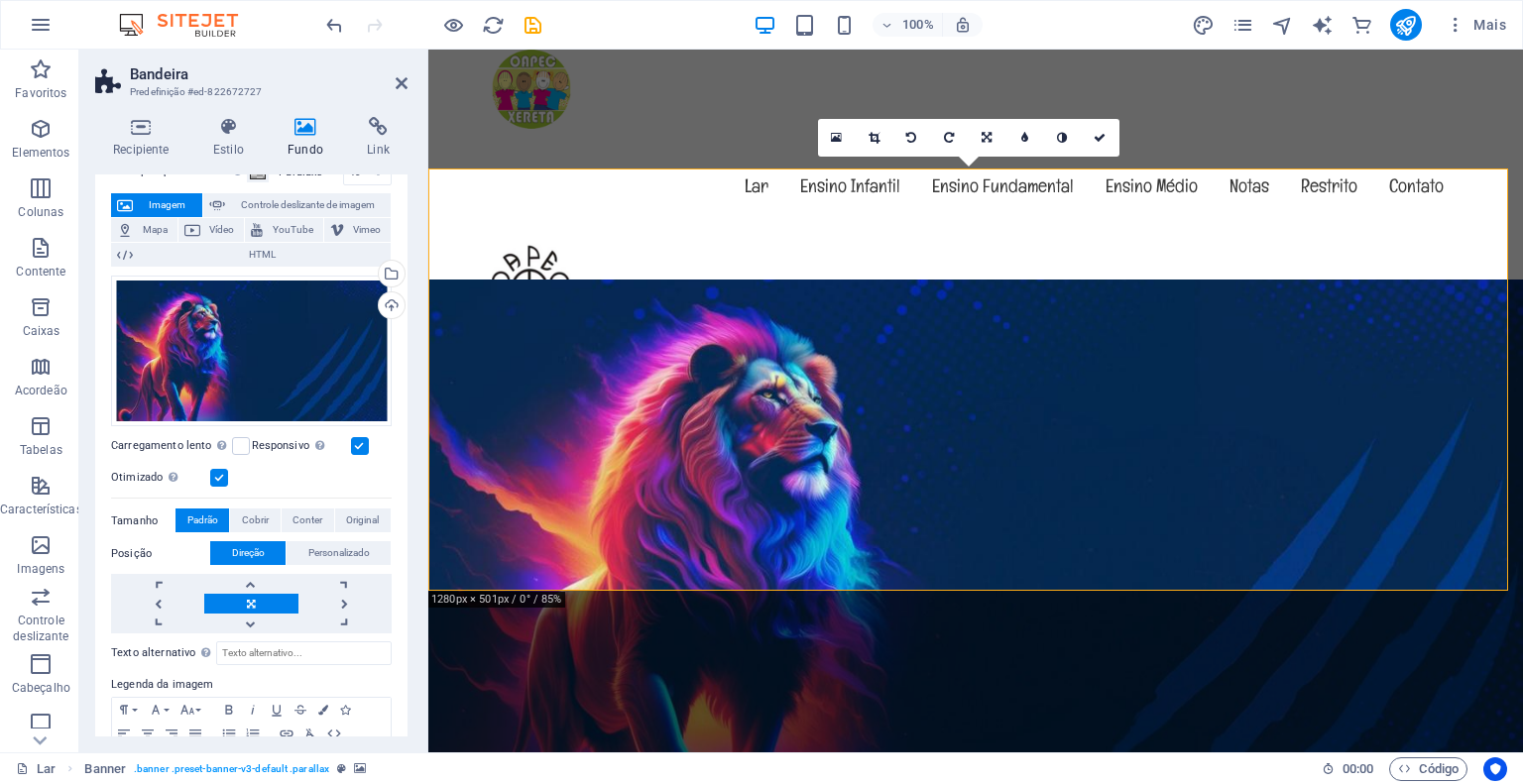 click at bounding box center [360, 446] 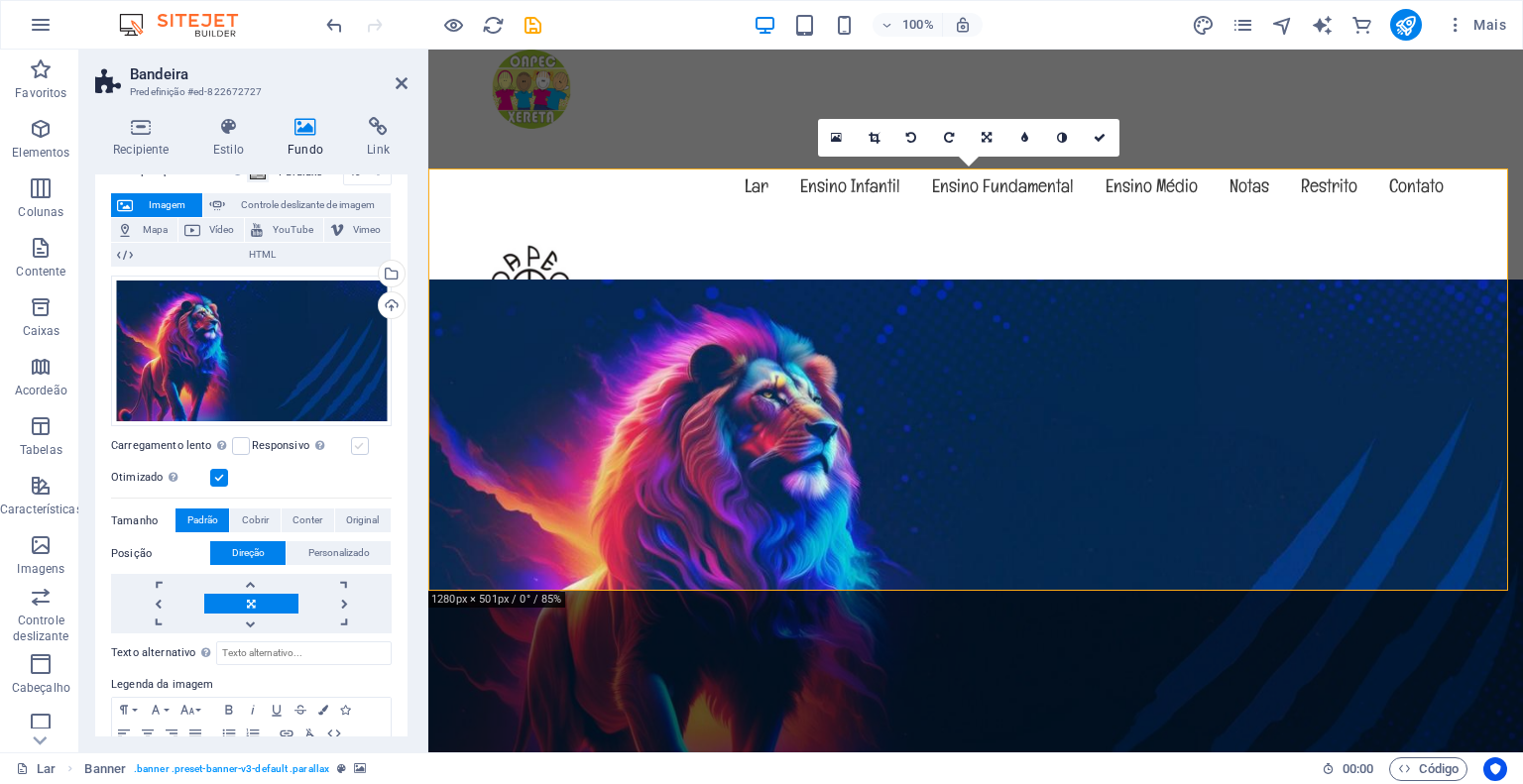 click at bounding box center [360, 446] 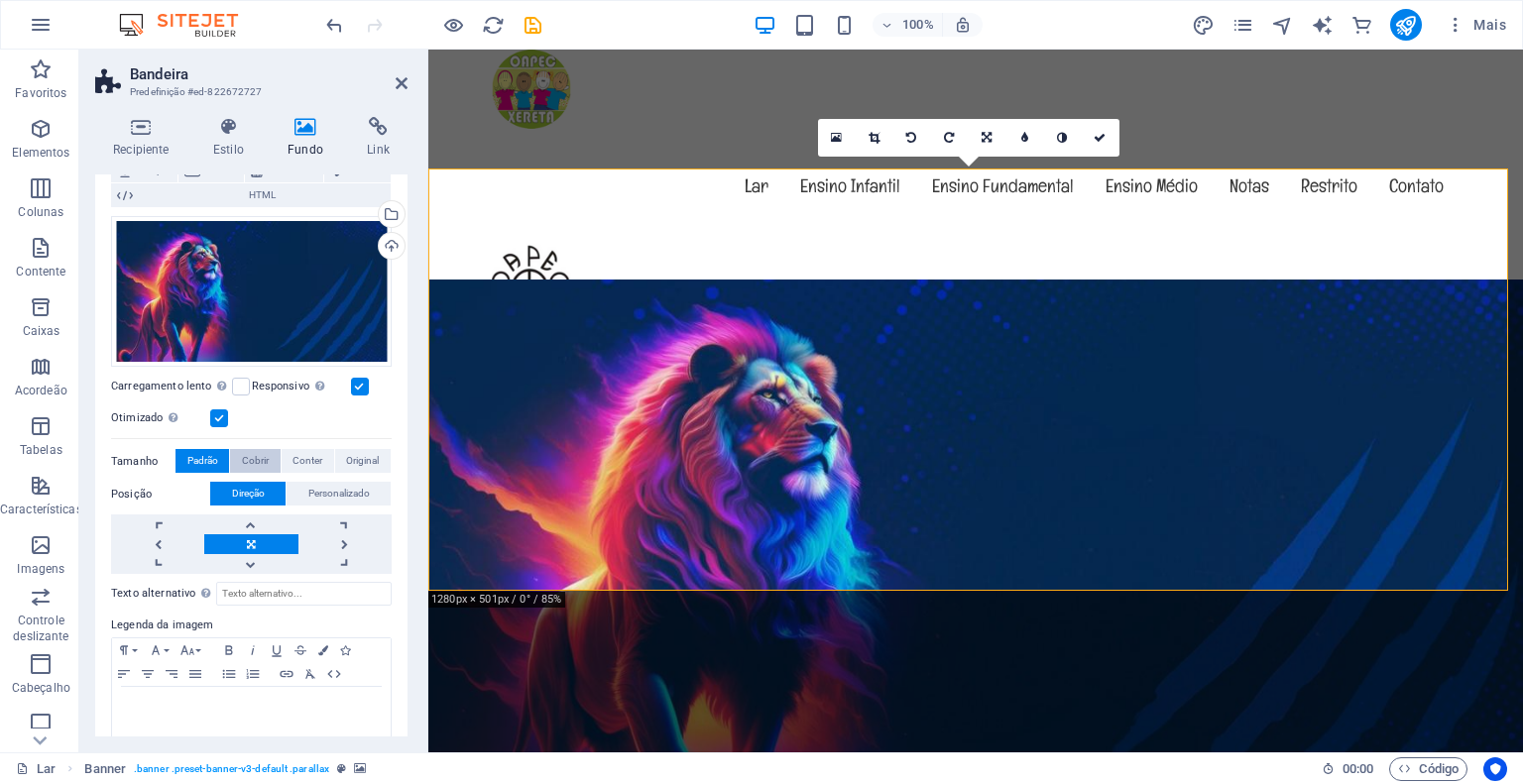 scroll, scrollTop: 182, scrollLeft: 0, axis: vertical 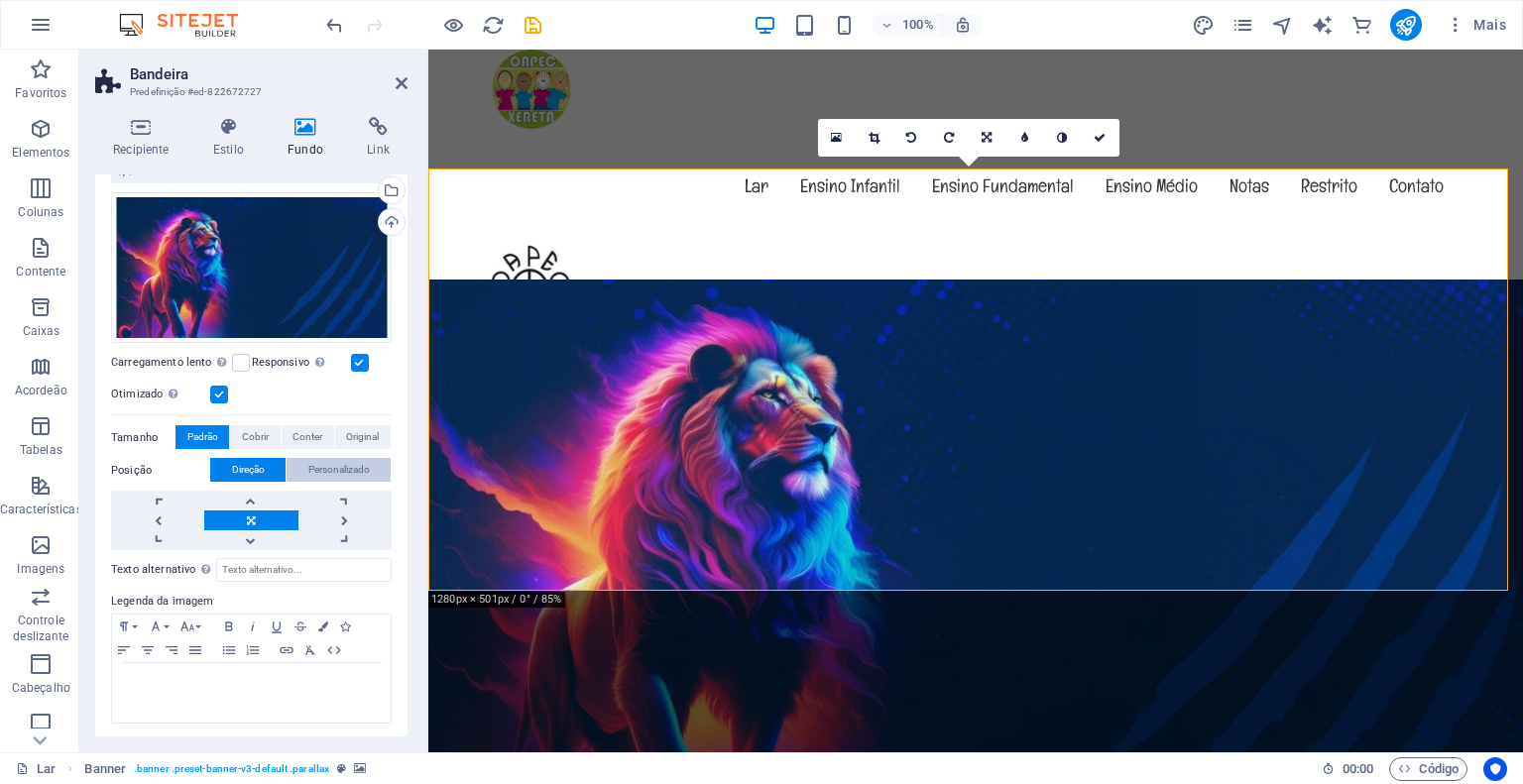 click on "Personalizado" at bounding box center (339, 470) 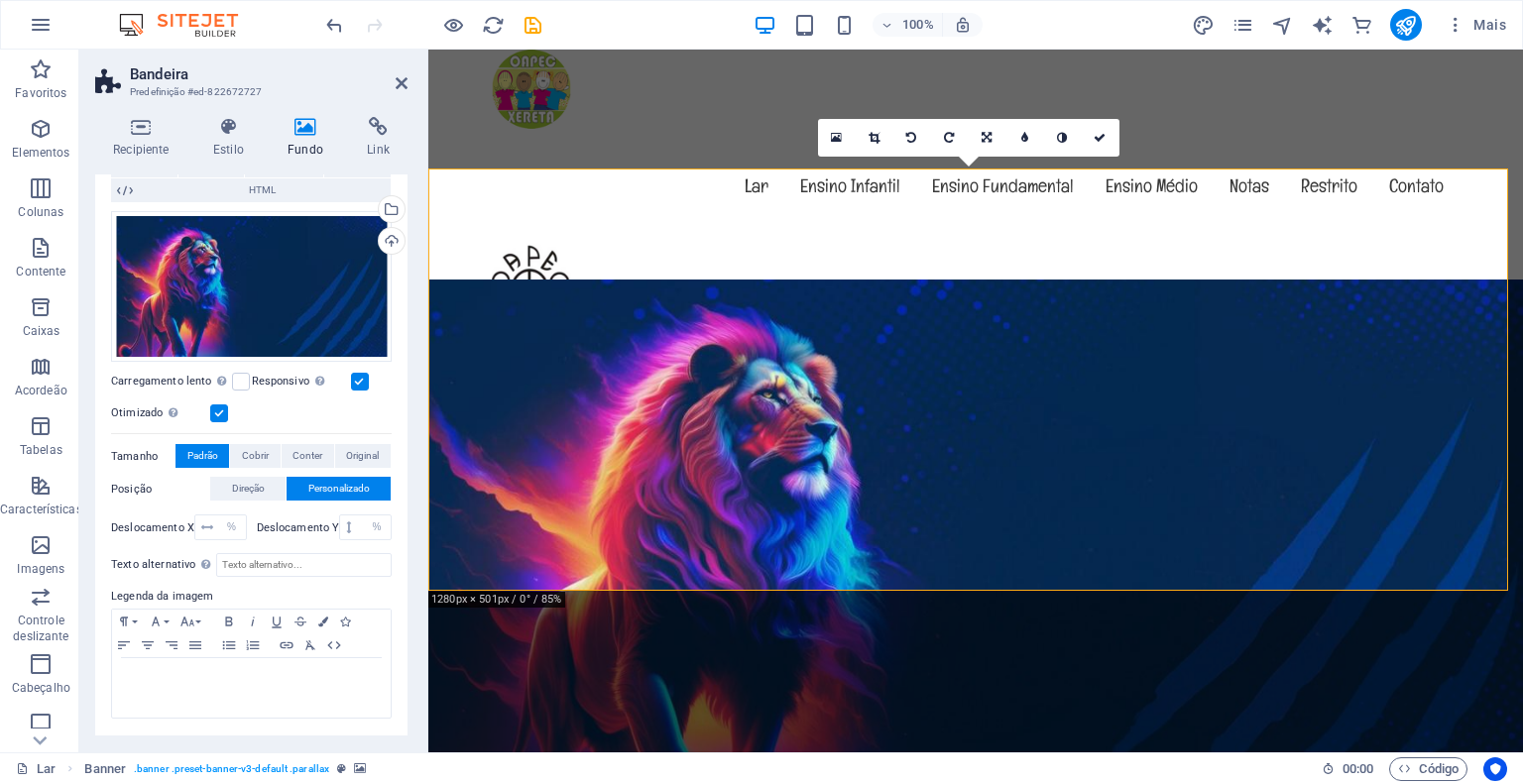 scroll, scrollTop: 159, scrollLeft: 0, axis: vertical 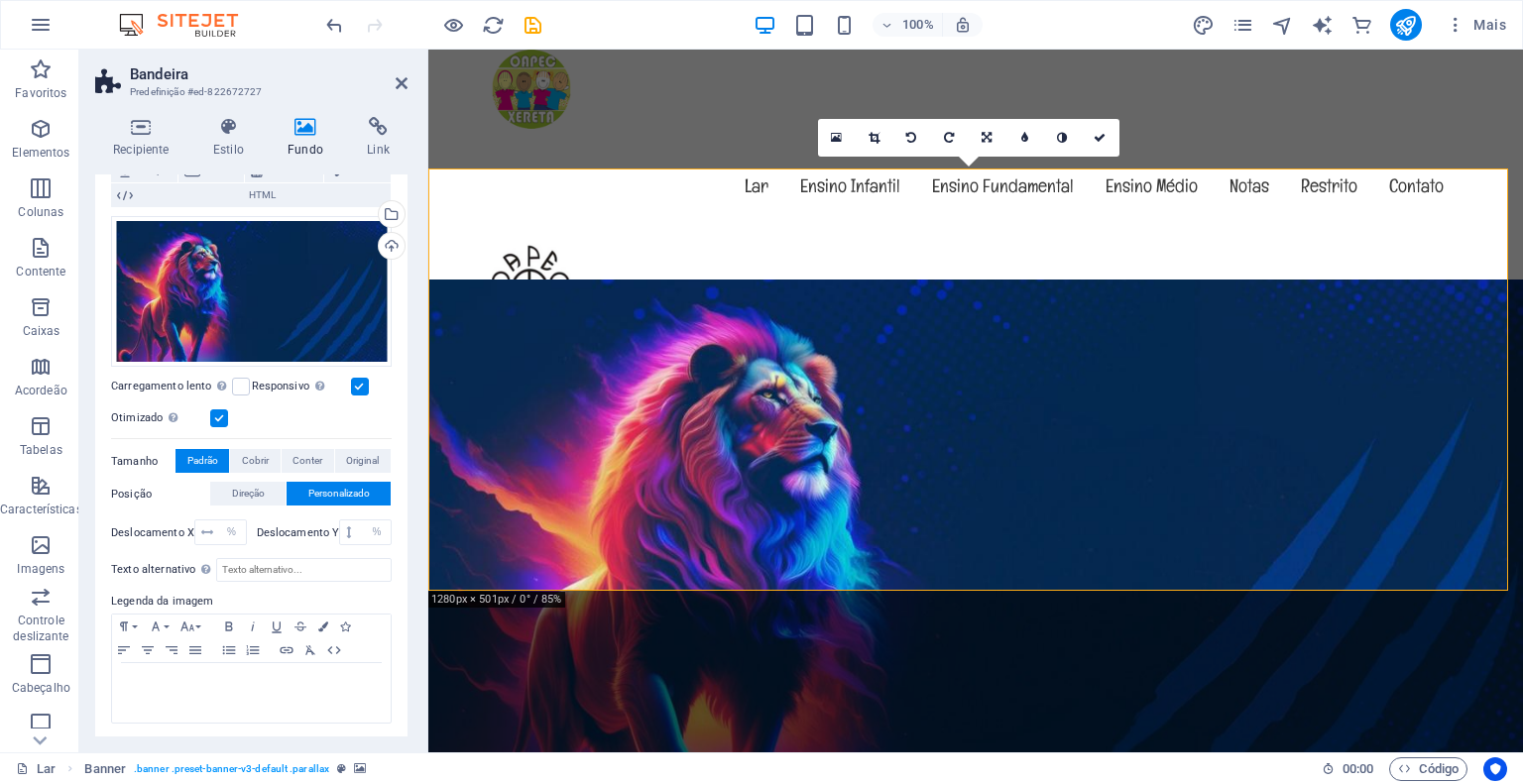 click on "Personalizado" at bounding box center [339, 493] 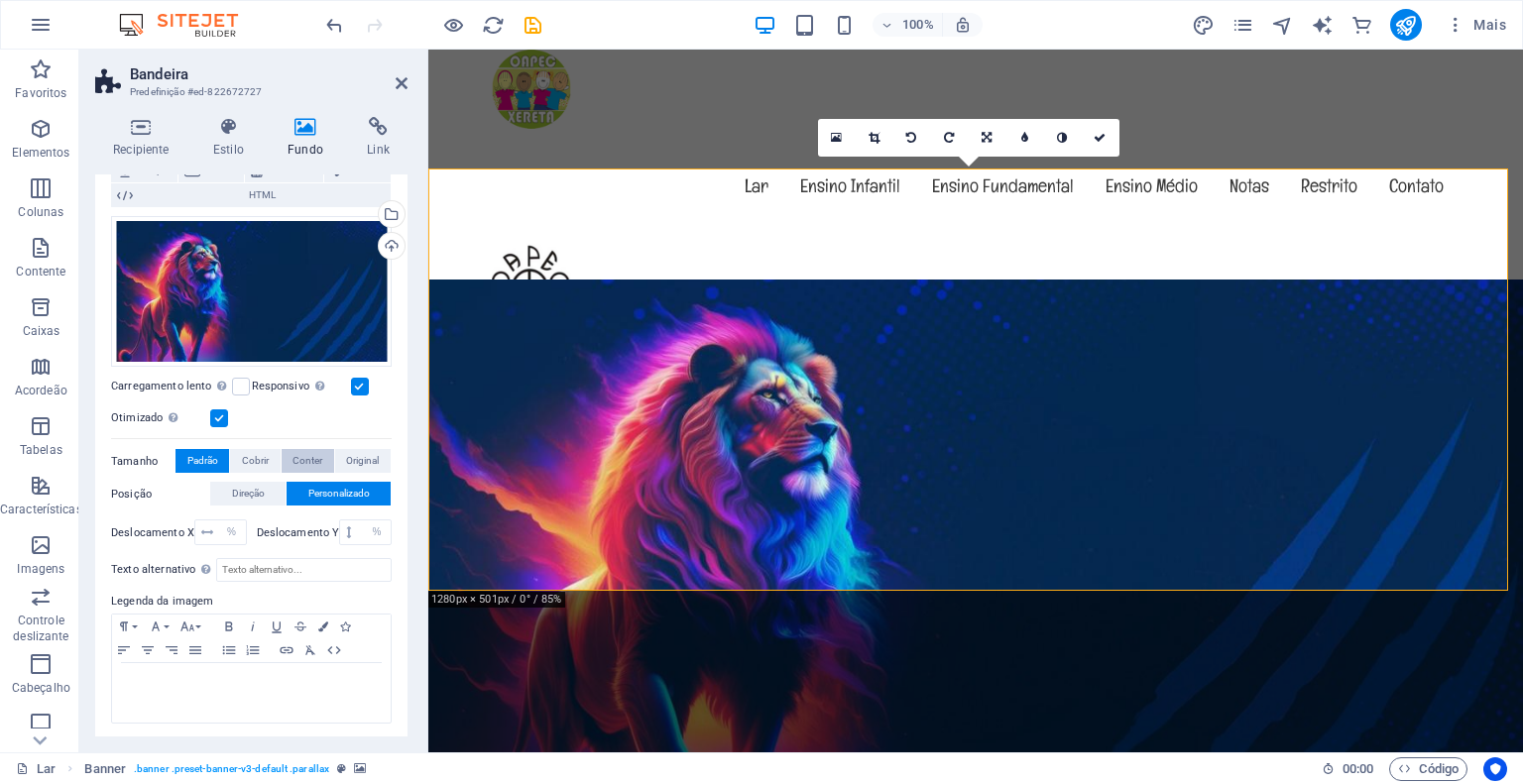 click on "Conter" at bounding box center (307, 460) 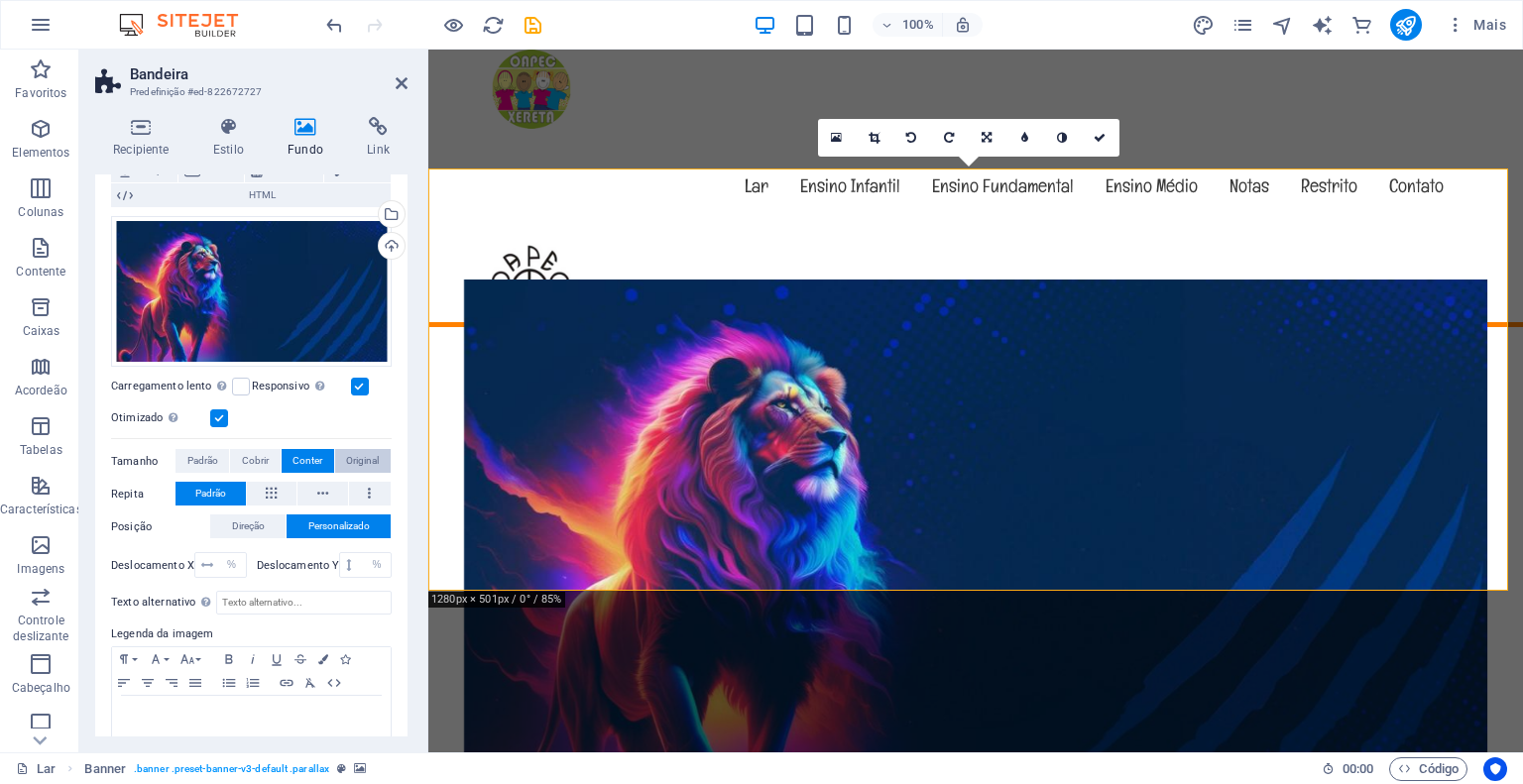 click on "Original" at bounding box center [362, 460] 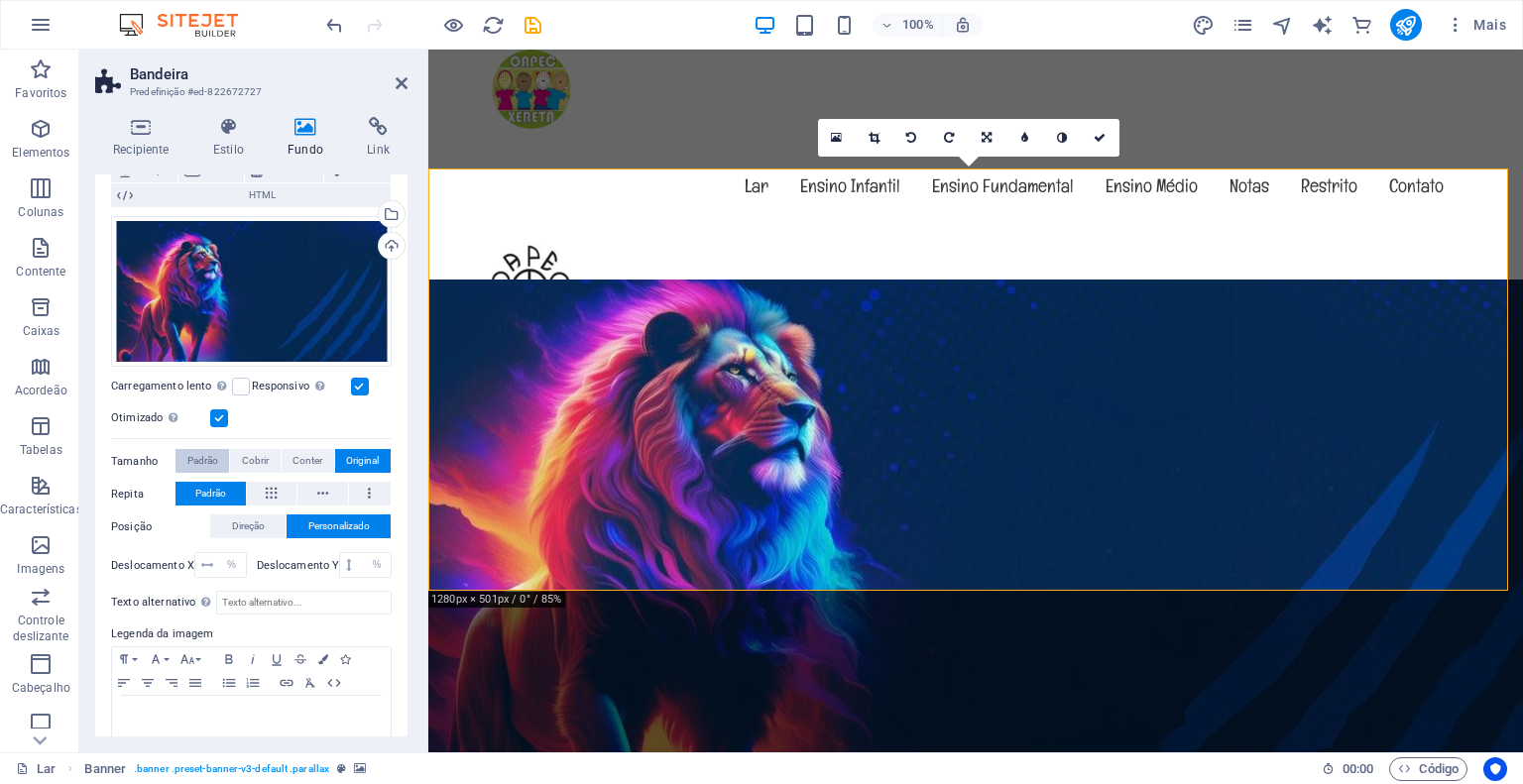click on "Padrão" at bounding box center (202, 460) 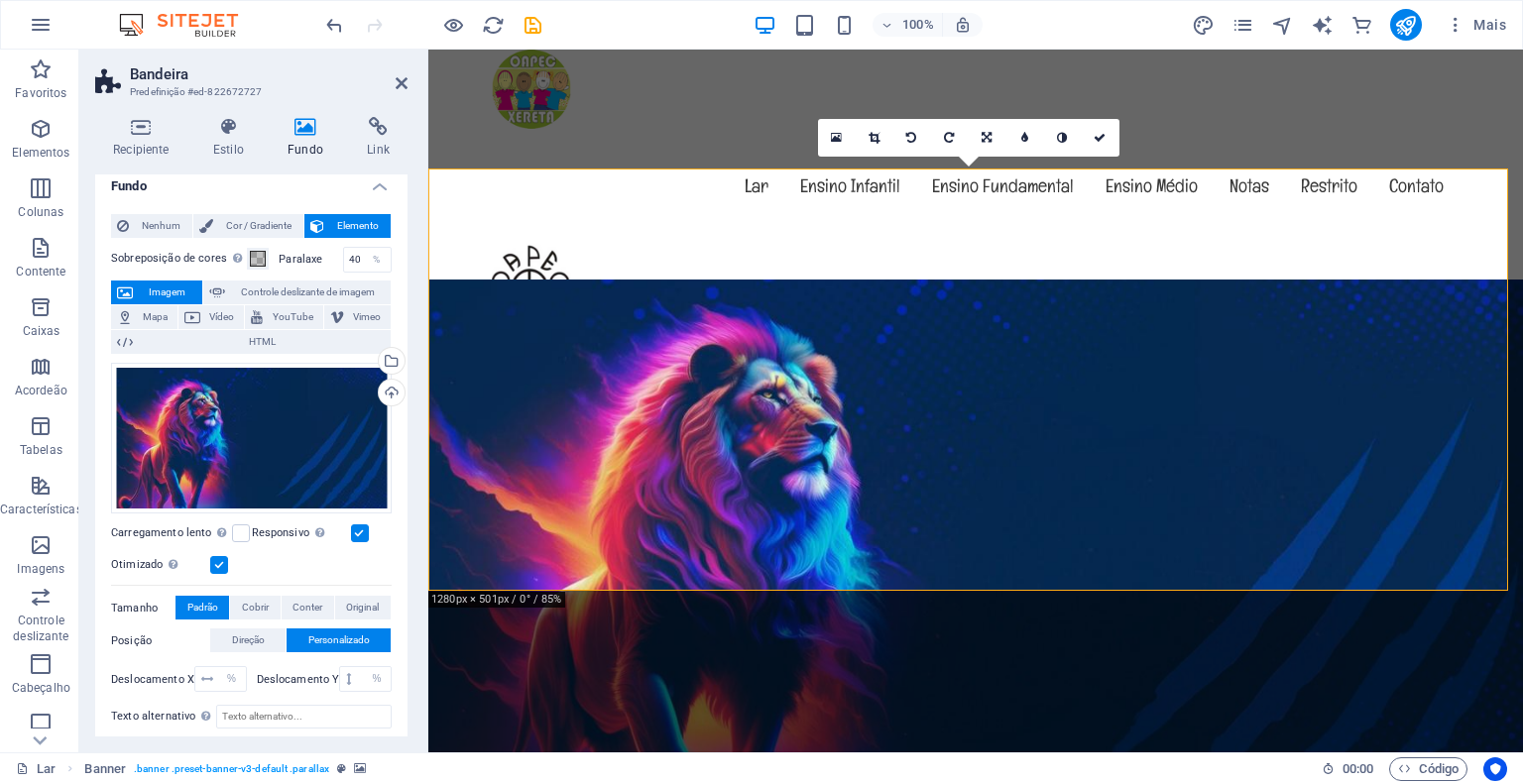 scroll, scrollTop: 0, scrollLeft: 0, axis: both 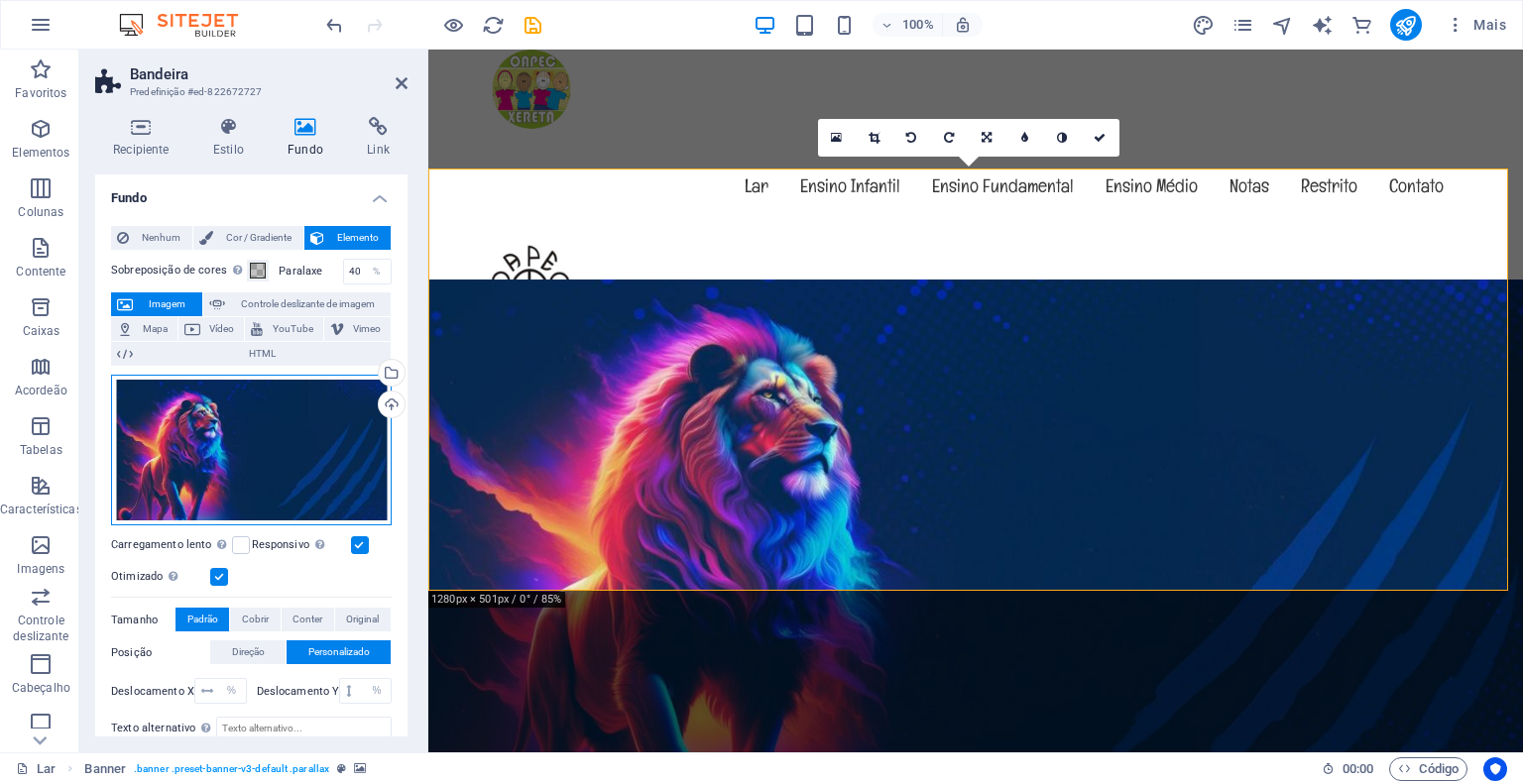 click on "Arraste os arquivos aqui, clique para escolher os arquivos ou  selecione-os em Arquivos ou em nossas fotos e vídeos de estoque gratuitos" at bounding box center (251, 450) 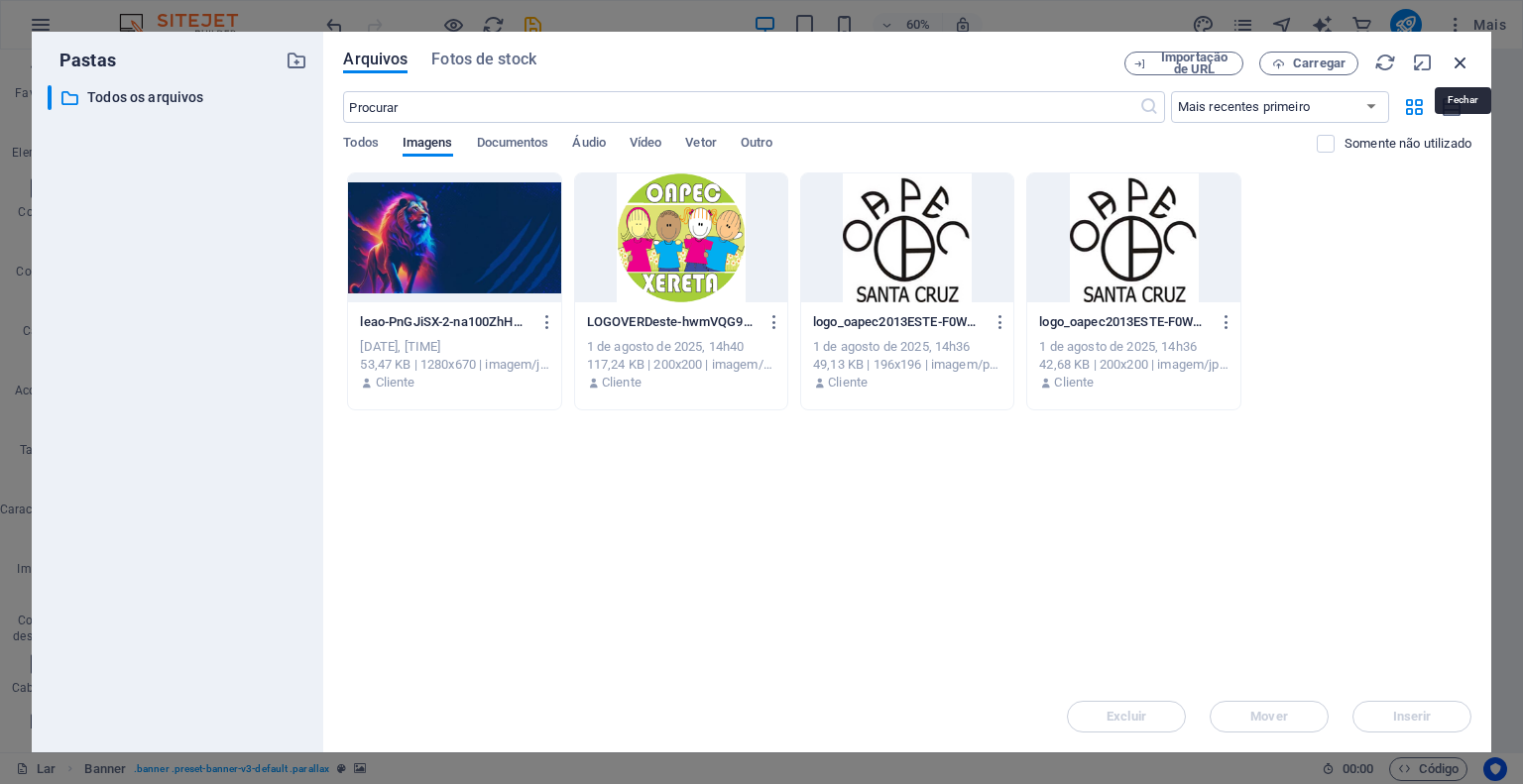 drag, startPoint x: 1465, startPoint y: 52, endPoint x: 826, endPoint y: 280, distance: 678.458 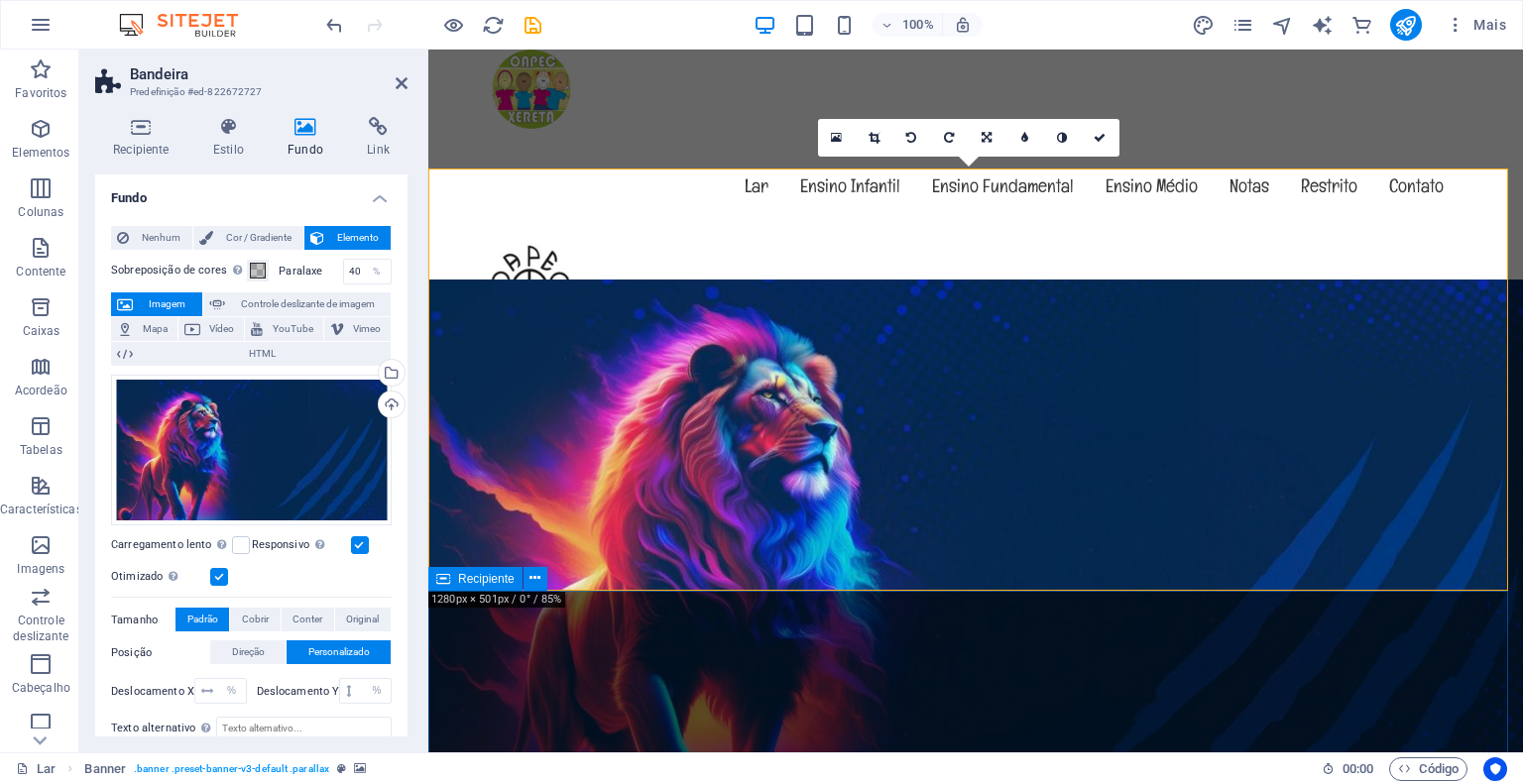 click on "Sobre exemplo.oapec.com.br Lorem ipsum dolor sit amet, consectetur adipisicing elit. Repellat, maiores, a libero atque assumenda praesentium cum magni odio dolor accusantium explicabo. Lorem ipsum dolor sit amet, consectetur adipisicing elit. Repellat, maiores, a libero atque assumenda praesentium cum magni odio dolor accusantium explicabo repudiandae molestiae itaque provident sit debitis aspernatur soluta deserunt incidunt ad cumque ex laboriosam. Distinctio, mollitia, molestias excepturi voluptatem veritatis iusto nam nulla. Aprendizagem e diversão Lorem ipsum dolor sit amet, consectetur adipisicing elit. Veritatis, dolorem! Lugar Amigável Lorem ipsum dolor sit amet, consectetur adipisicing elit. Veritatis, dolorem! Segurança infantil Lorem ipsum dolor sit amet, consectetur adipisicing elit. Veritatis, dolorem! Refeições Frescas e Saudáveis Lorem ipsum dolor sit amet, consectetur adipisicing elit. Veritatis, dolorem! Veja nossos Cursos" at bounding box center (976, 2478) 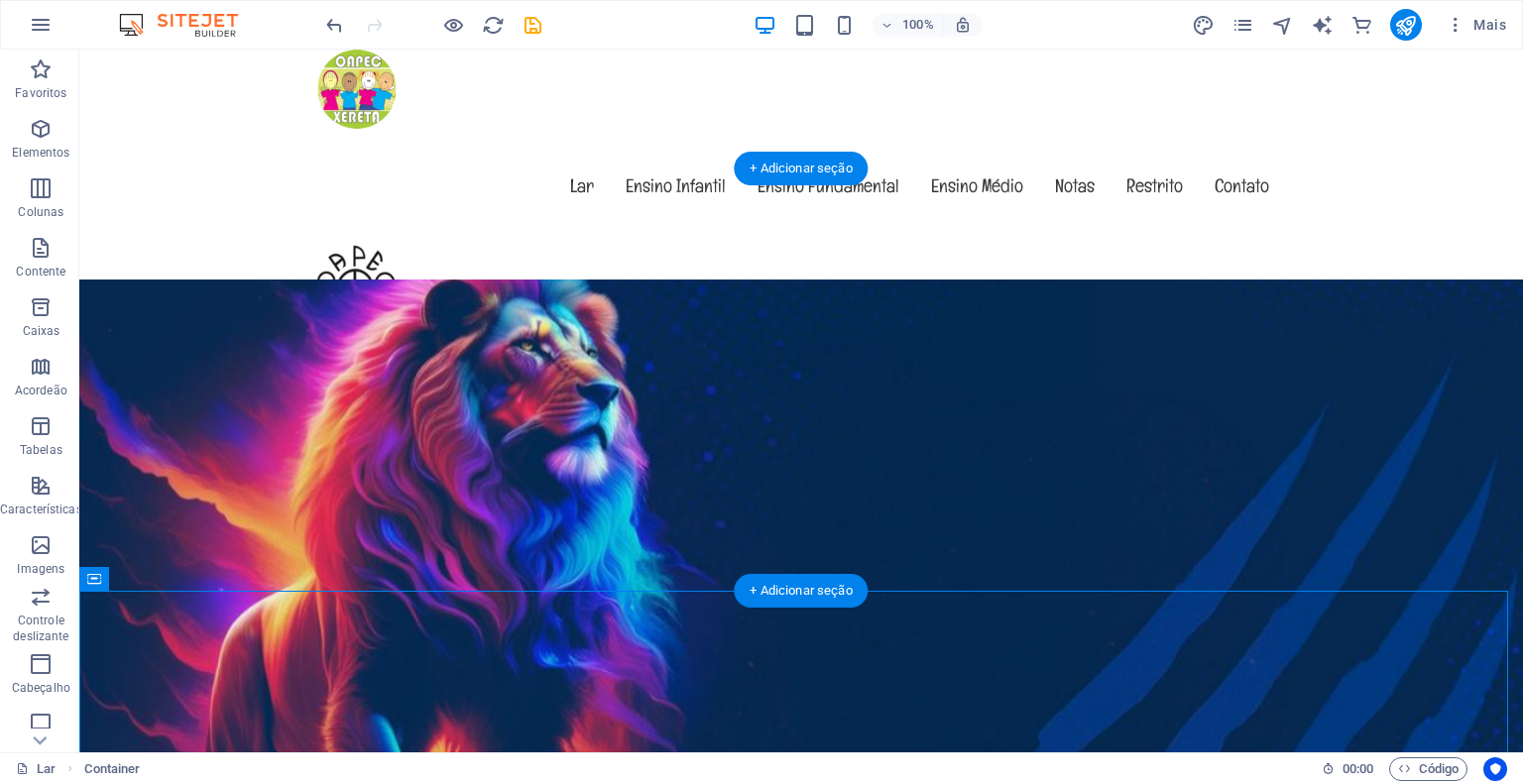 click at bounding box center [801, 1082] 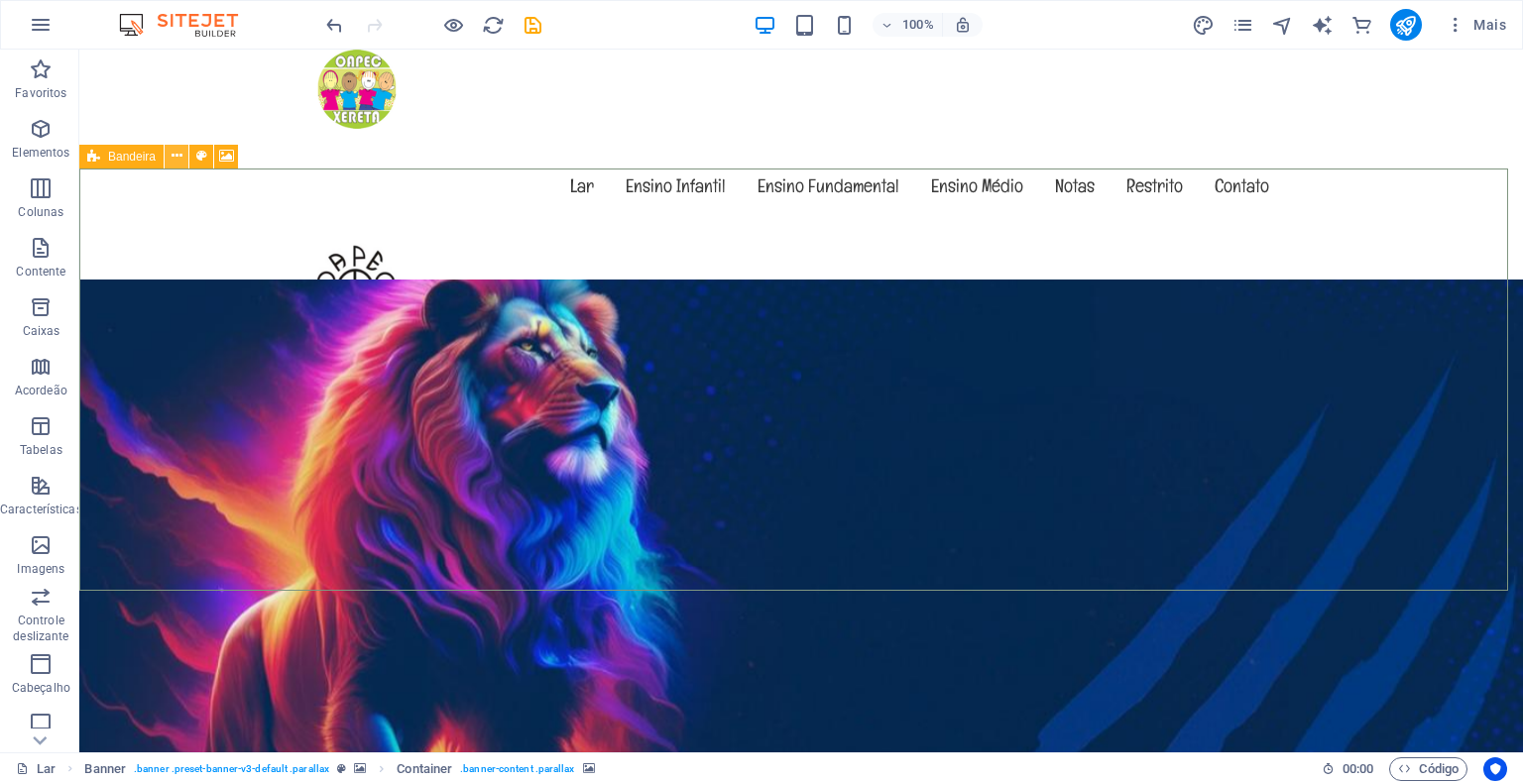 click at bounding box center (176, 156) 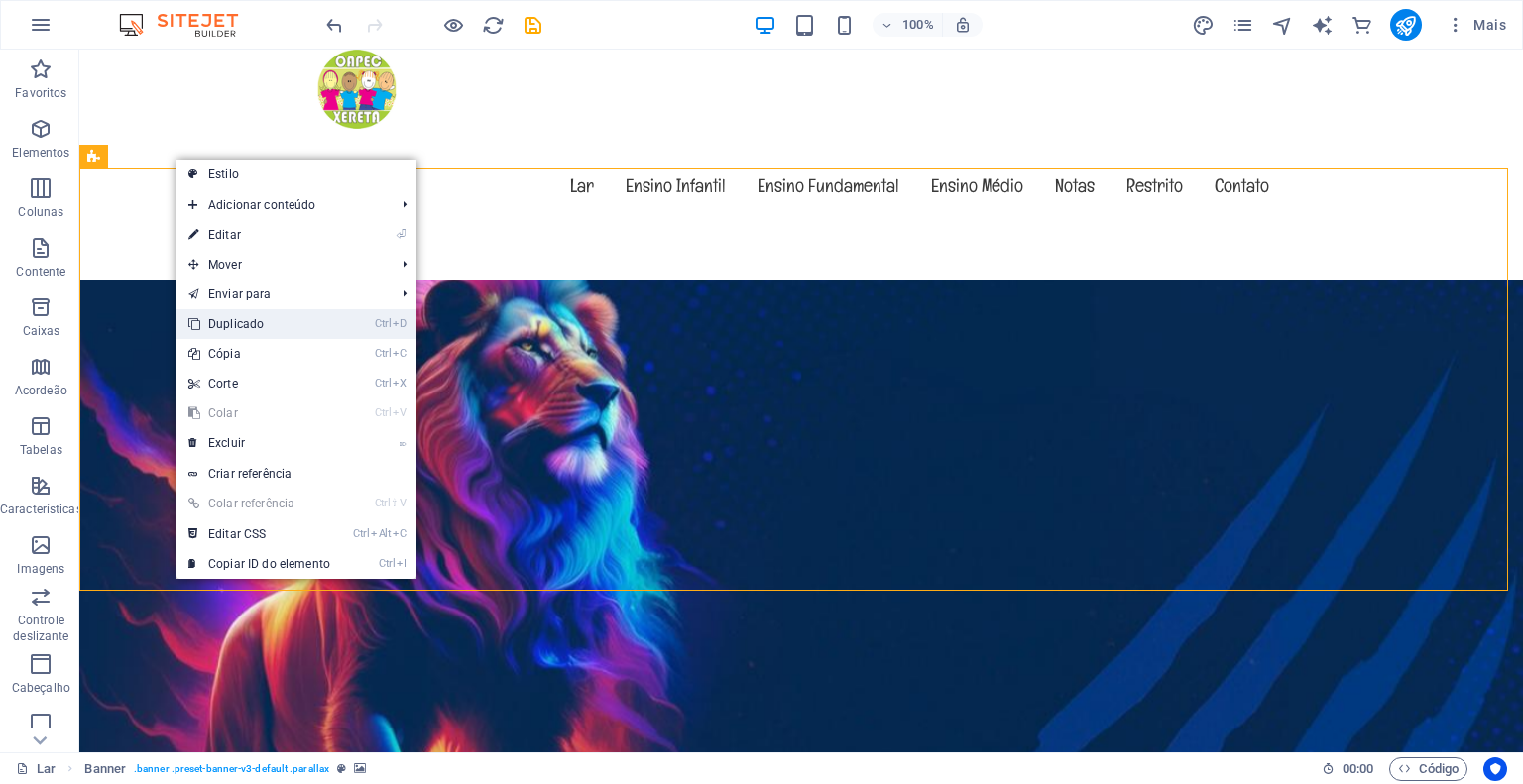 click on "Duplicado" at bounding box center (236, 324) 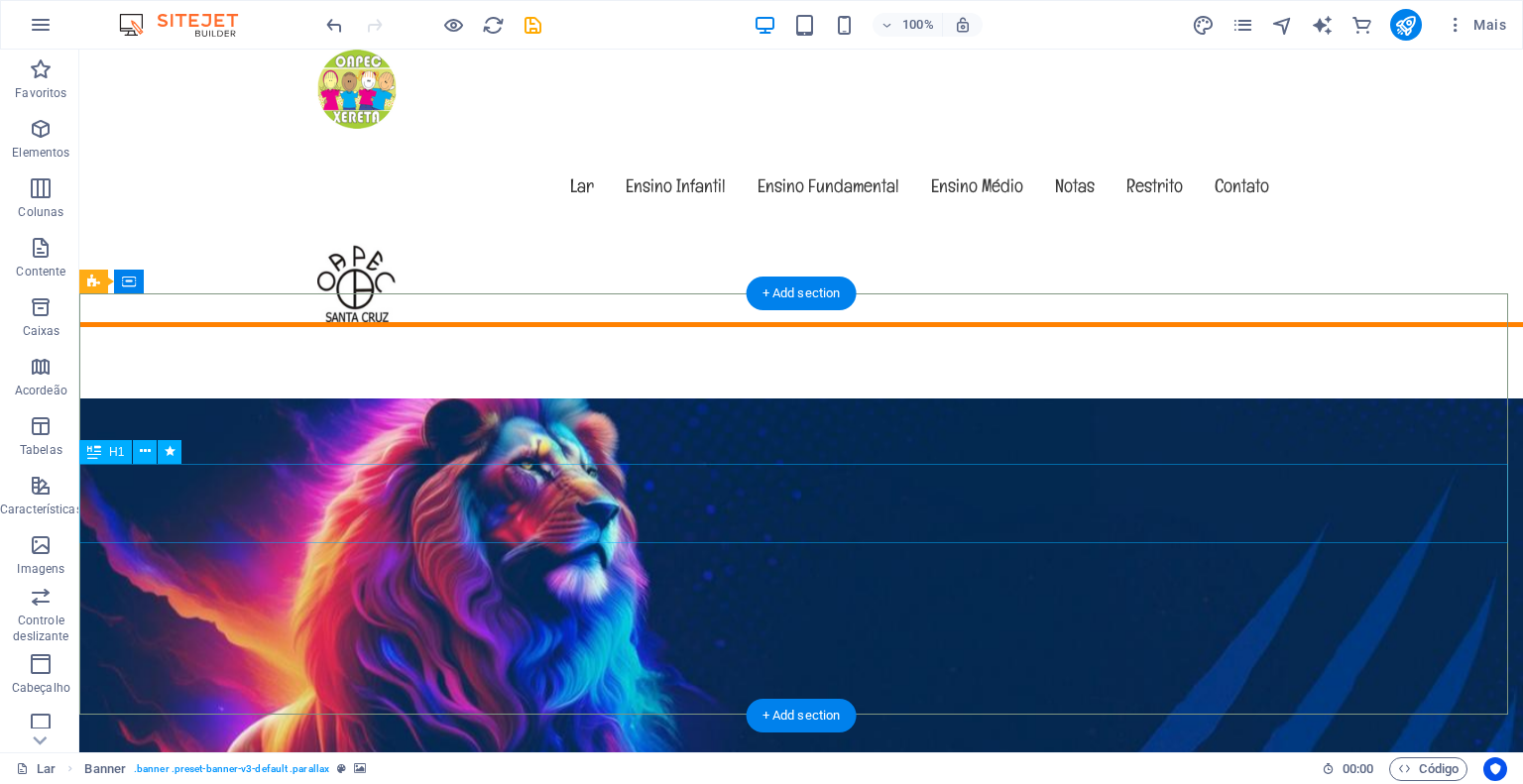 scroll, scrollTop: 297, scrollLeft: 0, axis: vertical 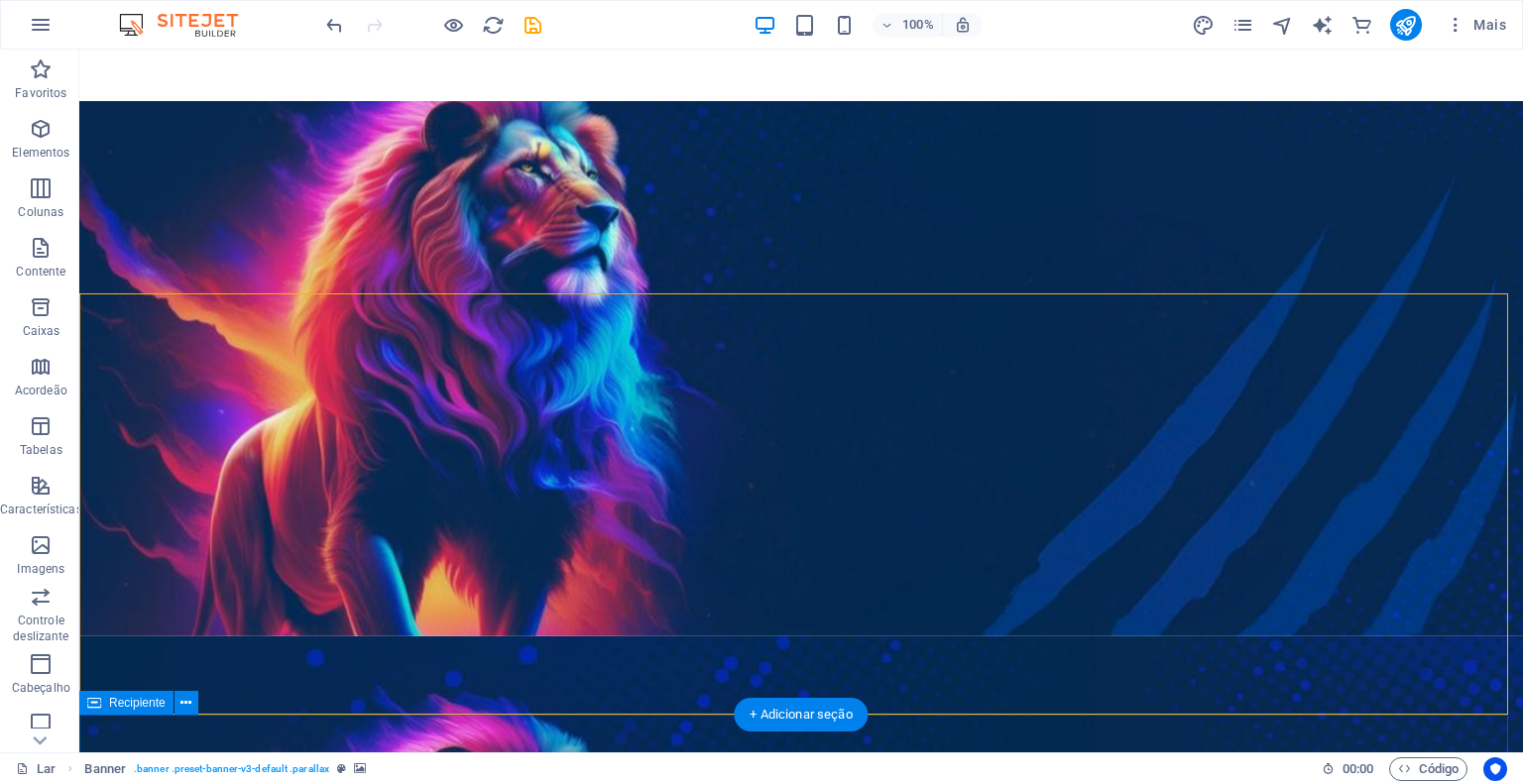 drag, startPoint x: 199, startPoint y: 344, endPoint x: 379, endPoint y: 733, distance: 428.6269 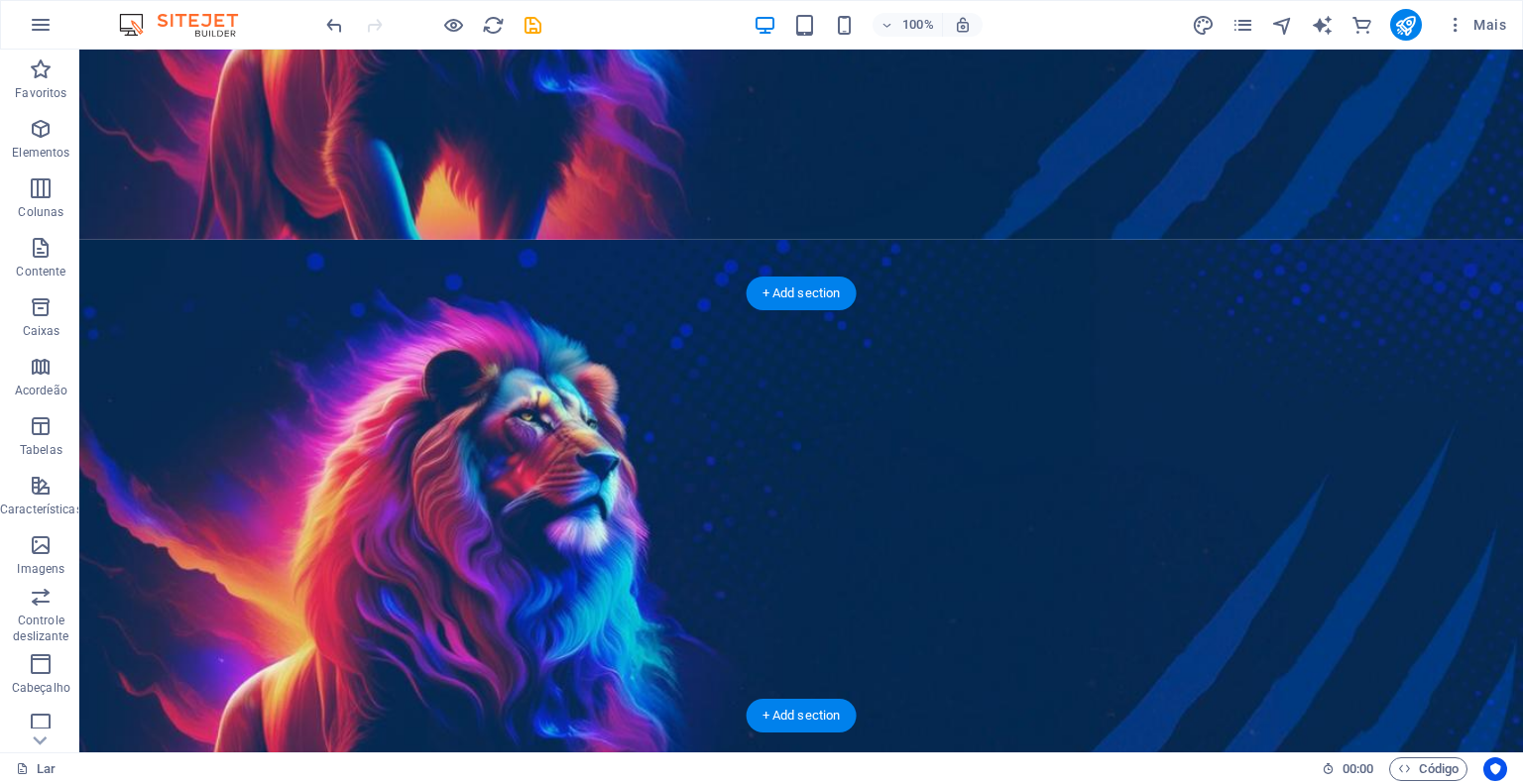 scroll, scrollTop: 297, scrollLeft: 0, axis: vertical 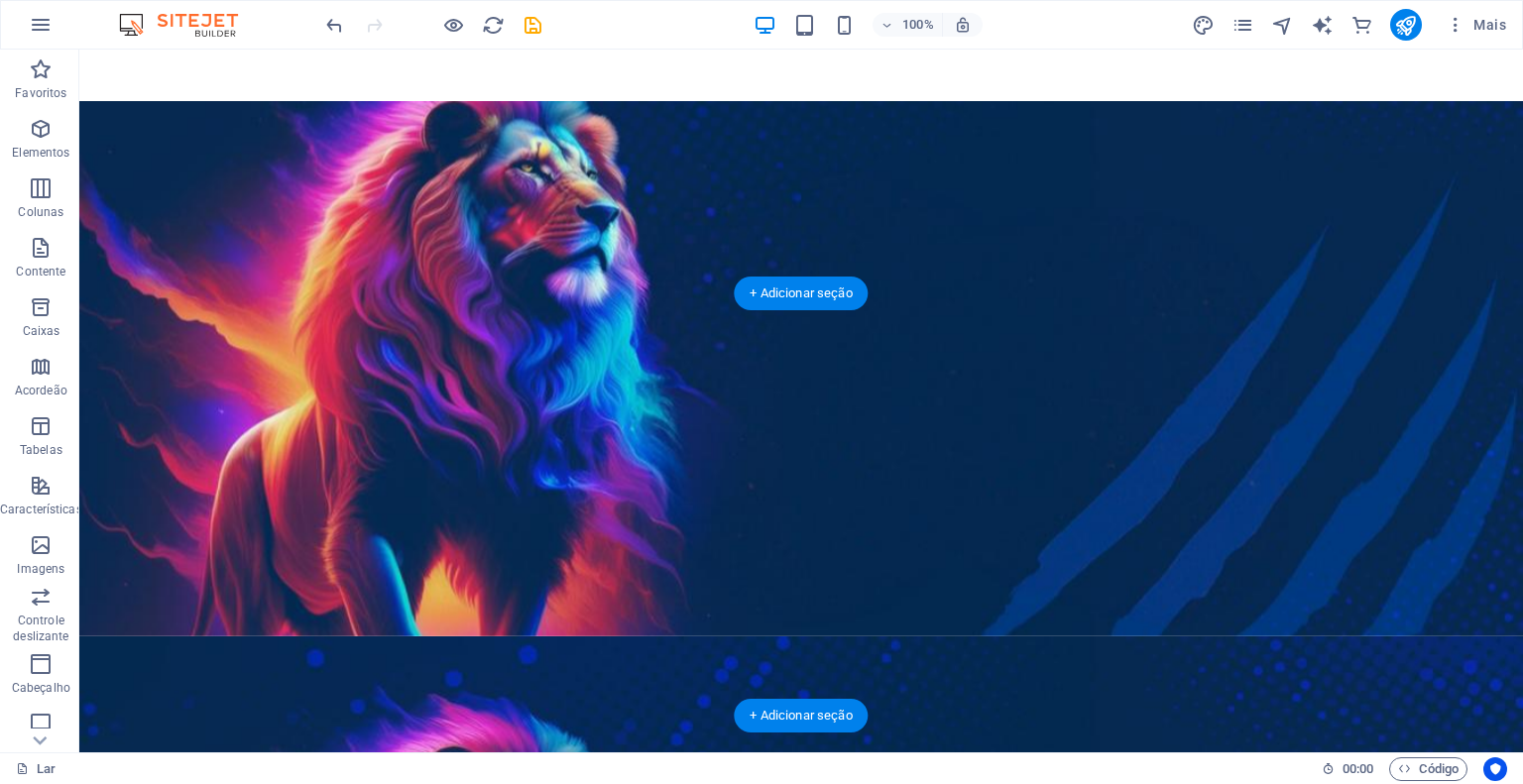 click at bounding box center (801, 2212) 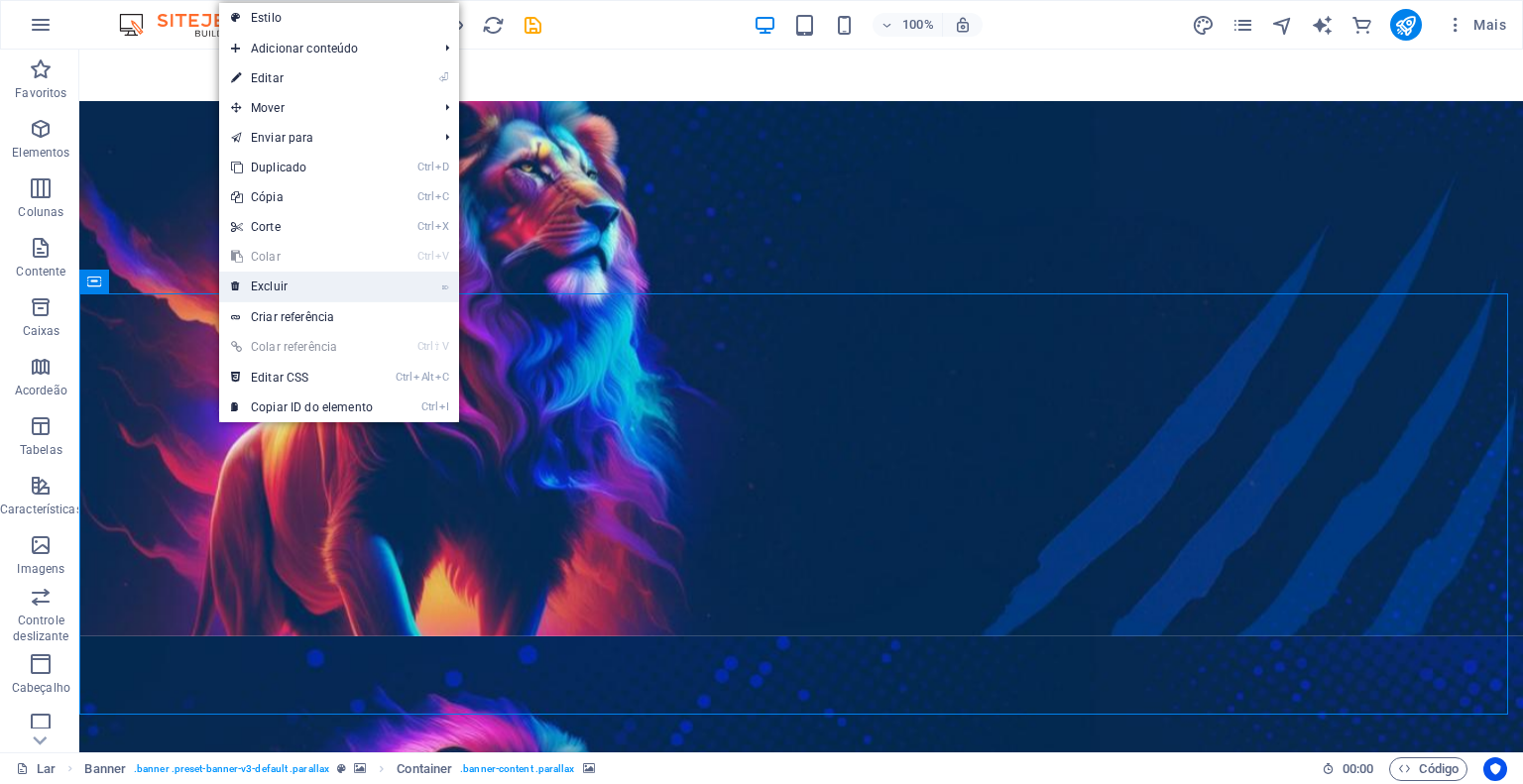 click on "Excluir" at bounding box center (269, 286) 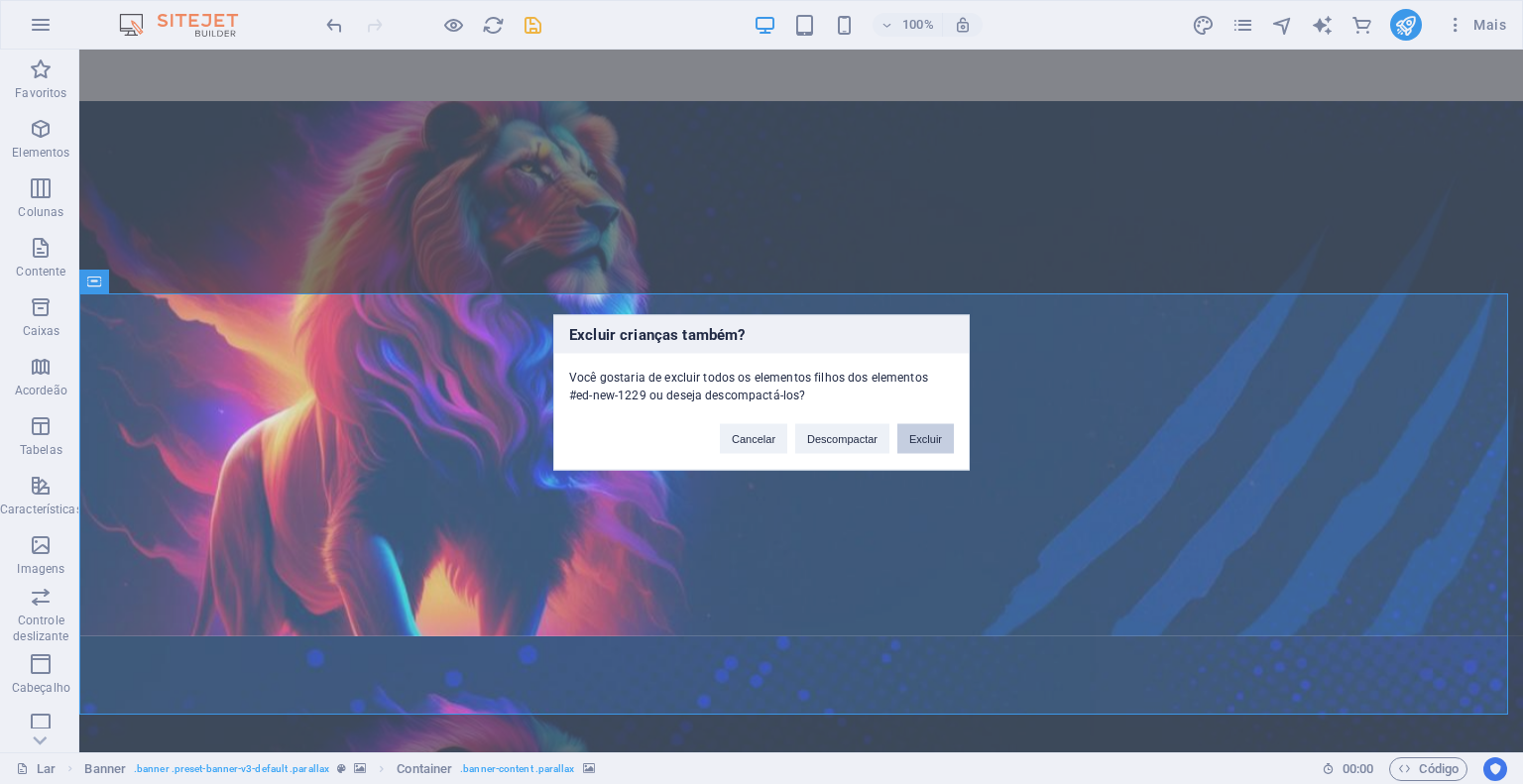 click on "Excluir" at bounding box center [925, 438] 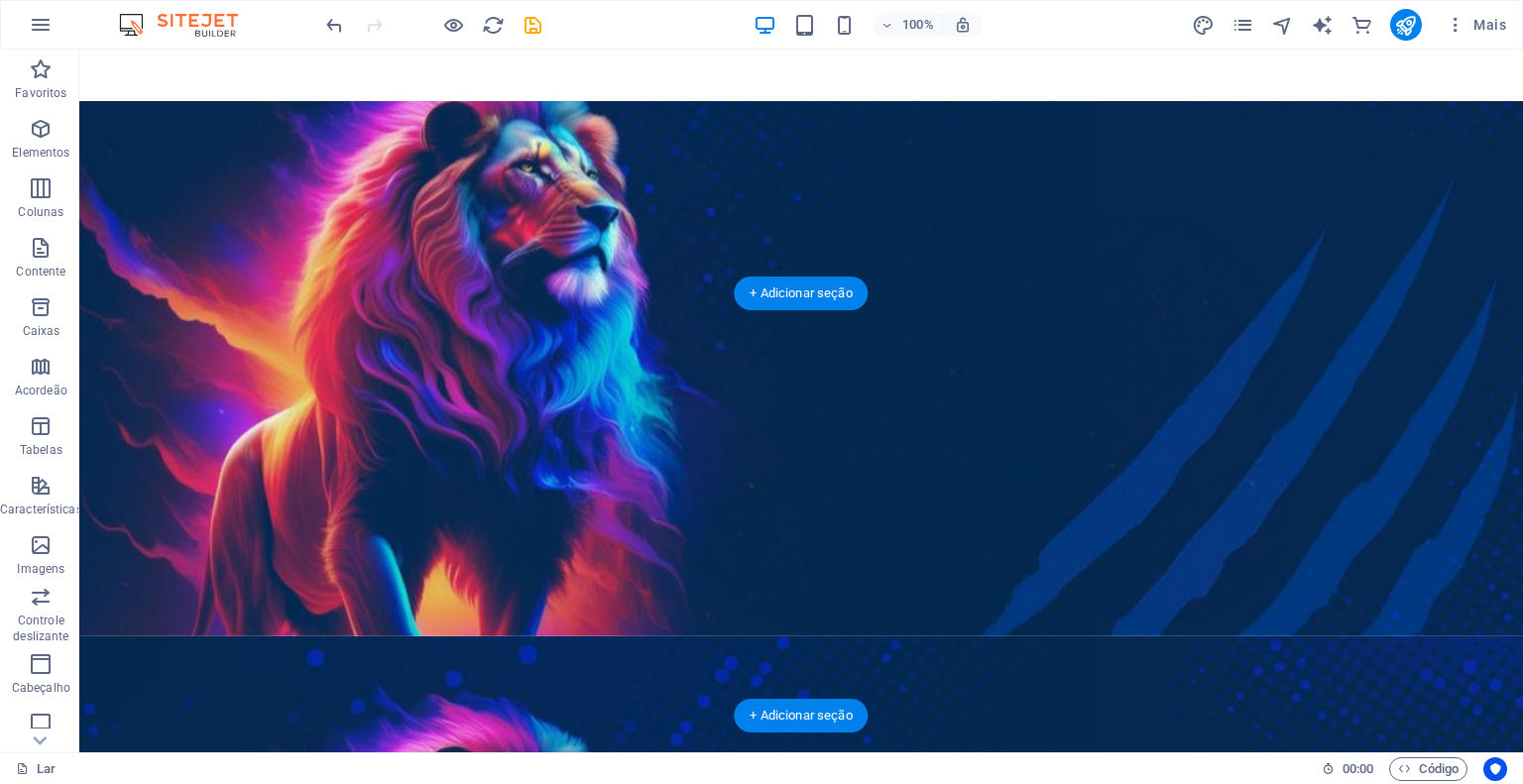 click at bounding box center [801, 1645] 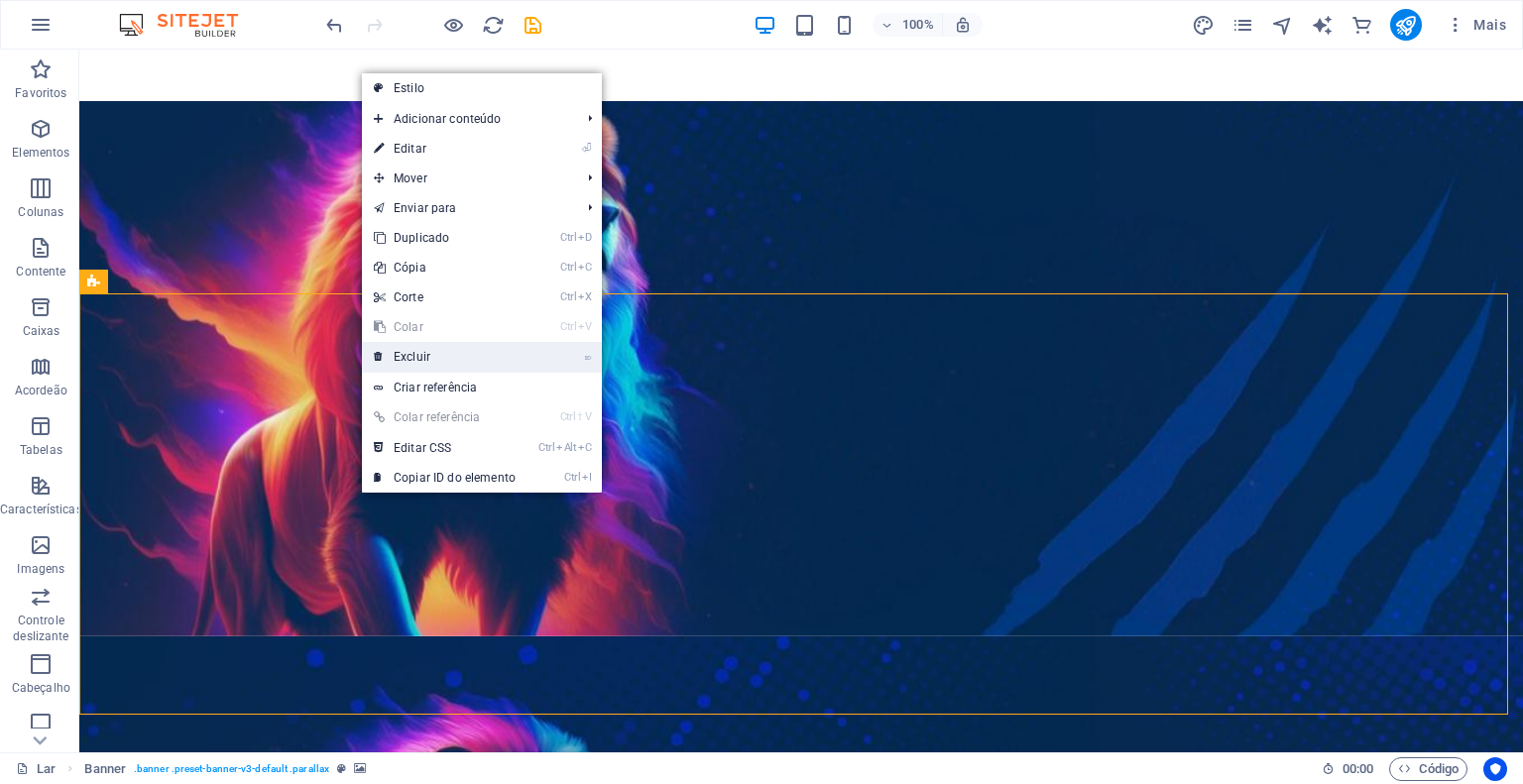 click on "Excluir" at bounding box center [411, 357] 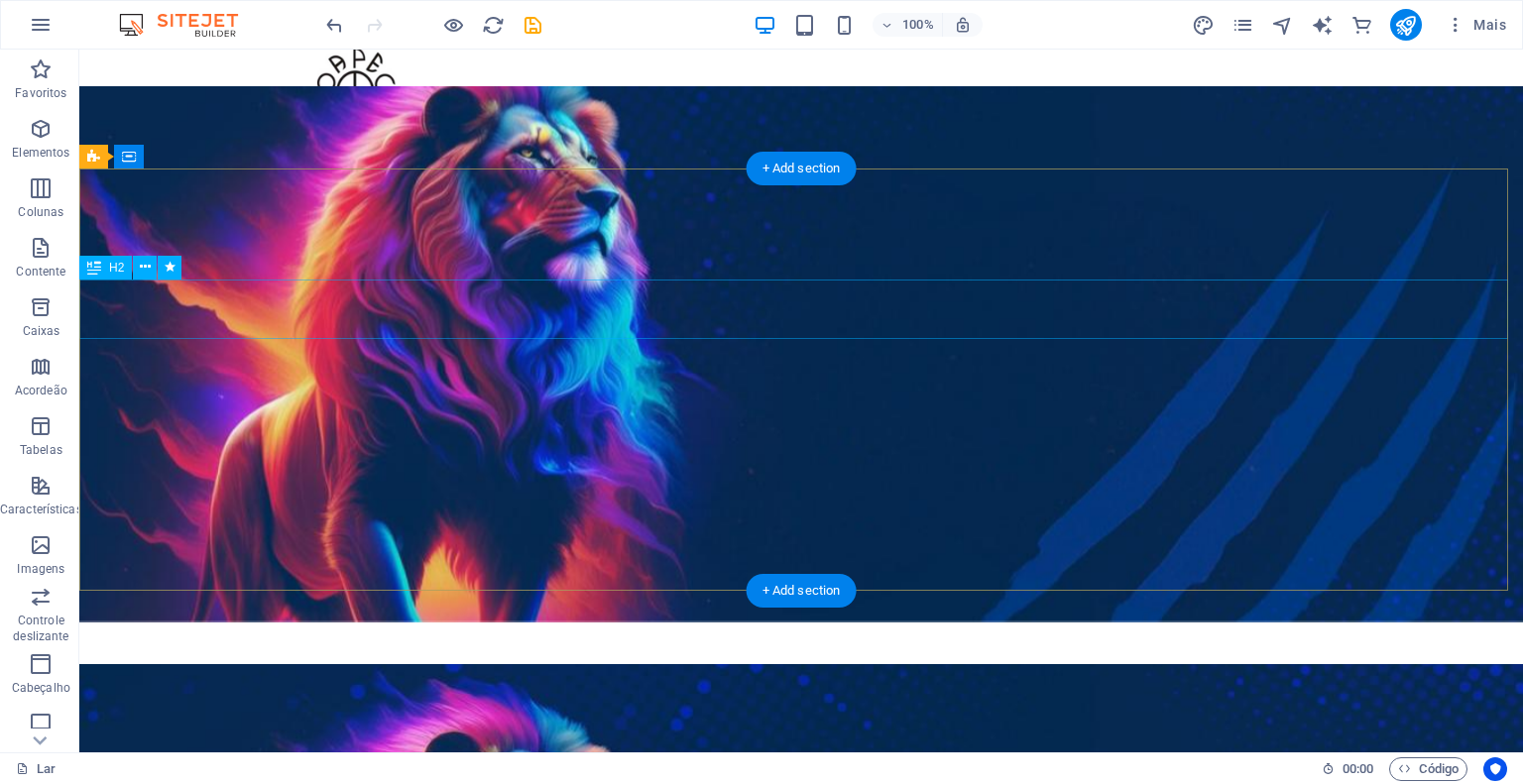 scroll, scrollTop: 0, scrollLeft: 0, axis: both 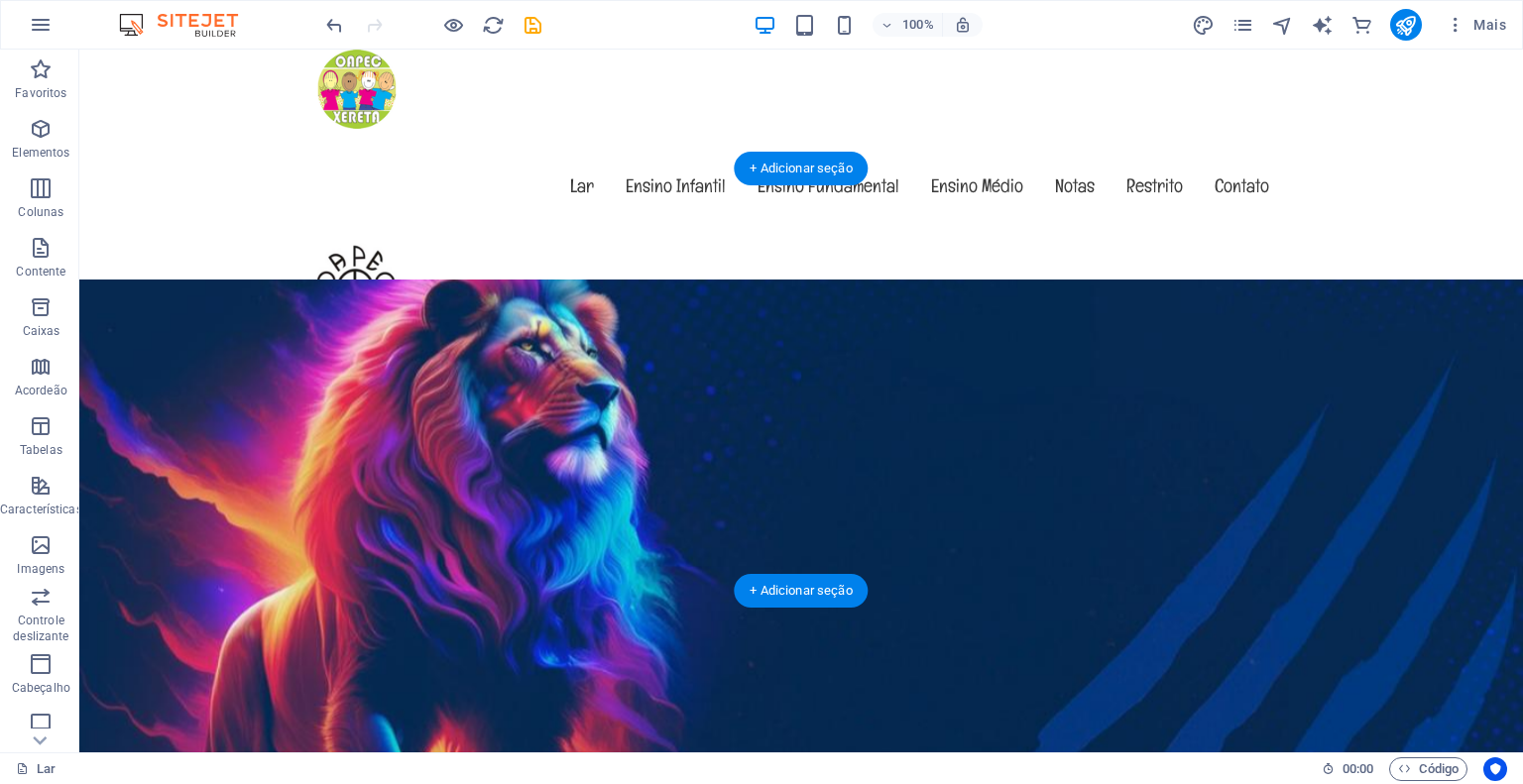 click at bounding box center (801, 1082) 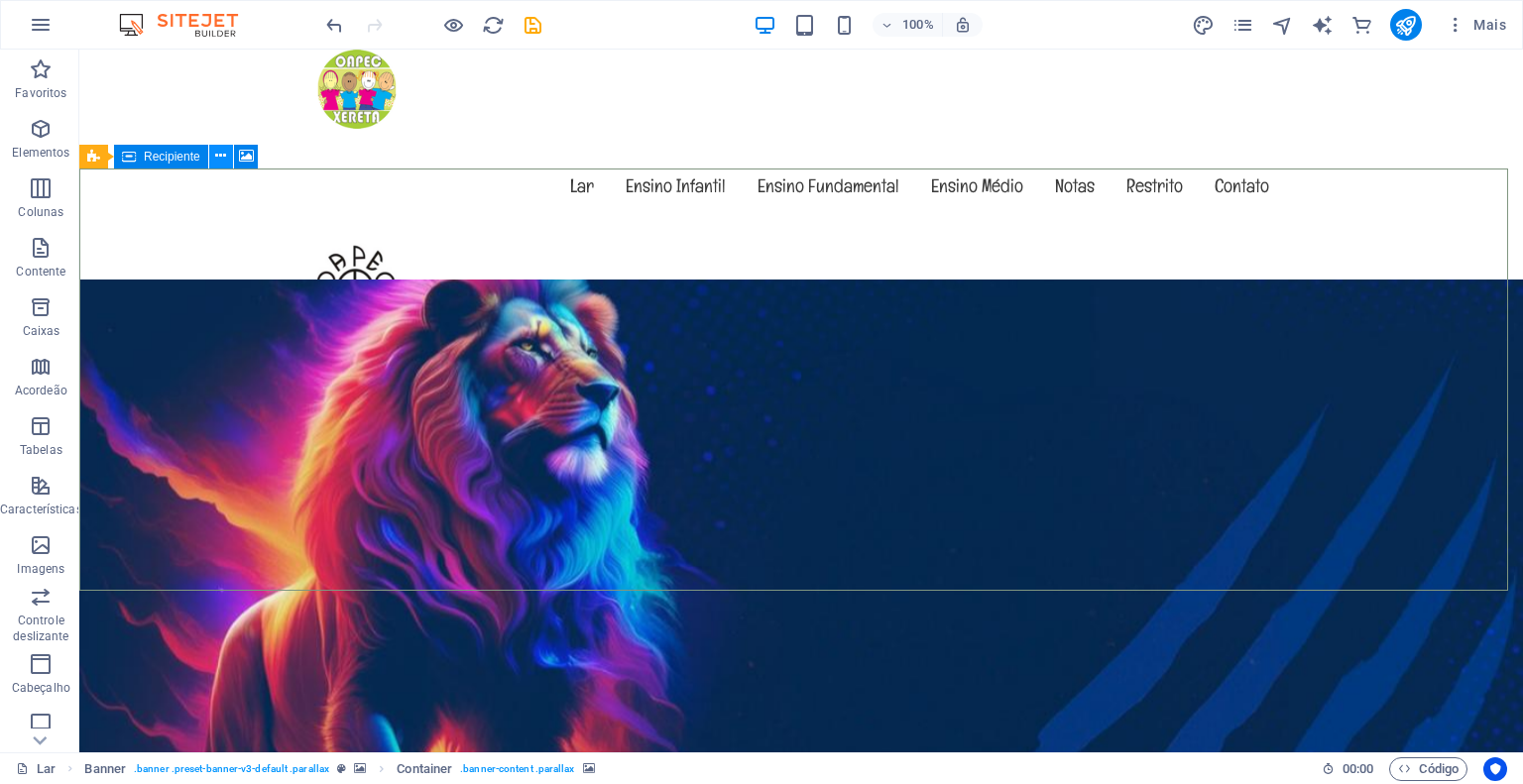 click at bounding box center (221, 157) 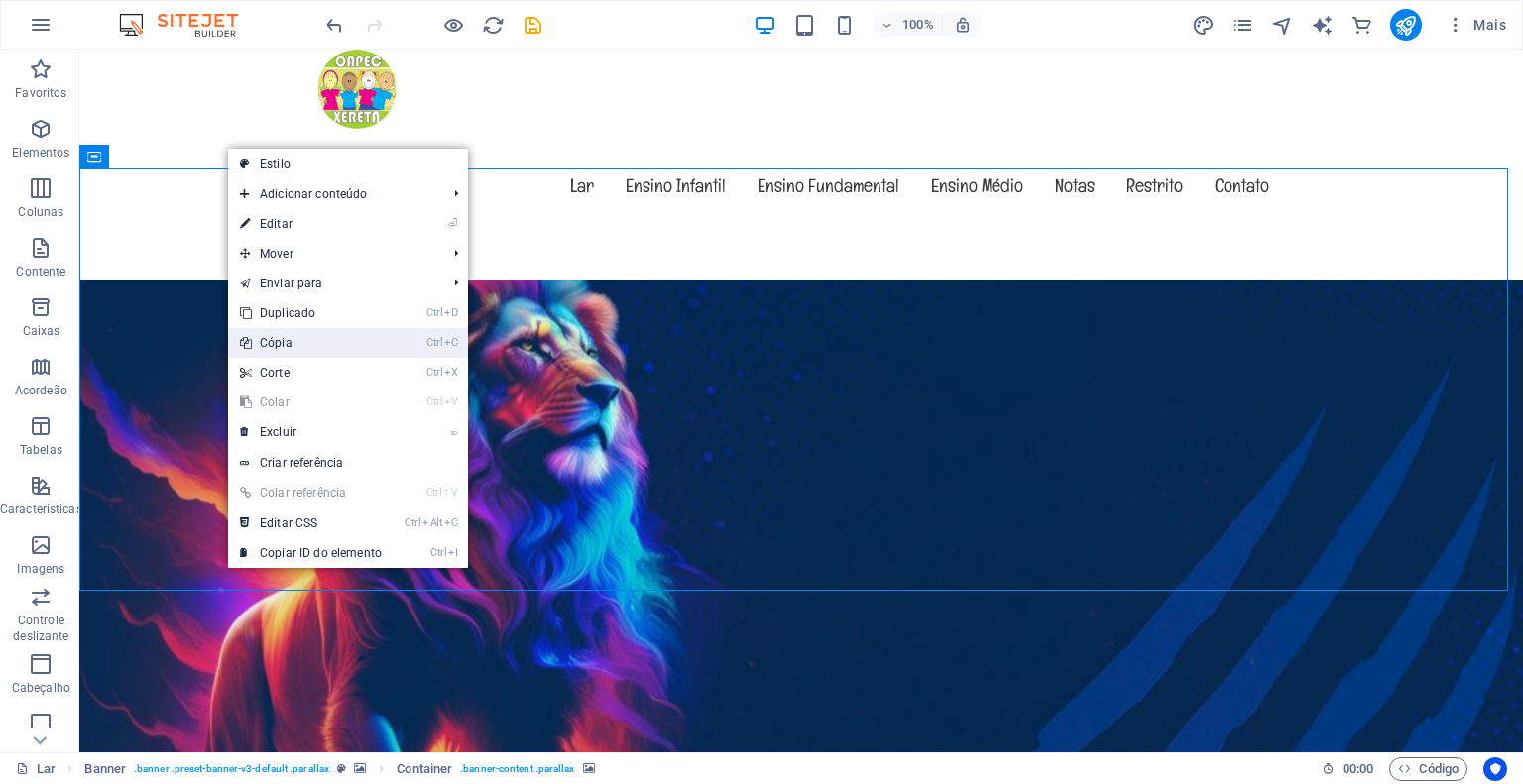 click on "Cópia" at bounding box center (276, 343) 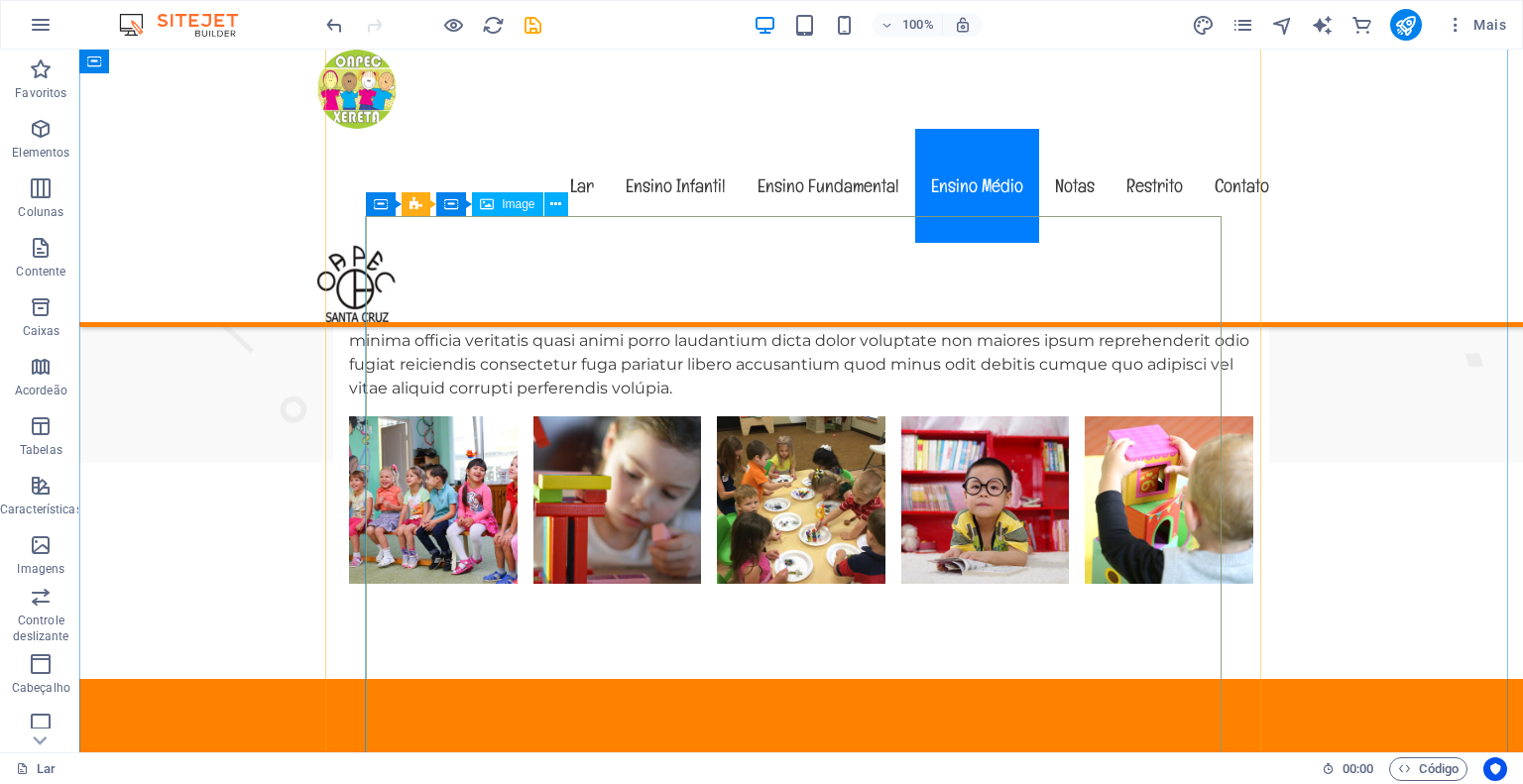 scroll, scrollTop: 8920, scrollLeft: 0, axis: vertical 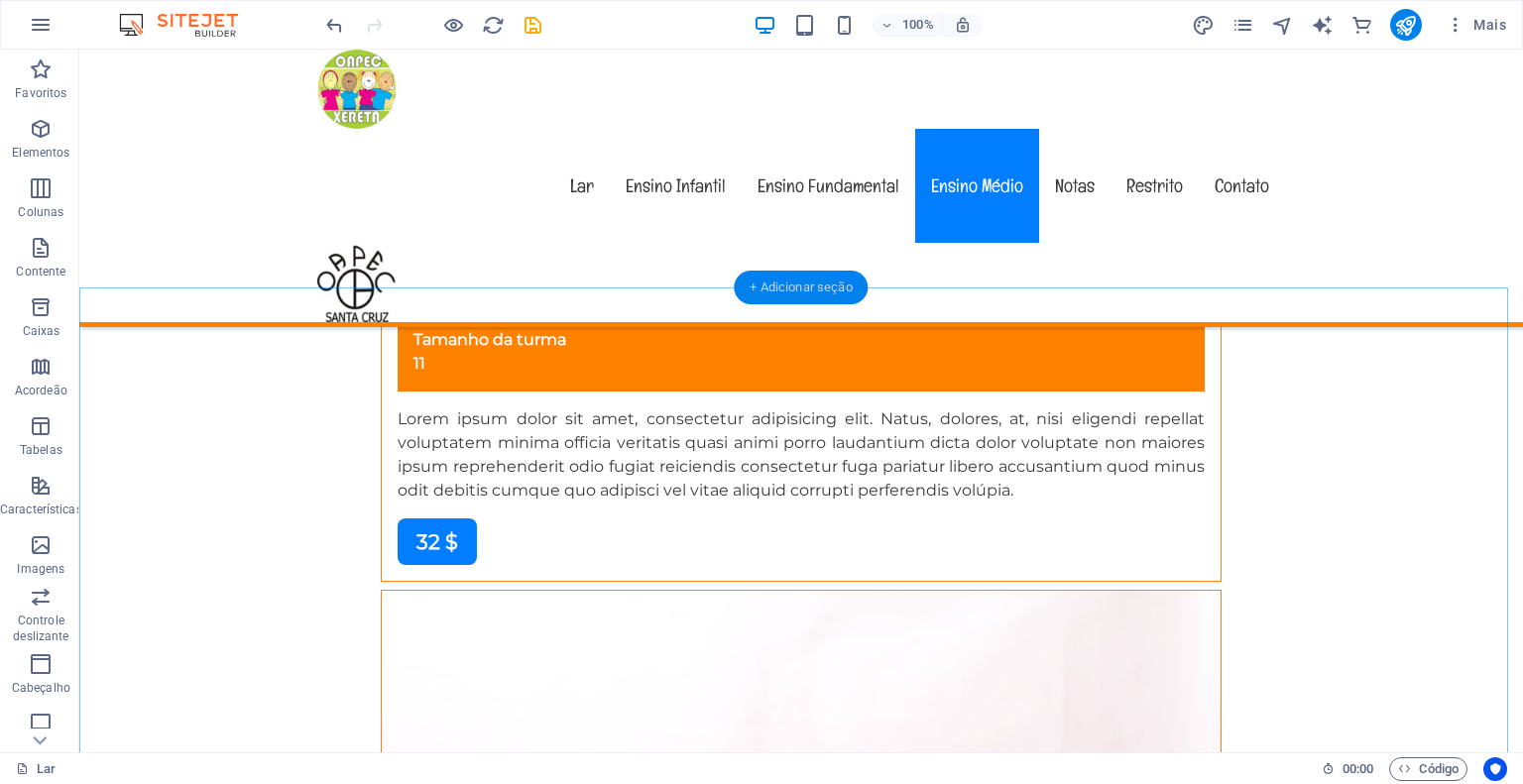 click on "+ Adicionar seção" at bounding box center (800, 286) 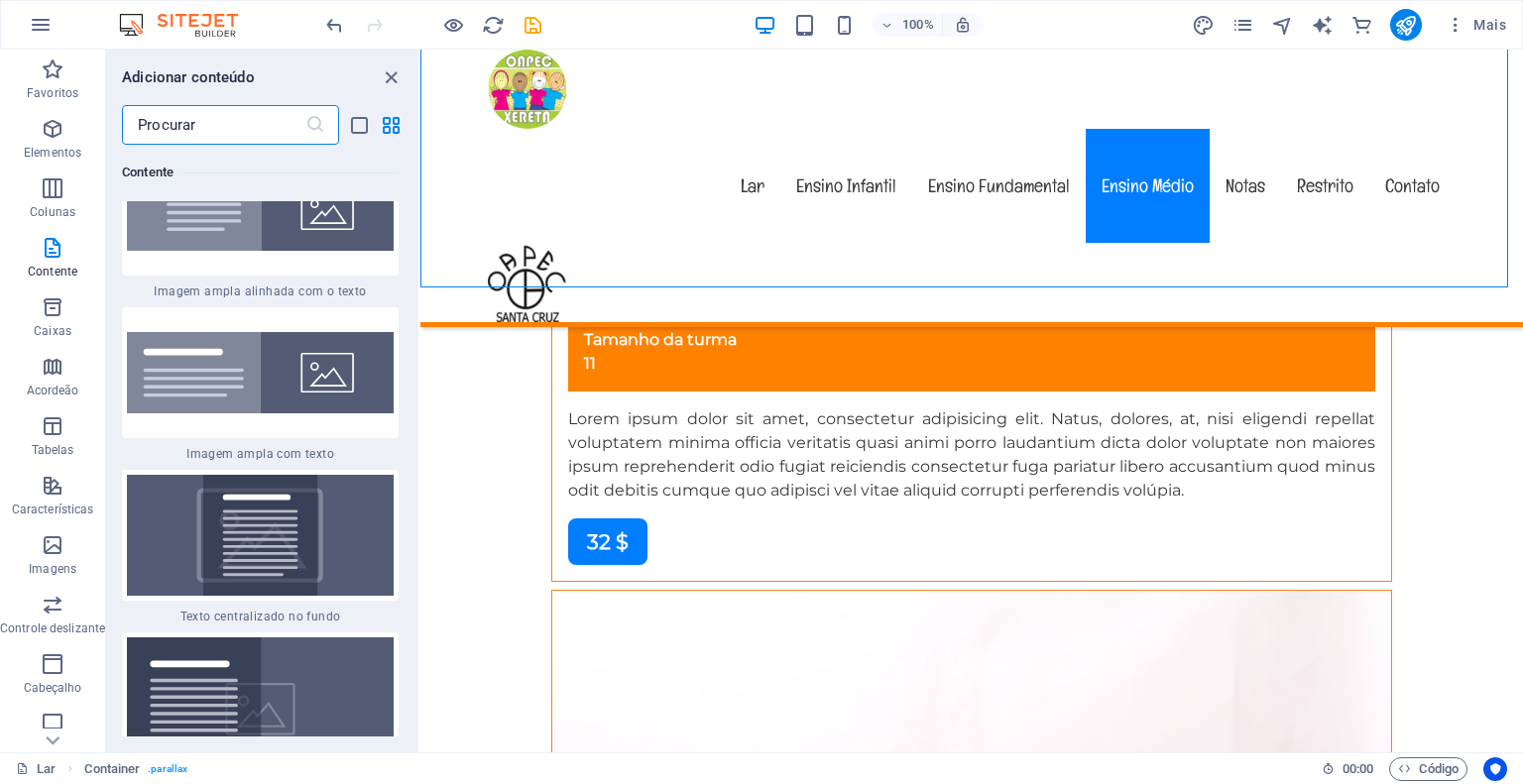 scroll, scrollTop: 7929, scrollLeft: 0, axis: vertical 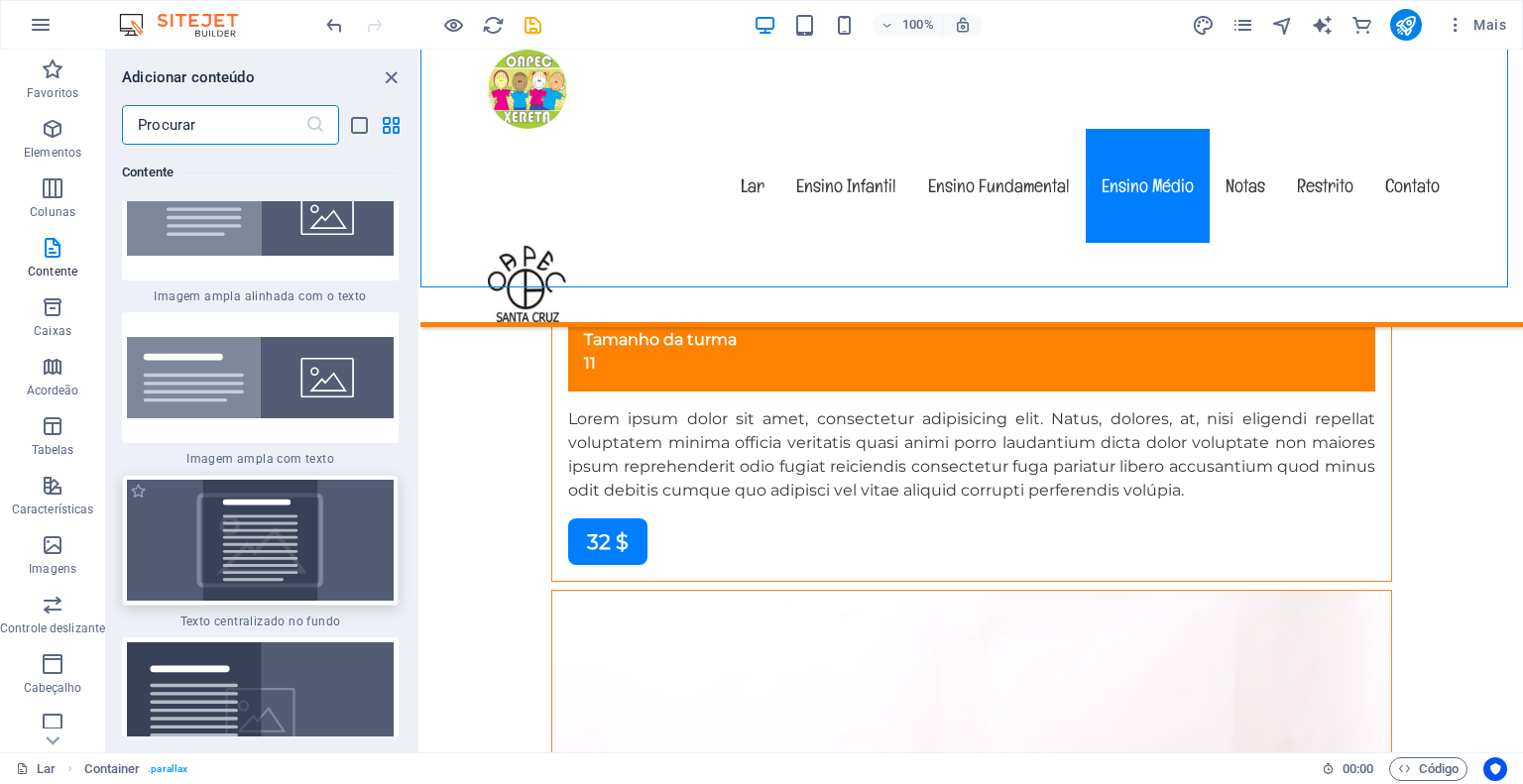 click at bounding box center [260, 540] 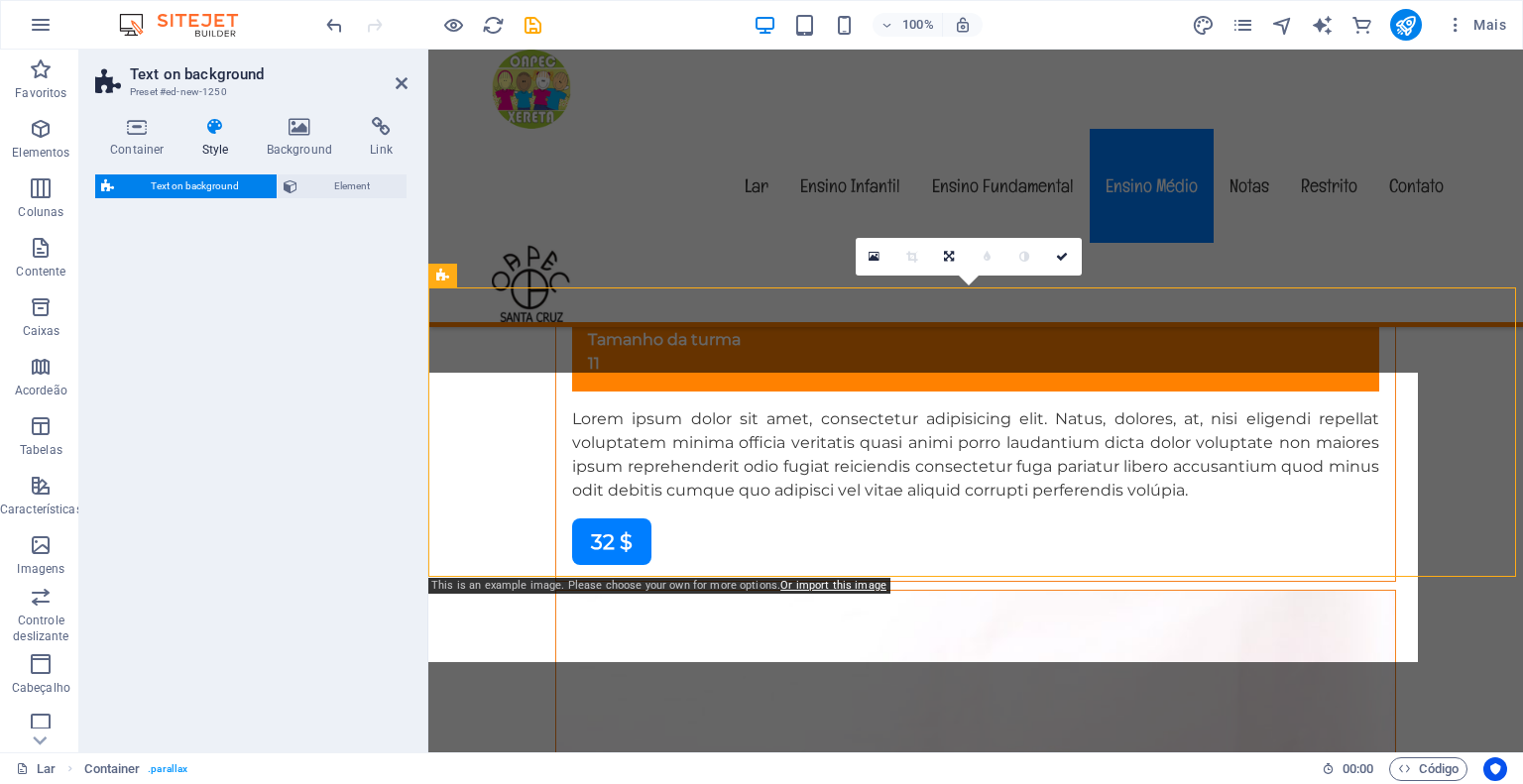scroll, scrollTop: 16058, scrollLeft: 0, axis: vertical 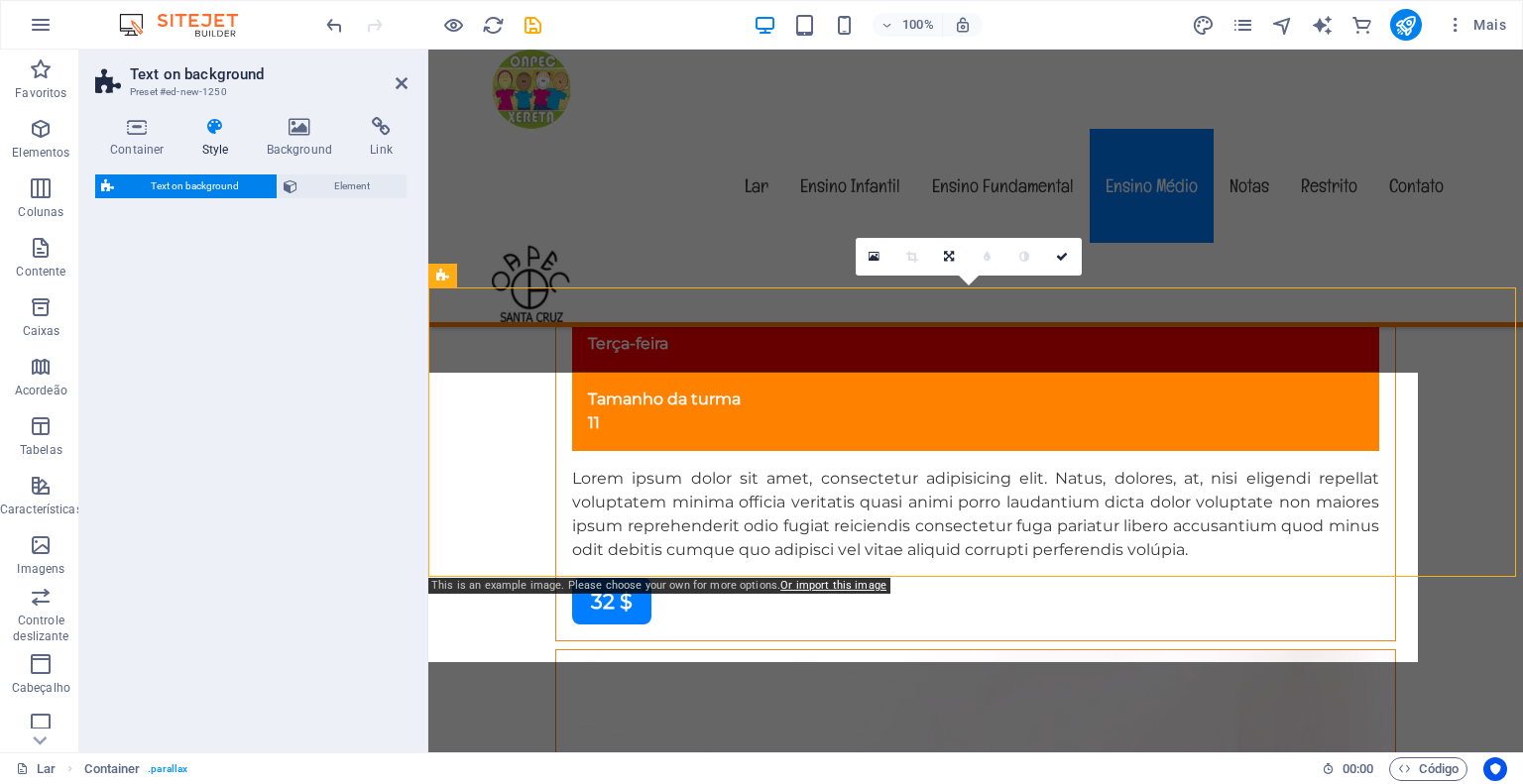 select on "%" 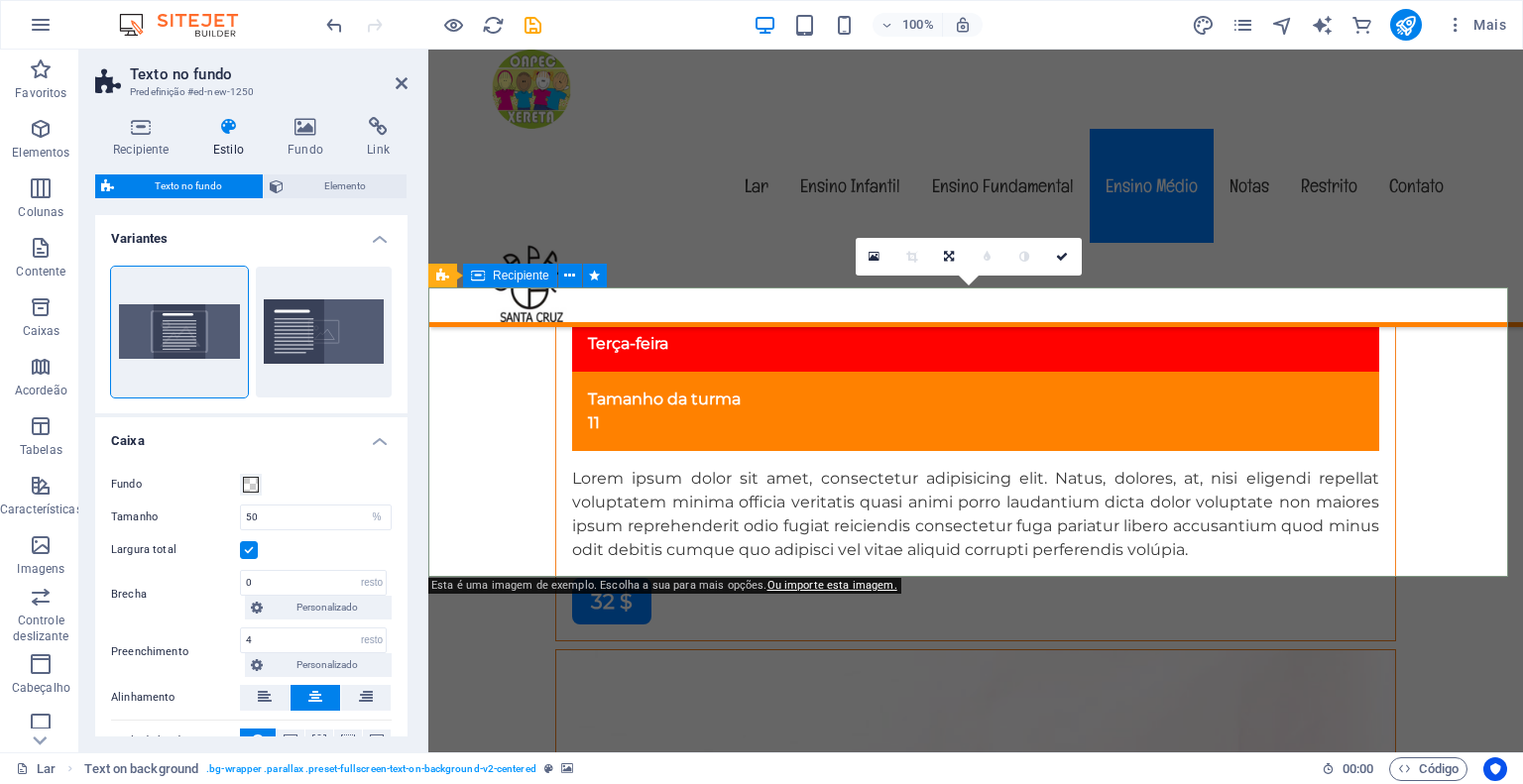 click on "Título Lorem ipsum dolor sit amet, consectetuer adipiscing elit. Enean commodo ligula eget dolor. Lorem ipsum dolor sit amet, consectetuer adipiscing elit leget dolor. Lorem ipsum dolor sit amet, consectetuer adipiscing elit. Enean commodo ligula eget dolor. Lorem ipsum dolor sit amet, consectetuer adipiscing elit dolor." at bounding box center [976, 6538] 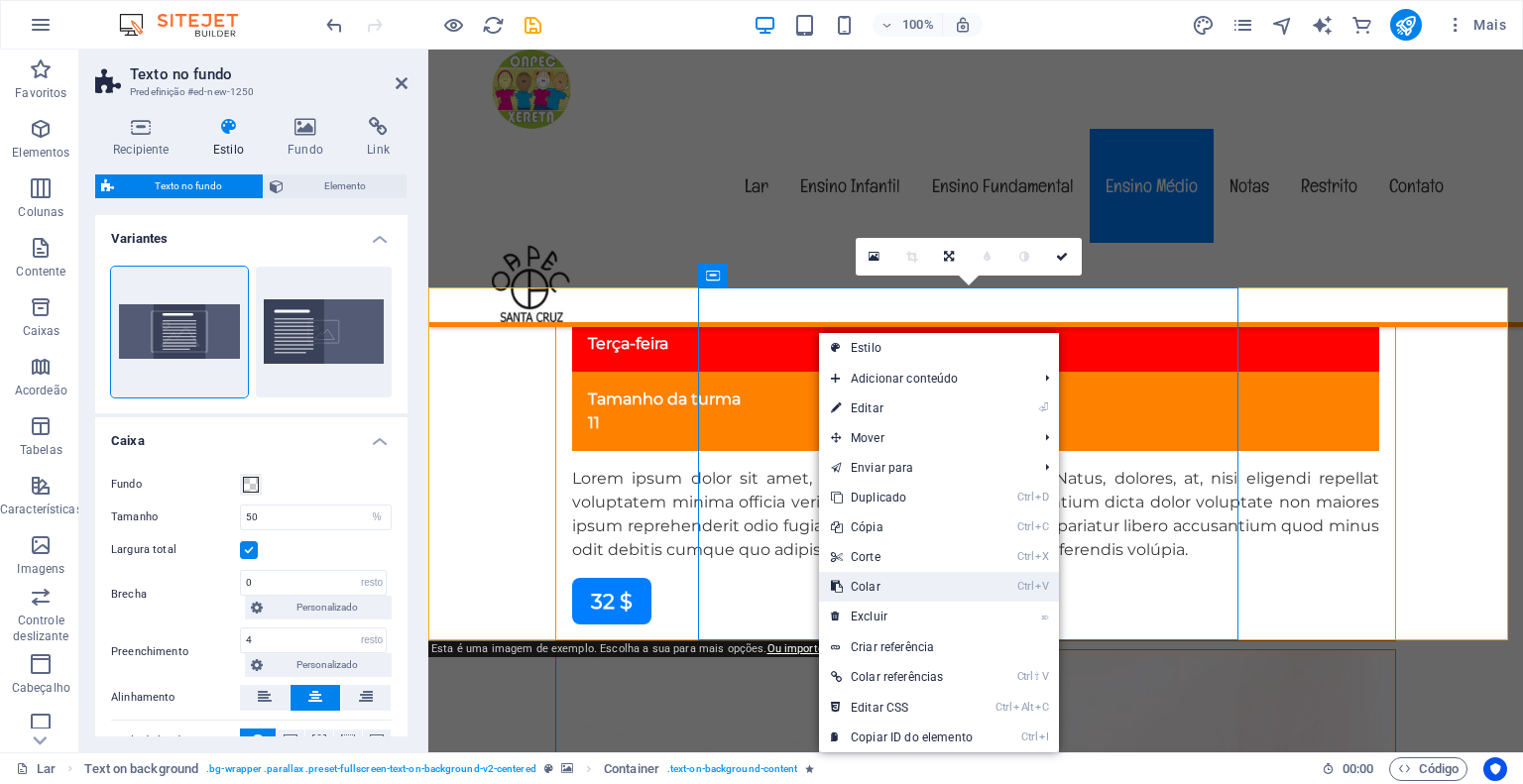 click on "Colar" at bounding box center (866, 587) 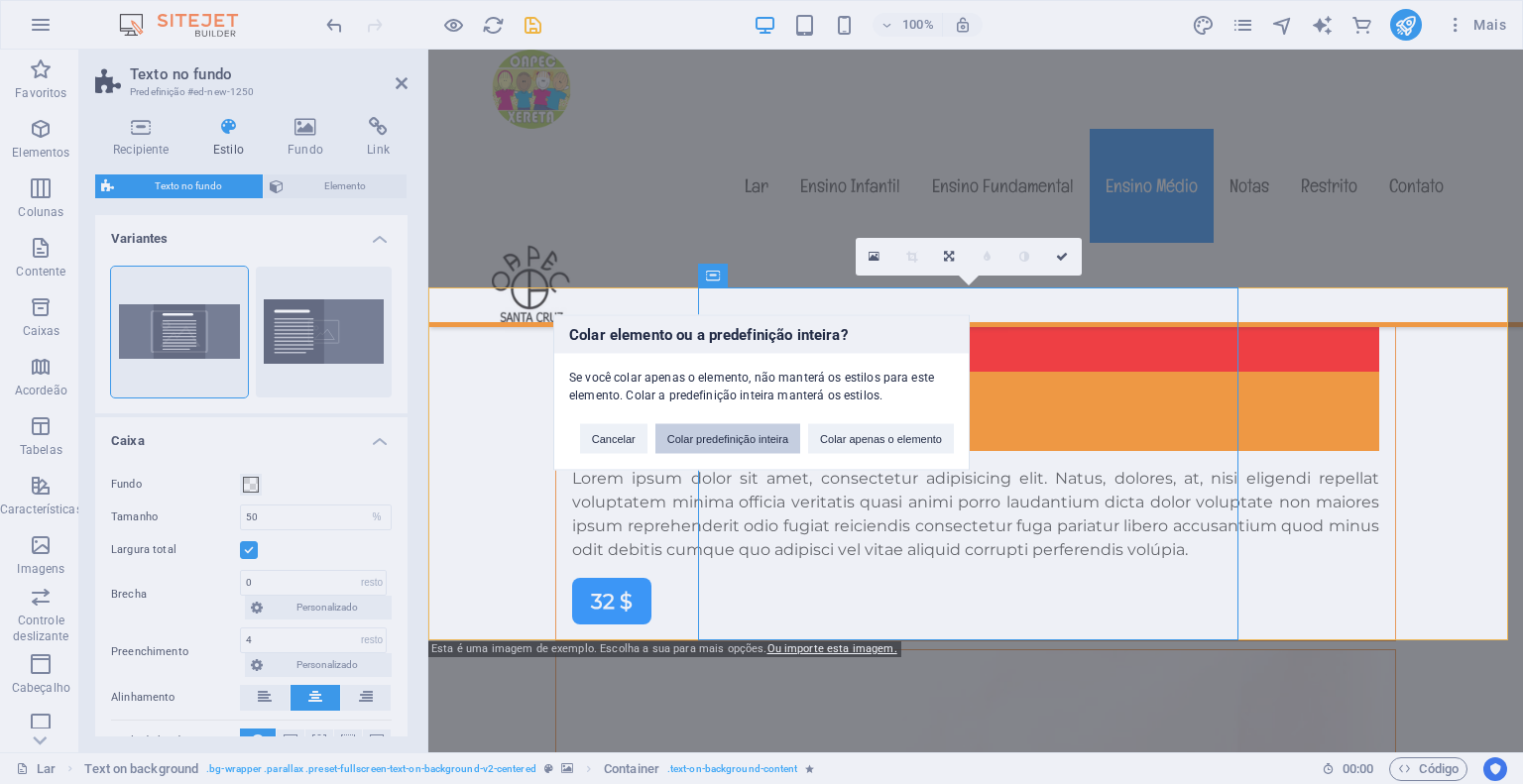 click on "Colar predefinição inteira" at bounding box center [728, 438] 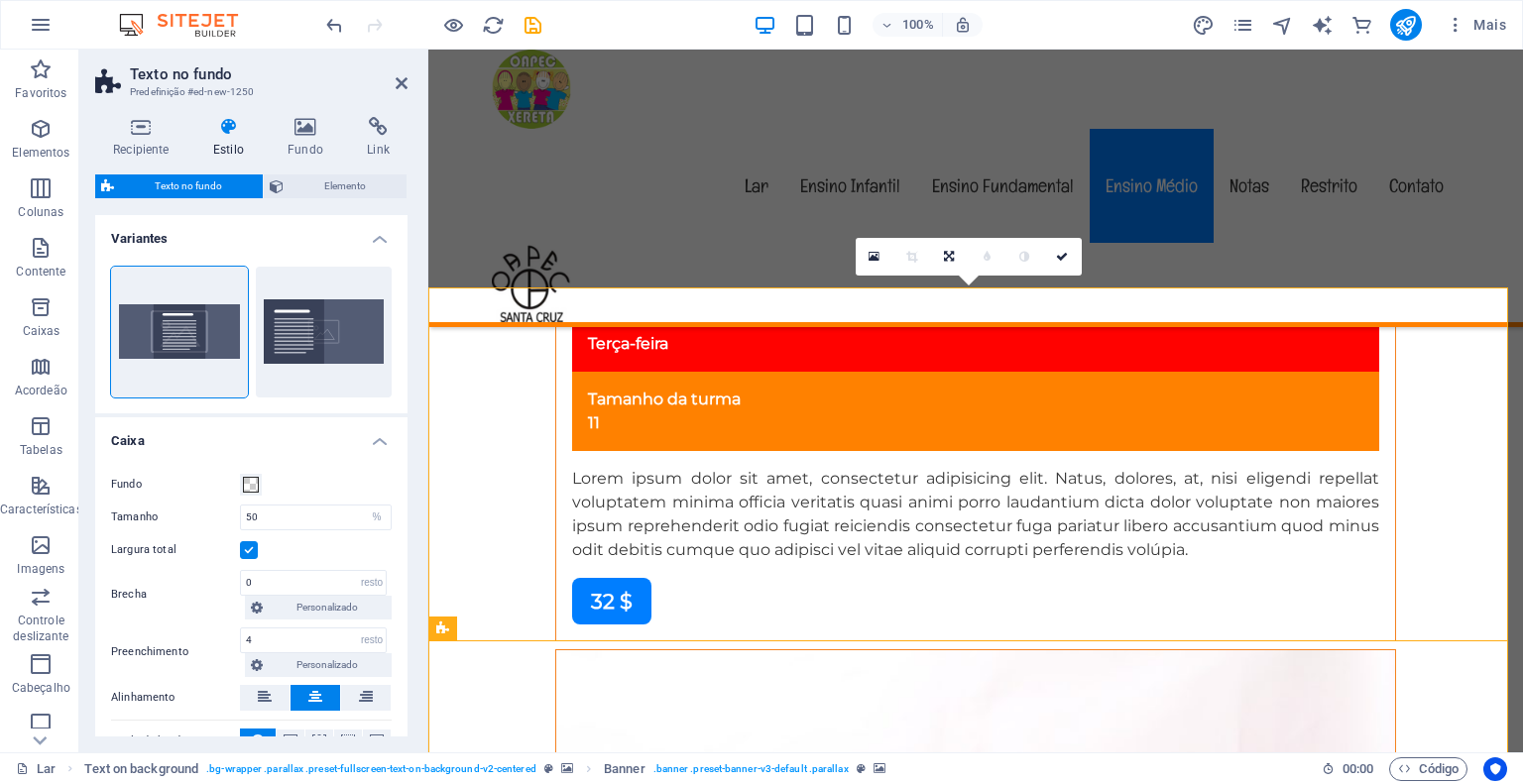click at bounding box center (976, 7507) 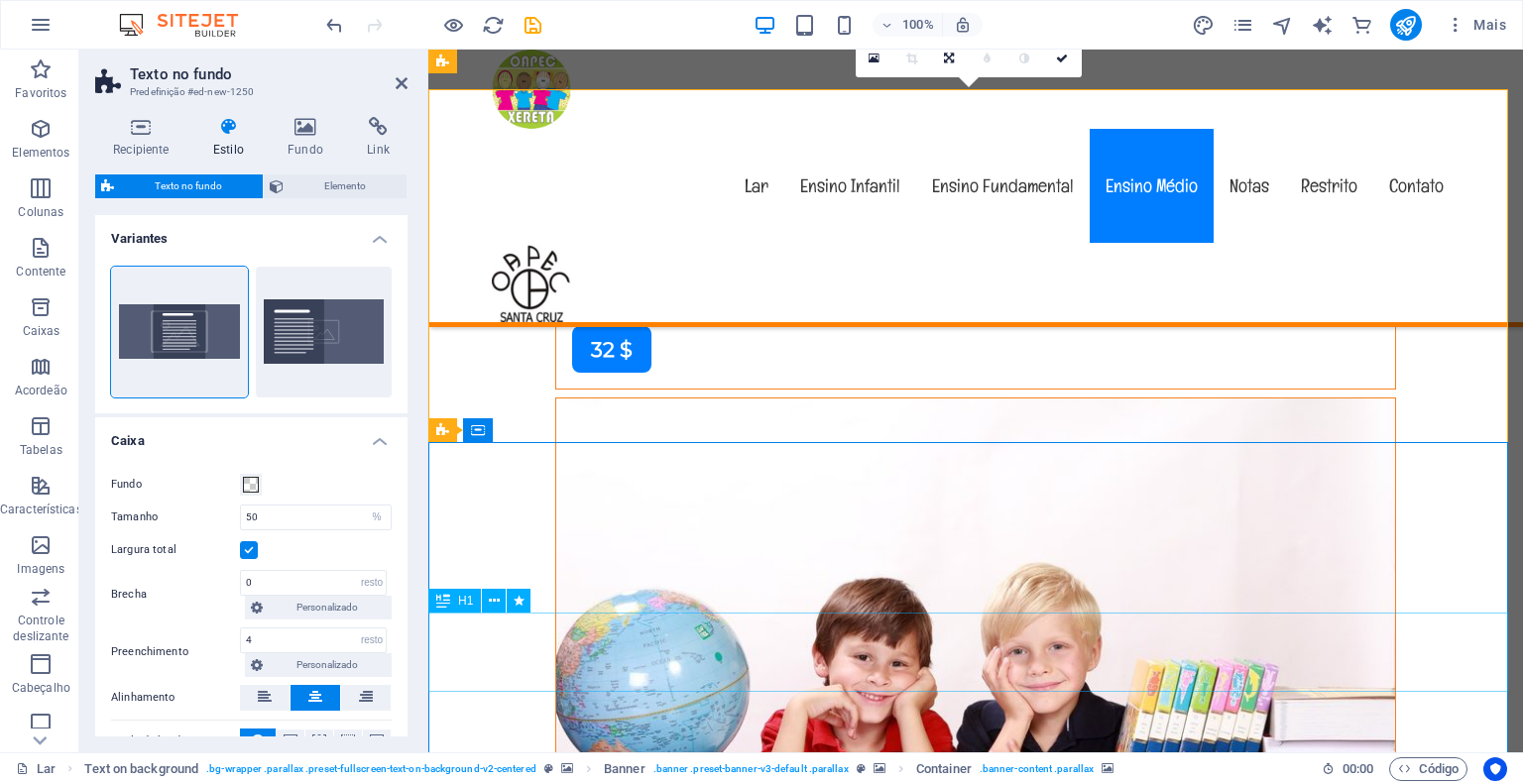 scroll, scrollTop: 16256, scrollLeft: 0, axis: vertical 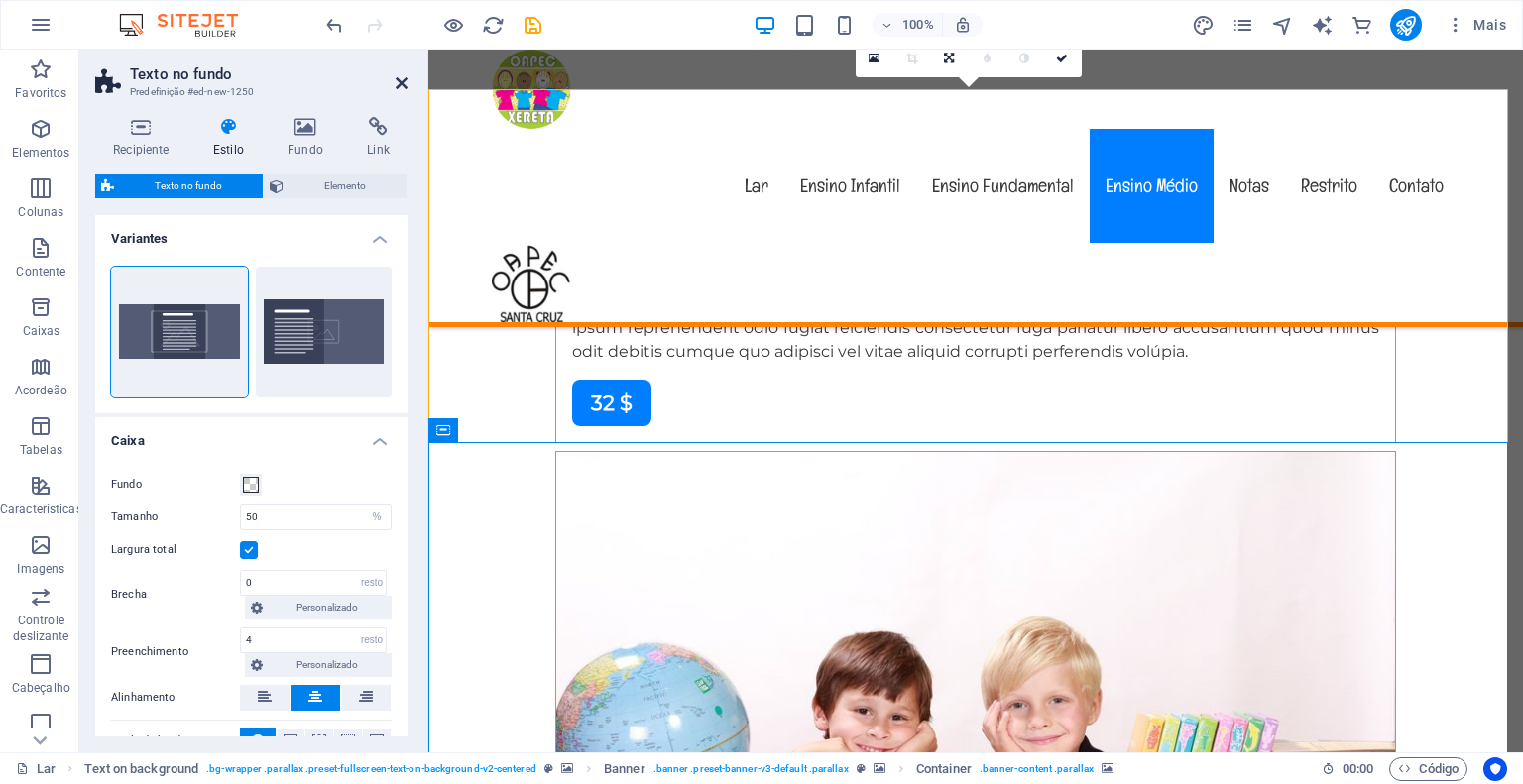 drag, startPoint x: 401, startPoint y: 74, endPoint x: 428, endPoint y: 330, distance: 257.41989 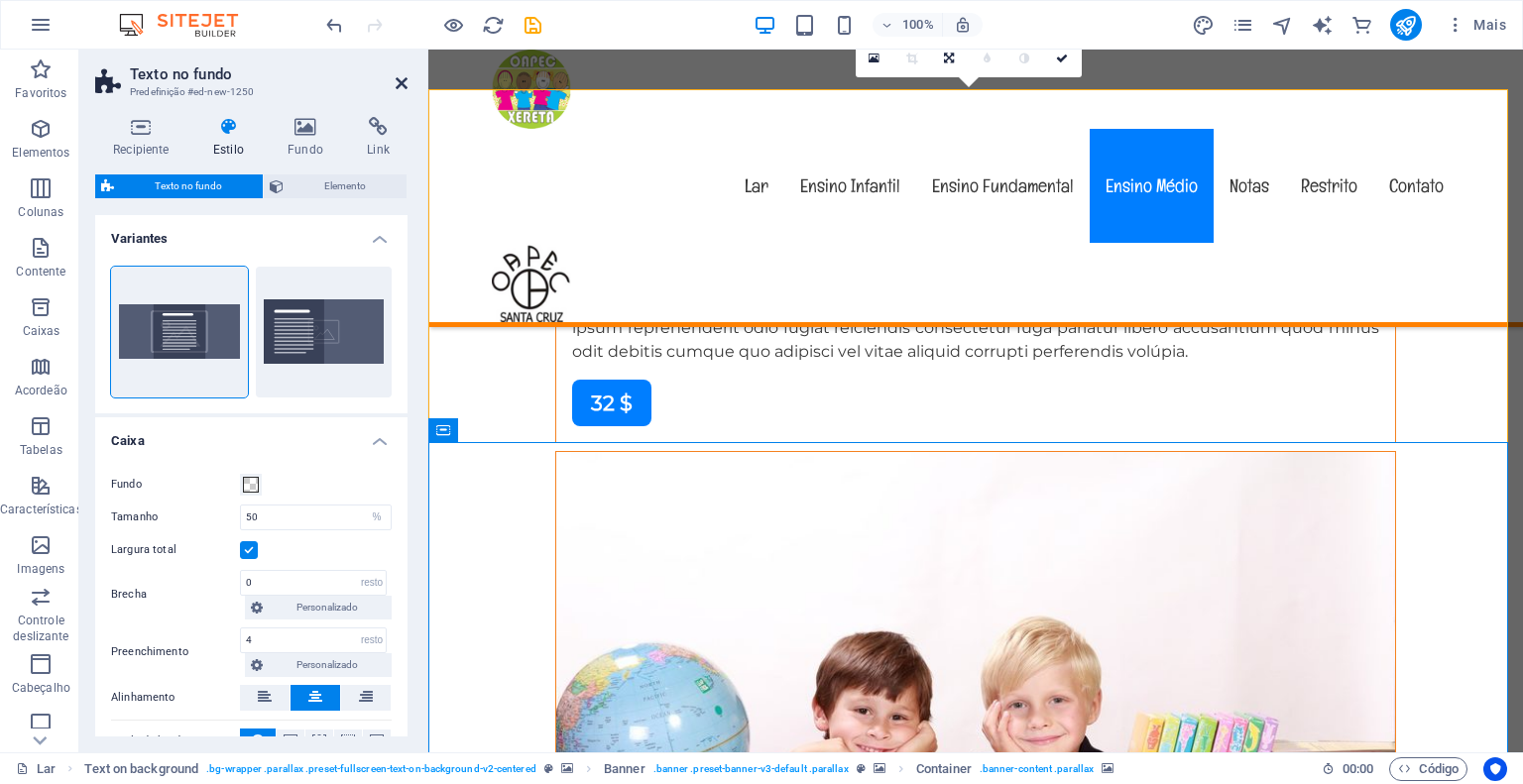 click at bounding box center [402, 83] 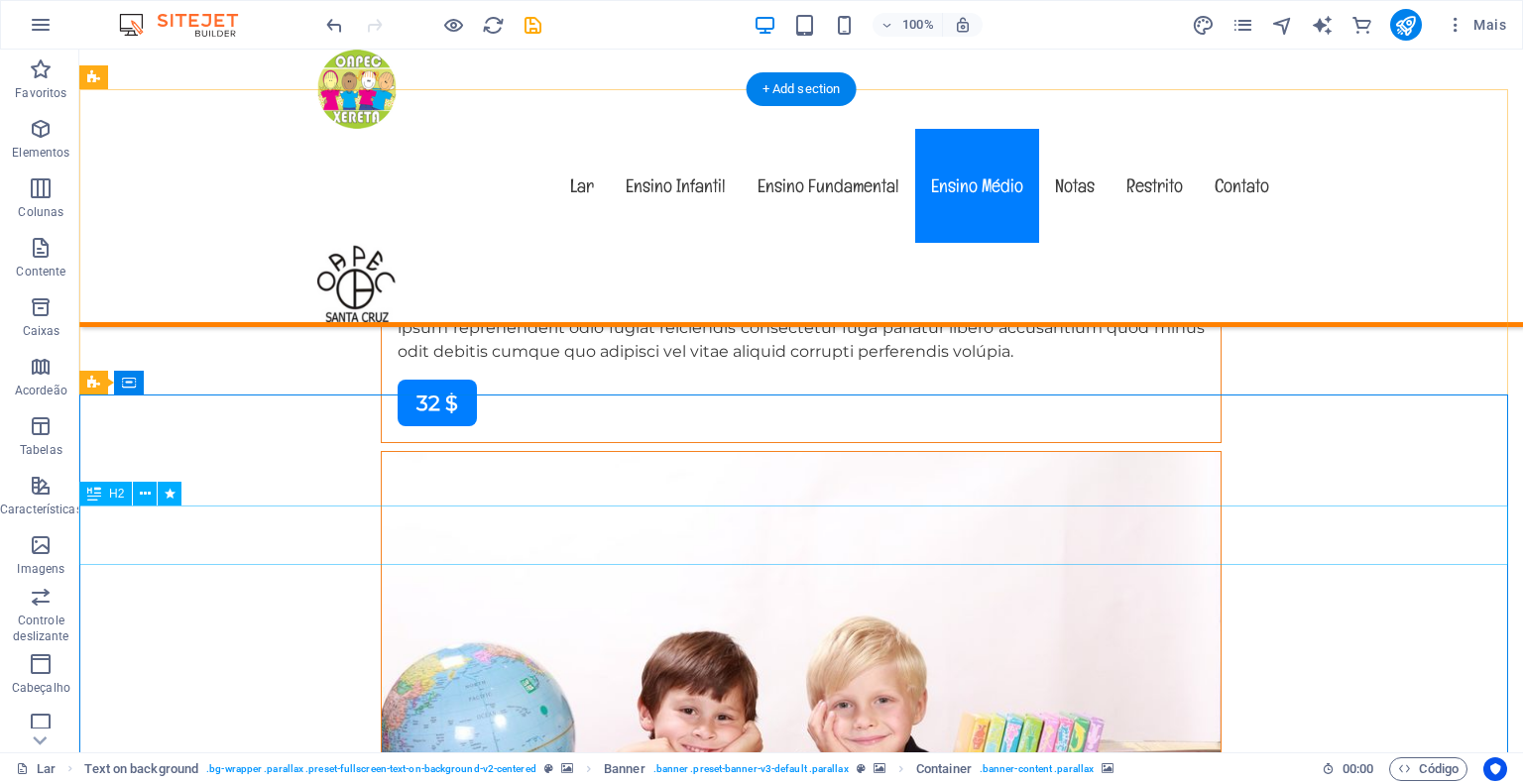 click on "Bem-vindo ao exemplo.oapec.com.br" at bounding box center (801, 7914) 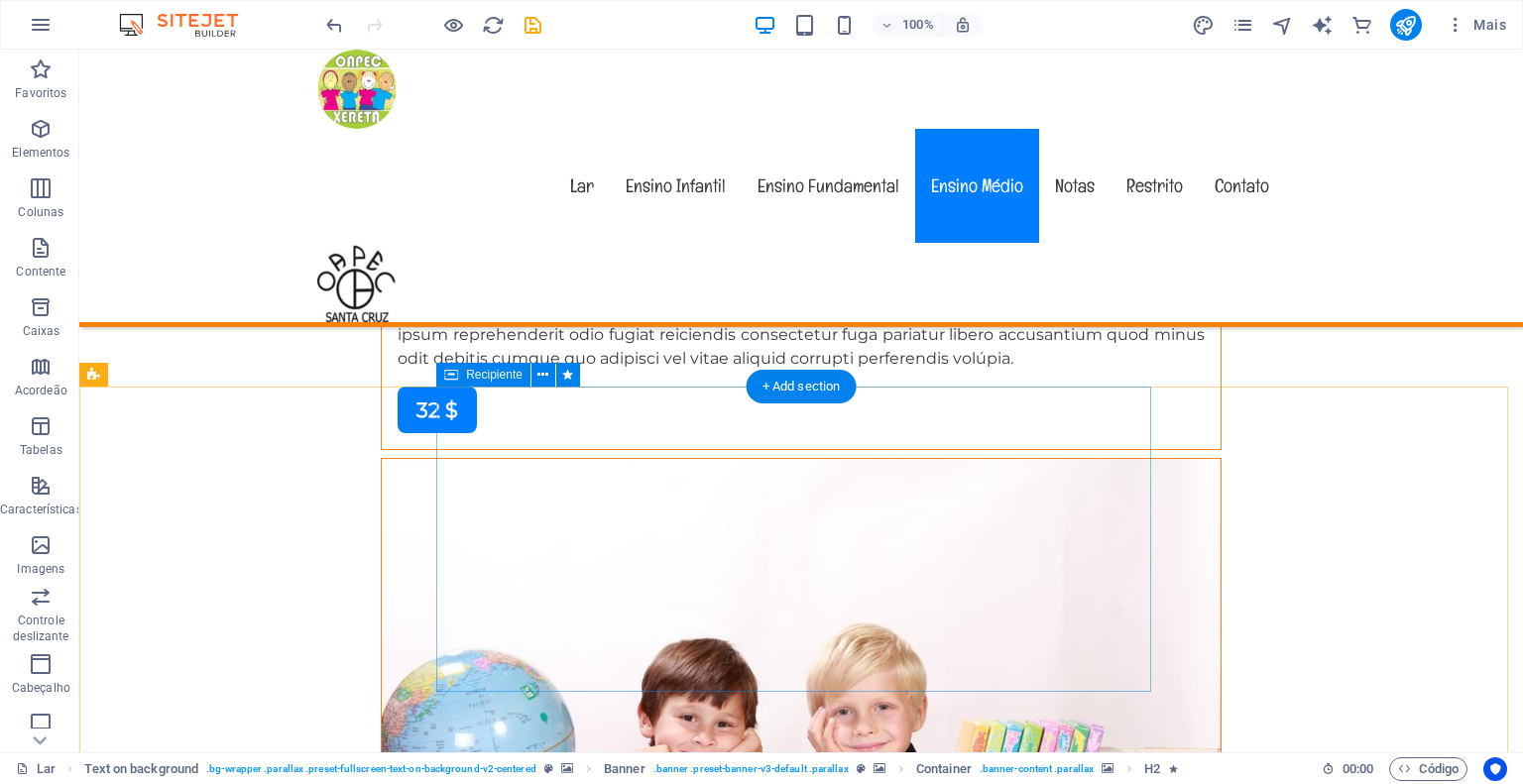 scroll, scrollTop: 15959, scrollLeft: 0, axis: vertical 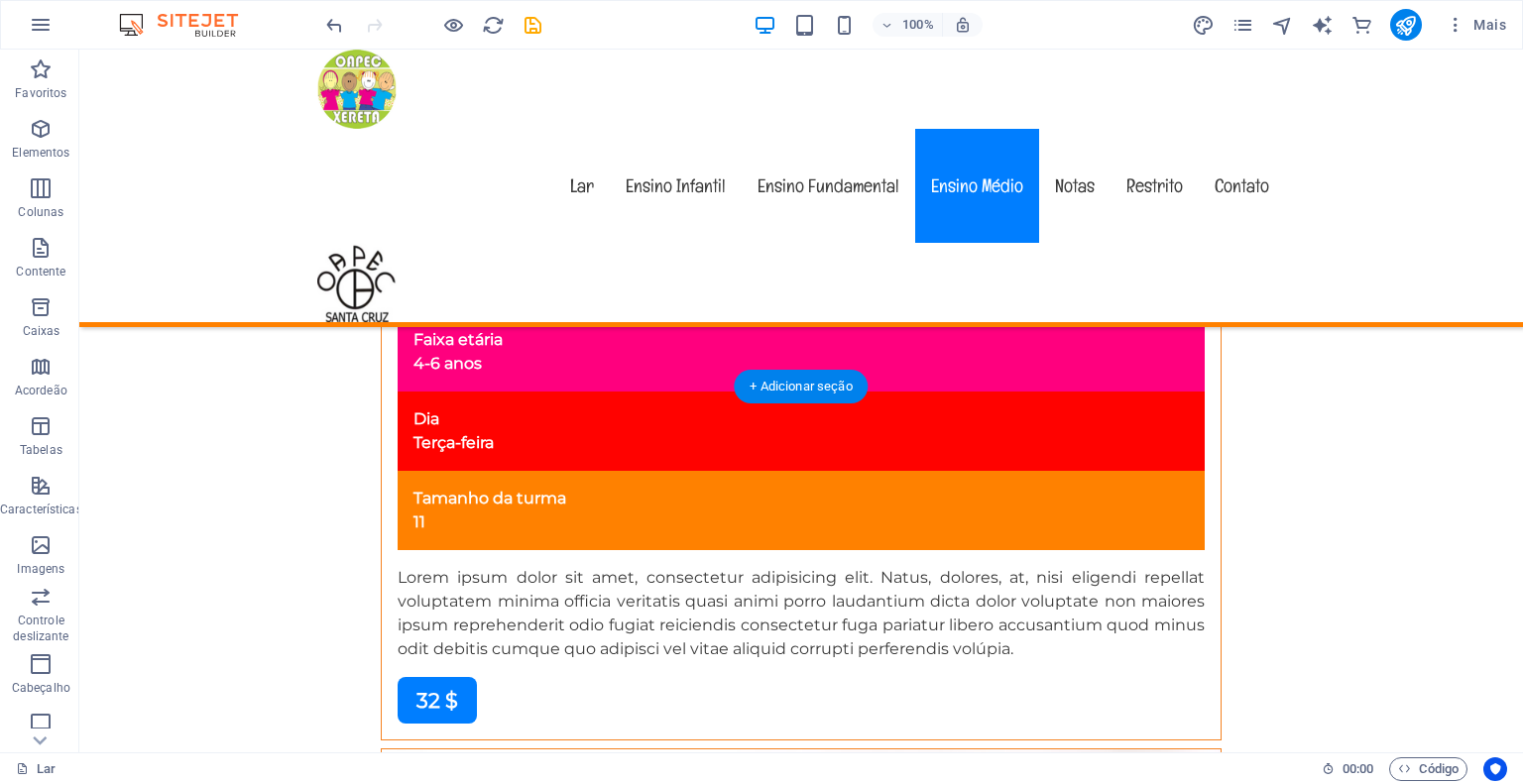 click at bounding box center (801, 6185) 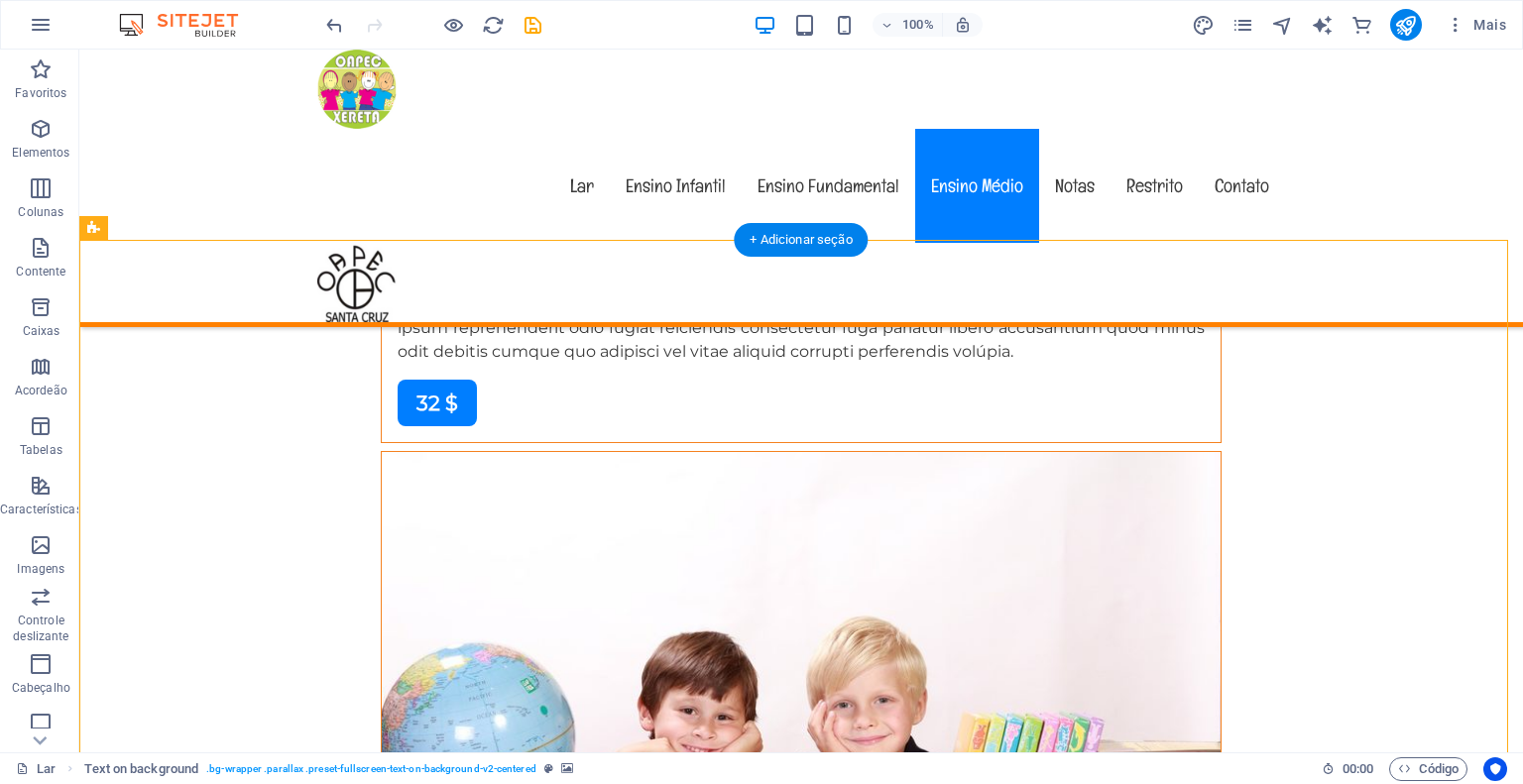 scroll, scrollTop: 16058, scrollLeft: 0, axis: vertical 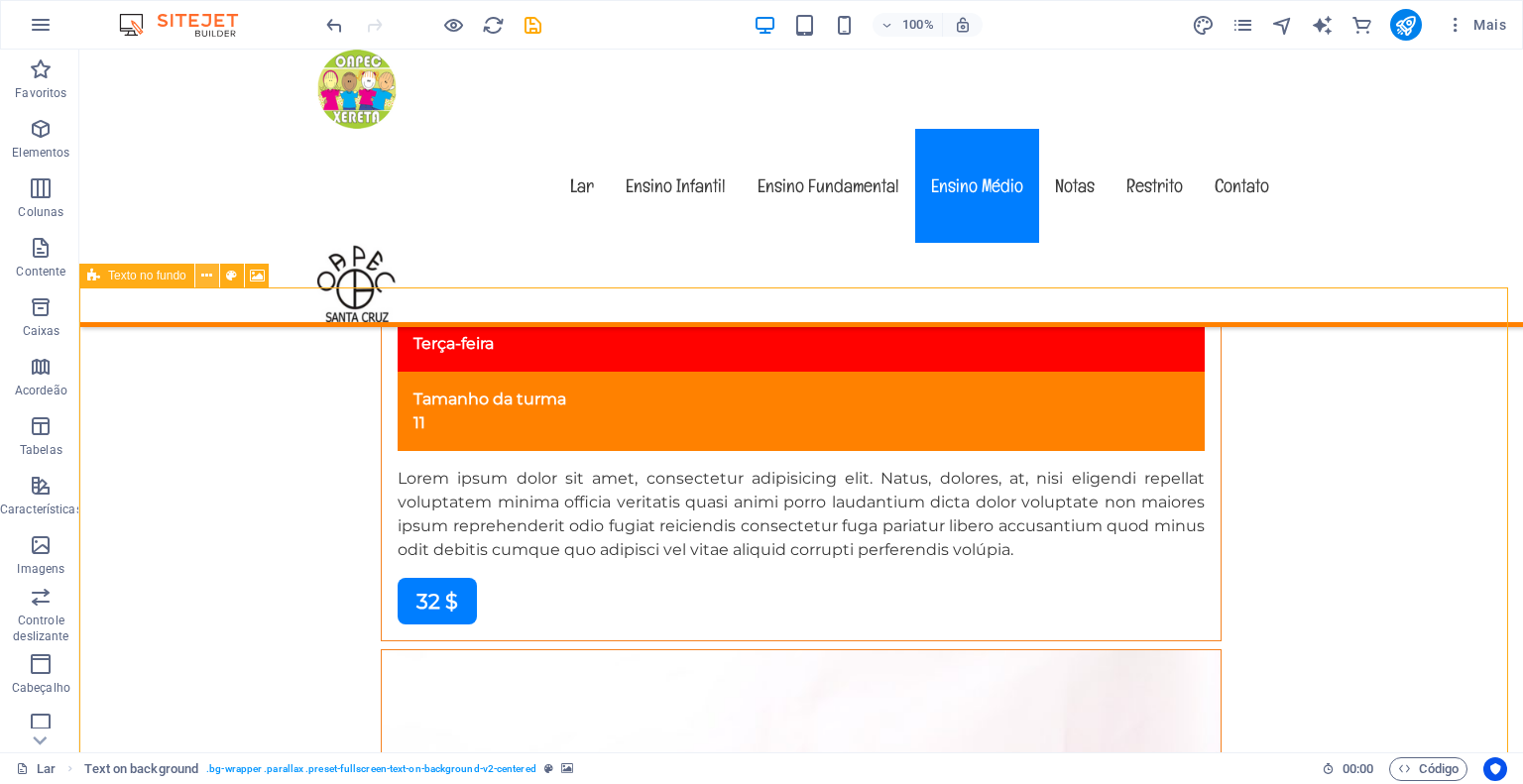 click at bounding box center (206, 276) 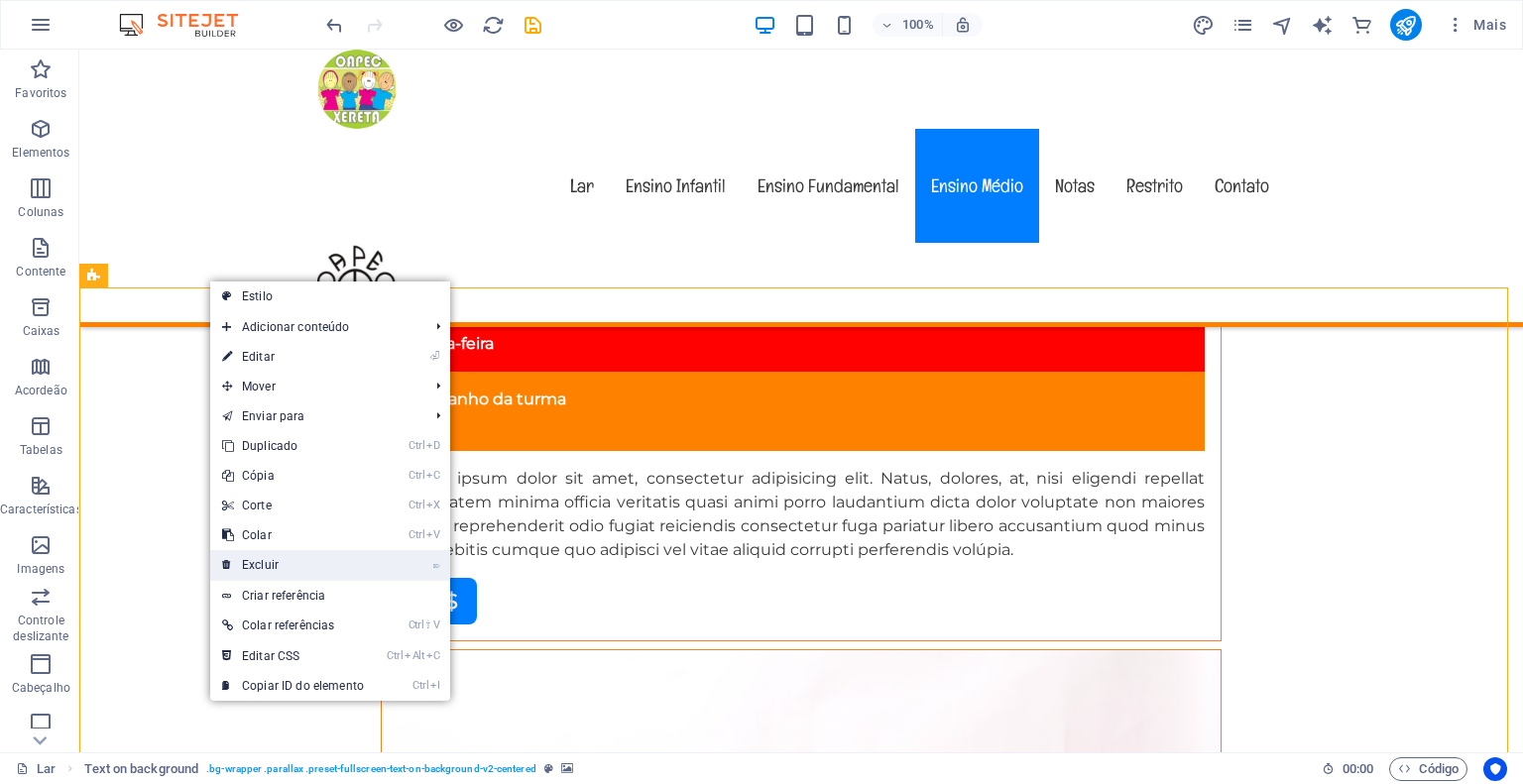 click on "⌦ Excluir" at bounding box center (293, 565) 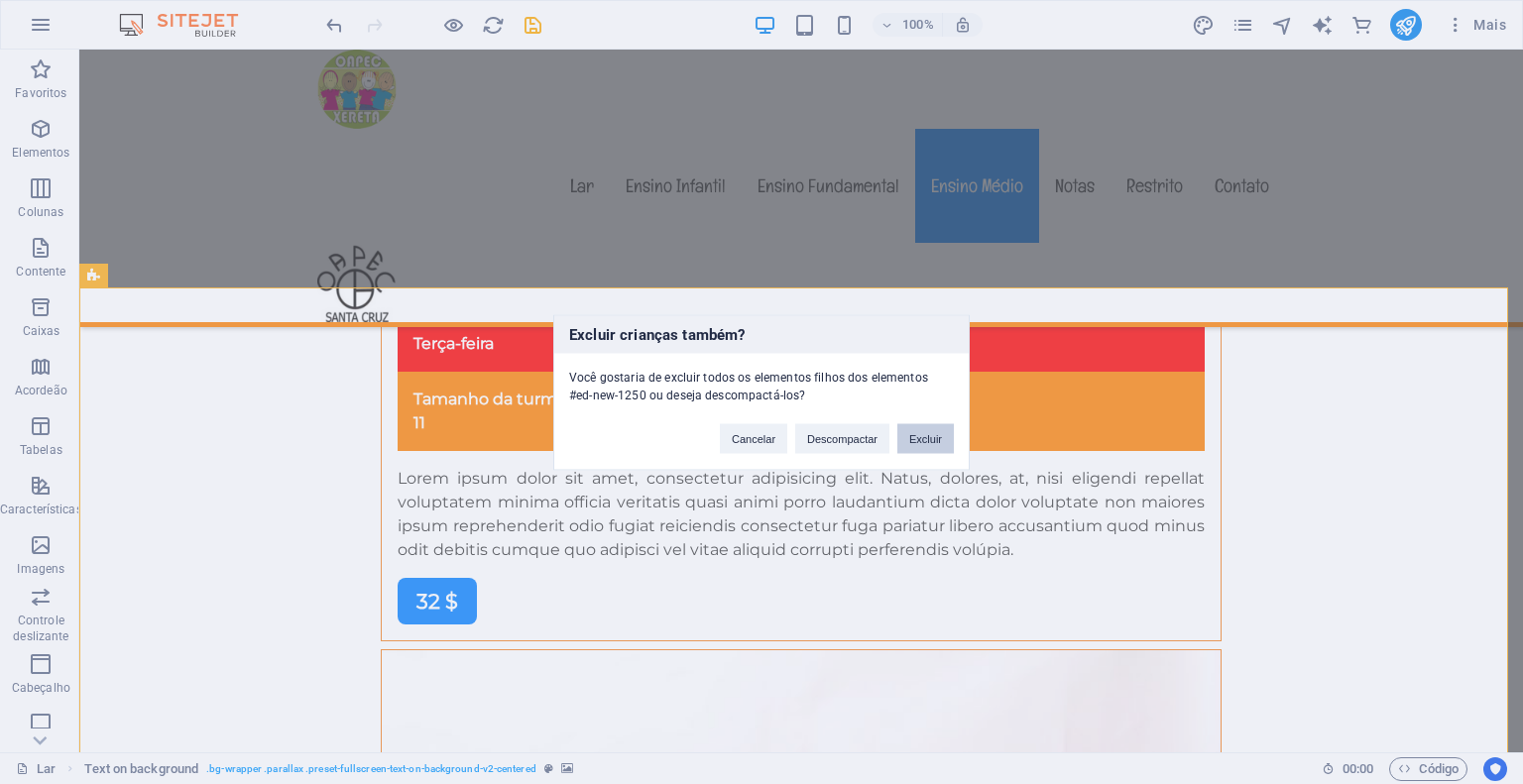 click on "Excluir" at bounding box center [925, 438] 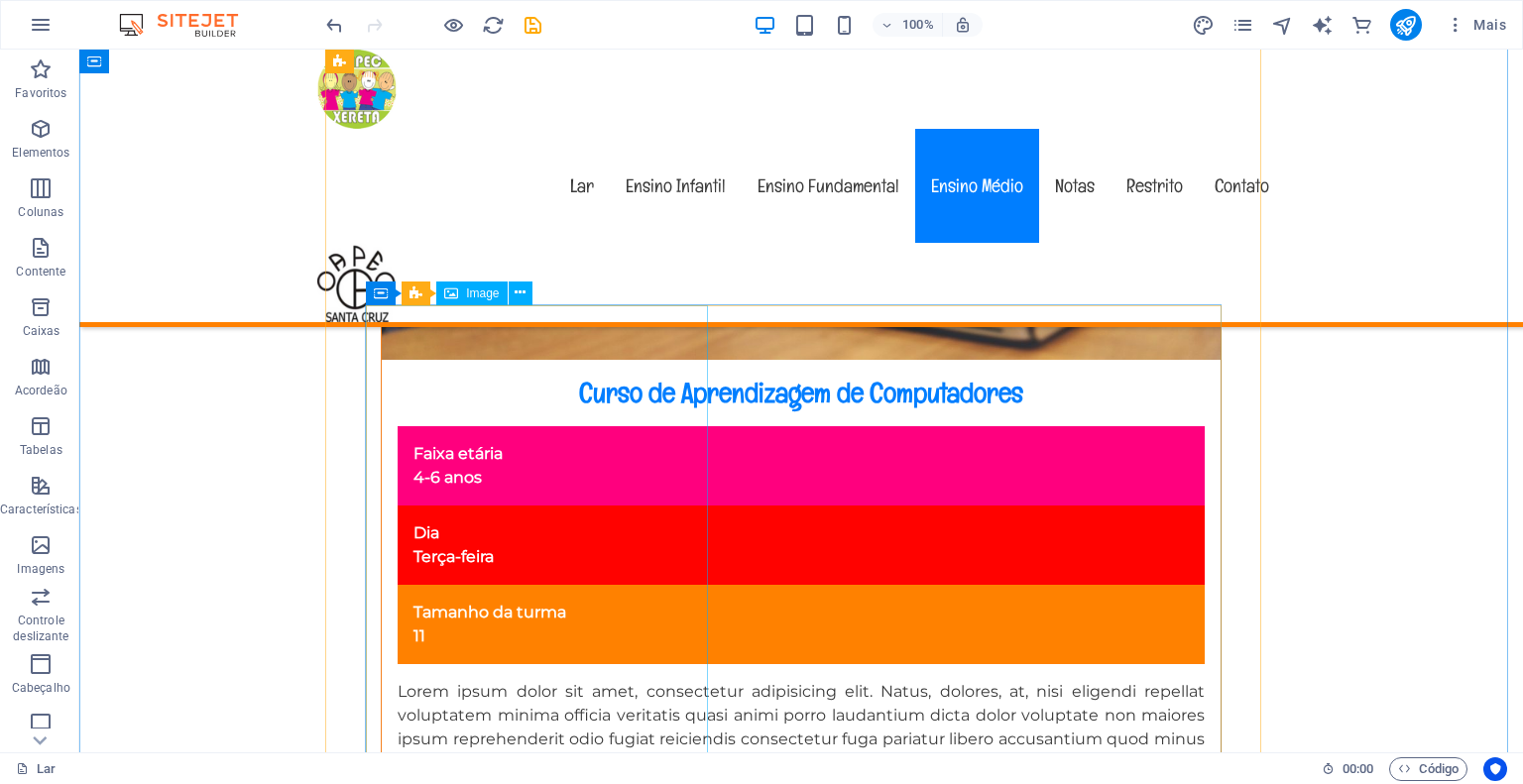 scroll, scrollTop: 13382, scrollLeft: 0, axis: vertical 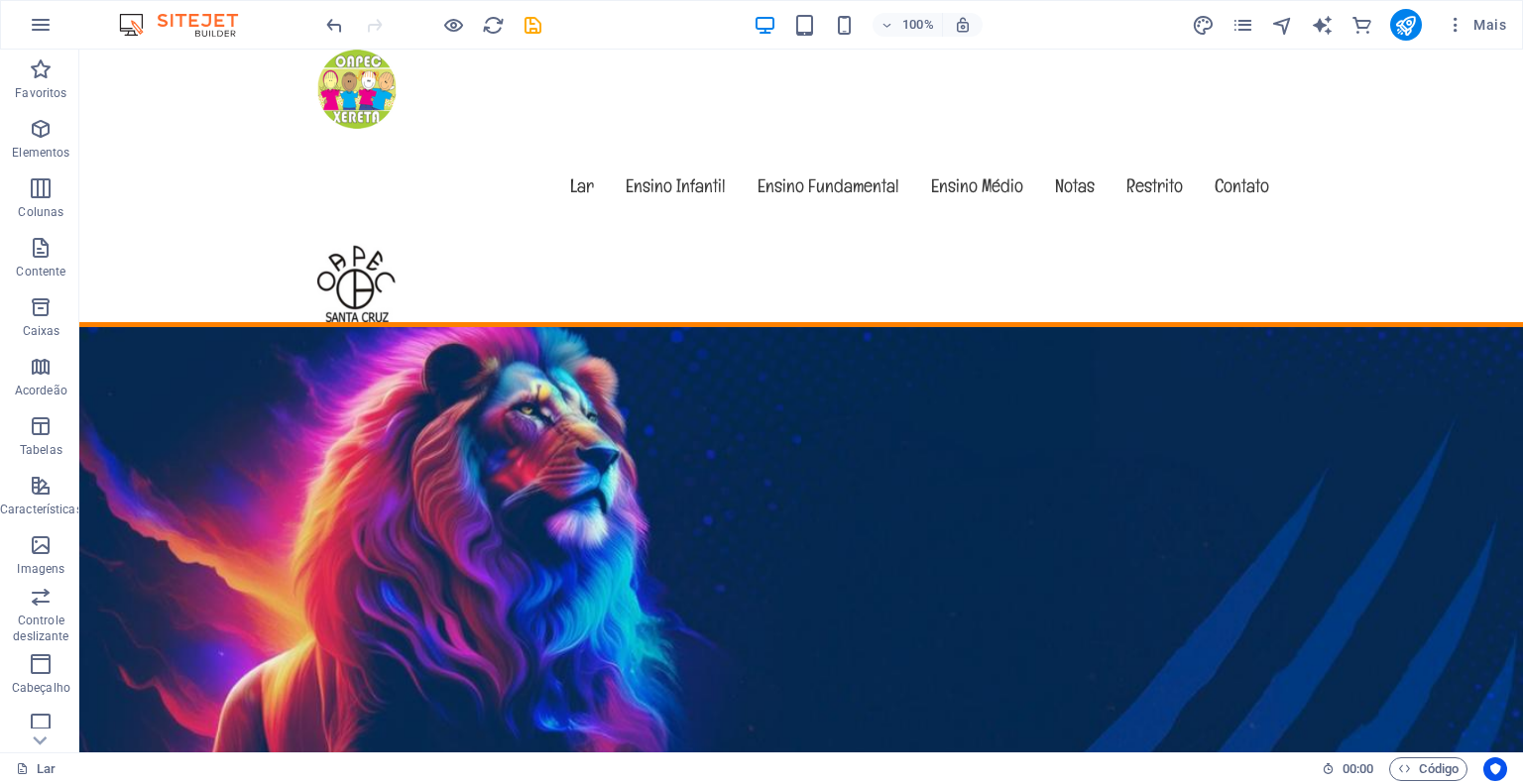 drag, startPoint x: 1518, startPoint y: 558, endPoint x: 1582, endPoint y: 85, distance: 477.31017 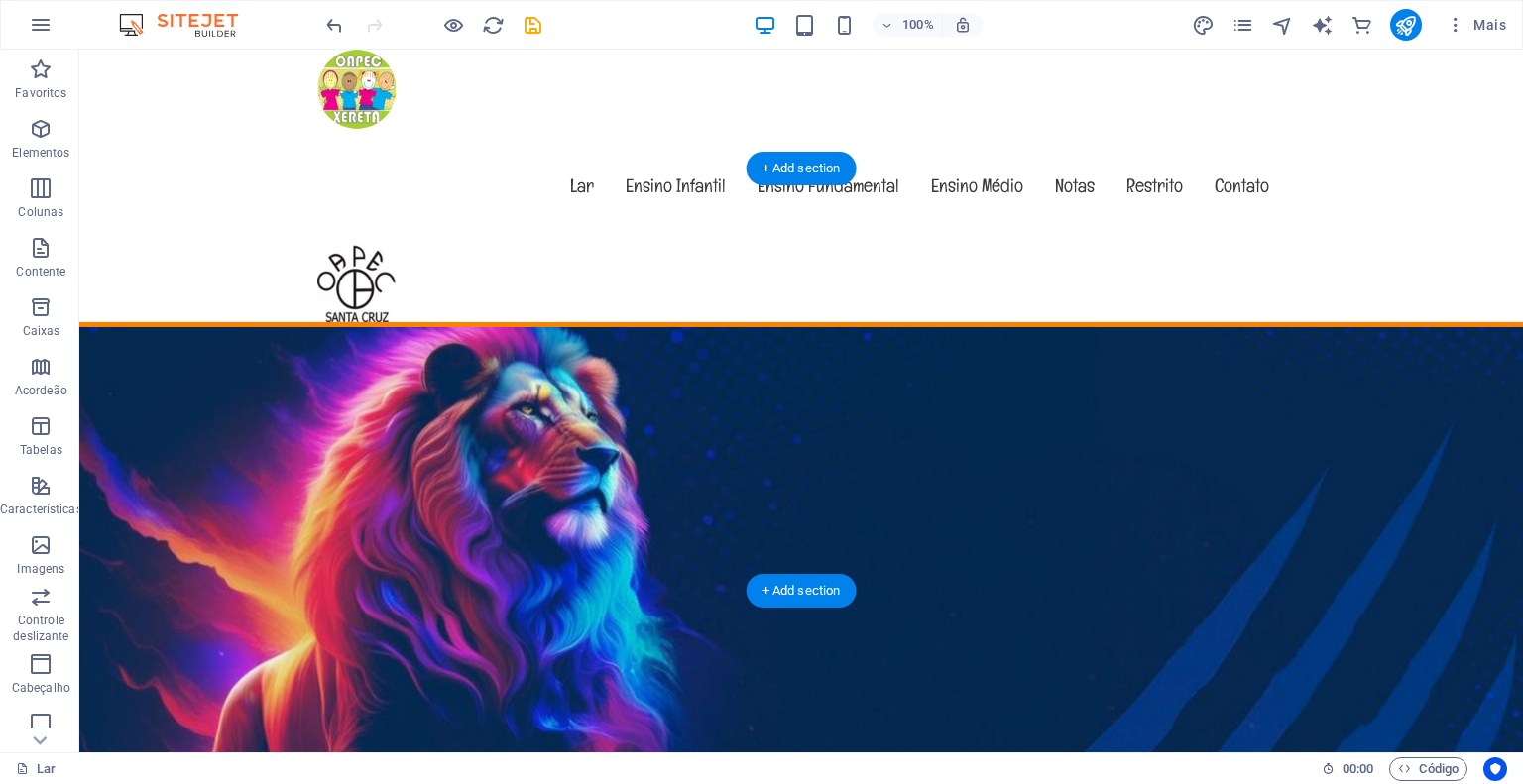 click at bounding box center (801, 1095) 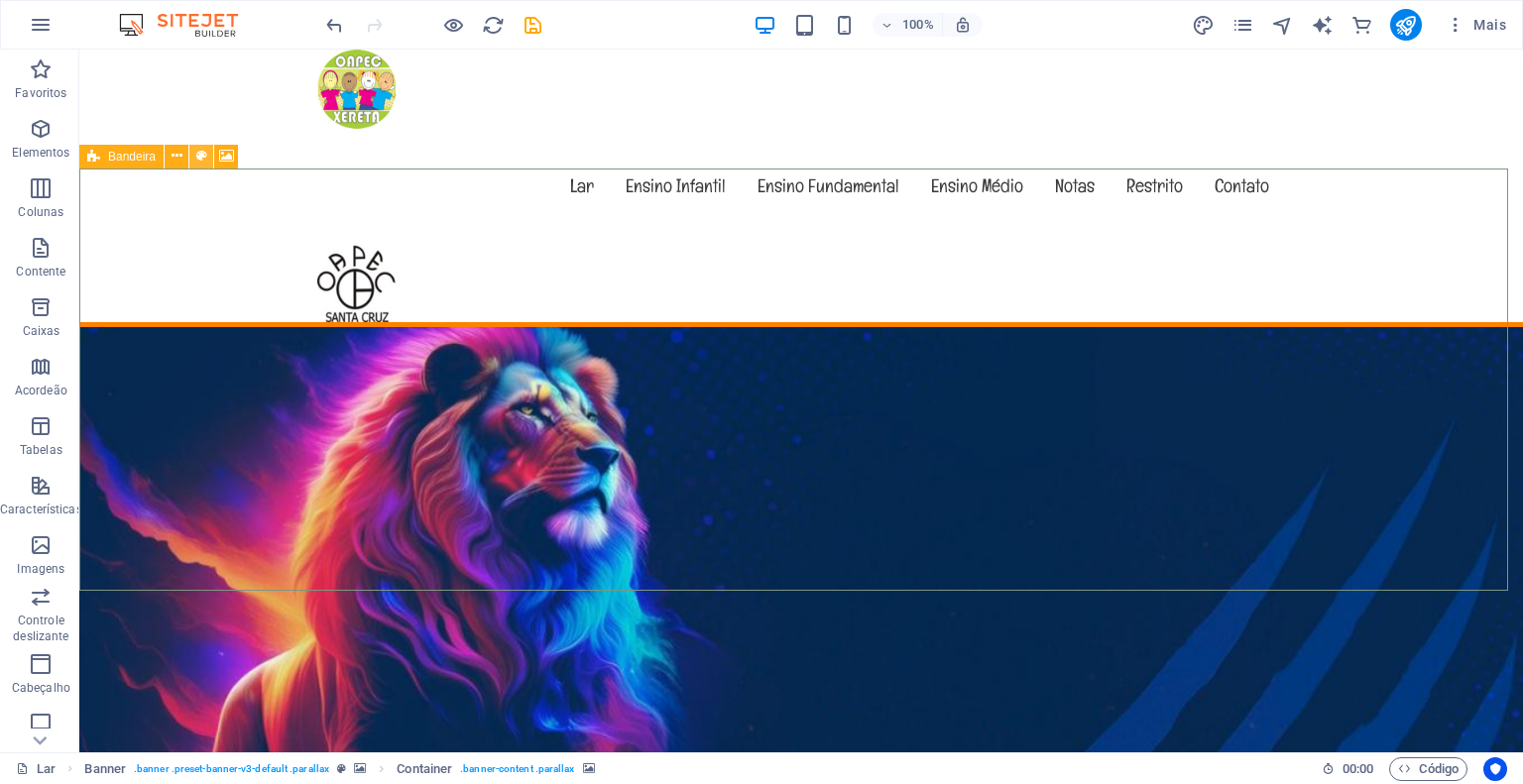 click at bounding box center [201, 156] 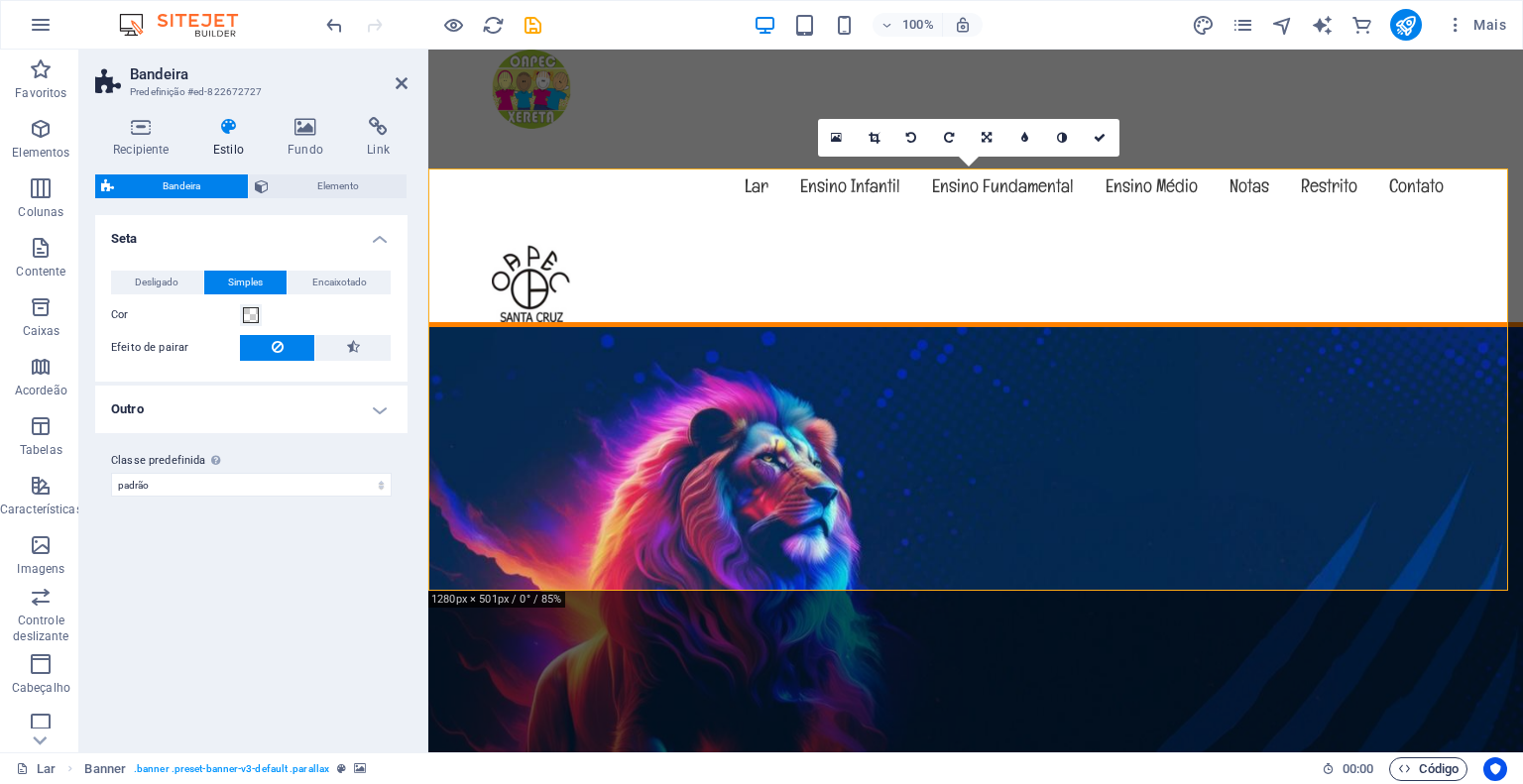 click on "Código" at bounding box center (1439, 768) 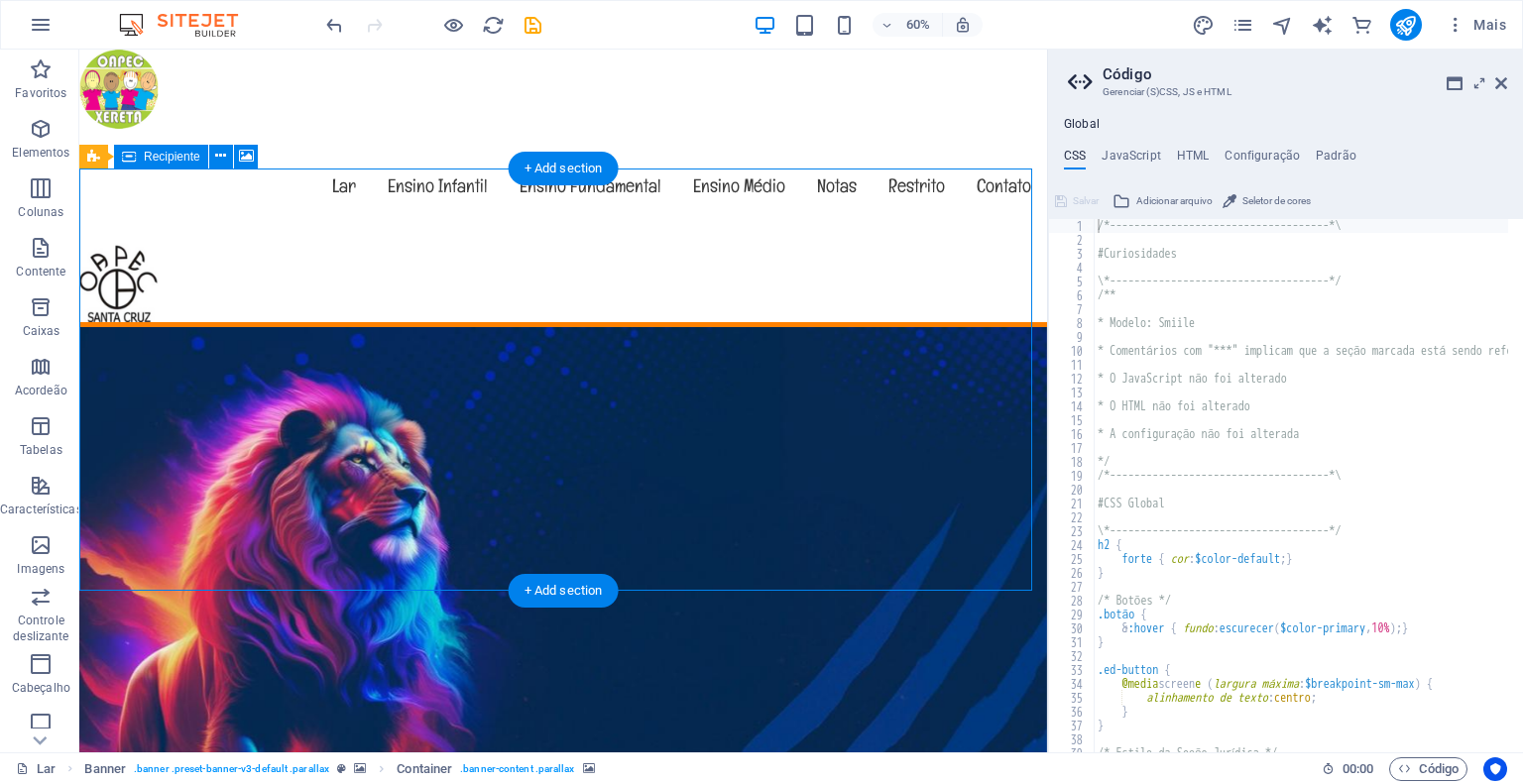 drag, startPoint x: 442, startPoint y: 671, endPoint x: 641, endPoint y: 459, distance: 290.76623 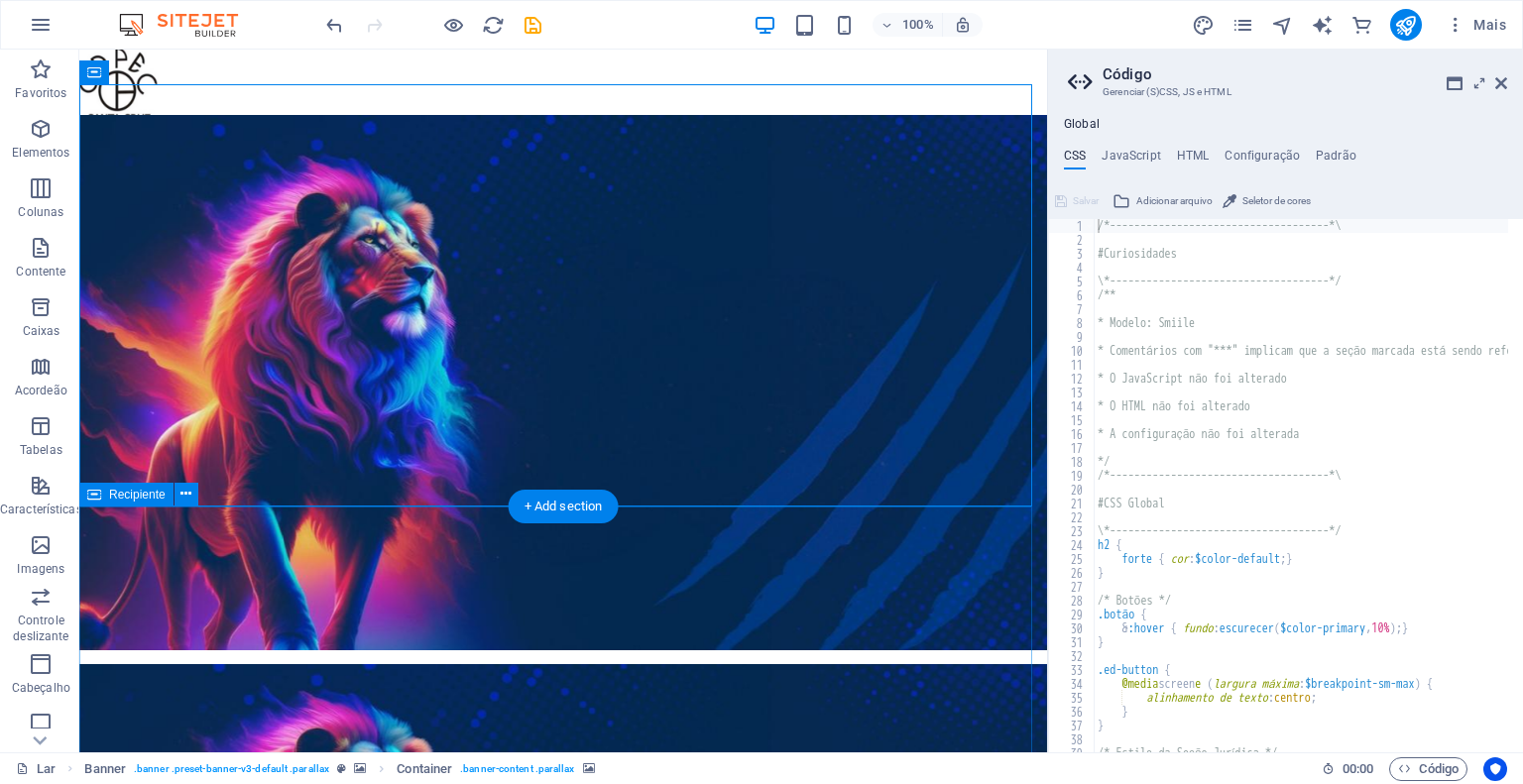 scroll, scrollTop: 0, scrollLeft: 0, axis: both 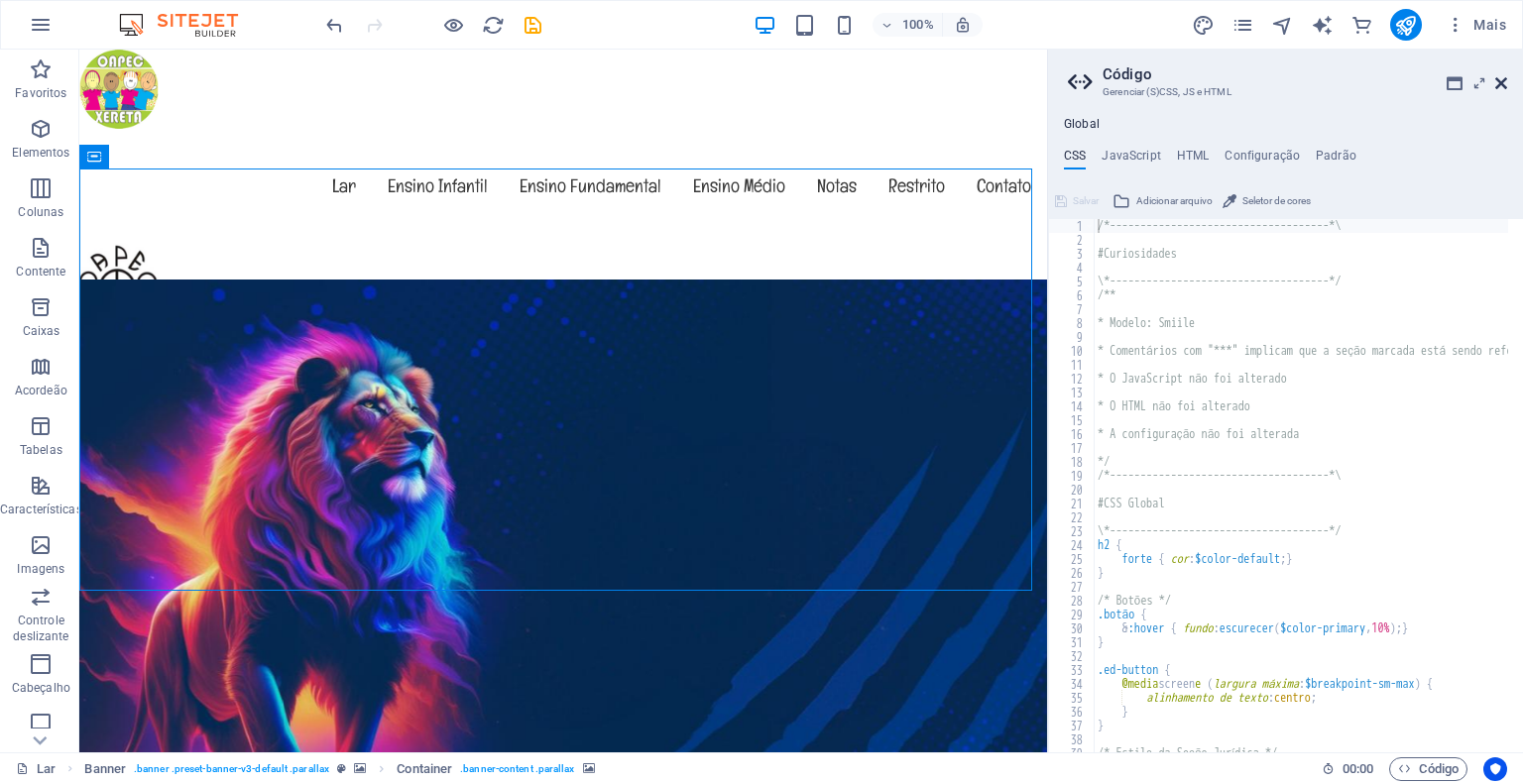 drag, startPoint x: 1499, startPoint y: 80, endPoint x: 1344, endPoint y: 35, distance: 161.40012 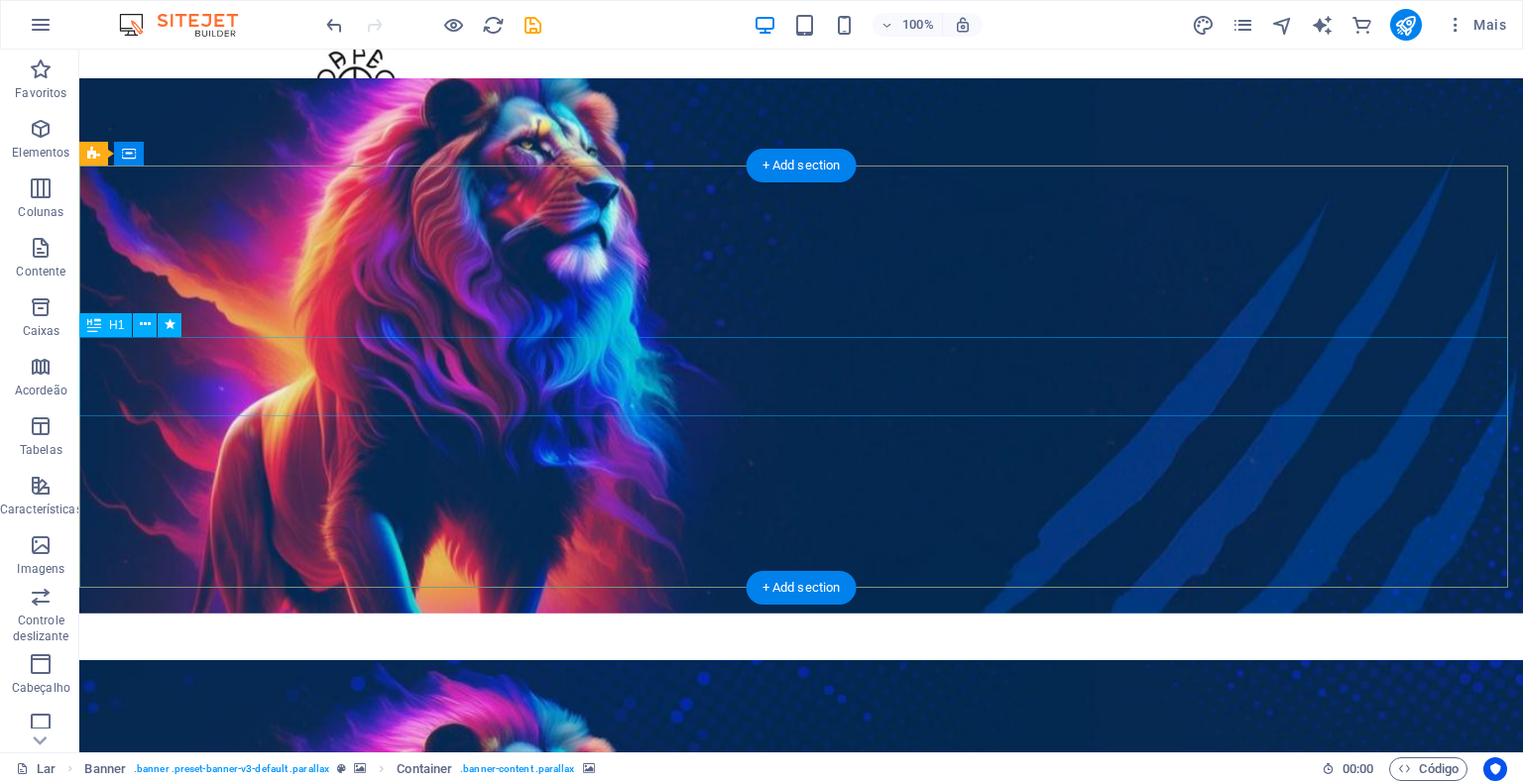 scroll, scrollTop: 0, scrollLeft: 0, axis: both 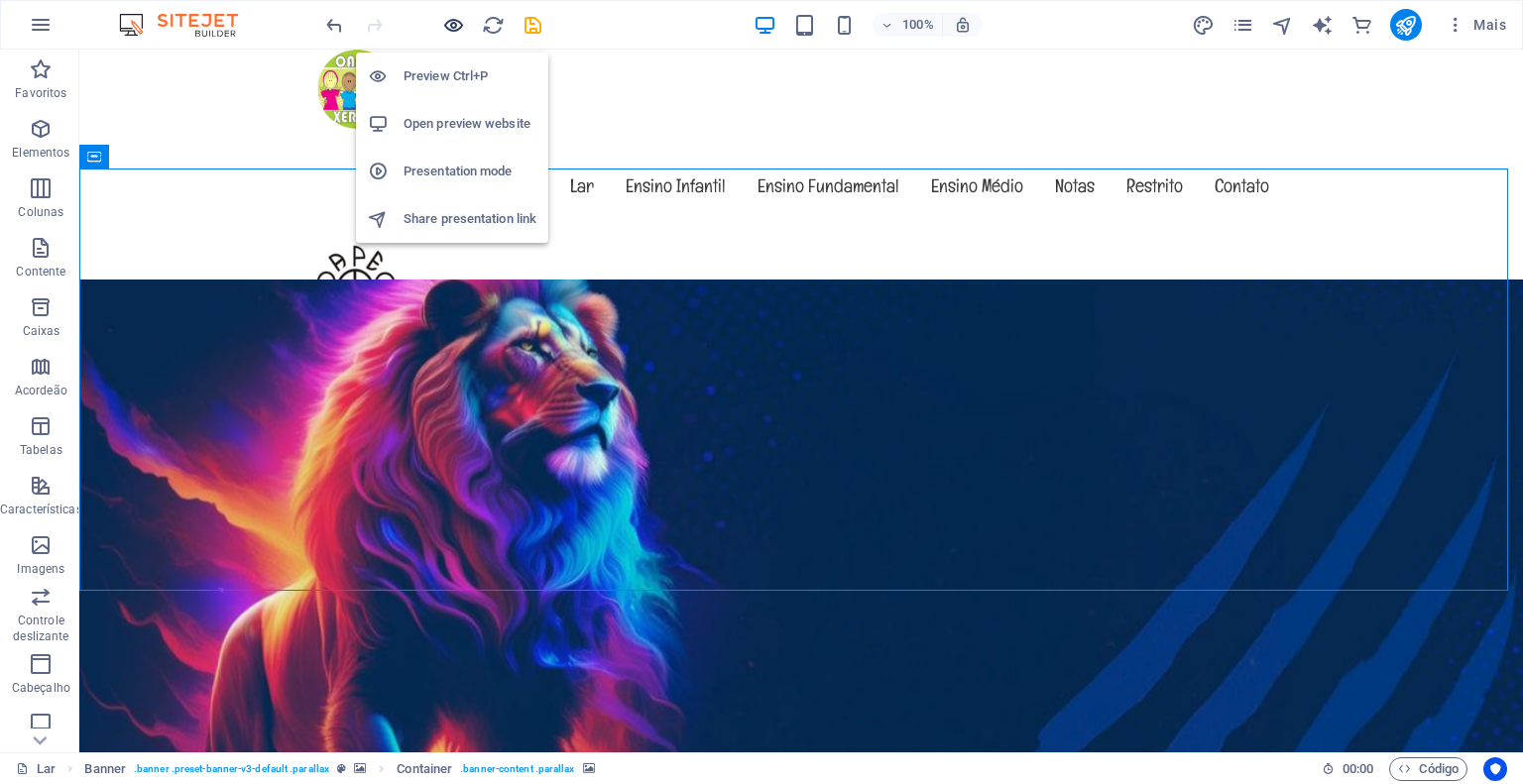 click at bounding box center (453, 25) 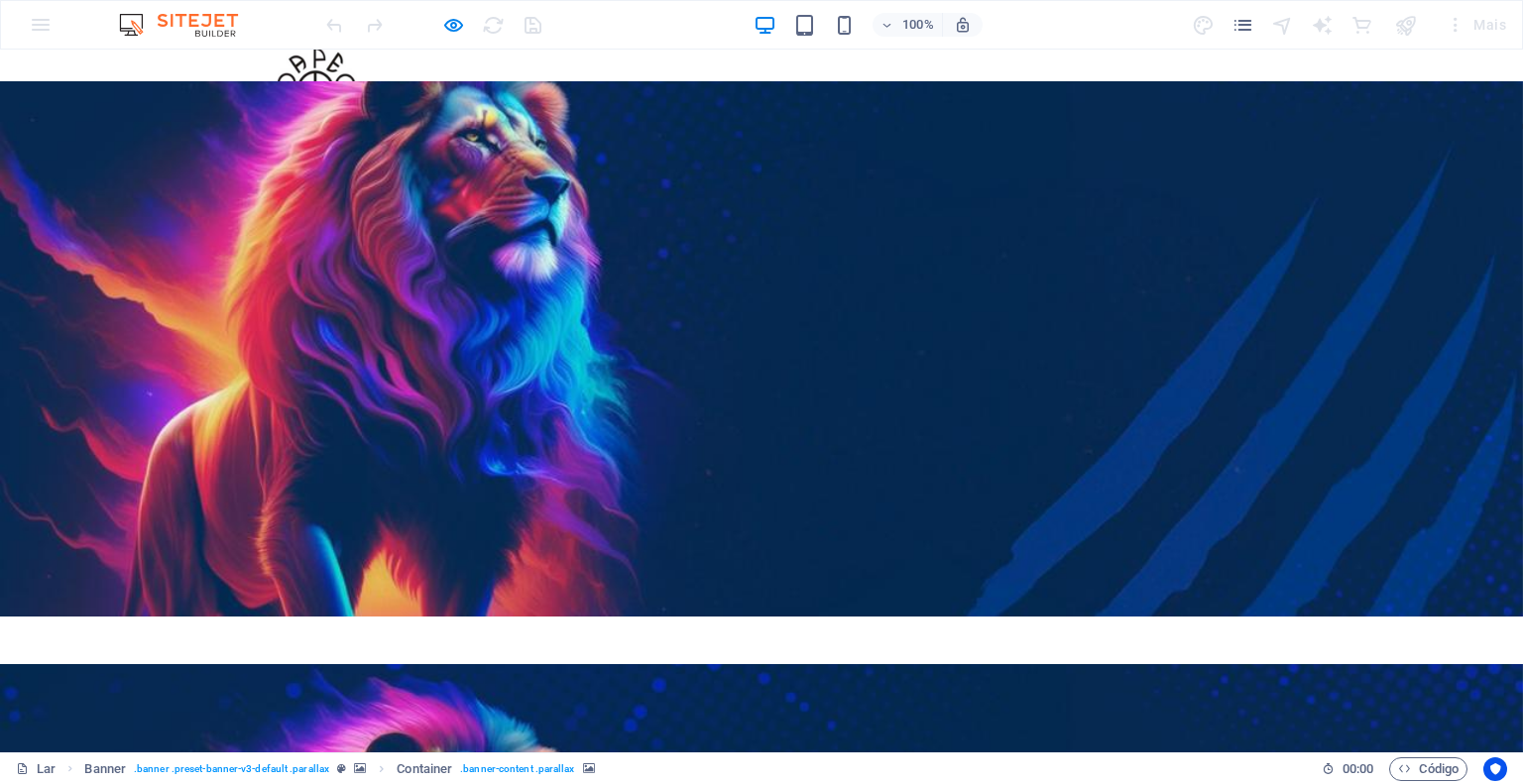 scroll, scrollTop: 0, scrollLeft: 0, axis: both 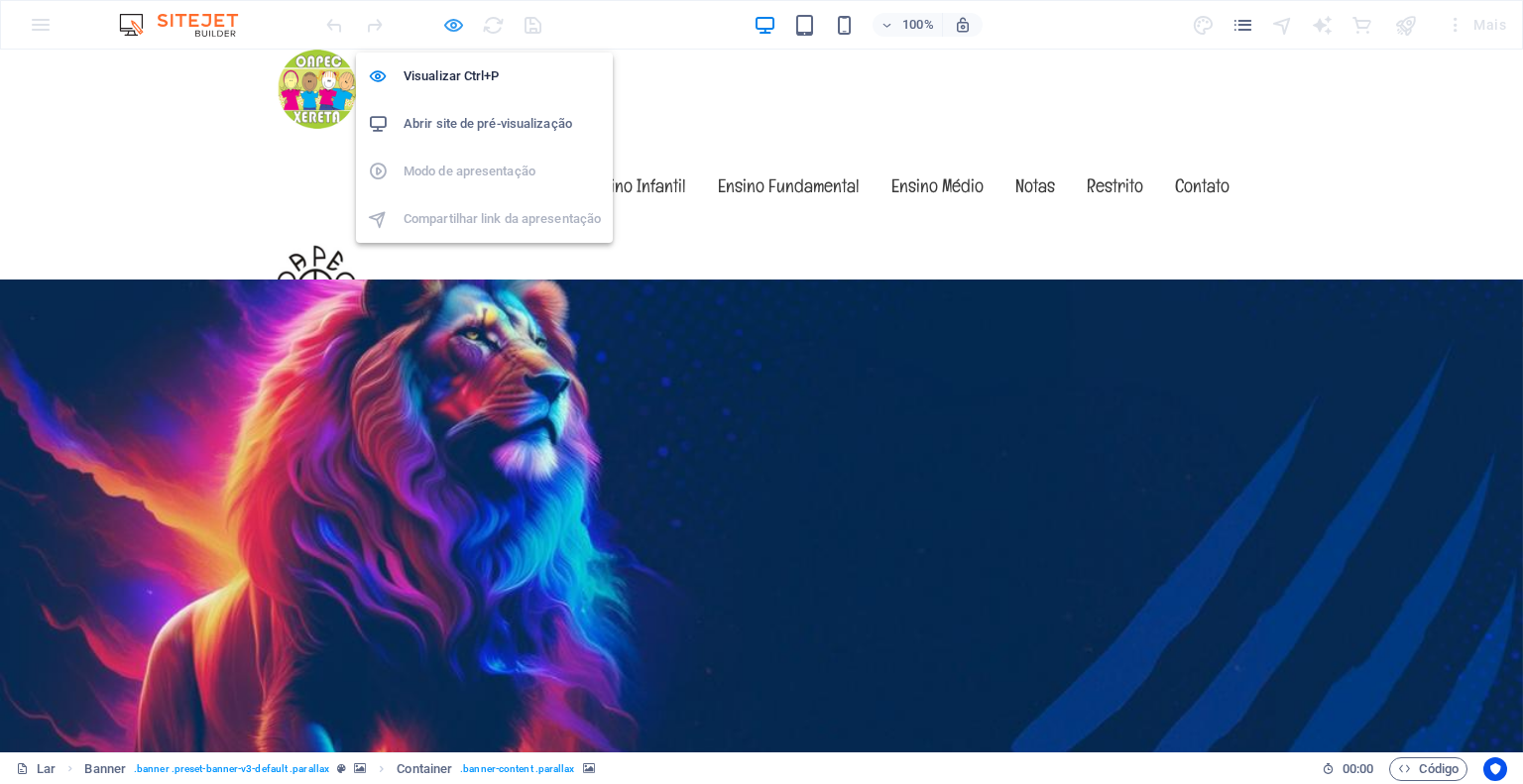 click at bounding box center (453, 25) 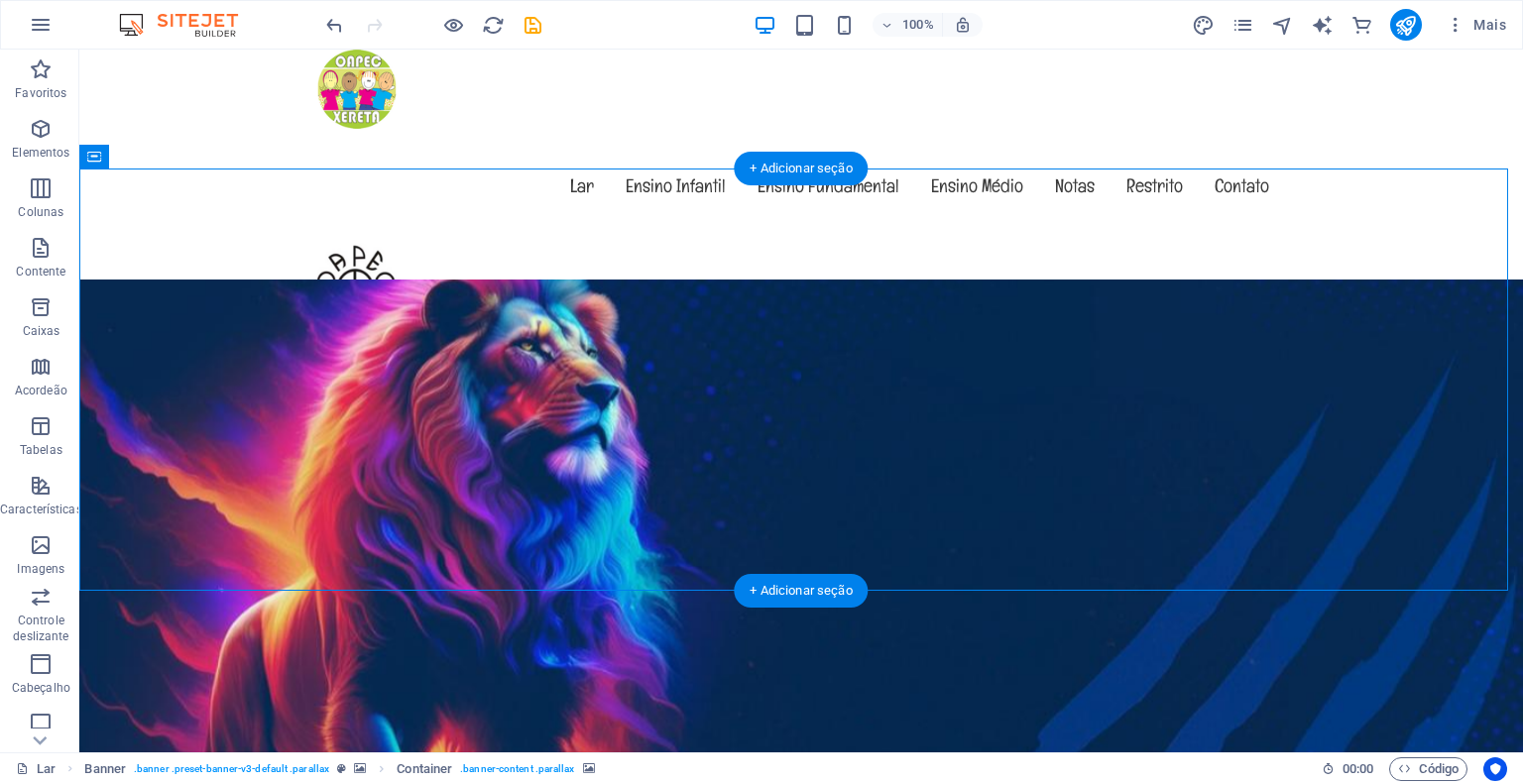 click at bounding box center [801, 1082] 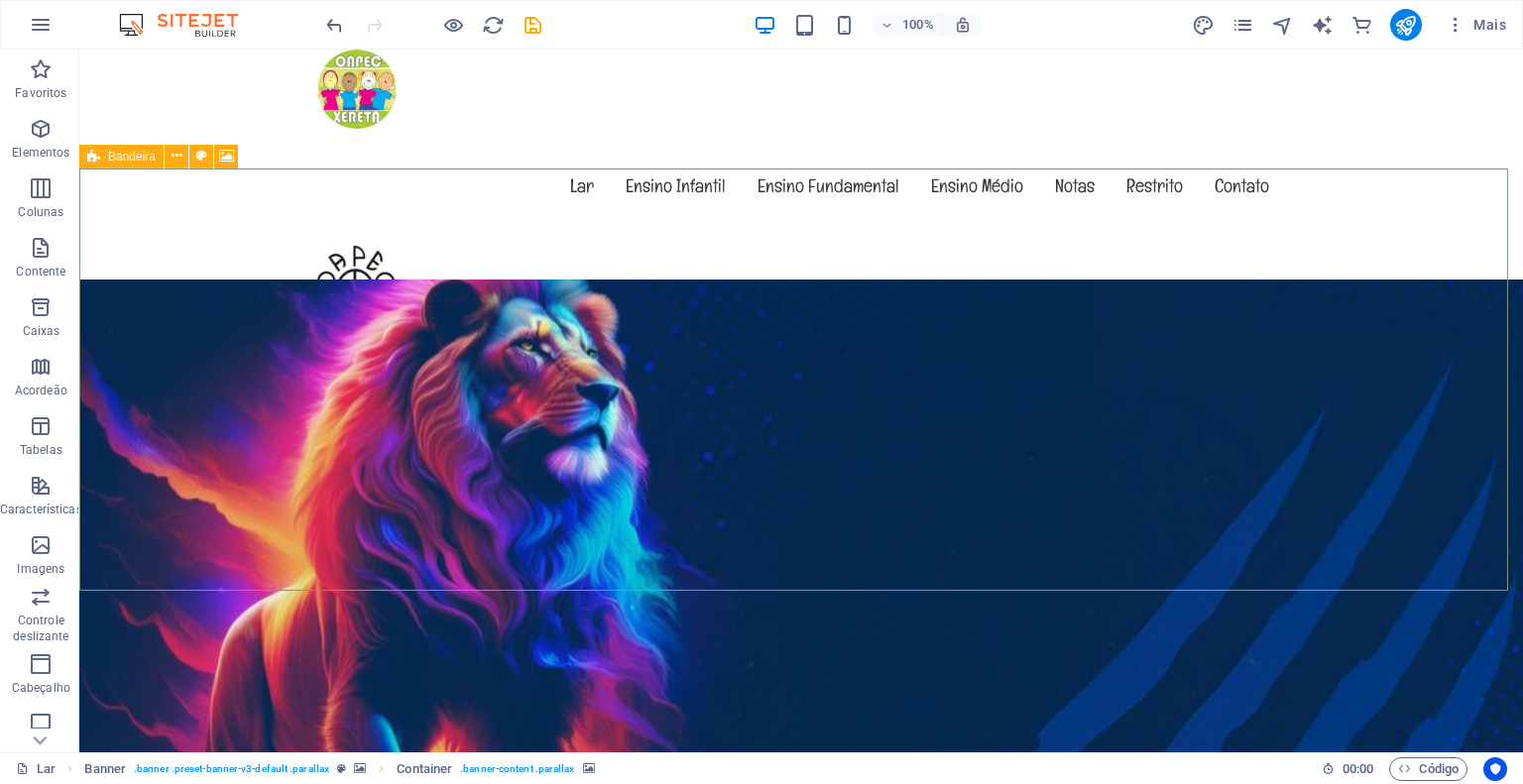 click at bounding box center [93, 157] 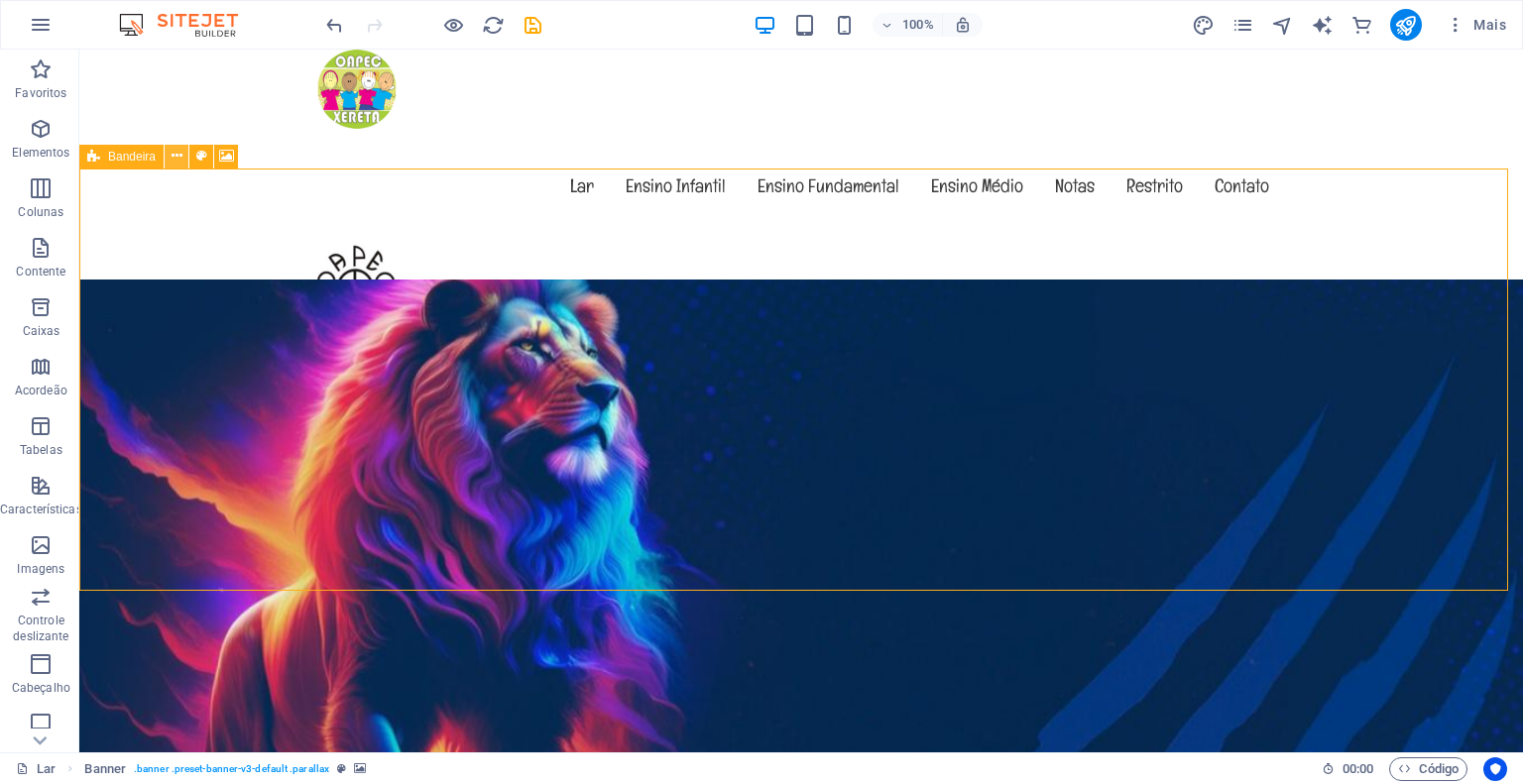 click at bounding box center [176, 156] 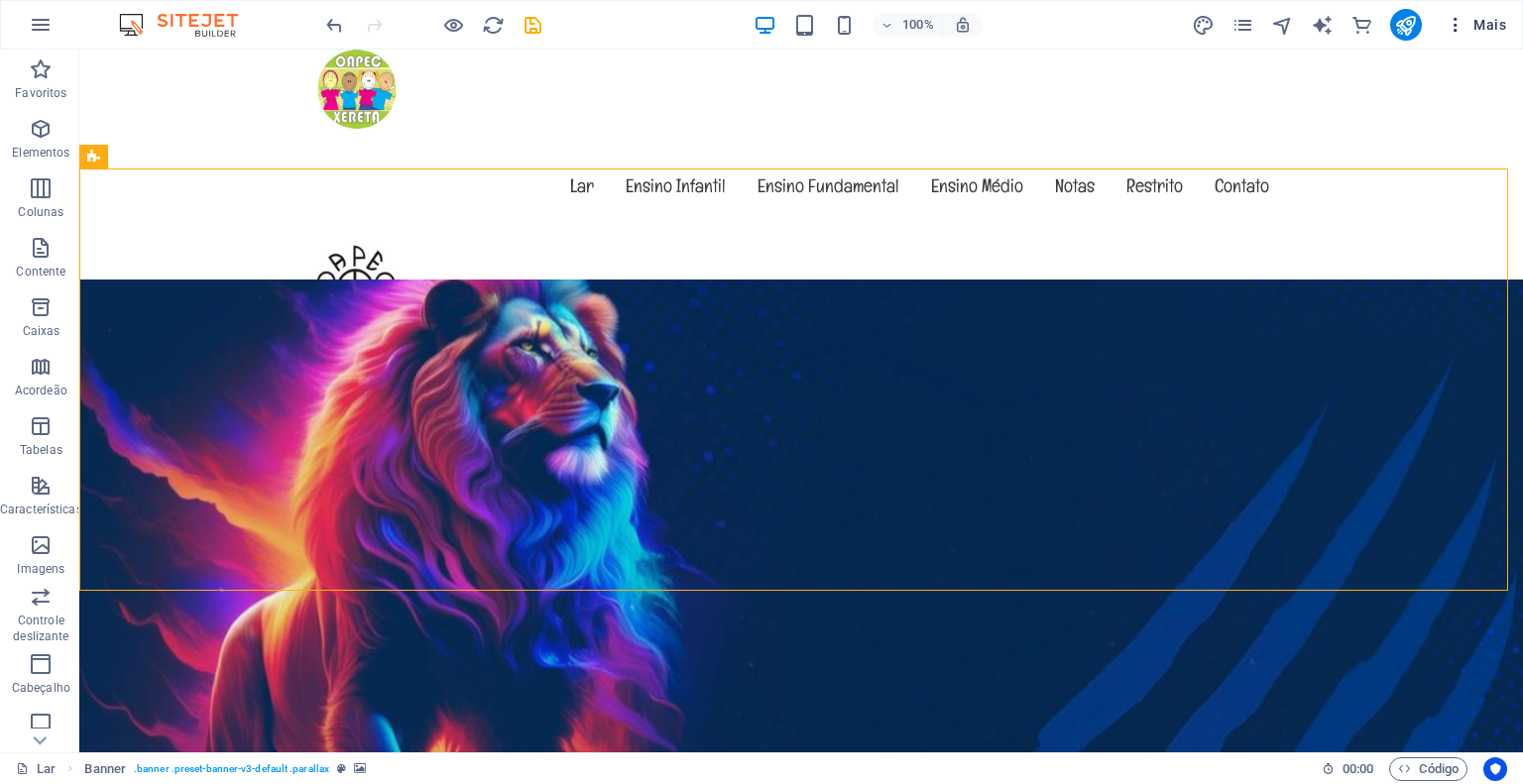 click on "Mais" at bounding box center [1489, 25] 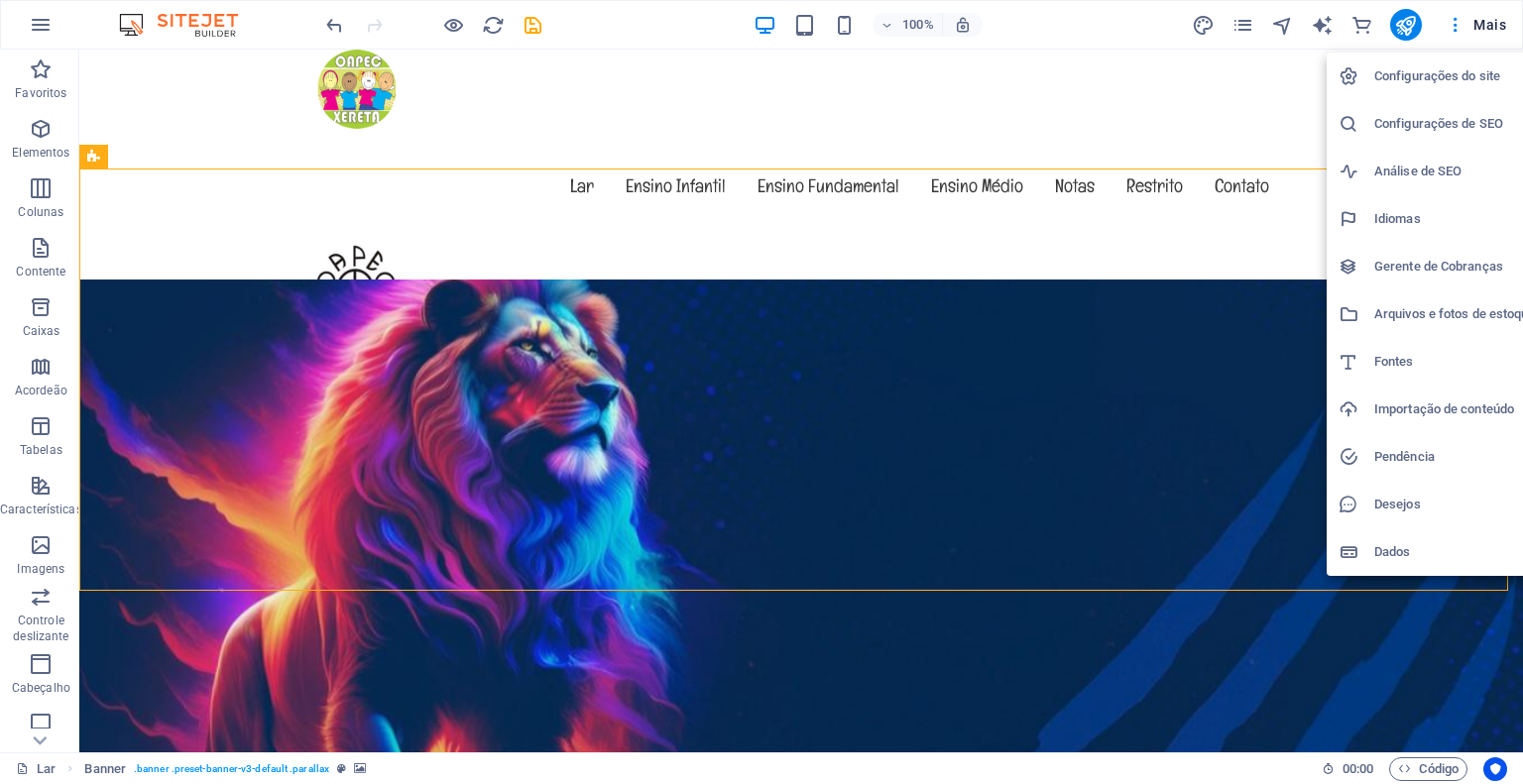 click at bounding box center [762, 392] 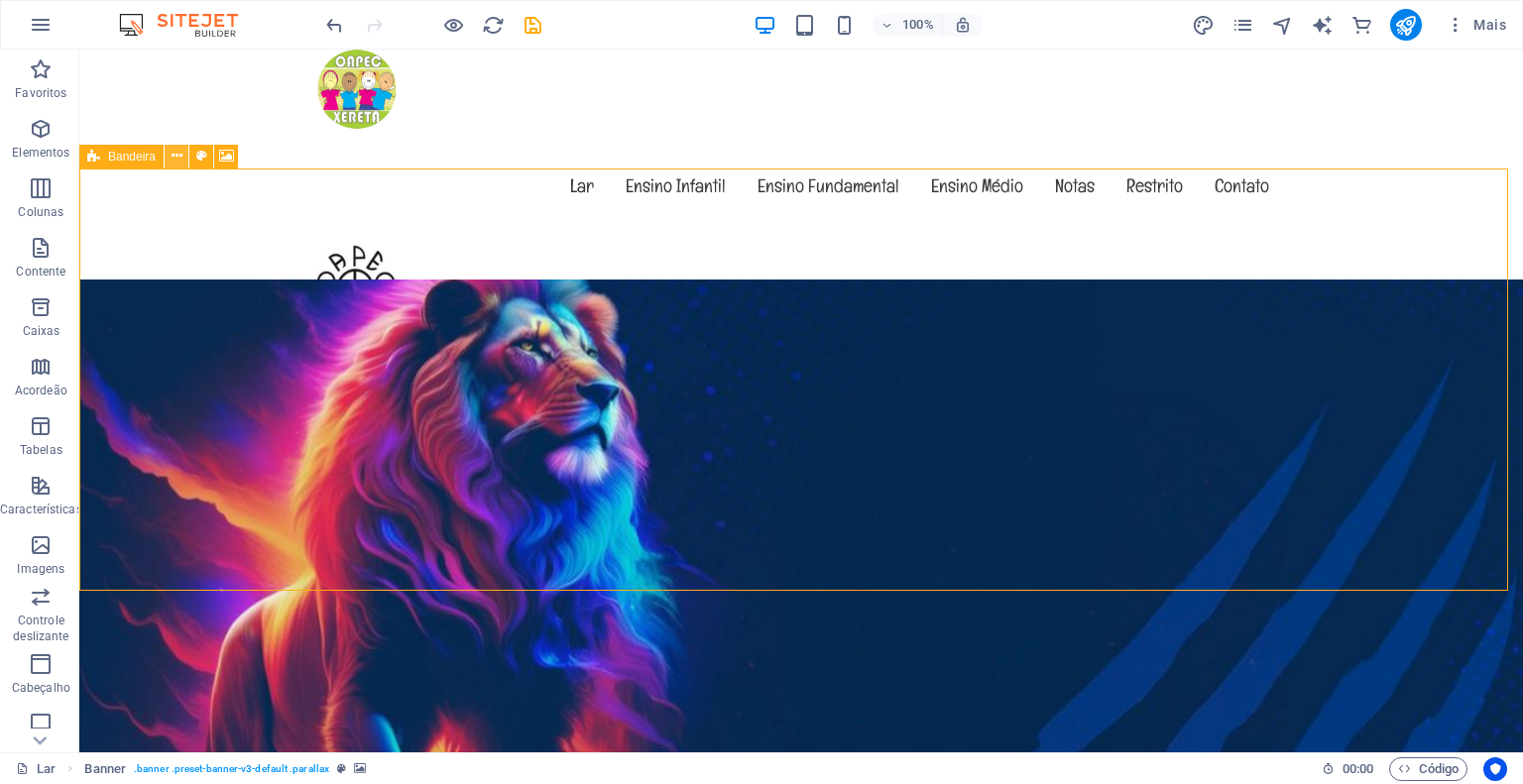 click at bounding box center [176, 156] 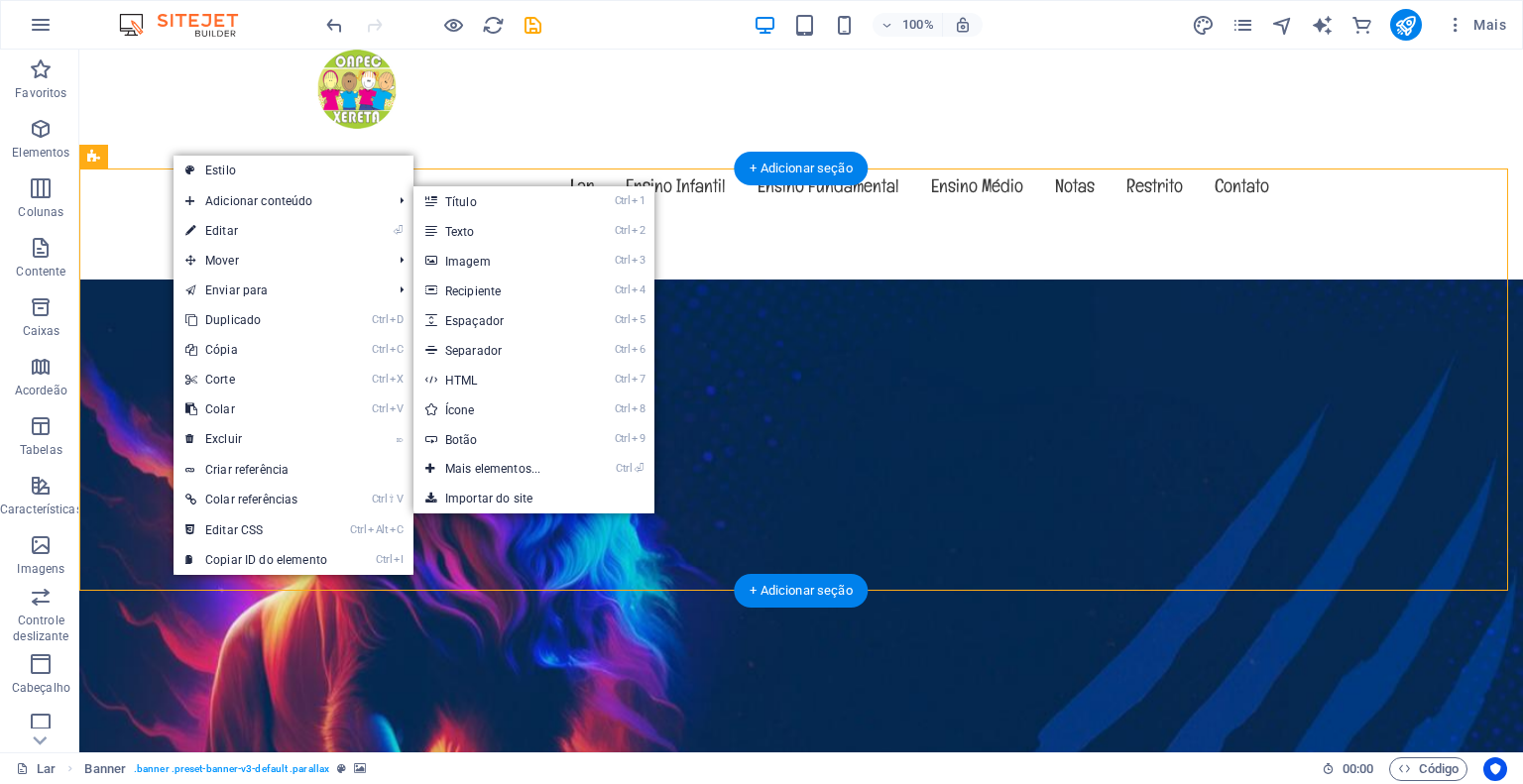 click at bounding box center (801, 1082) 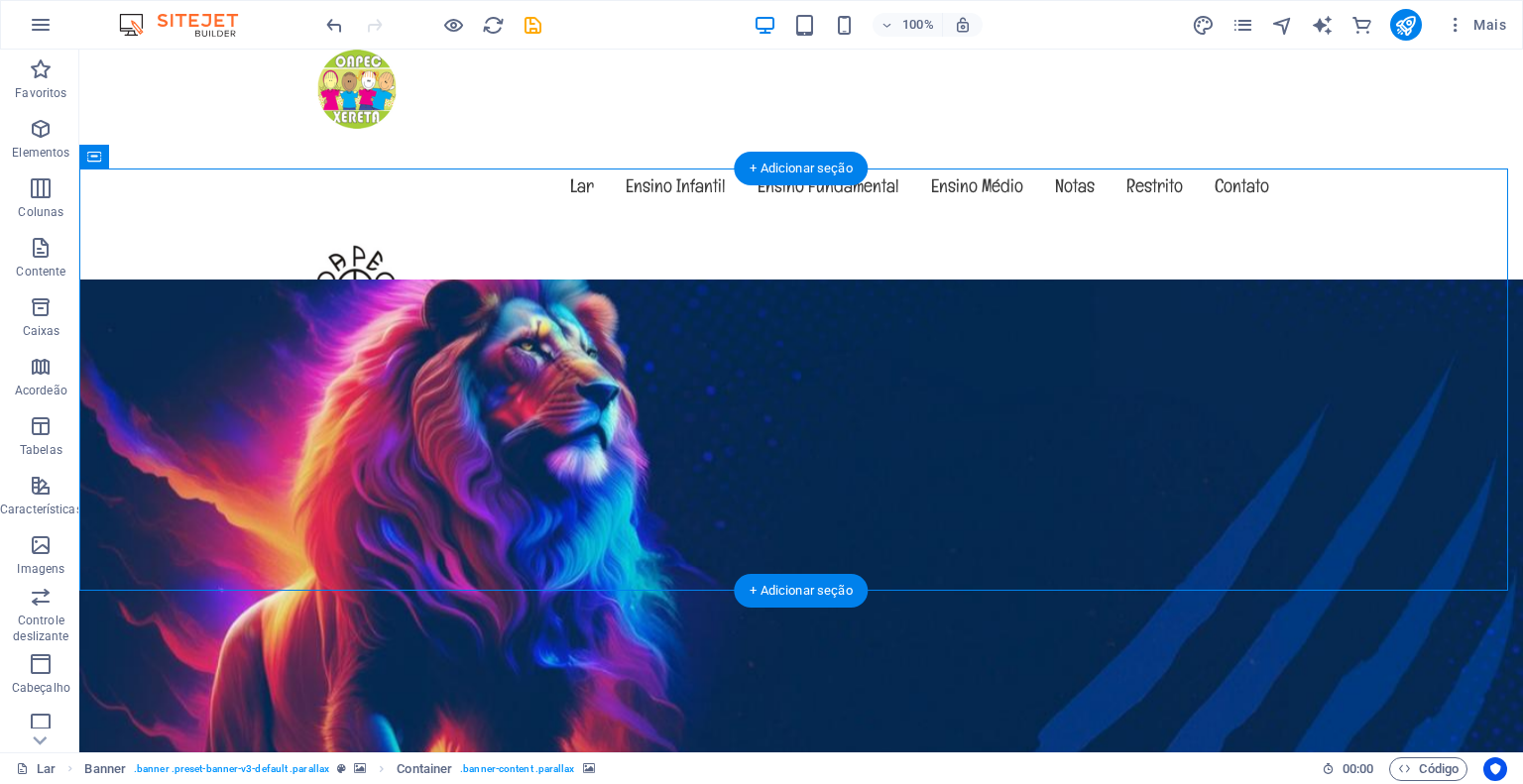 click at bounding box center [801, 1082] 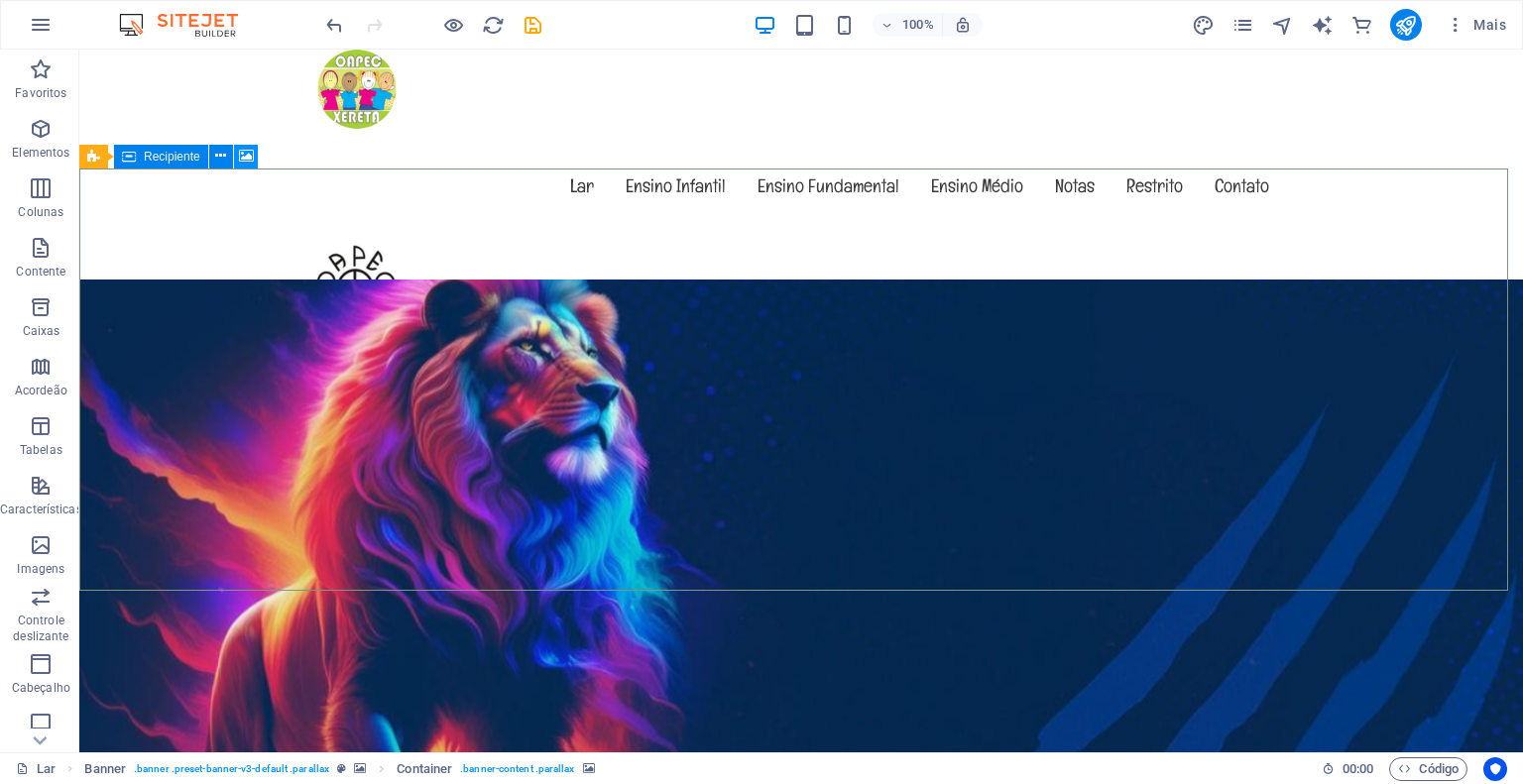 click at bounding box center (246, 156) 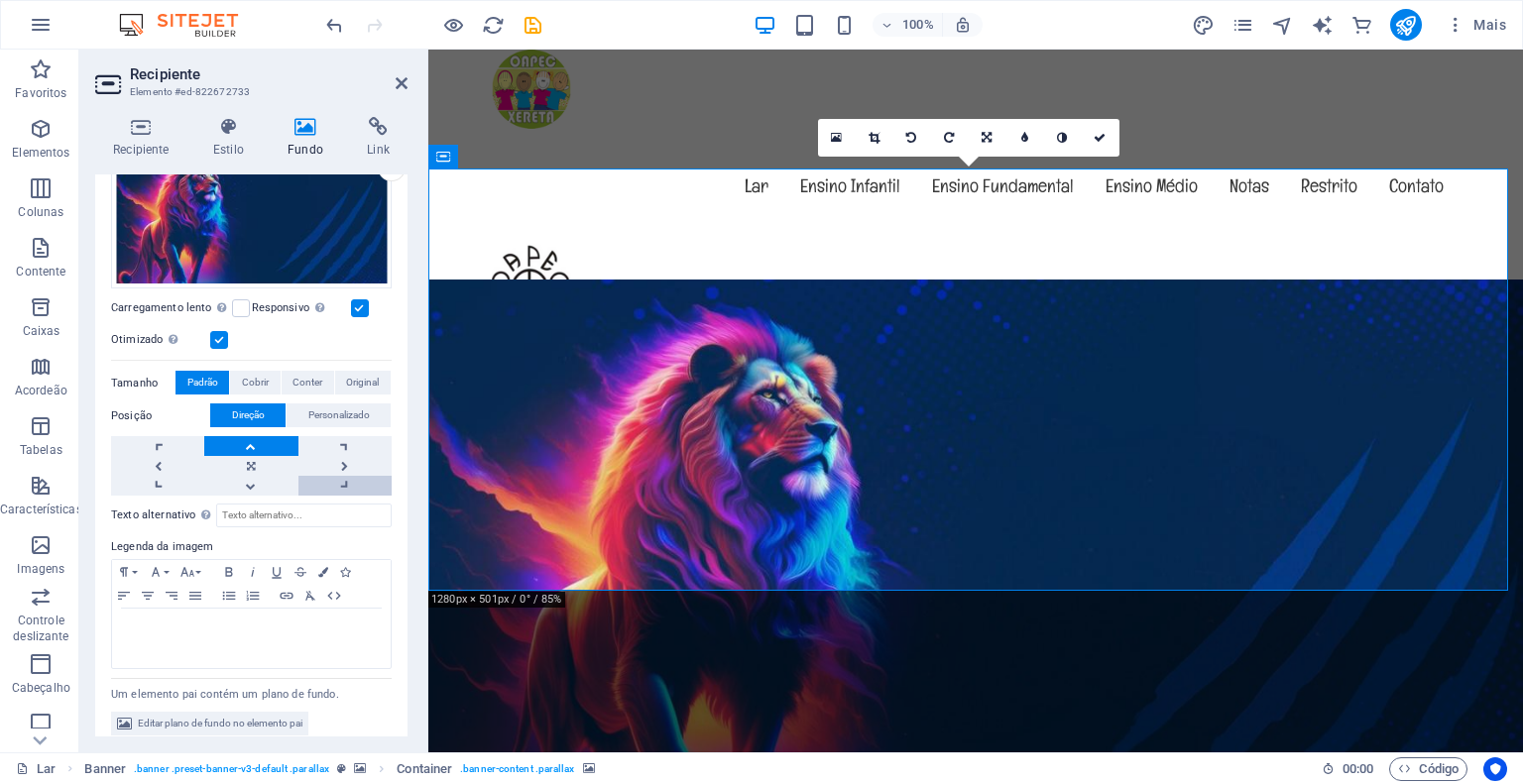 scroll, scrollTop: 248, scrollLeft: 0, axis: vertical 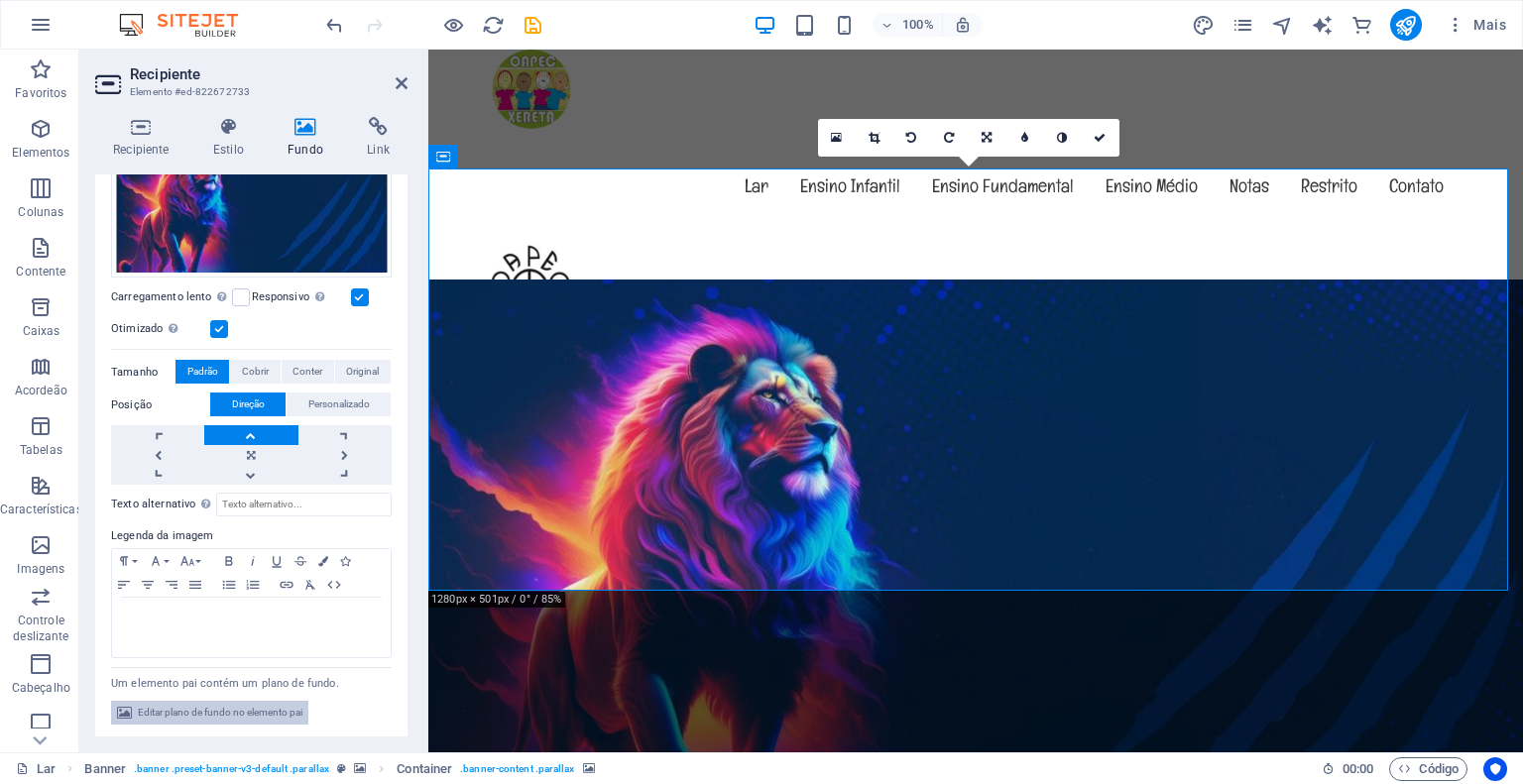 click on "Editar plano de fundo no elemento pai" at bounding box center (220, 712) 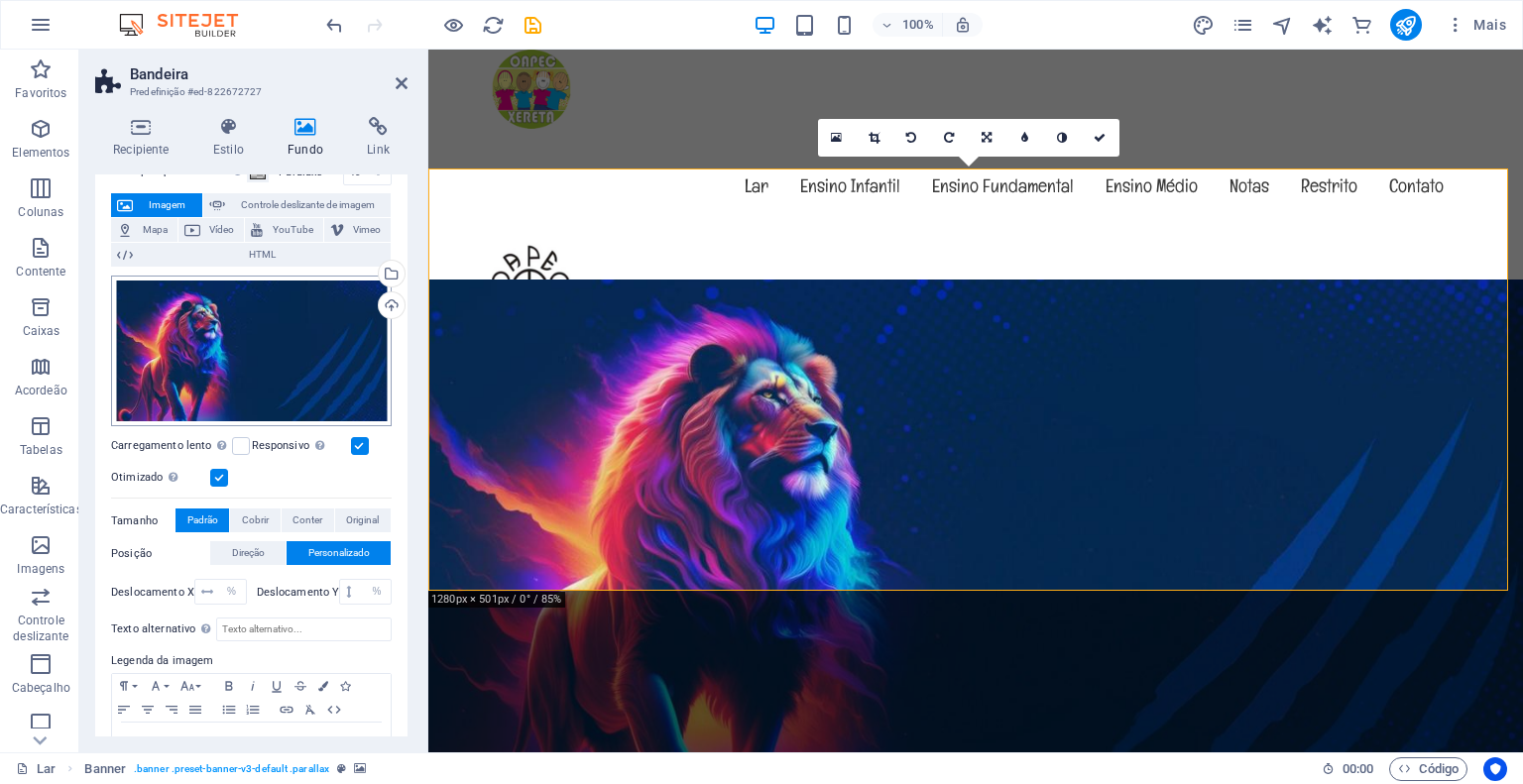 scroll, scrollTop: 159, scrollLeft: 0, axis: vertical 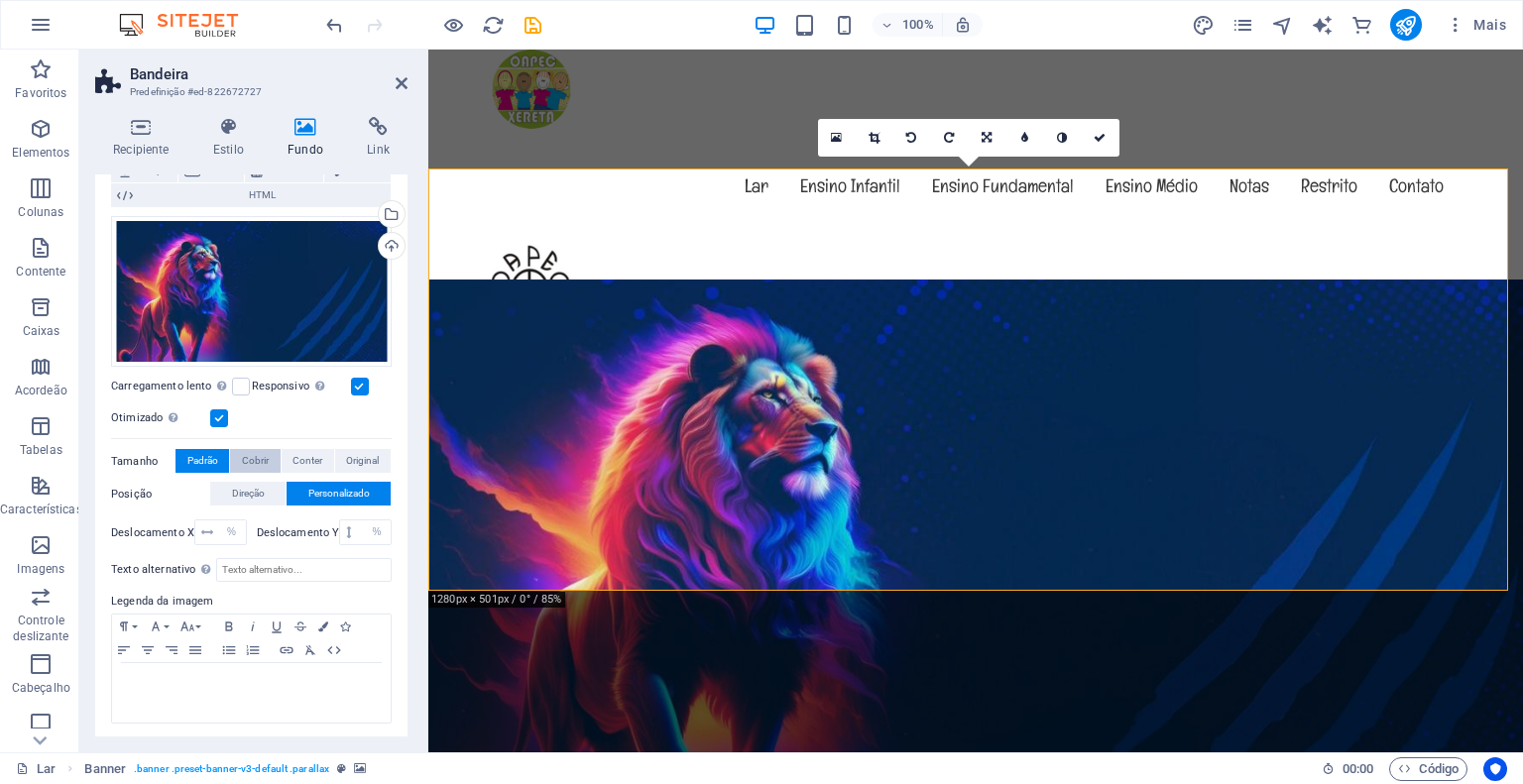 click on "Cobrir" at bounding box center (255, 461) 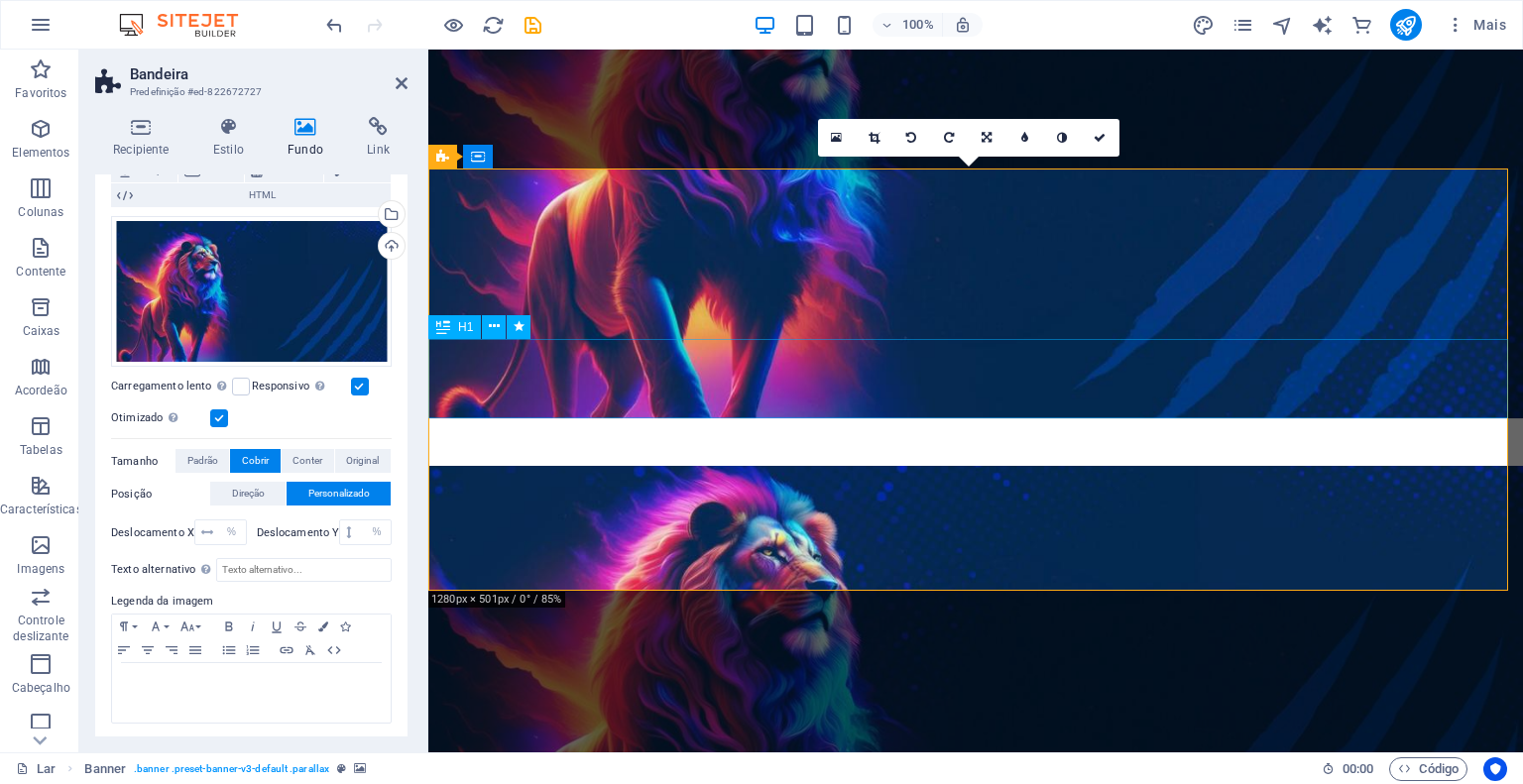 scroll, scrollTop: 0, scrollLeft: 0, axis: both 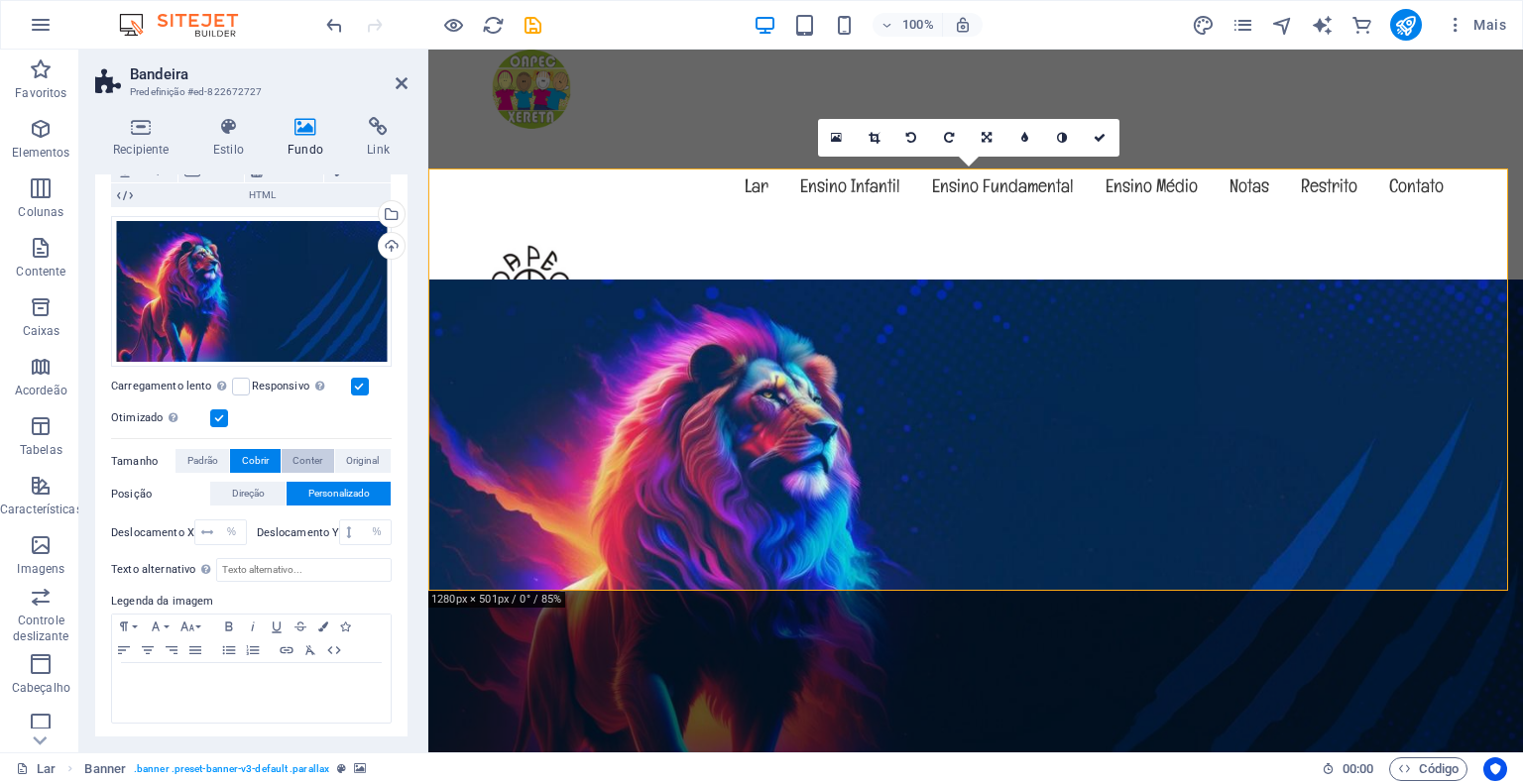 click on "Conter" at bounding box center [307, 460] 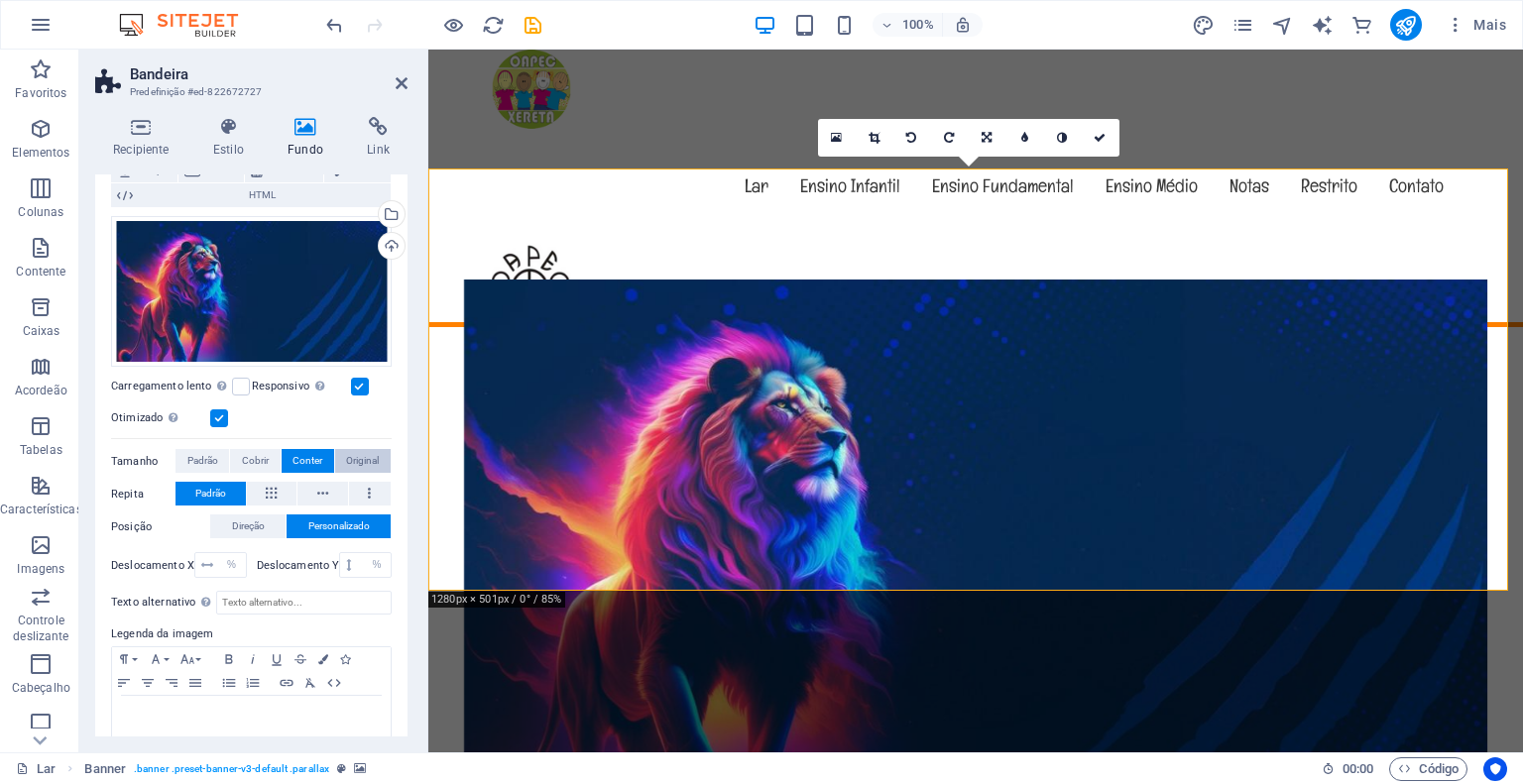 click on "Original" at bounding box center (362, 460) 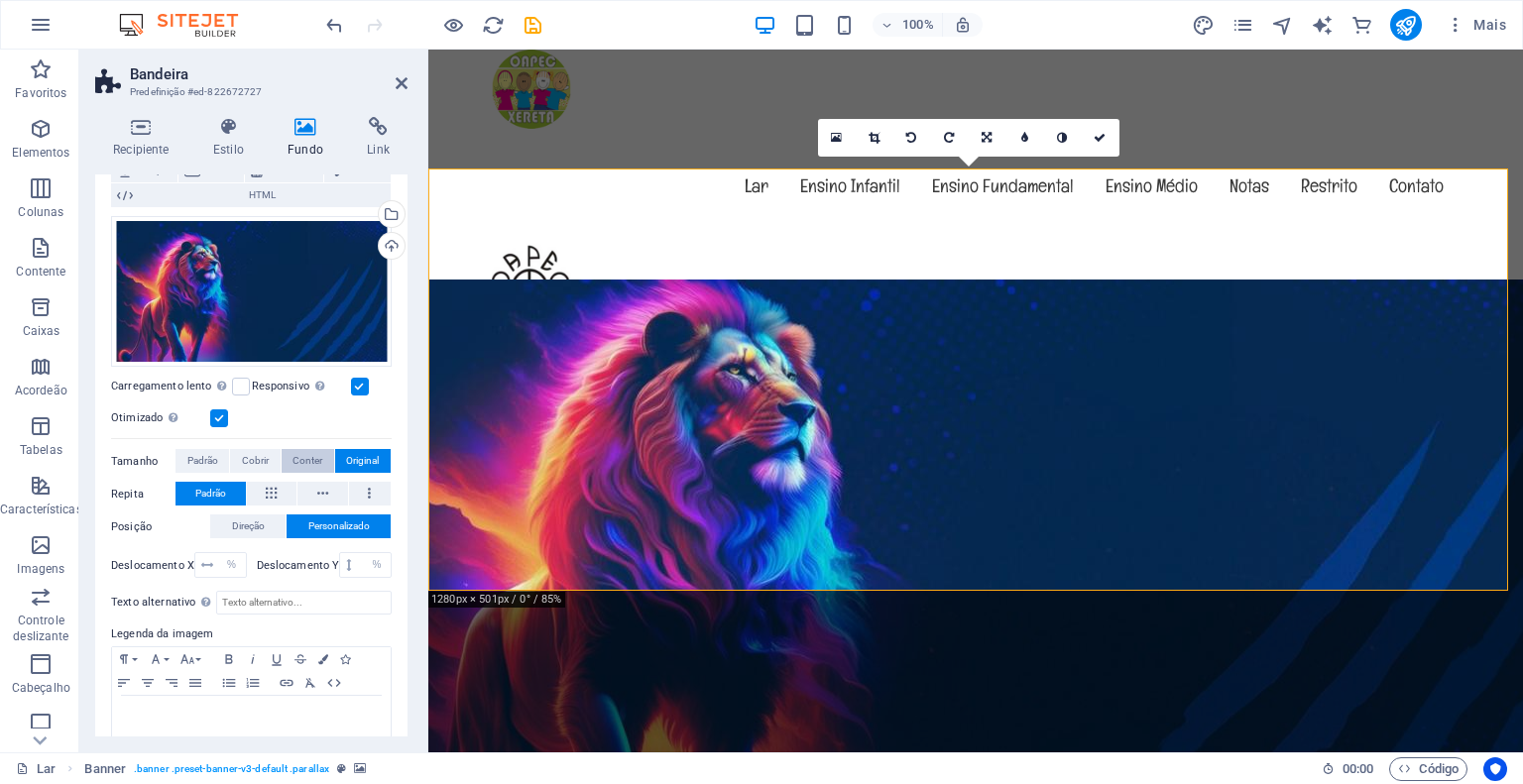 click on "Conter" at bounding box center (307, 460) 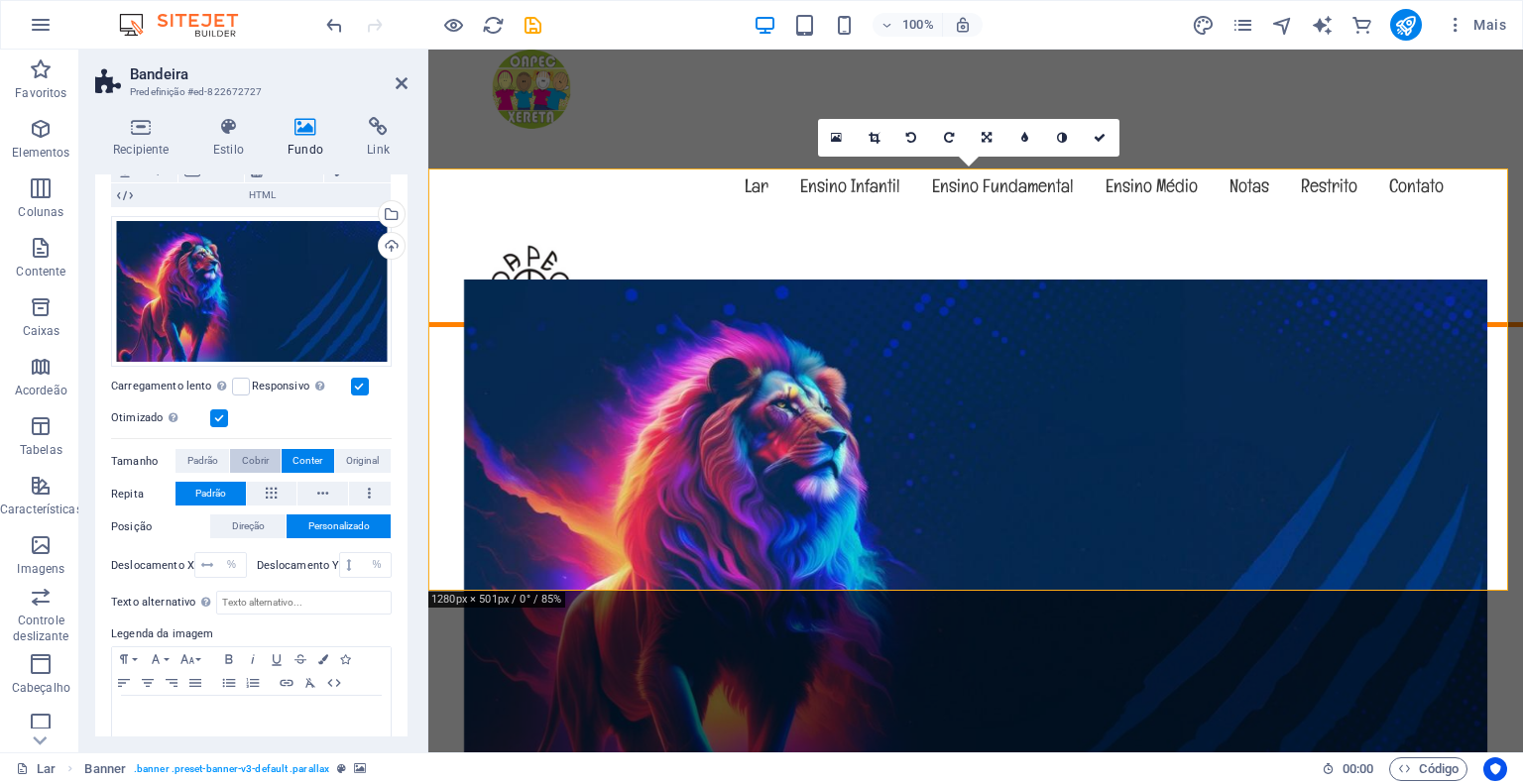 click on "Cobrir" at bounding box center [255, 461] 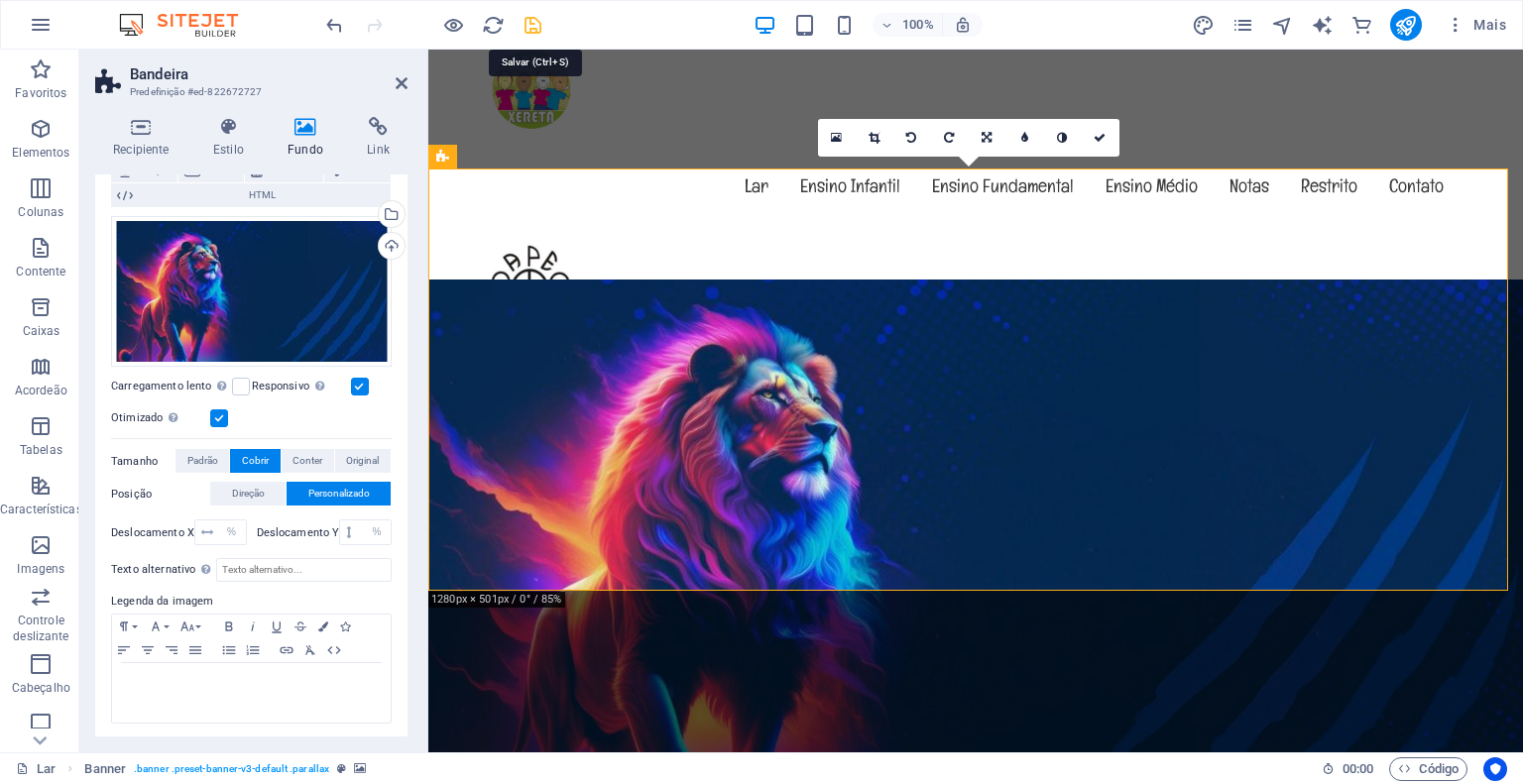 drag, startPoint x: 532, startPoint y: 27, endPoint x: 401, endPoint y: 453, distance: 445.68711 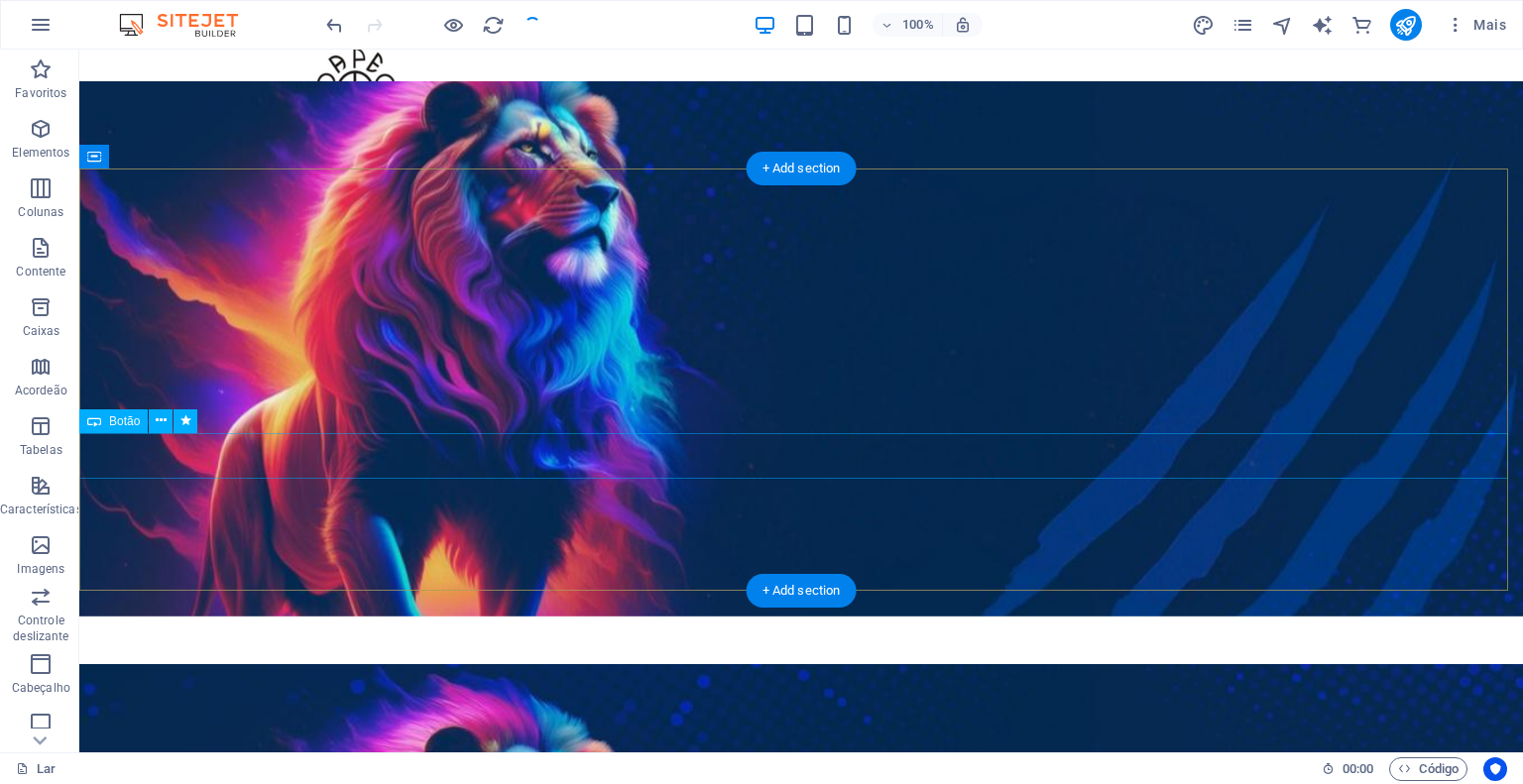 scroll, scrollTop: 0, scrollLeft: 0, axis: both 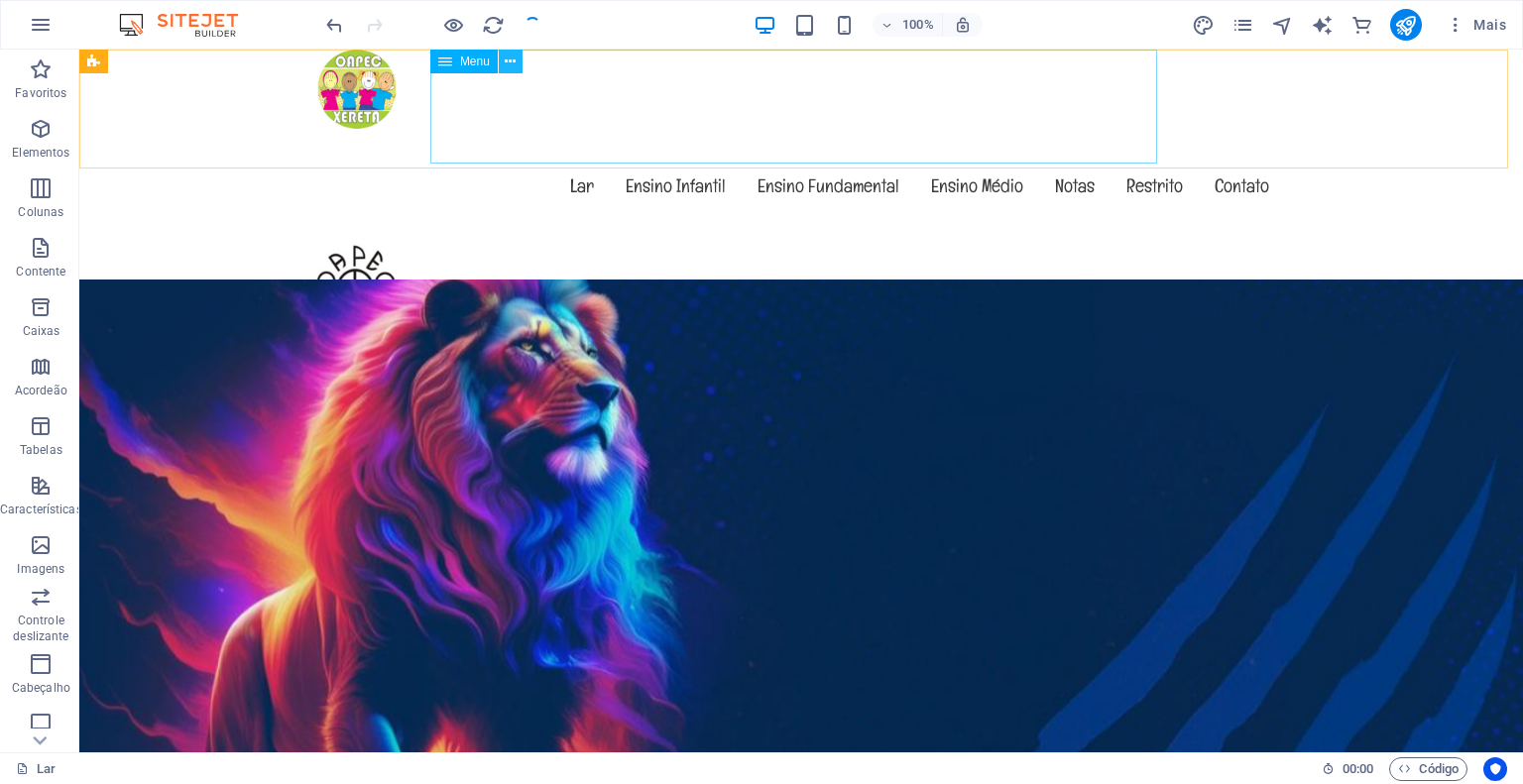 click at bounding box center [510, 61] 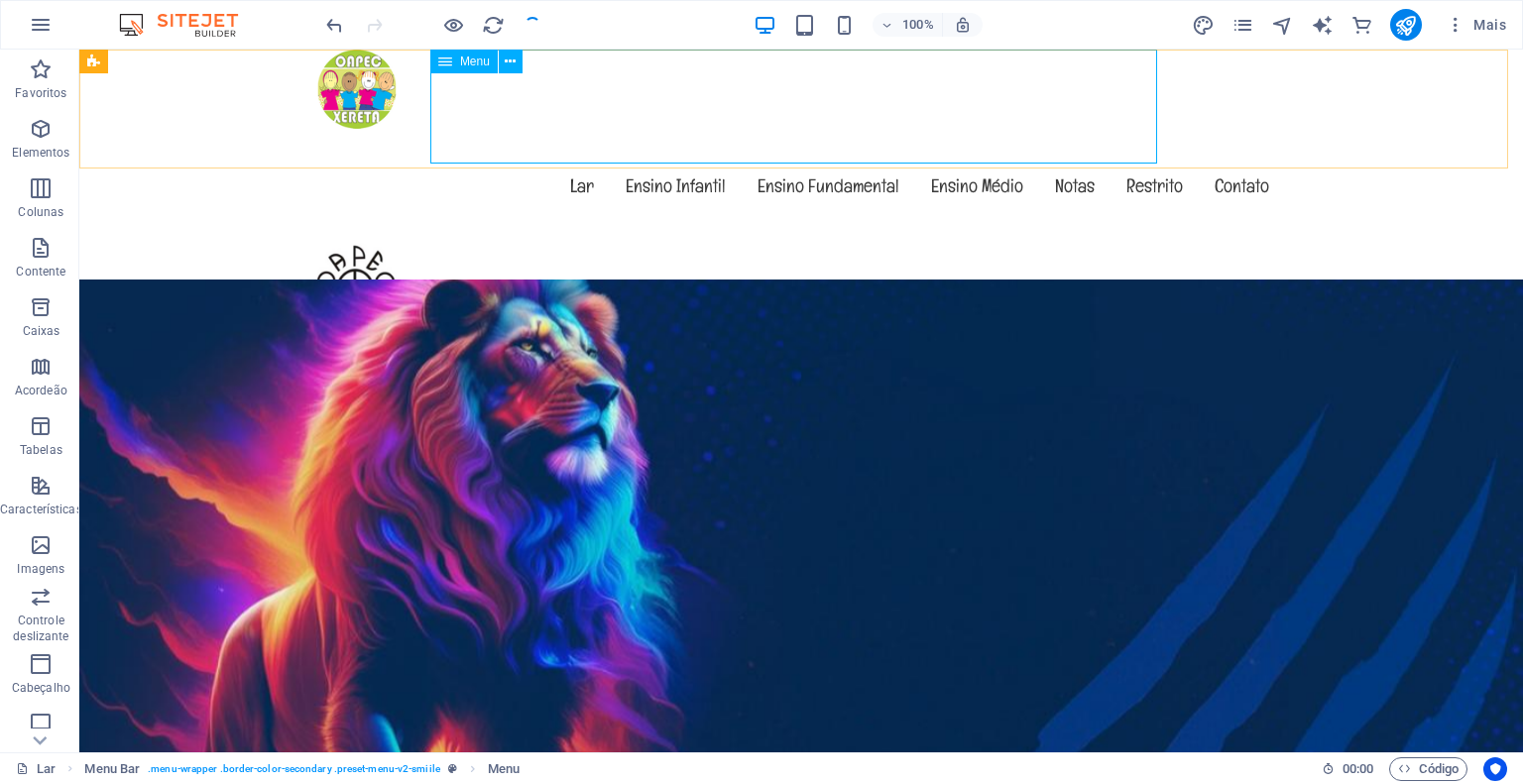 click on "Menu" at bounding box center (475, 61) 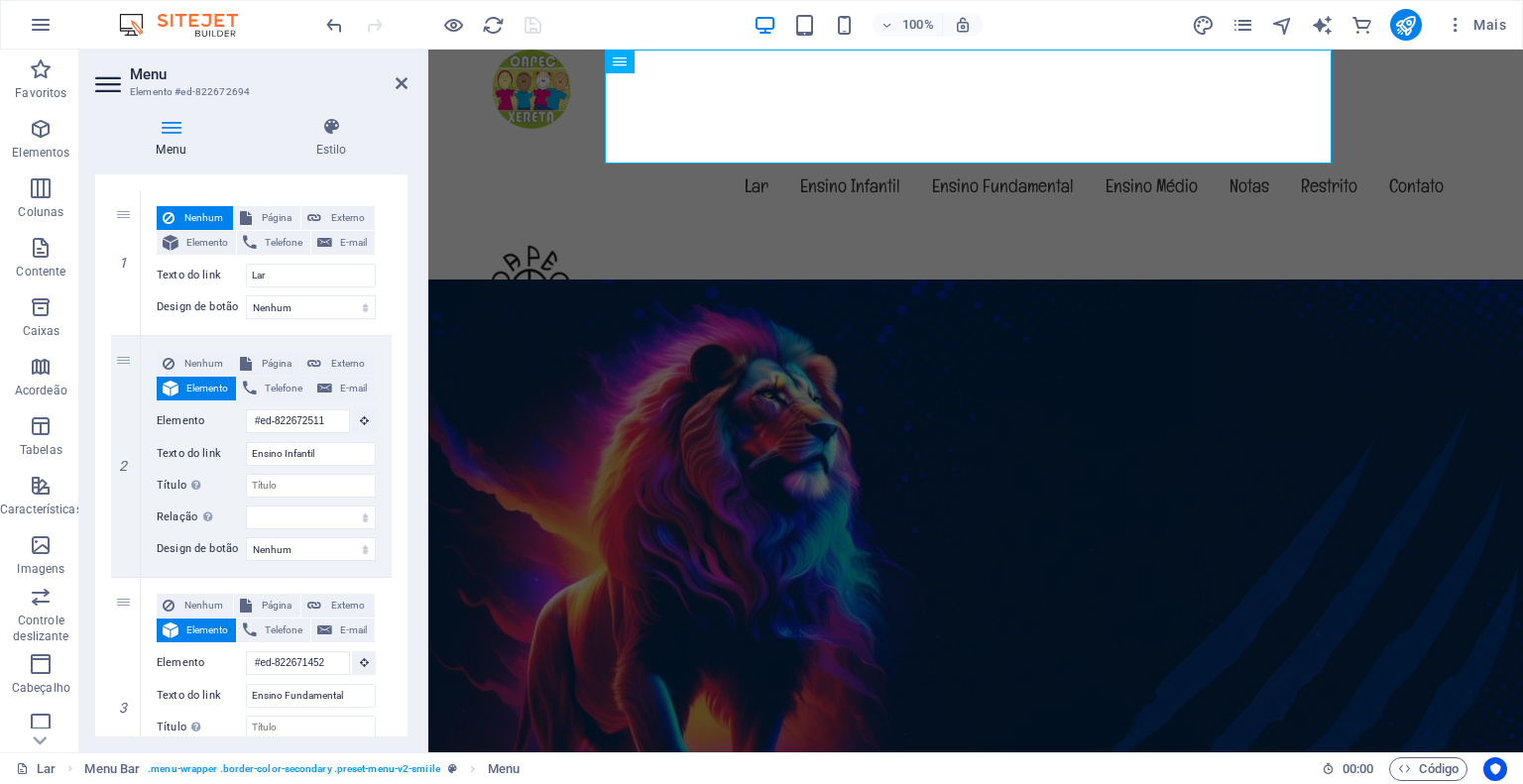 scroll, scrollTop: 0, scrollLeft: 0, axis: both 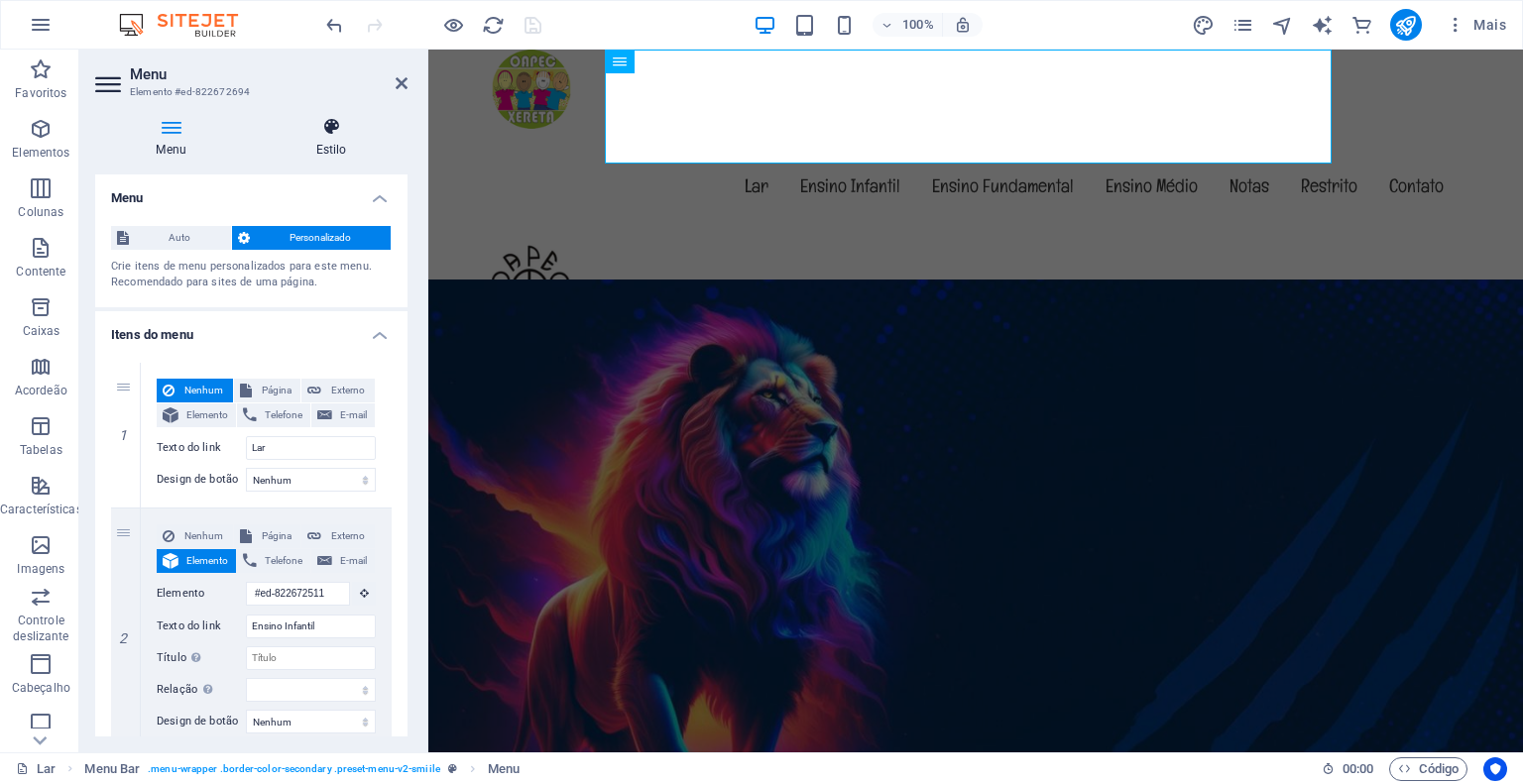 click on "Estilo" at bounding box center [331, 150] 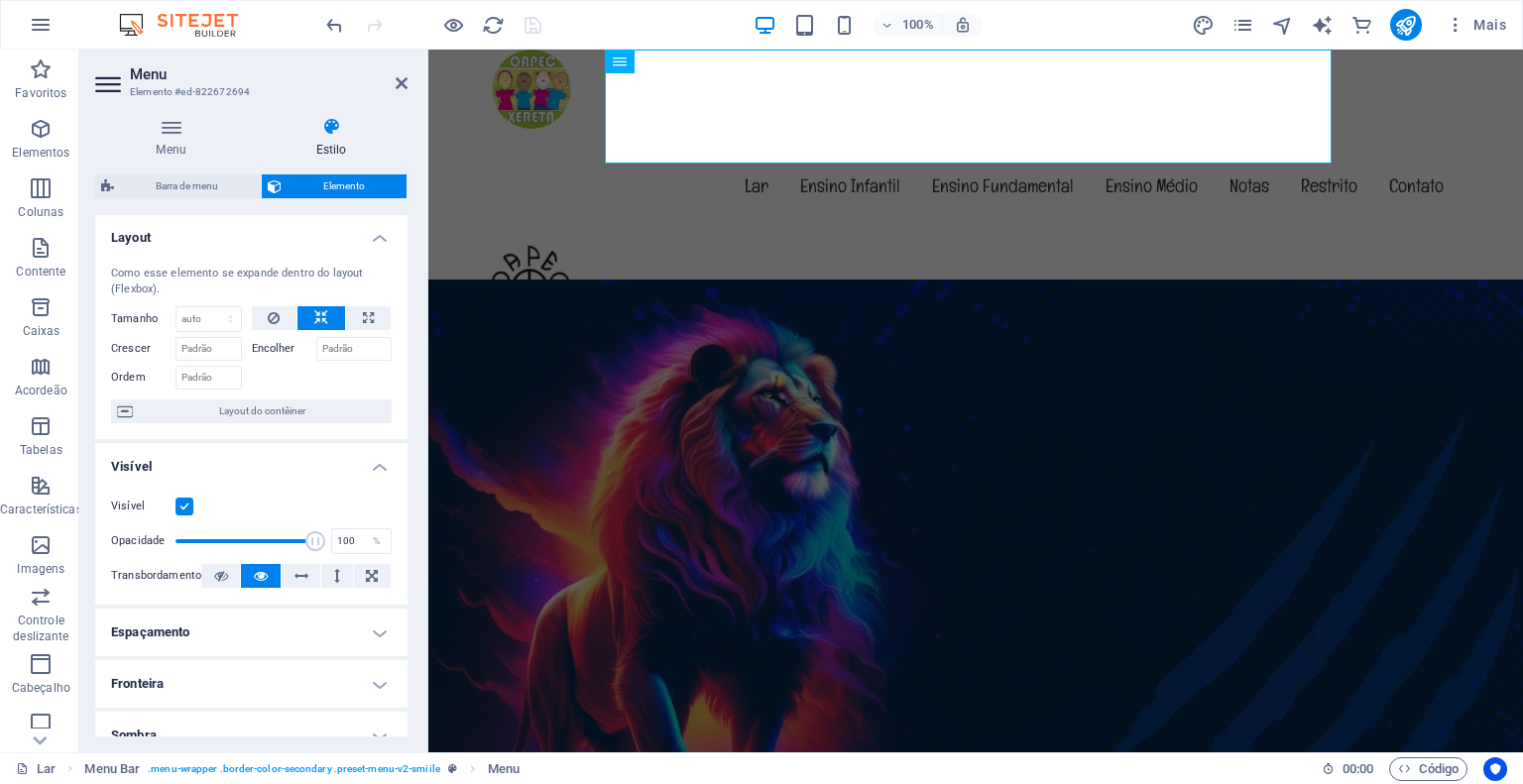scroll, scrollTop: 0, scrollLeft: 0, axis: both 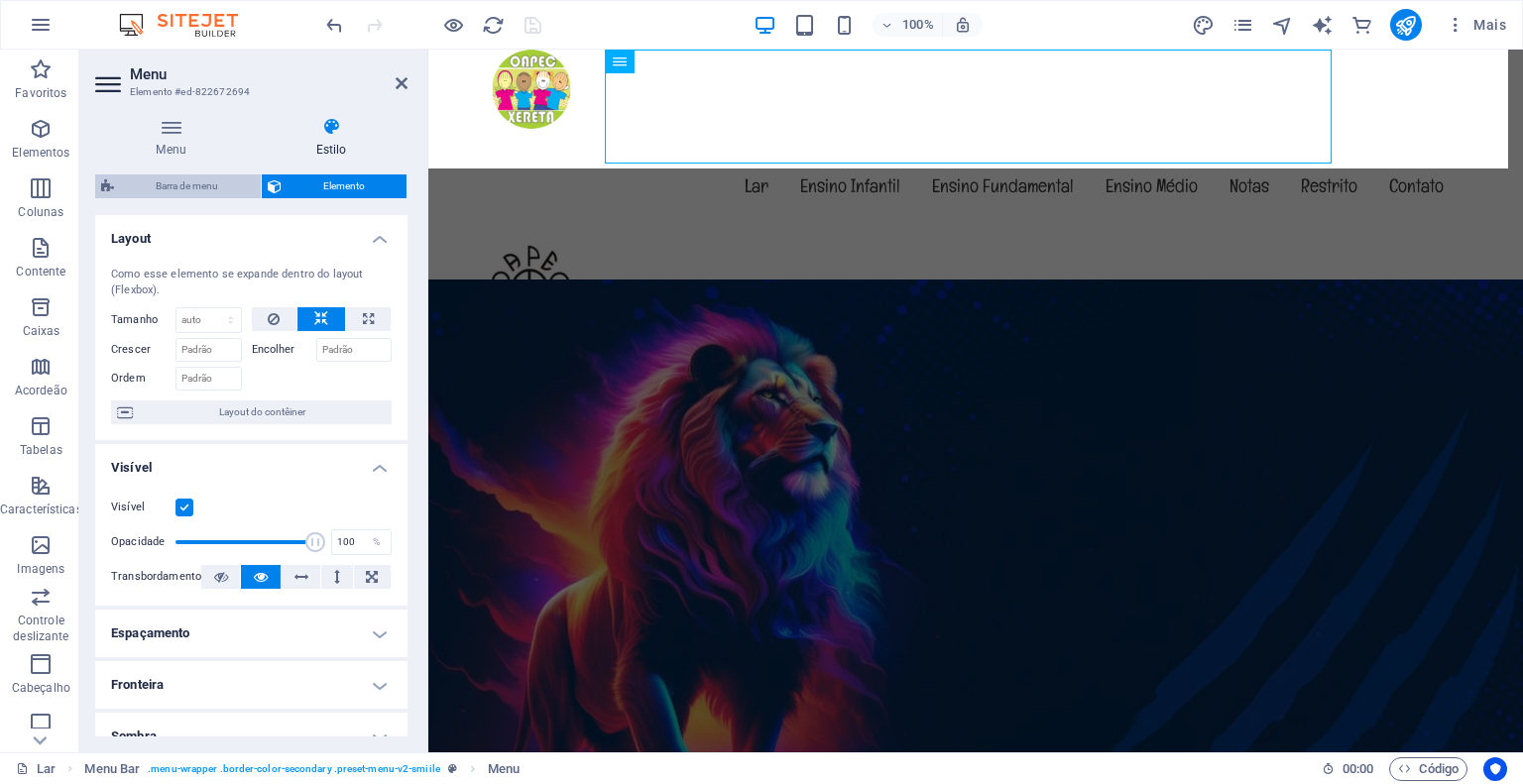 click on "Barra de menu" at bounding box center (186, 185) 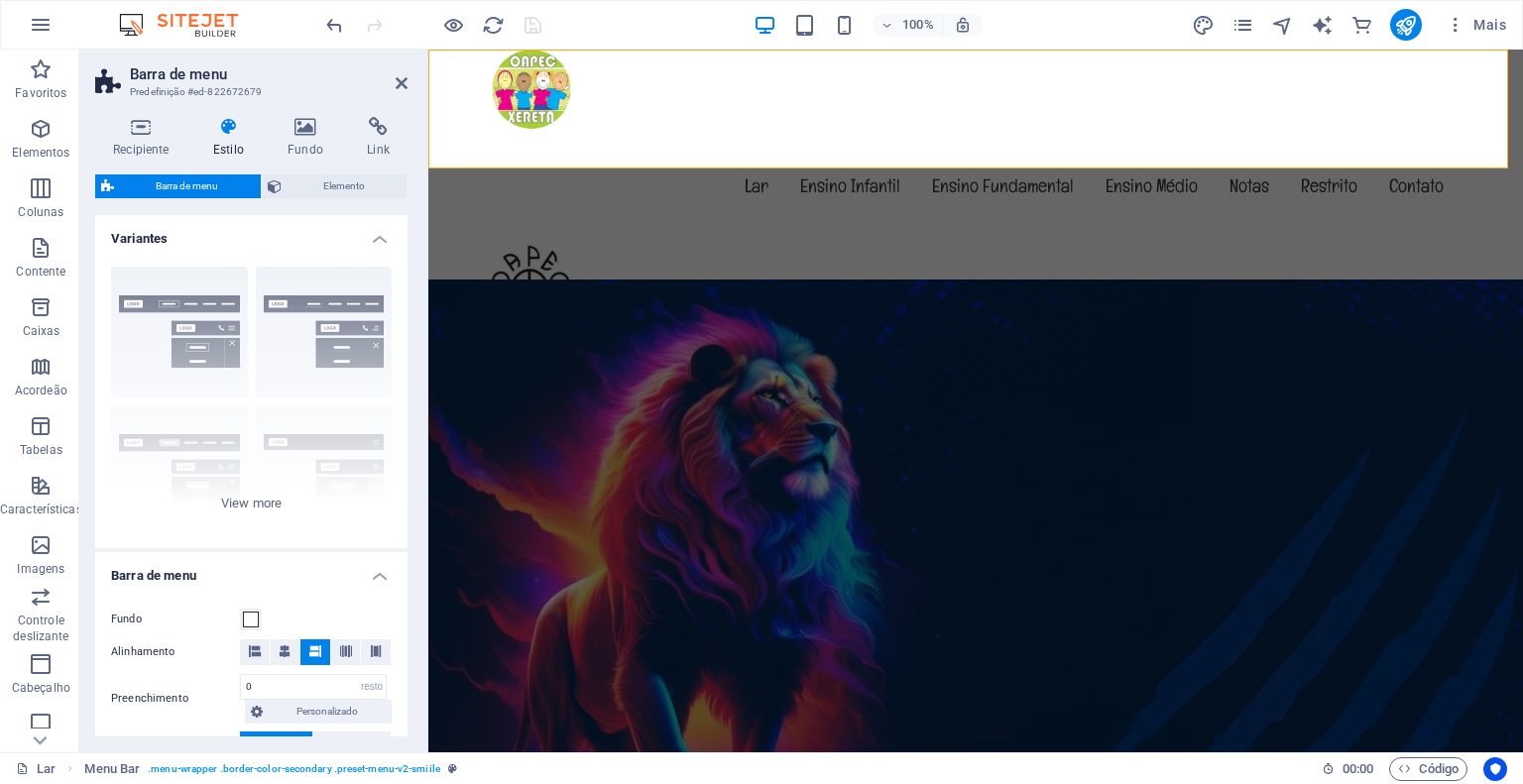 click at bounding box center [228, 127] 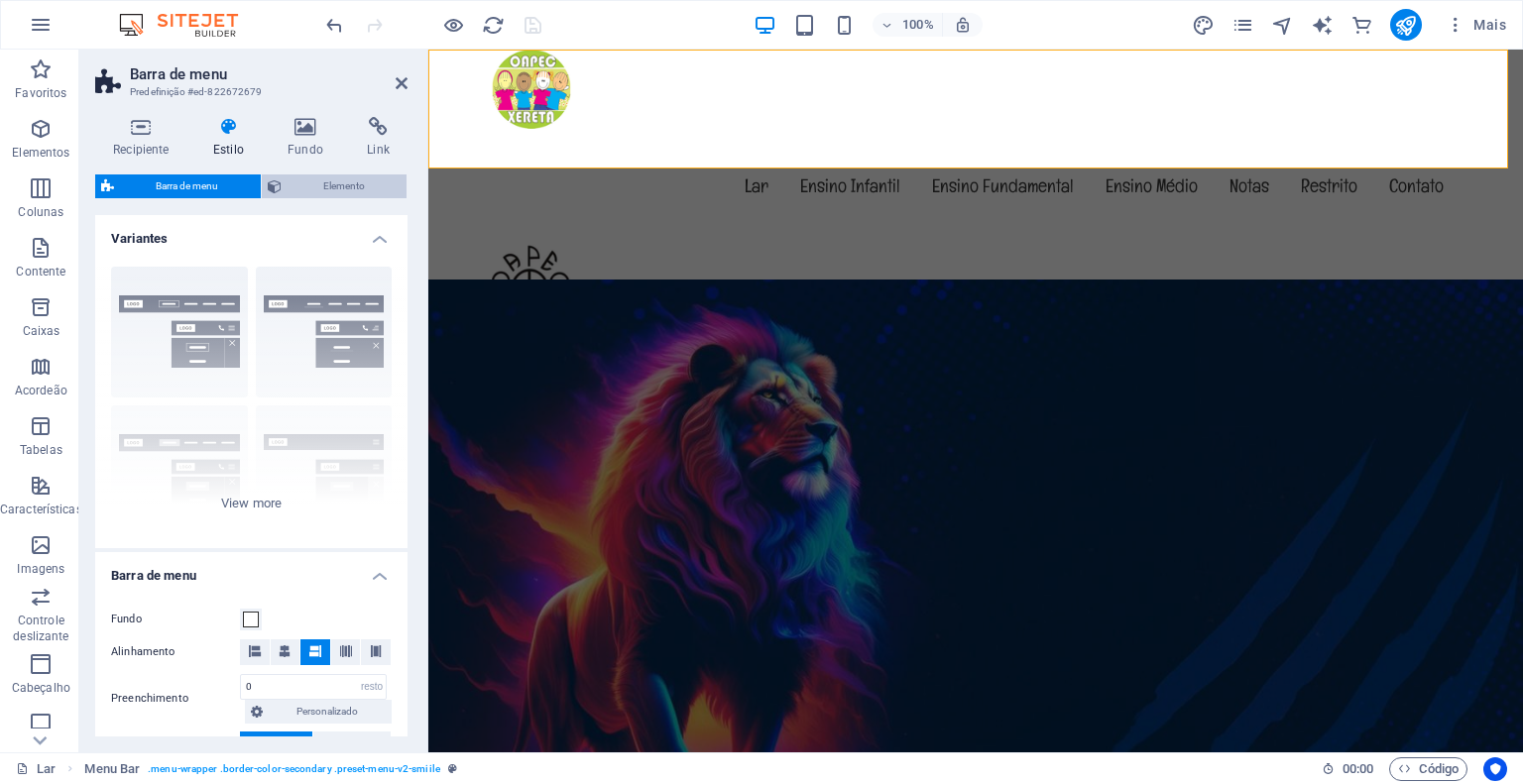 click on "Elemento" at bounding box center [344, 186] 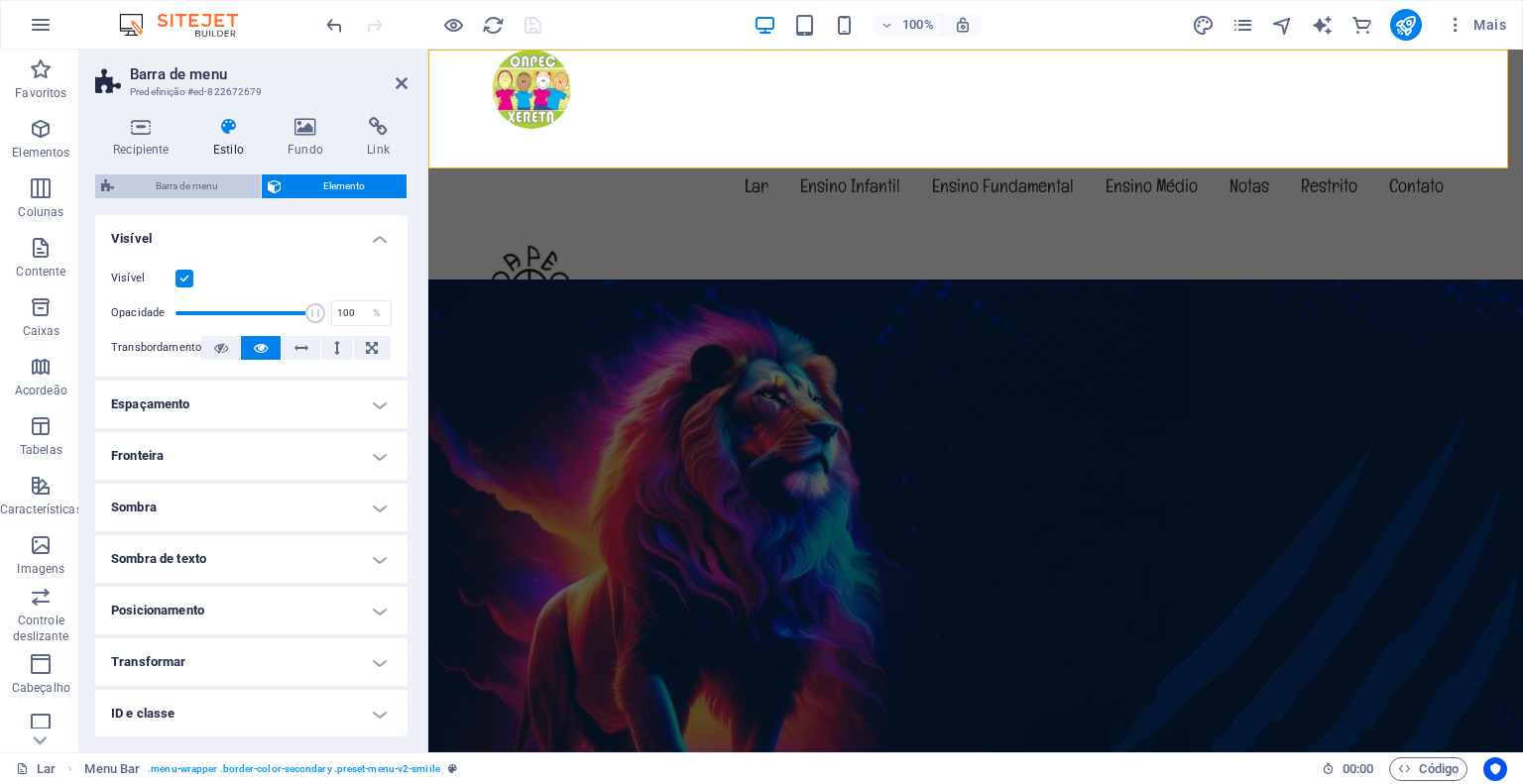 click on "Barra de menu" at bounding box center [186, 185] 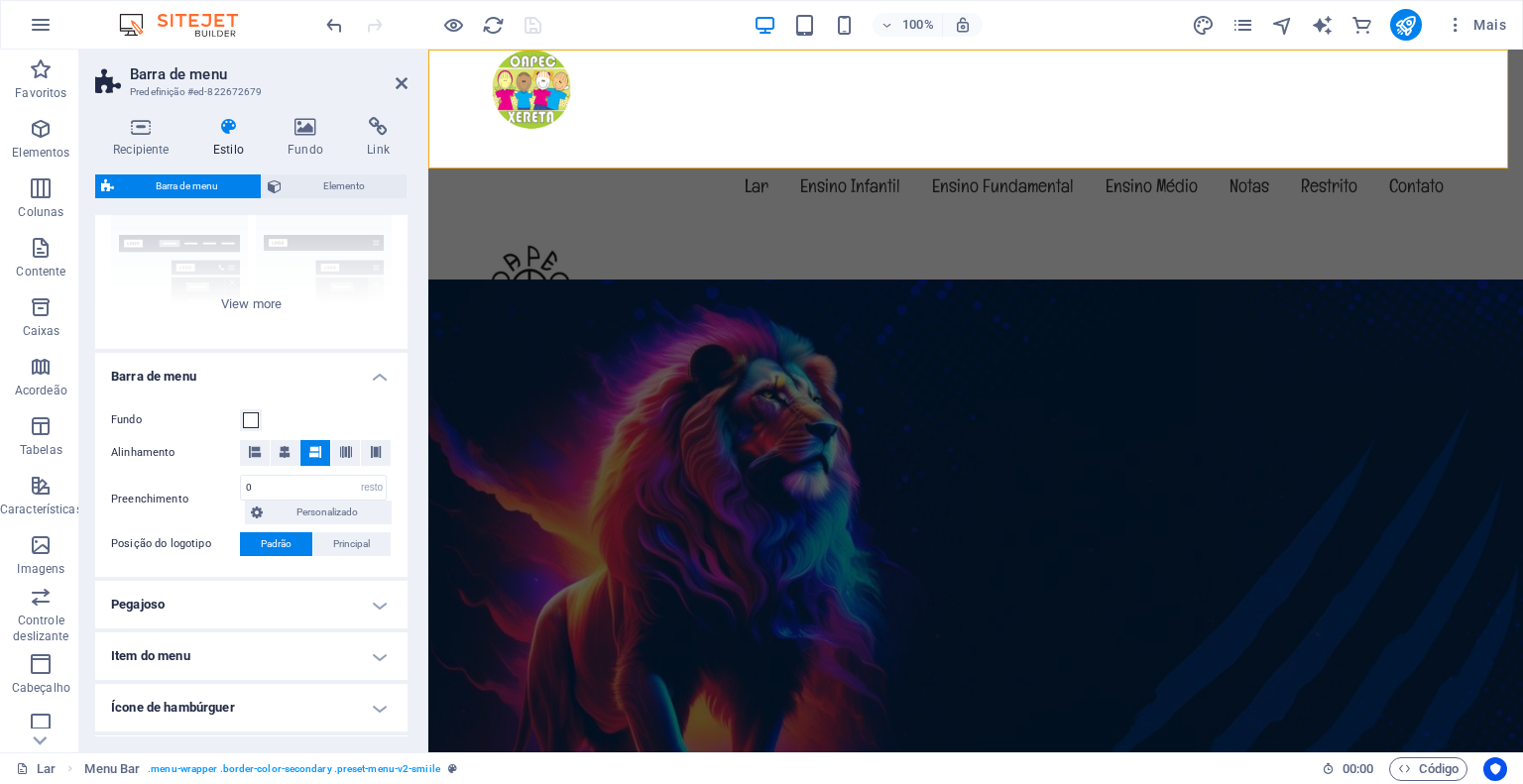 scroll, scrollTop: 375, scrollLeft: 0, axis: vertical 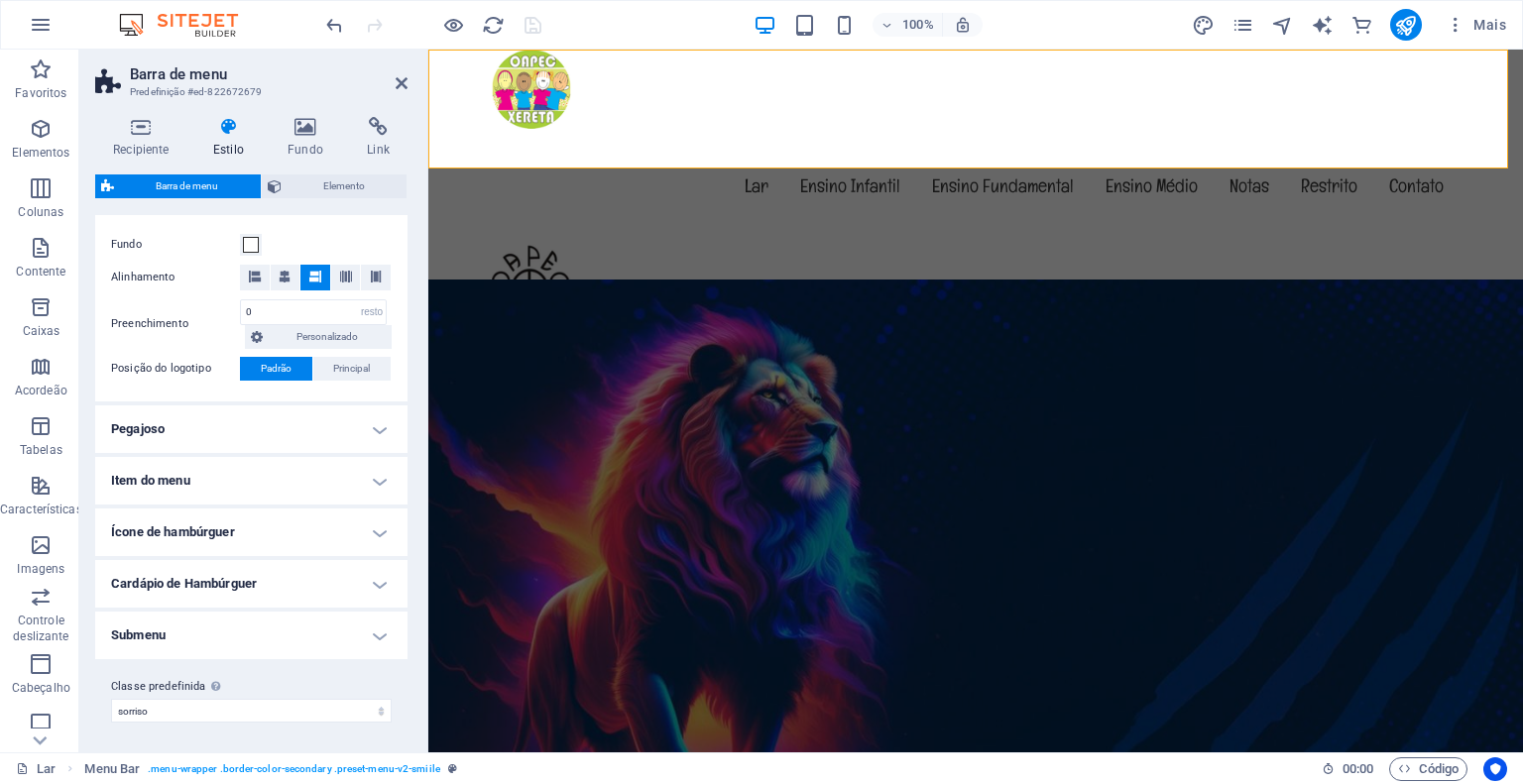 click on "Pegajoso" at bounding box center [251, 429] 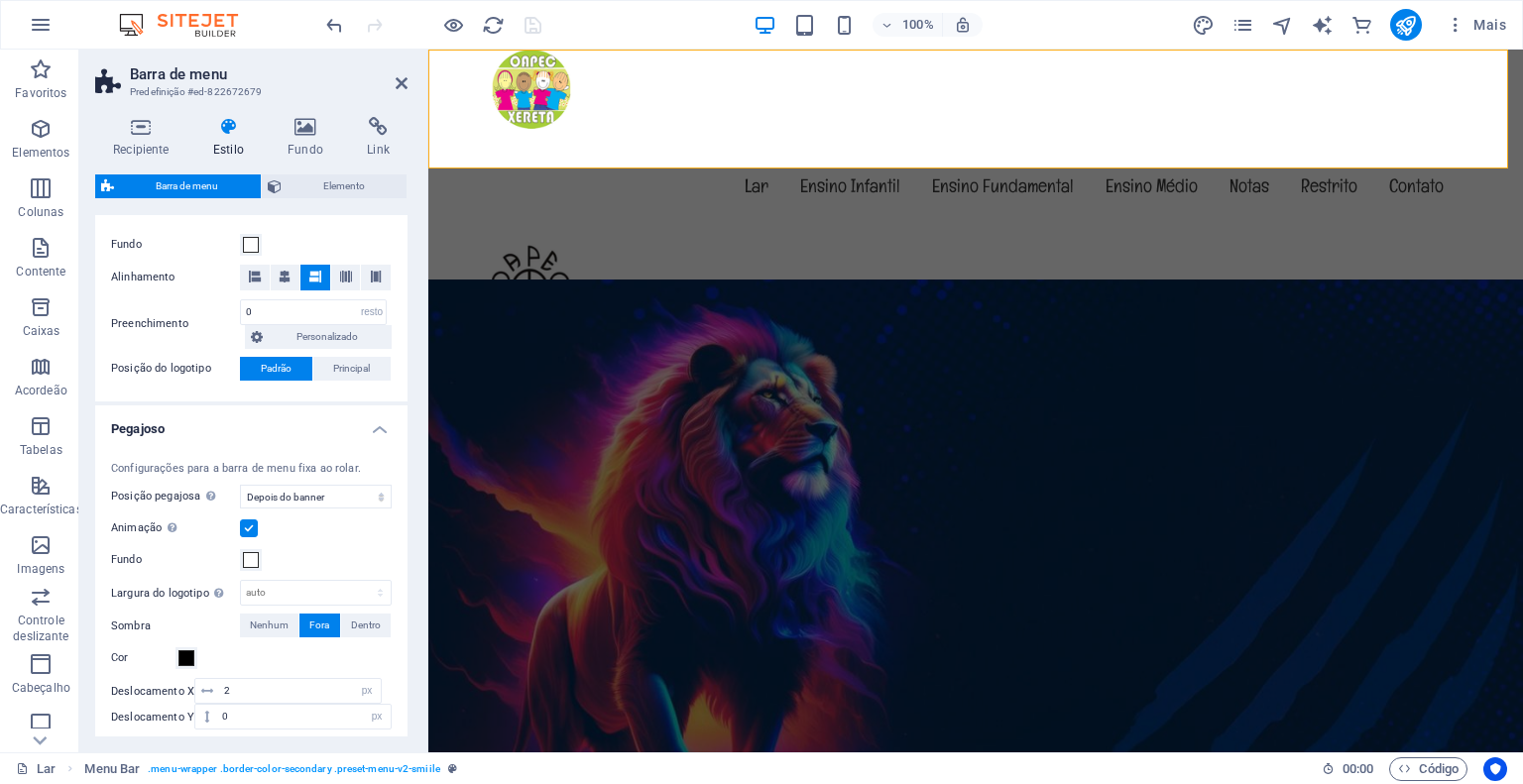 click on "Pegajoso" at bounding box center [251, 423] 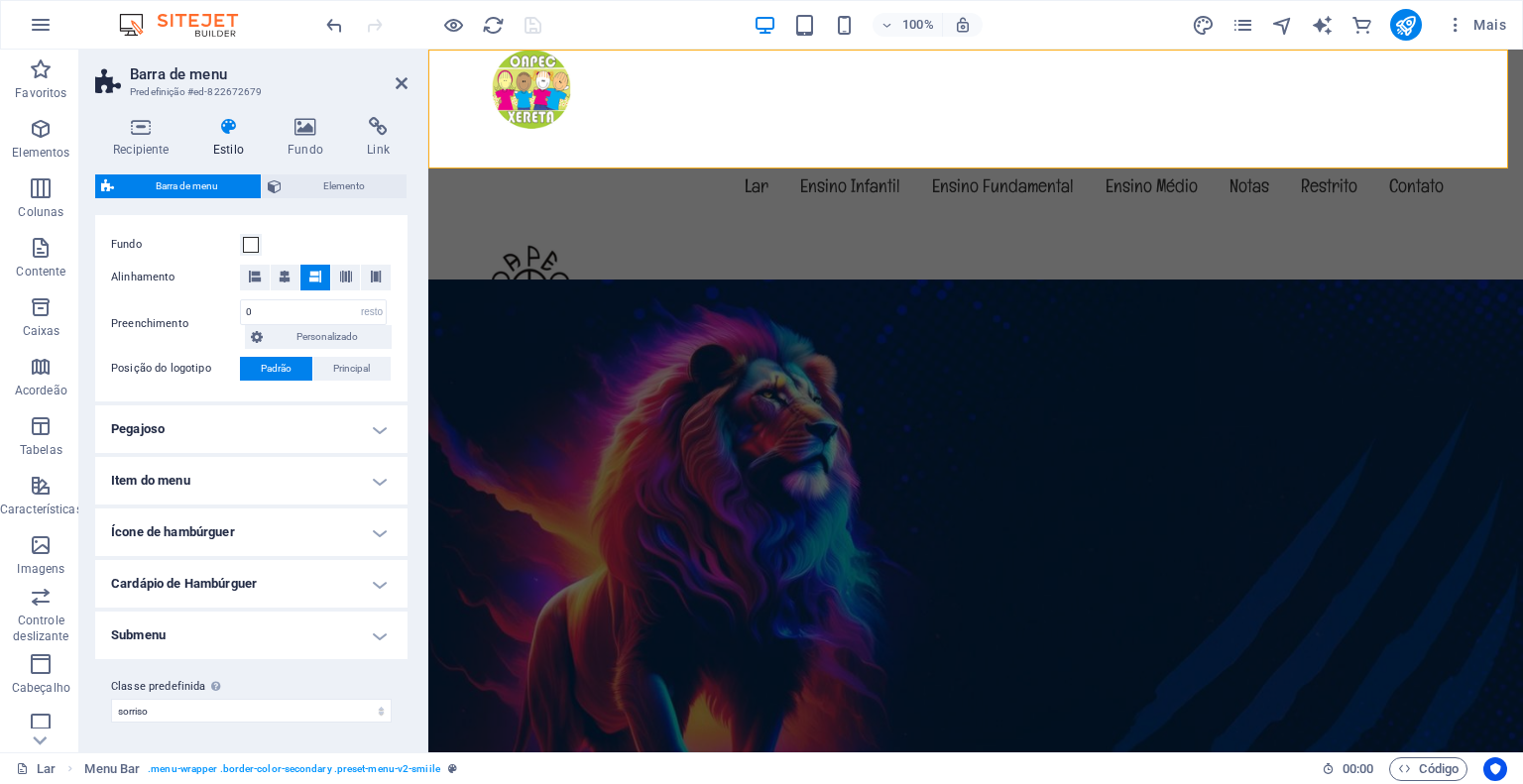 click on "Item do menu" at bounding box center [251, 481] 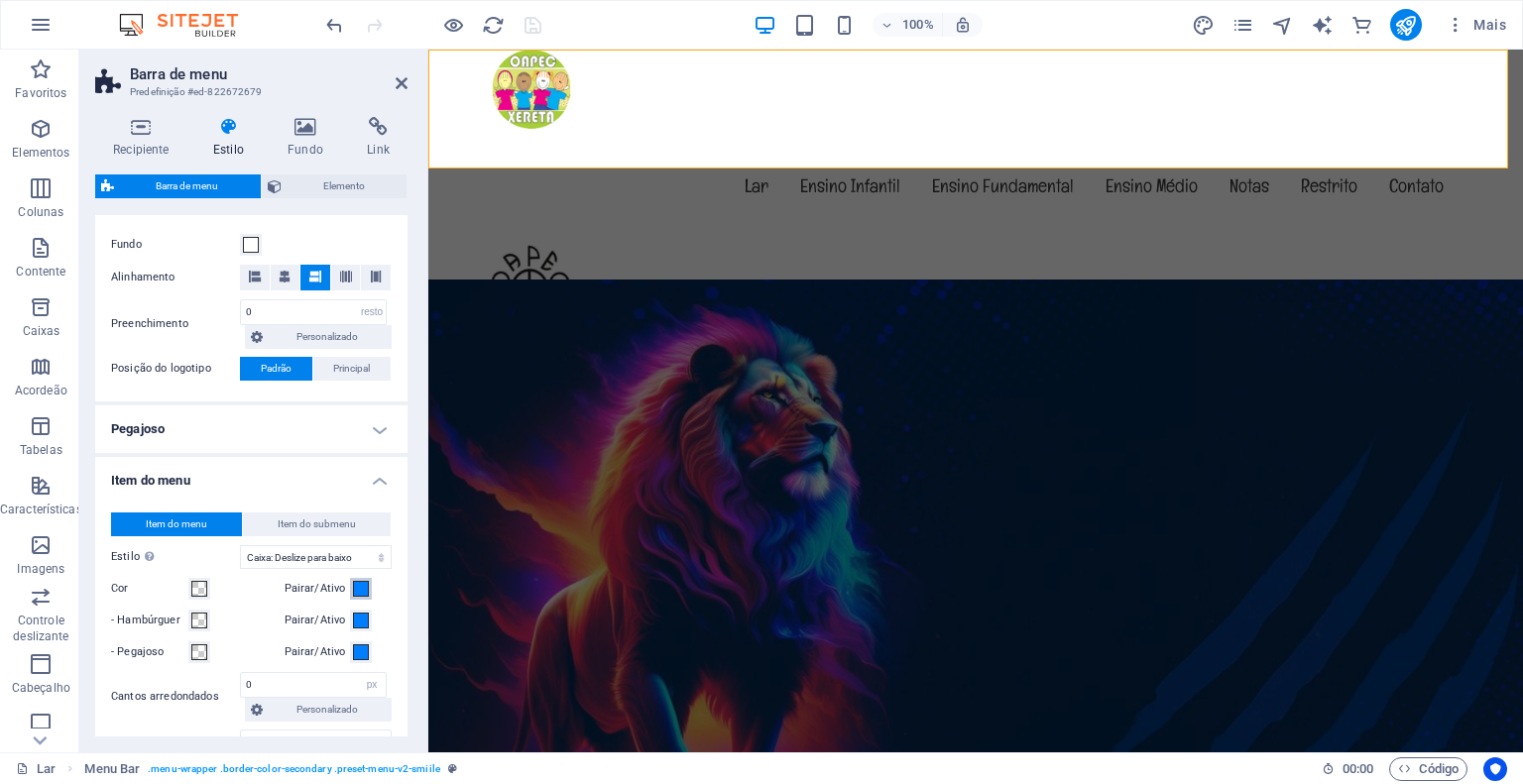 click at bounding box center [361, 589] 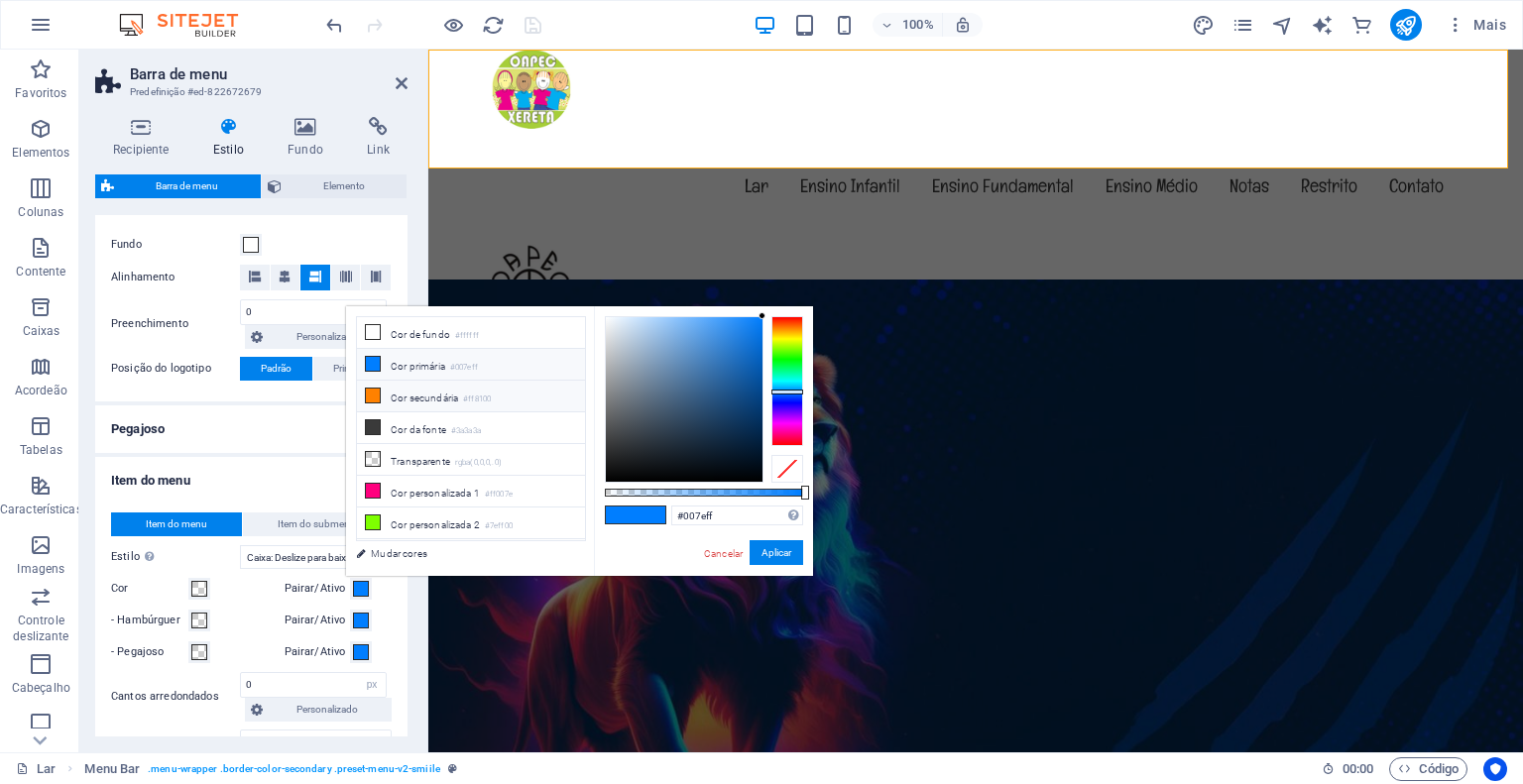 scroll, scrollTop: 20, scrollLeft: 0, axis: vertical 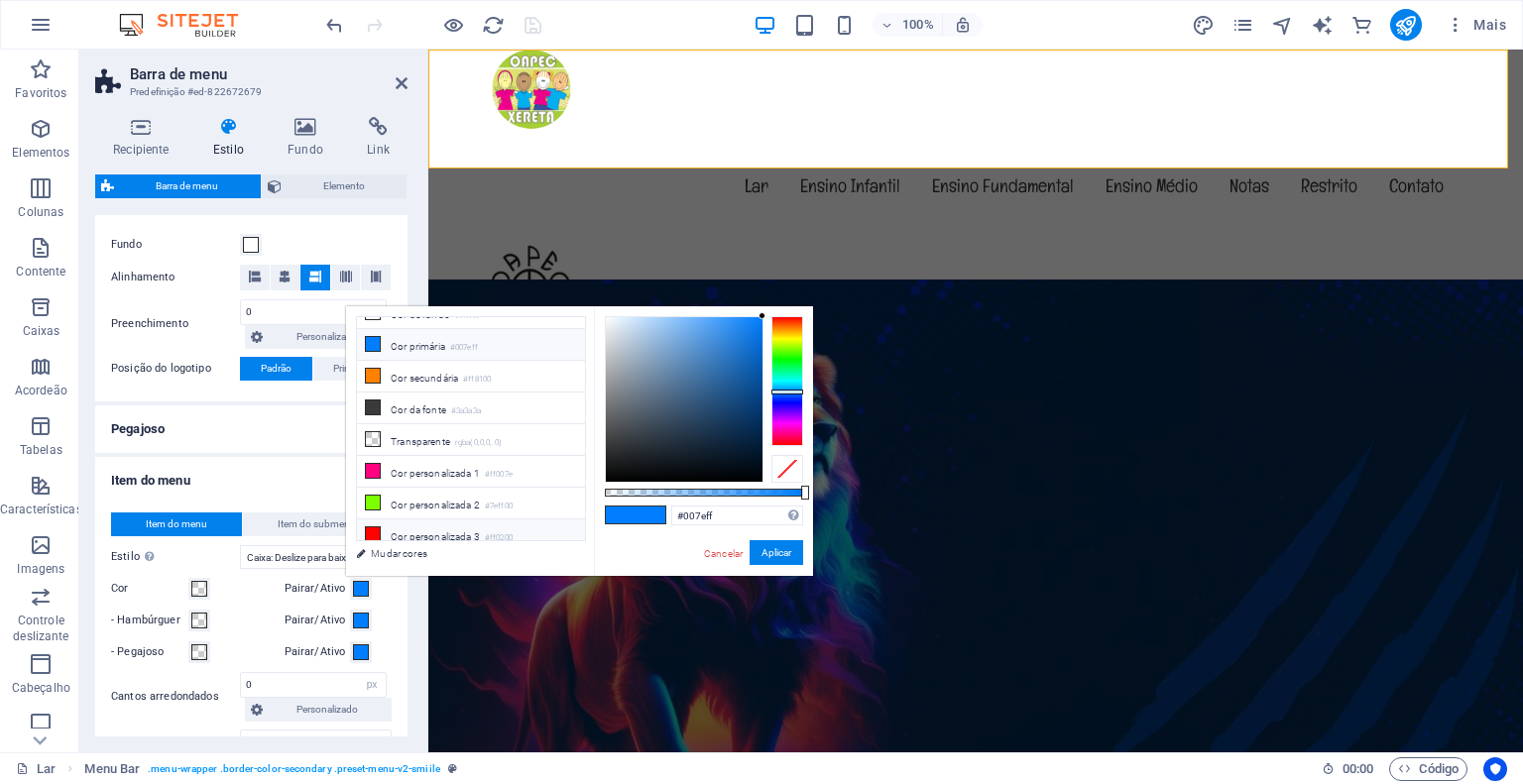 click on "Cor personalizada 3" at bounding box center [435, 536] 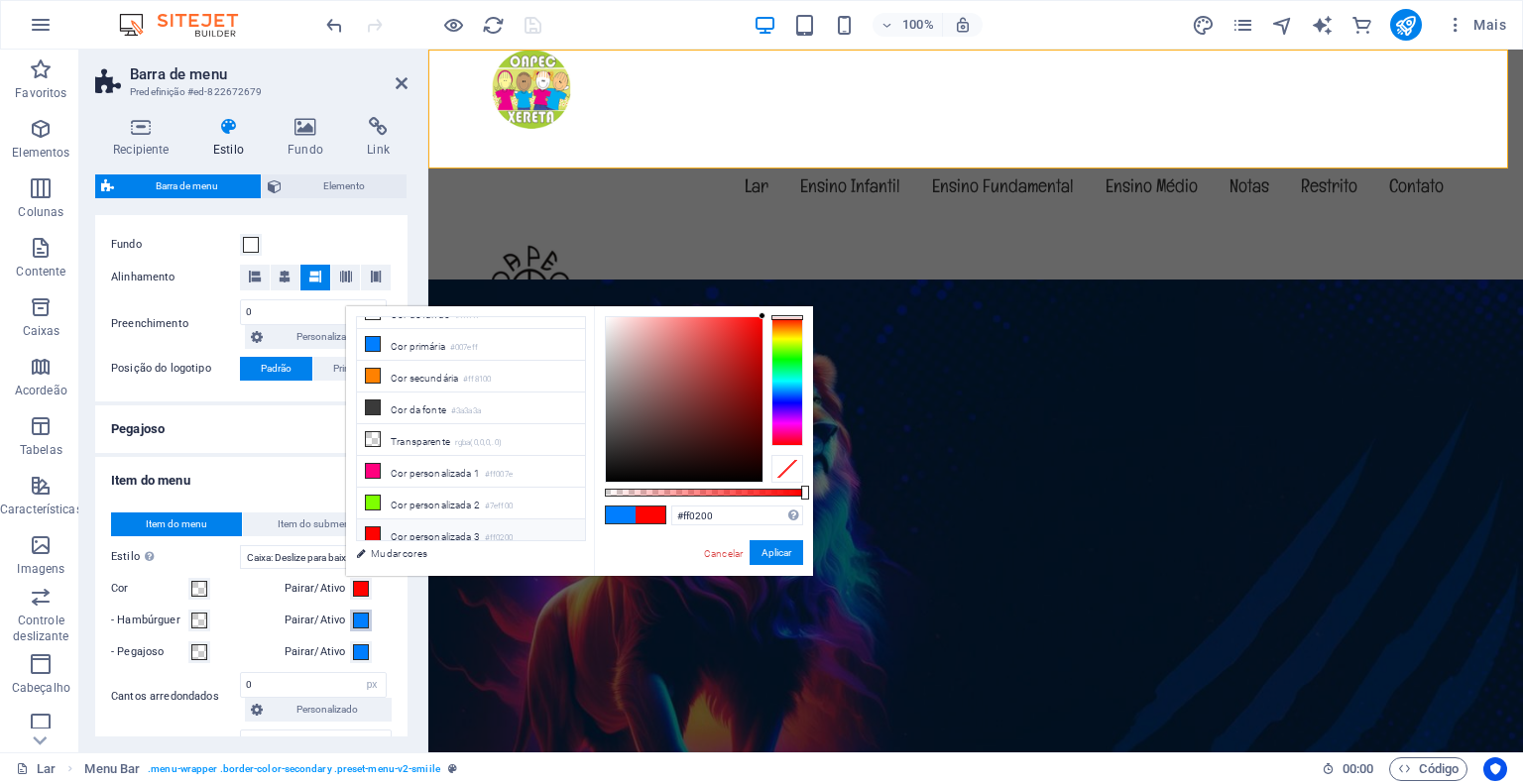 click at bounding box center [361, 620] 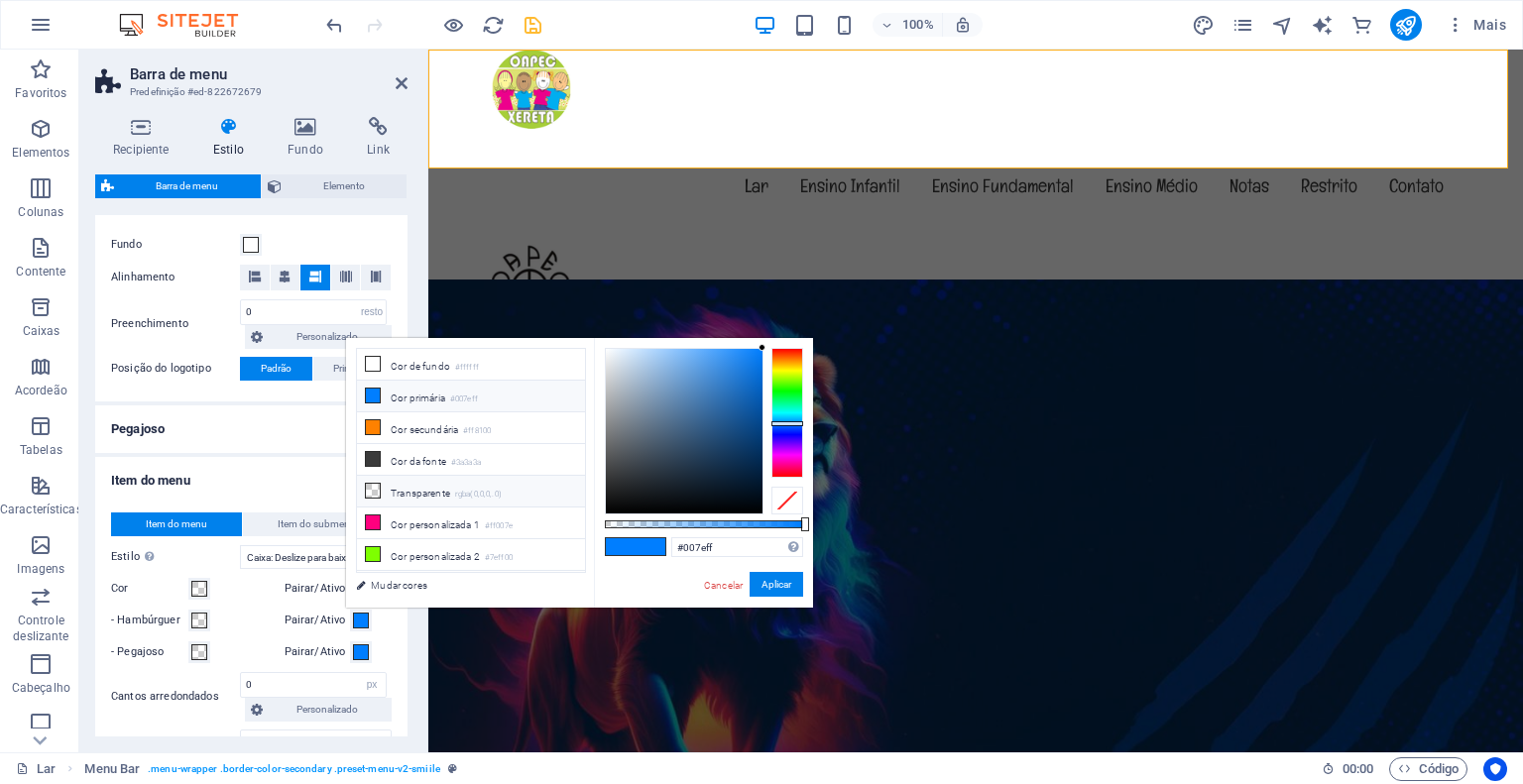 scroll, scrollTop: 20, scrollLeft: 0, axis: vertical 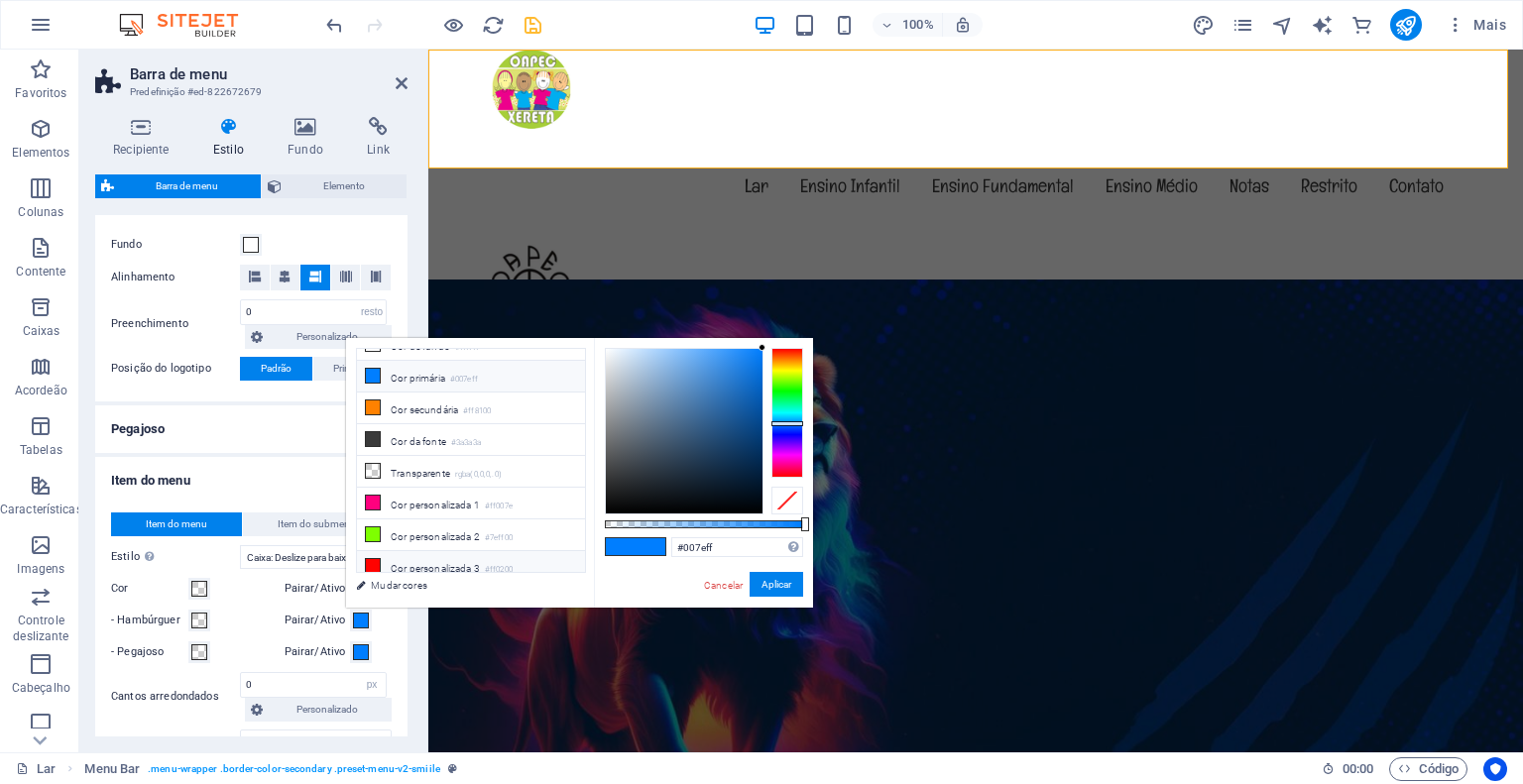 click on "Cor personalizada 3" at bounding box center (435, 568) 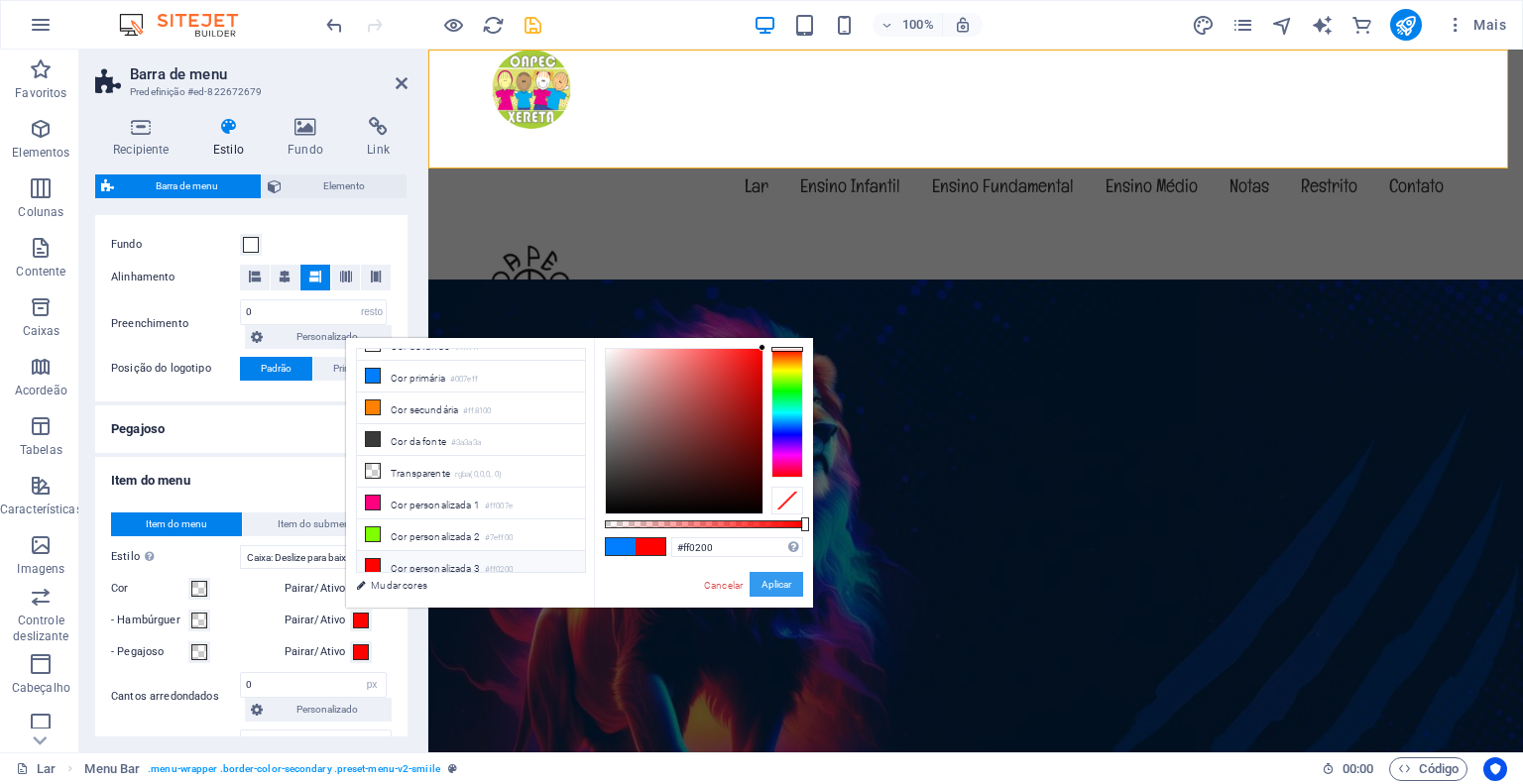 click on "Aplicar" at bounding box center (776, 584) 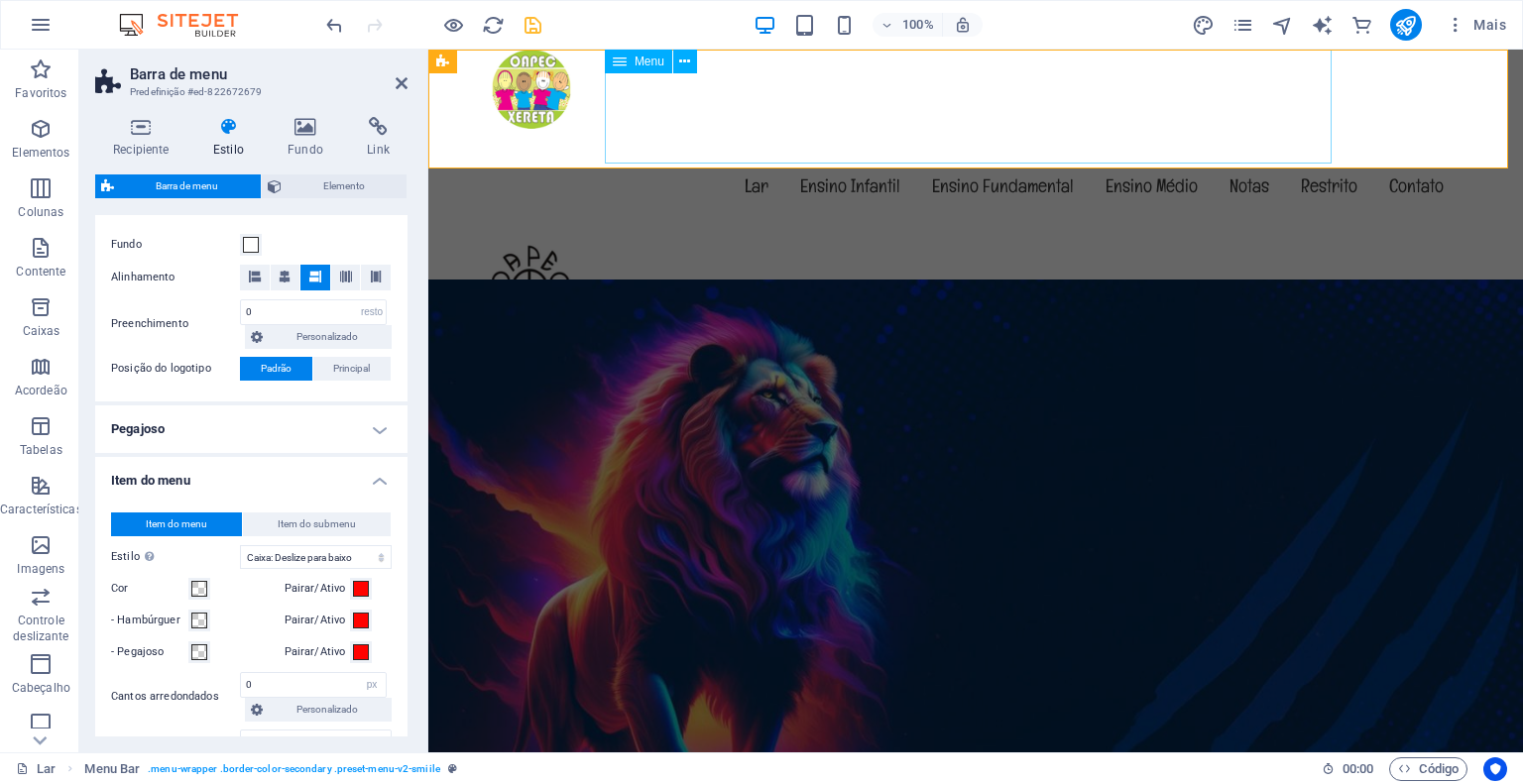 select 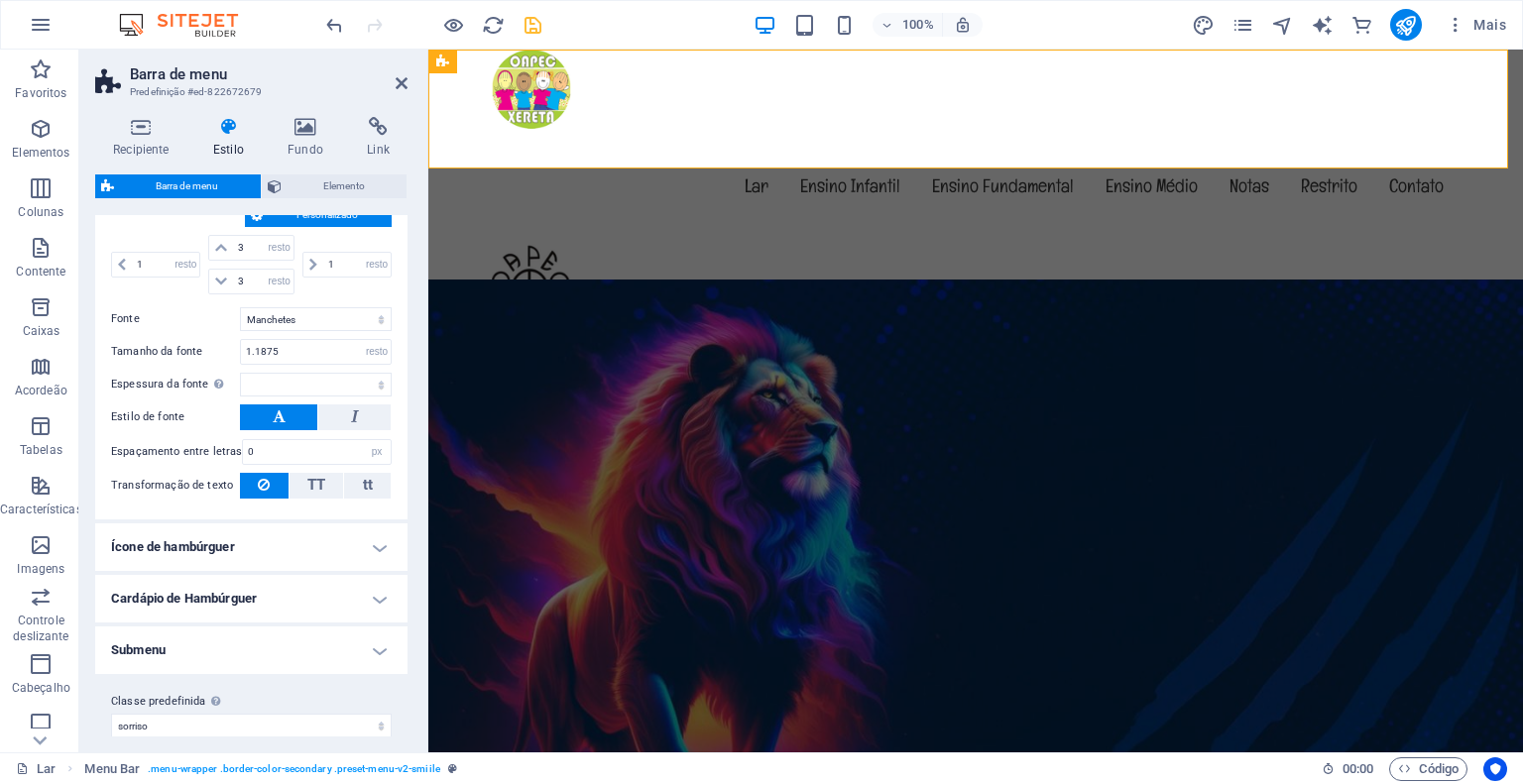 scroll, scrollTop: 971, scrollLeft: 0, axis: vertical 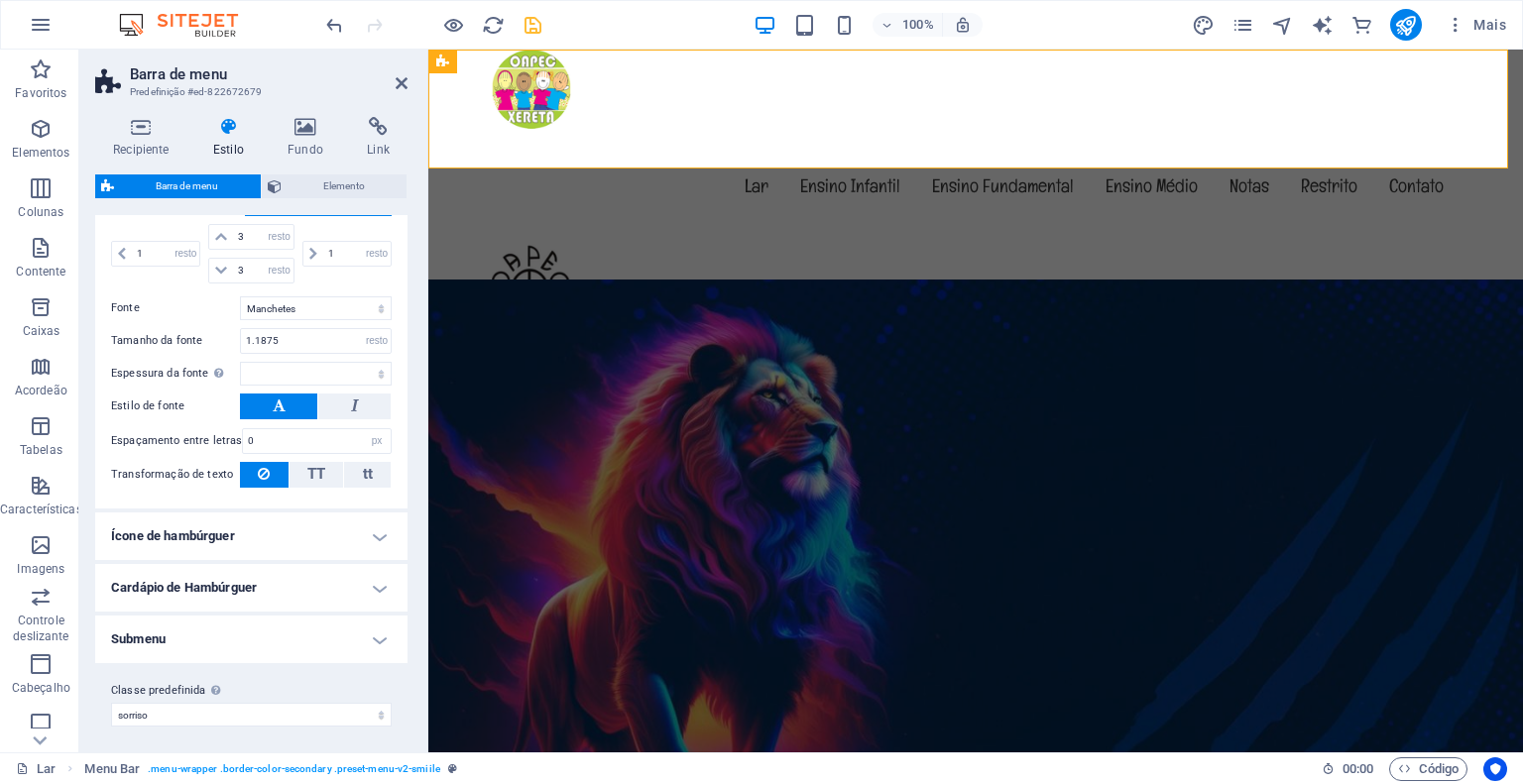 click on "Cardápio de Hambúrguer" at bounding box center [251, 588] 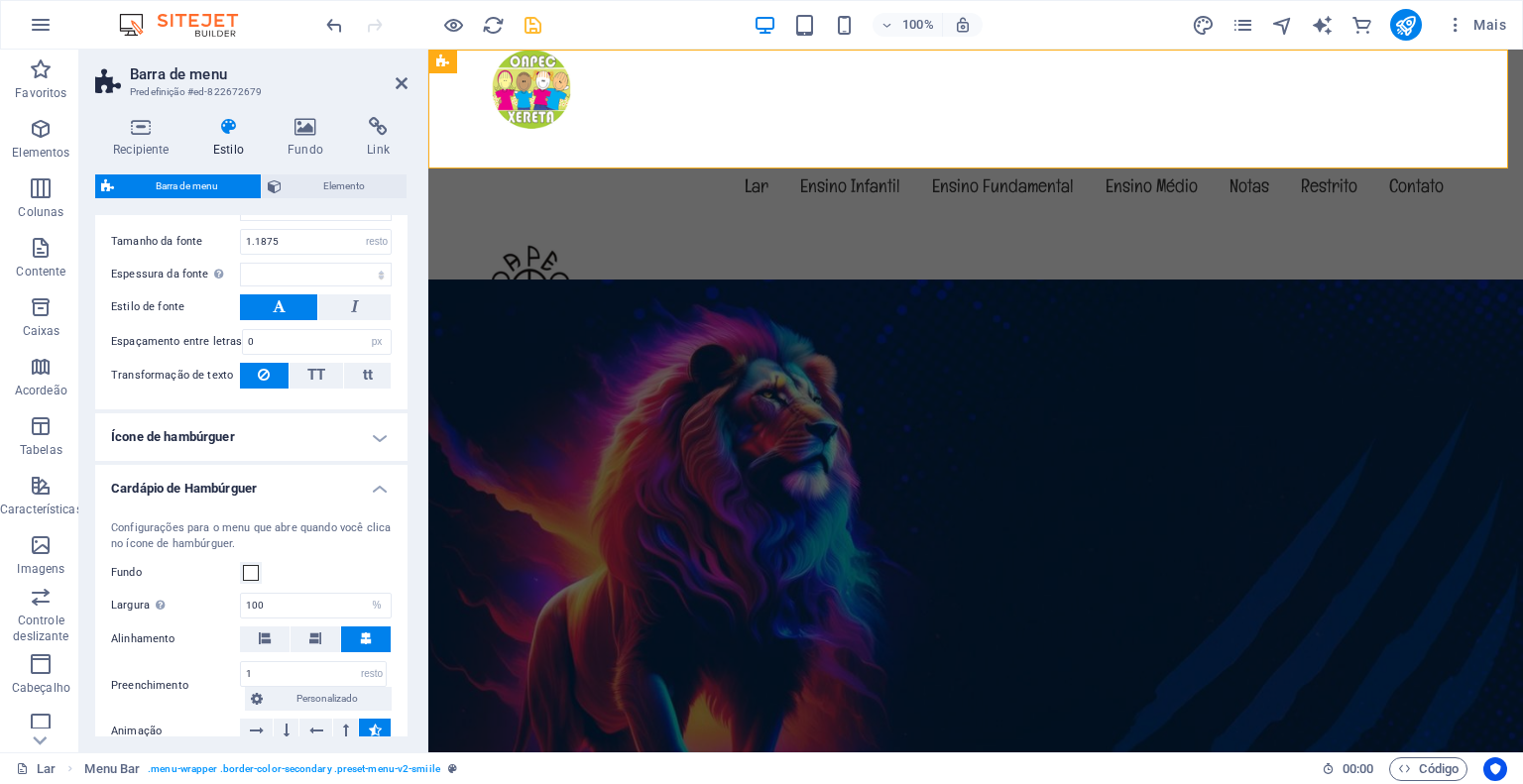 scroll, scrollTop: 1290, scrollLeft: 0, axis: vertical 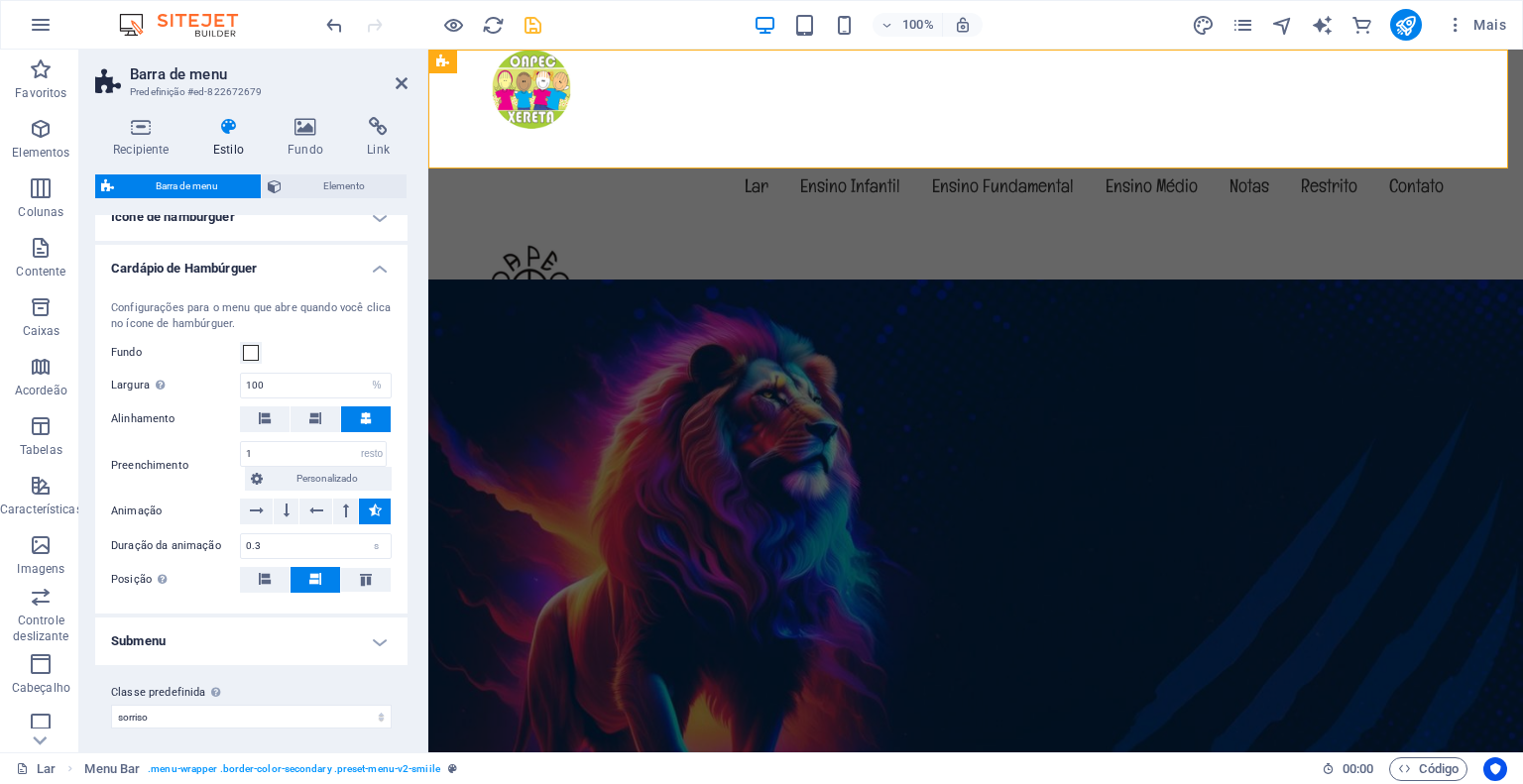 click on "Submenu" at bounding box center (251, 641) 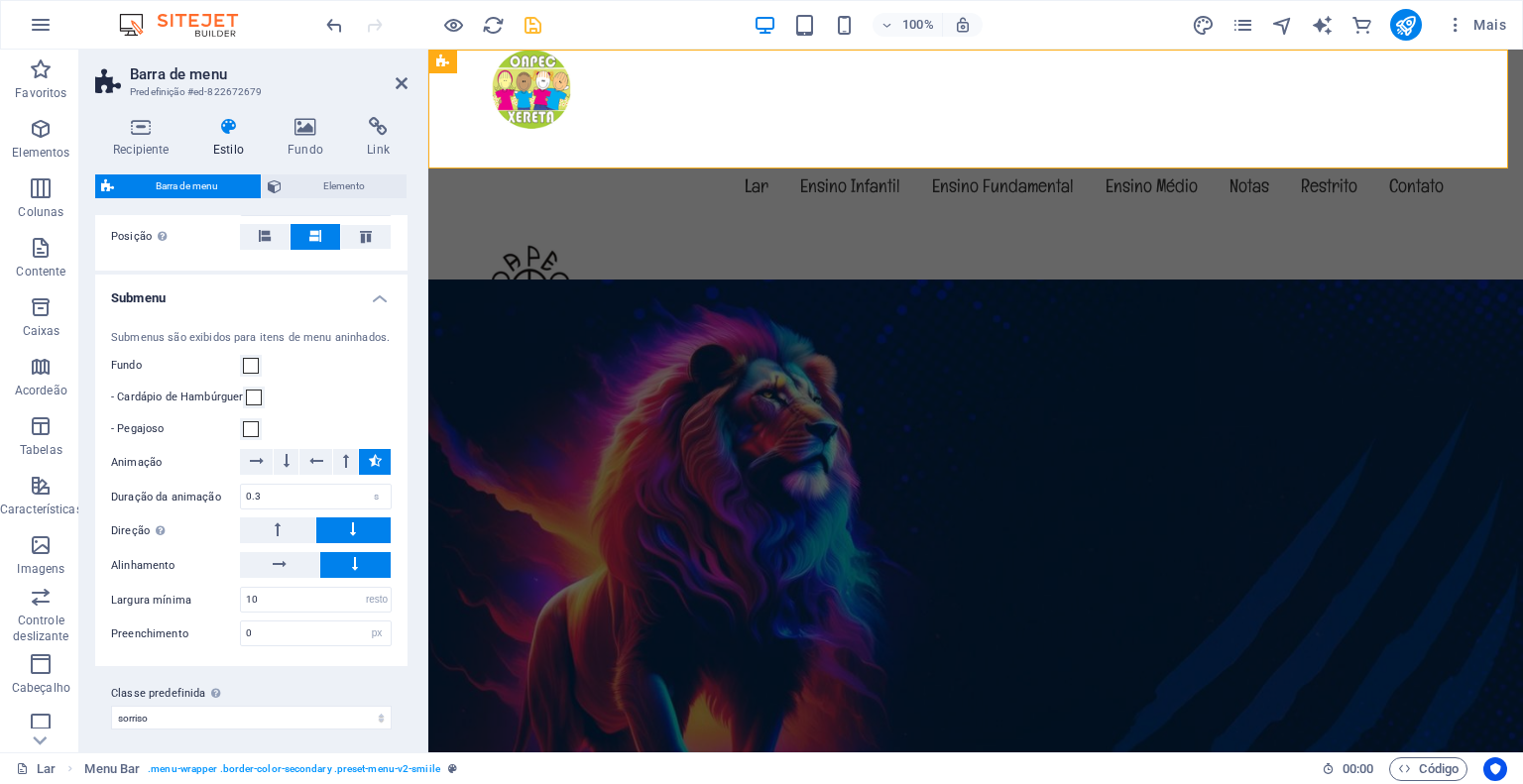 scroll, scrollTop: 940, scrollLeft: 0, axis: vertical 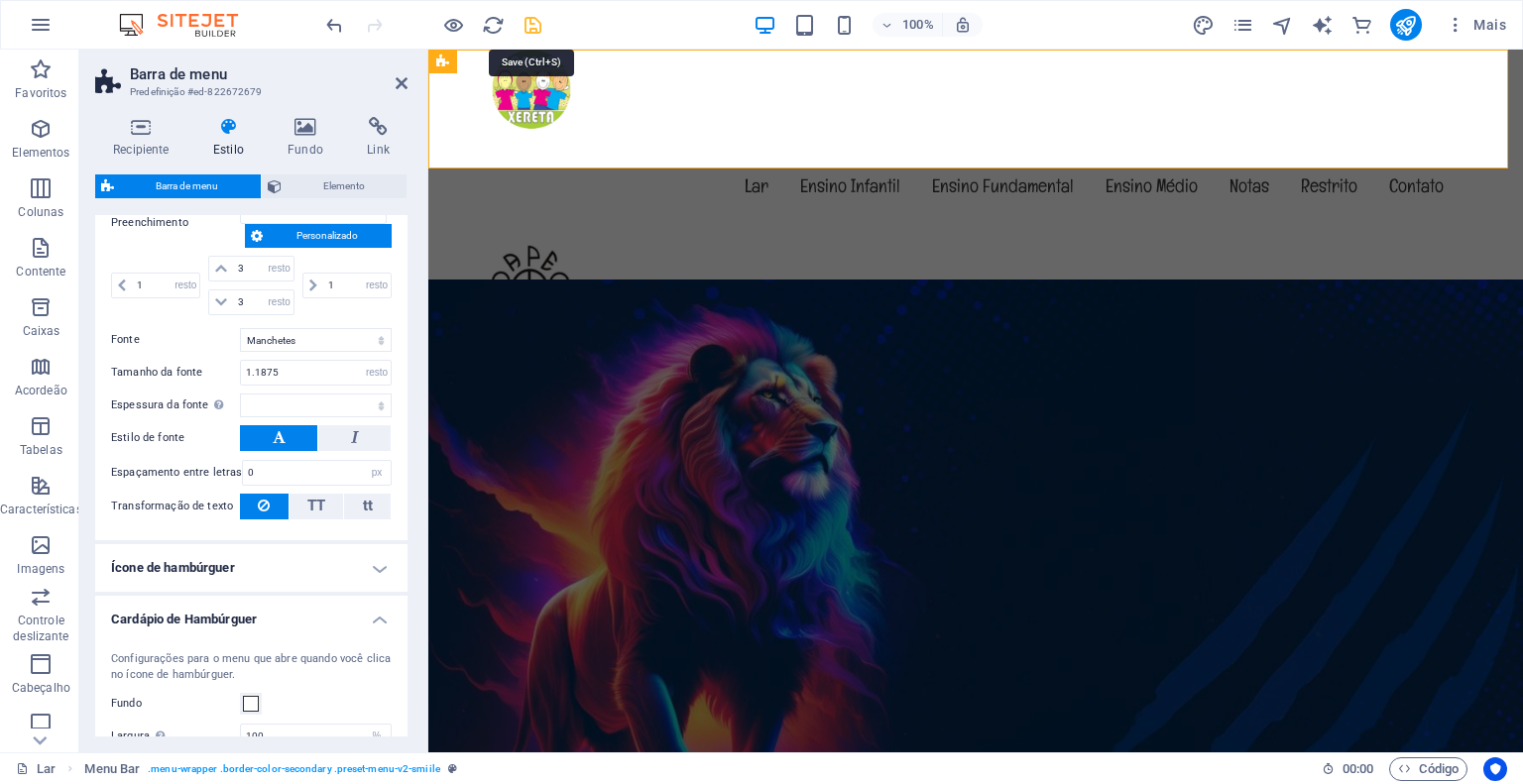 click at bounding box center (532, 25) 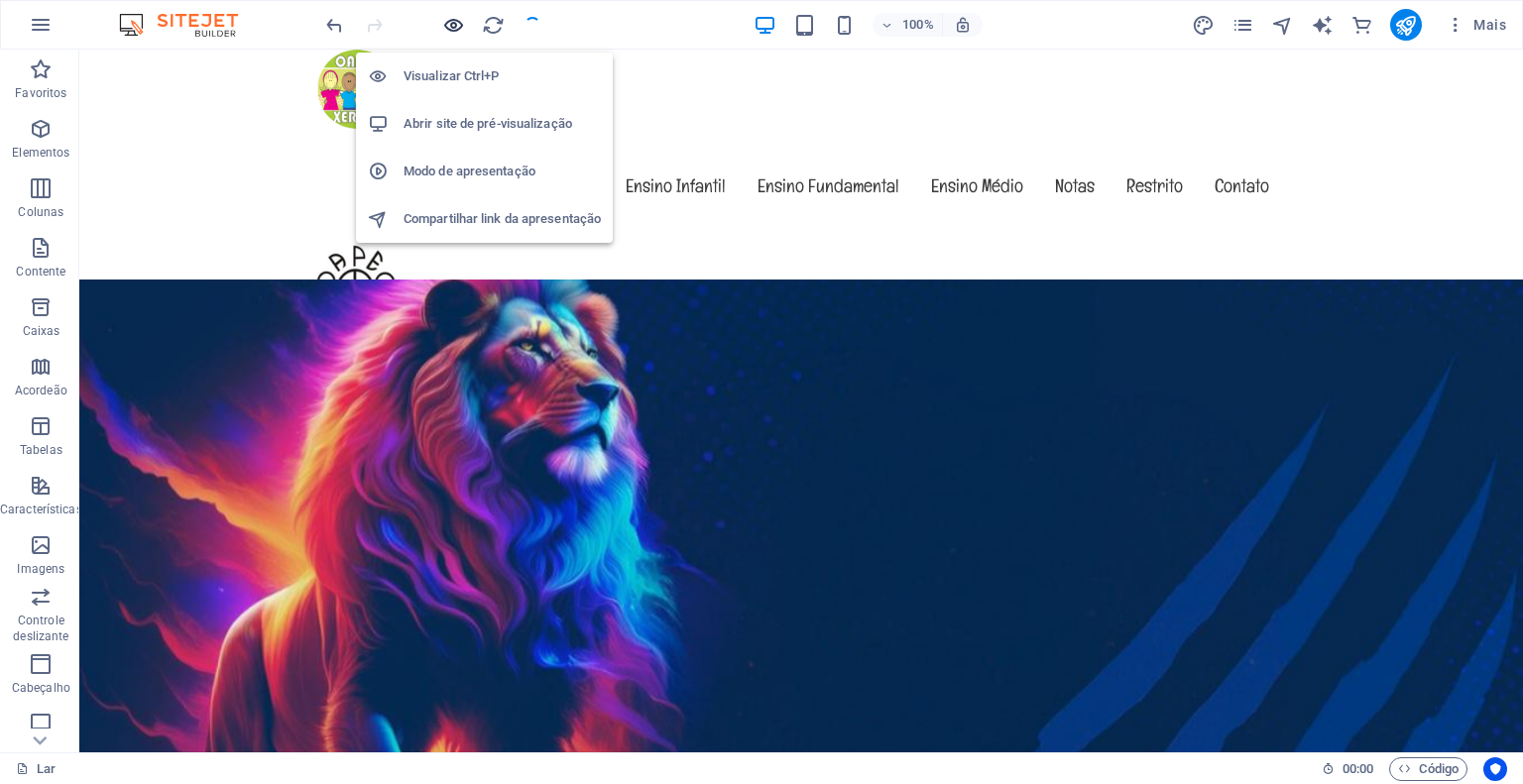 click at bounding box center (453, 25) 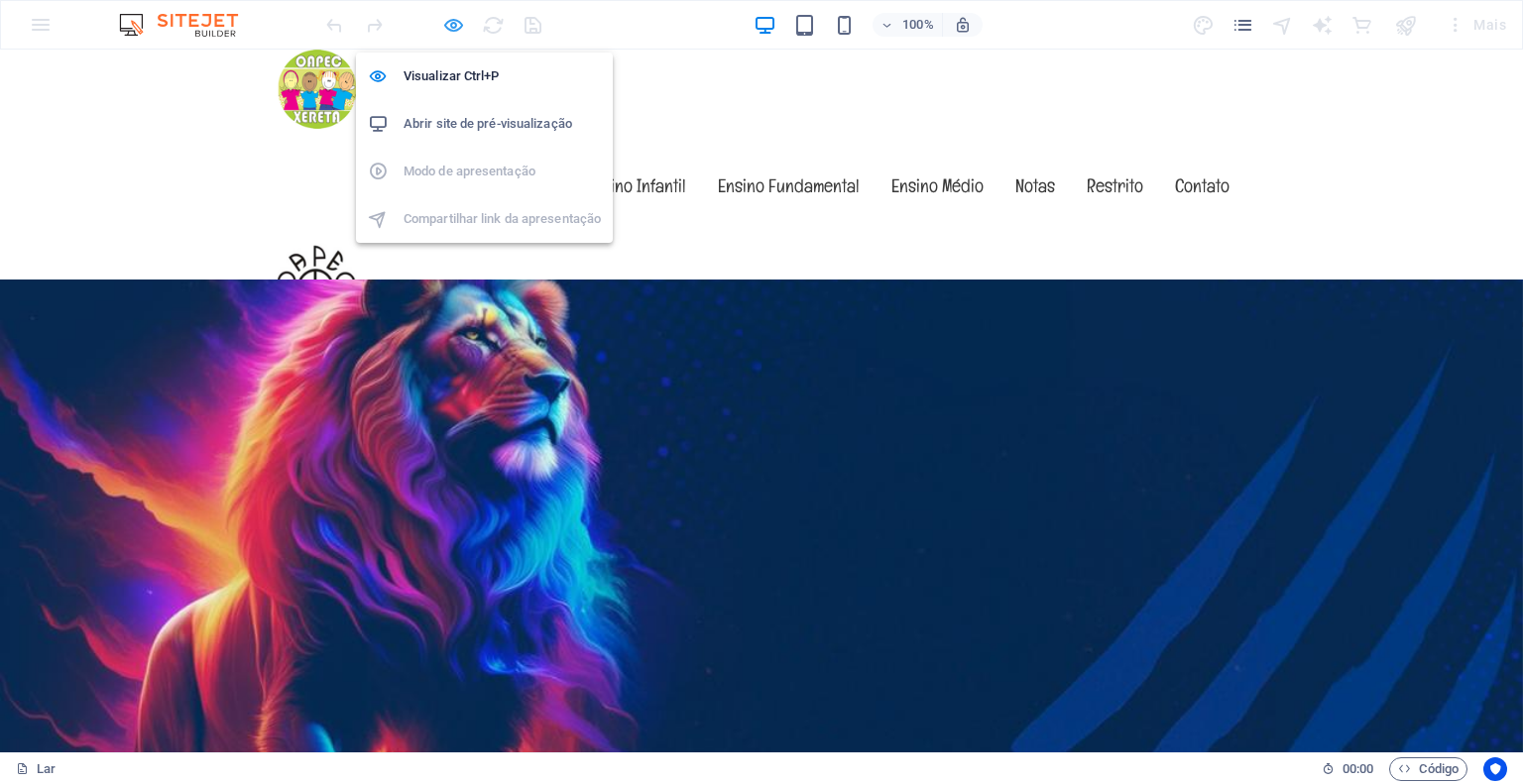 click at bounding box center (453, 25) 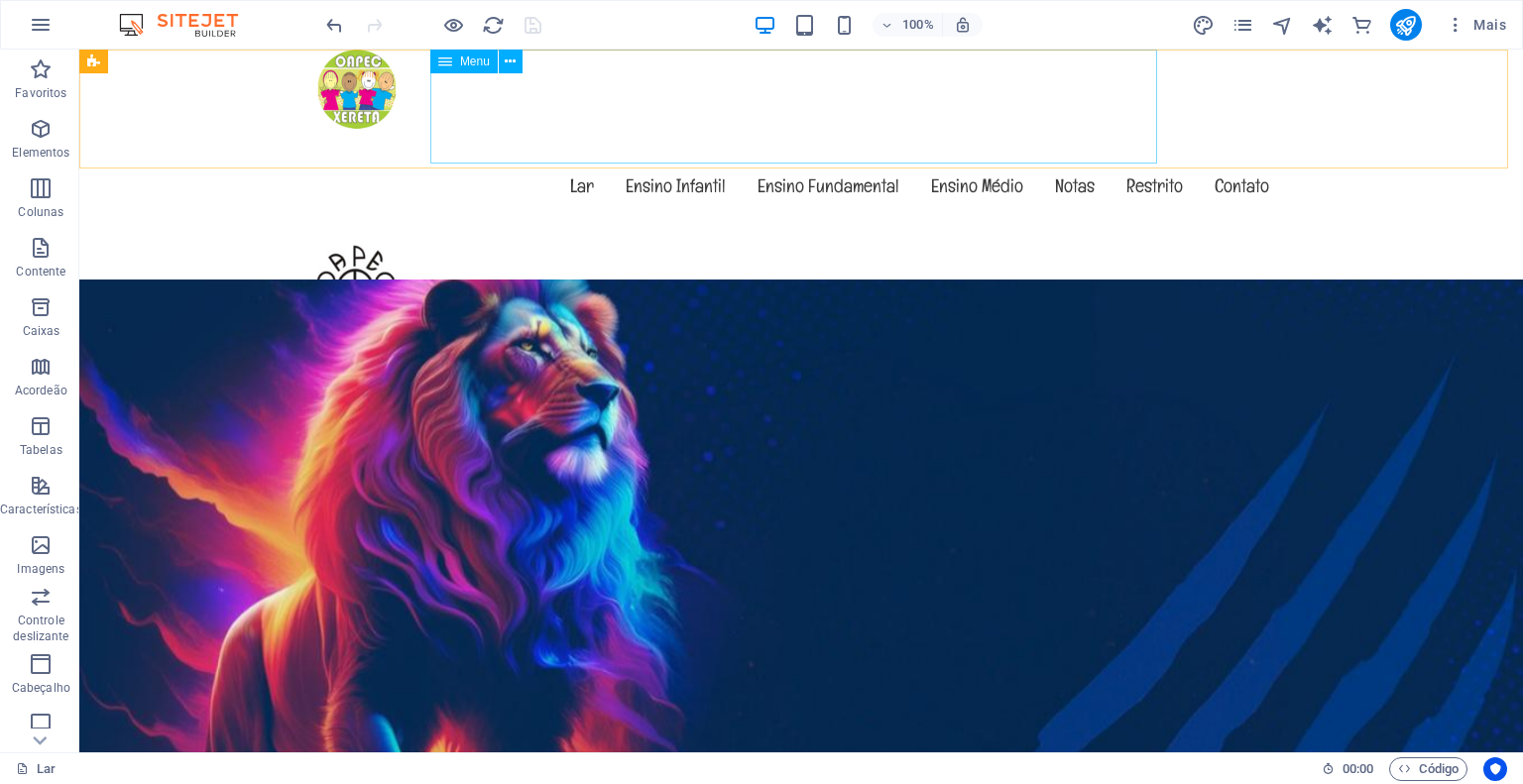 click on "Menu" at bounding box center (475, 61) 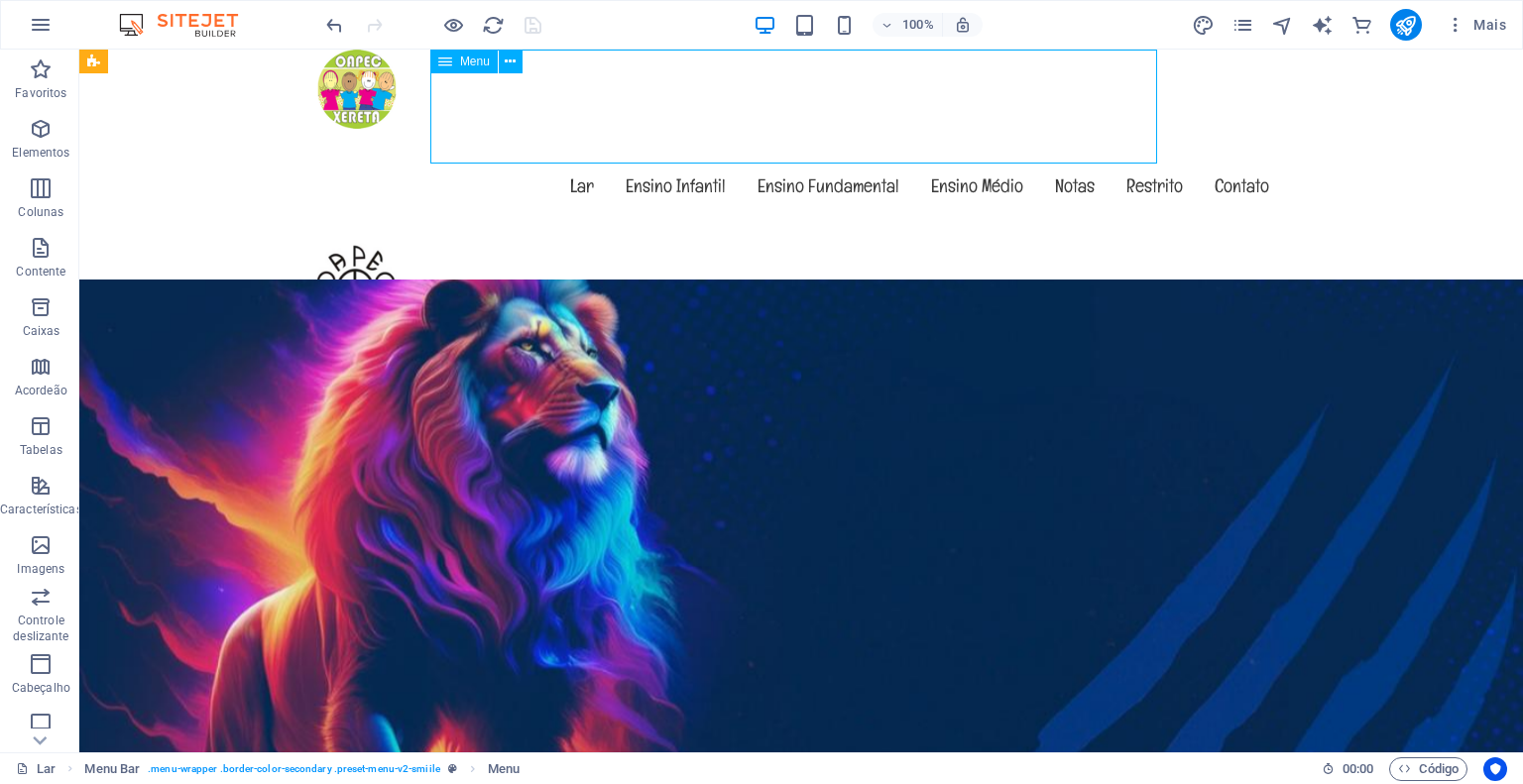 click on "Menu" at bounding box center (475, 61) 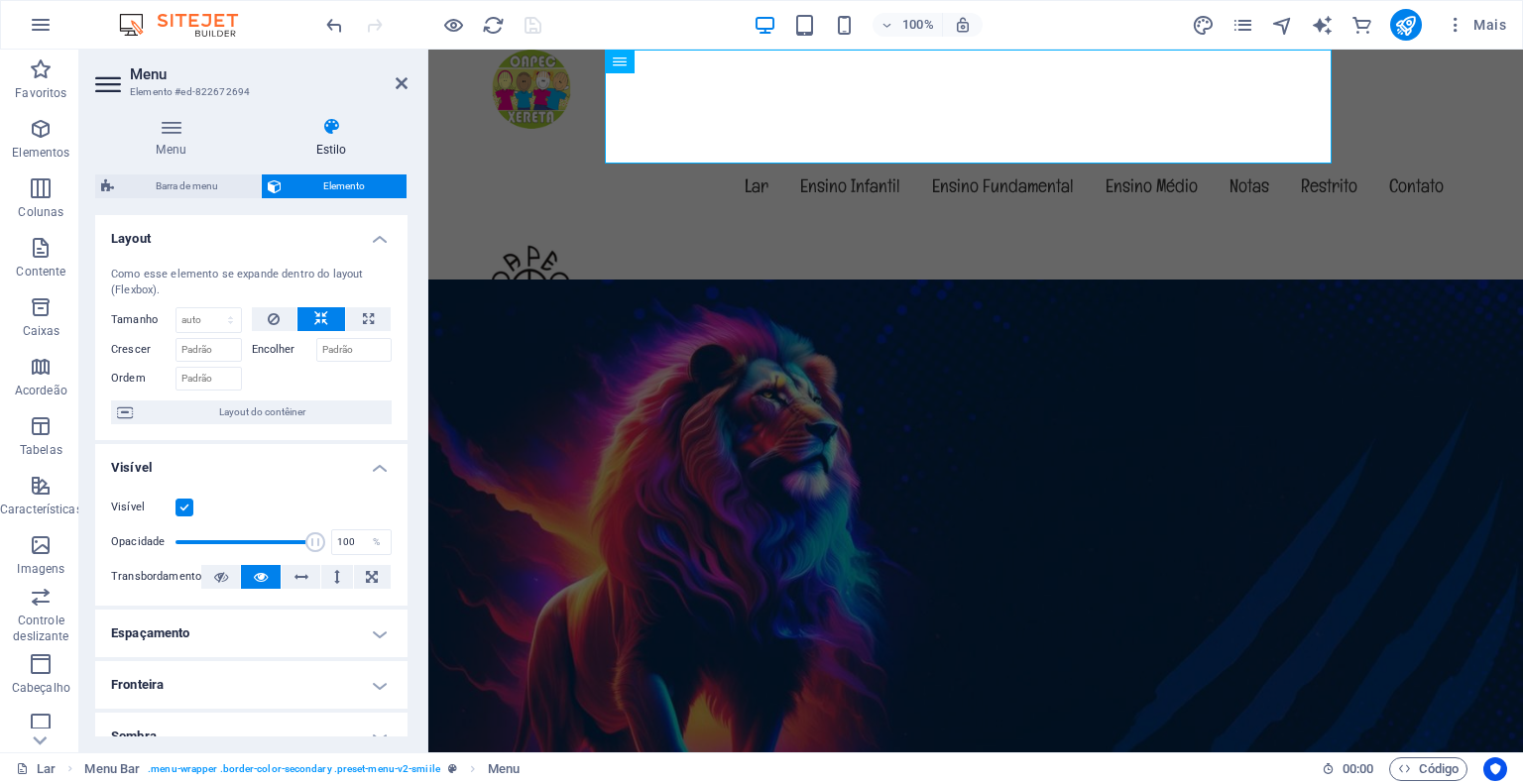 click at bounding box center [331, 127] 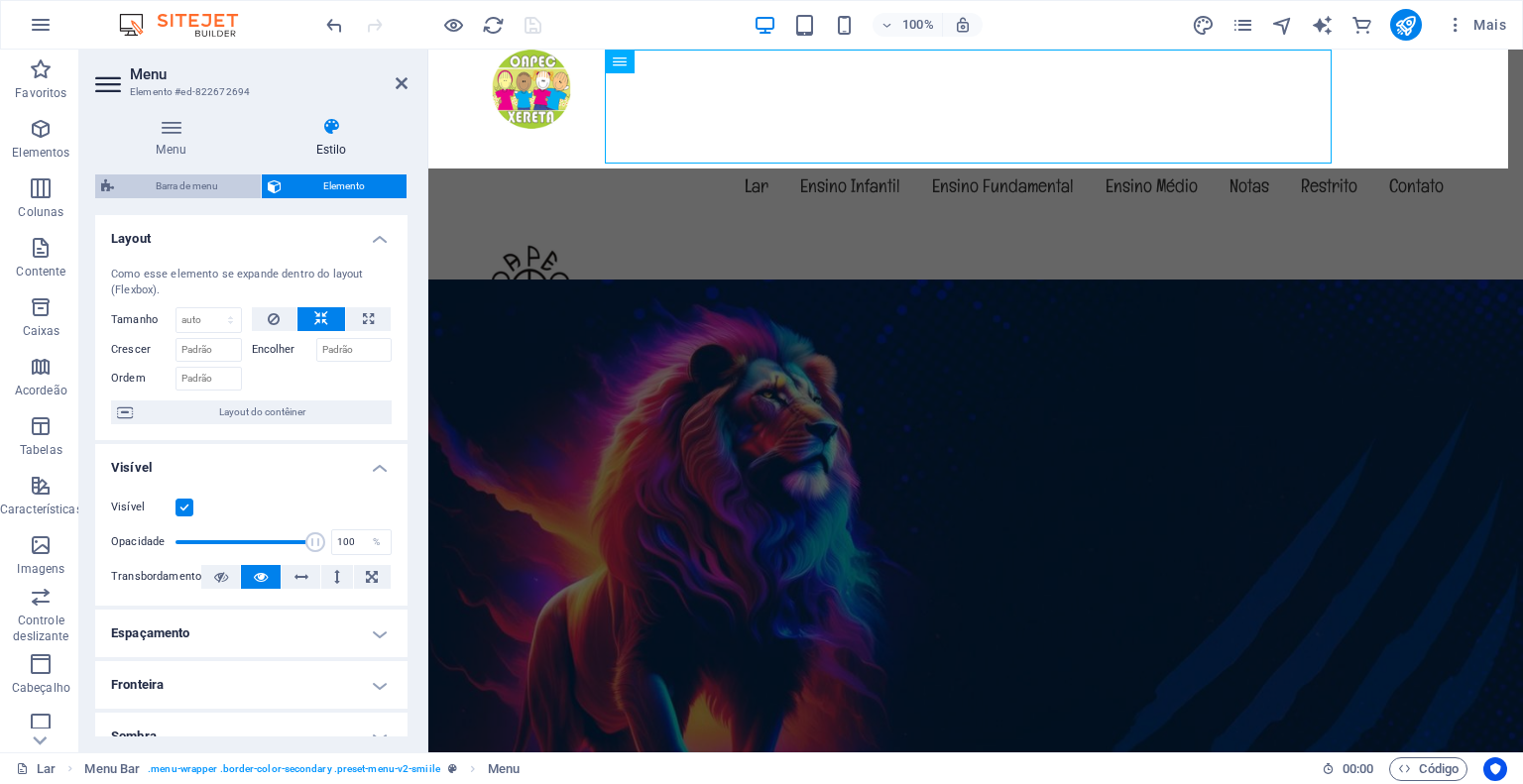 click on "Barra de menu" at bounding box center [187, 186] 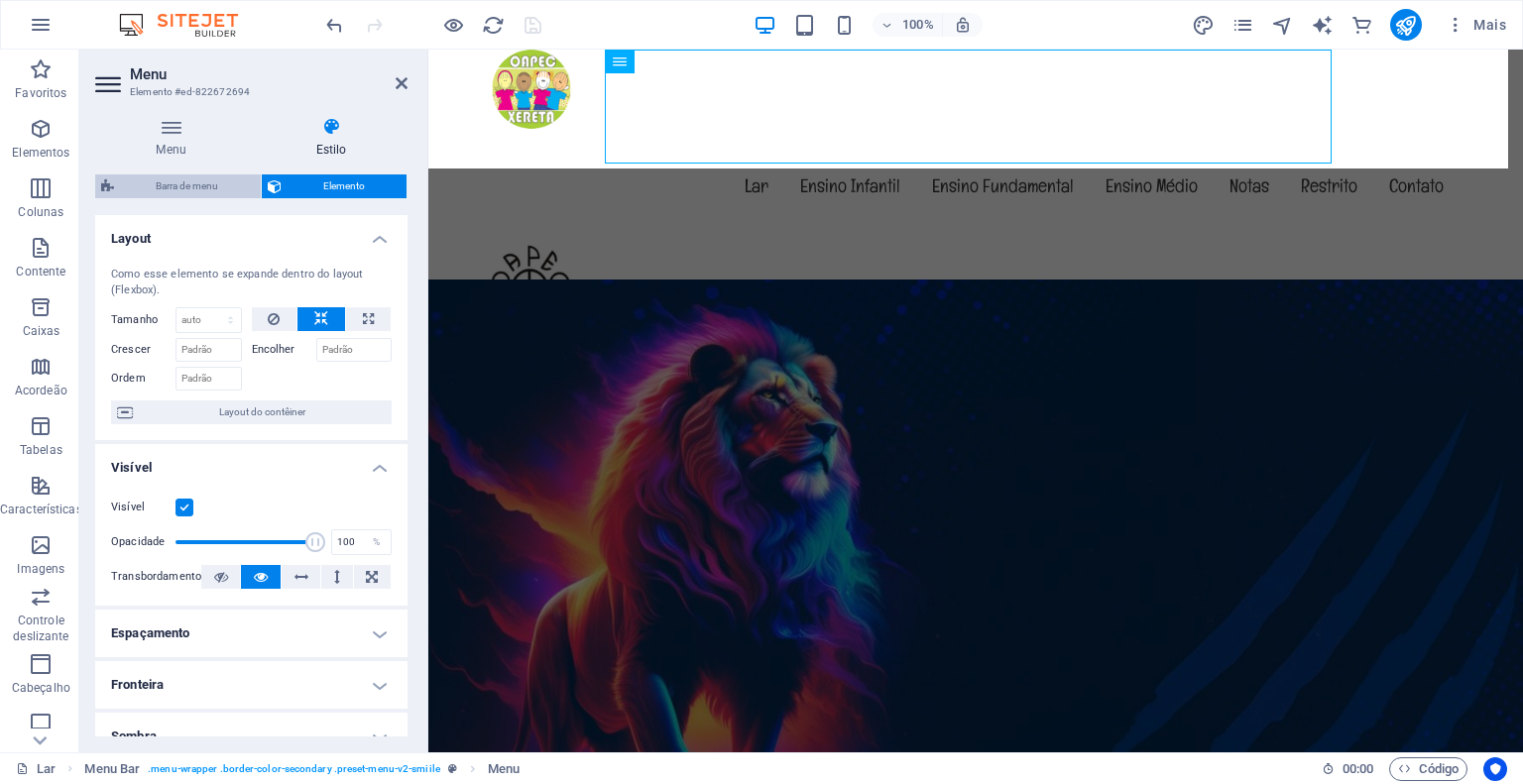 select on "hover_box_top" 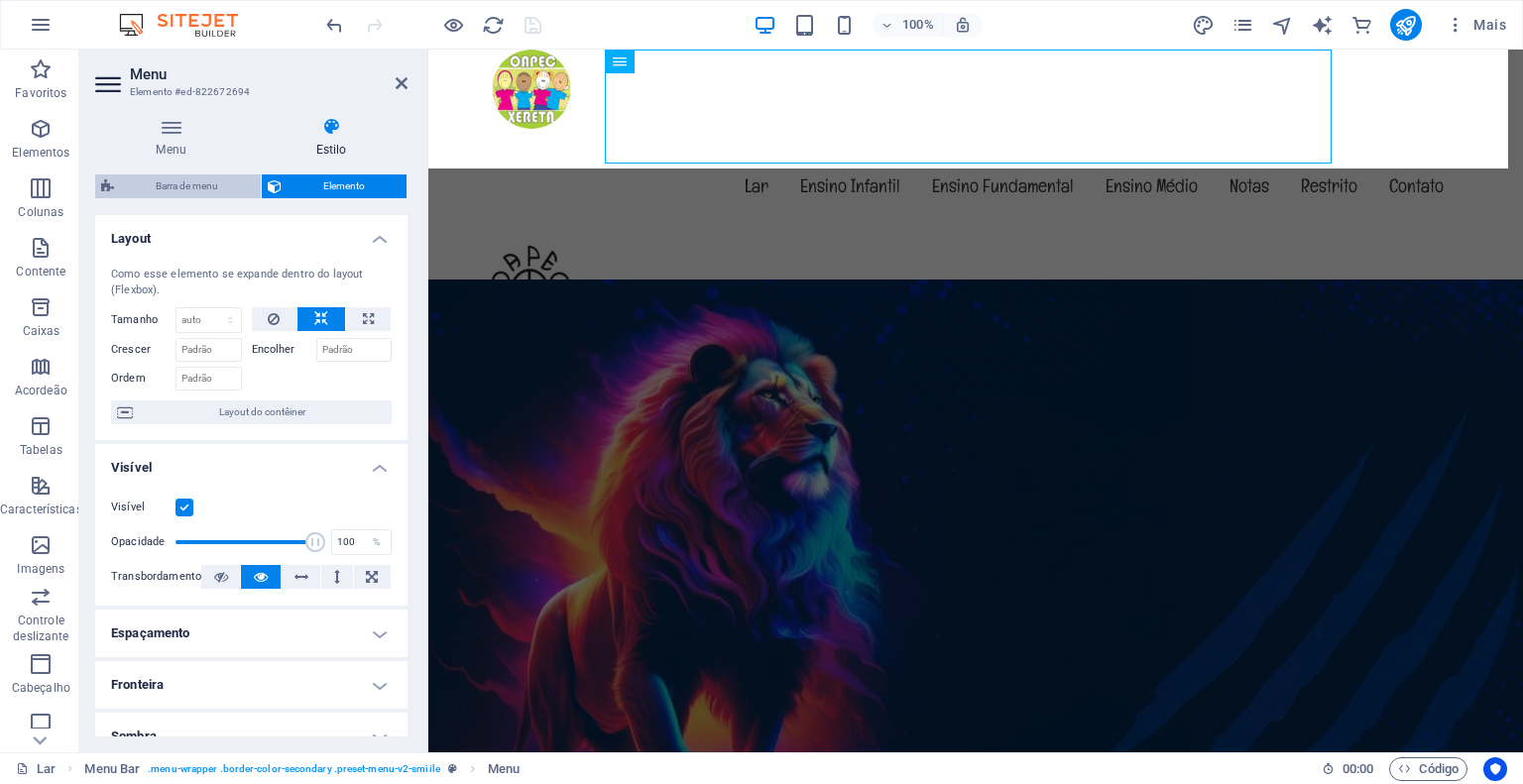 select on "px" 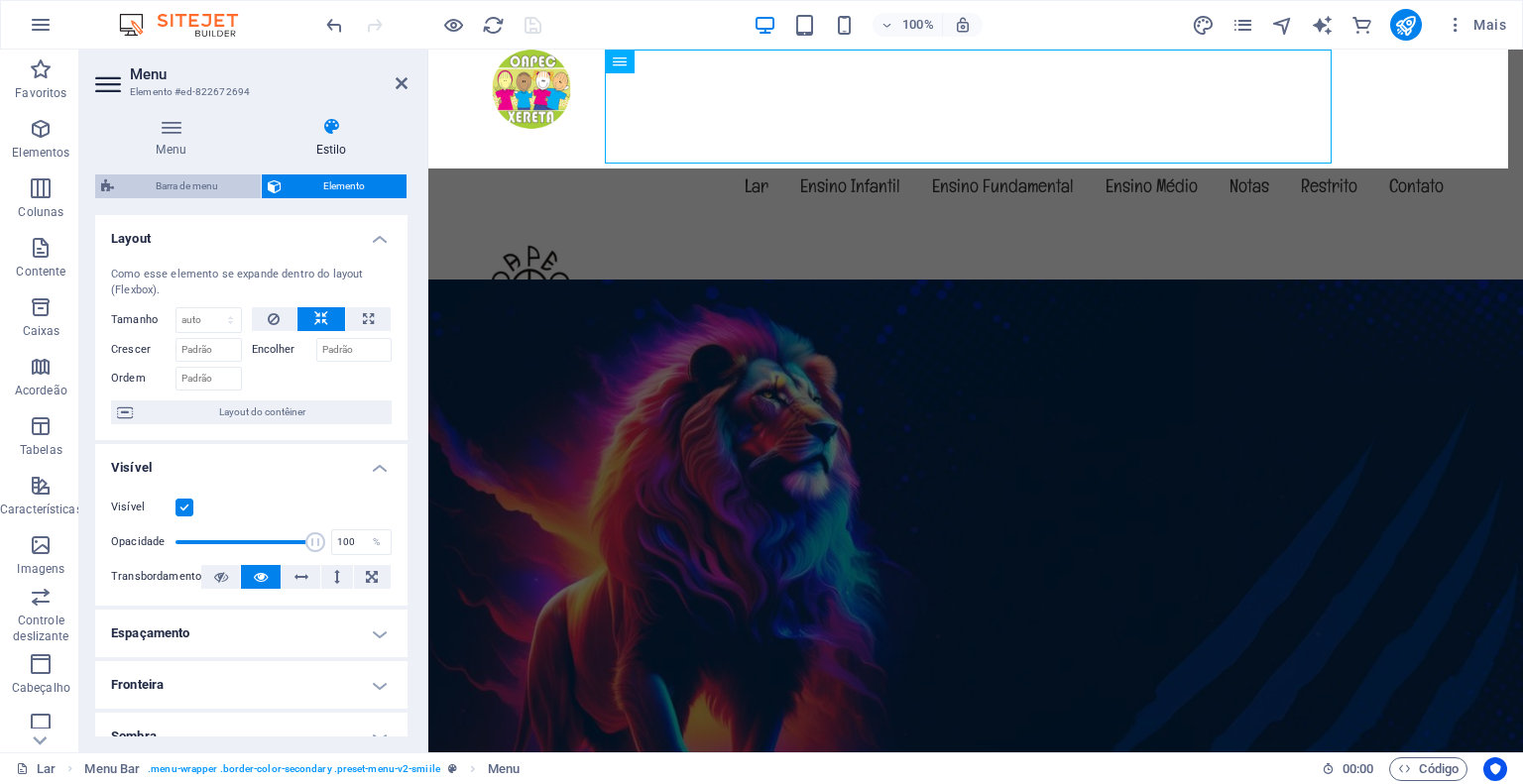 select on "rem" 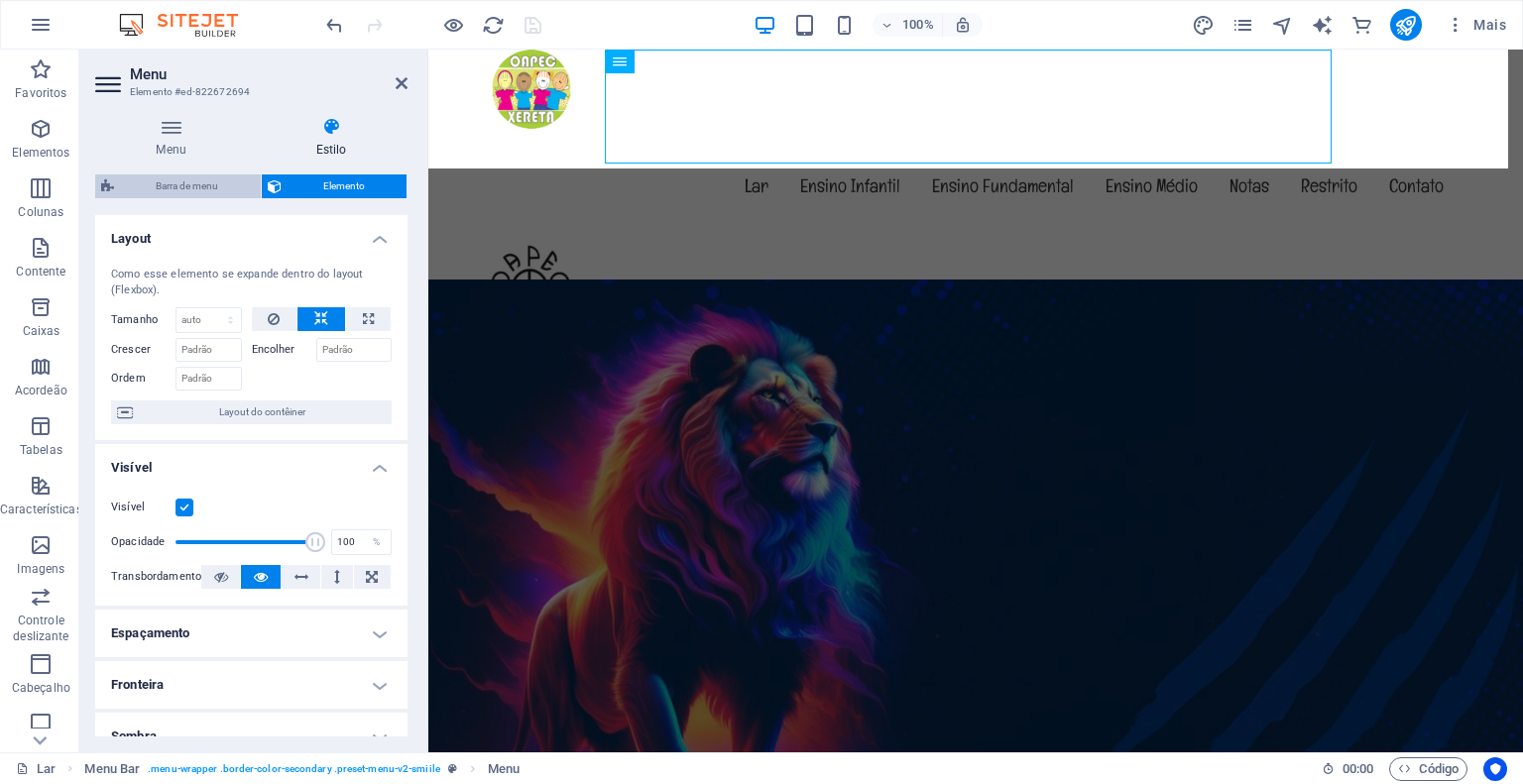 select on "rem" 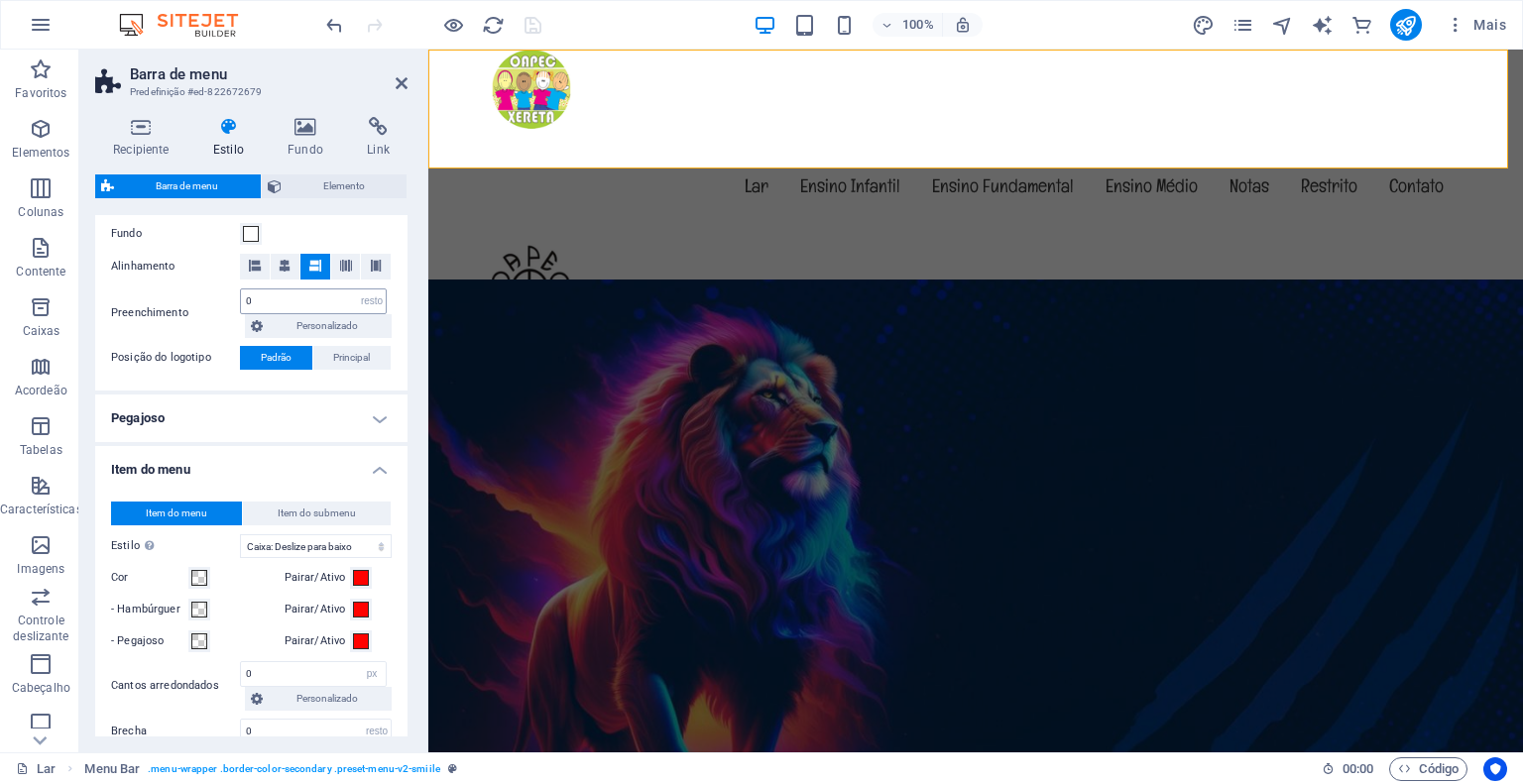 scroll, scrollTop: 396, scrollLeft: 0, axis: vertical 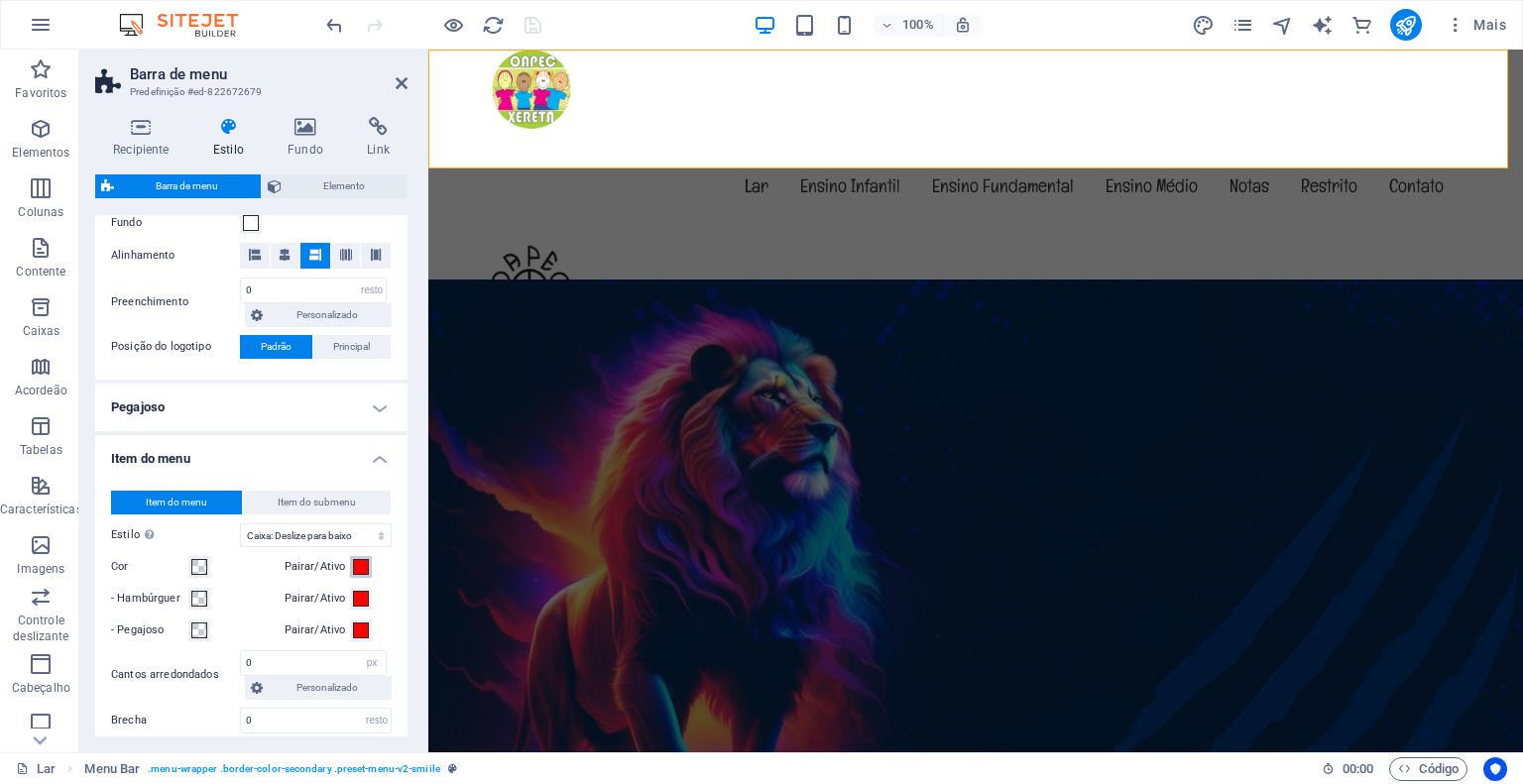 click at bounding box center (361, 567) 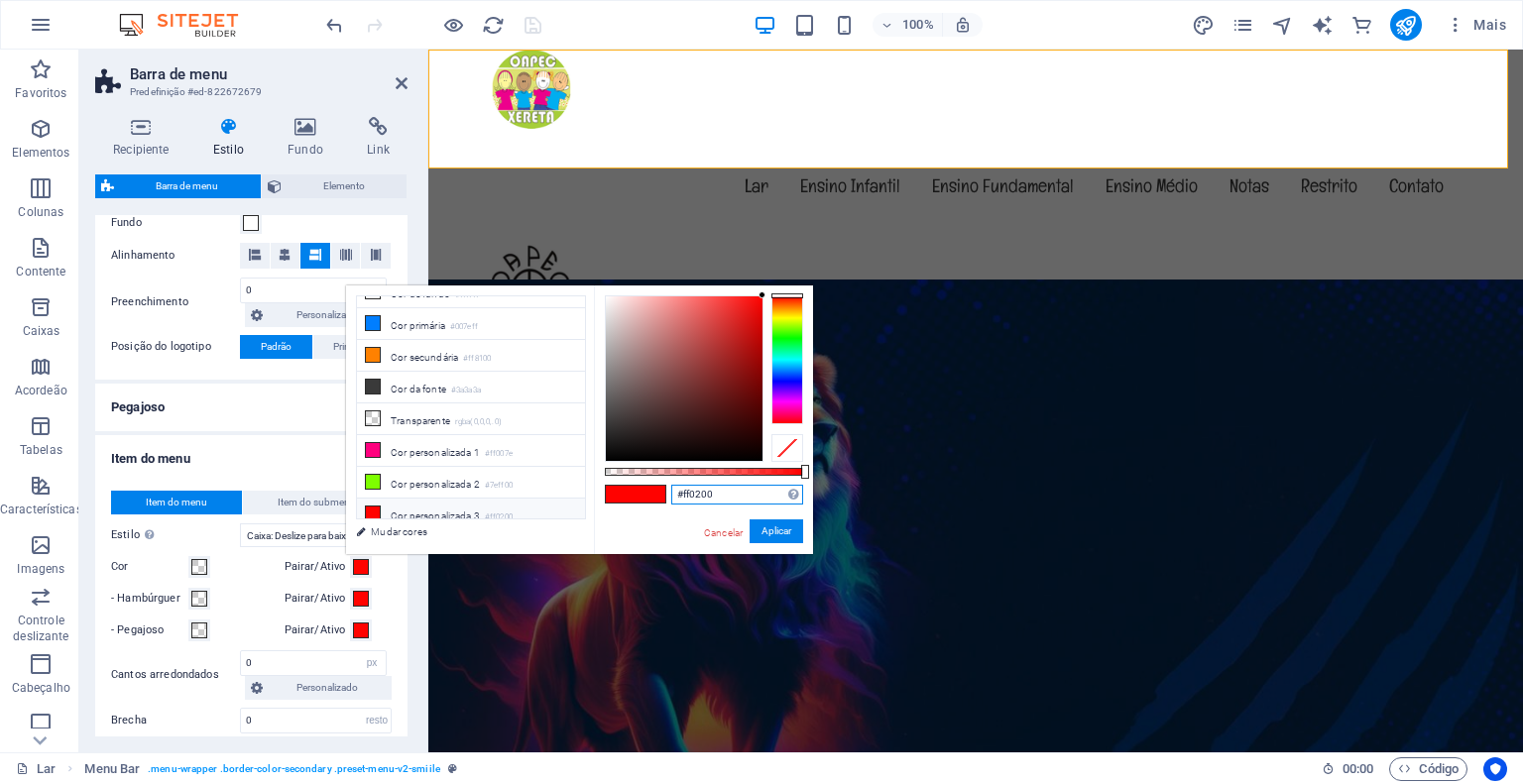 click on "#ff0200" at bounding box center (737, 495) 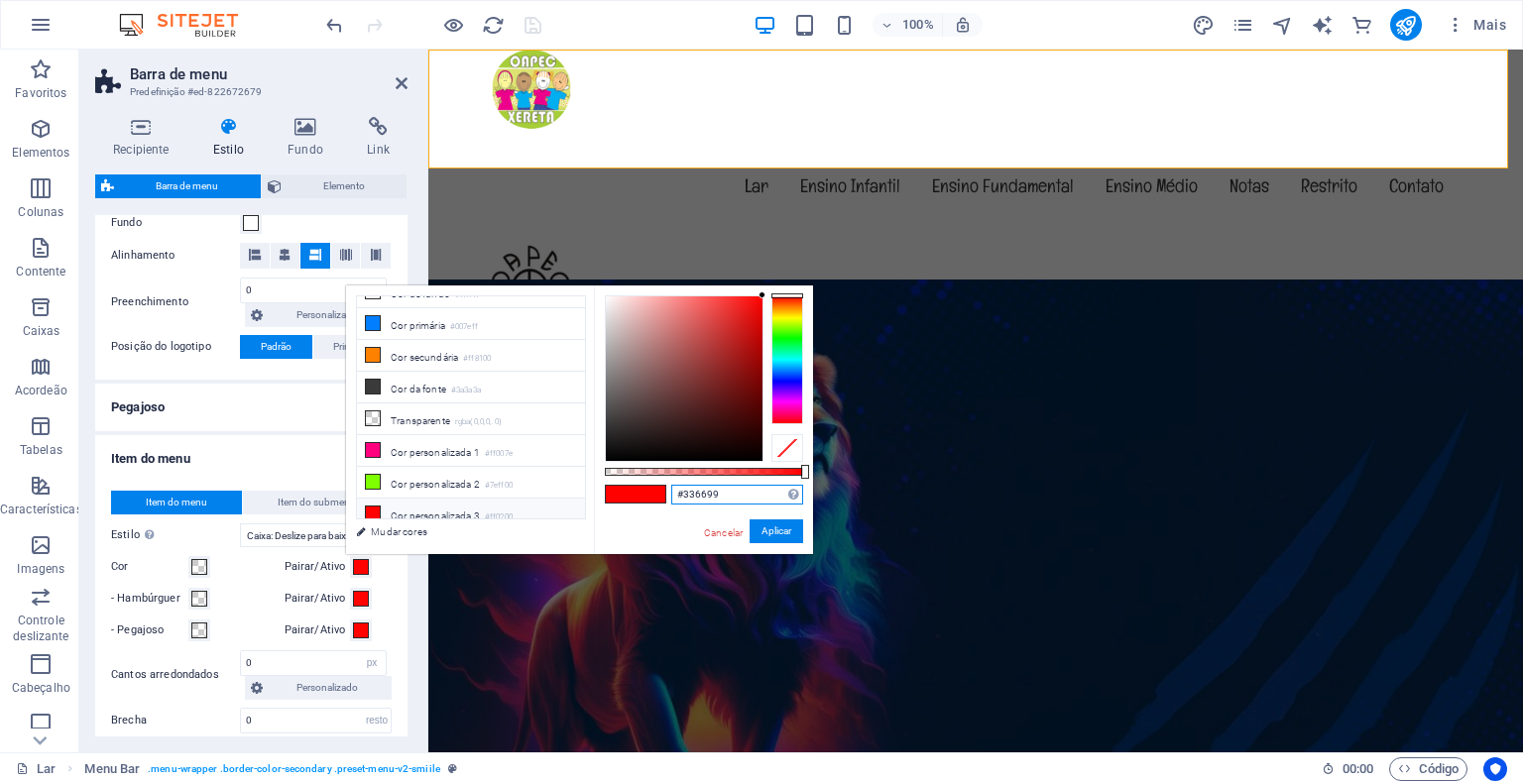 type on "#336699" 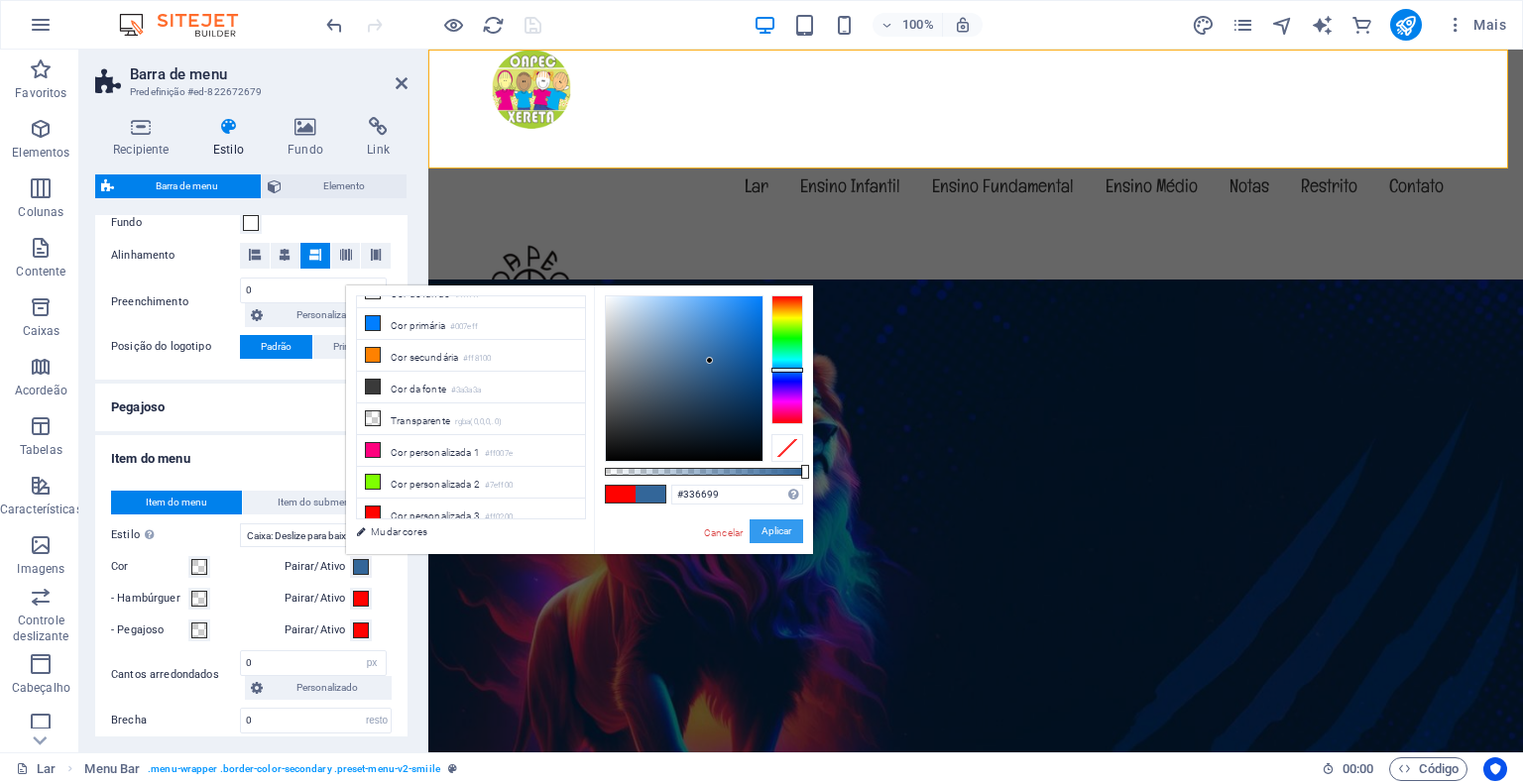 click on "Aplicar" at bounding box center [776, 530] 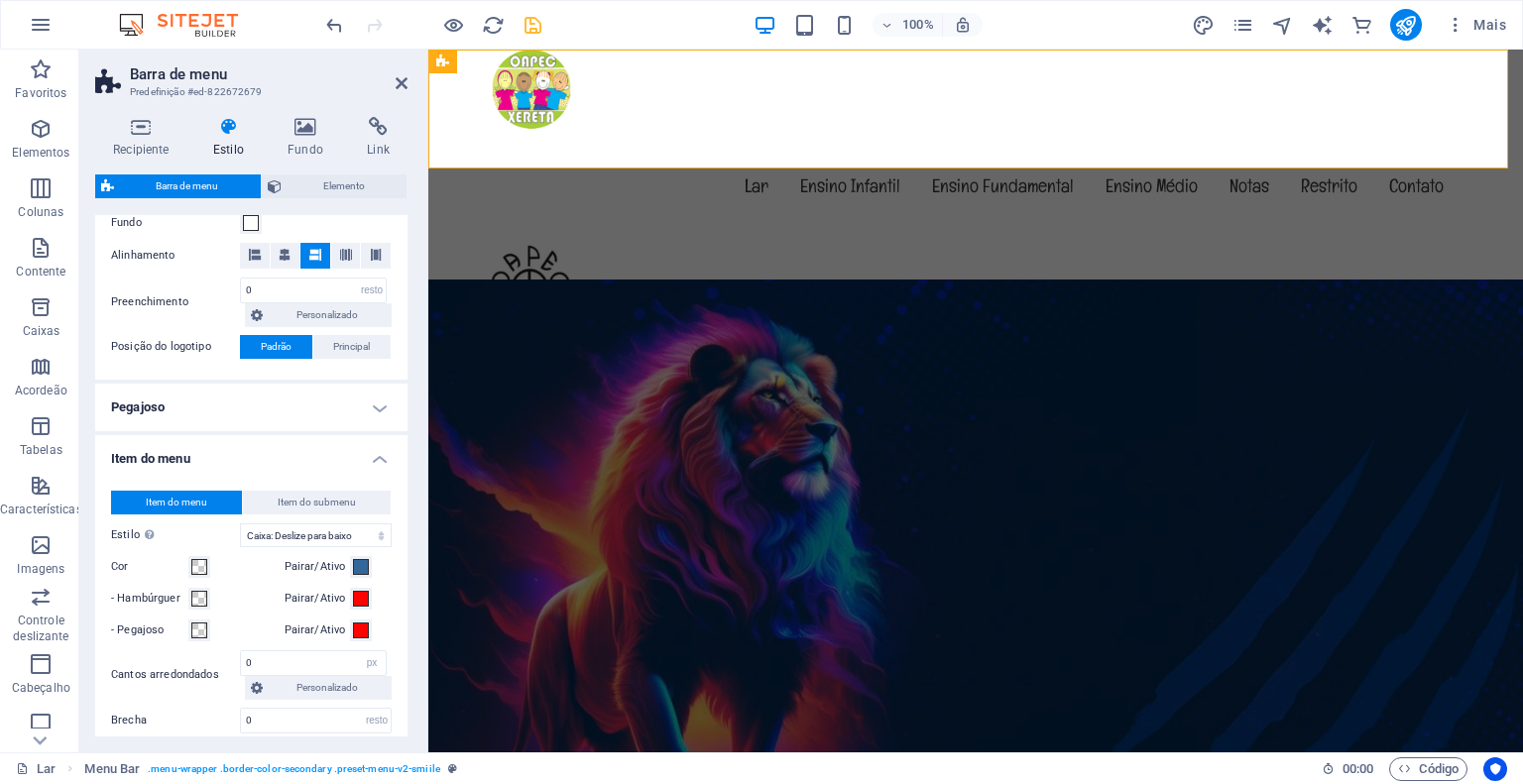 select 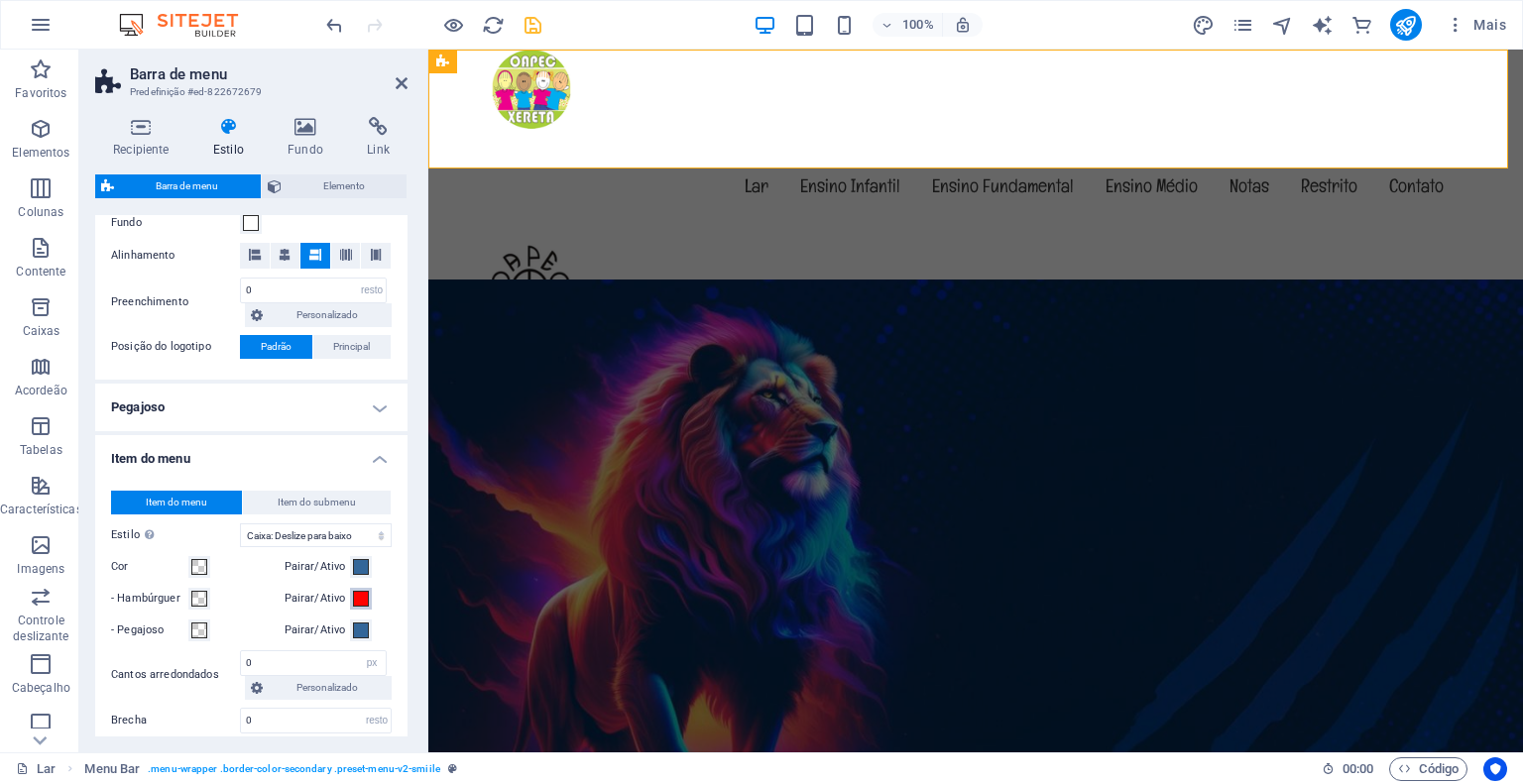 click at bounding box center [361, 599] 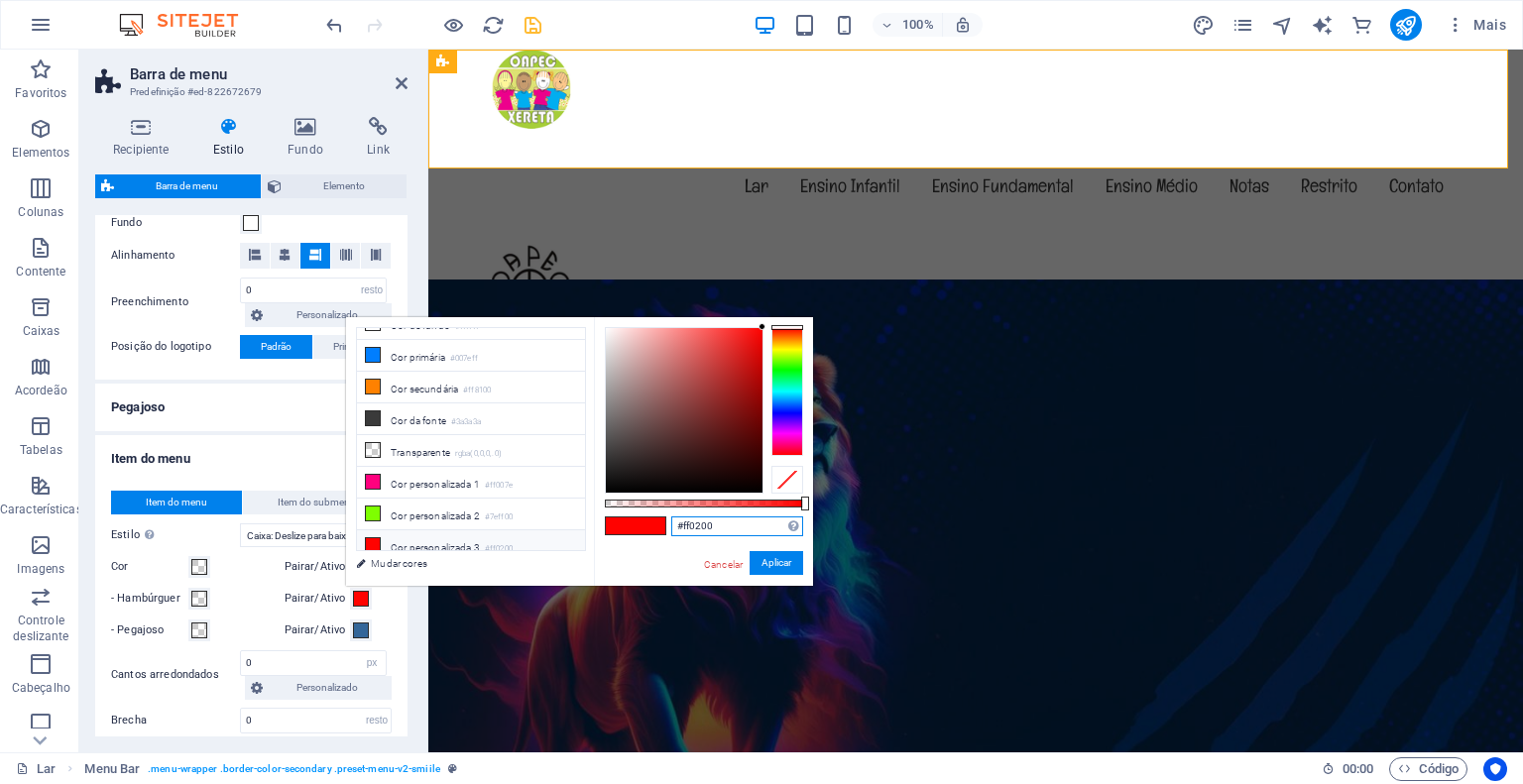 click on "#ff0200" at bounding box center (737, 526) 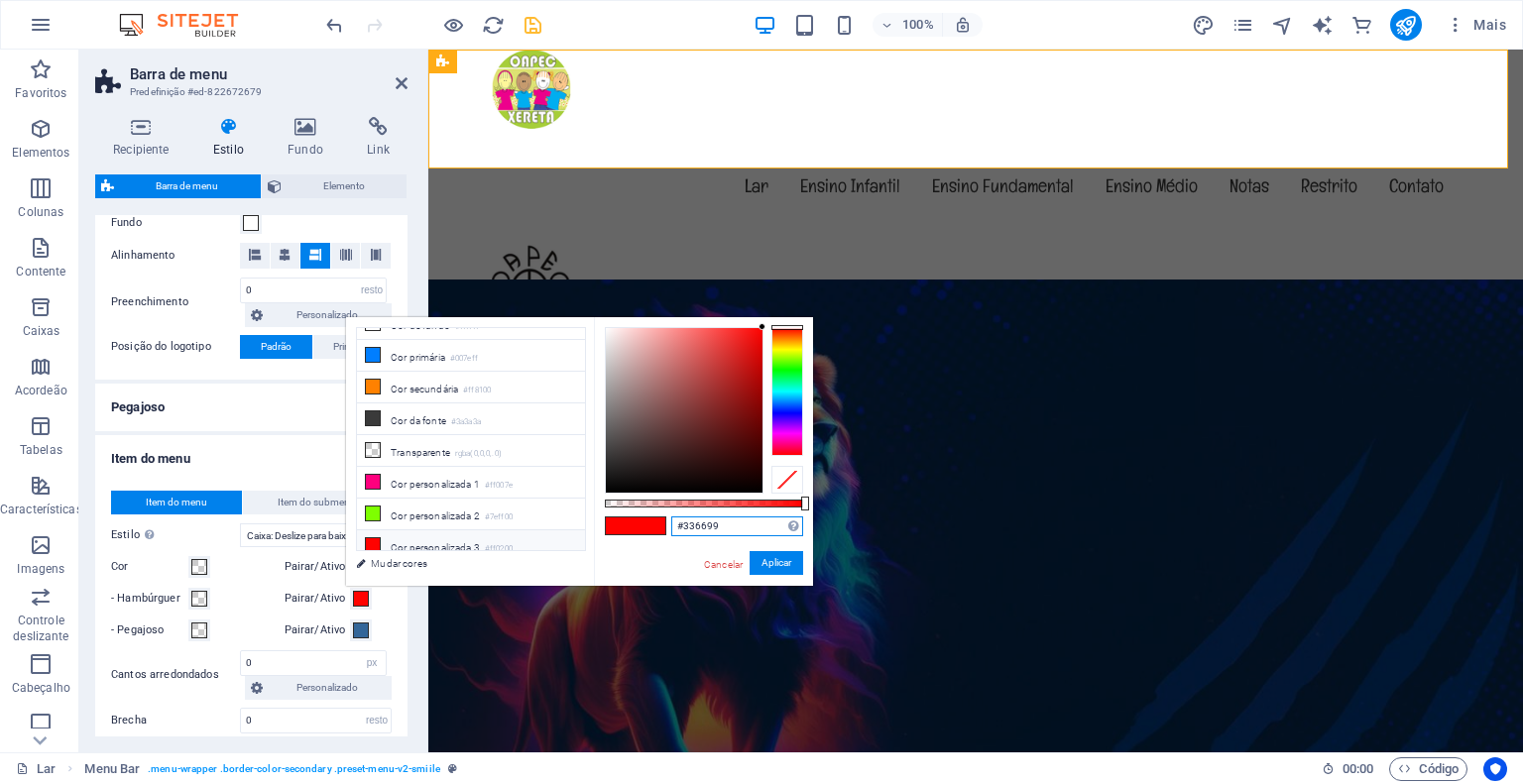 type on "#336699" 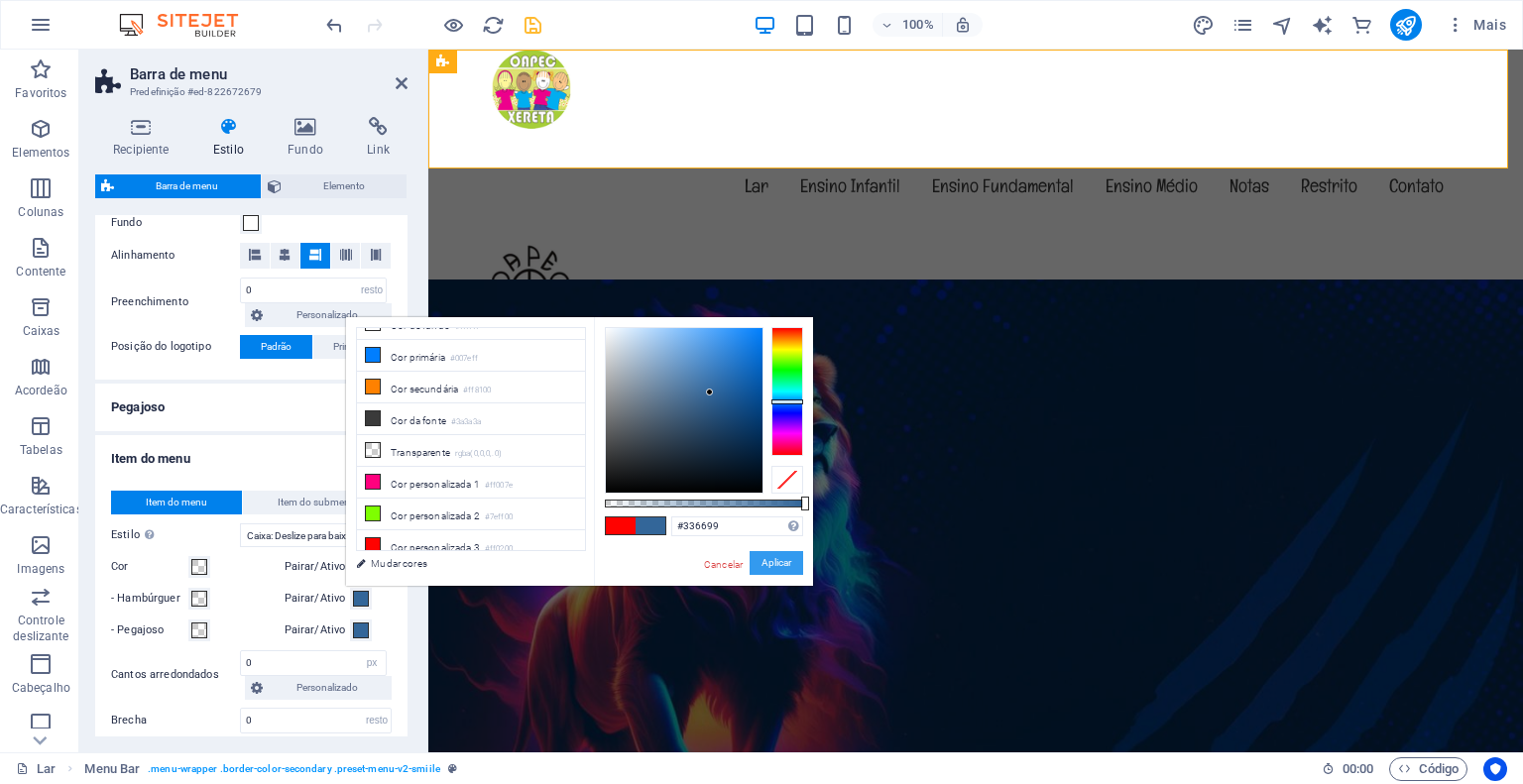 drag, startPoint x: 787, startPoint y: 558, endPoint x: 37, endPoint y: 648, distance: 755.38 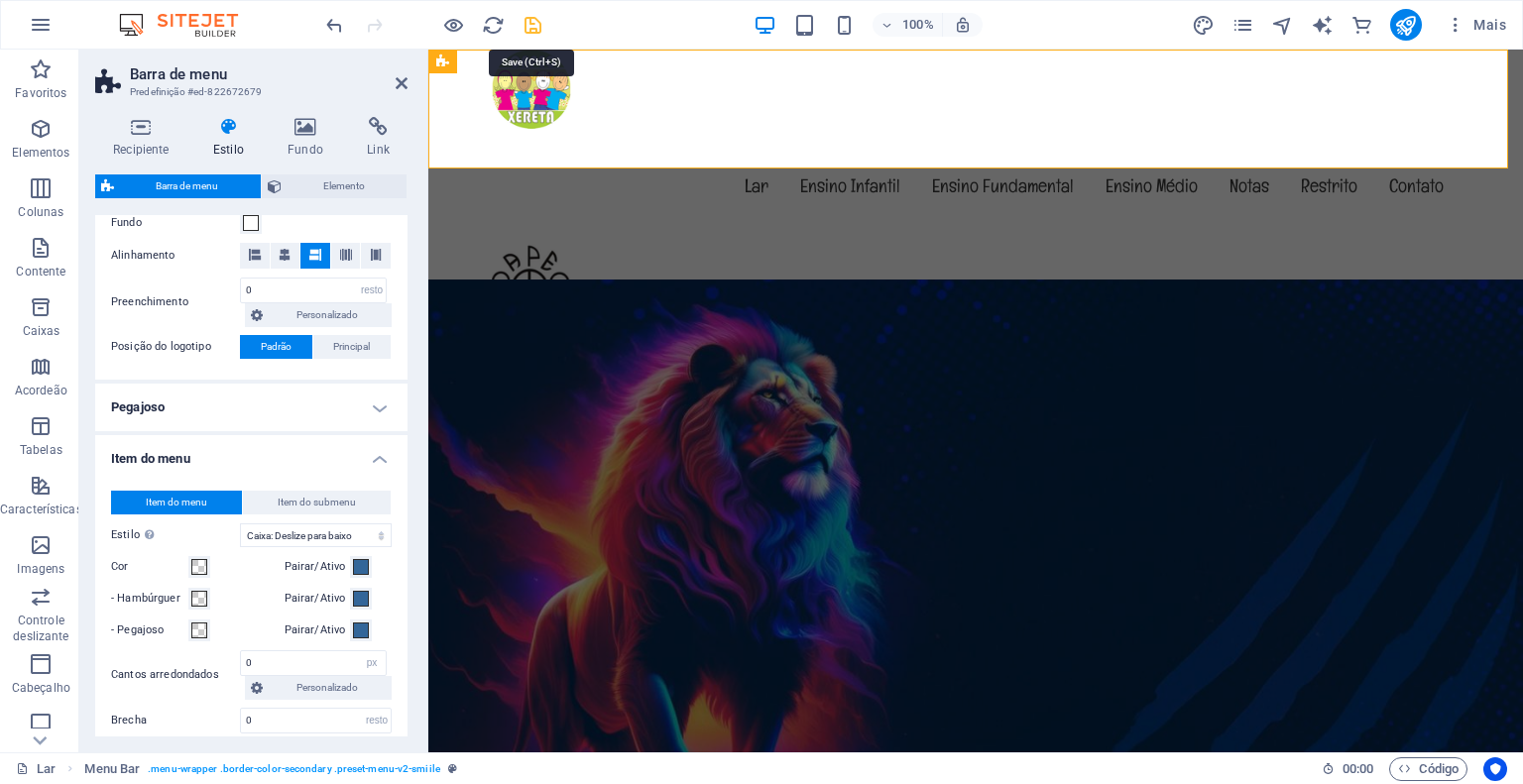 drag, startPoint x: 531, startPoint y: 28, endPoint x: 213, endPoint y: 460, distance: 536.42148 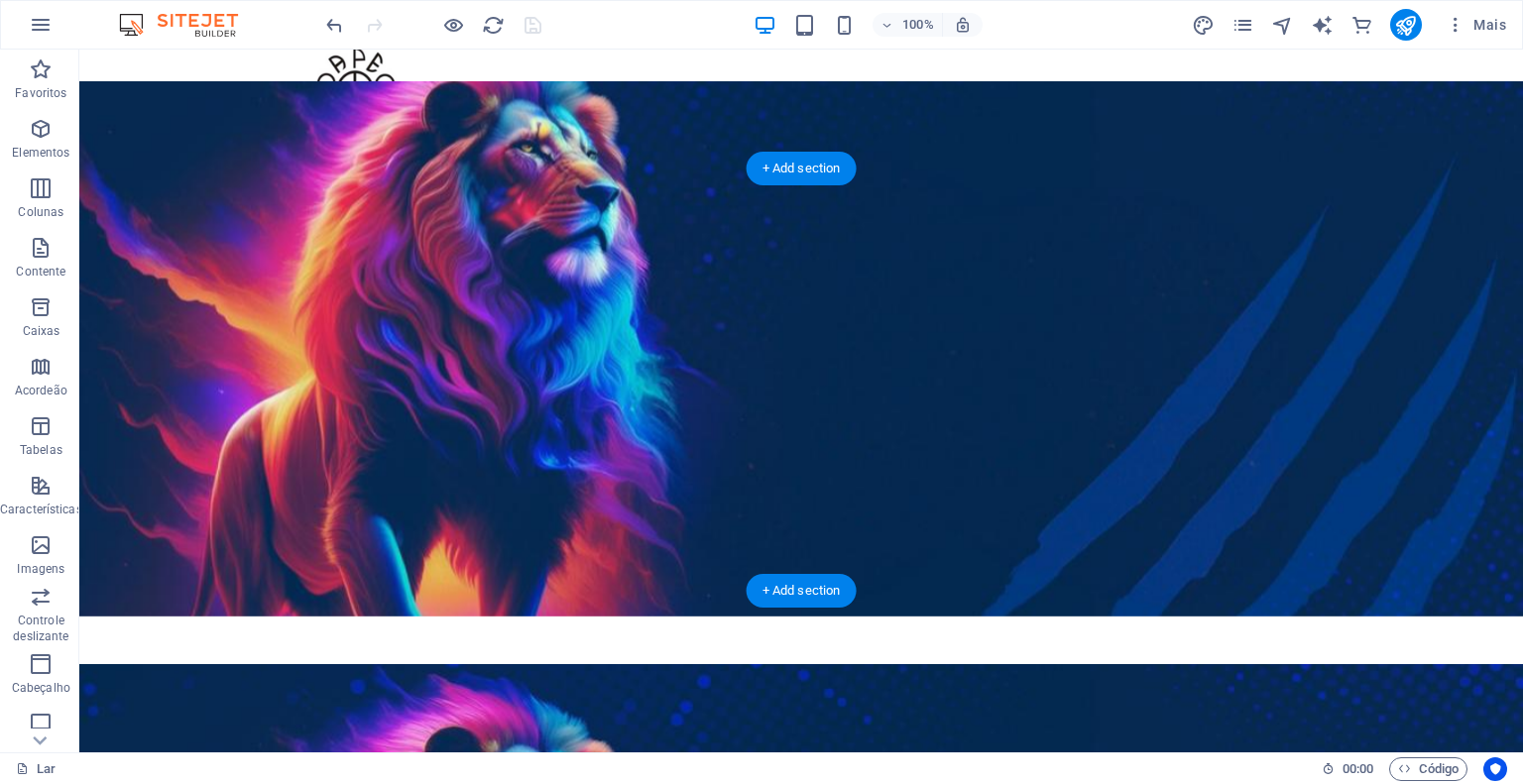 scroll, scrollTop: 0, scrollLeft: 0, axis: both 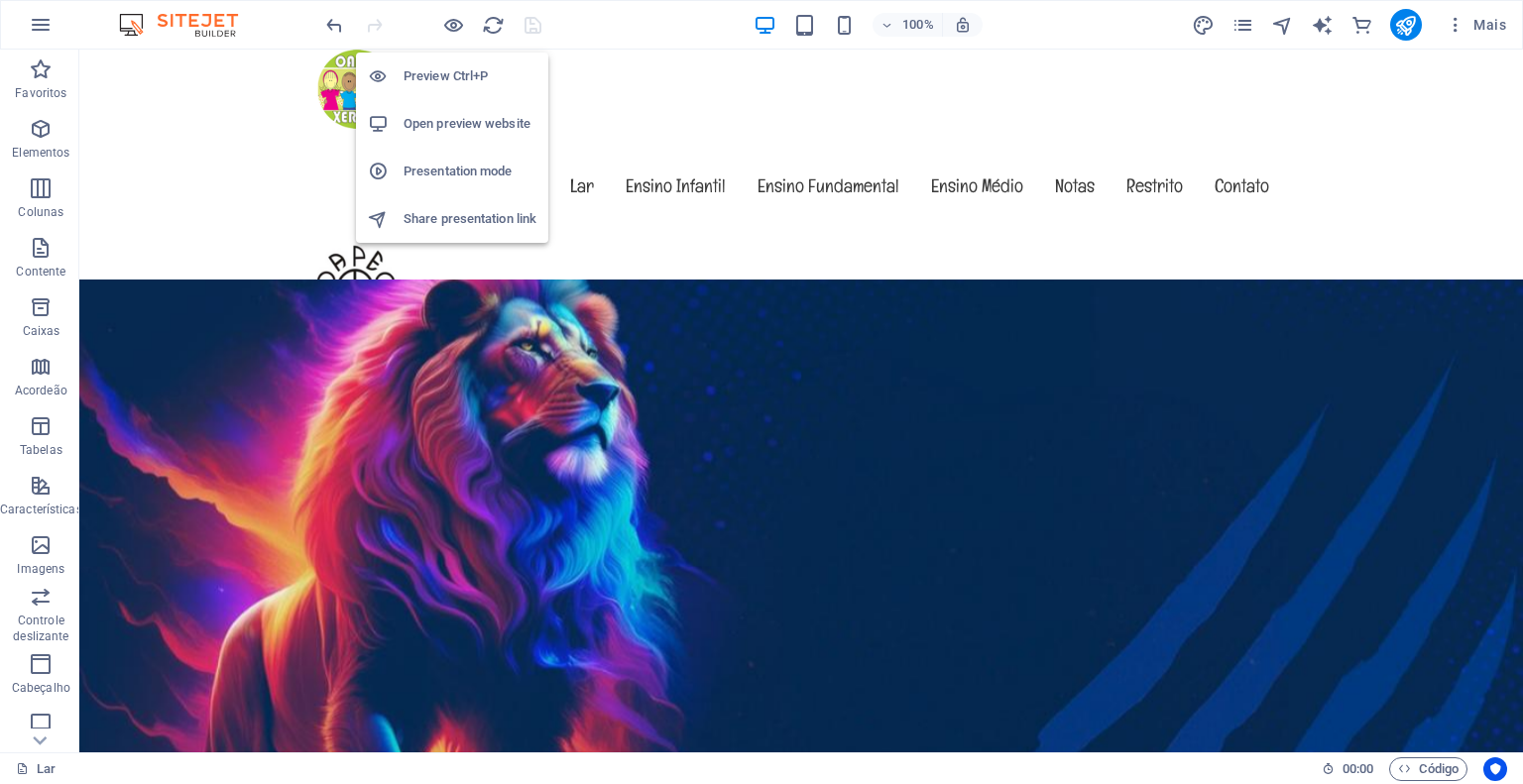 click at bounding box center (453, 25) 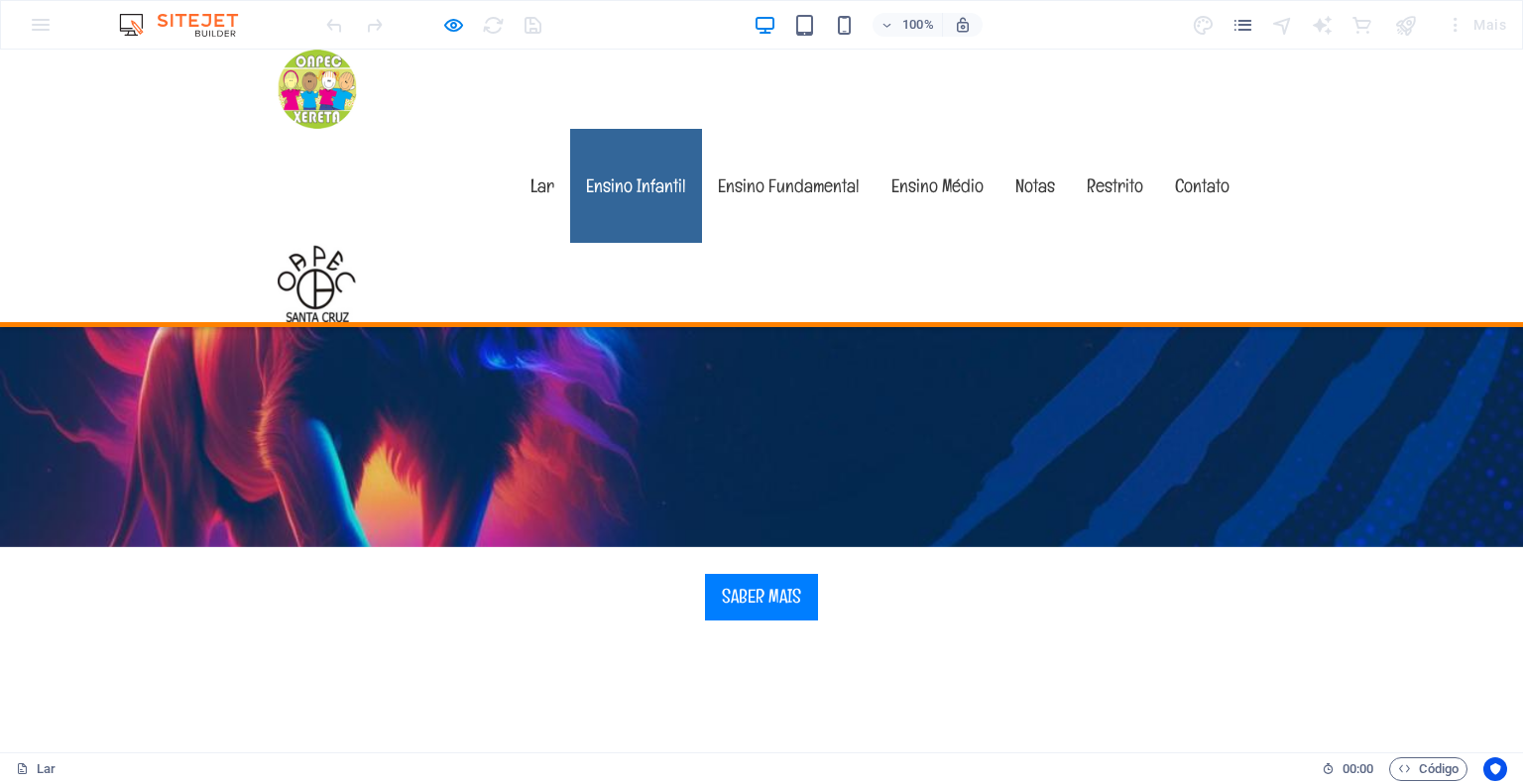 scroll, scrollTop: 0, scrollLeft: 0, axis: both 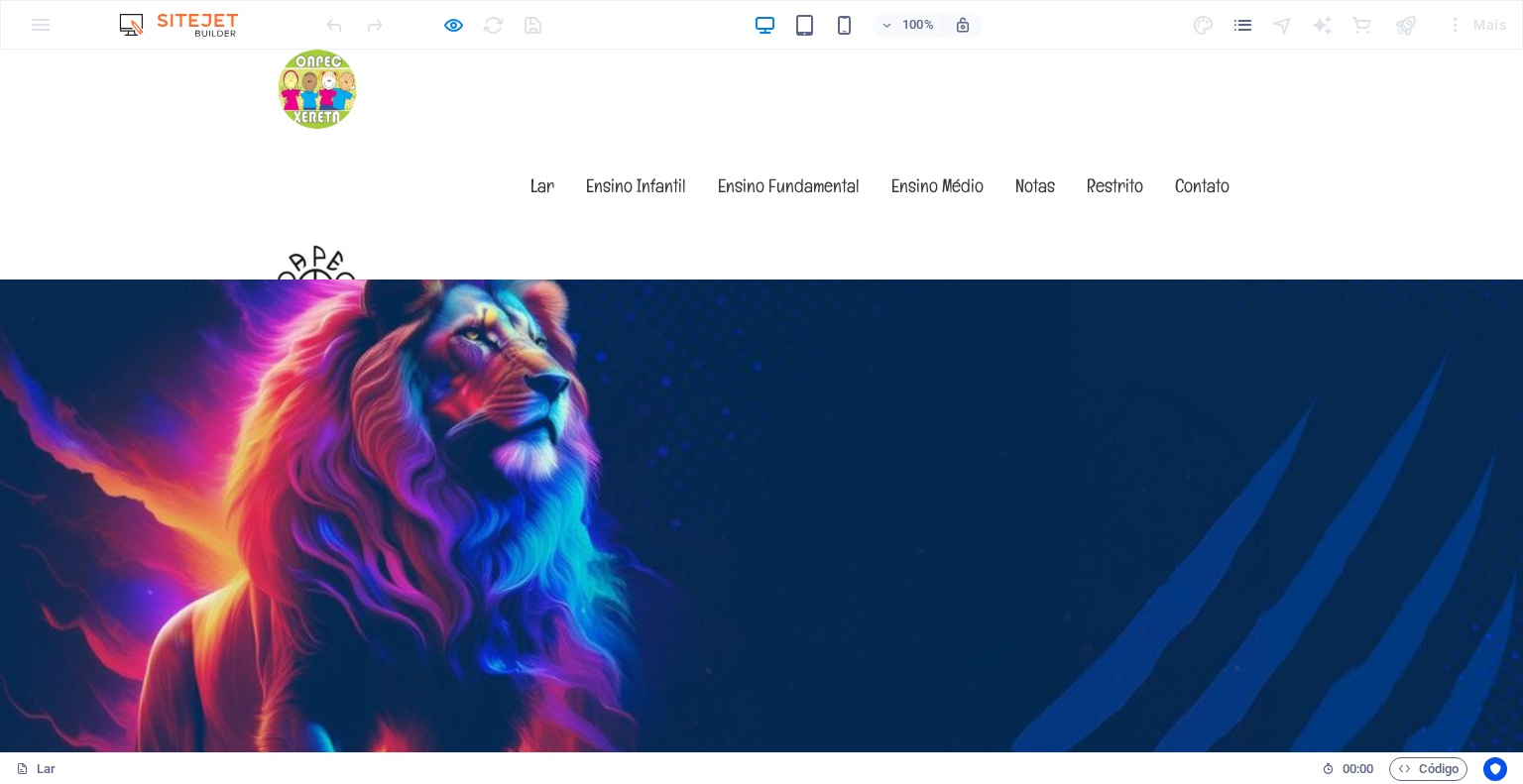click at bounding box center [762, 1082] 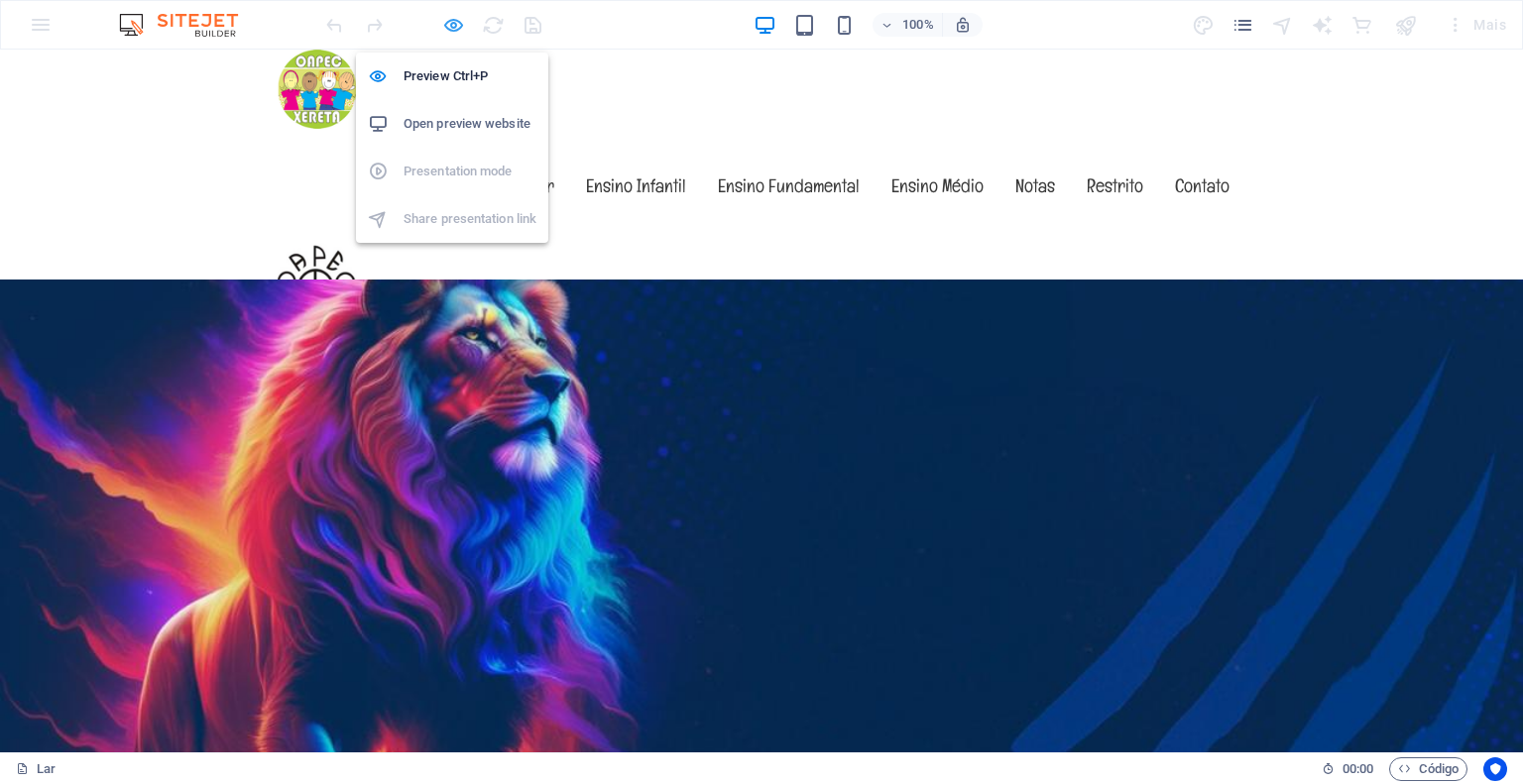 click at bounding box center [453, 25] 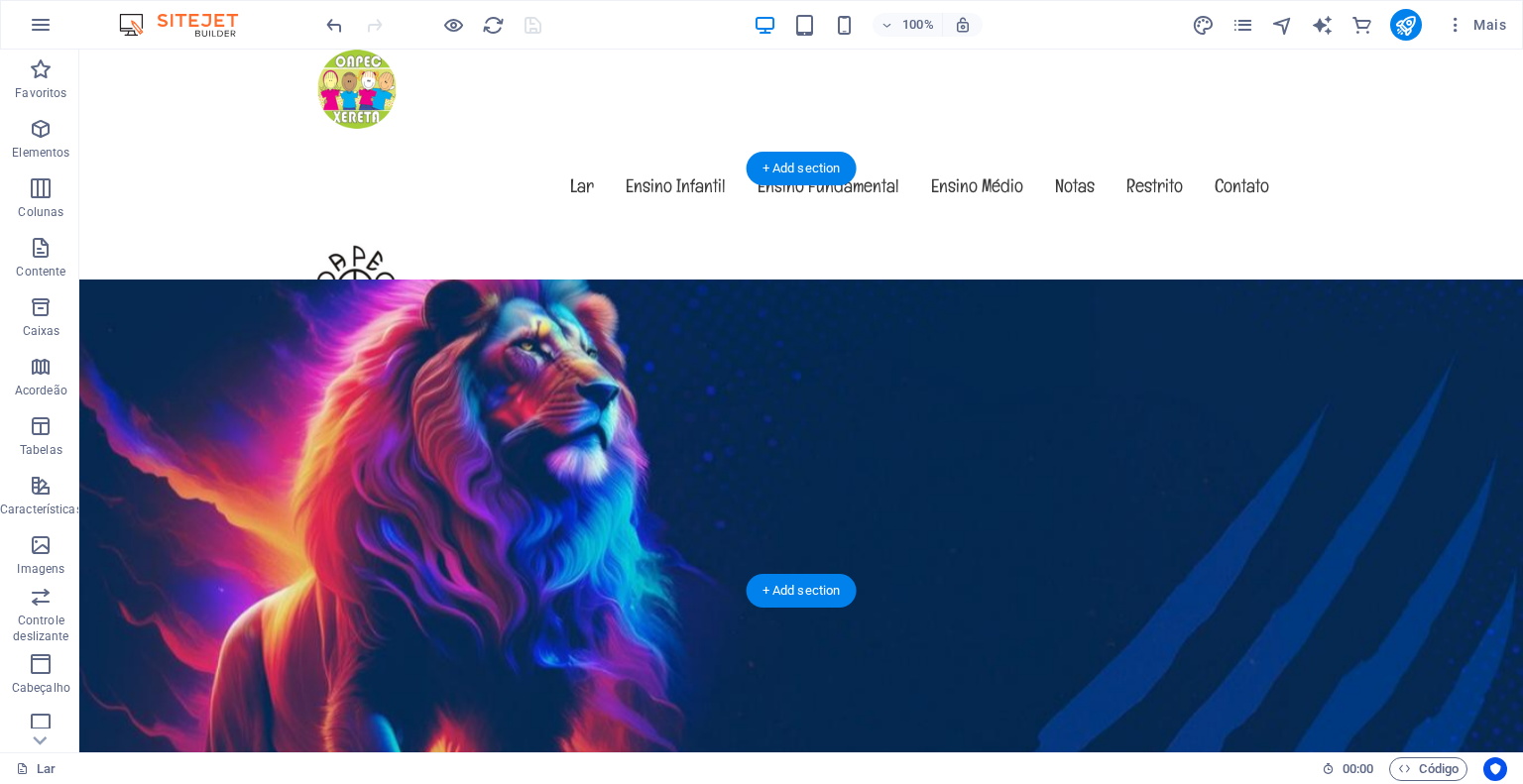 click at bounding box center (801, 1082) 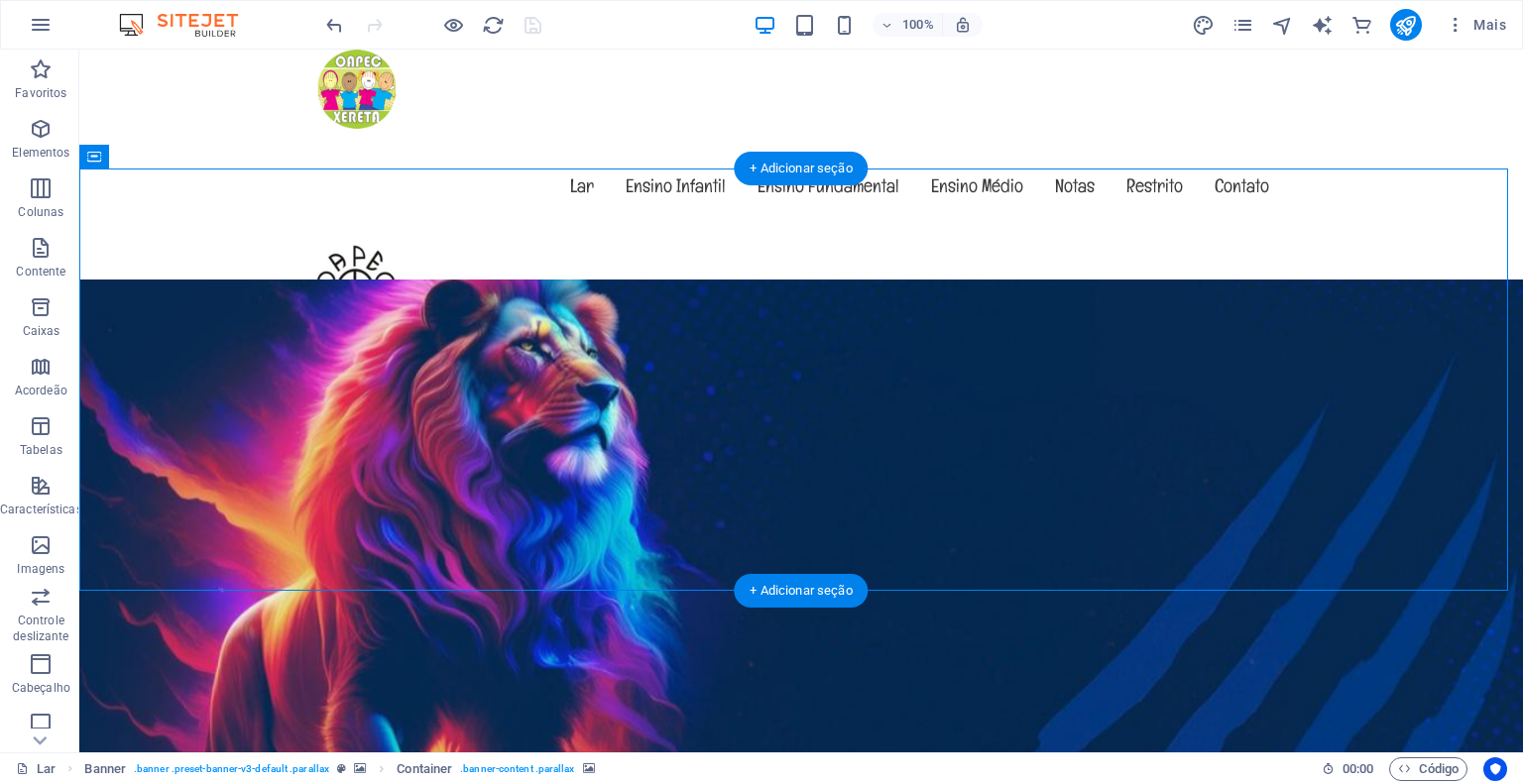 click at bounding box center [801, 1082] 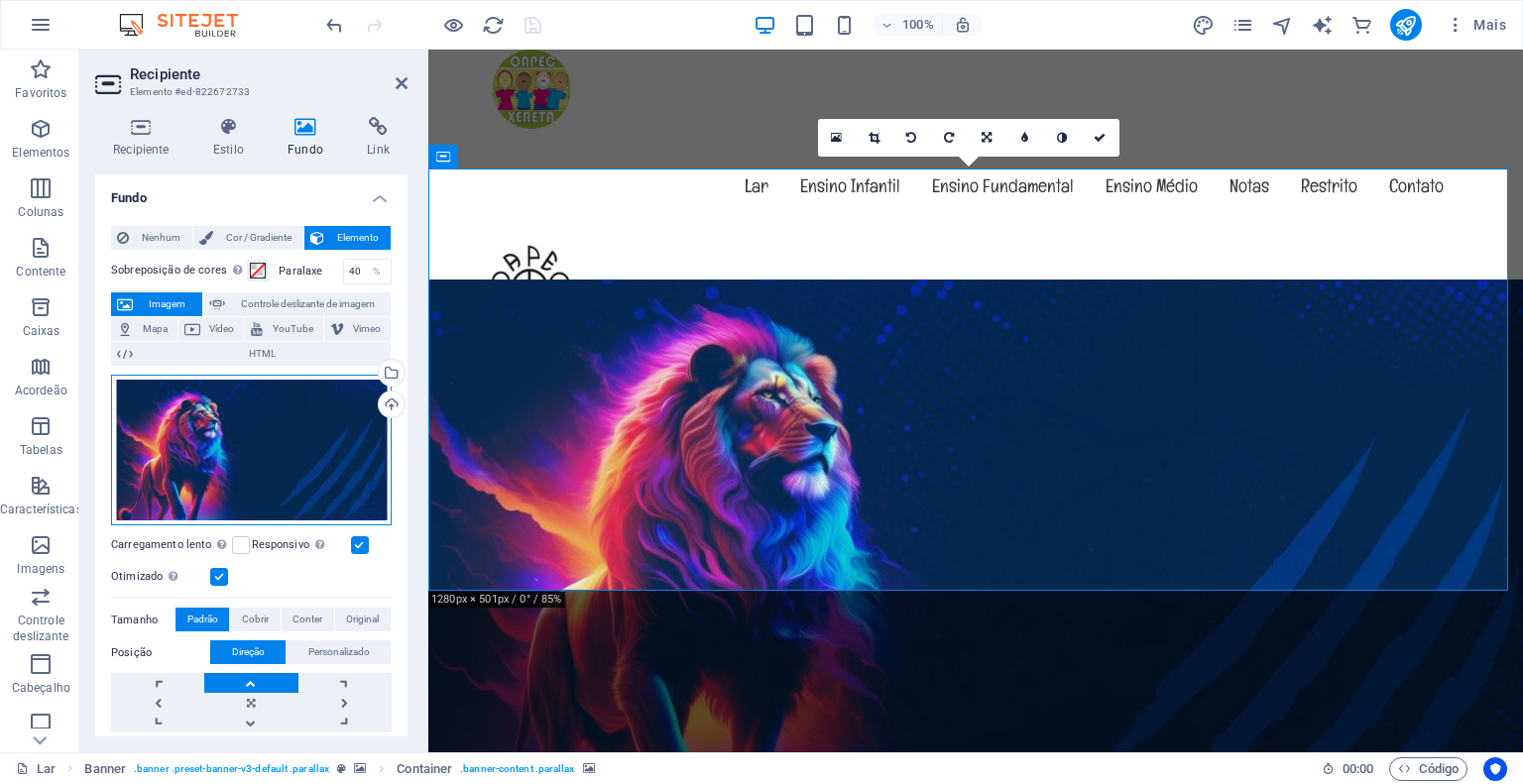 click on "Arraste os arquivos aqui, clique para escolher os arquivos ou  selecione-os em Arquivos ou em nossas fotos e vídeos de estoque gratuitos" at bounding box center [251, 450] 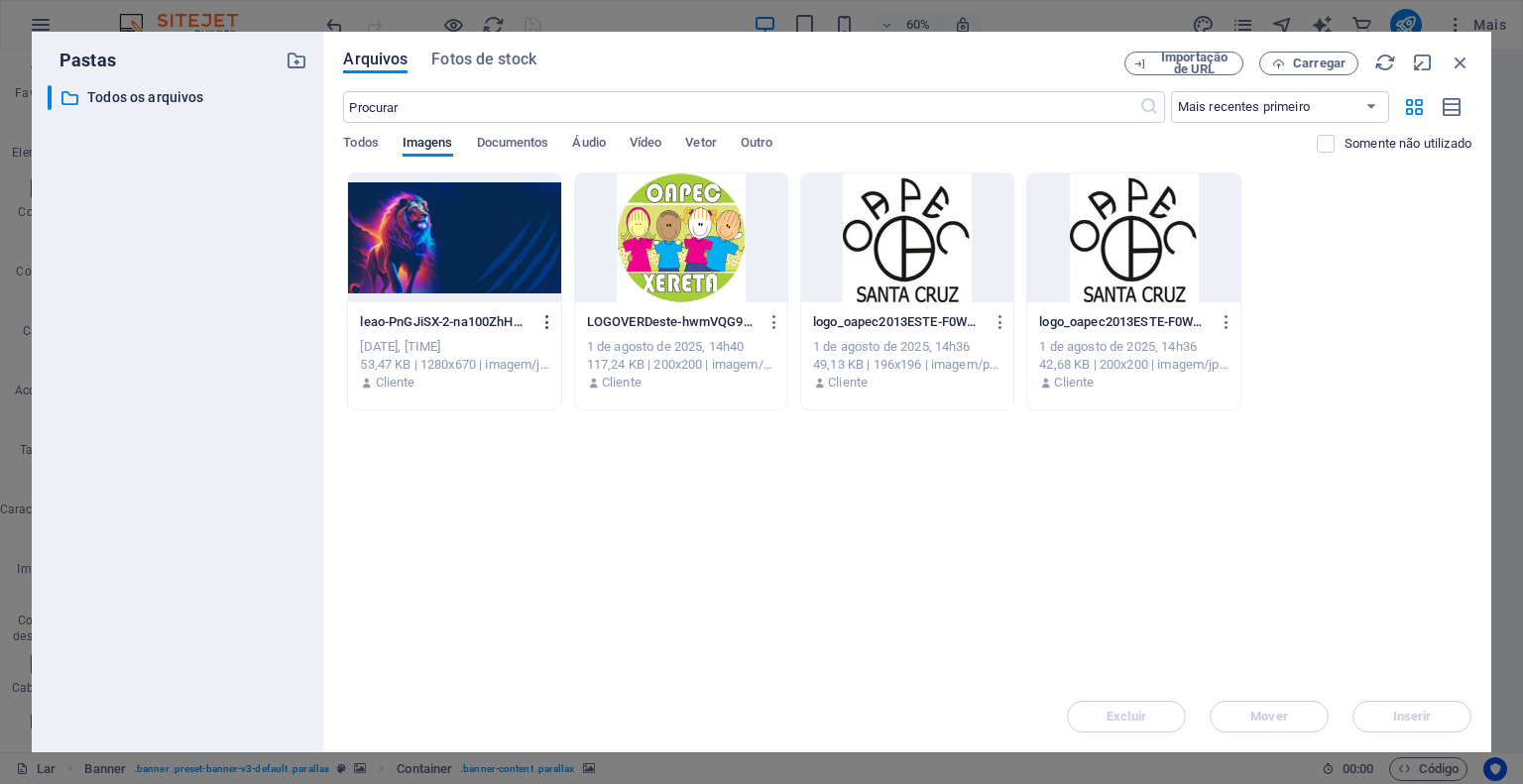 click at bounding box center [547, 322] 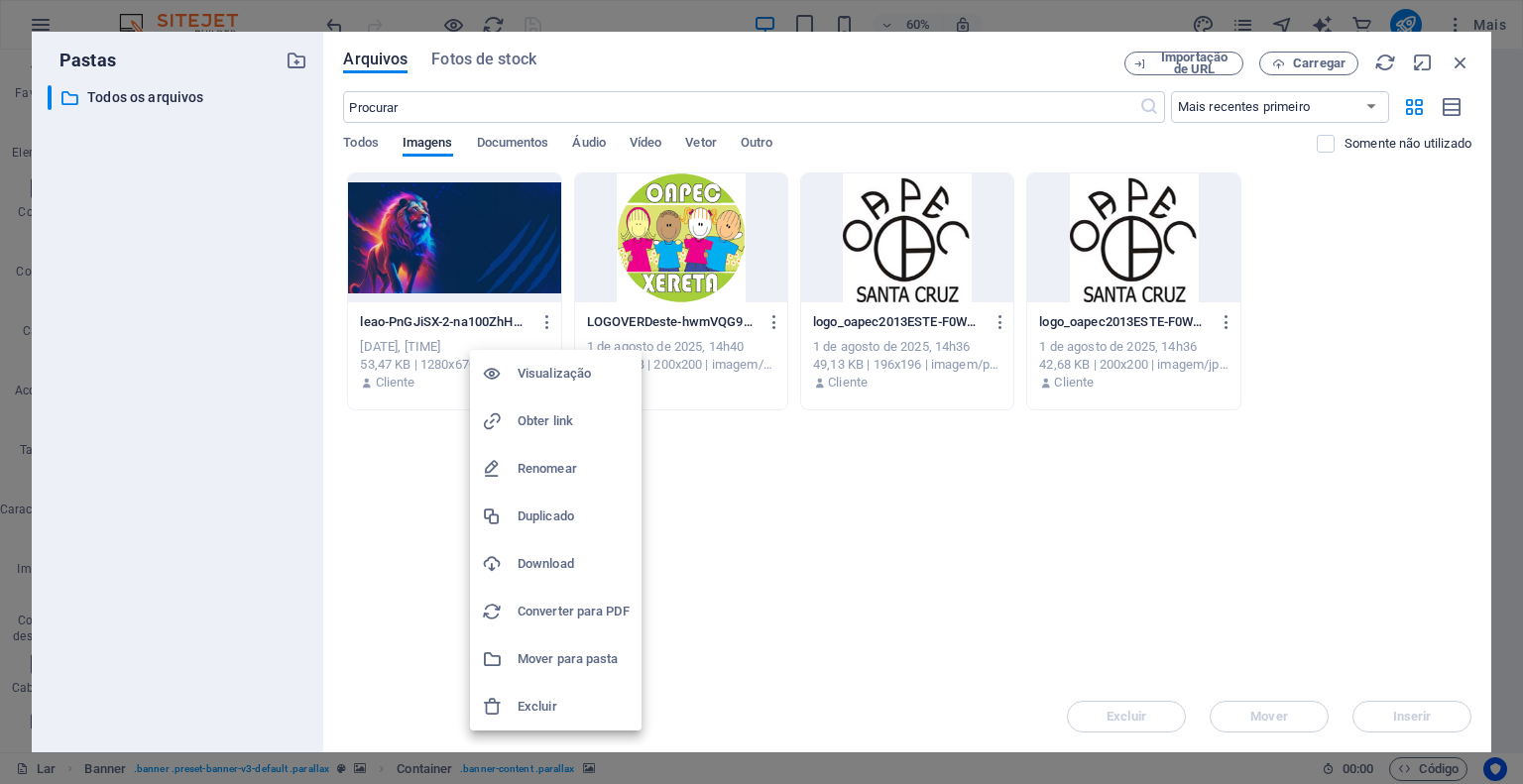 click at bounding box center (762, 392) 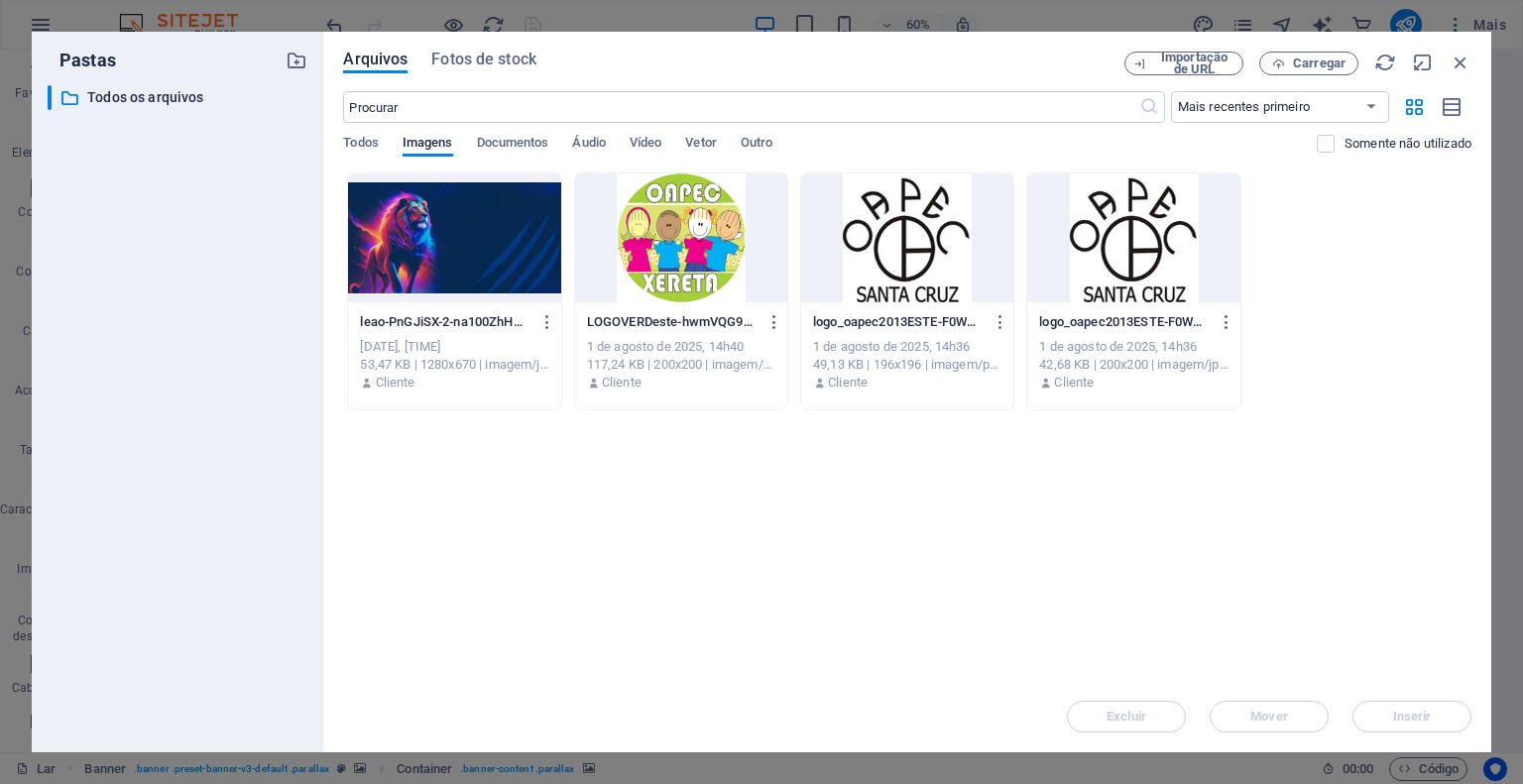 drag, startPoint x: 480, startPoint y: 229, endPoint x: 501, endPoint y: 233, distance: 21.377558 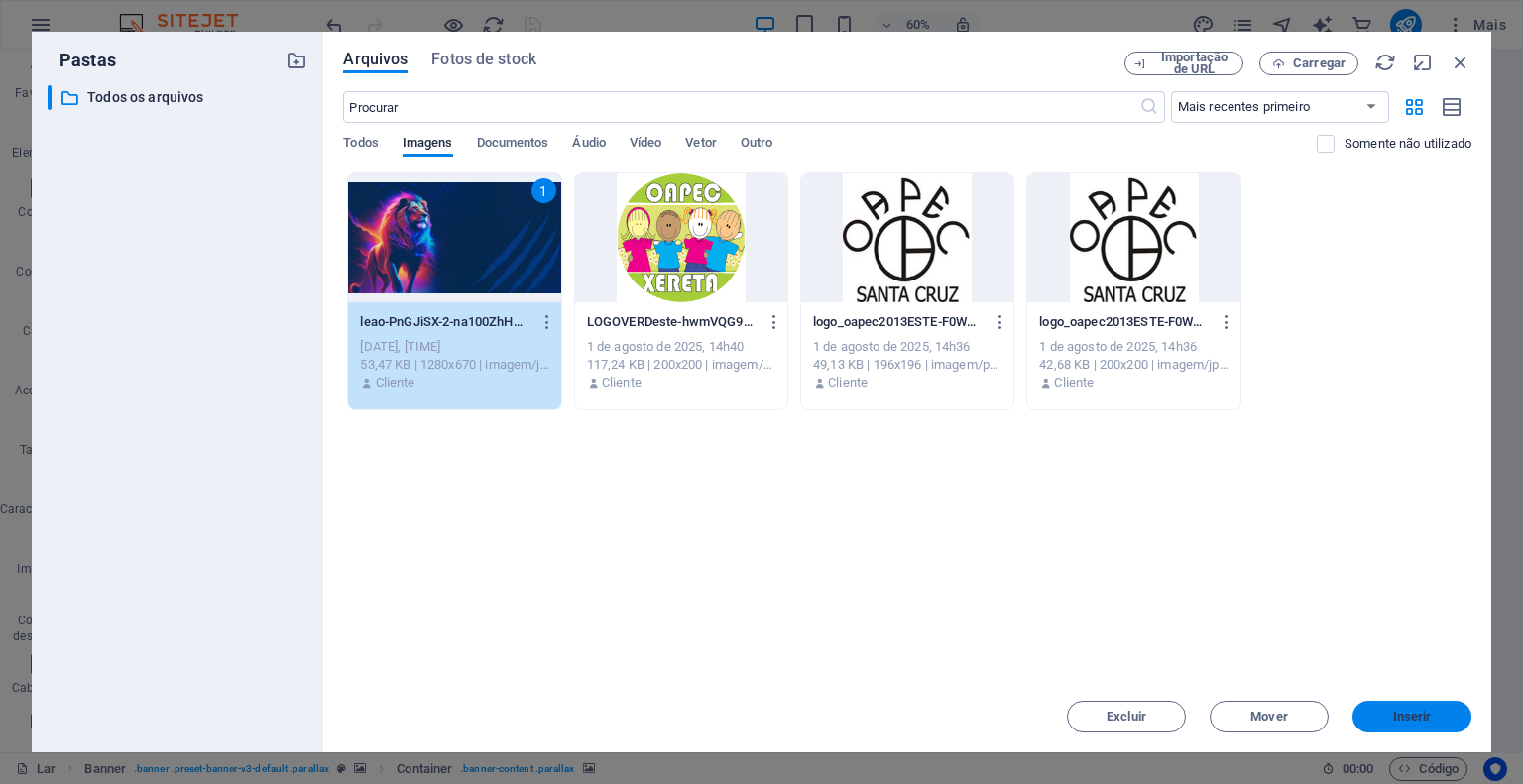 drag, startPoint x: 262, startPoint y: 641, endPoint x: 1400, endPoint y: 710, distance: 1140.0899 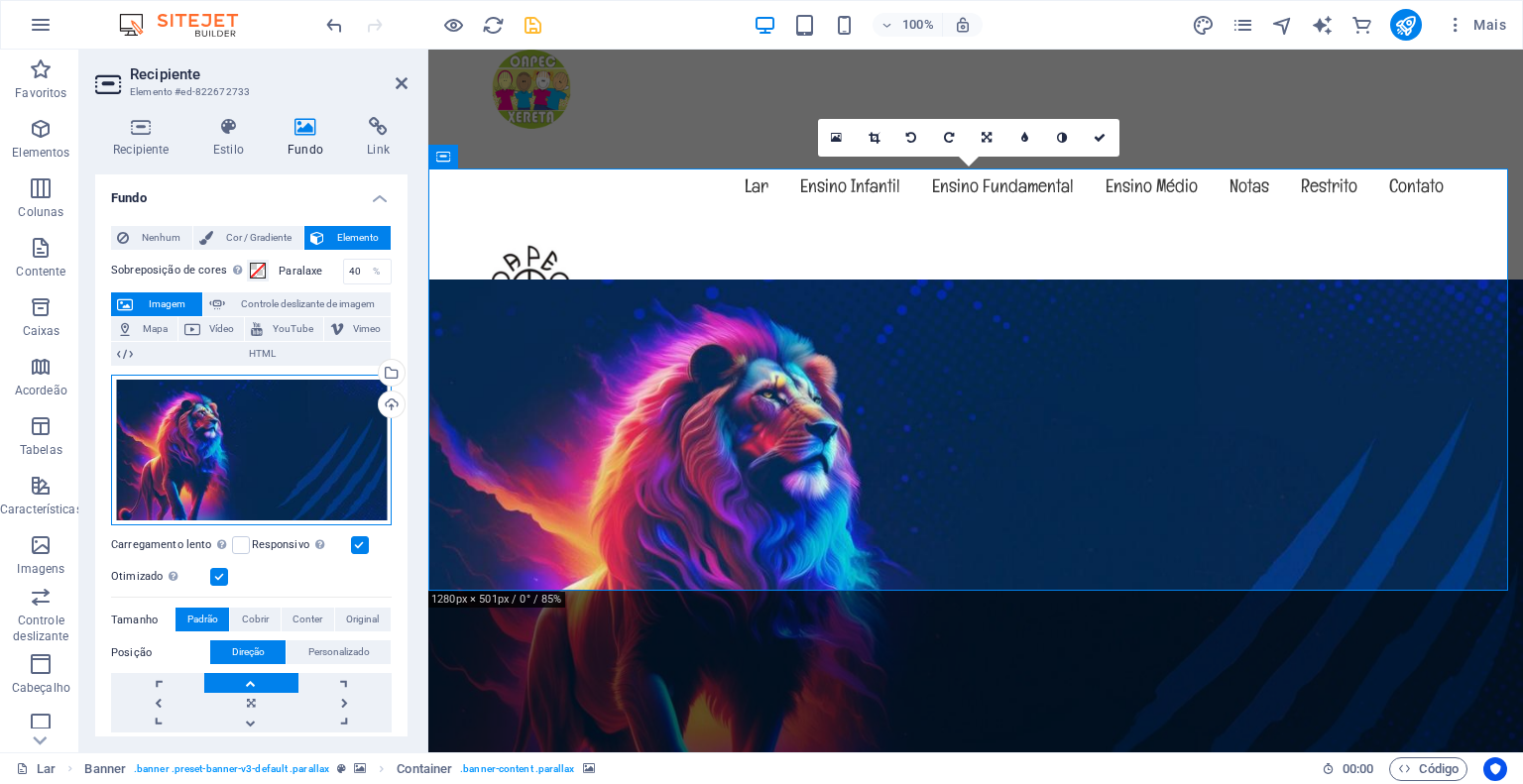 click on "Arraste os arquivos aqui, clique para escolher os arquivos ou  selecione-os em Arquivos ou em nossas fotos e vídeos de estoque gratuitos" at bounding box center (251, 450) 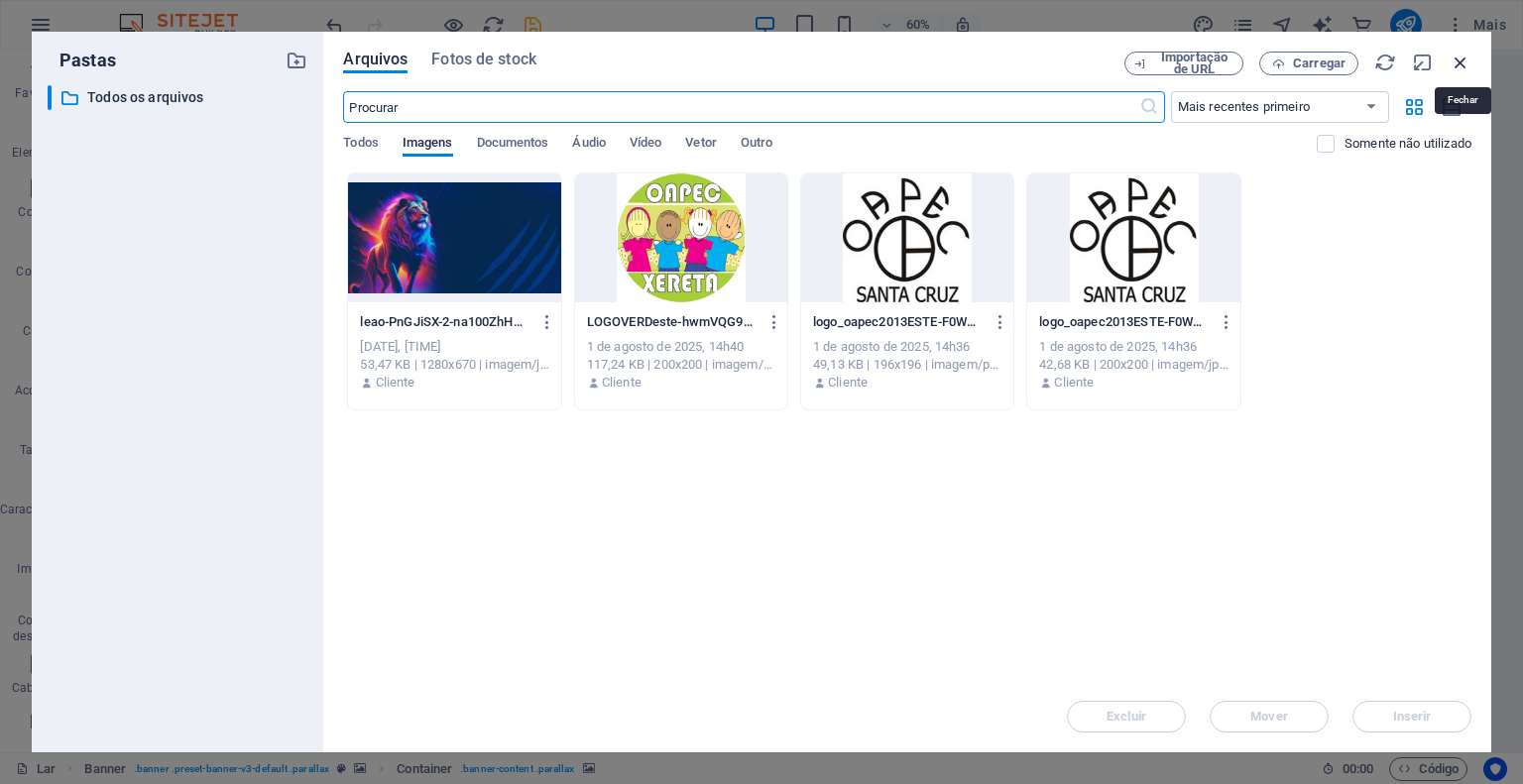 click at bounding box center (1461, 62) 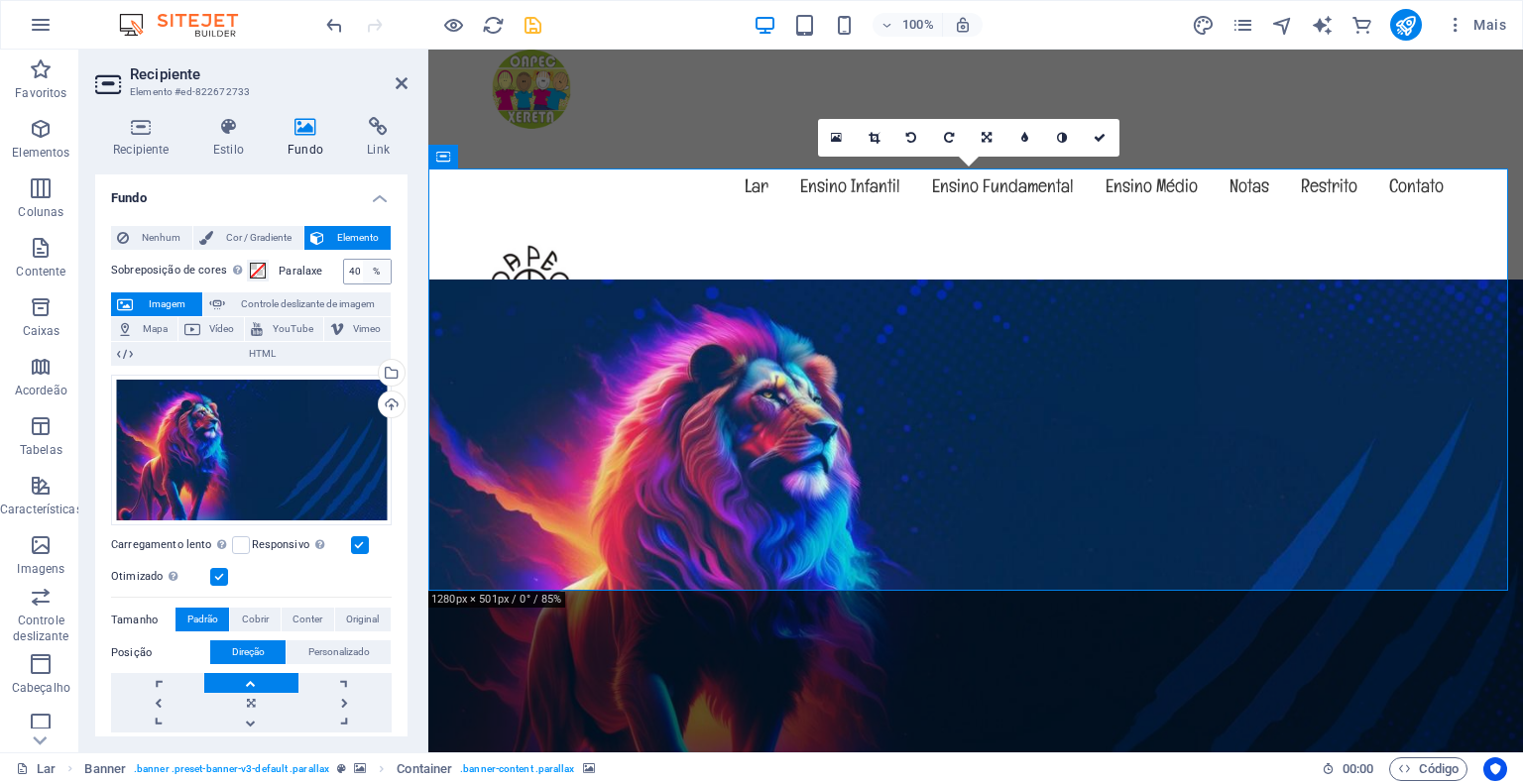 click on "%" at bounding box center [377, 272] 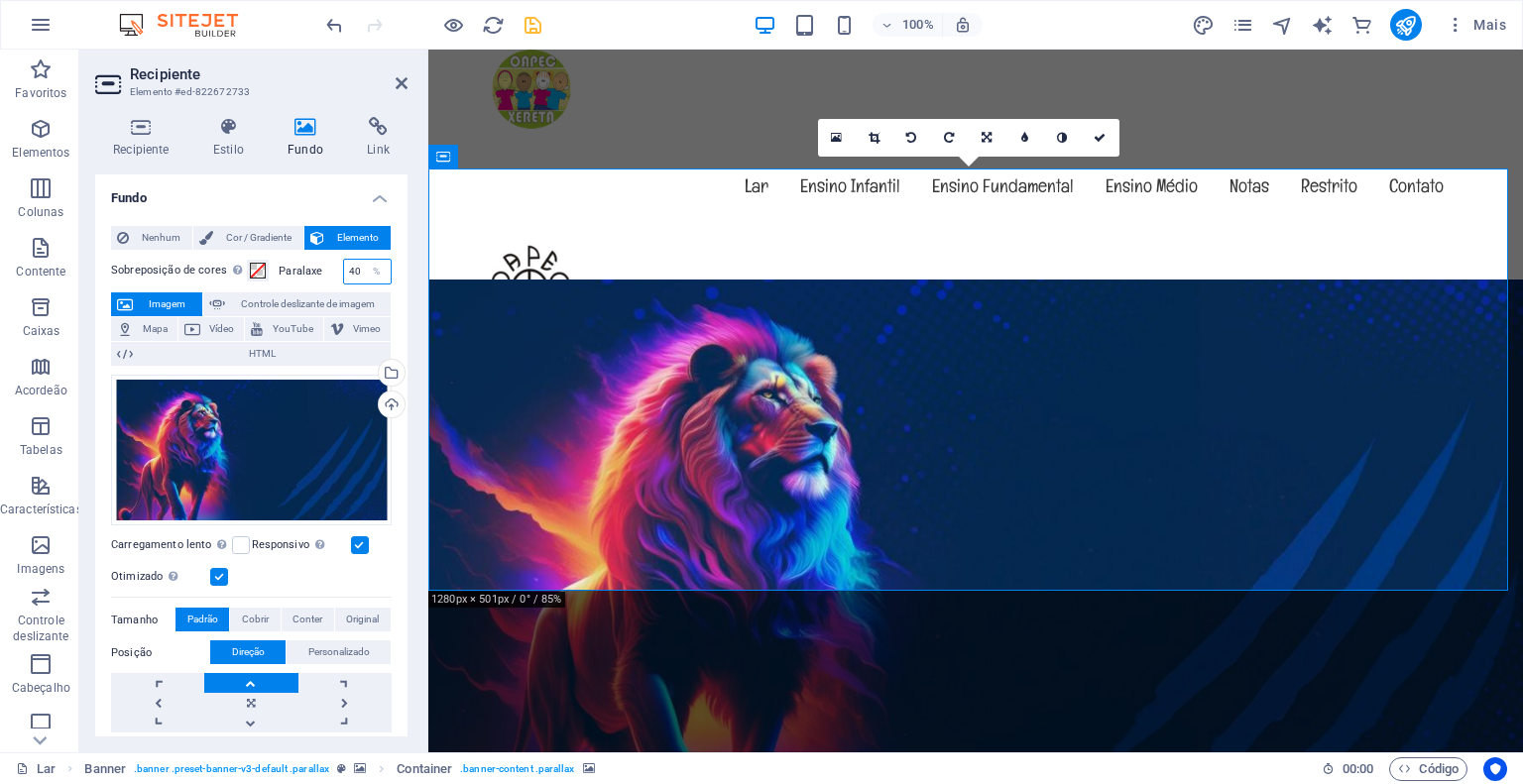 drag, startPoint x: 357, startPoint y: 269, endPoint x: 339, endPoint y: 273, distance: 18.439089 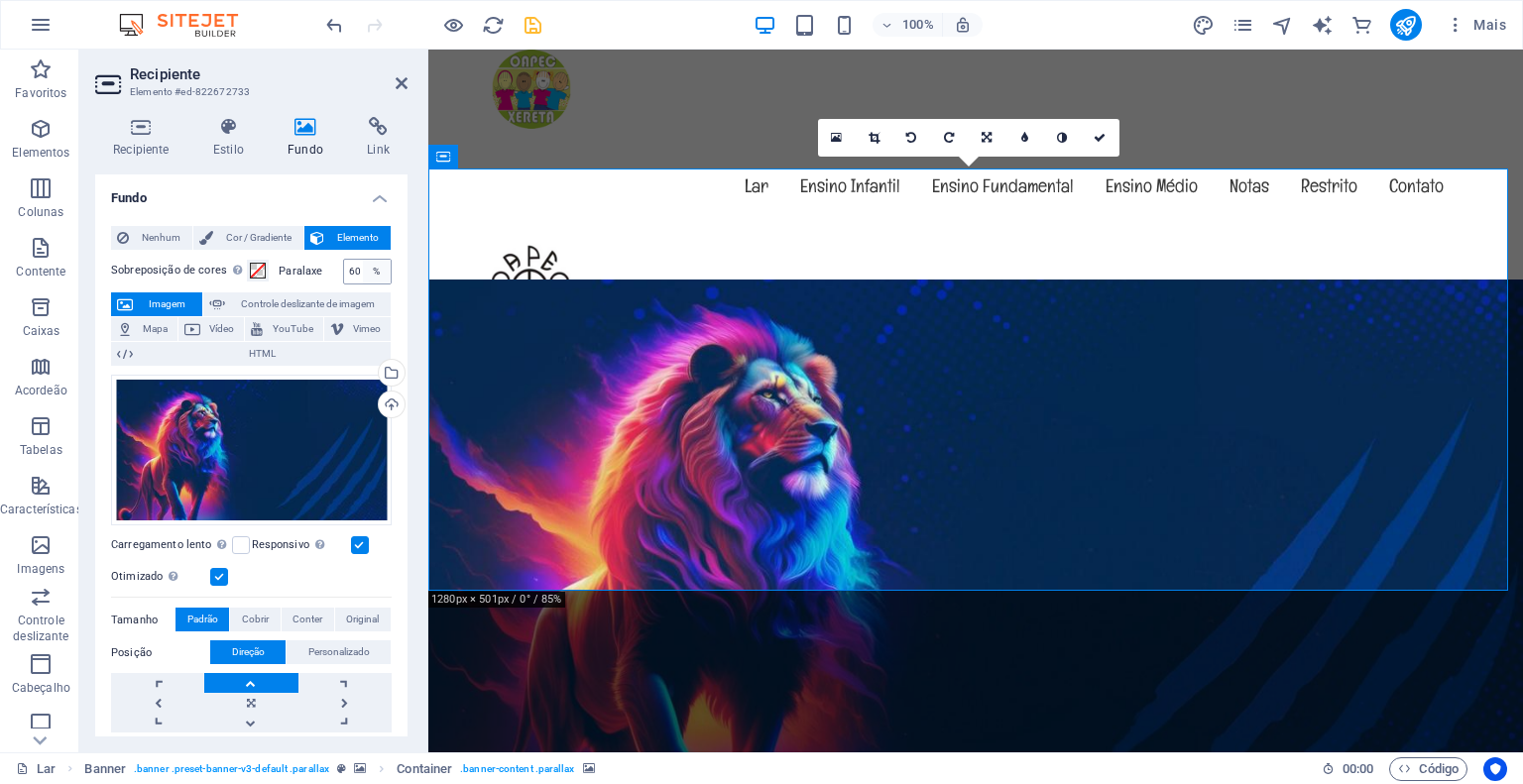 click on "%" at bounding box center [377, 272] 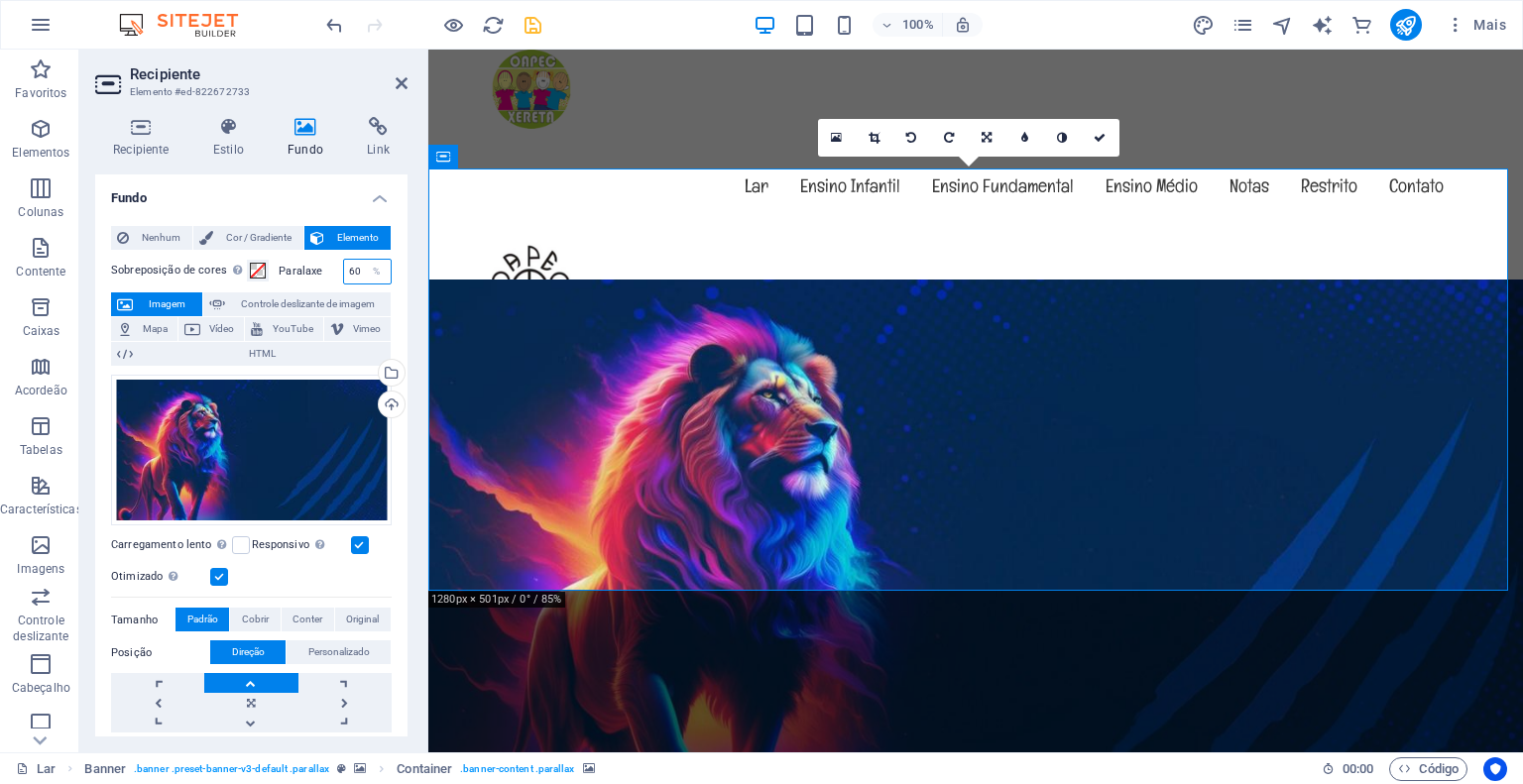 click on "60" at bounding box center (367, 272) 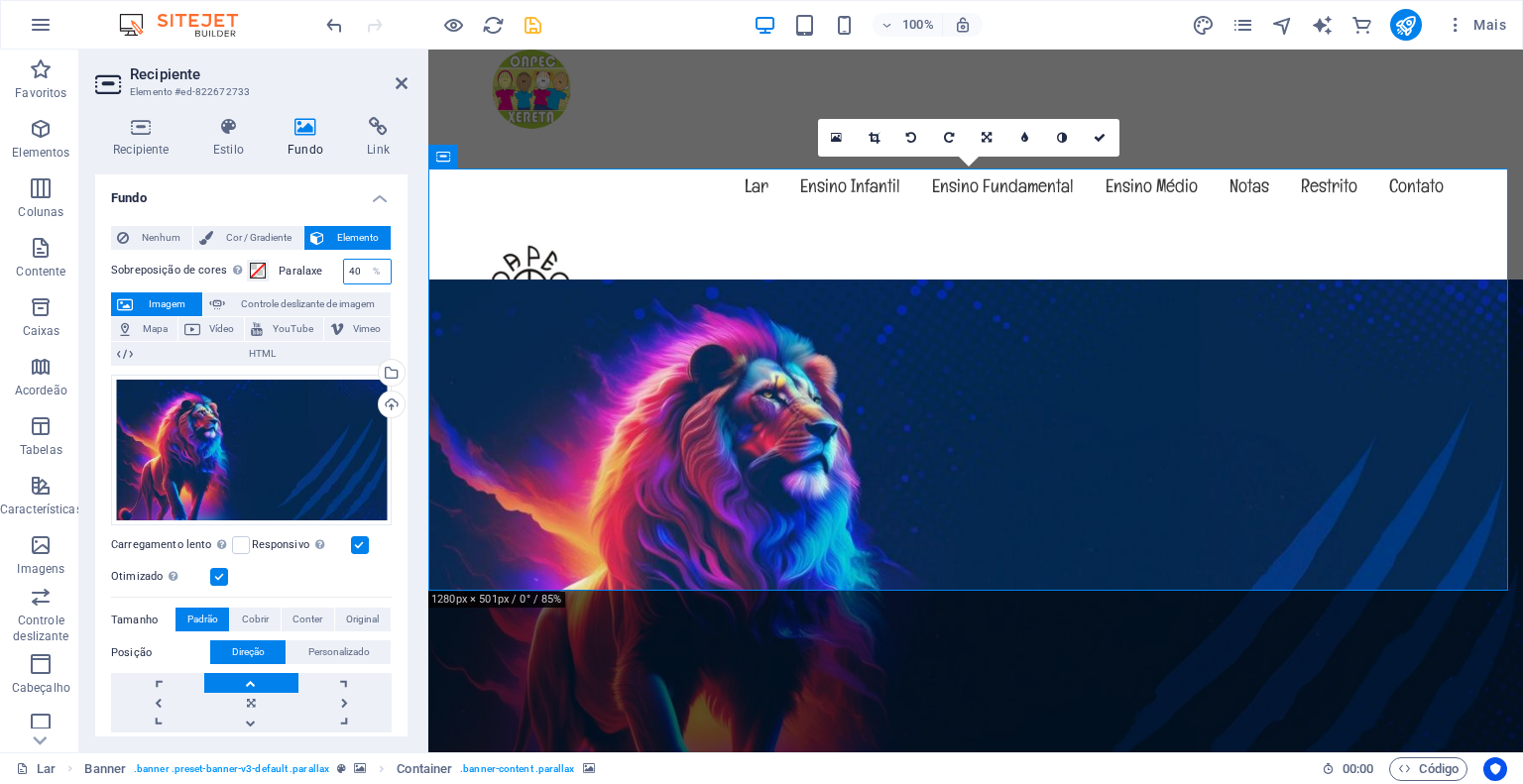 drag, startPoint x: 357, startPoint y: 271, endPoint x: 341, endPoint y: 277, distance: 17.088007 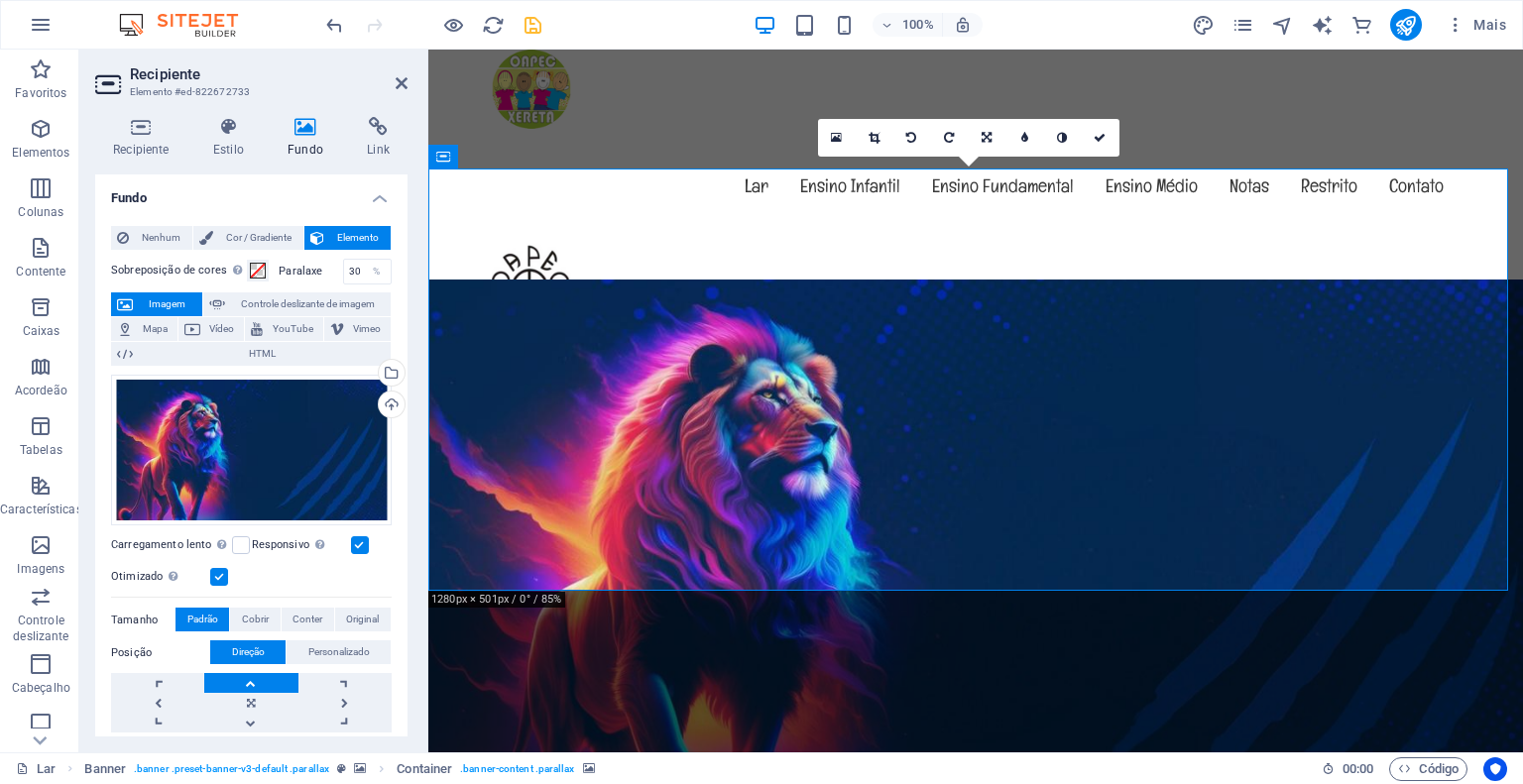 drag, startPoint x: 360, startPoint y: 265, endPoint x: 337, endPoint y: 275, distance: 25.079872 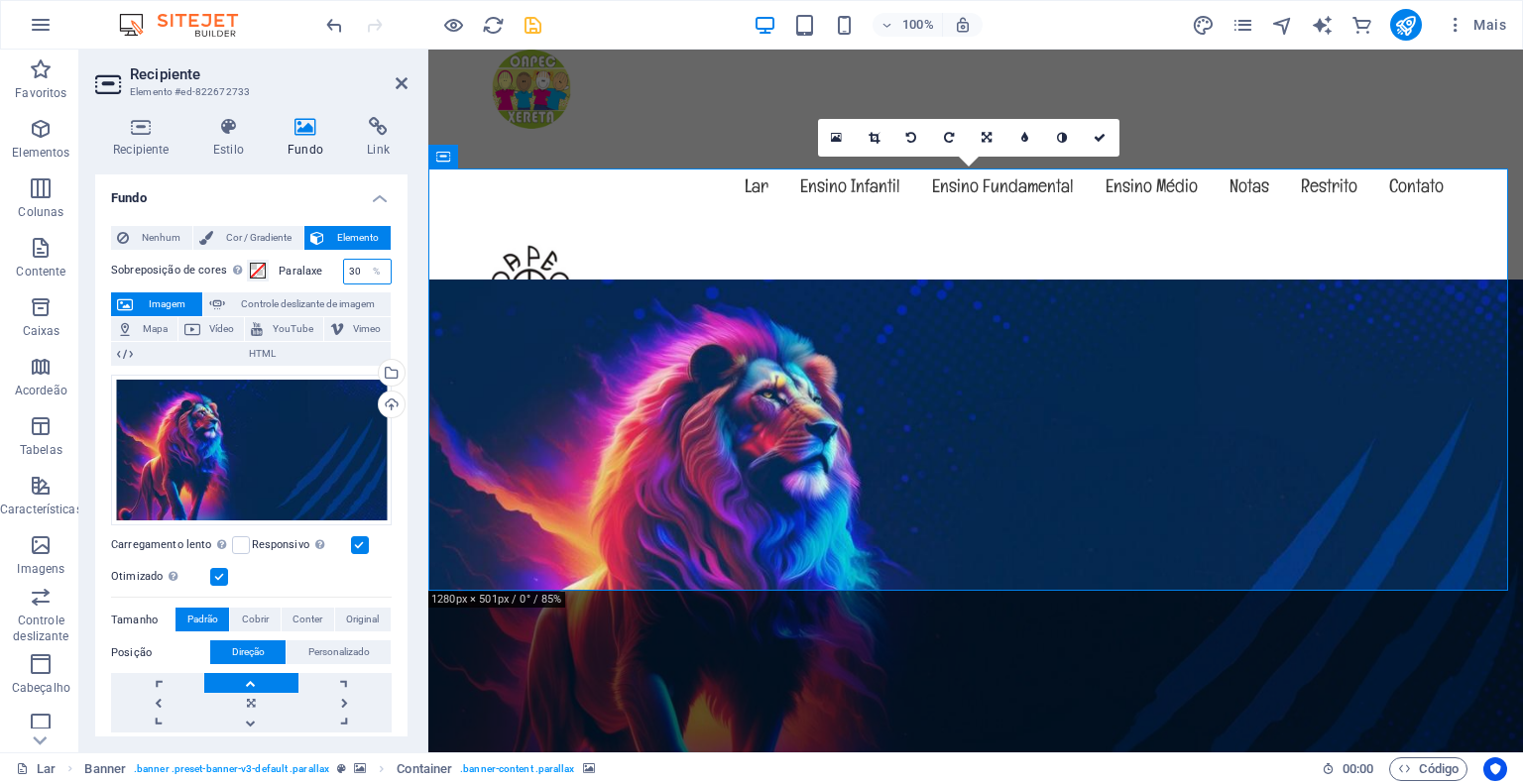 drag, startPoint x: 358, startPoint y: 270, endPoint x: 325, endPoint y: 283, distance: 35.468296 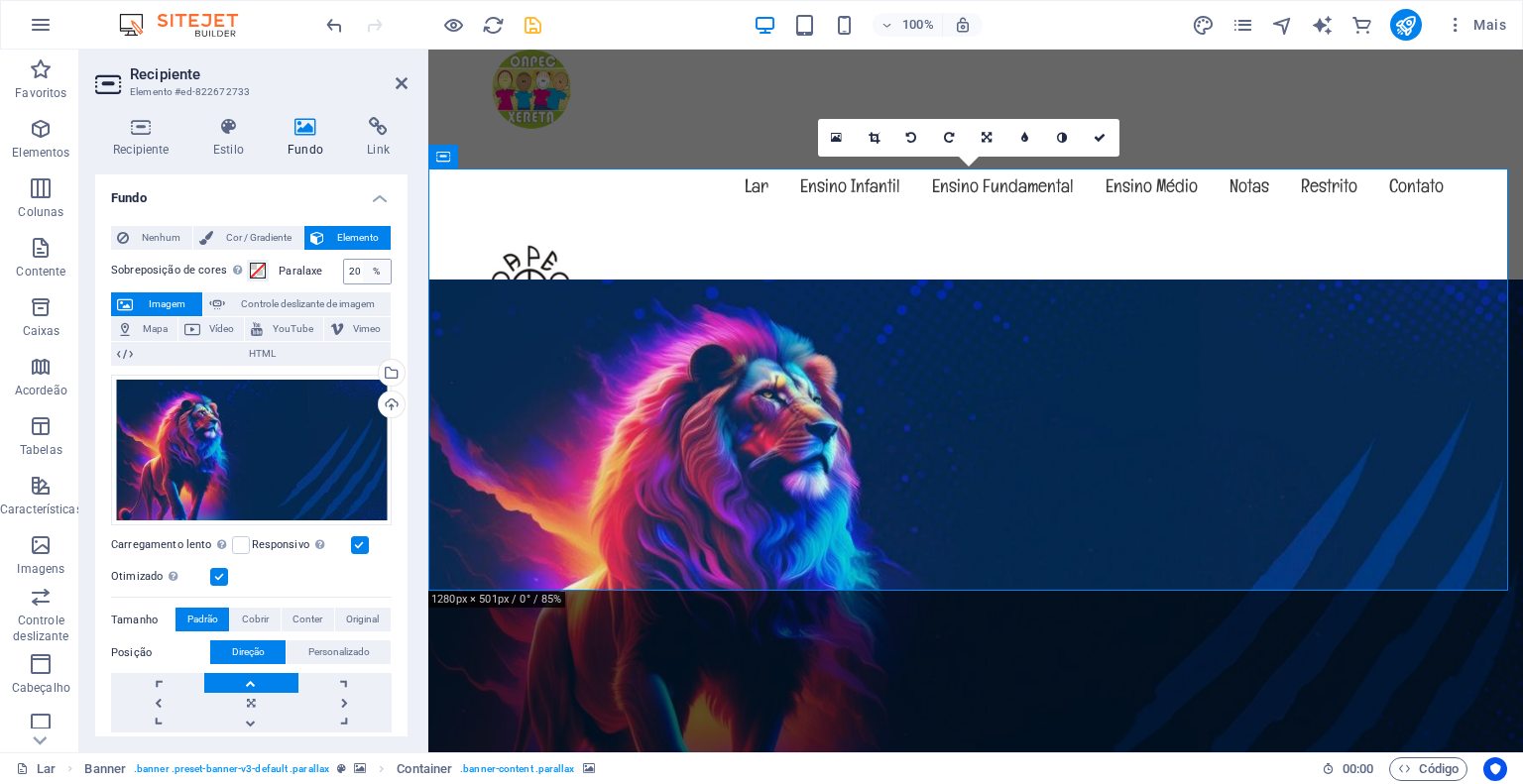 click on "%" at bounding box center [377, 272] 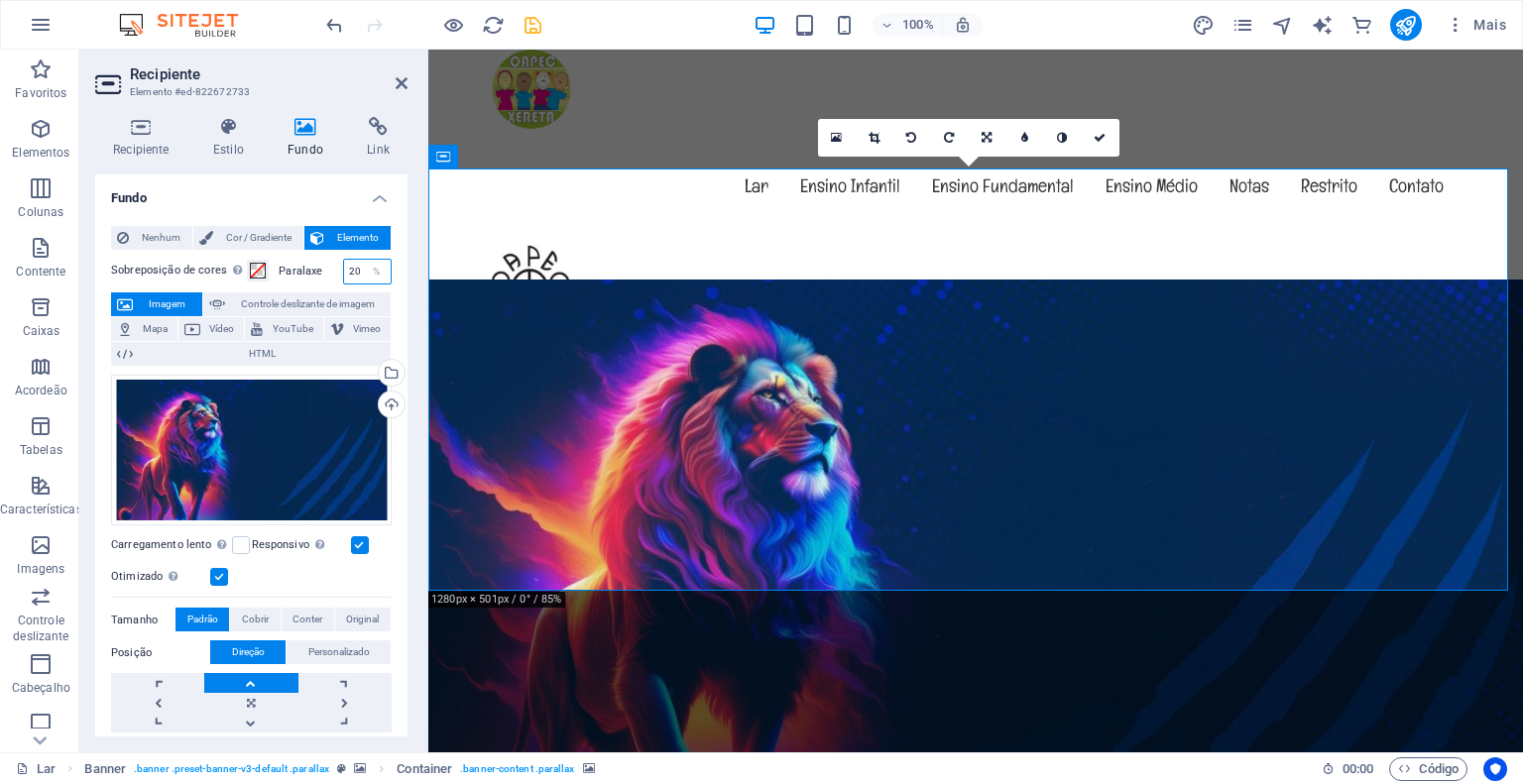 drag, startPoint x: 356, startPoint y: 269, endPoint x: 339, endPoint y: 275, distance: 18.027756 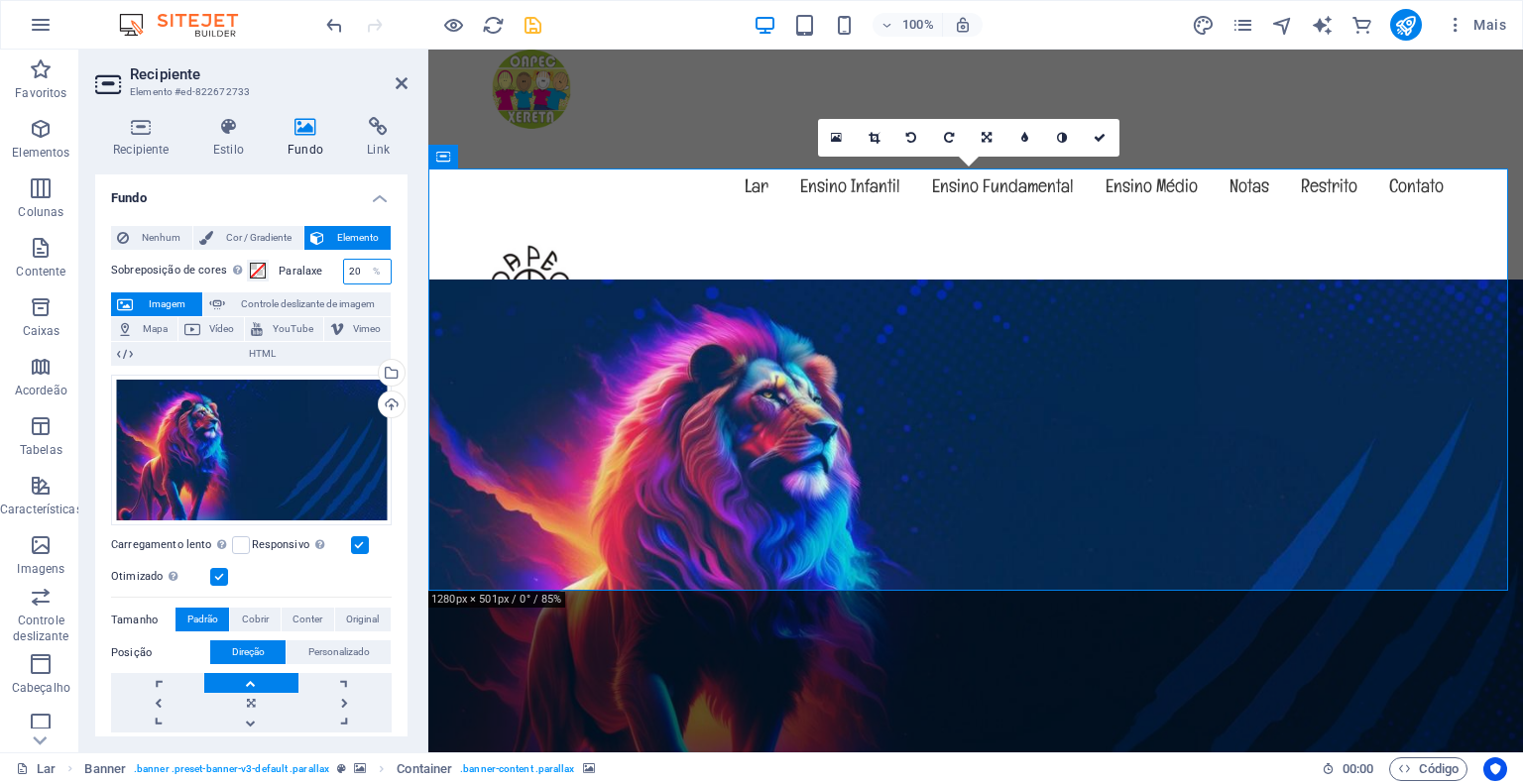 click on "Paralaxe 20 %" at bounding box center (335, 272) 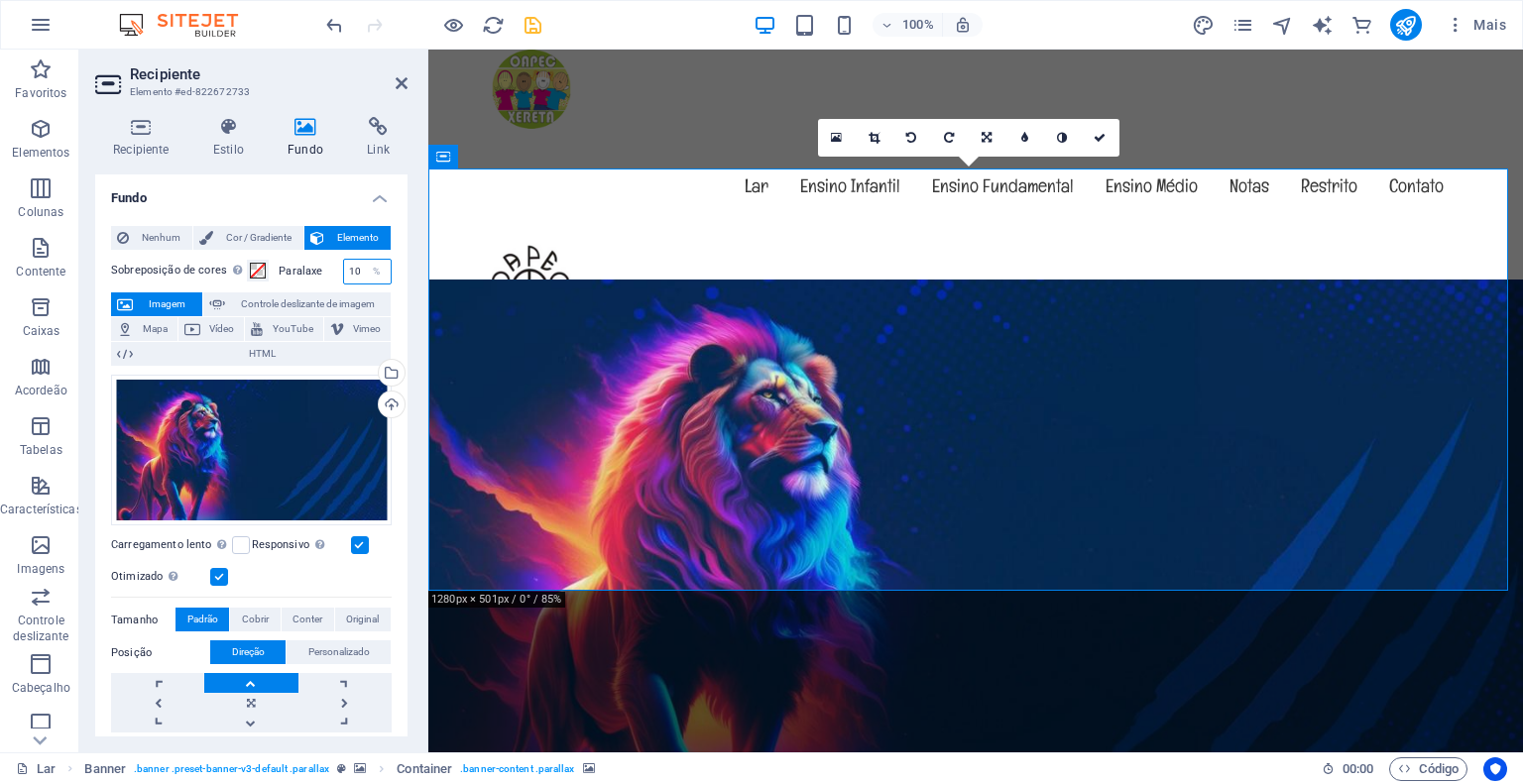 type on "10" 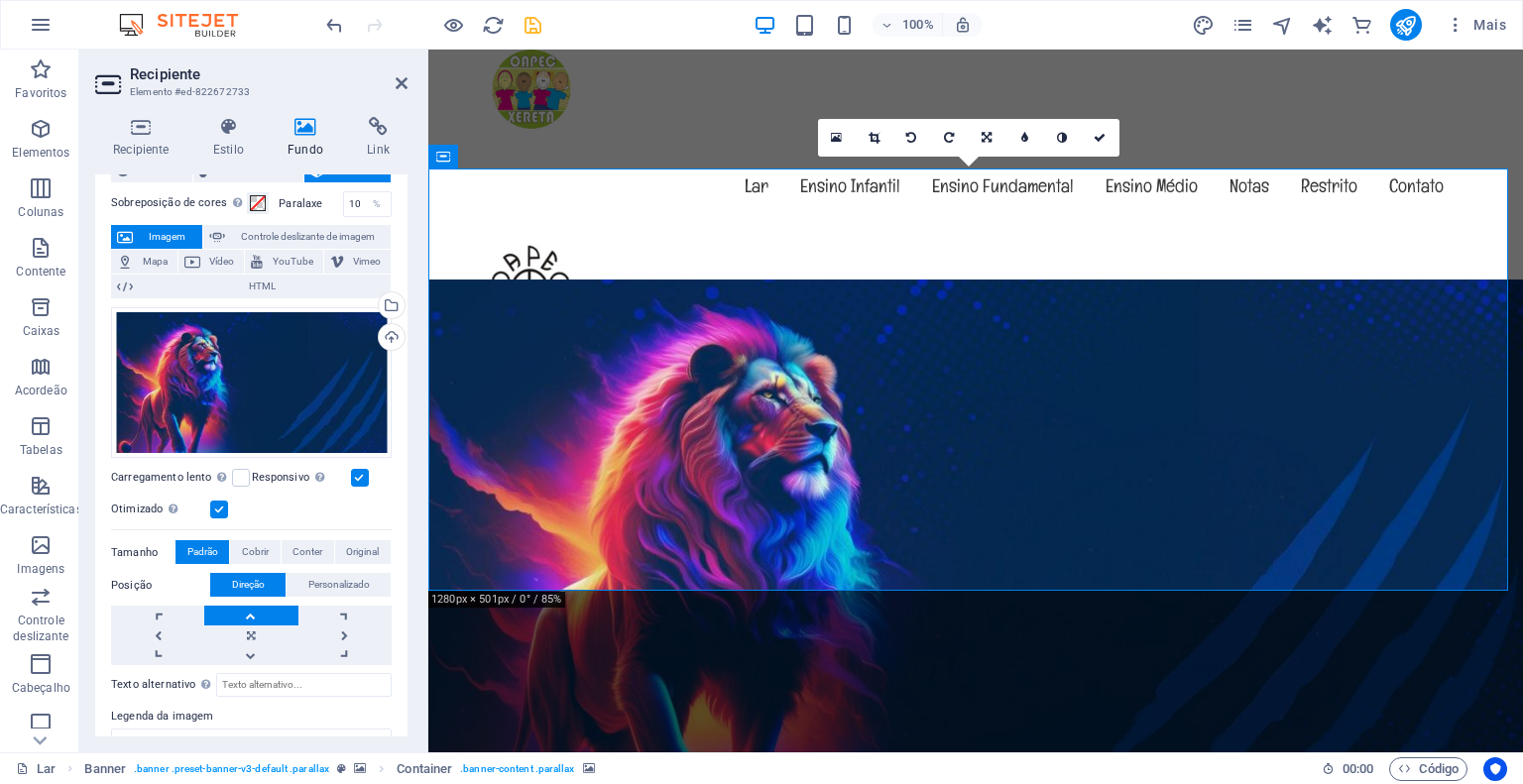 scroll, scrollTop: 99, scrollLeft: 0, axis: vertical 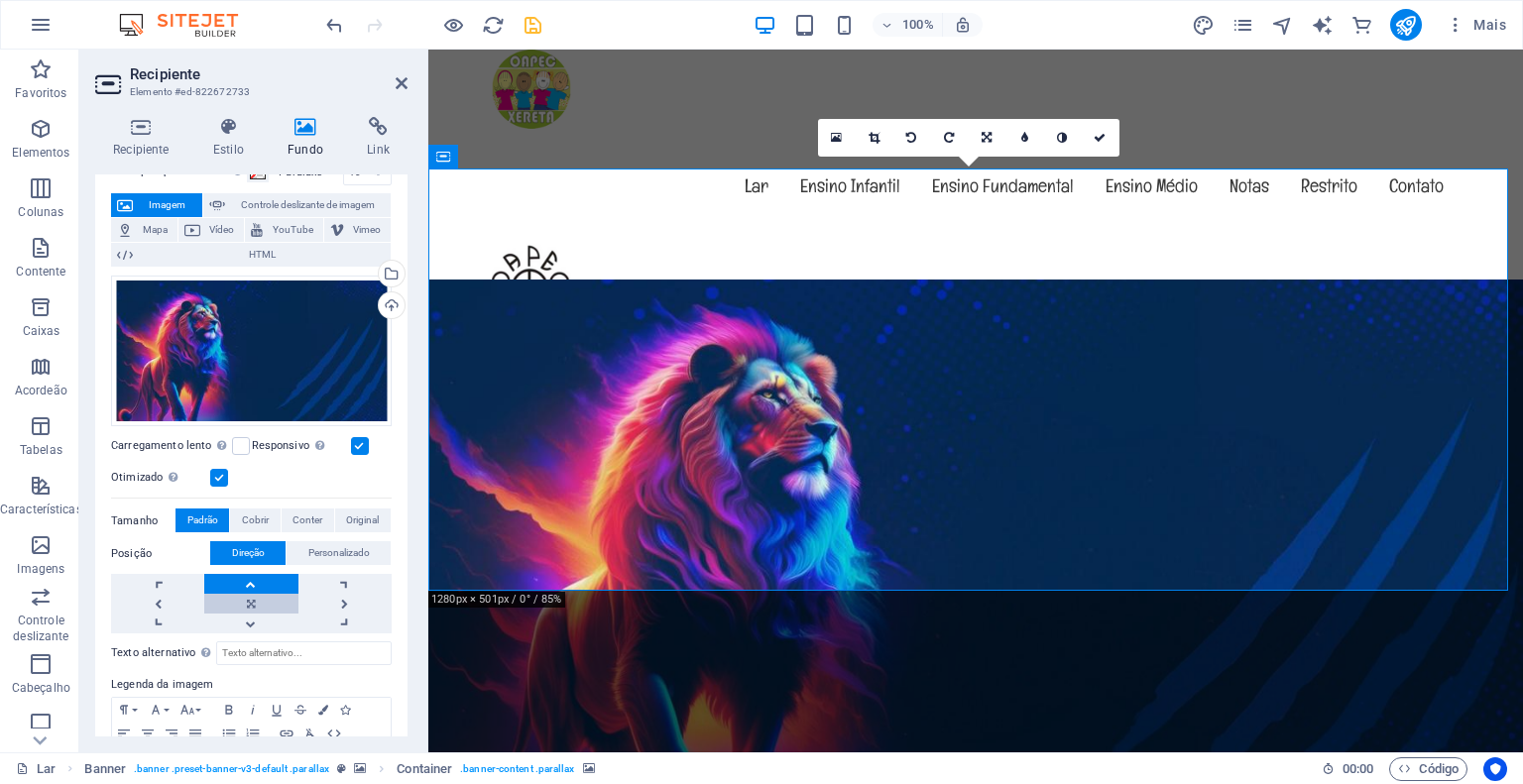 click at bounding box center (251, 604) 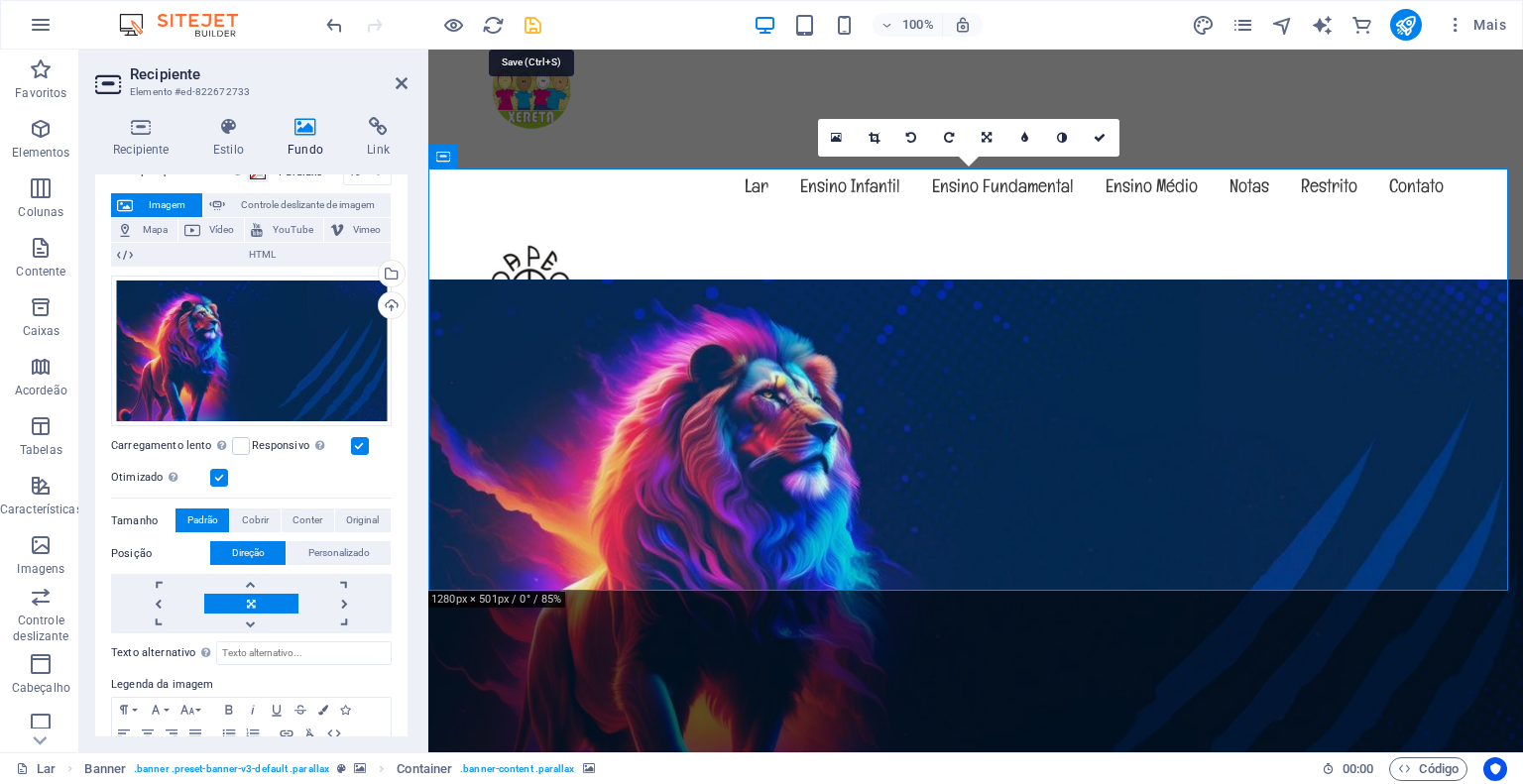 click at bounding box center (532, 25) 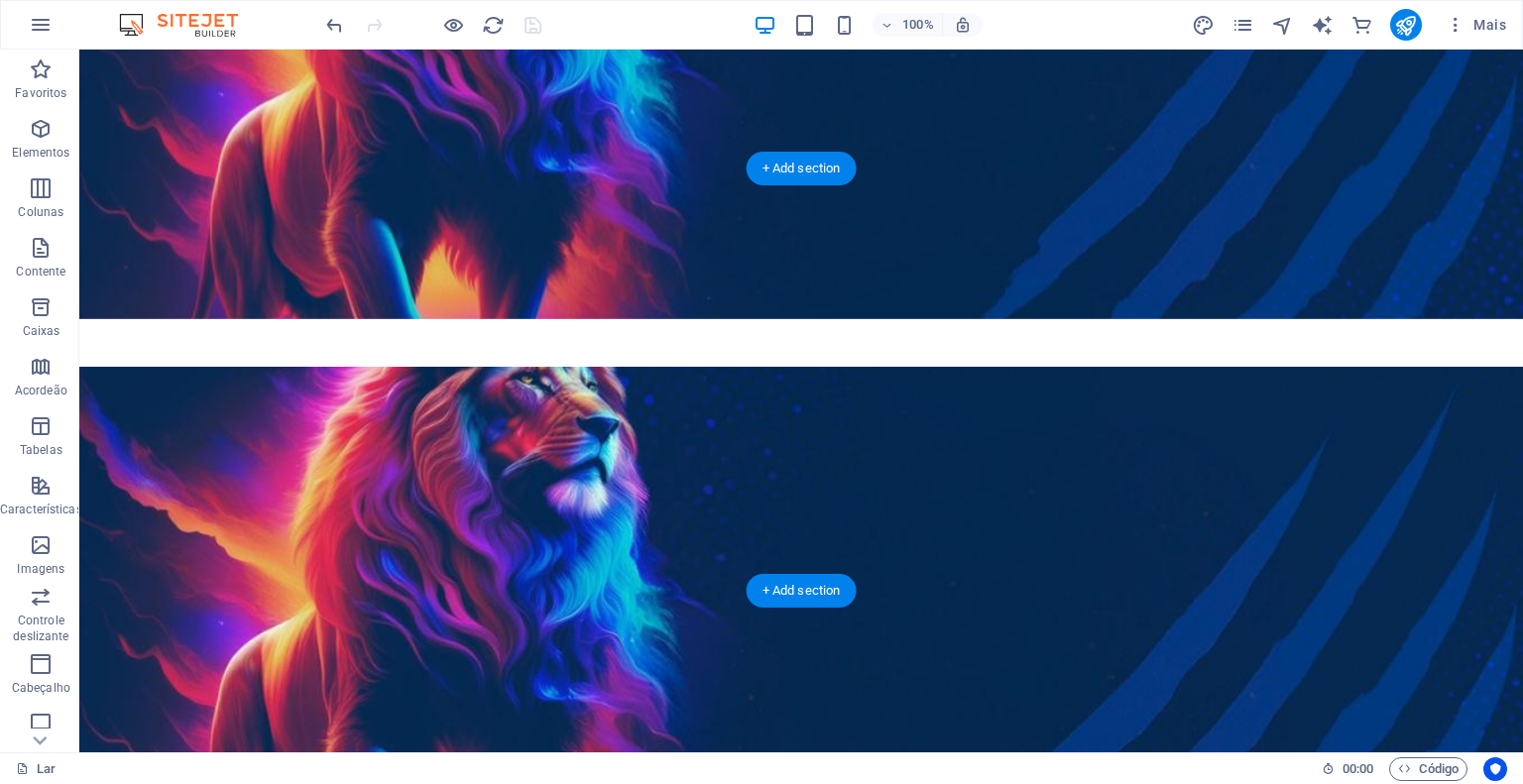 scroll, scrollTop: 0, scrollLeft: 0, axis: both 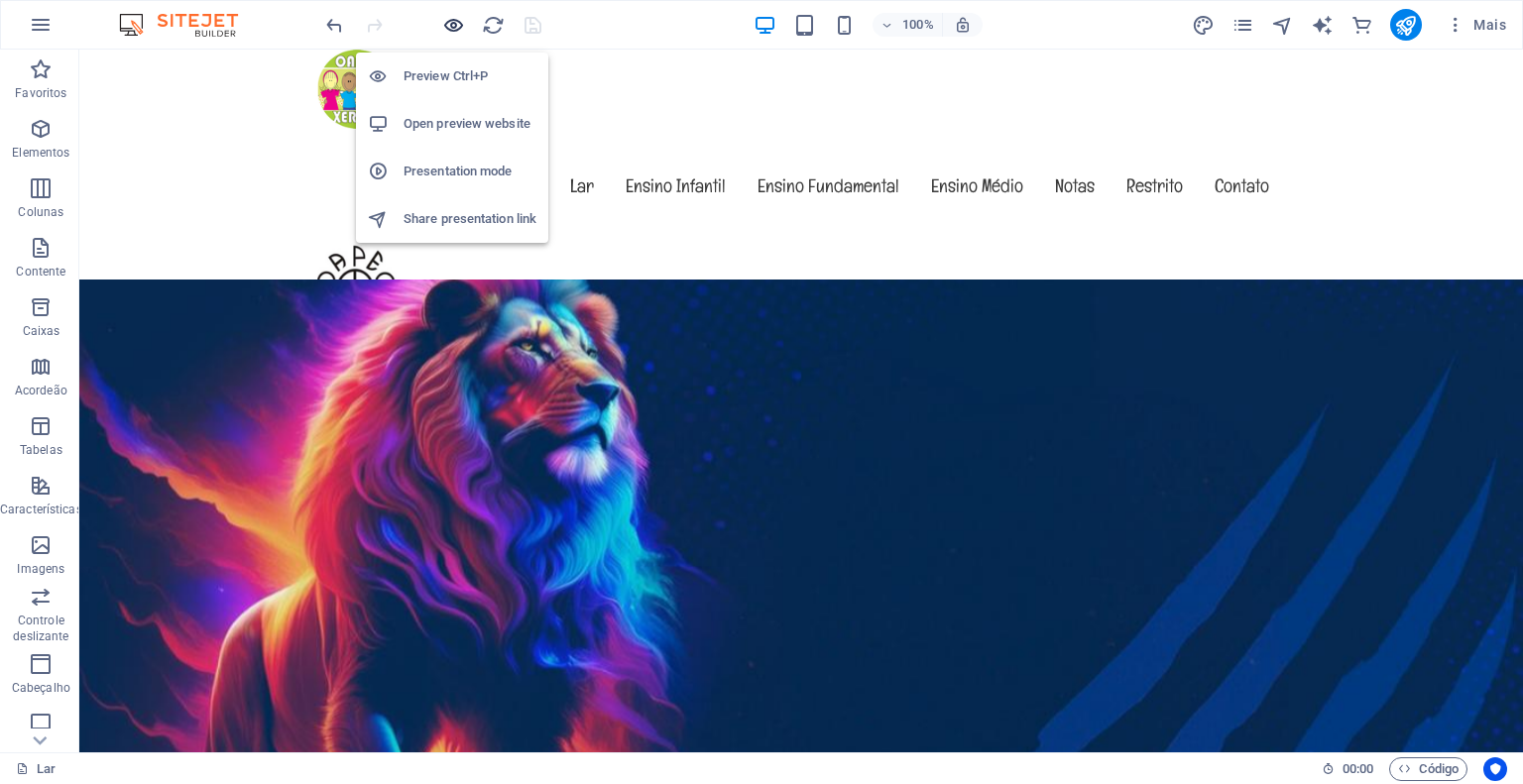click at bounding box center [453, 25] 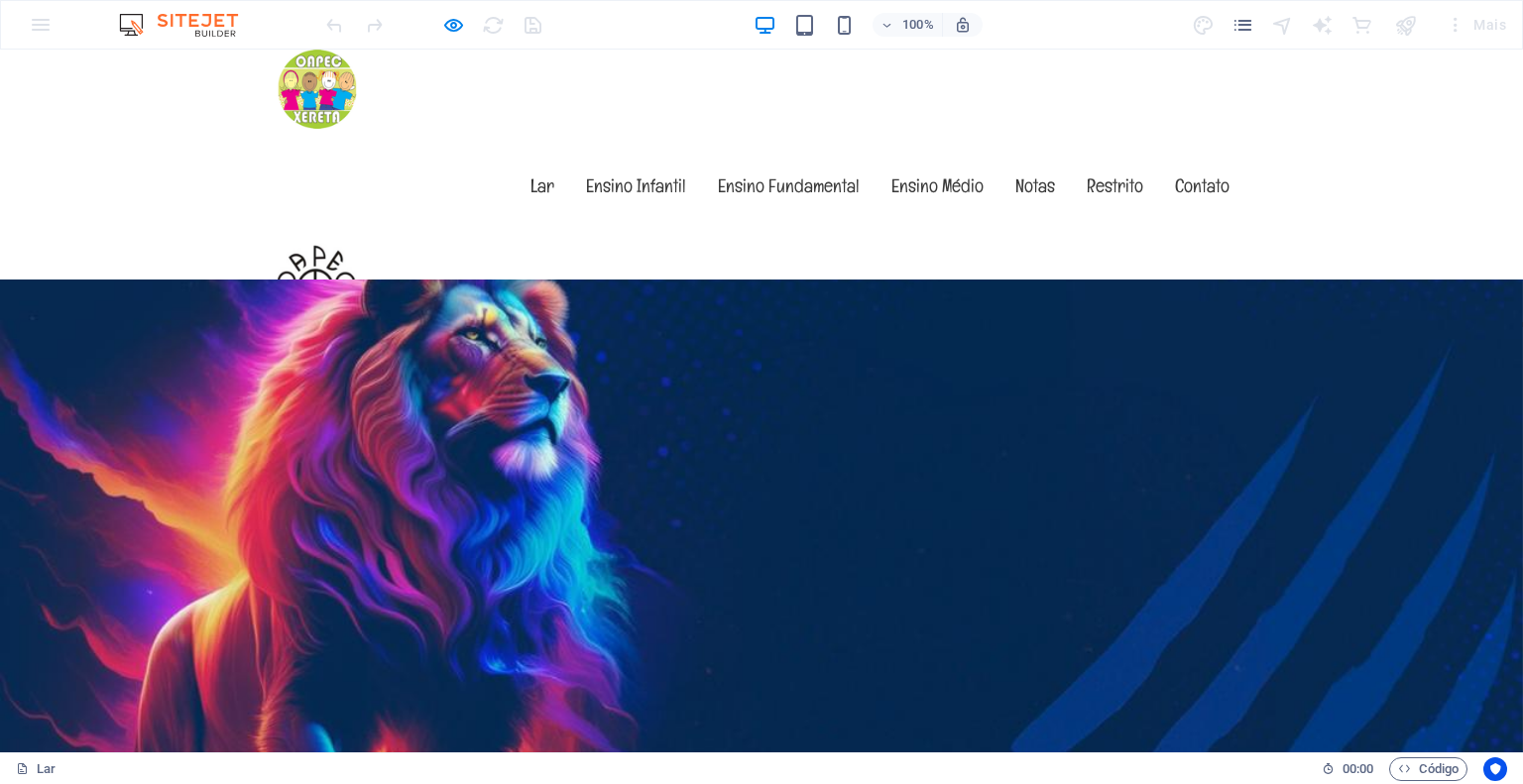 click at bounding box center [762, 1075] 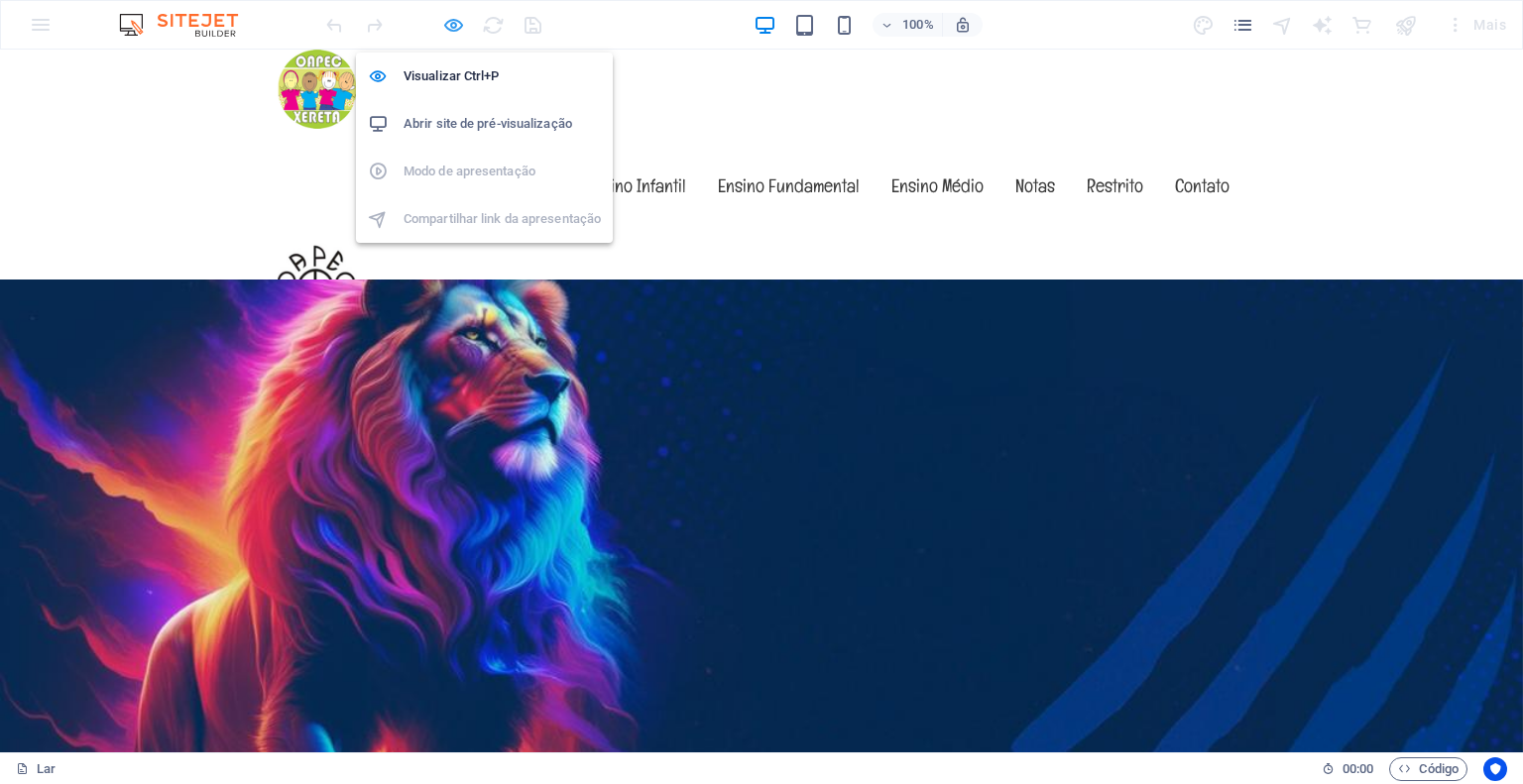 click at bounding box center [453, 25] 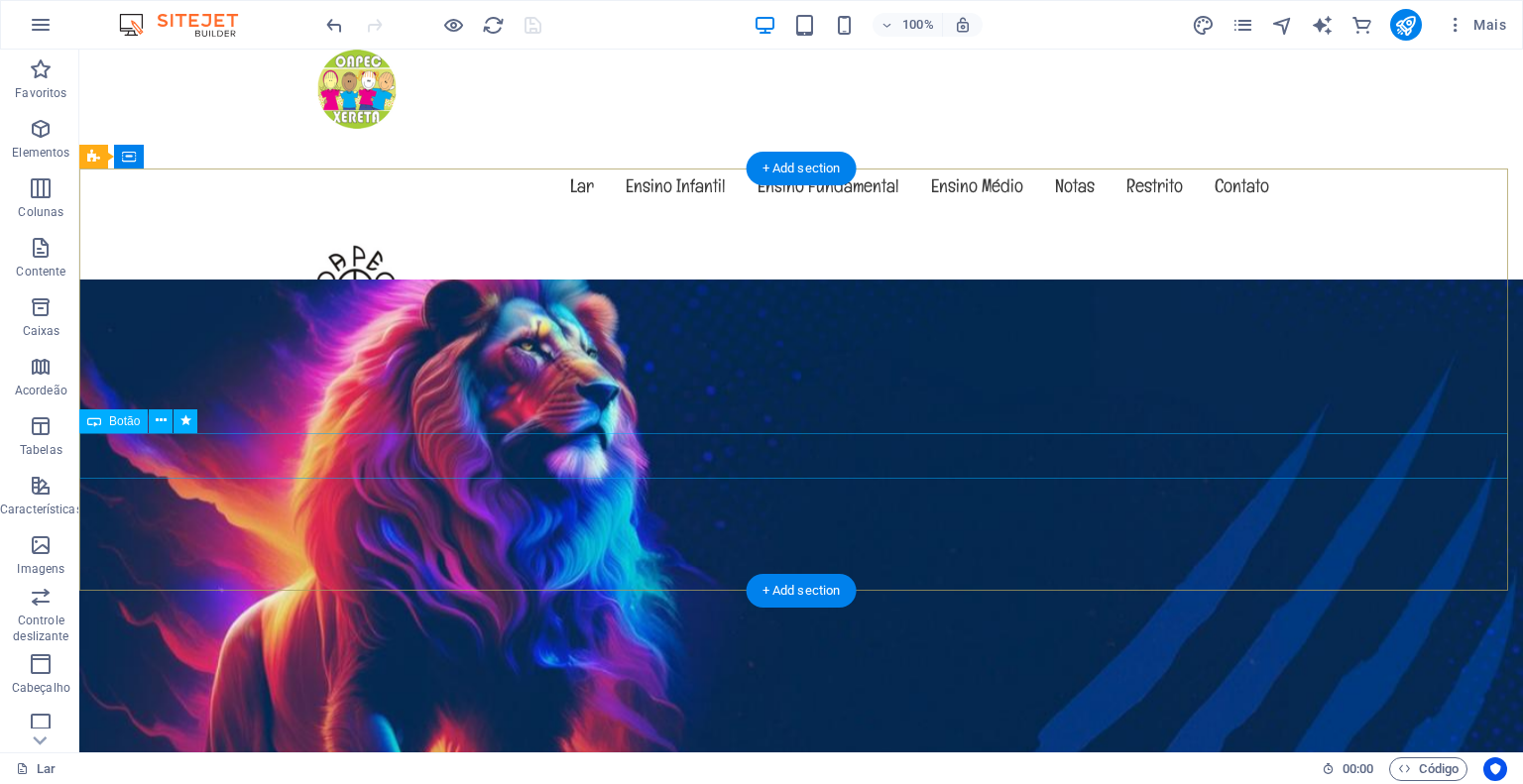 click on "Saber mais" at bounding box center (801, 1569) 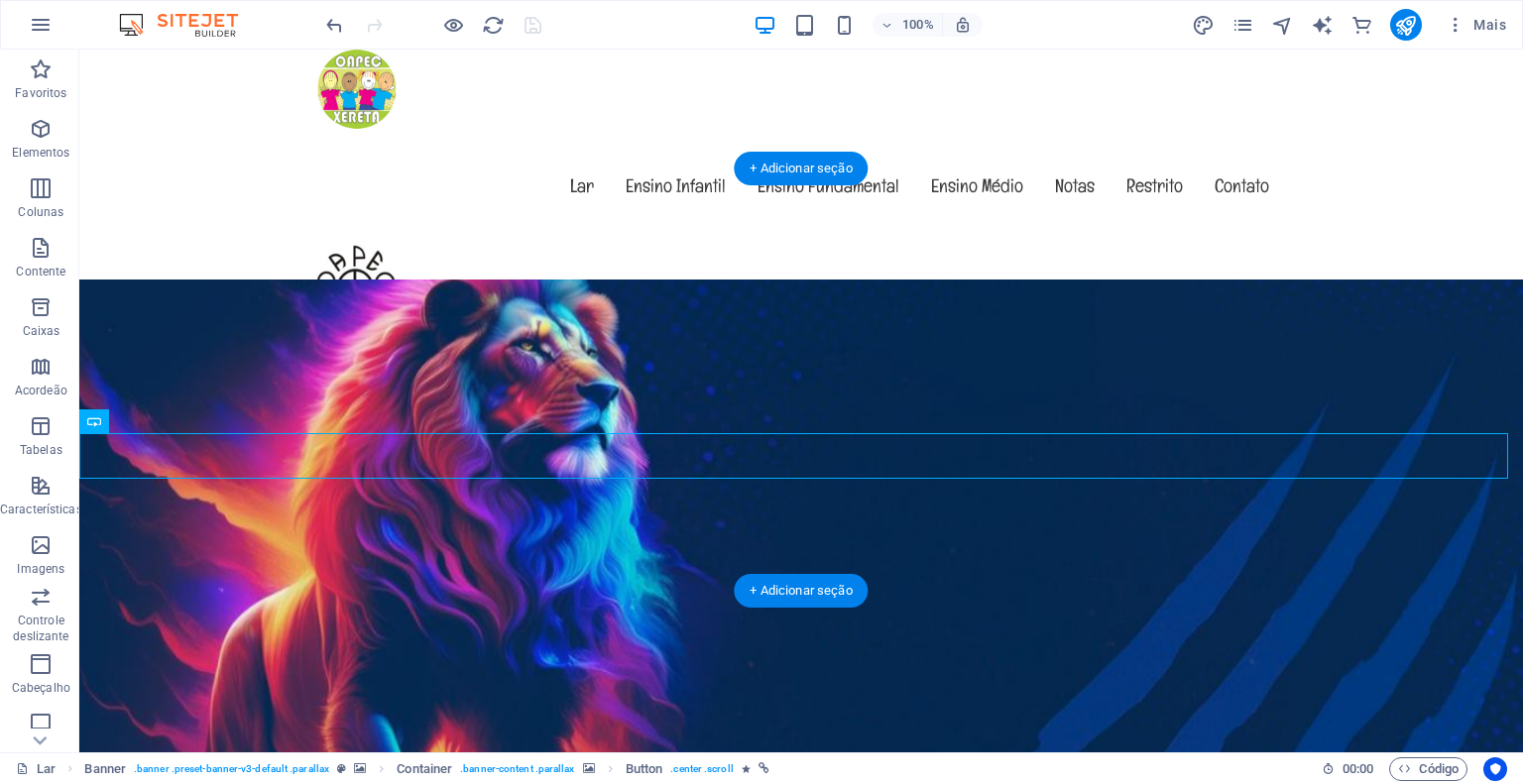 click at bounding box center (801, 1075) 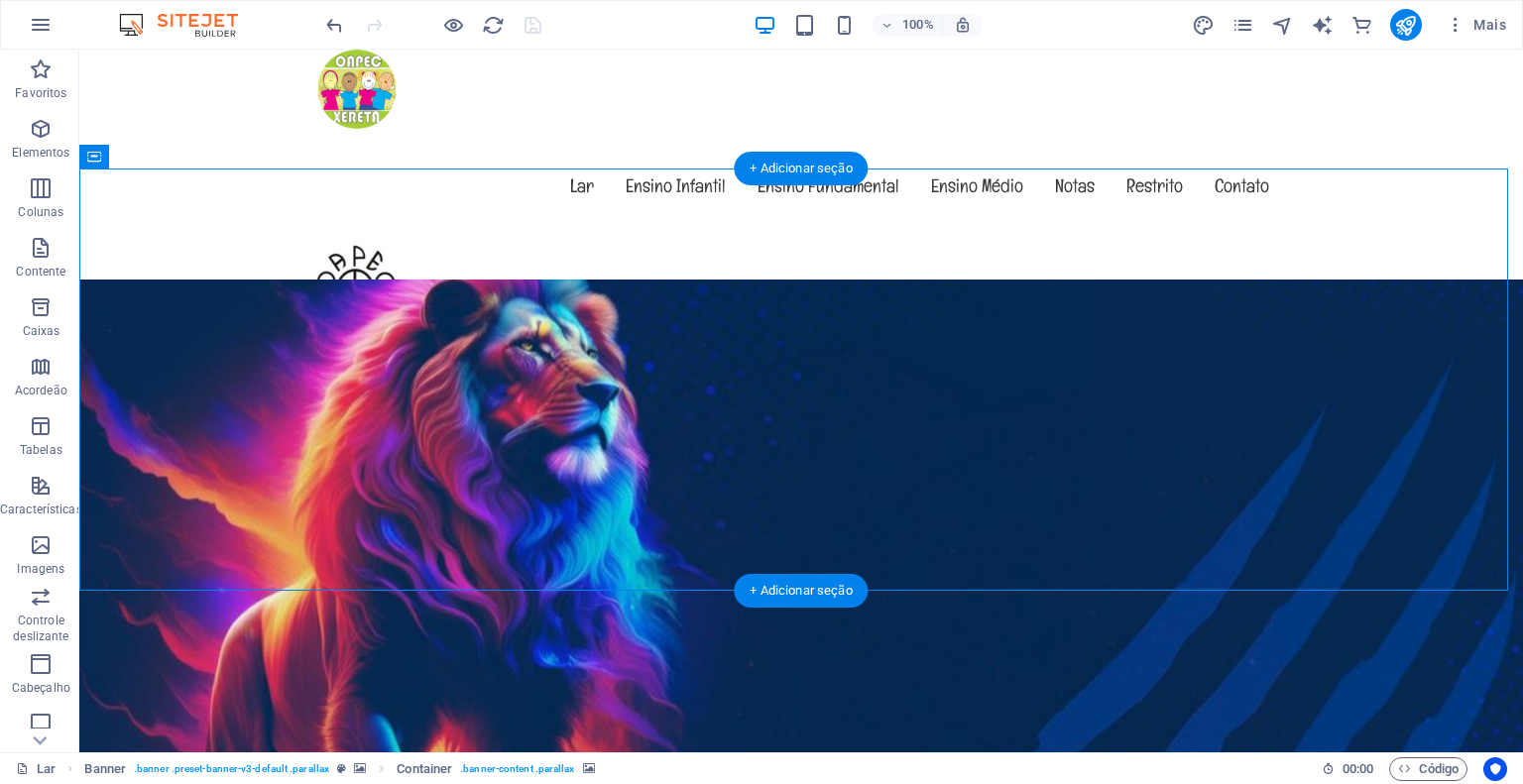 click at bounding box center [801, 1075] 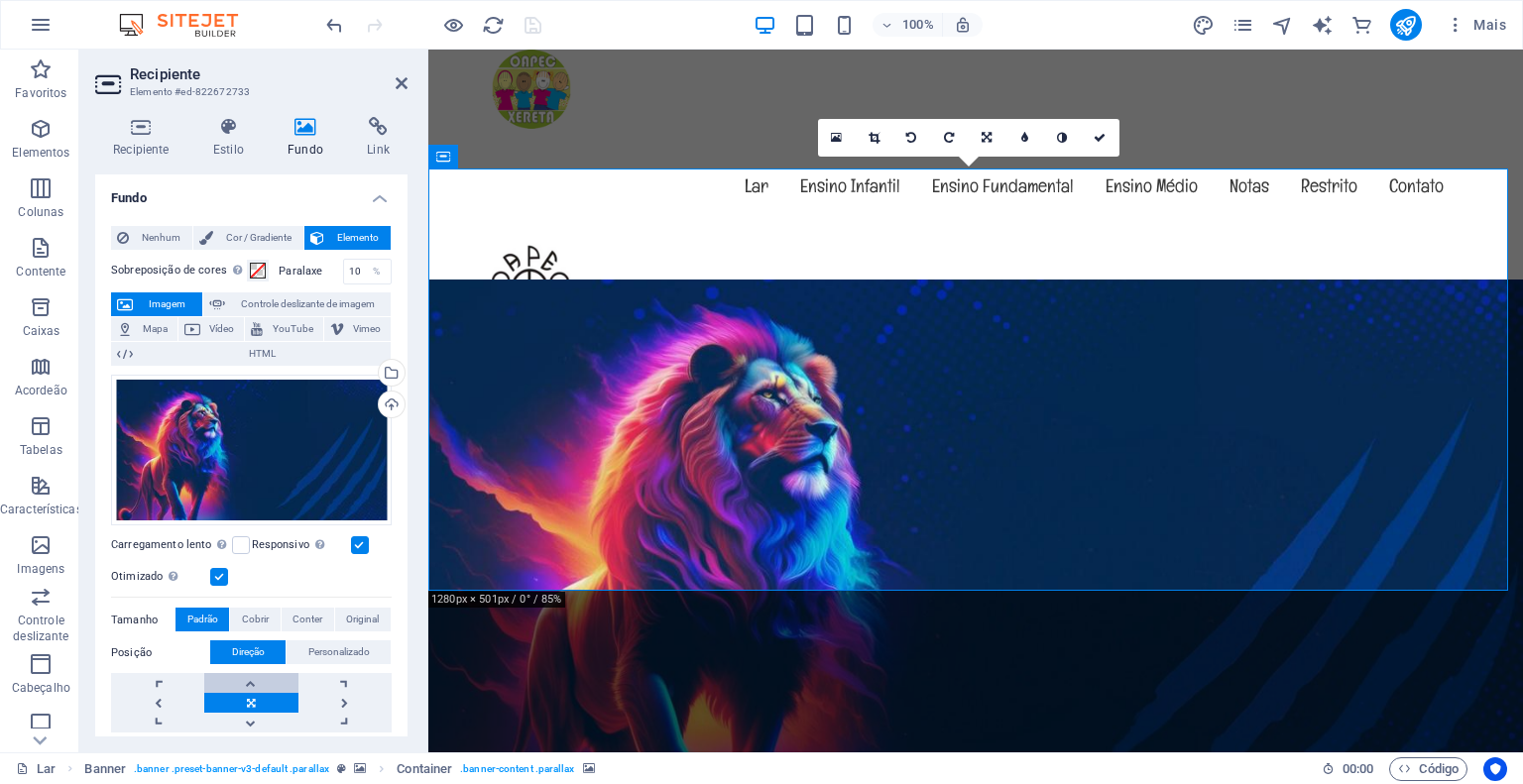 click at bounding box center (251, 683) 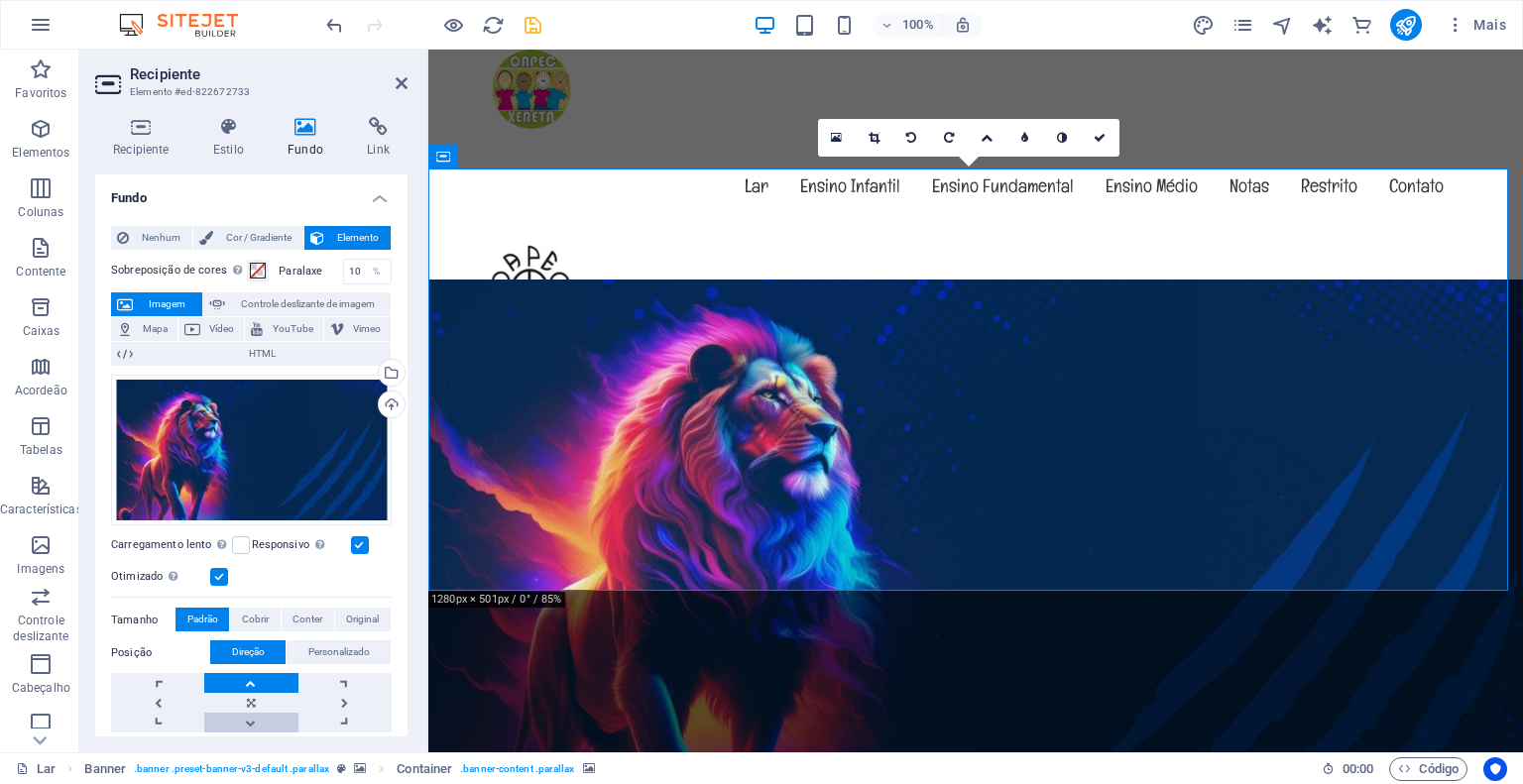 click at bounding box center [251, 723] 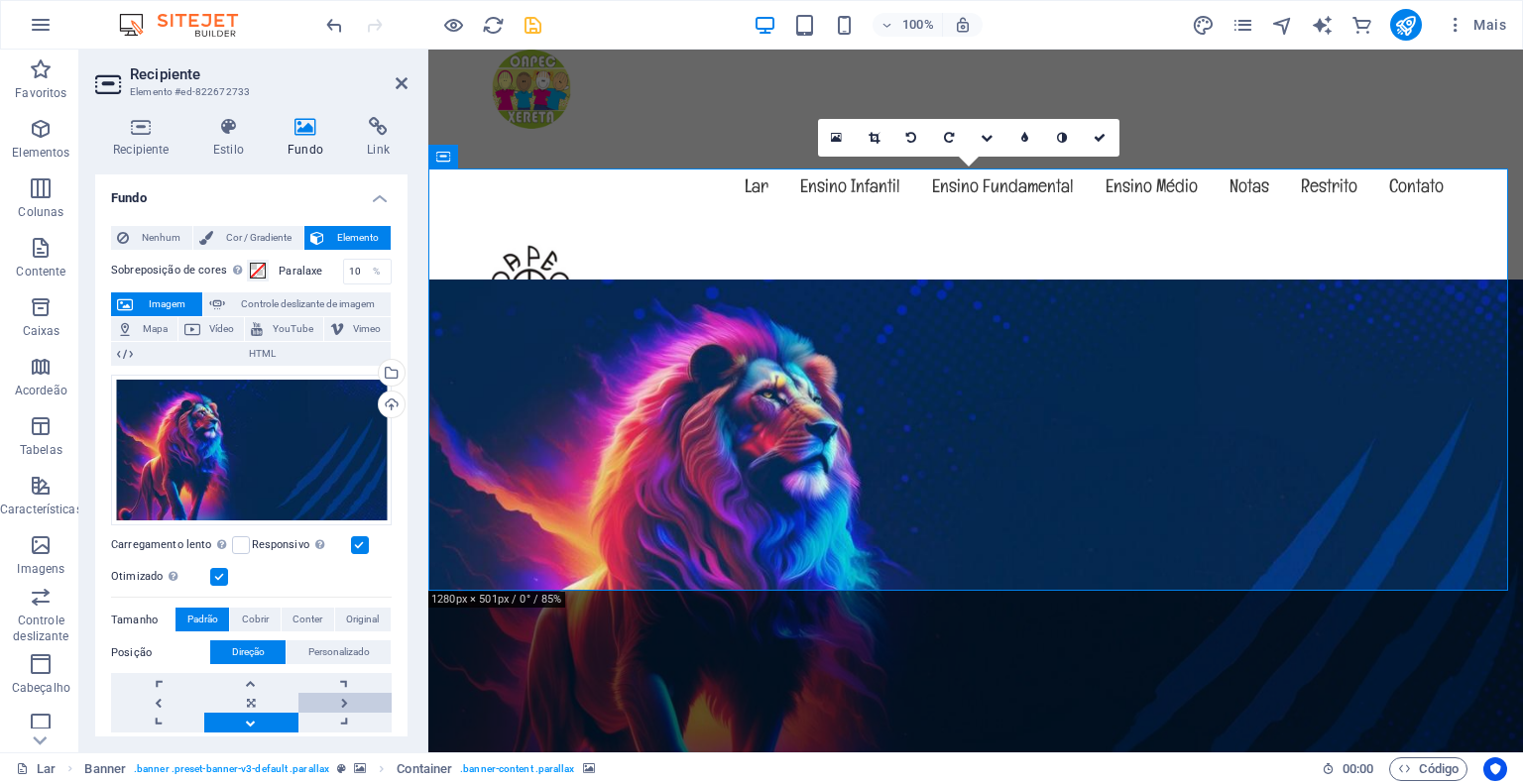 click at bounding box center [345, 703] 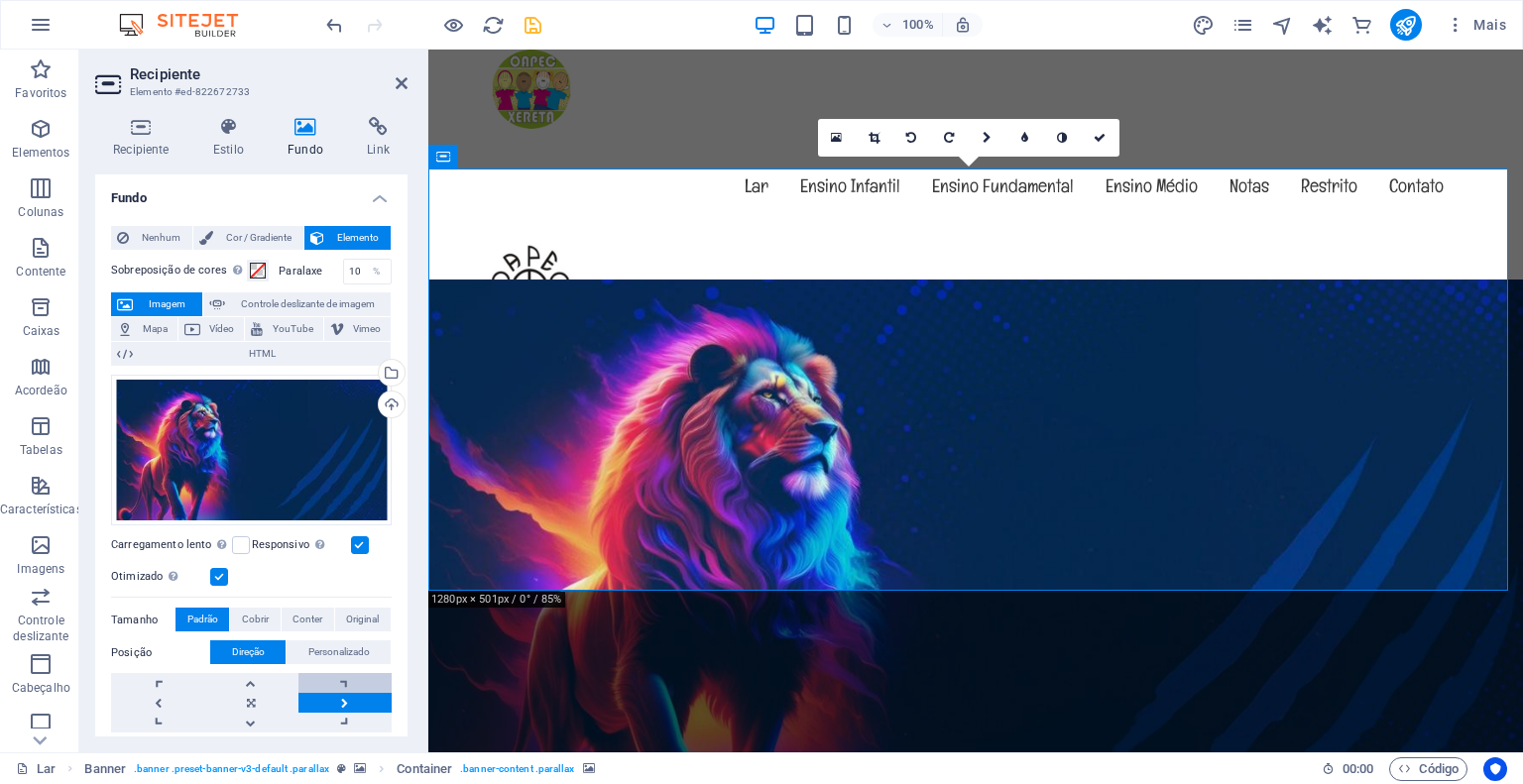 click at bounding box center [345, 683] 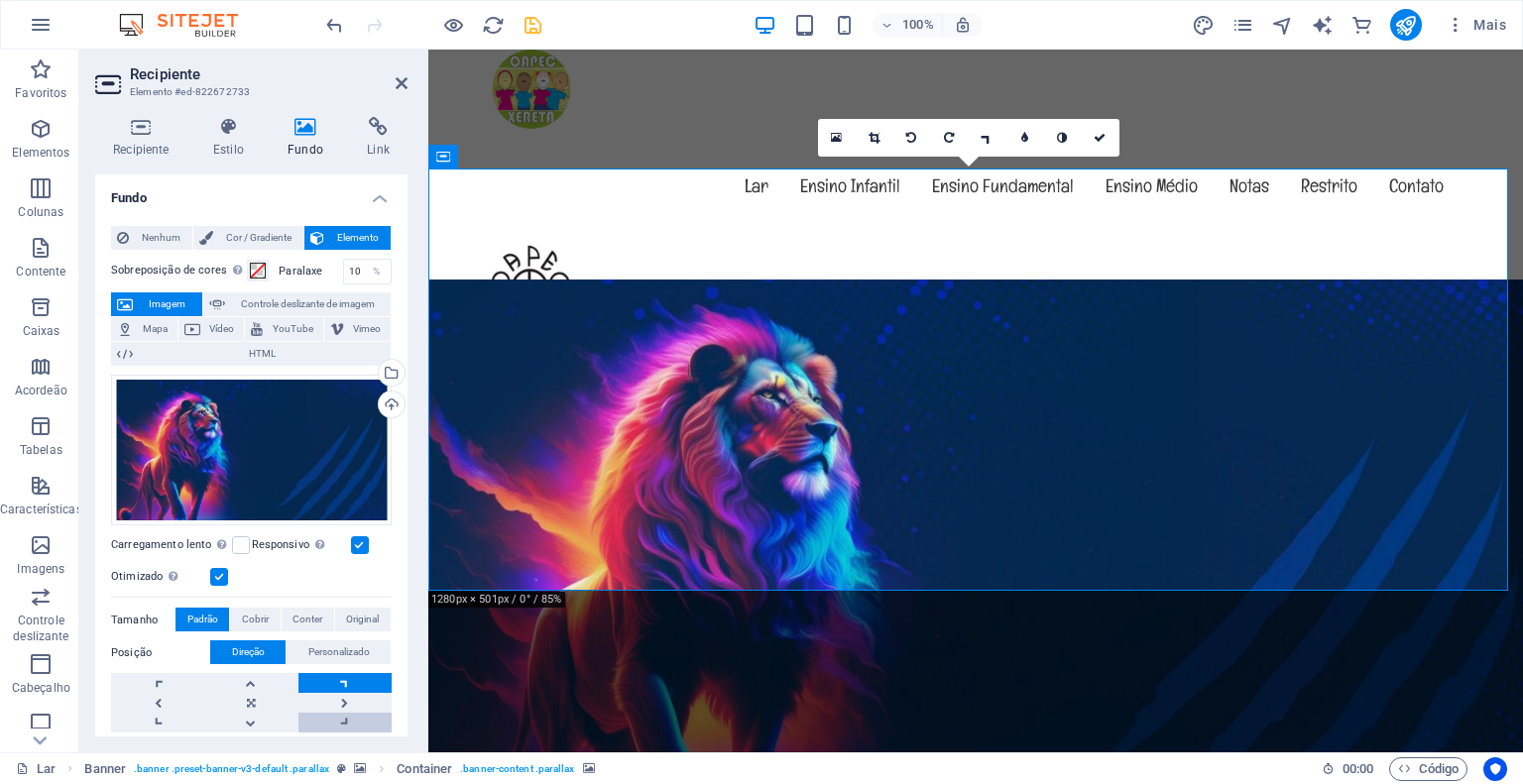 click at bounding box center [345, 723] 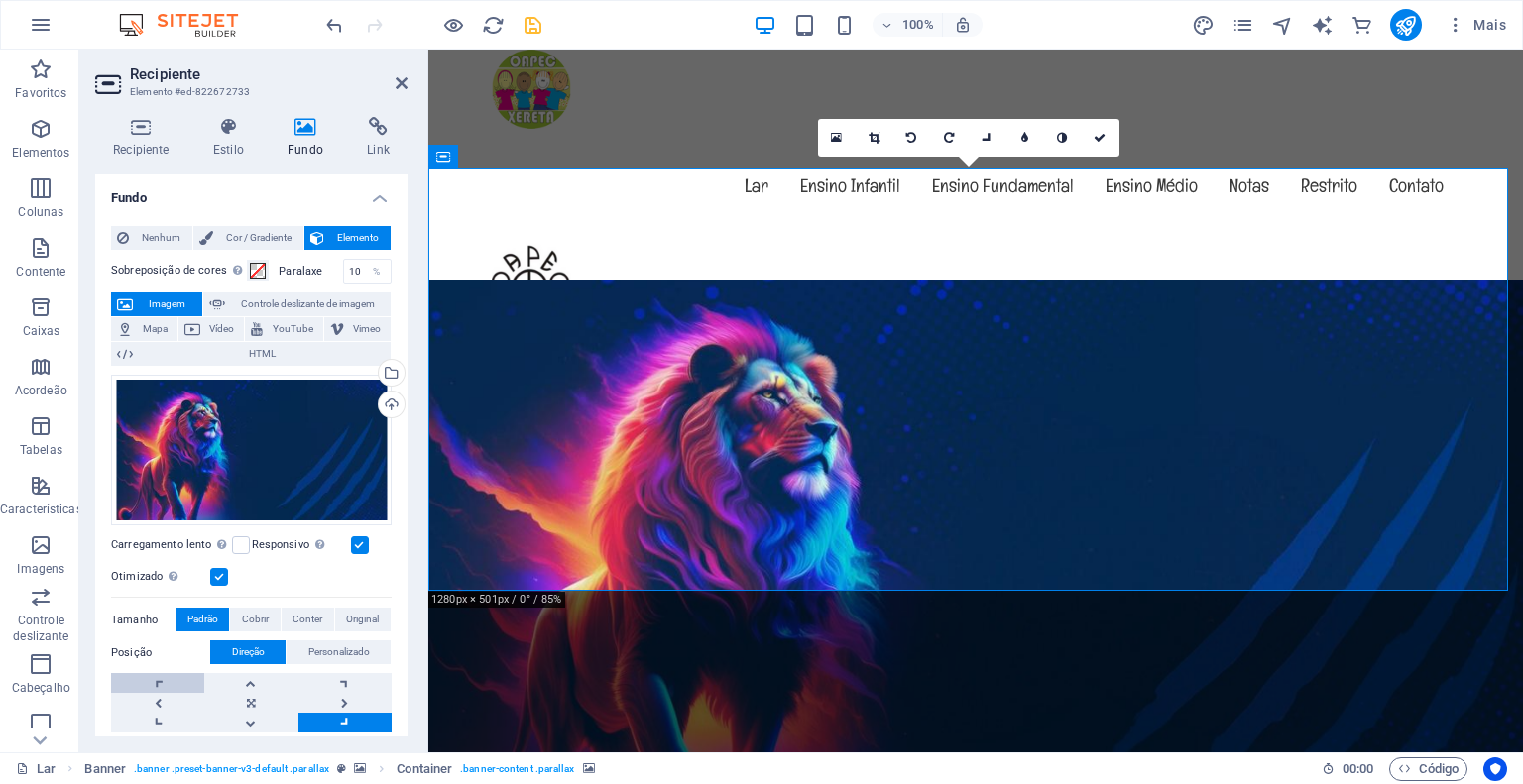 click at bounding box center (158, 683) 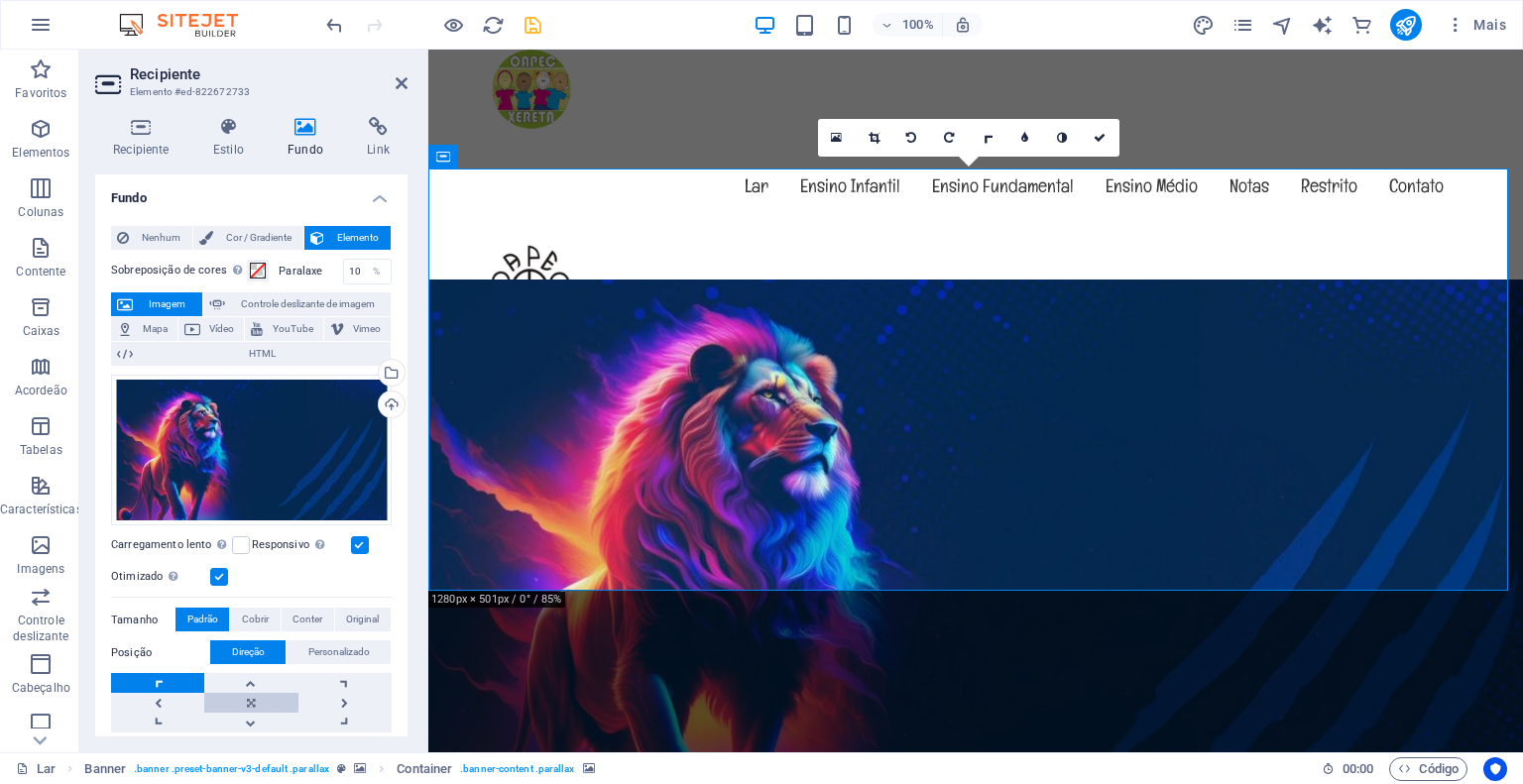 click at bounding box center (251, 703) 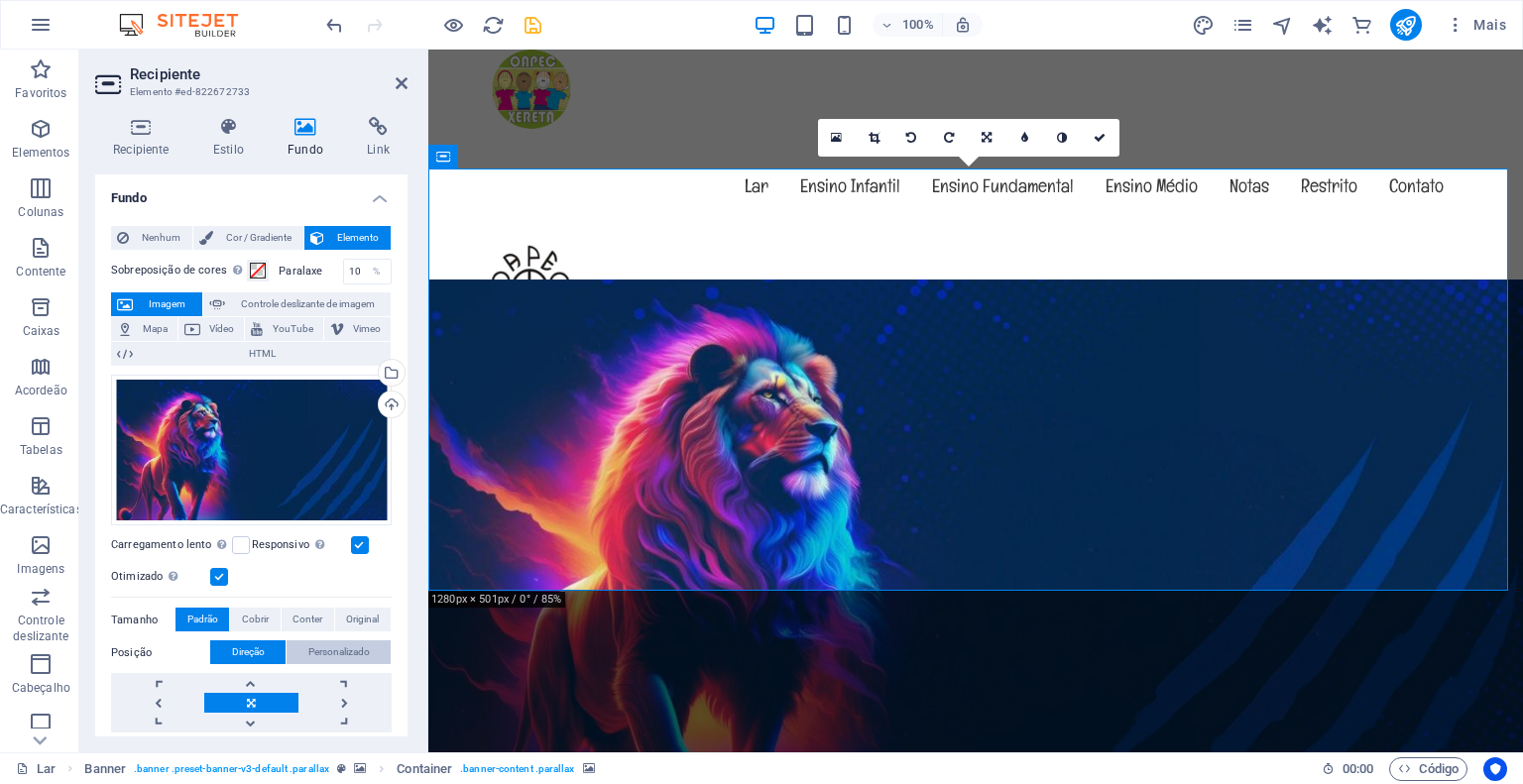 click on "Personalizado" at bounding box center [339, 651] 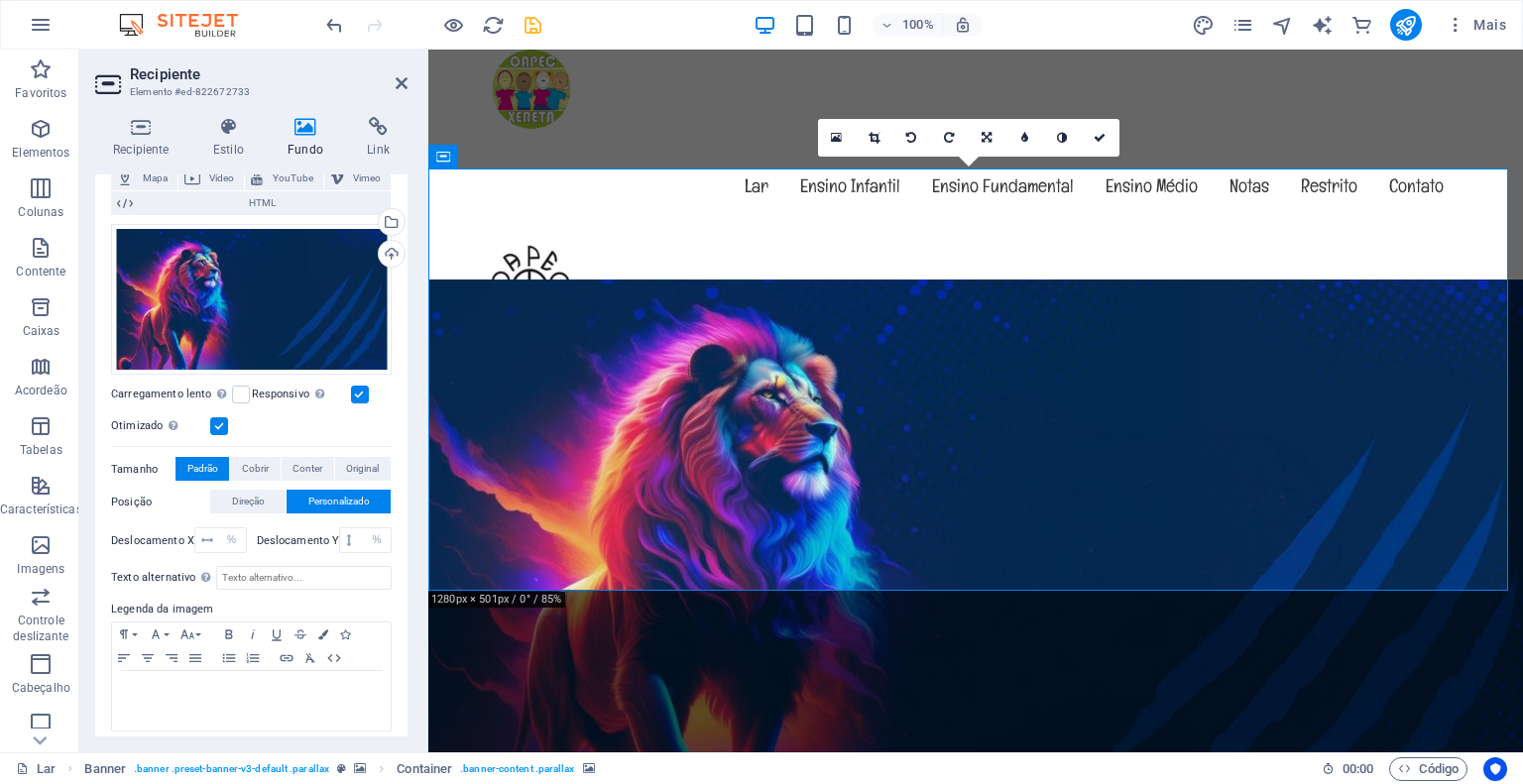 scroll, scrollTop: 198, scrollLeft: 0, axis: vertical 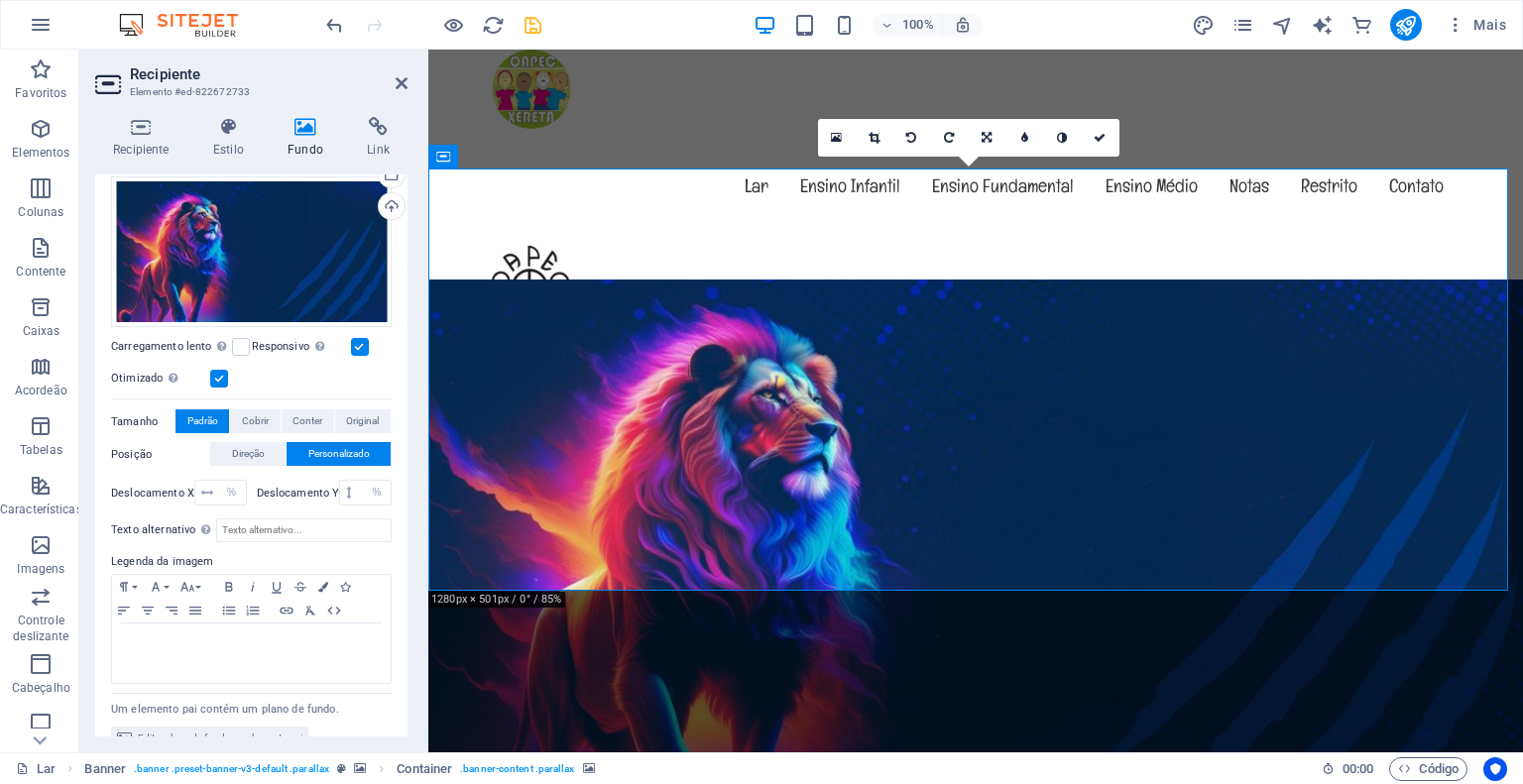 drag, startPoint x: 739, startPoint y: 513, endPoint x: 739, endPoint y: 479, distance: 34 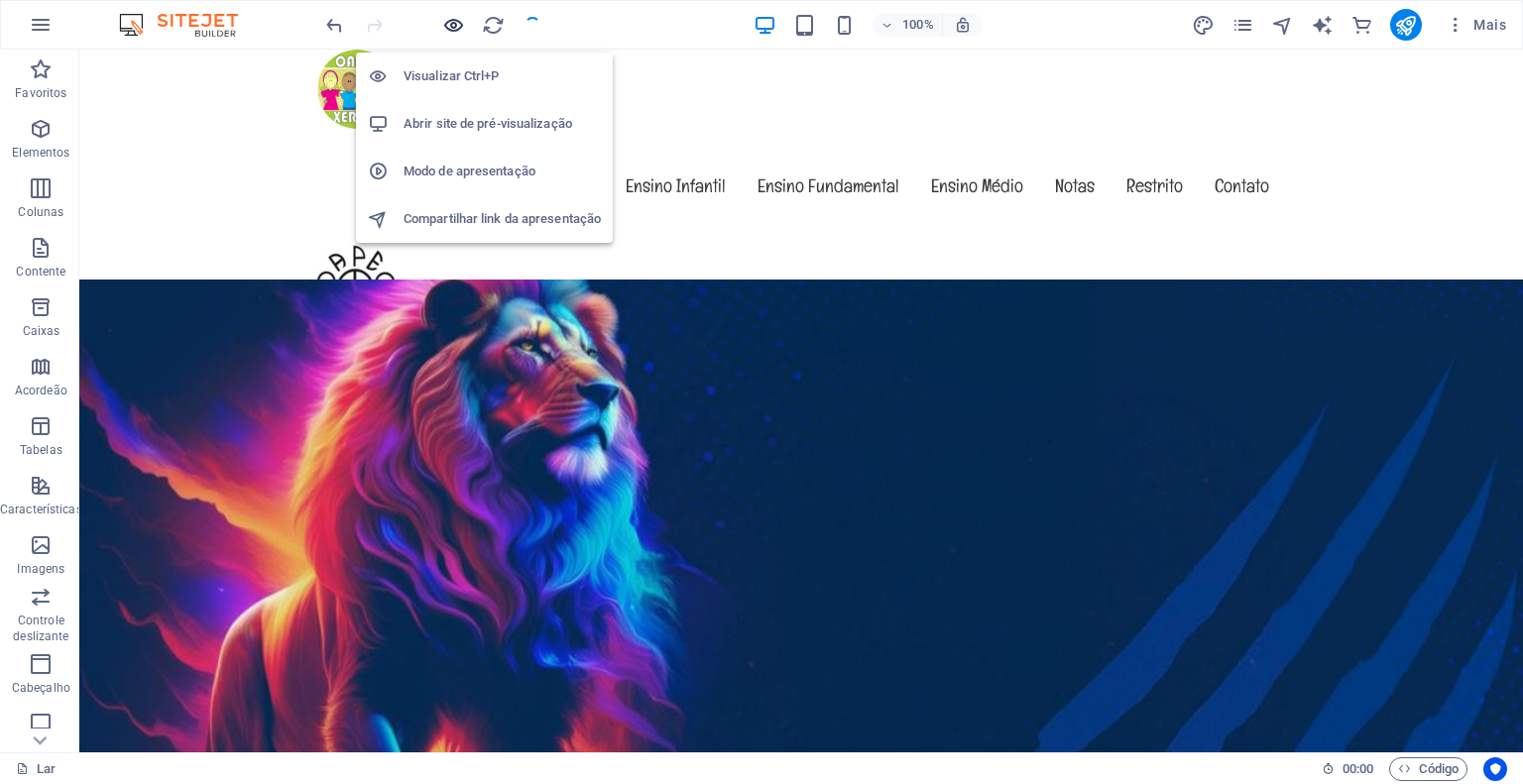 drag, startPoint x: 452, startPoint y: 19, endPoint x: 364, endPoint y: 284, distance: 279.2293 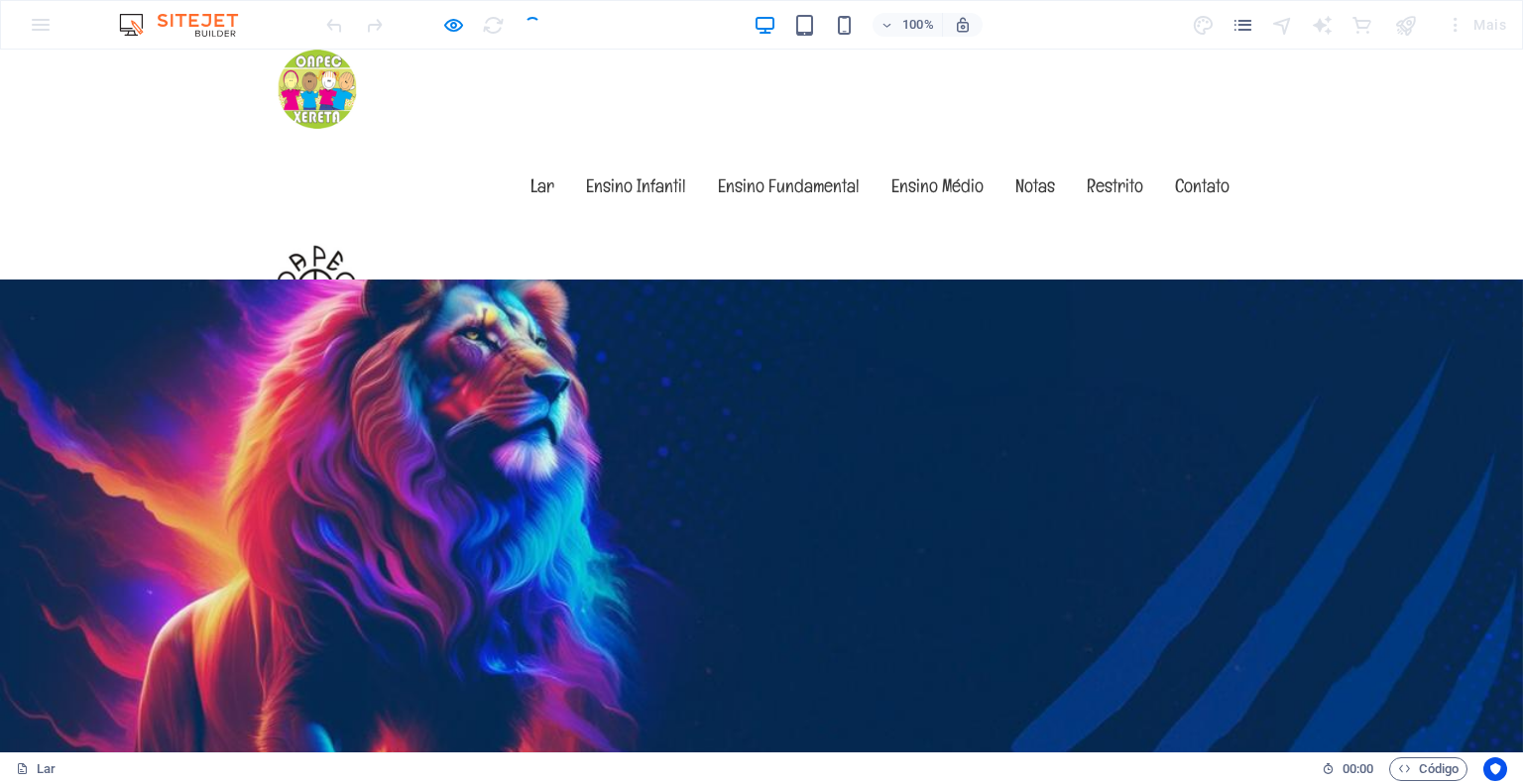 click at bounding box center [762, 1075] 